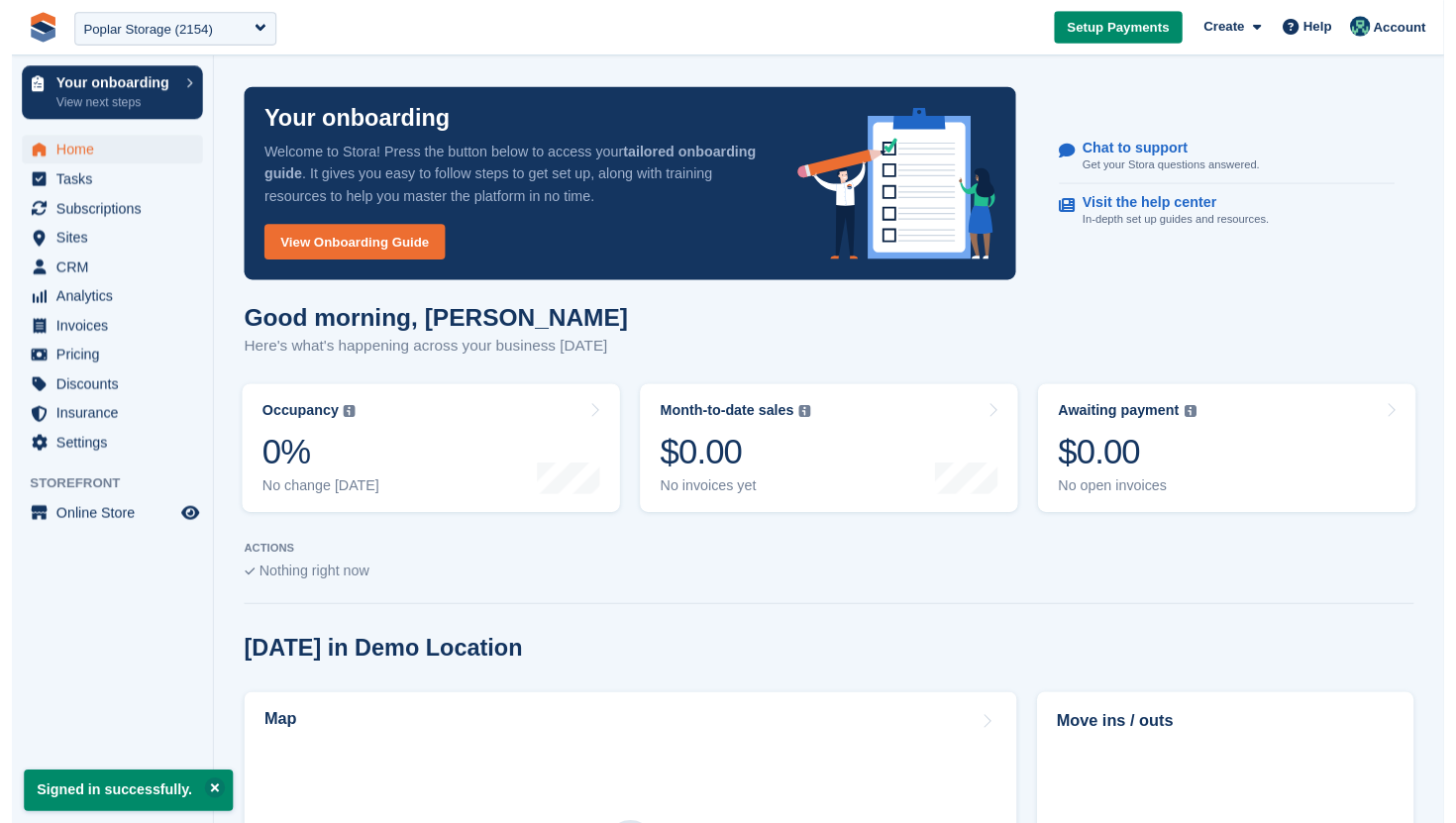 scroll, scrollTop: 0, scrollLeft: 0, axis: both 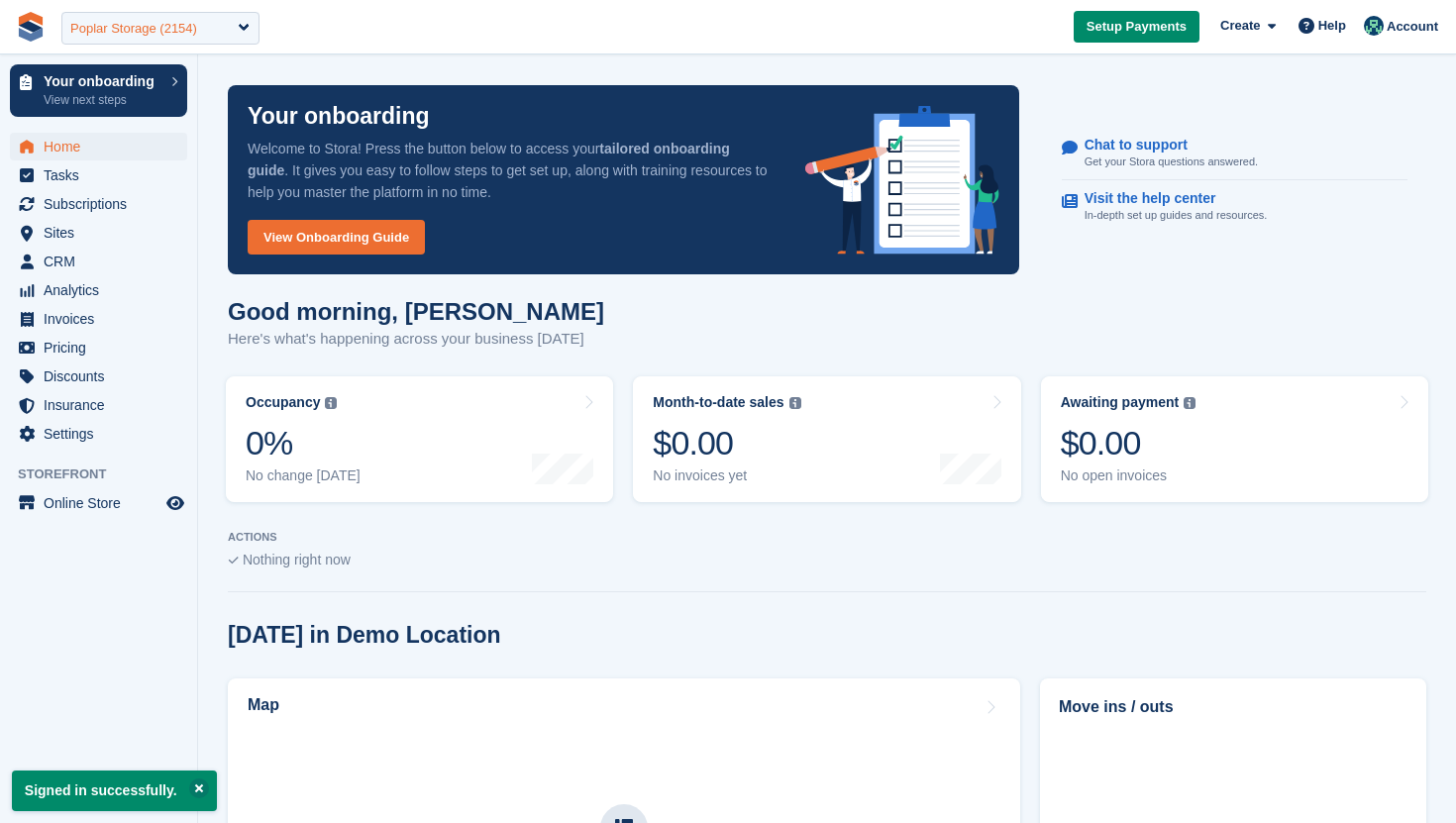 click on "Poplar Storage (2154)" at bounding box center [134, 29] 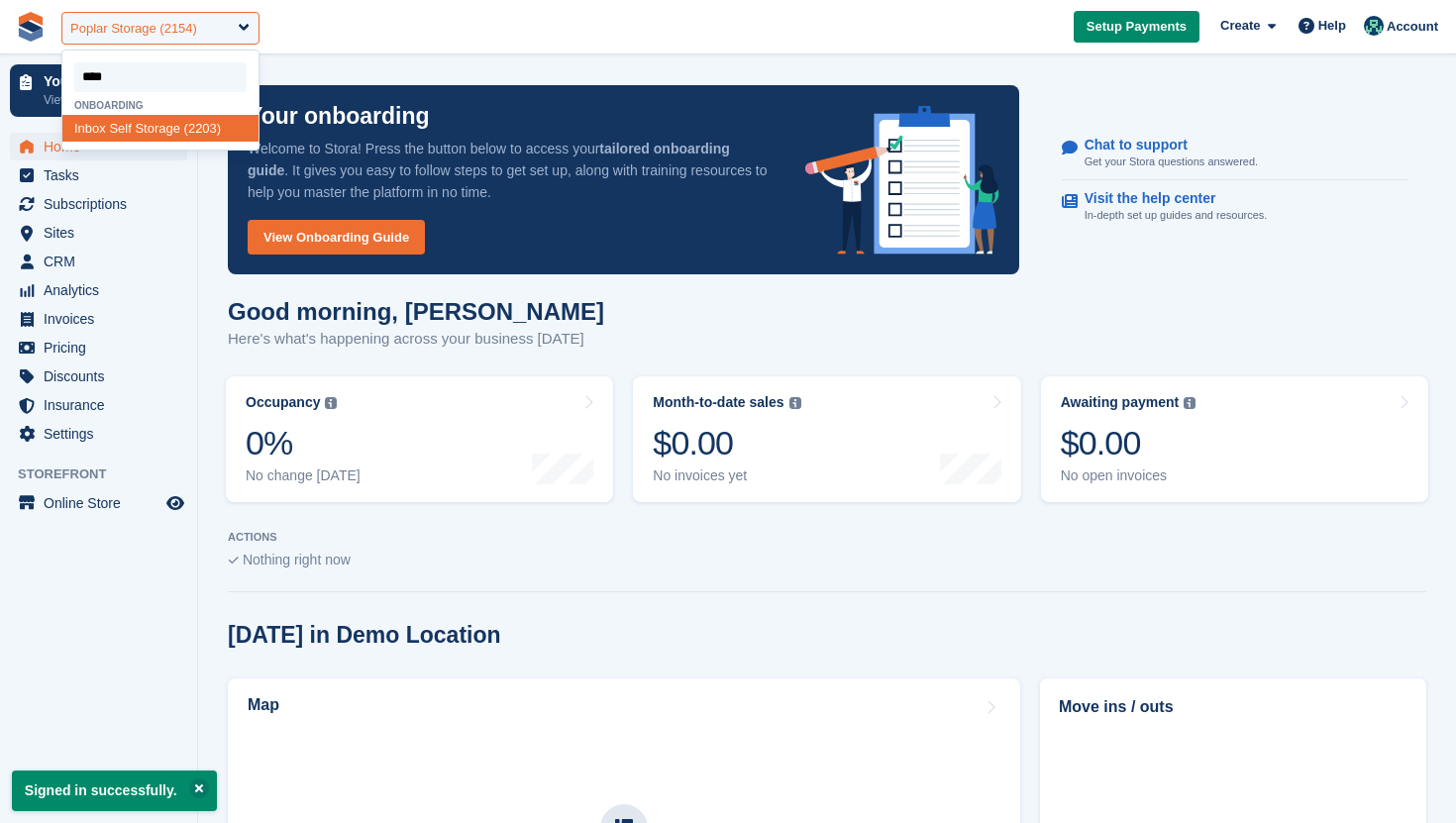 type on "*****" 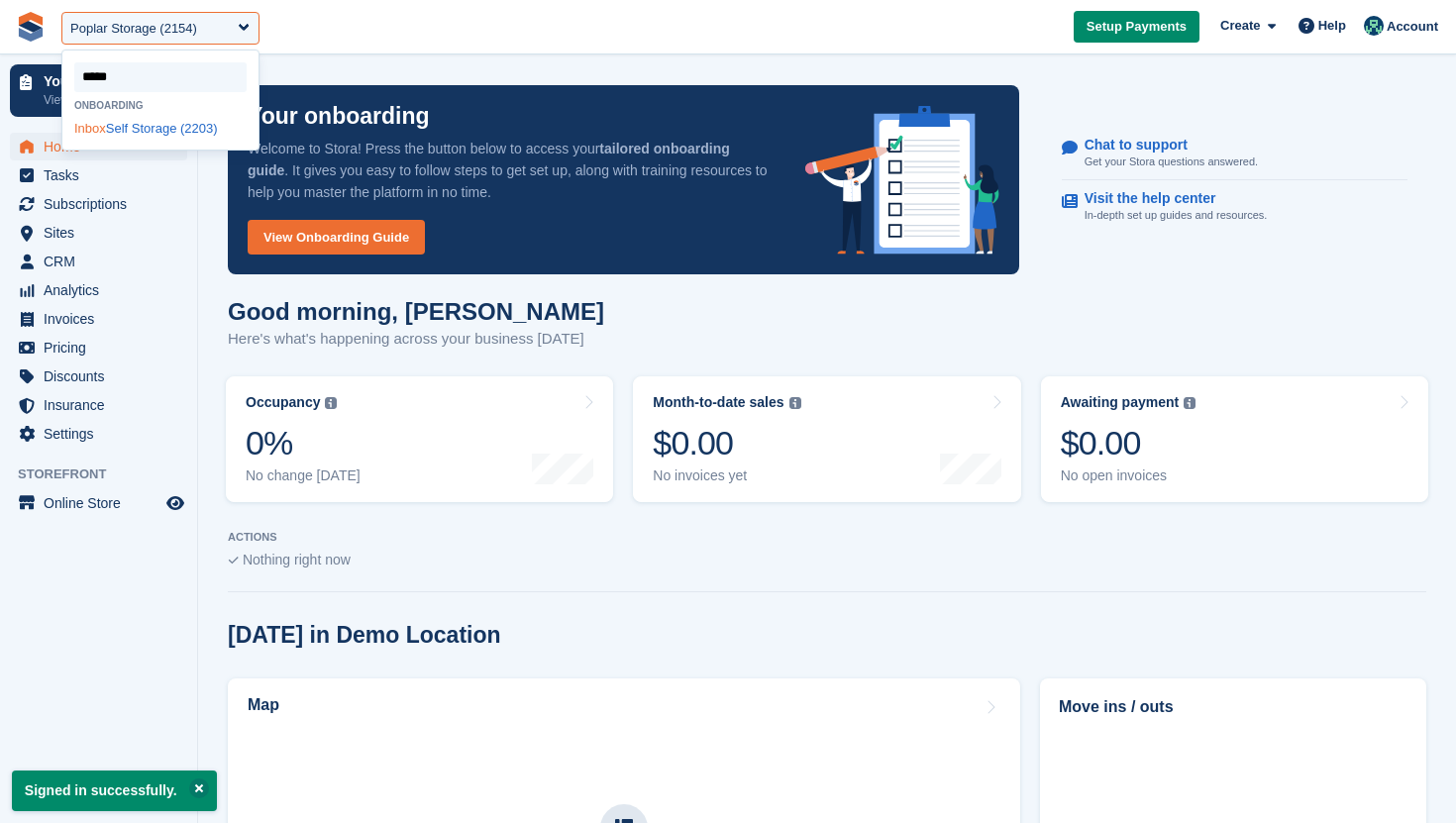 click on "Inbox  Self Storage (2203)" at bounding box center (160, 128) 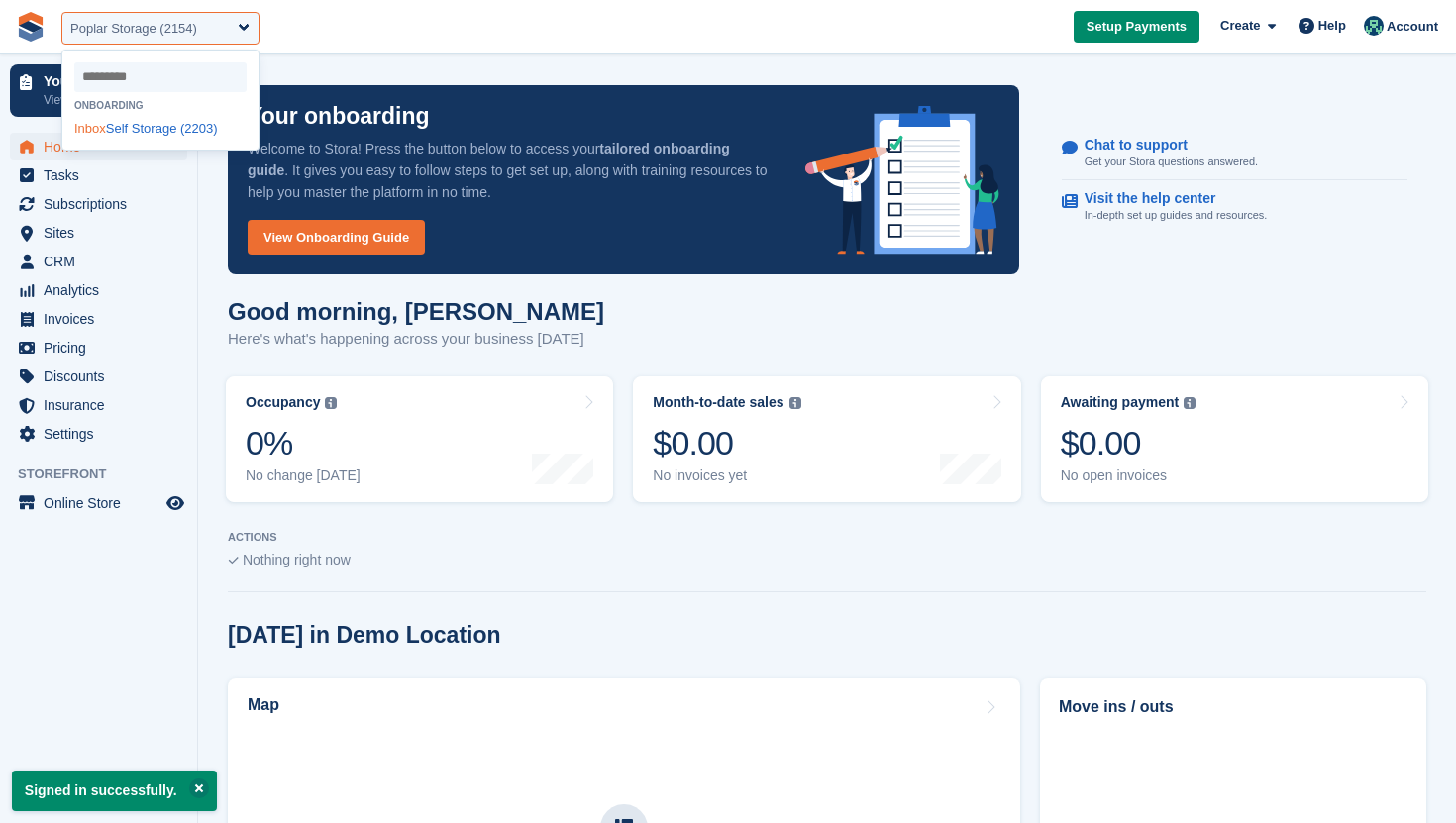 select on "****" 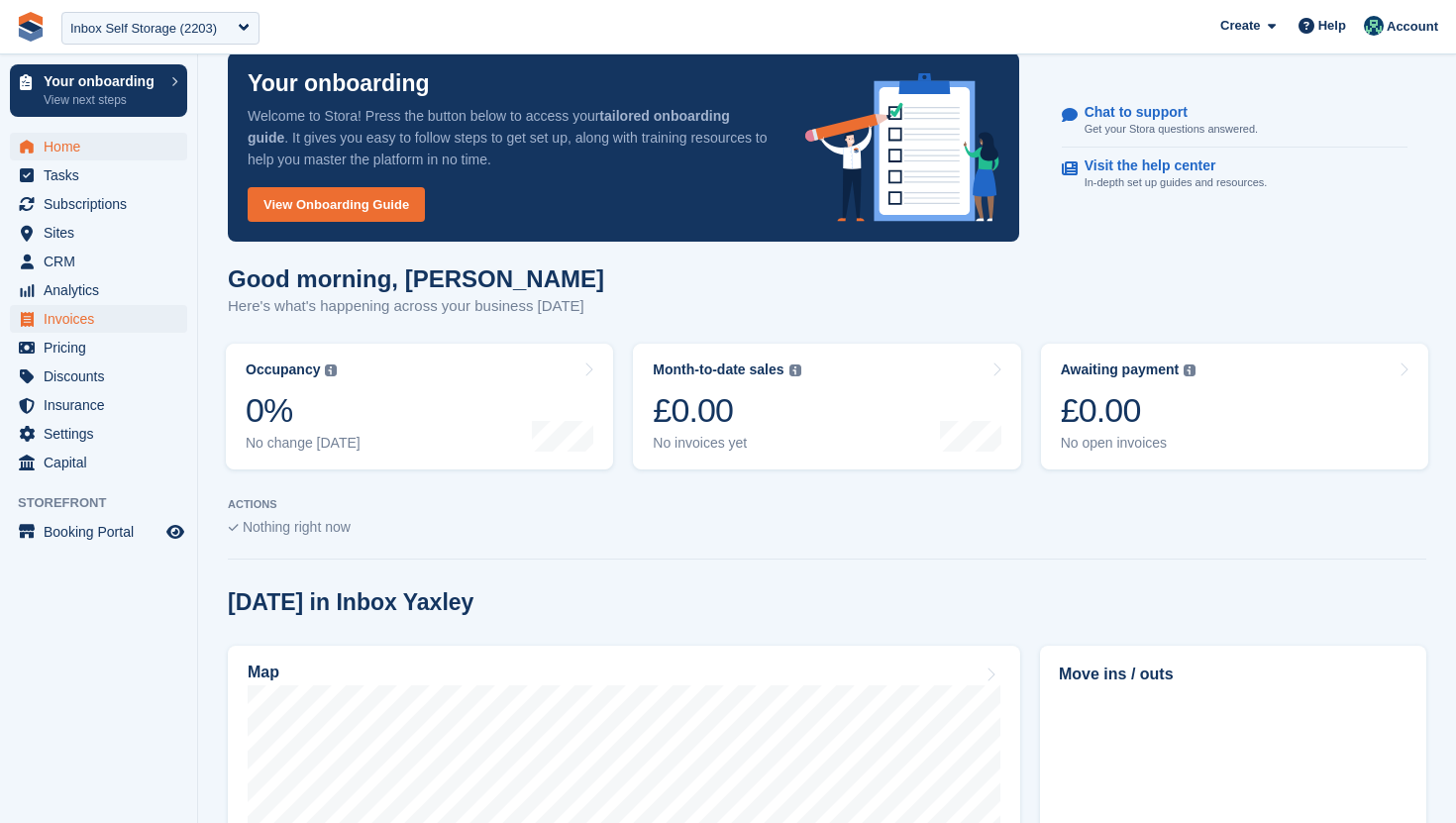 scroll, scrollTop: 0, scrollLeft: 0, axis: both 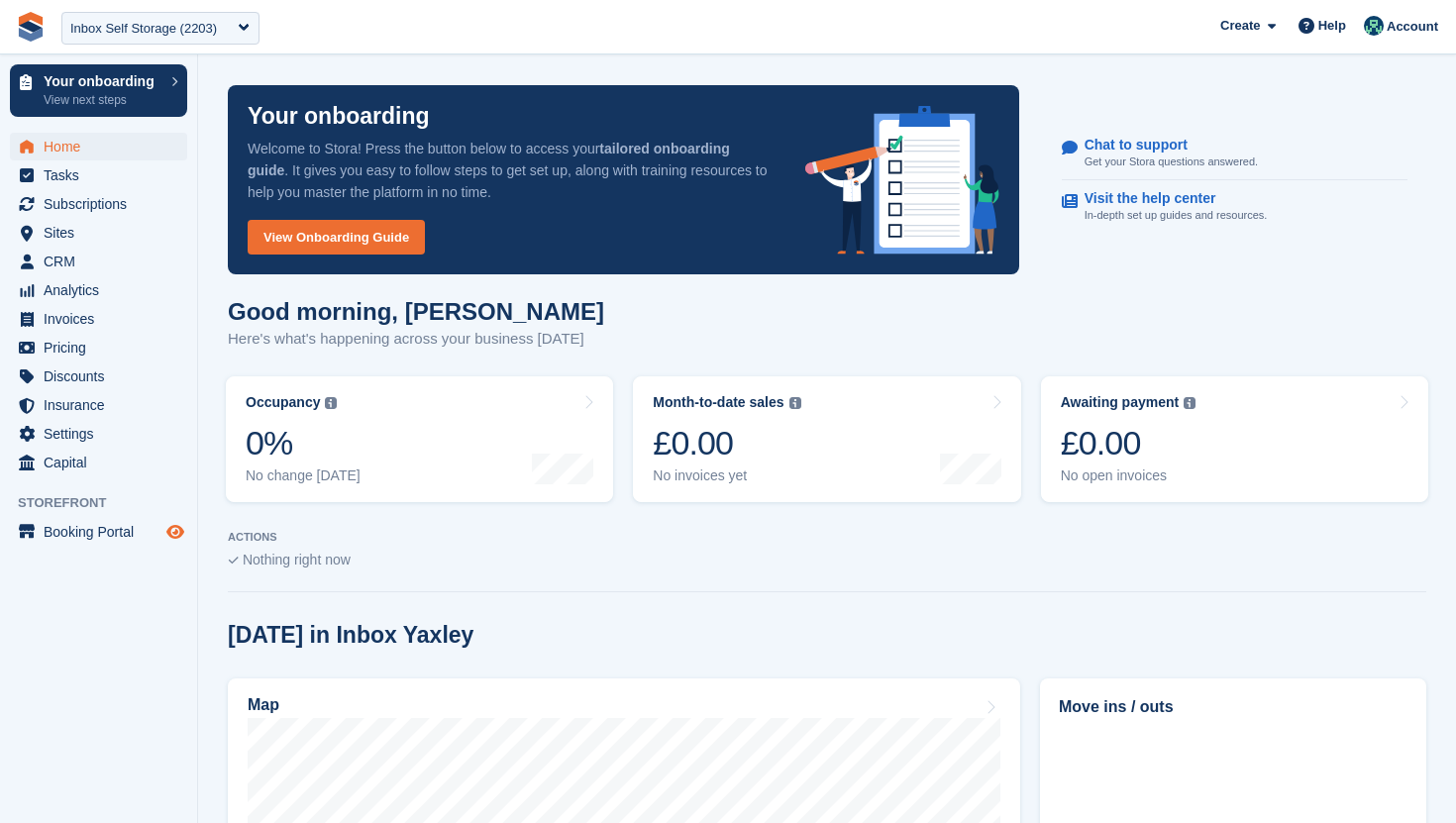 click at bounding box center (175, 532) 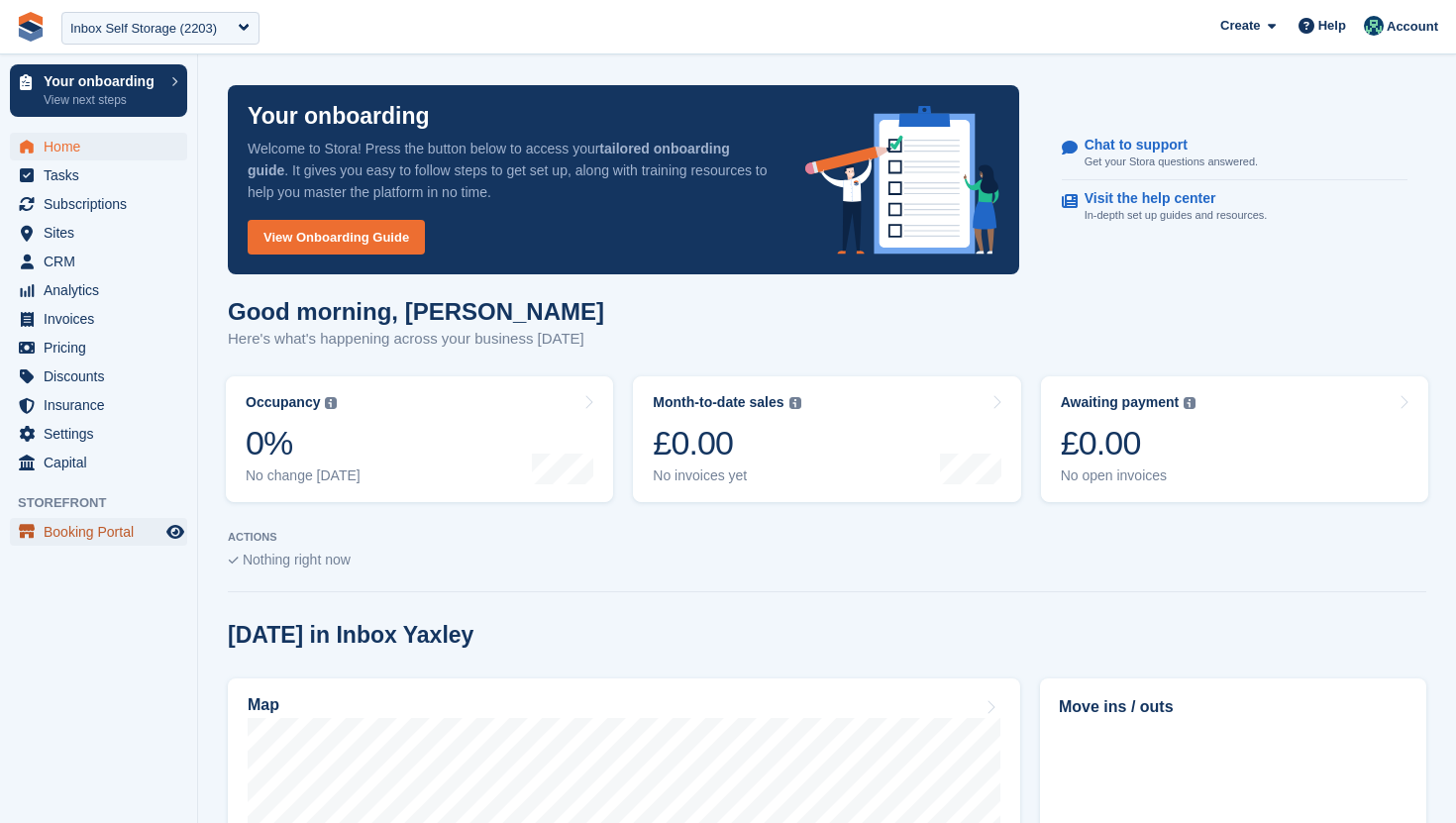 click on "Booking Portal" at bounding box center (103, 532) 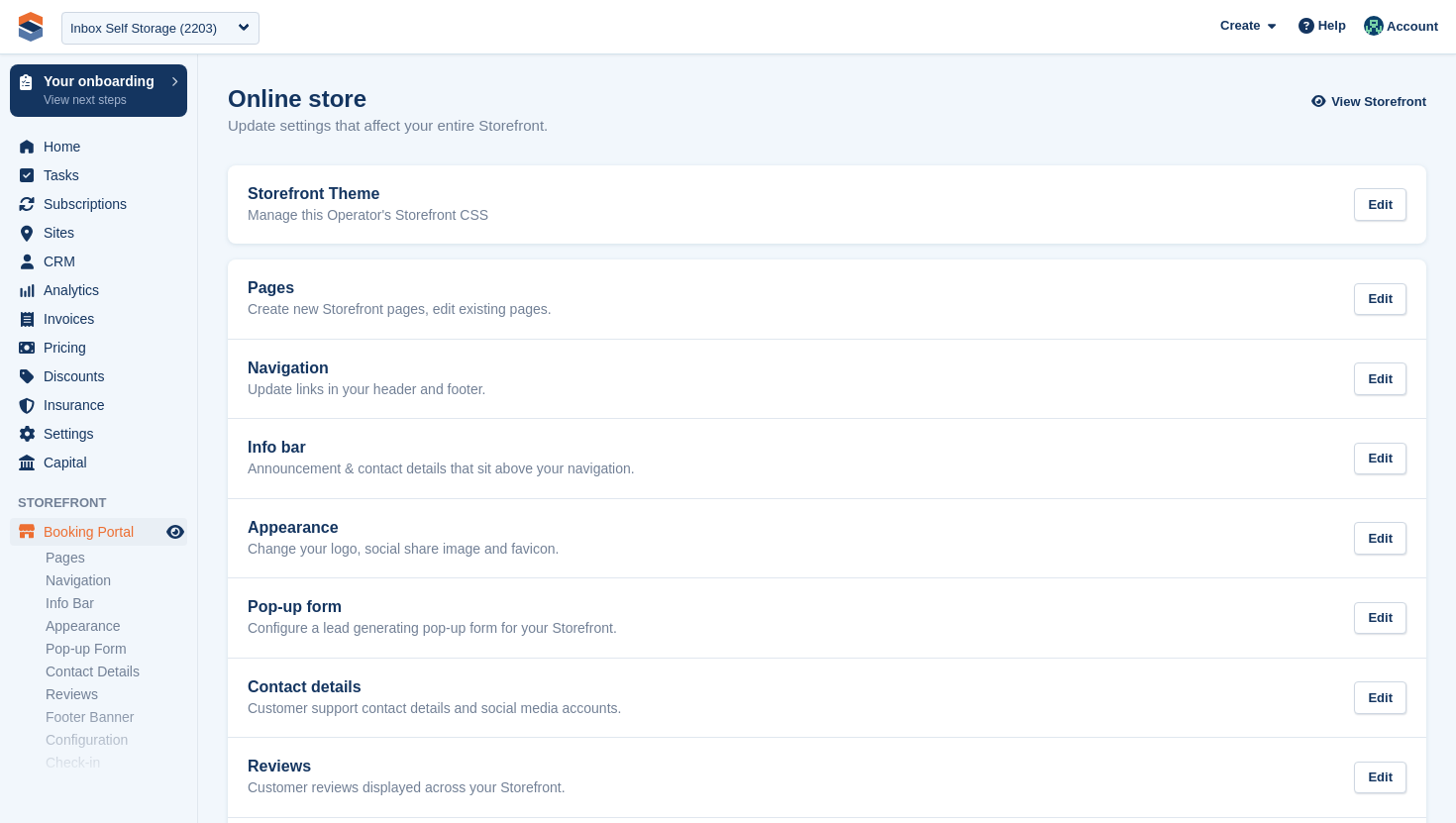 scroll, scrollTop: 0, scrollLeft: 0, axis: both 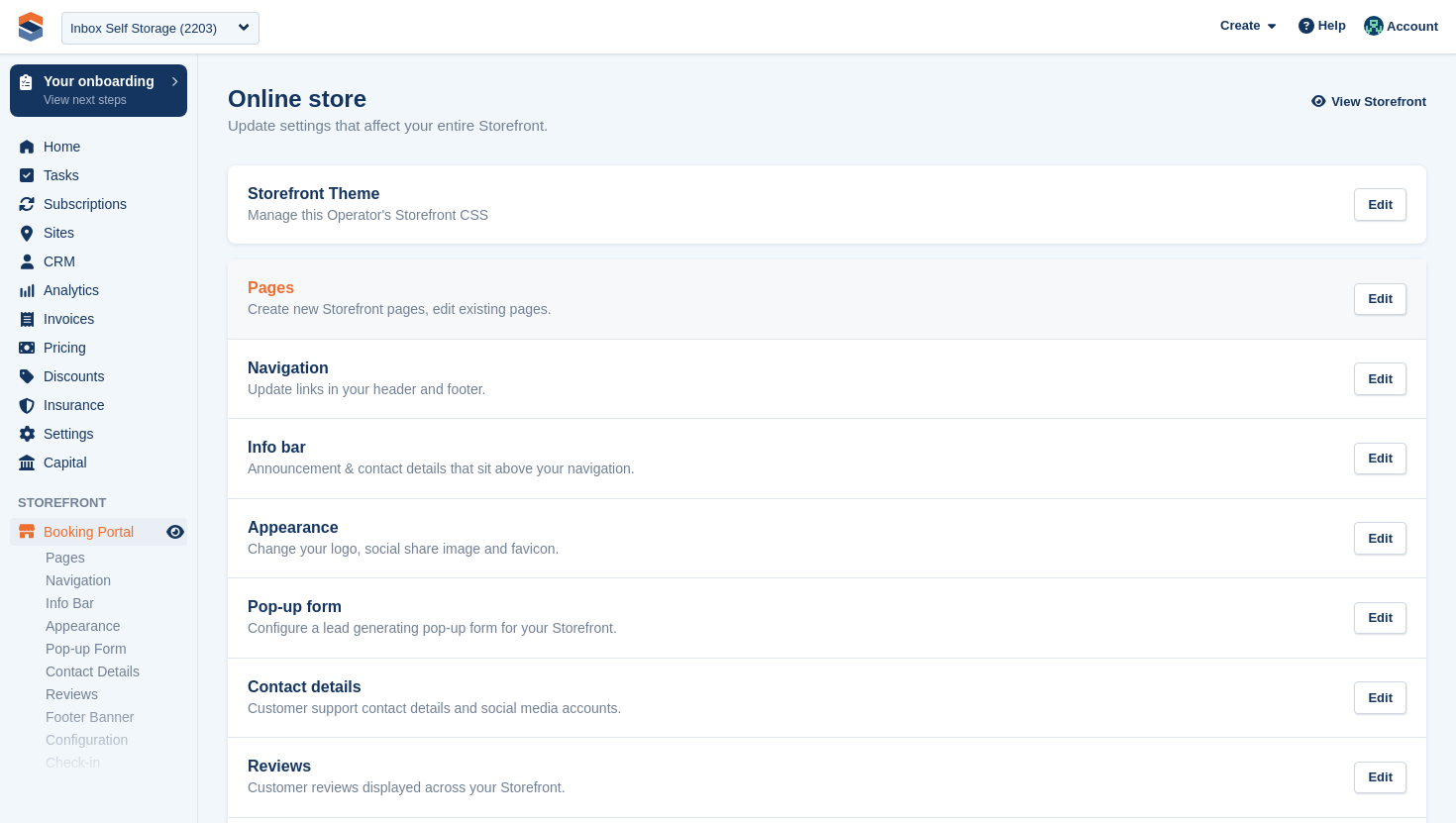 click on "Create new Storefront pages, edit existing pages." at bounding box center (399, 310) 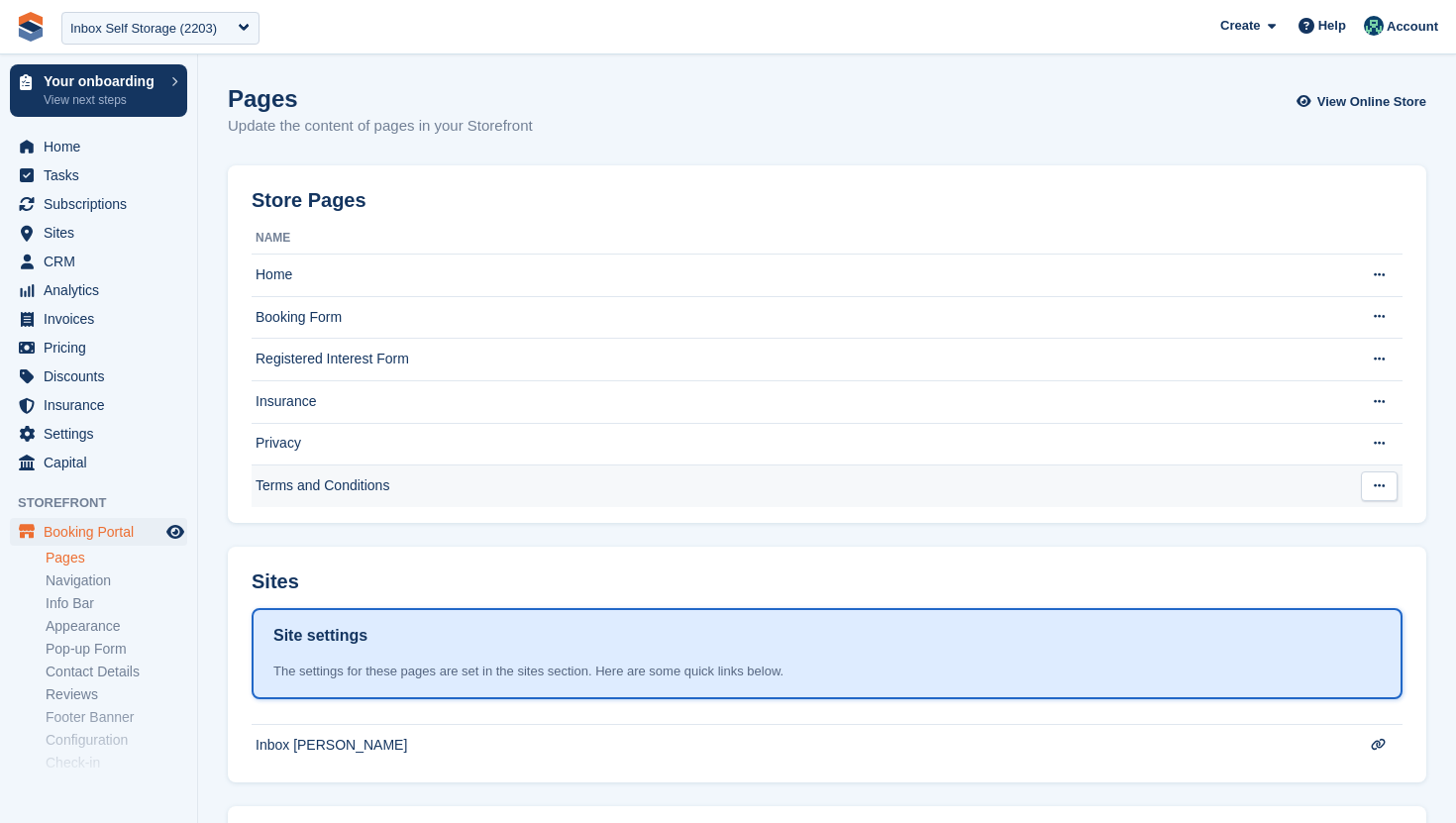 click on "Terms and Conditions" at bounding box center (798, 486) 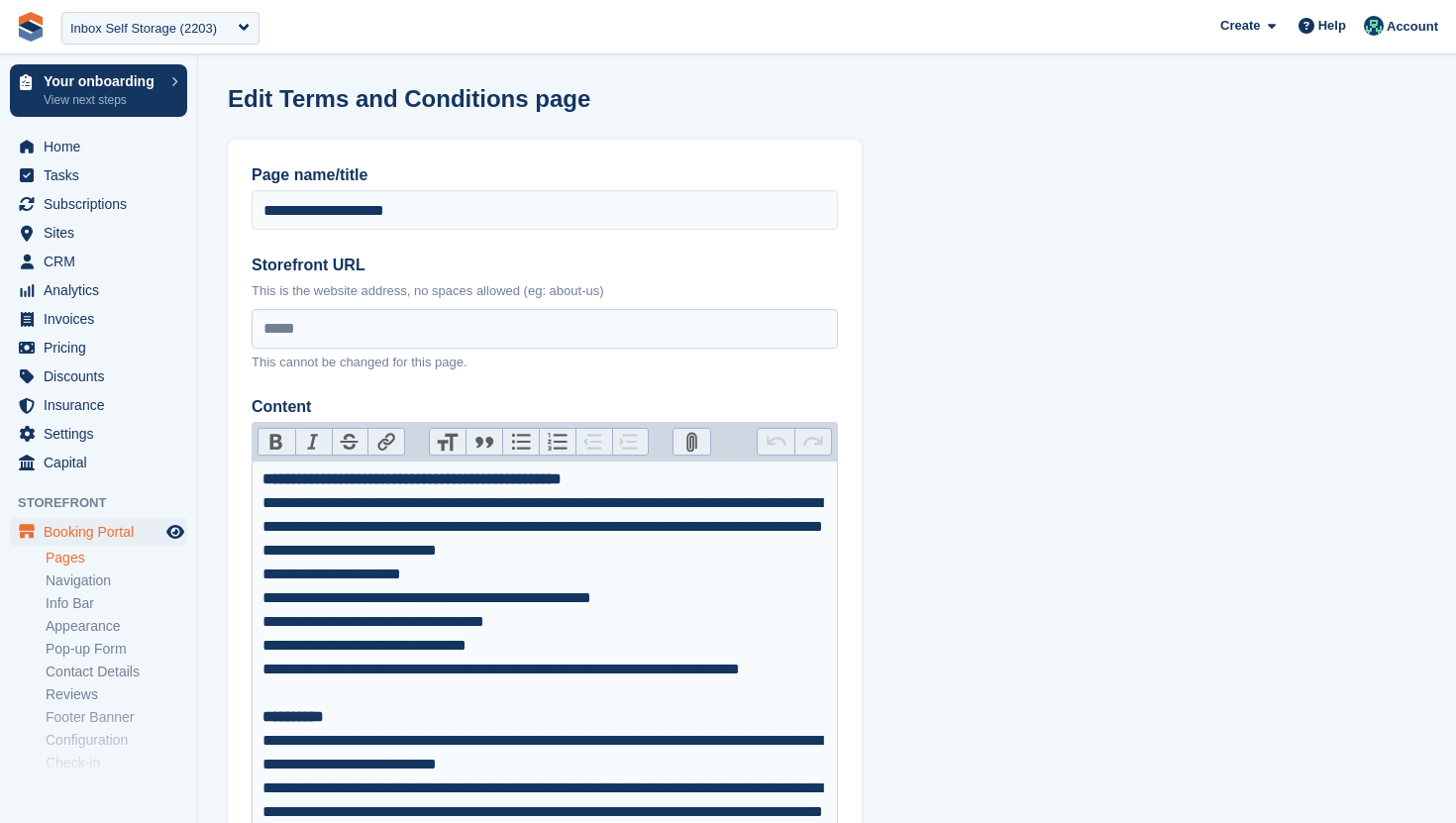 scroll, scrollTop: 0, scrollLeft: 0, axis: both 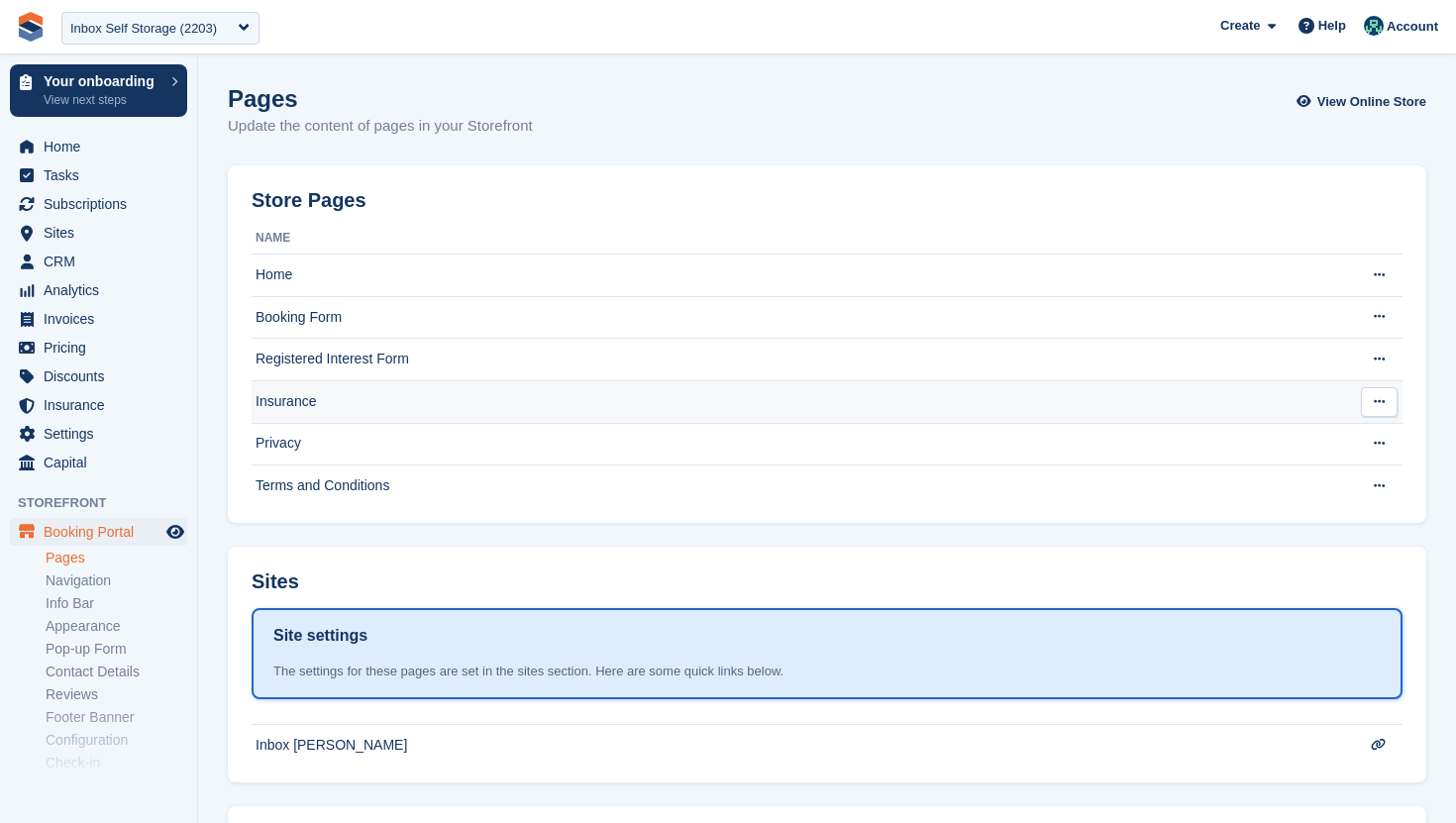 click on "Insurance" at bounding box center [798, 401] 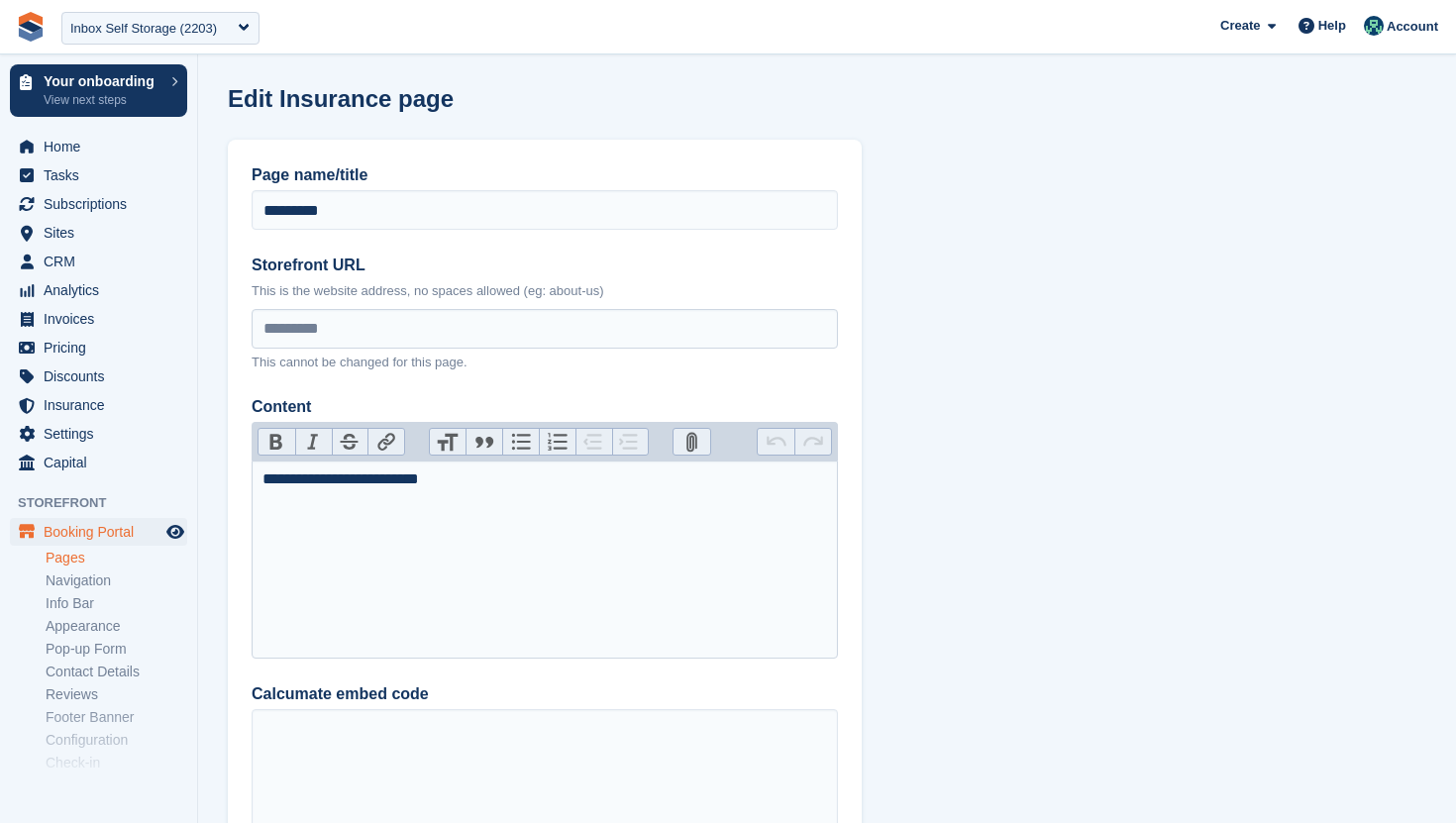 scroll, scrollTop: 0, scrollLeft: 0, axis: both 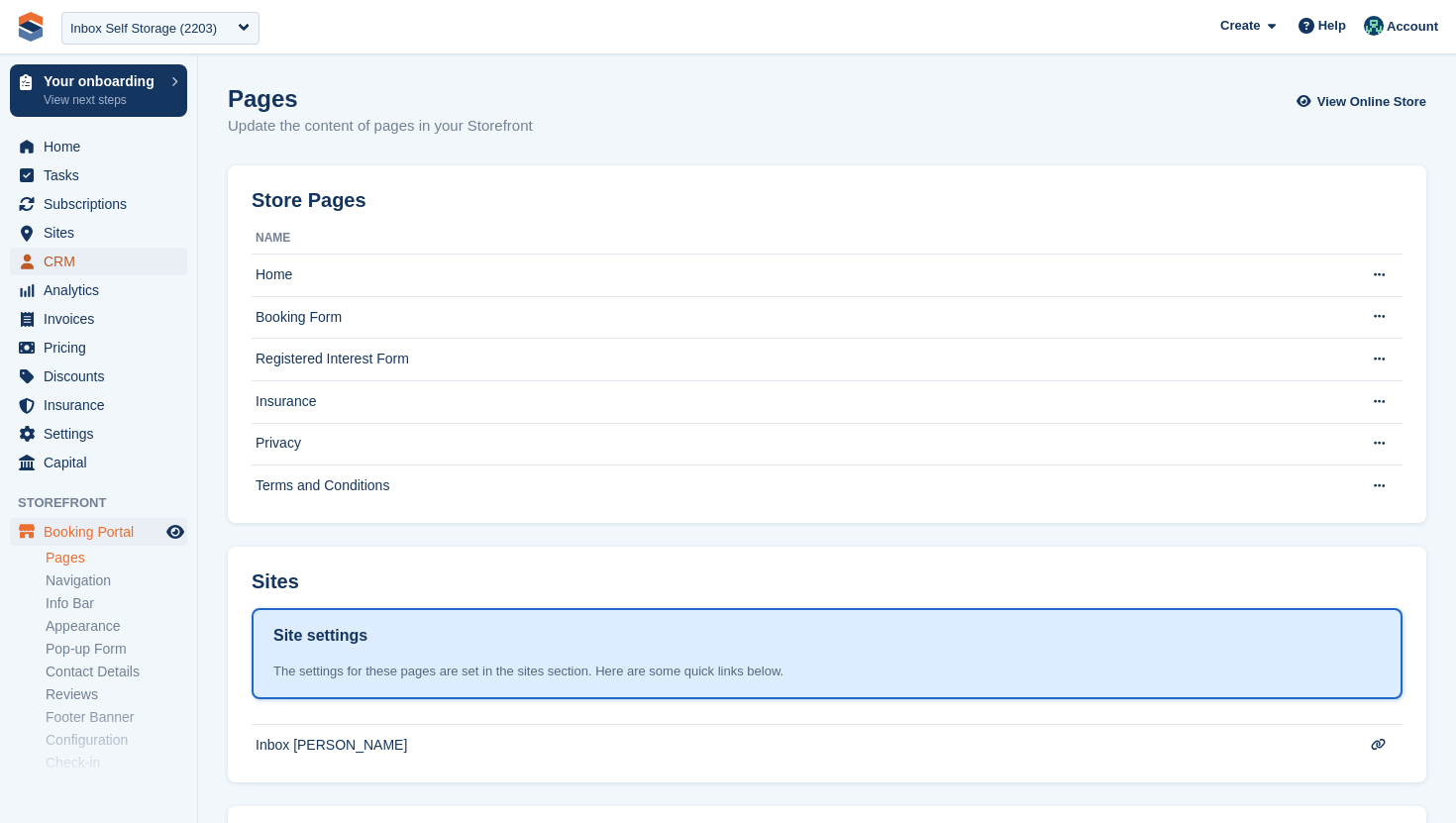 click on "CRM" at bounding box center (103, 261) 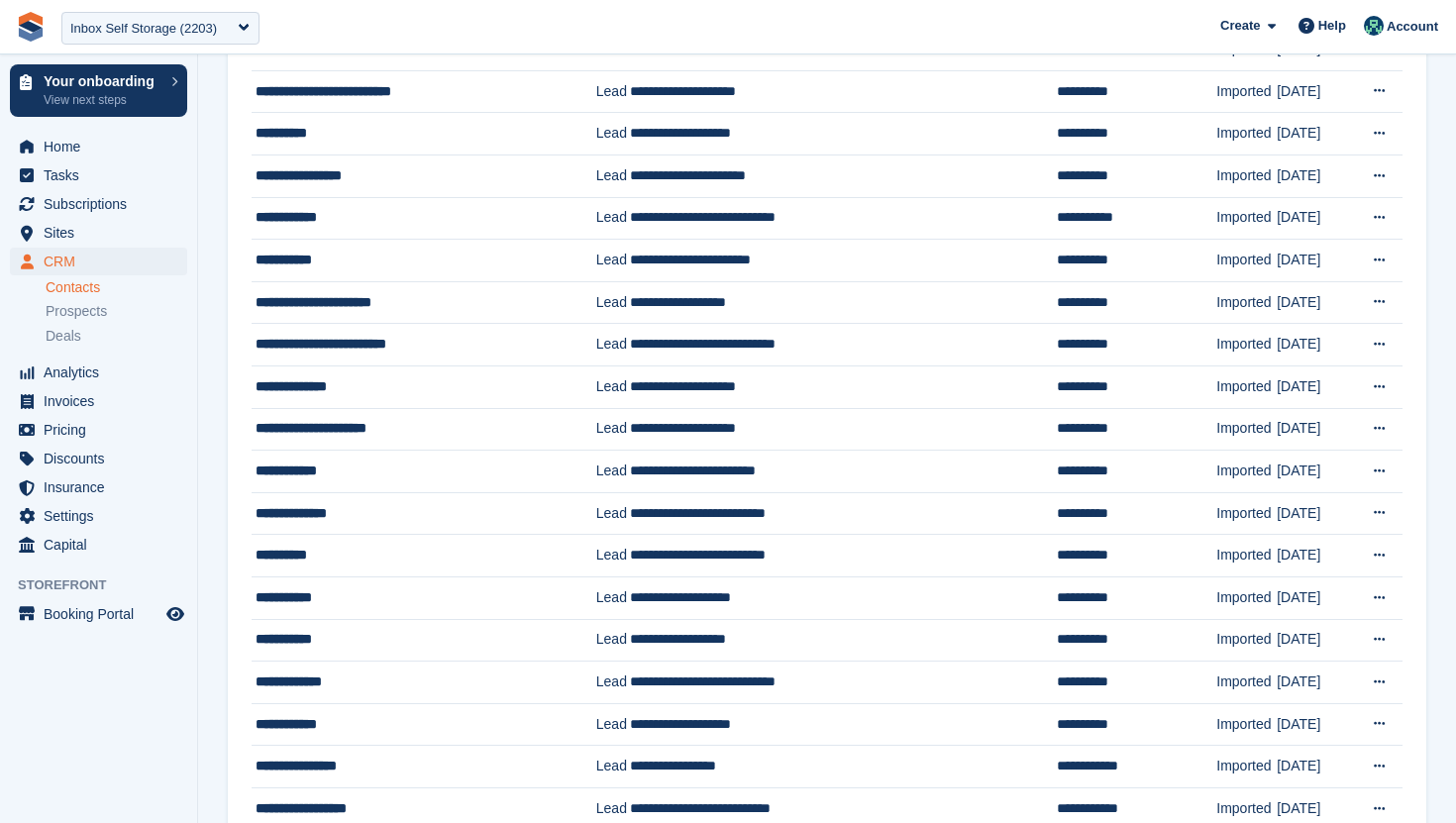 scroll, scrollTop: 1163, scrollLeft: 0, axis: vertical 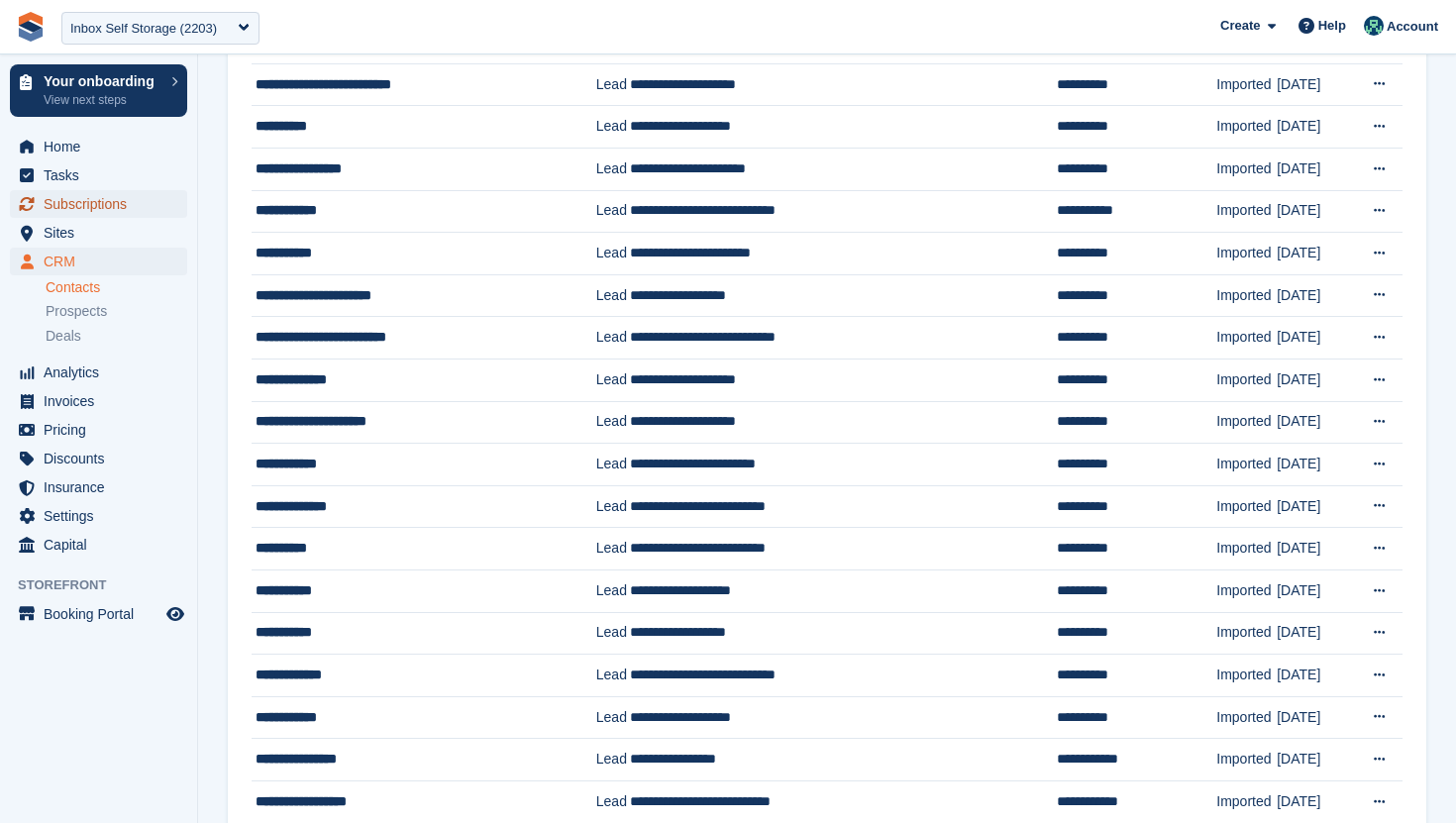 click on "Subscriptions" at bounding box center [103, 204] 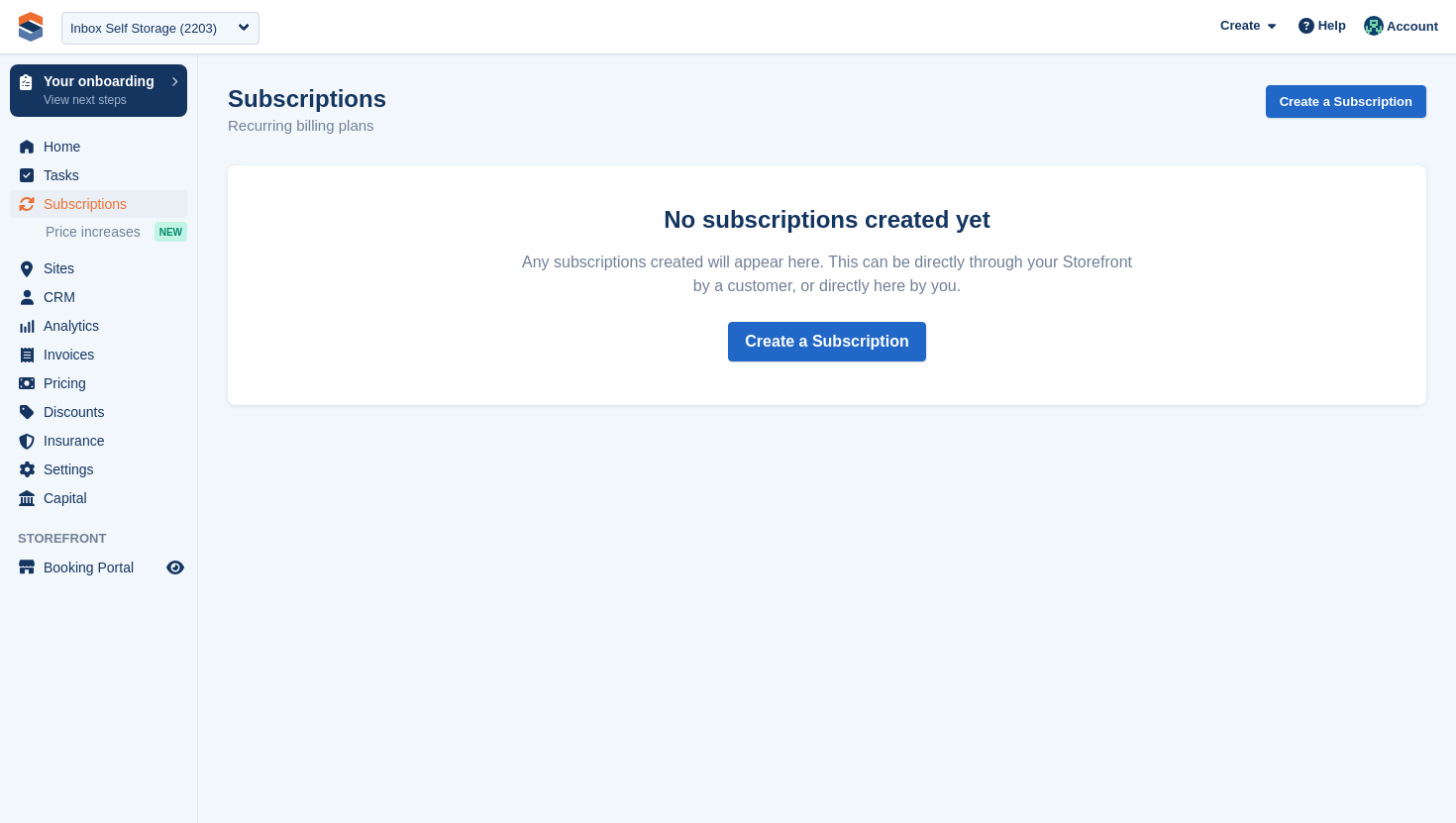 scroll, scrollTop: 0, scrollLeft: 0, axis: both 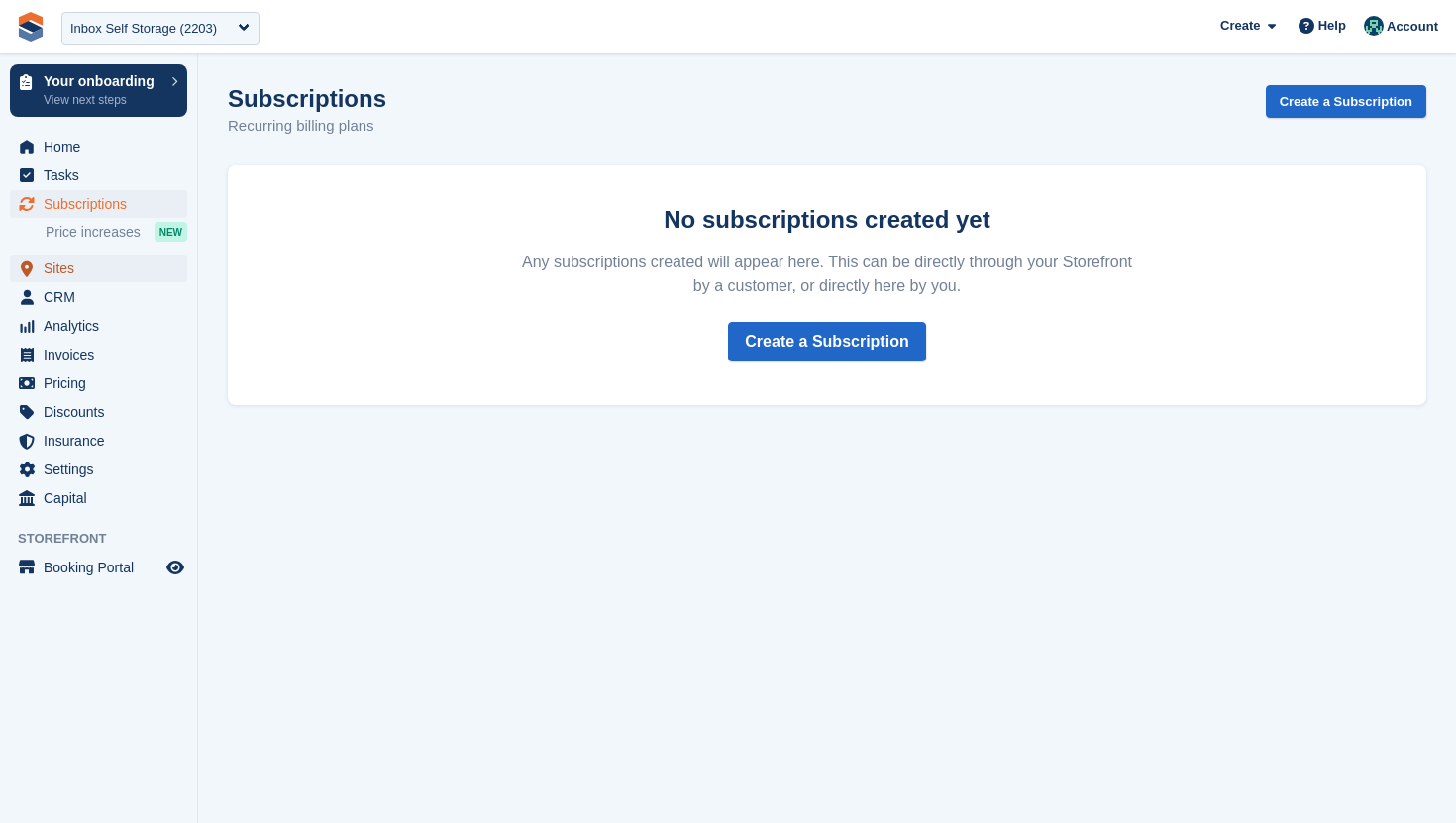 click on "Sites" at bounding box center (103, 268) 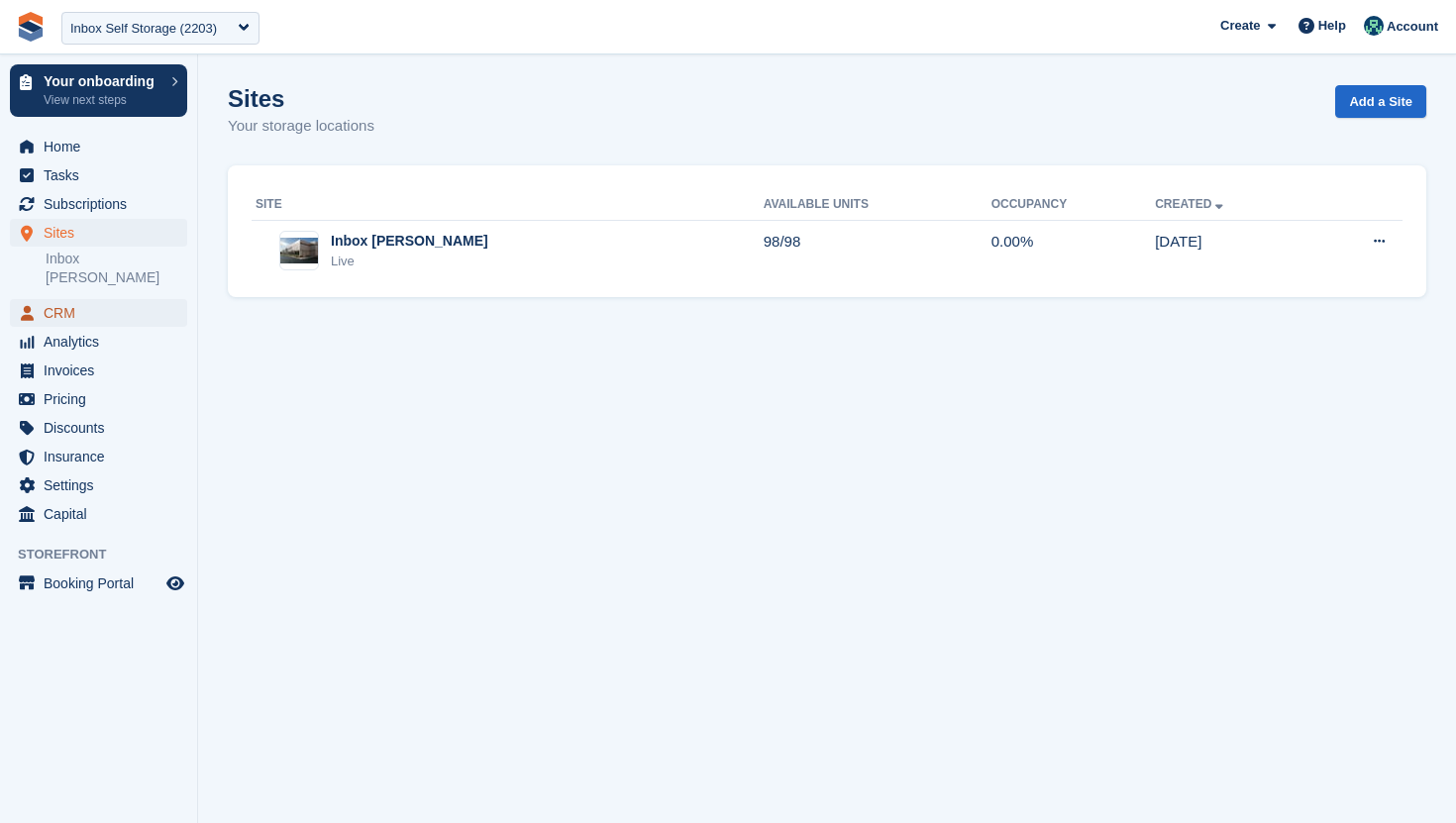 click on "CRM" at bounding box center (103, 313) 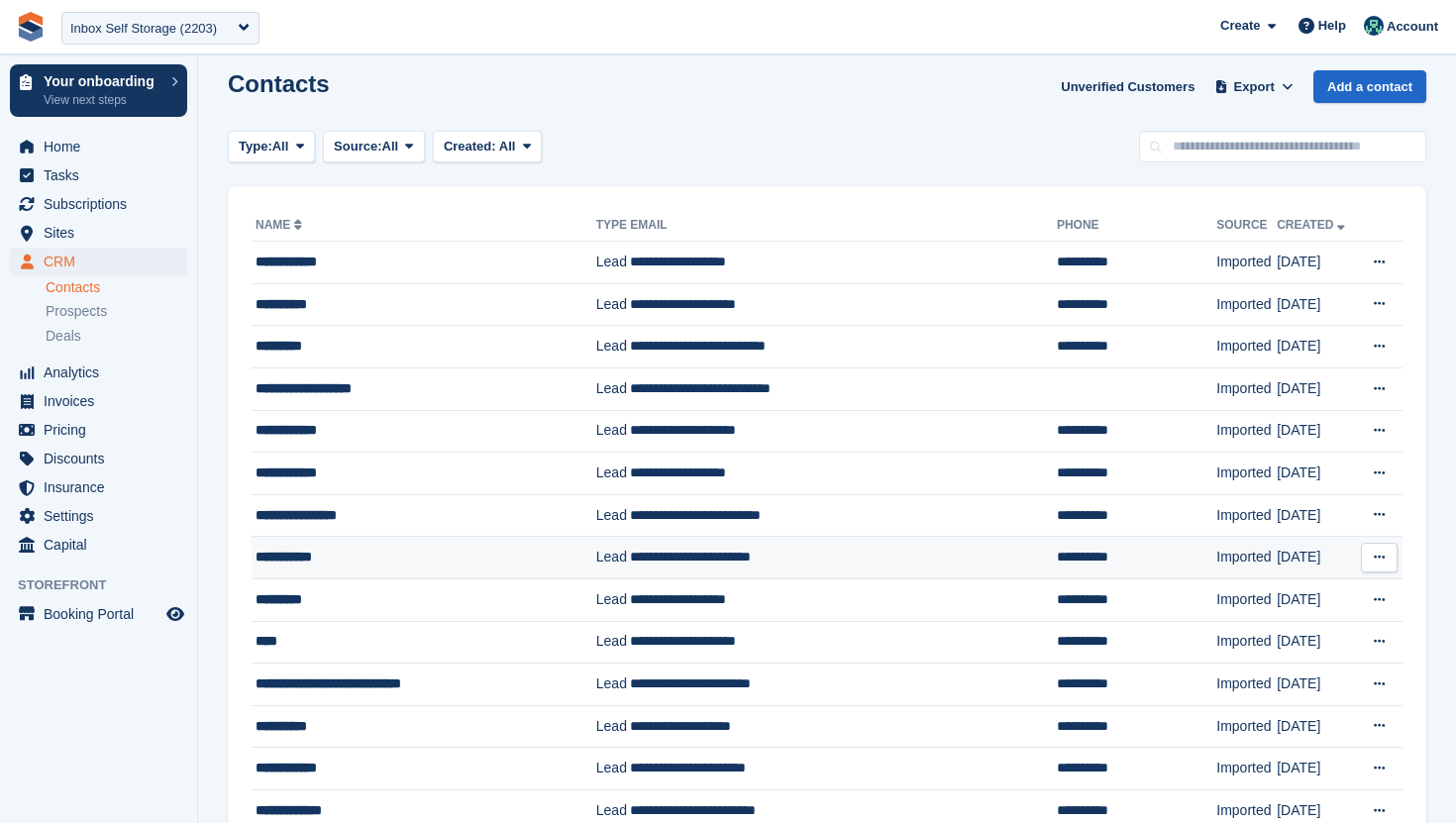 scroll, scrollTop: 0, scrollLeft: 0, axis: both 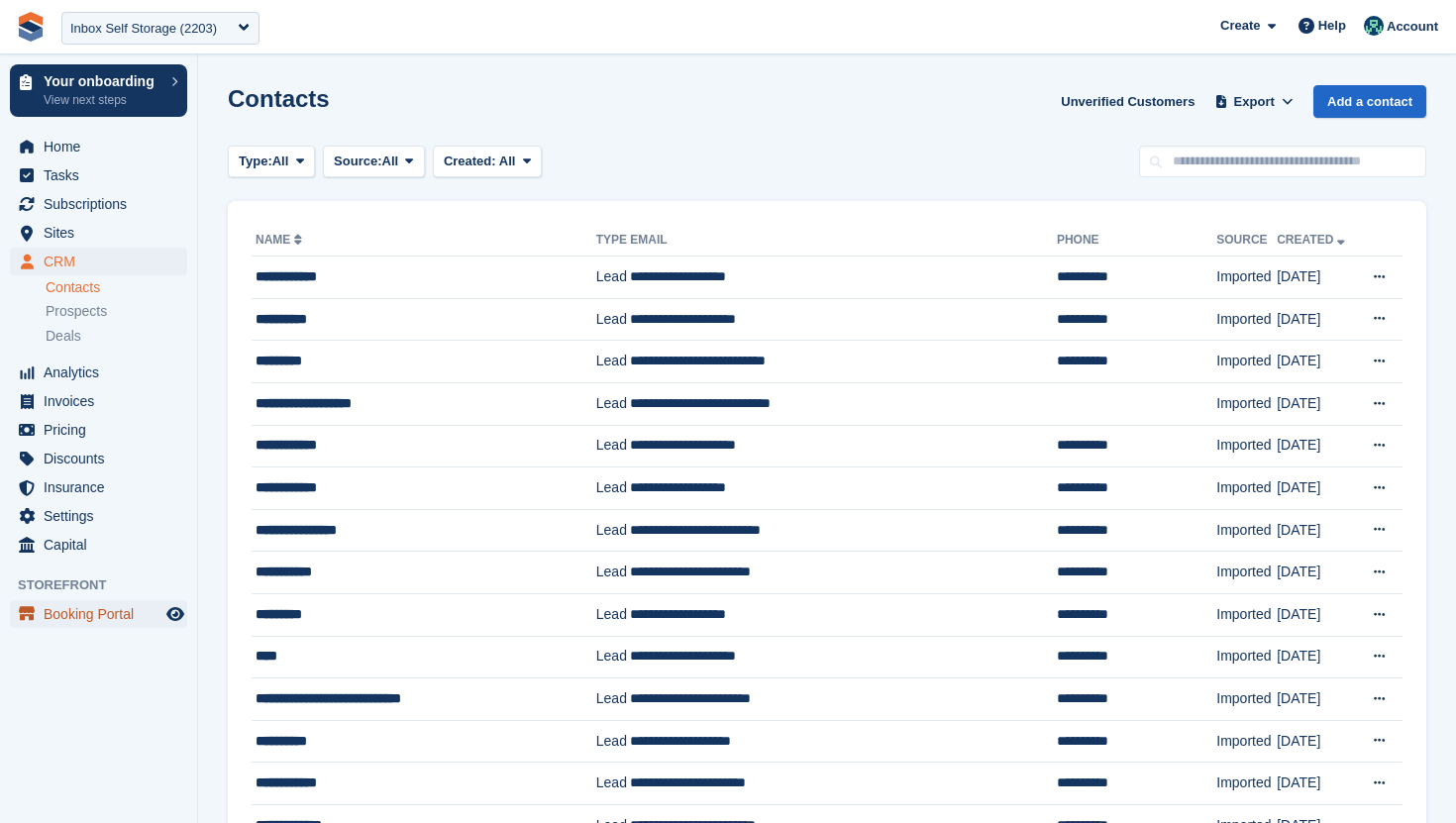 click on "Booking Portal" at bounding box center [103, 614] 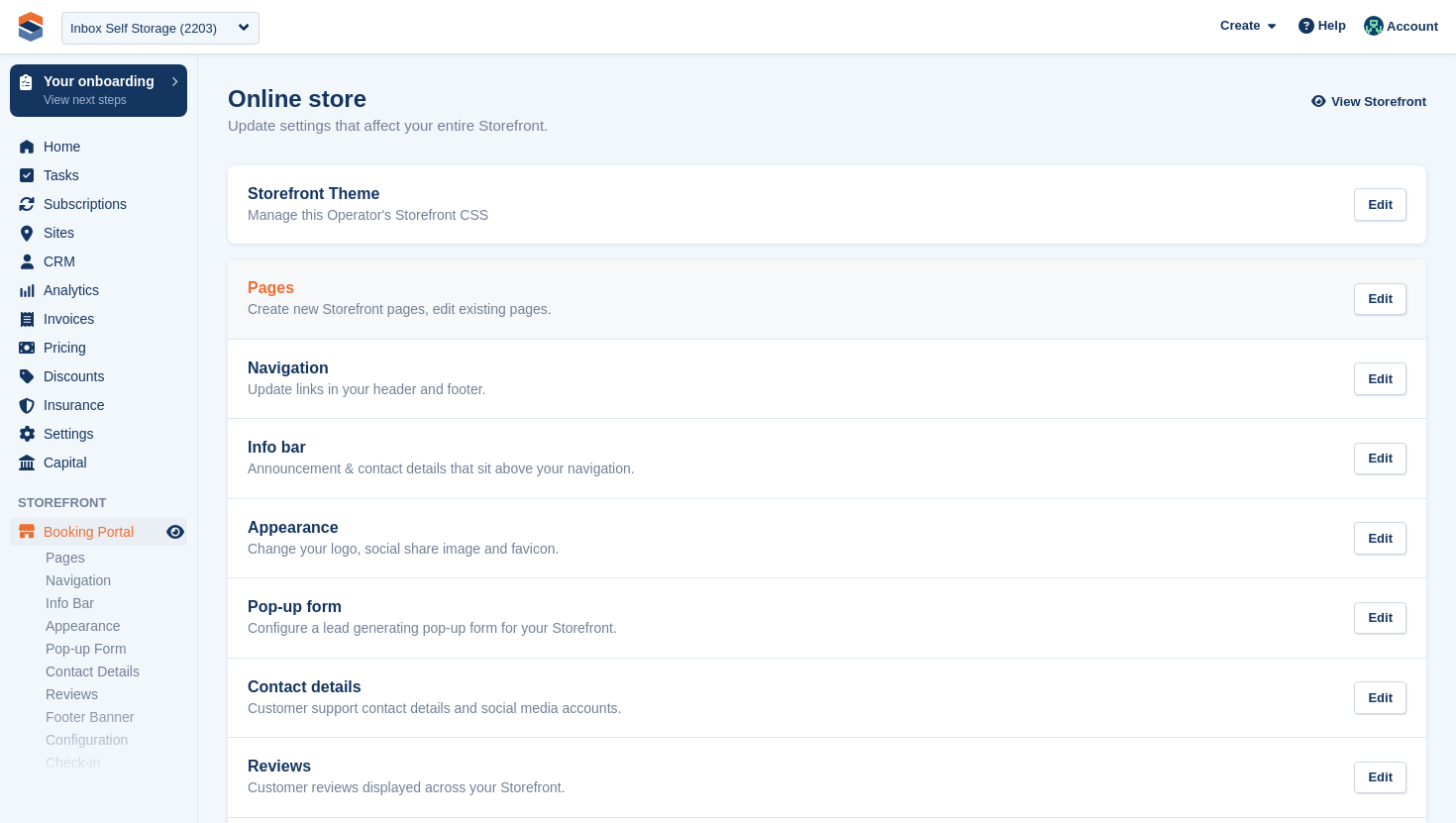 click on "Create new Storefront pages, edit existing pages." at bounding box center (399, 310) 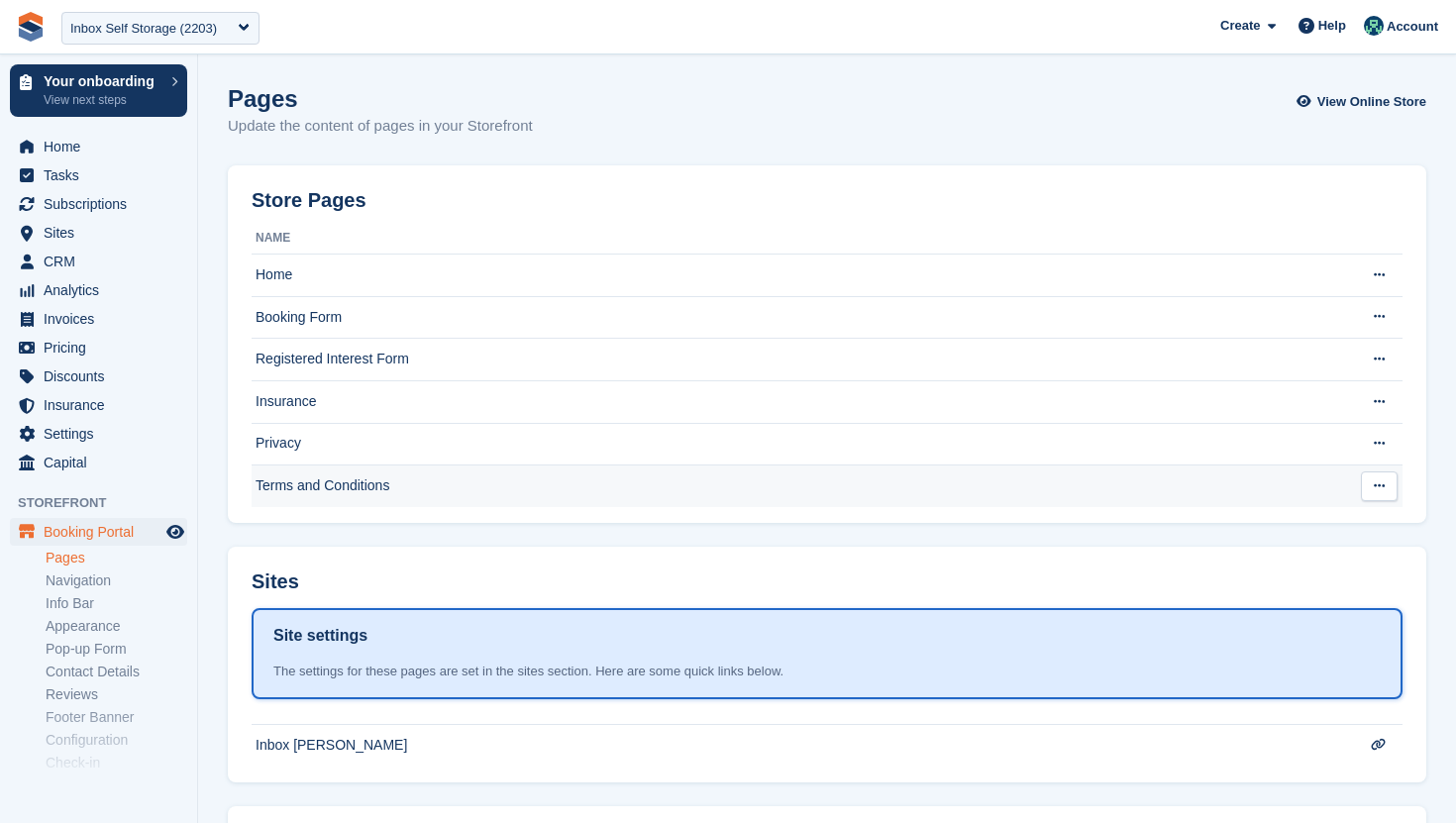 click on "Terms and Conditions" at bounding box center [798, 486] 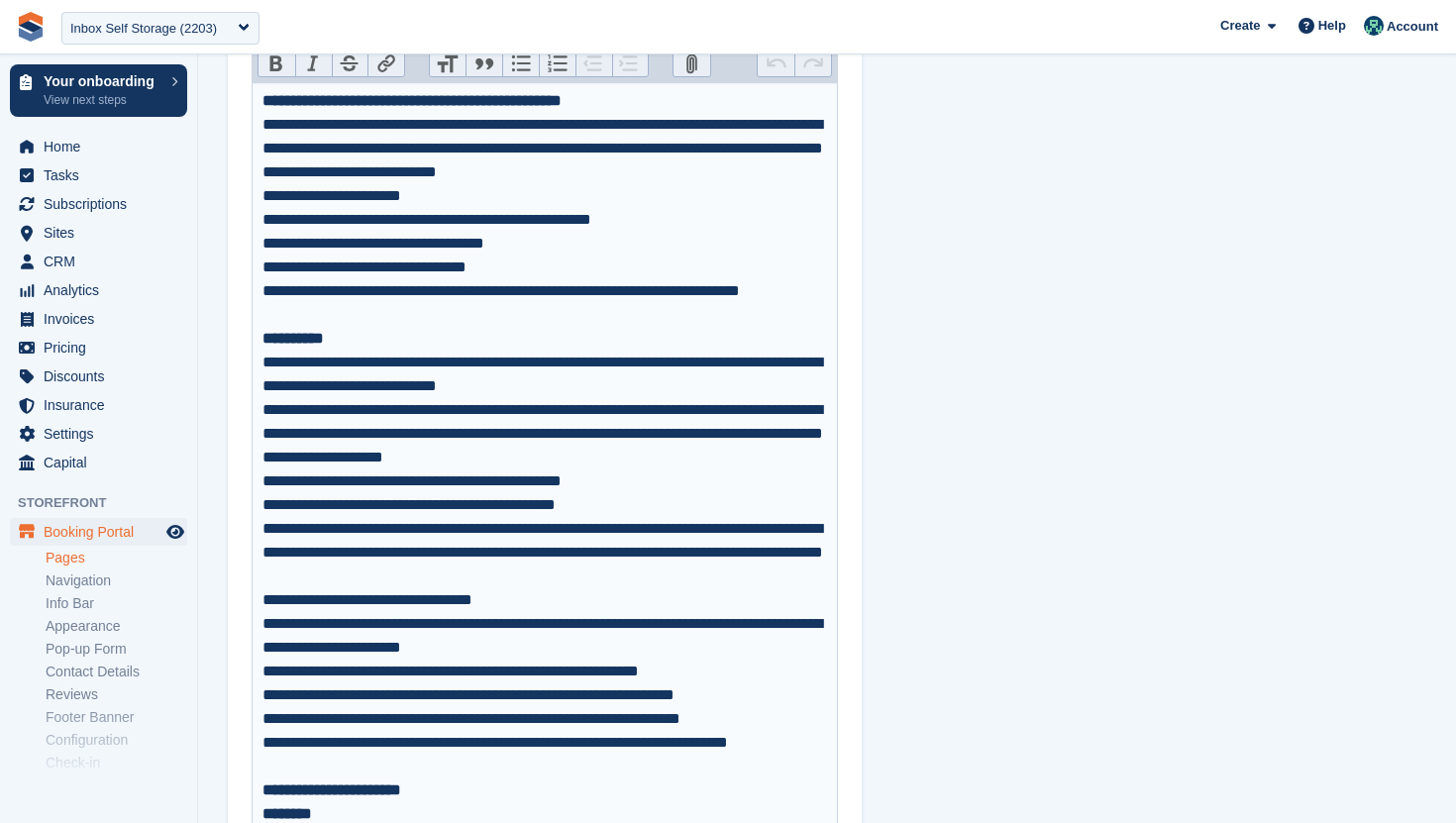 scroll, scrollTop: 340, scrollLeft: 0, axis: vertical 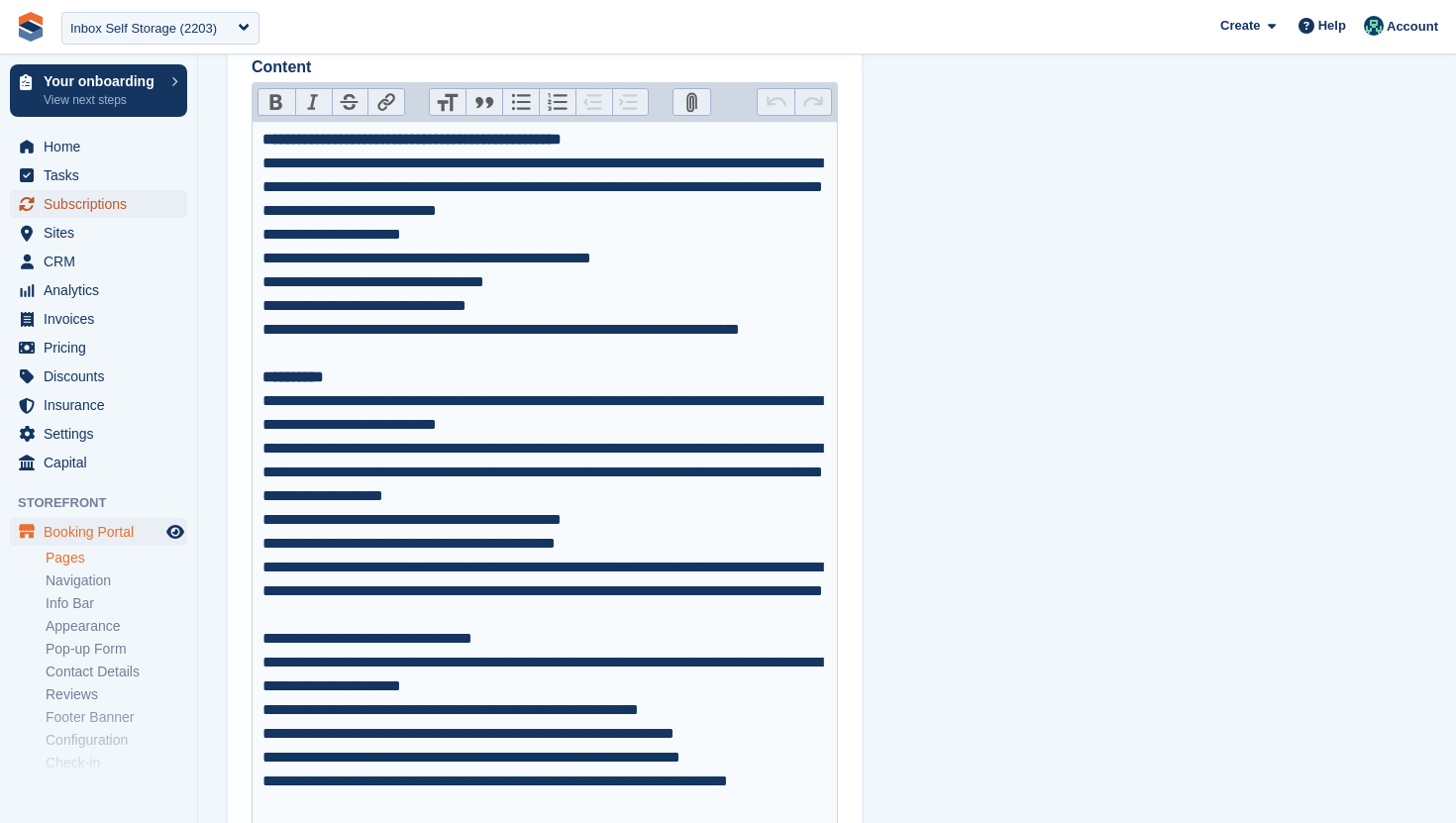 click on "Subscriptions" at bounding box center [103, 204] 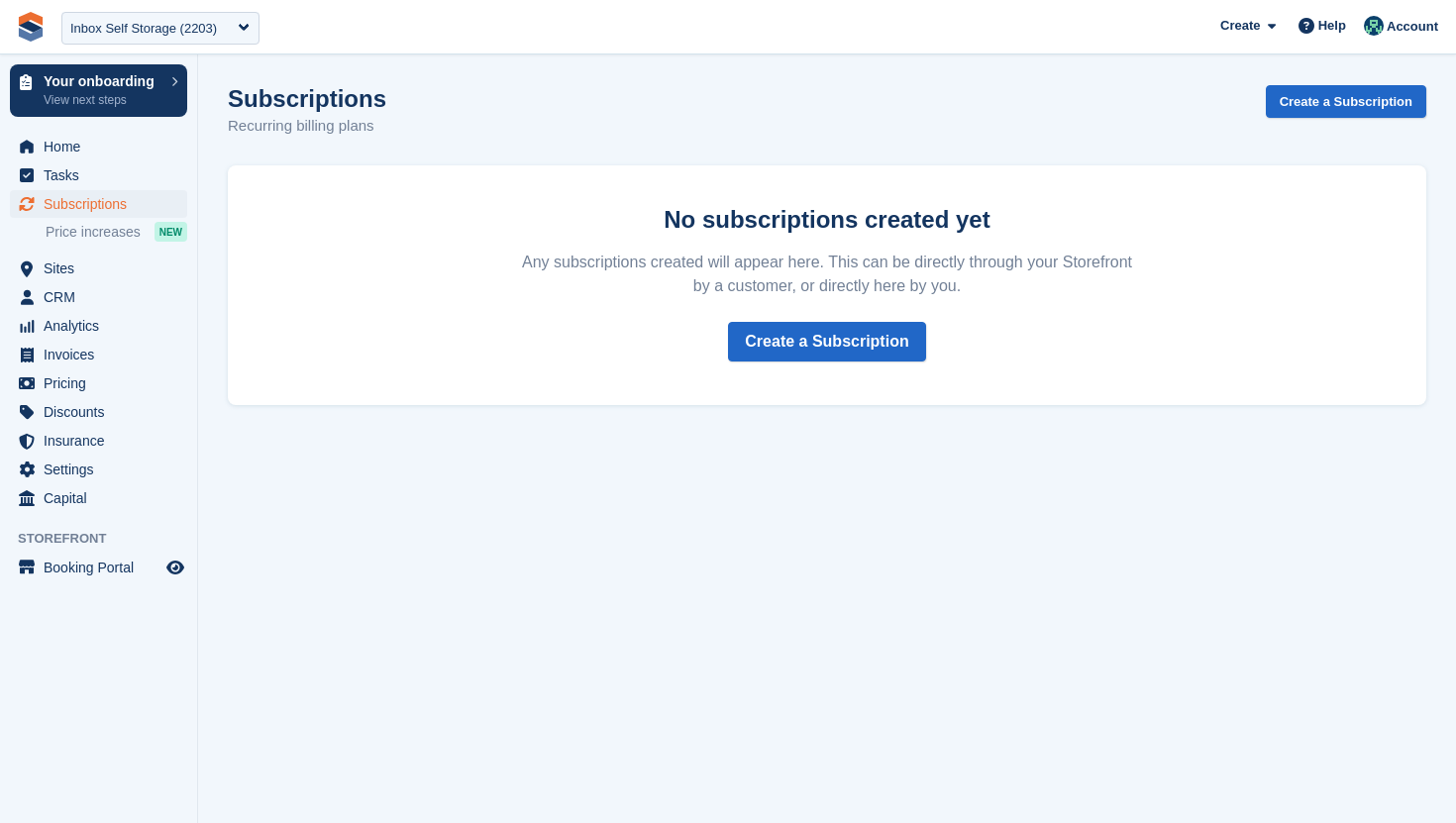 scroll, scrollTop: 0, scrollLeft: 0, axis: both 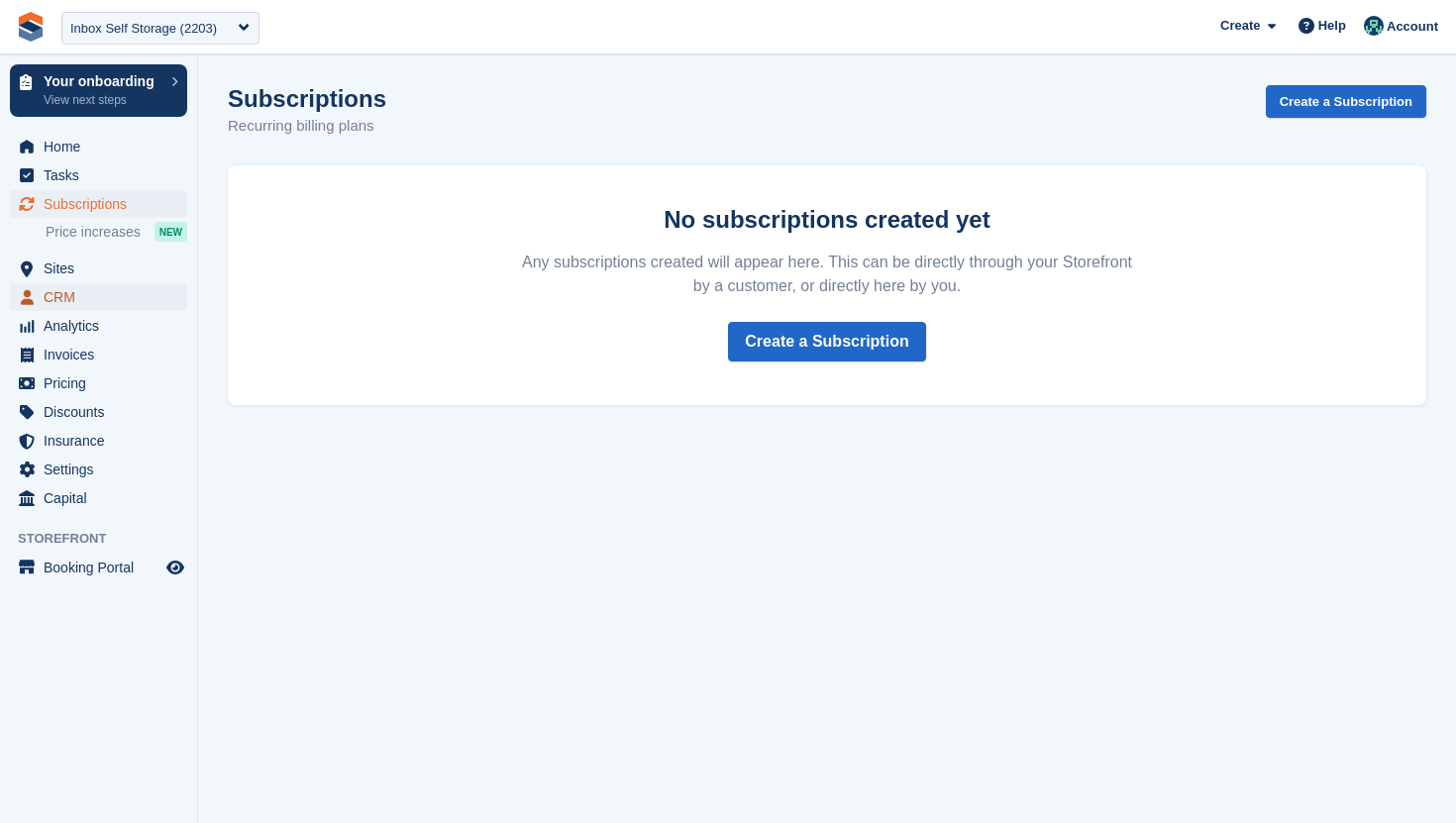 click on "CRM" at bounding box center (103, 297) 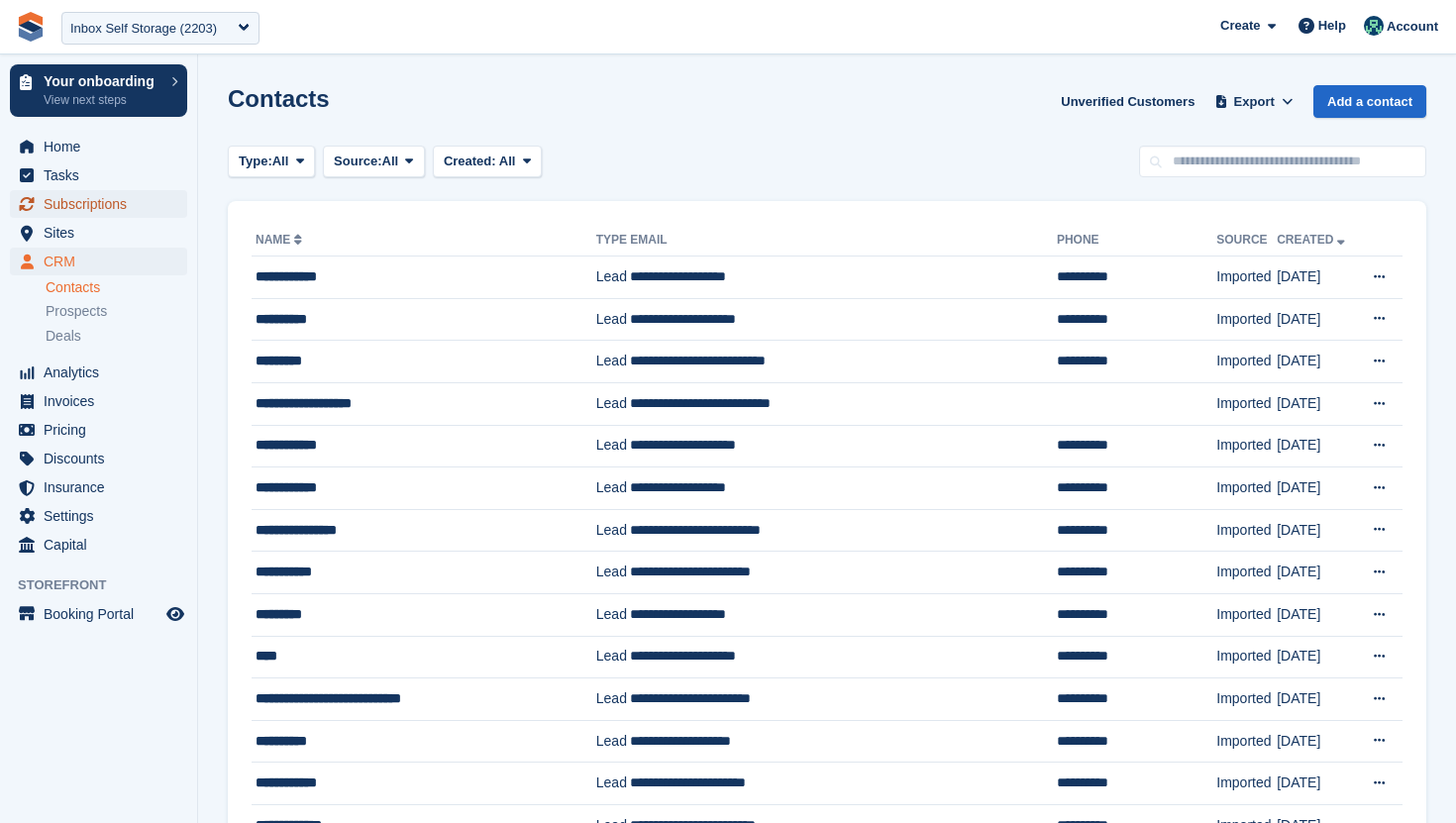 click on "Subscriptions" at bounding box center (103, 204) 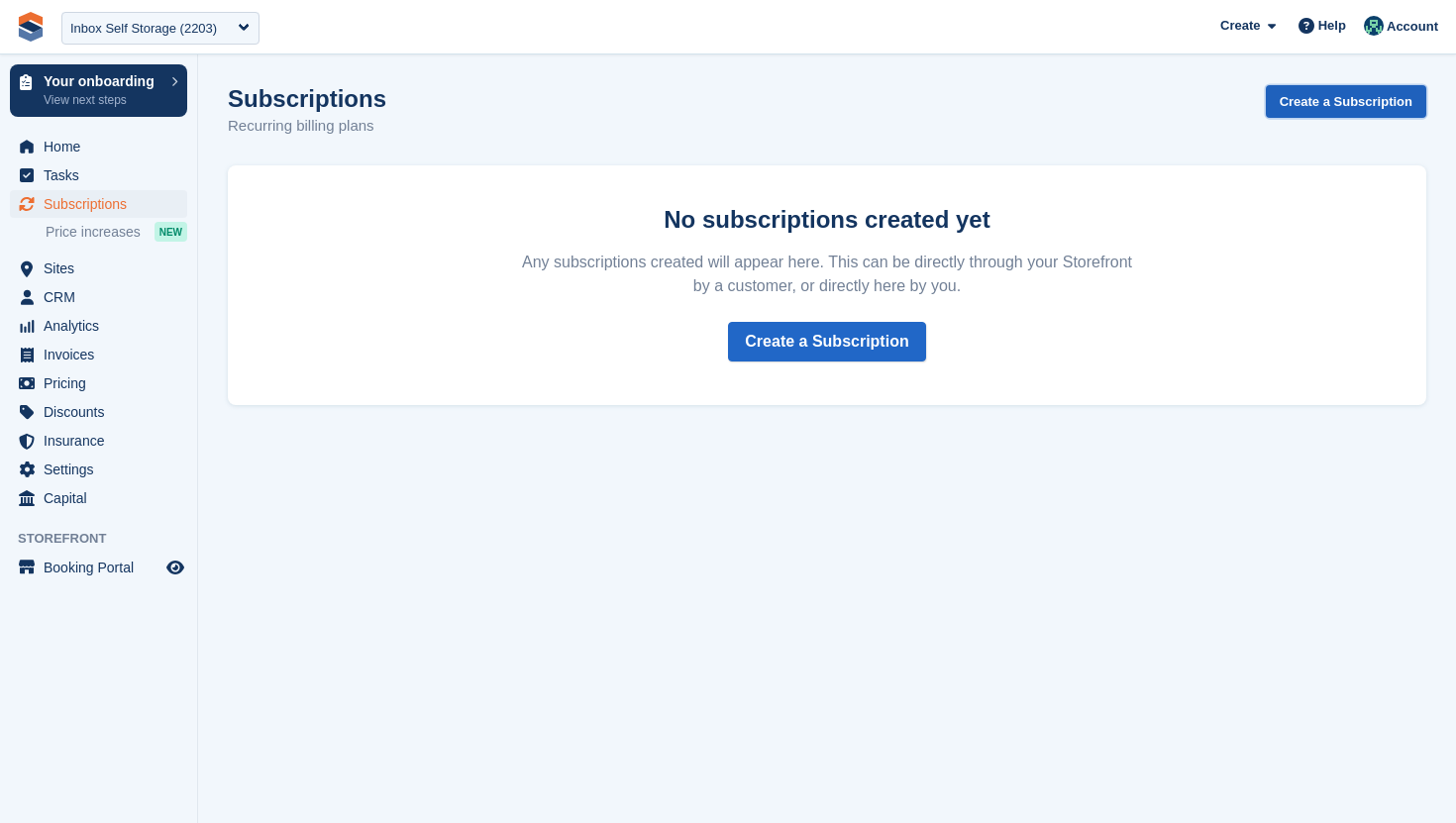 click on "Create a Subscription" at bounding box center (1346, 101) 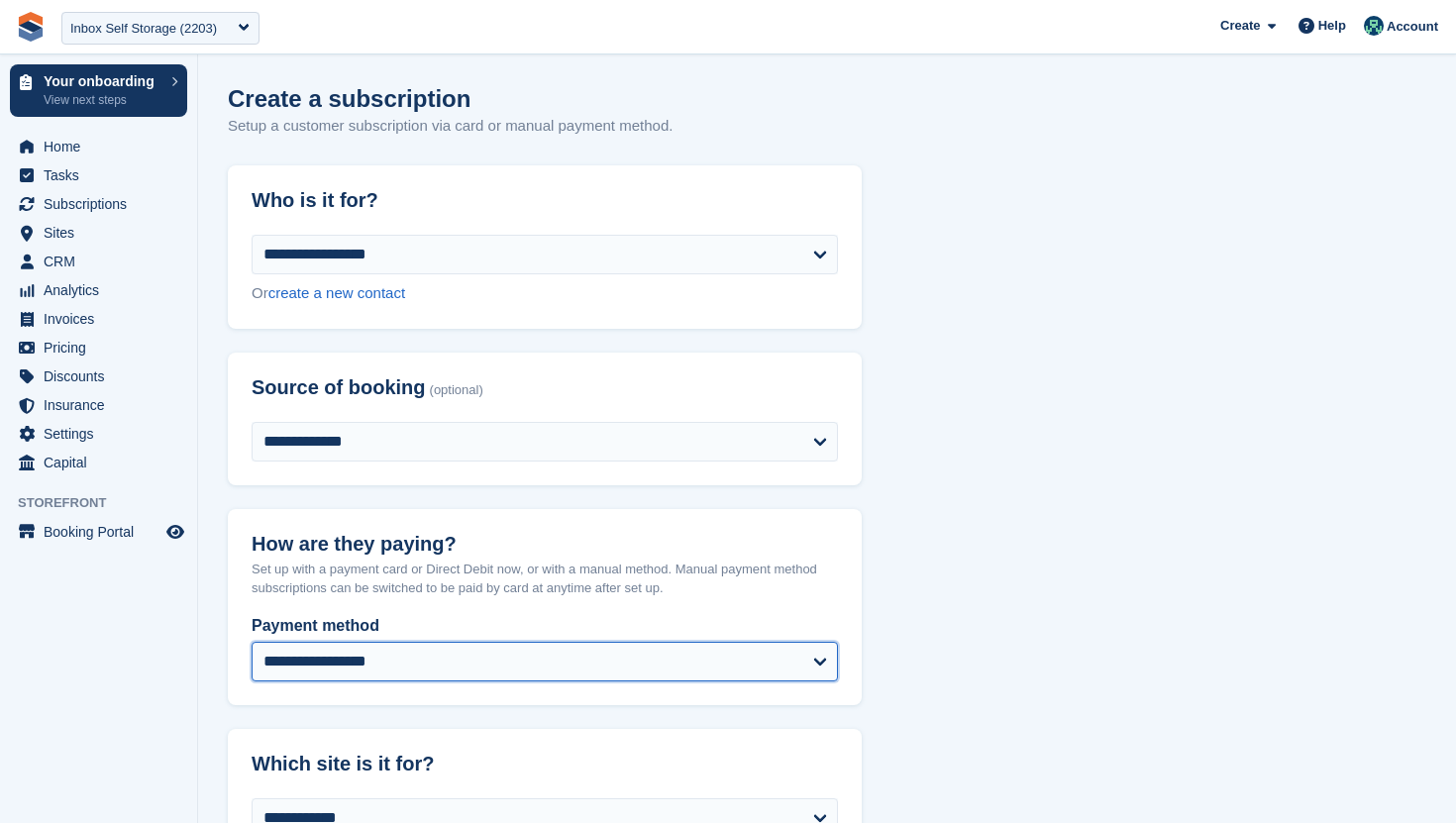 click on "**********" at bounding box center (545, 662) 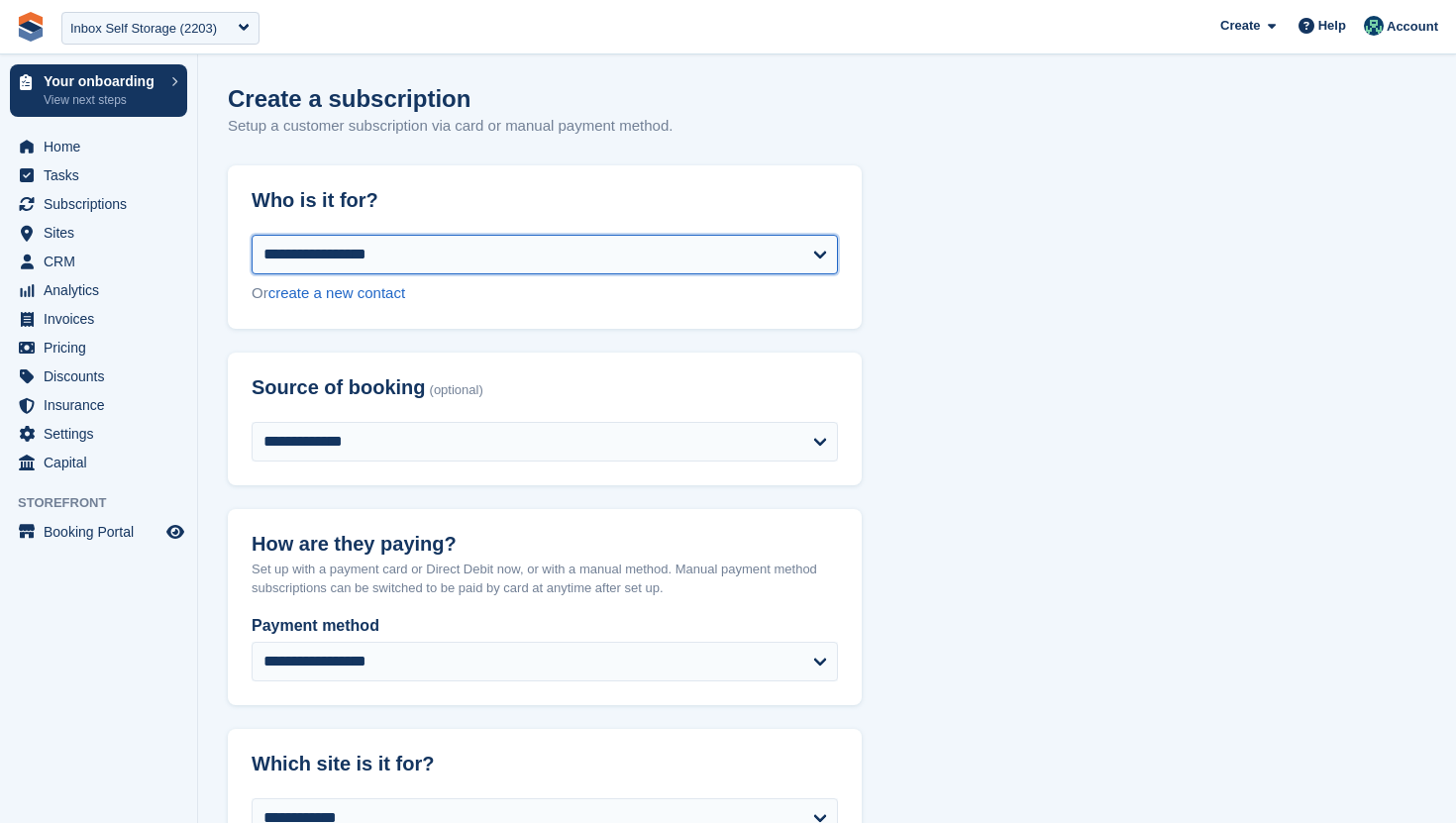 click on "**********" at bounding box center [545, 255] 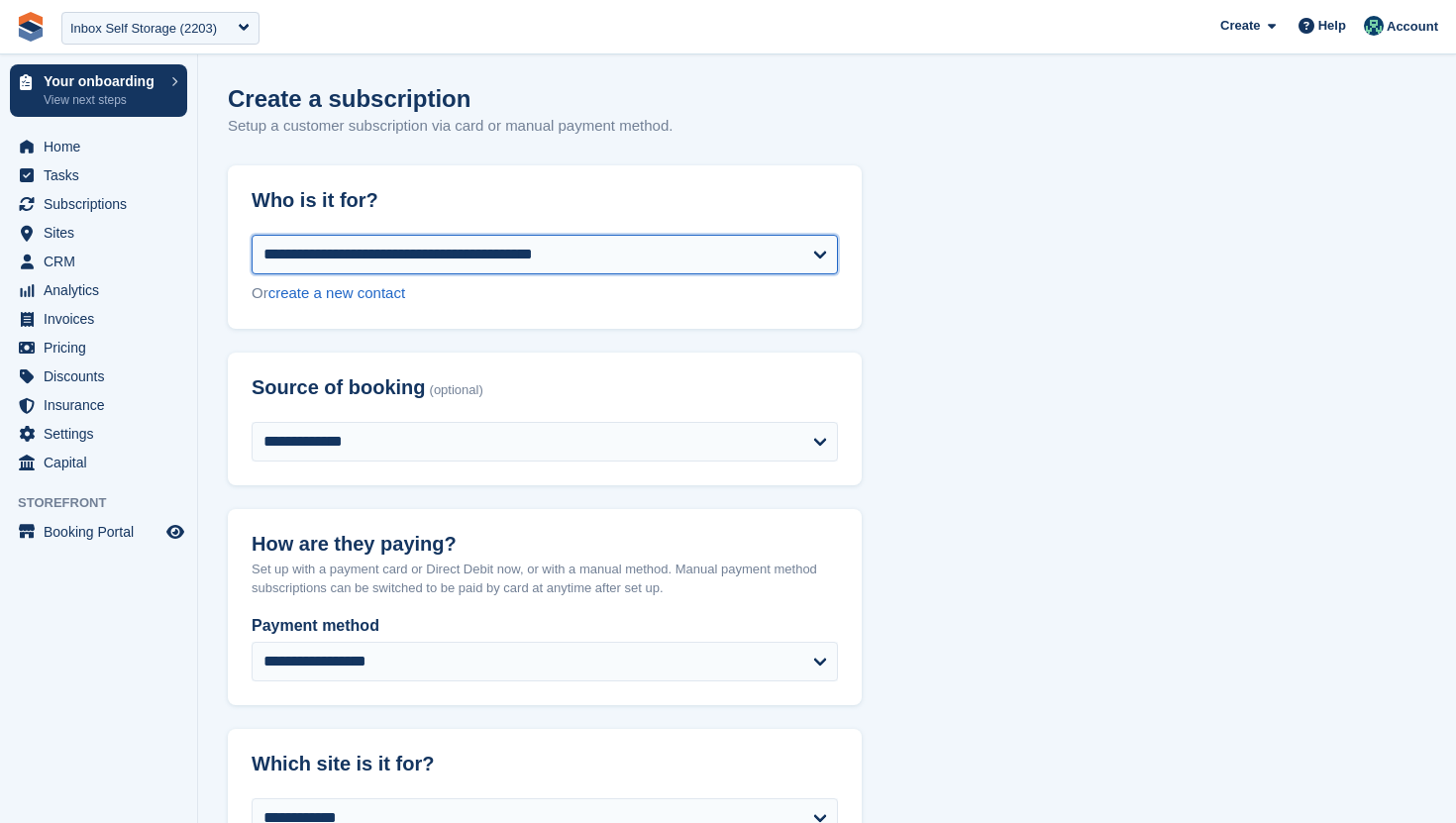 select on "**********" 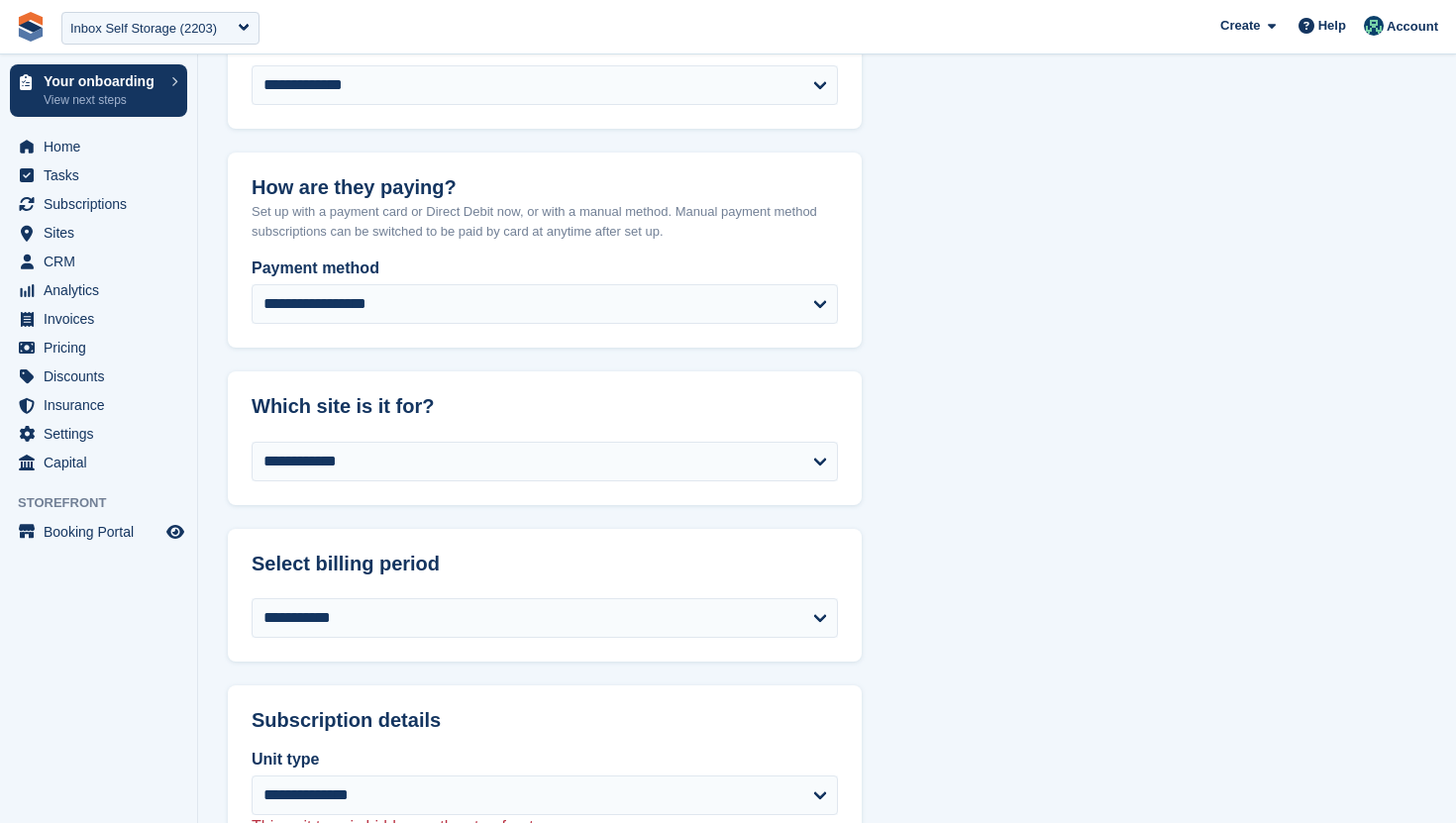 scroll, scrollTop: 866, scrollLeft: 0, axis: vertical 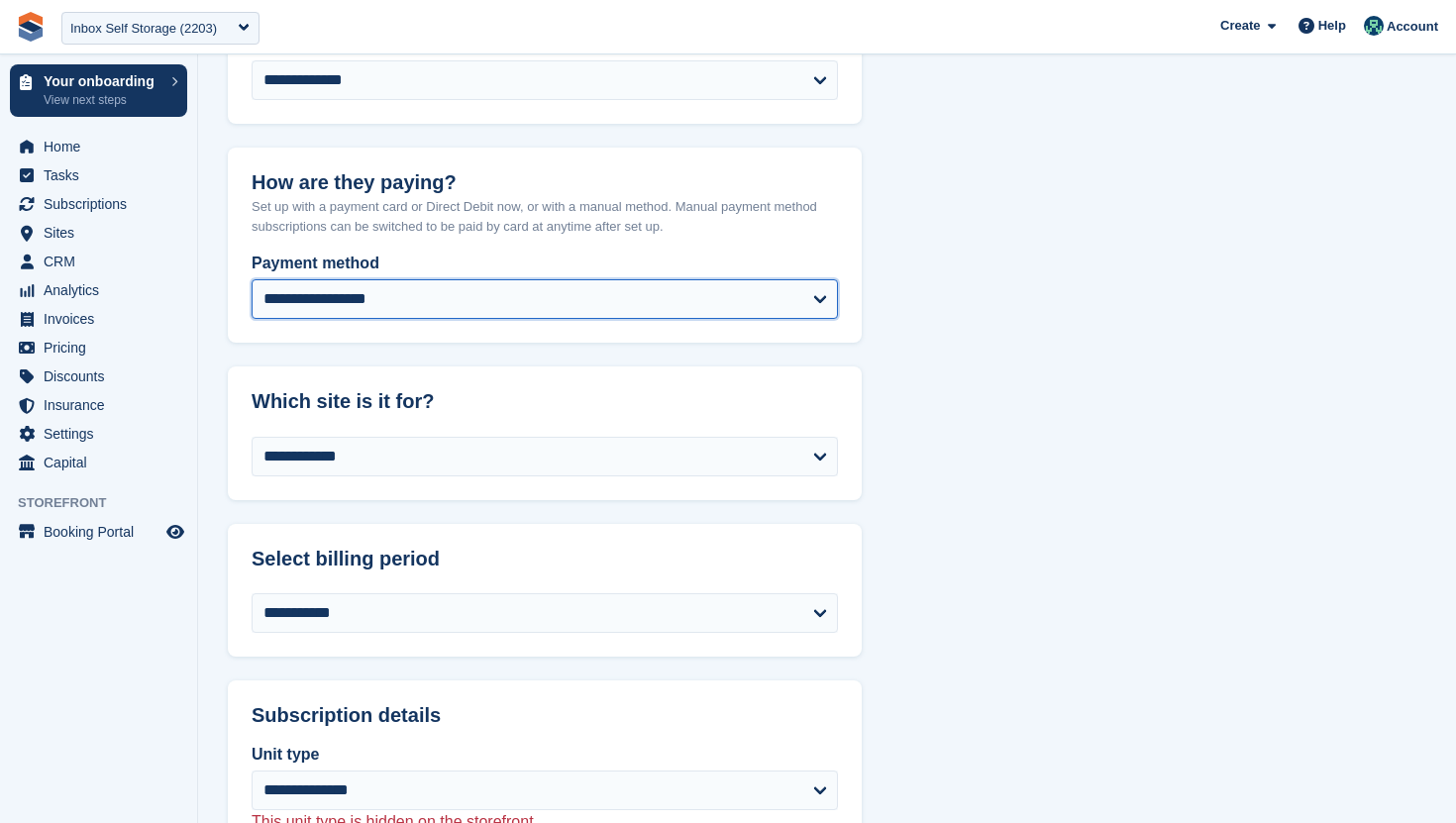 click on "**********" at bounding box center [545, 299] 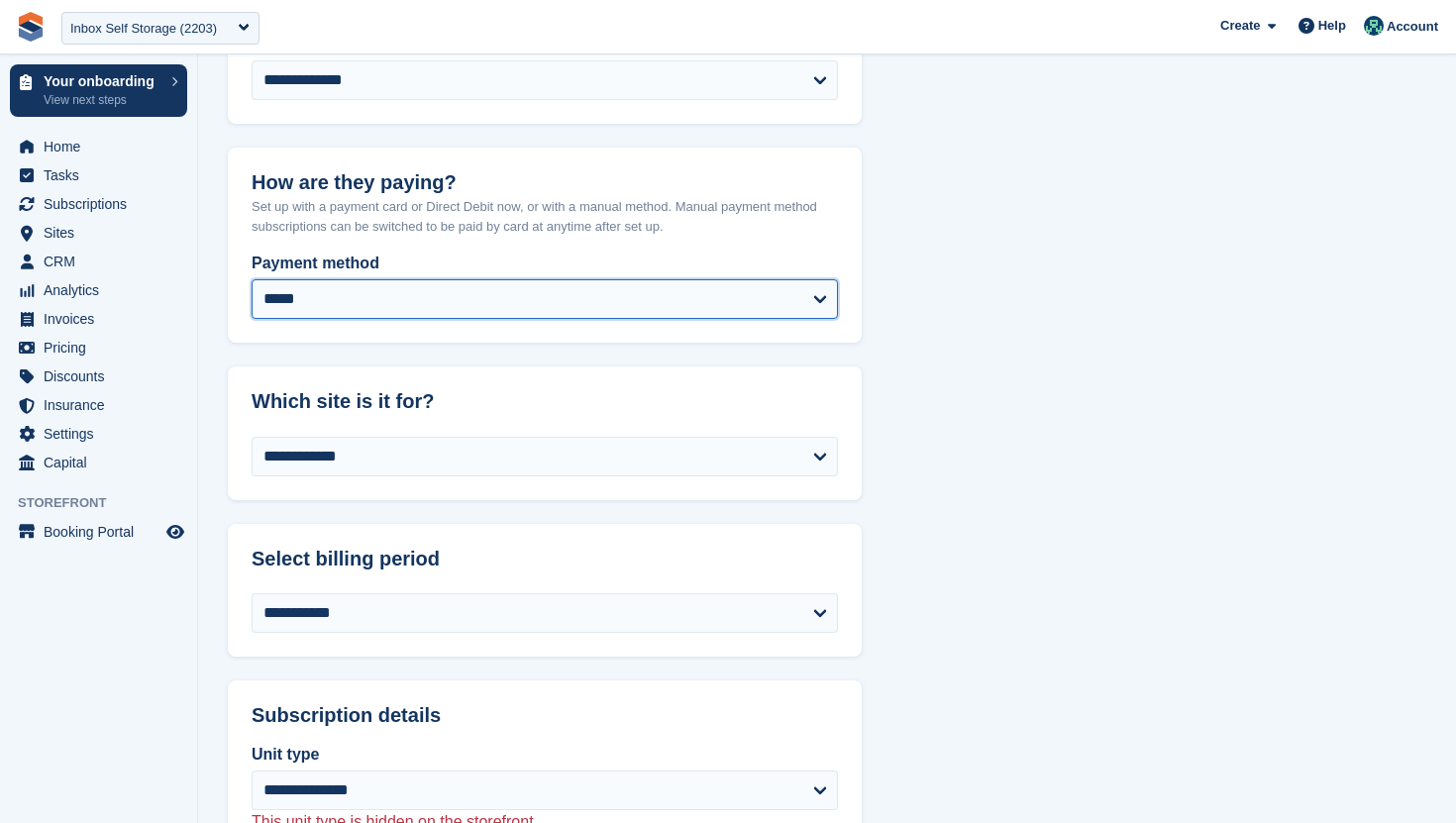 select on "******" 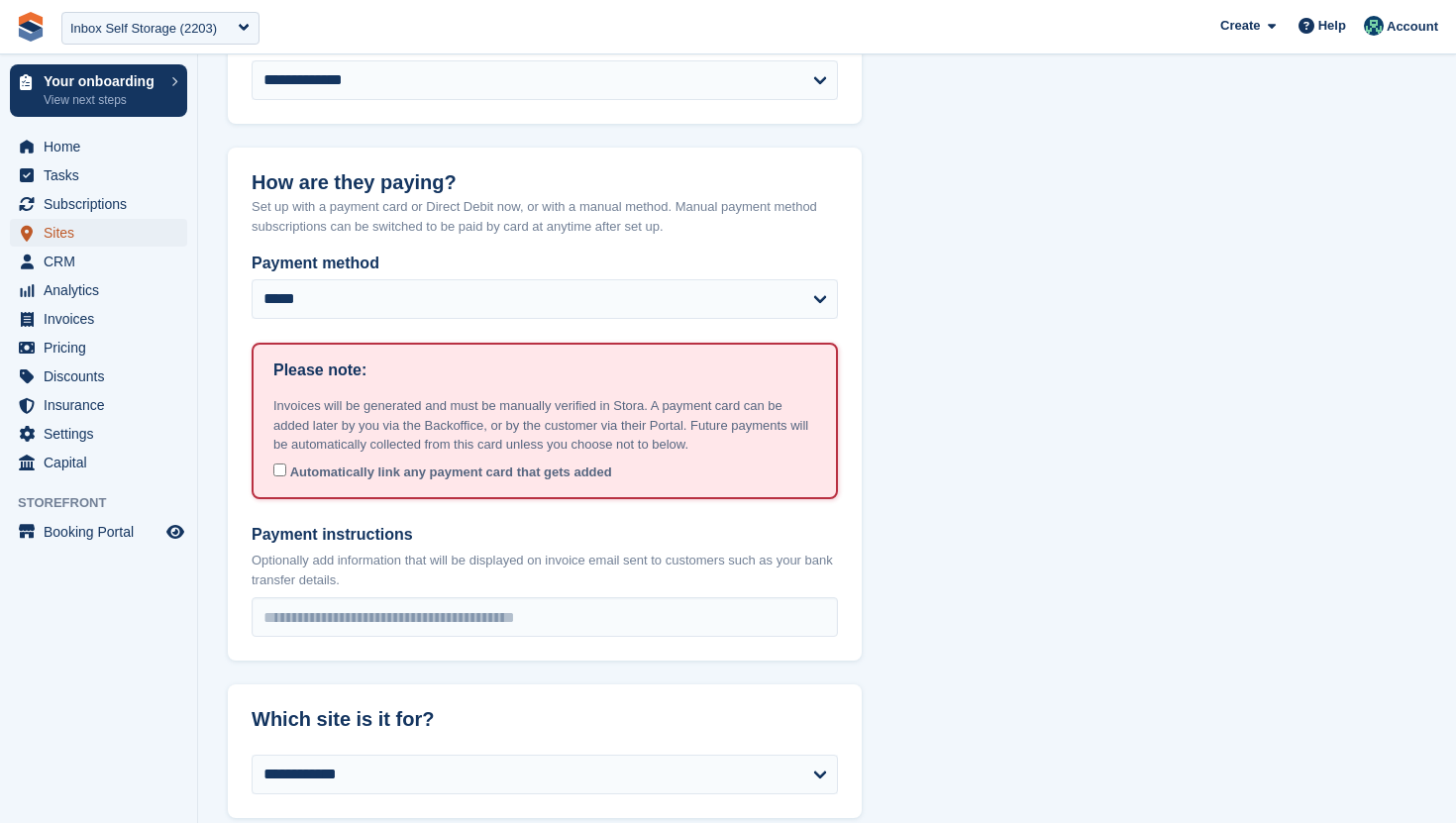 click on "Sites" at bounding box center (103, 233) 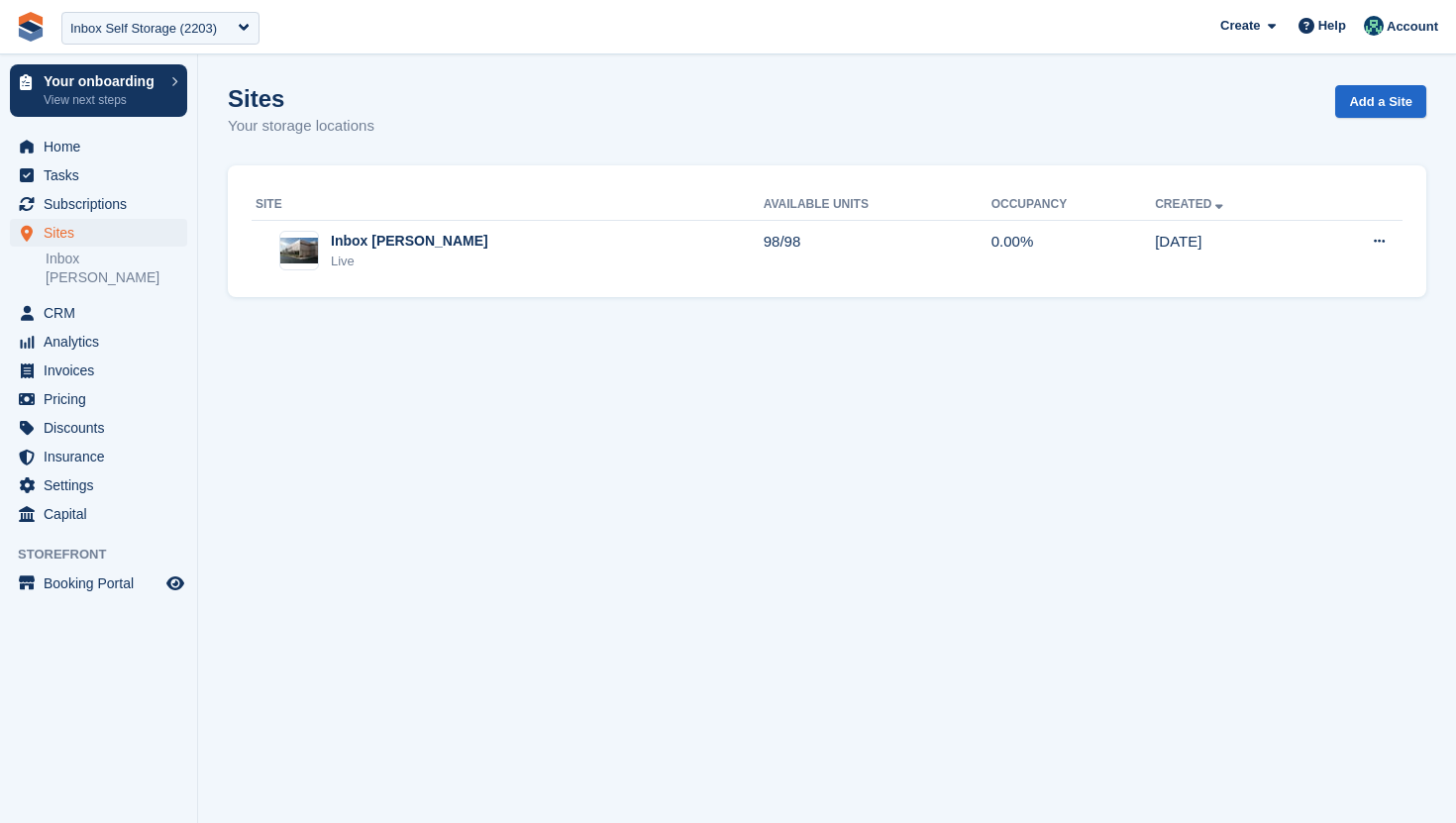 scroll, scrollTop: 0, scrollLeft: 0, axis: both 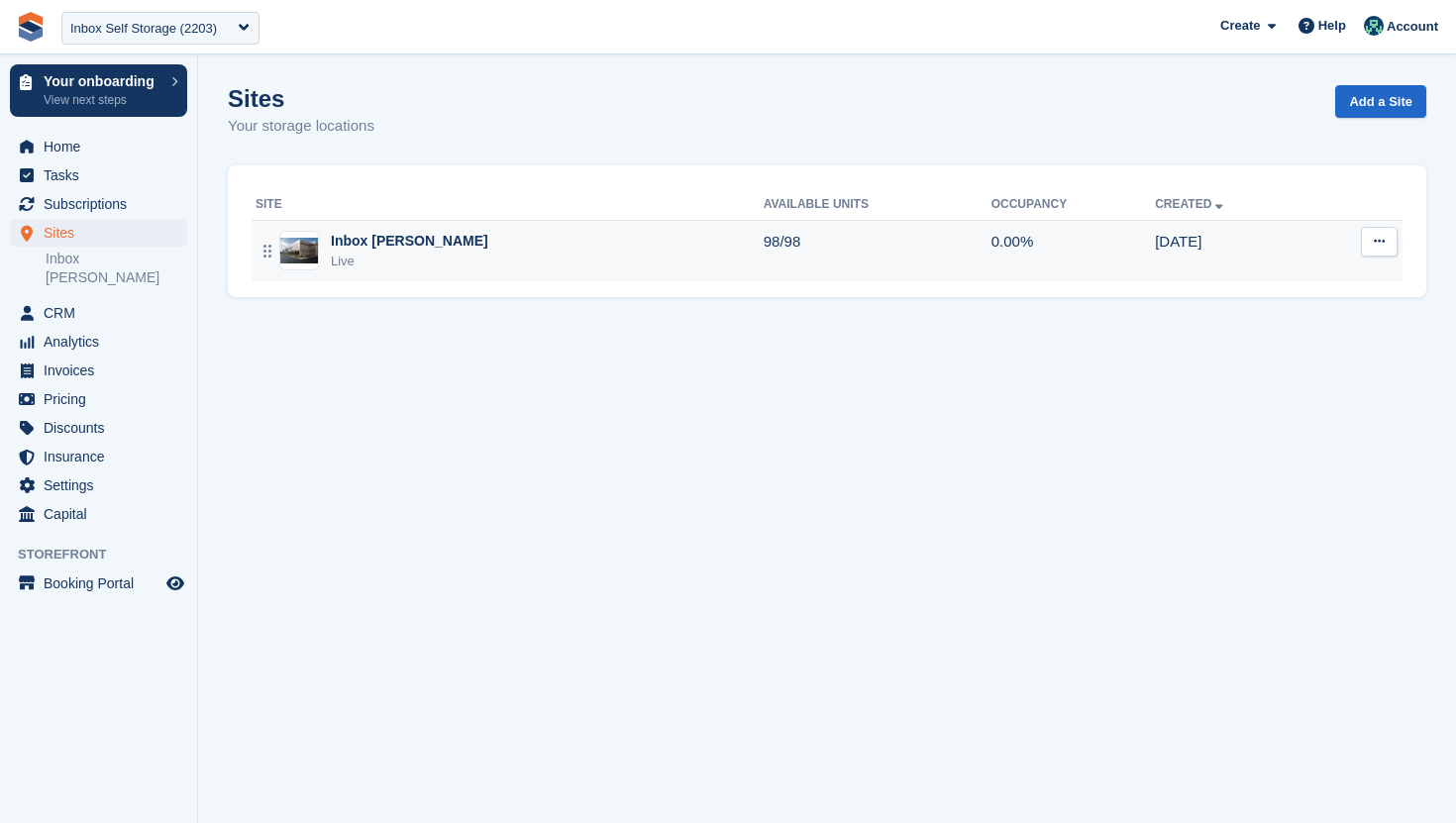 click at bounding box center (1379, 242) 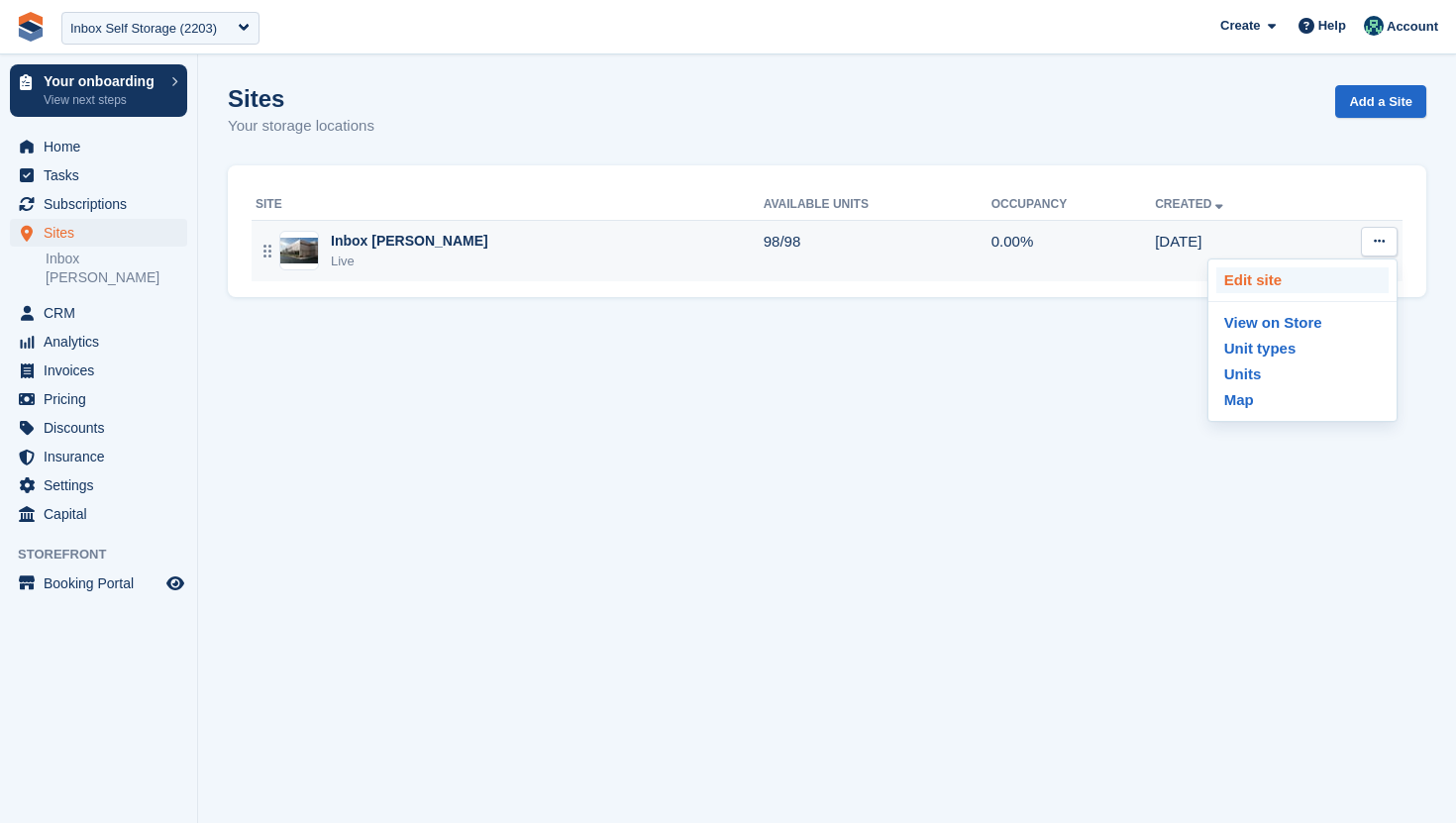 click on "Edit site" at bounding box center [1302, 280] 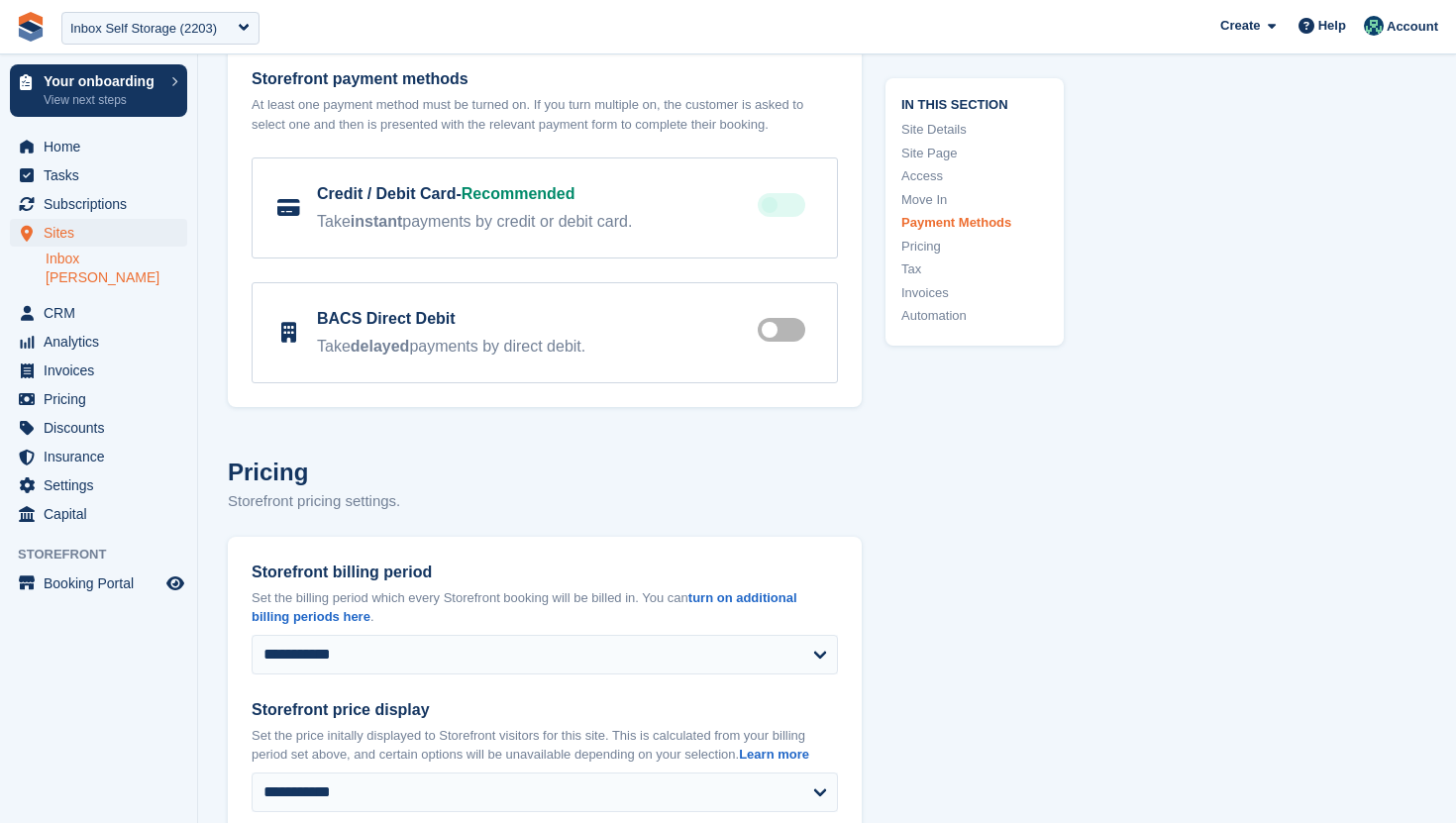 scroll, scrollTop: 6055, scrollLeft: 0, axis: vertical 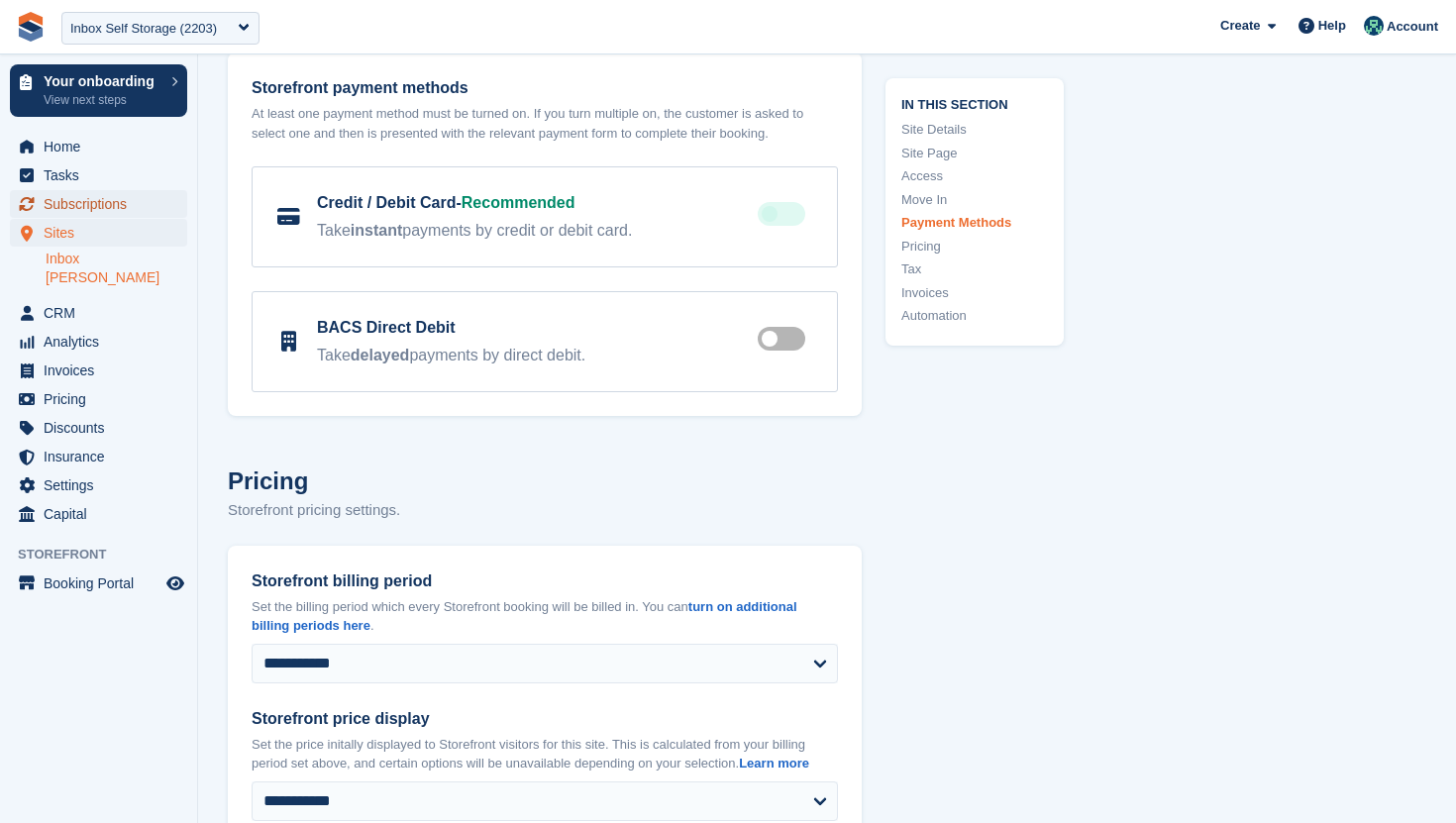 click on "Subscriptions" at bounding box center (103, 204) 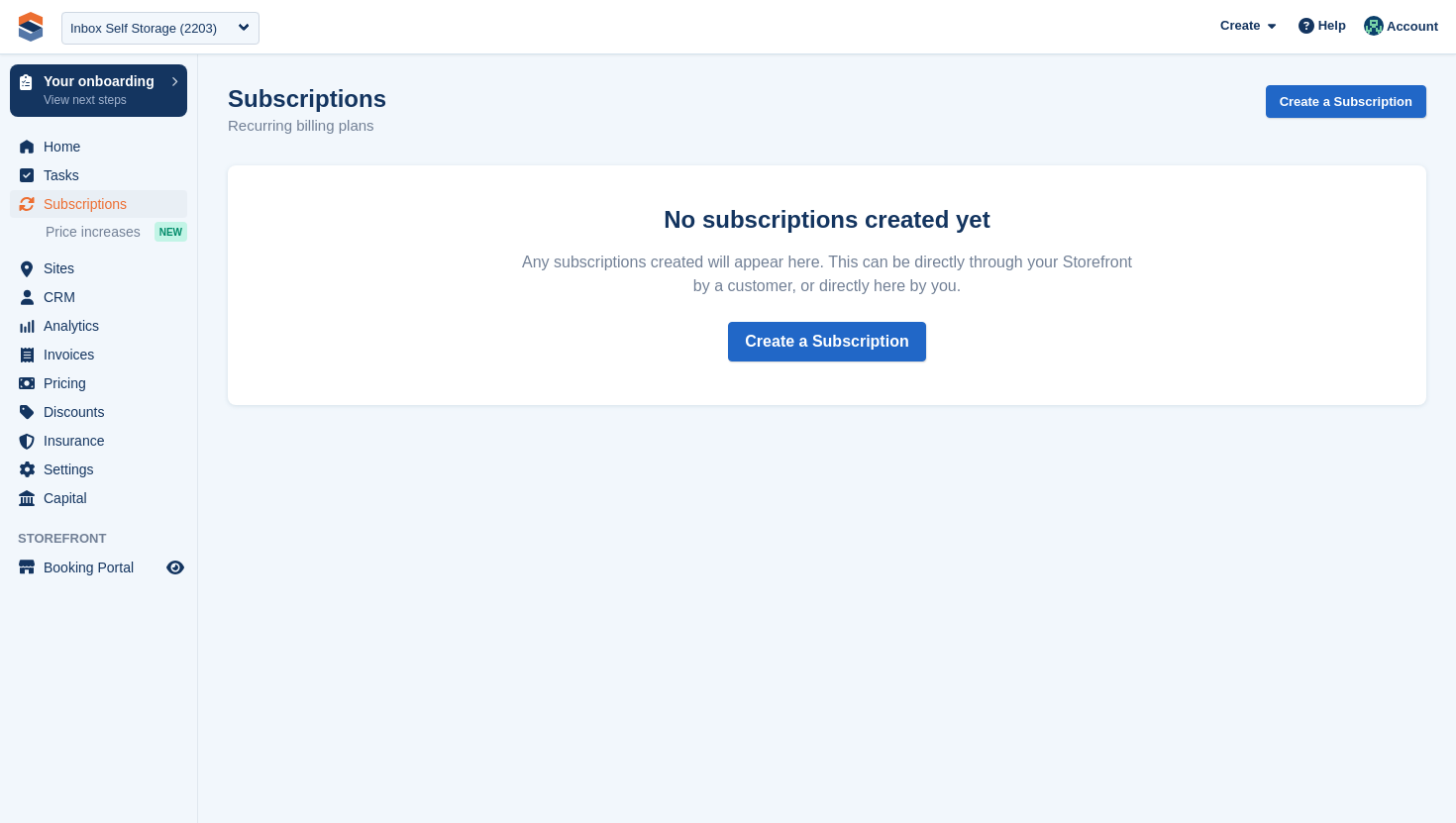 scroll, scrollTop: 0, scrollLeft: 0, axis: both 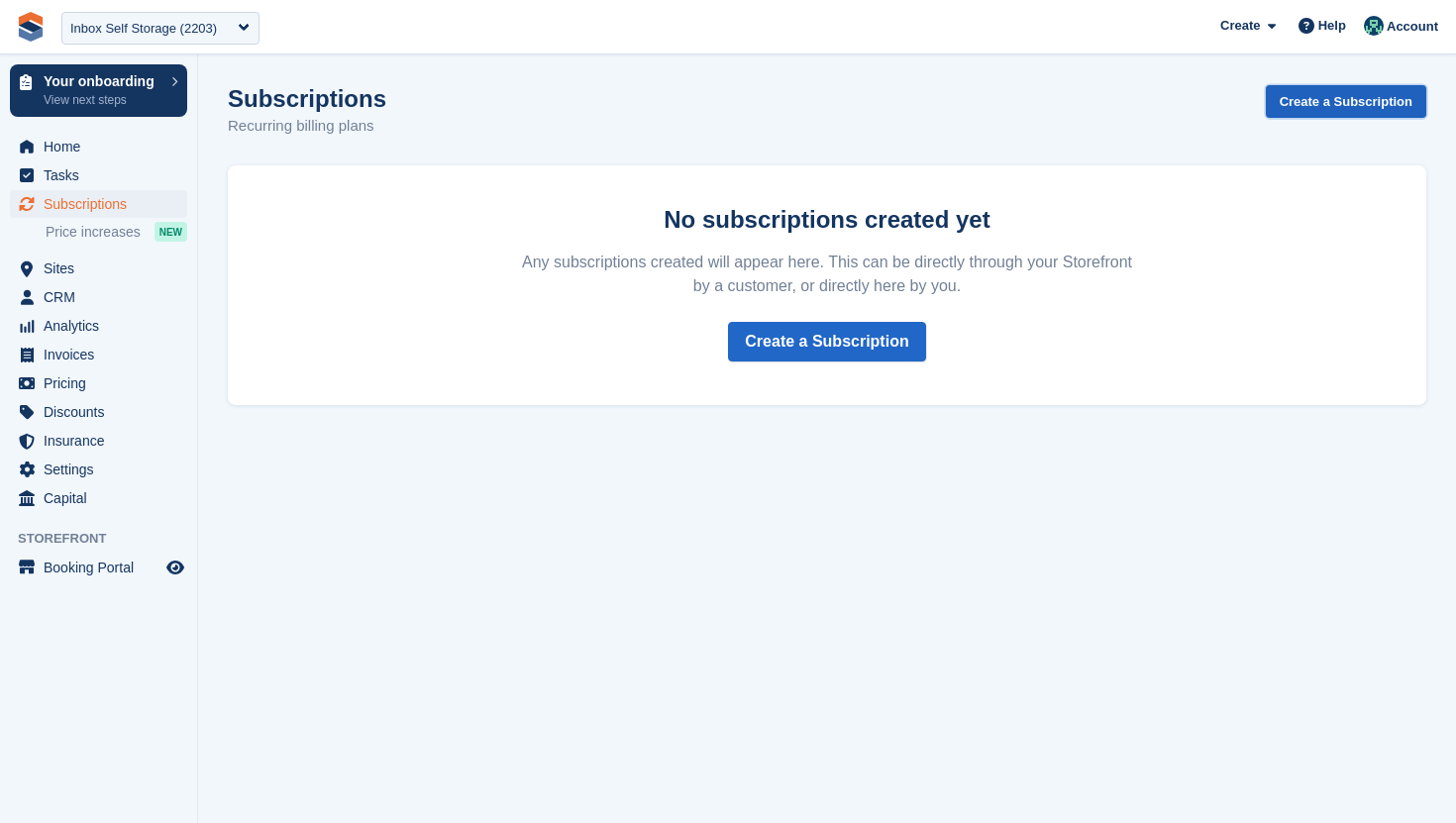 click on "Create a Subscription" at bounding box center (1346, 101) 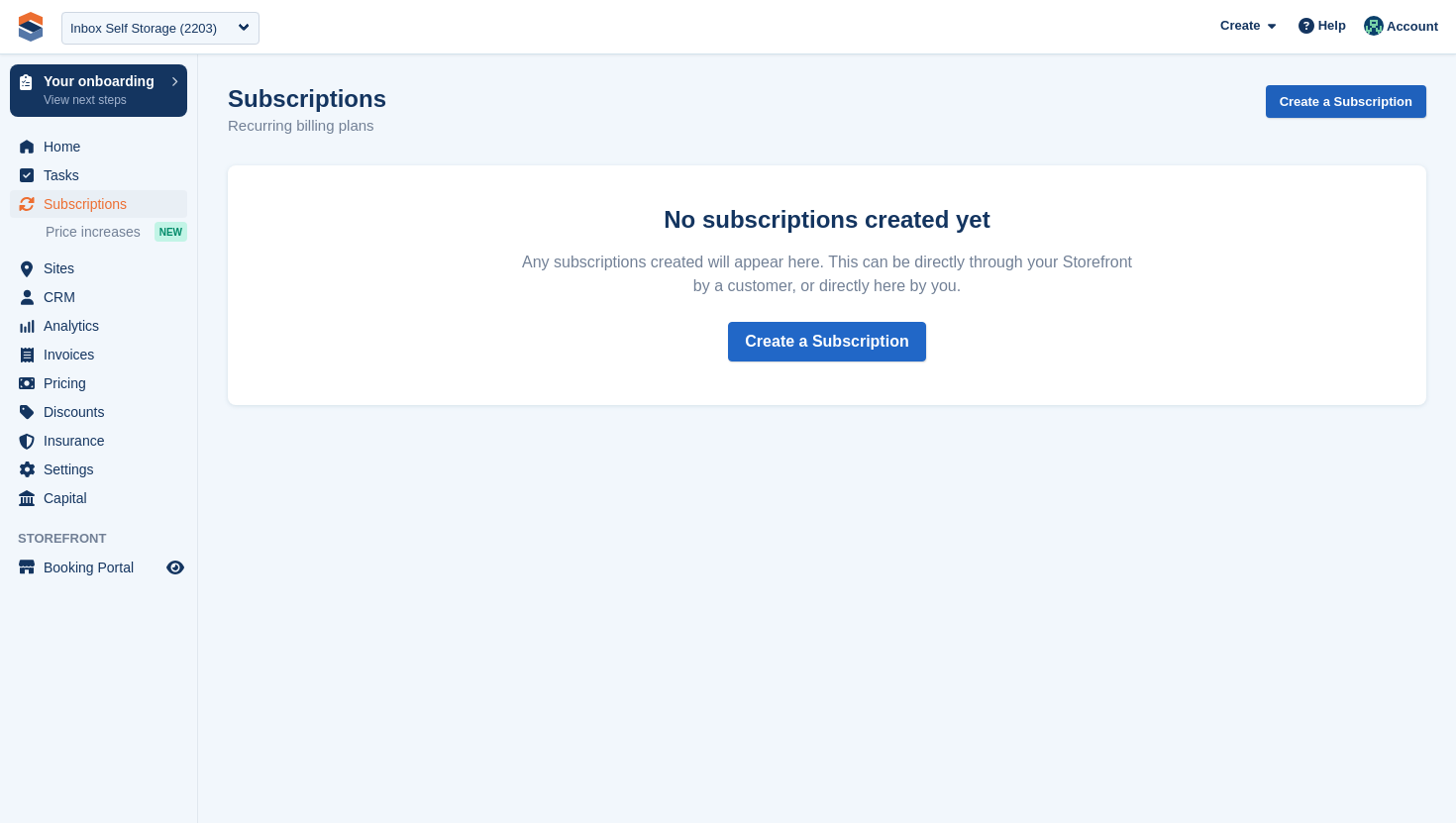 select on "*****" 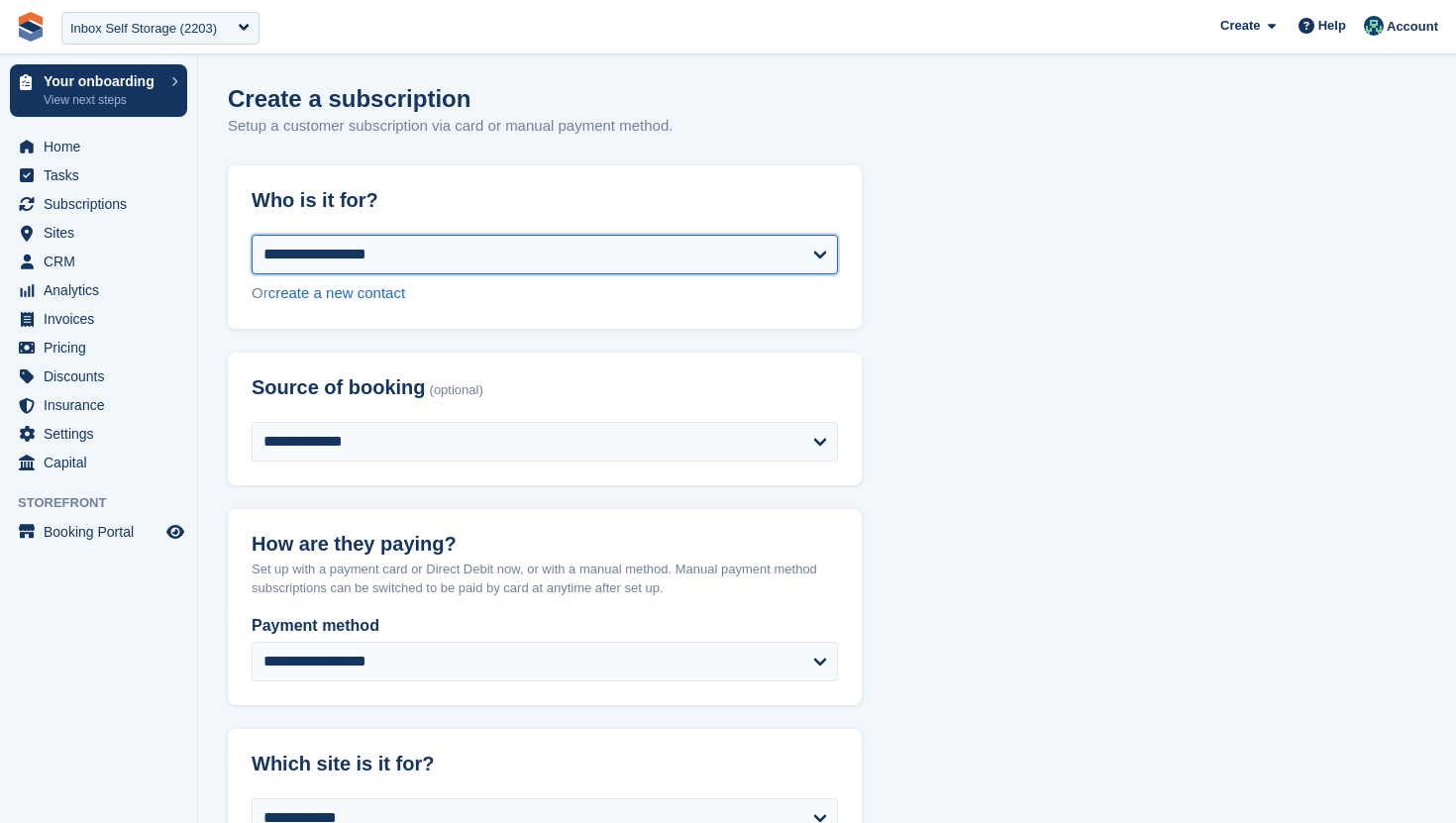 click on "**********" at bounding box center (545, 255) 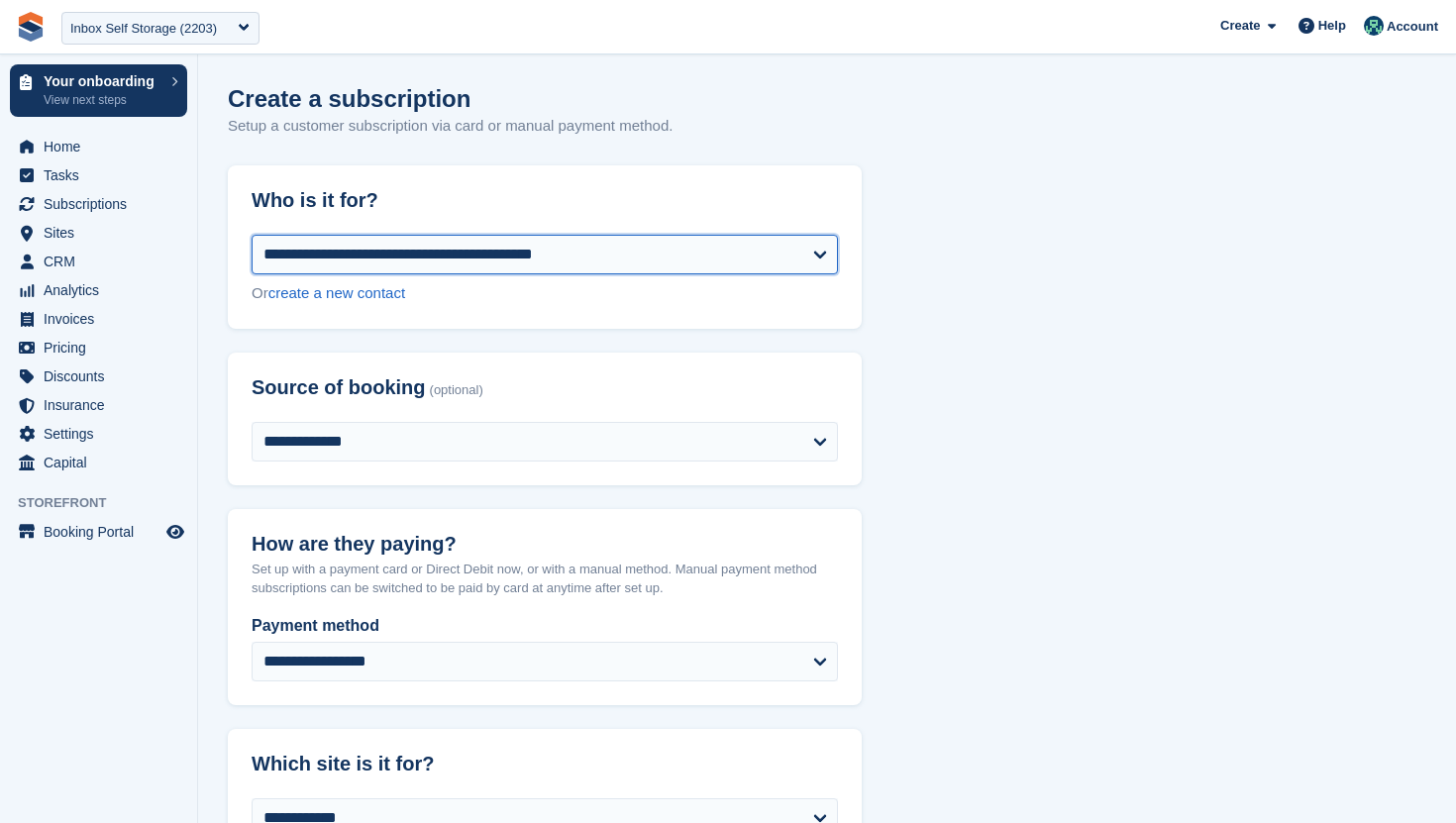 select on "**********" 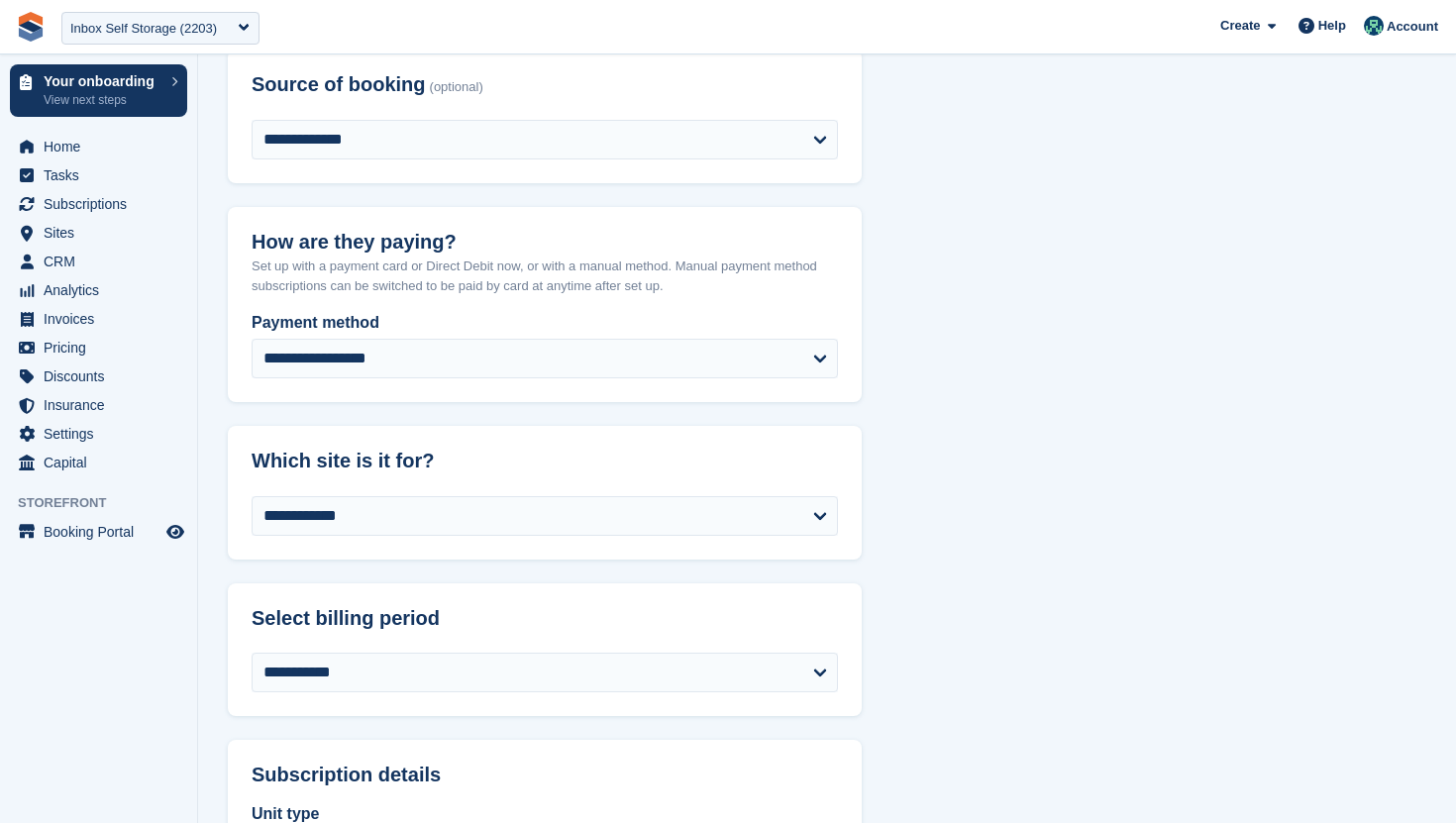 scroll, scrollTop: 812, scrollLeft: 0, axis: vertical 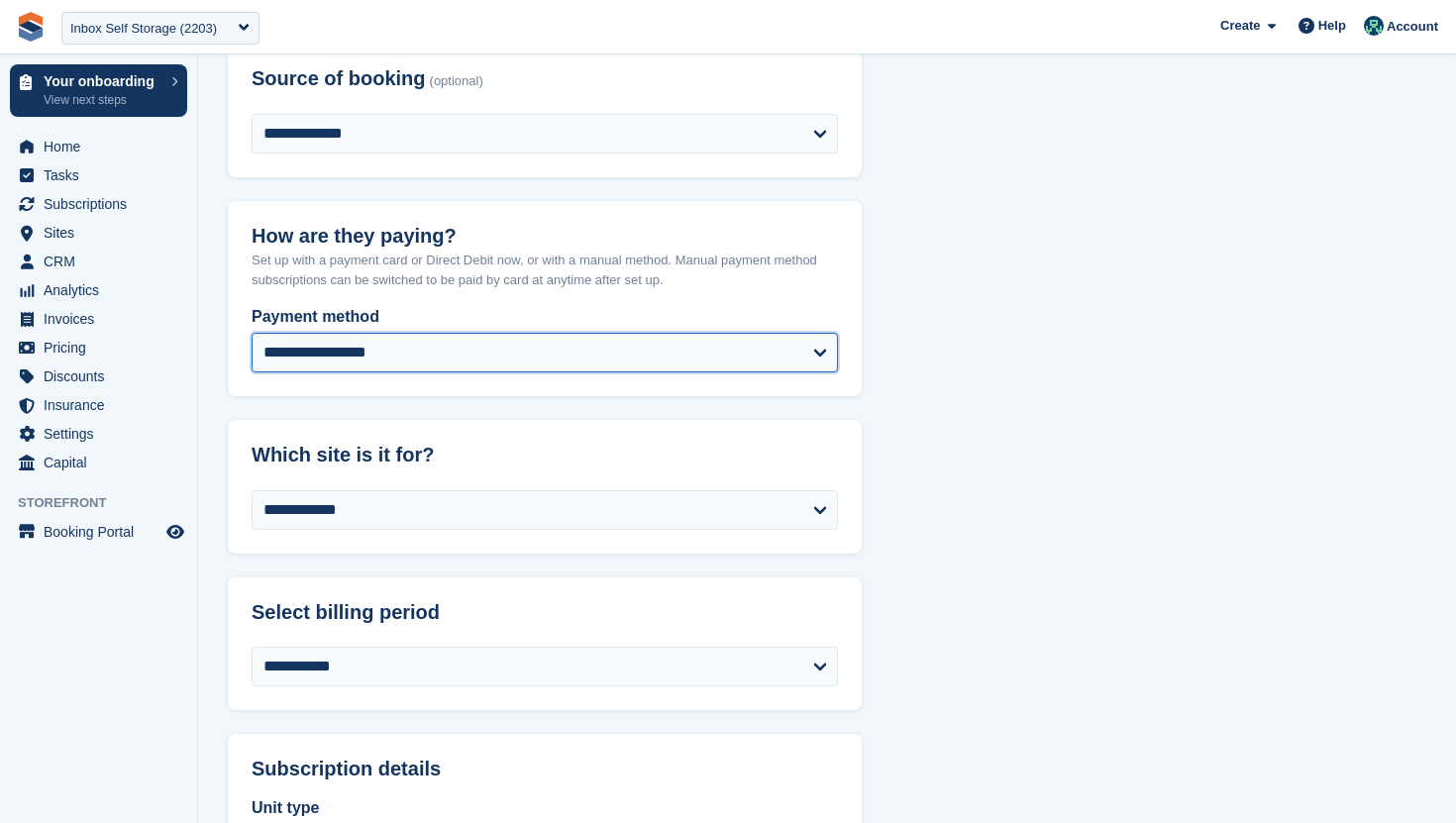 click on "**********" at bounding box center (545, 353) 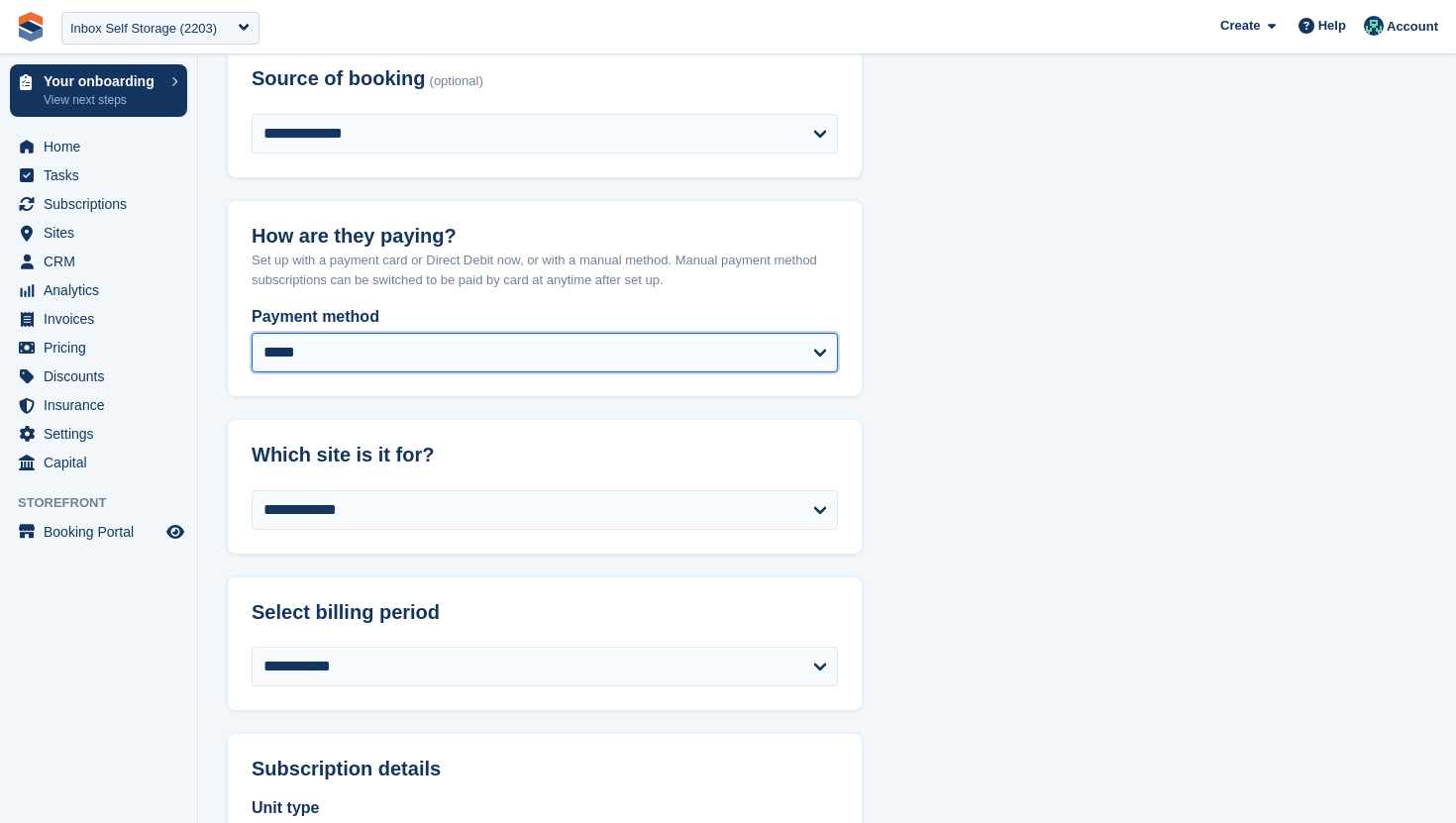 select on "******" 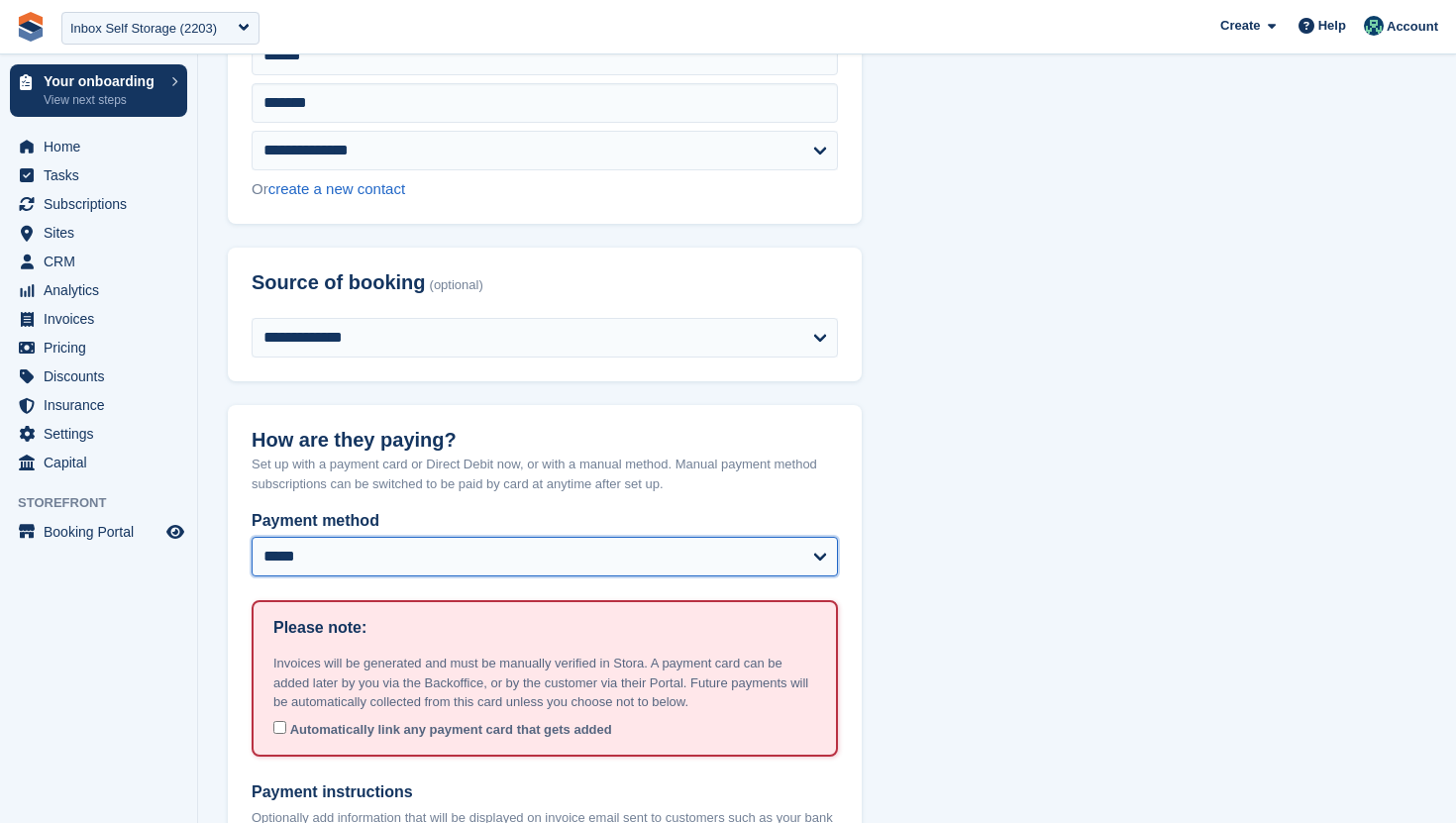 scroll, scrollTop: 0, scrollLeft: 0, axis: both 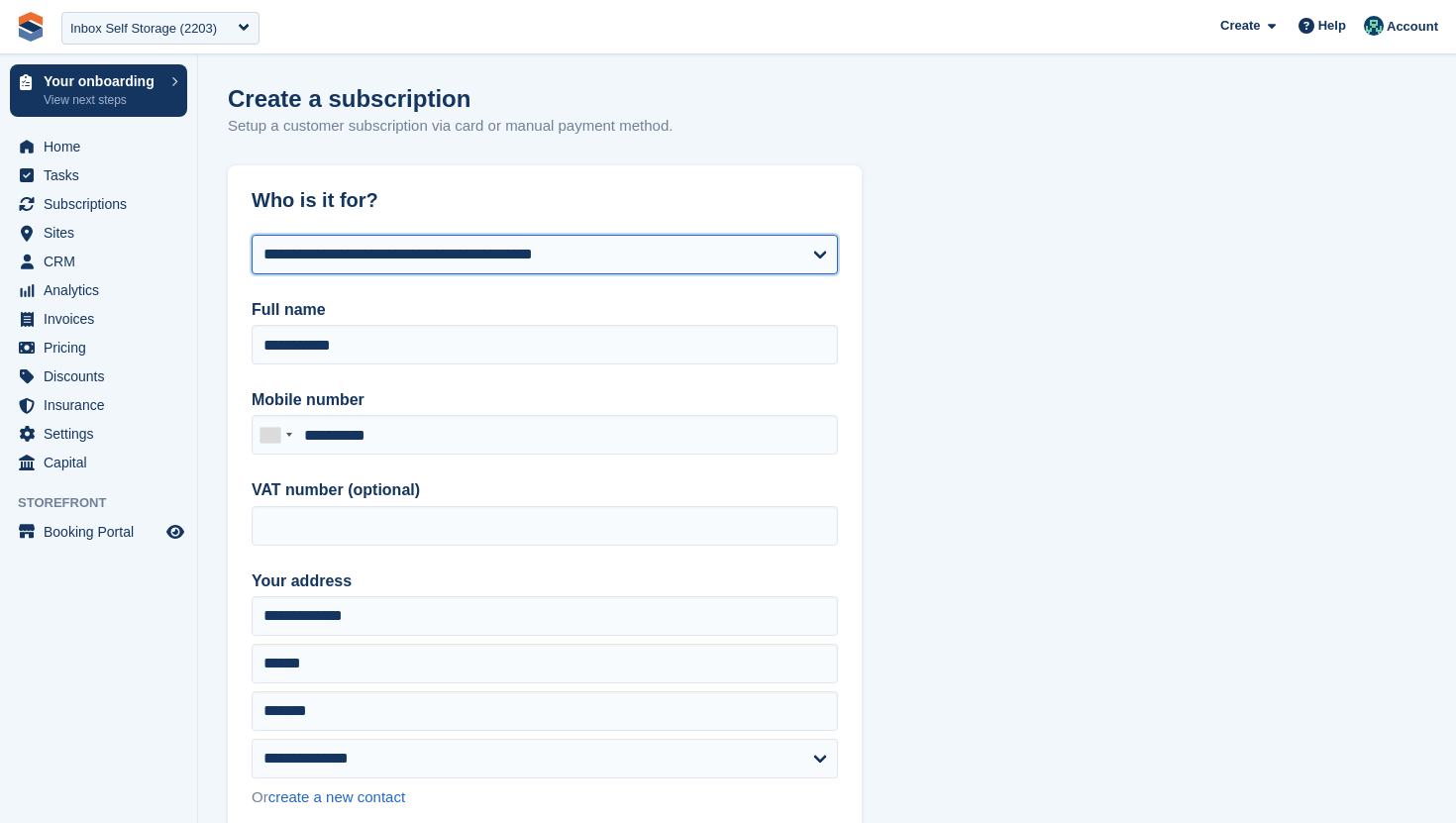 click on "**********" at bounding box center (545, 255) 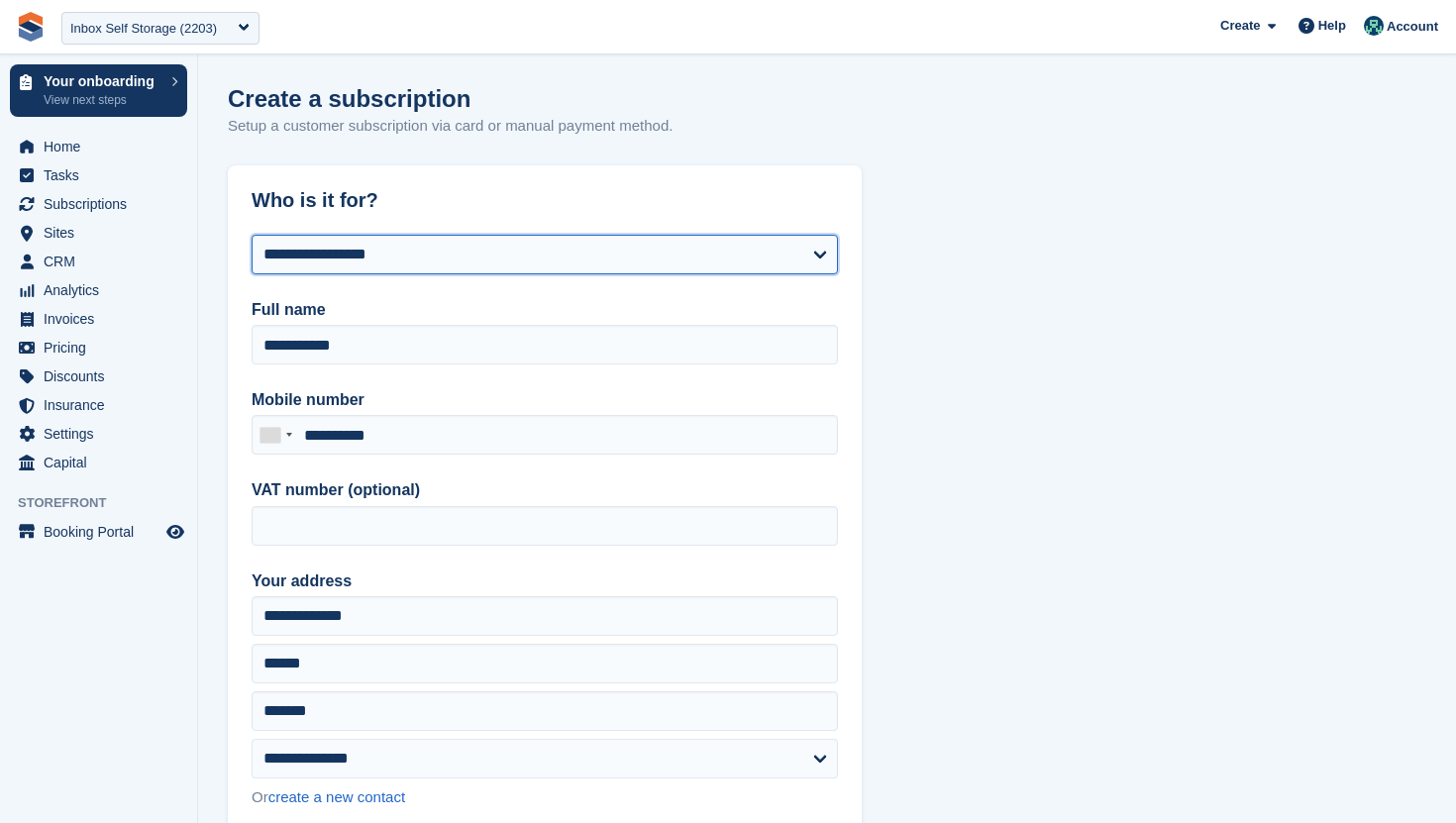 select on "*****" 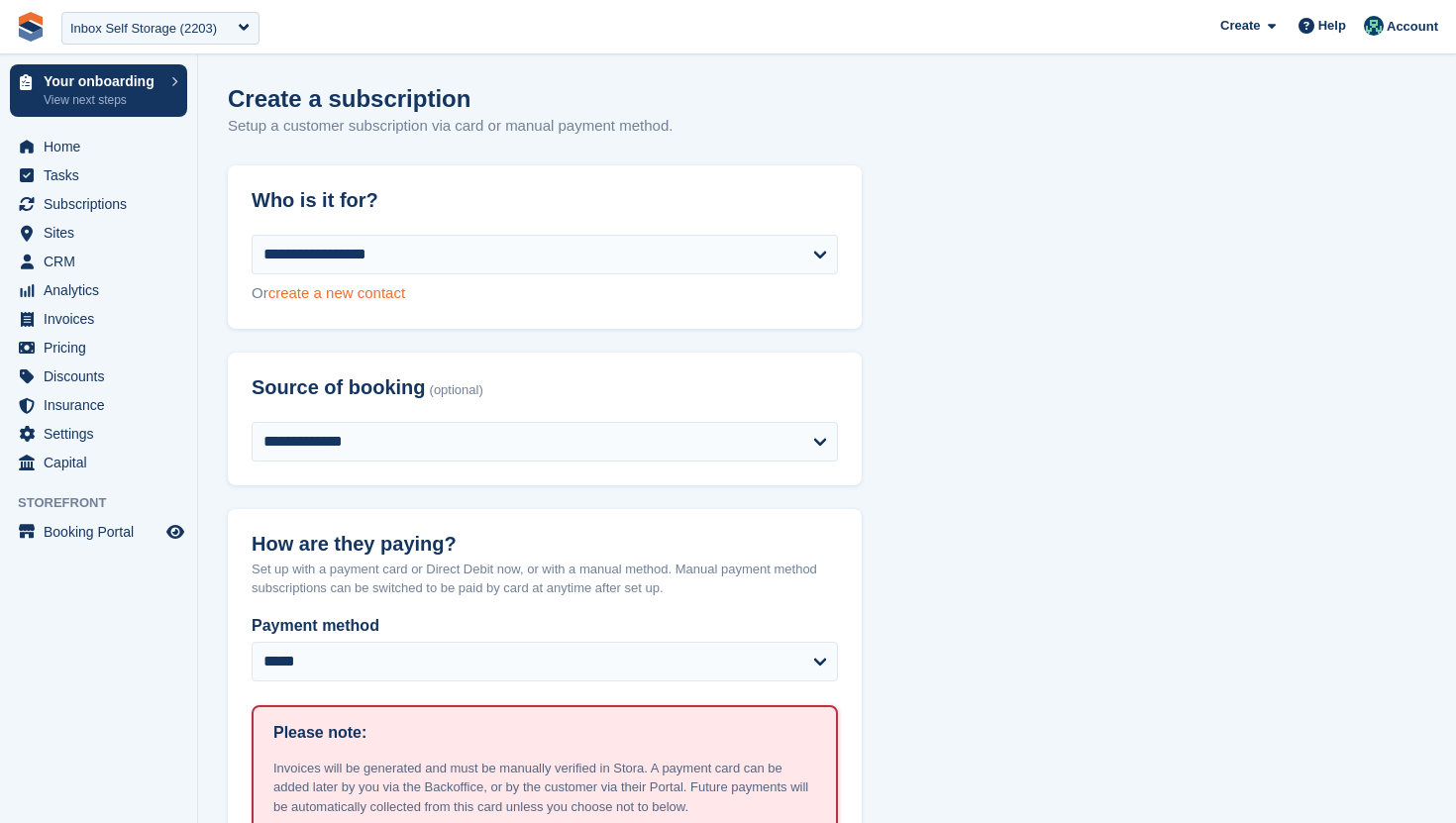 click on "create a new contact" at bounding box center [337, 292] 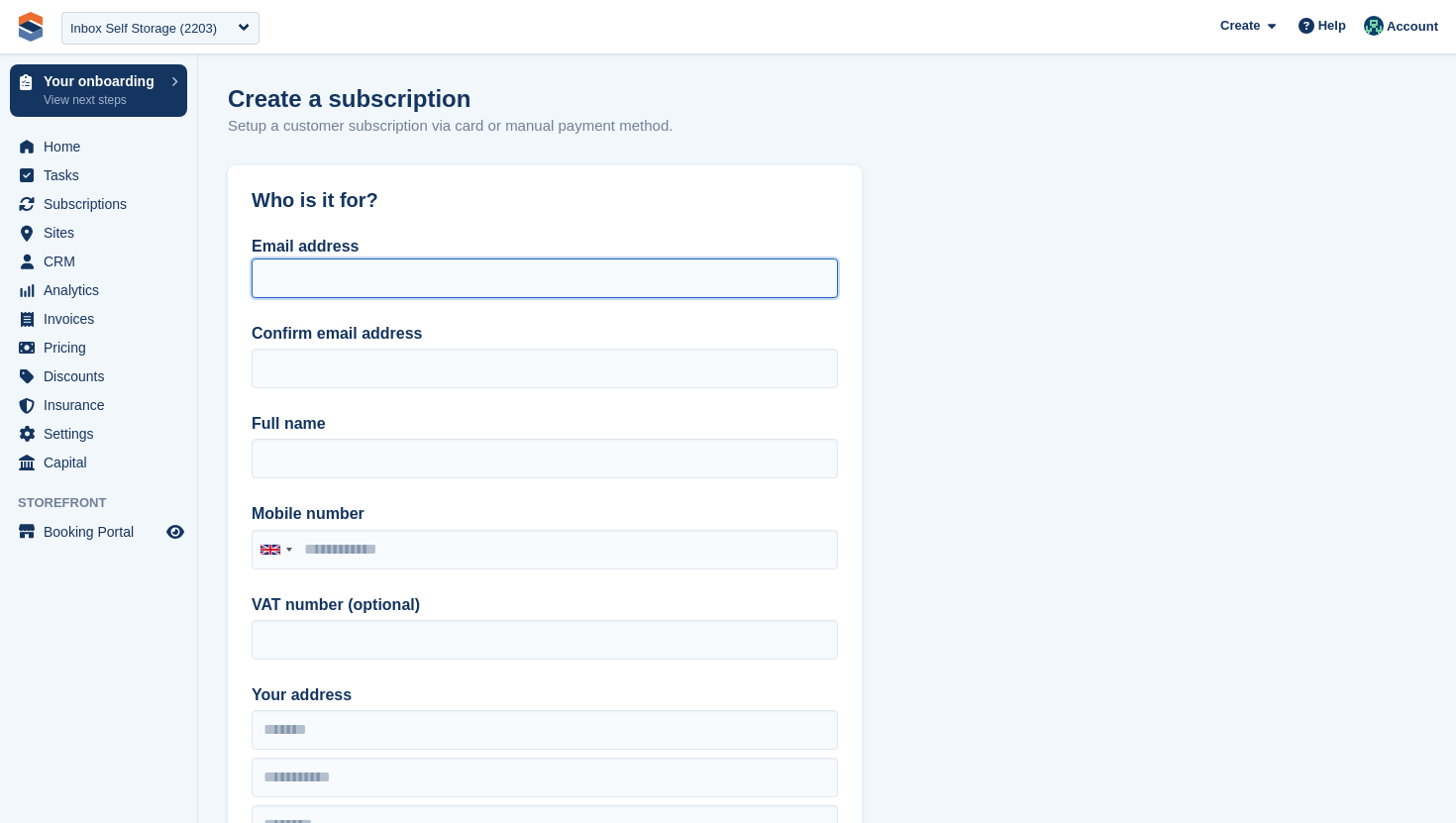 click on "Email address" at bounding box center (545, 278) 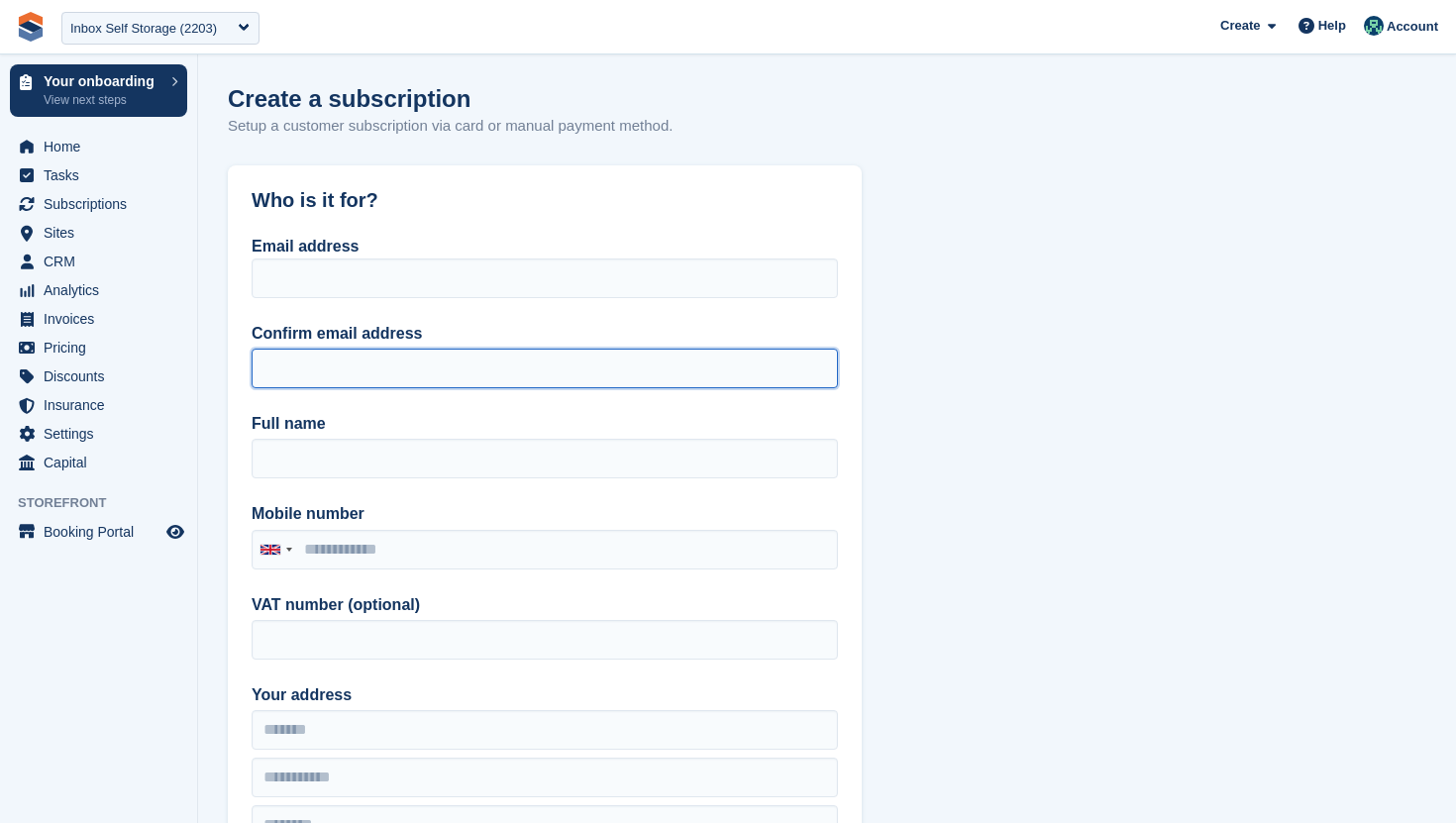 click on "Confirm email address" at bounding box center (545, 368) 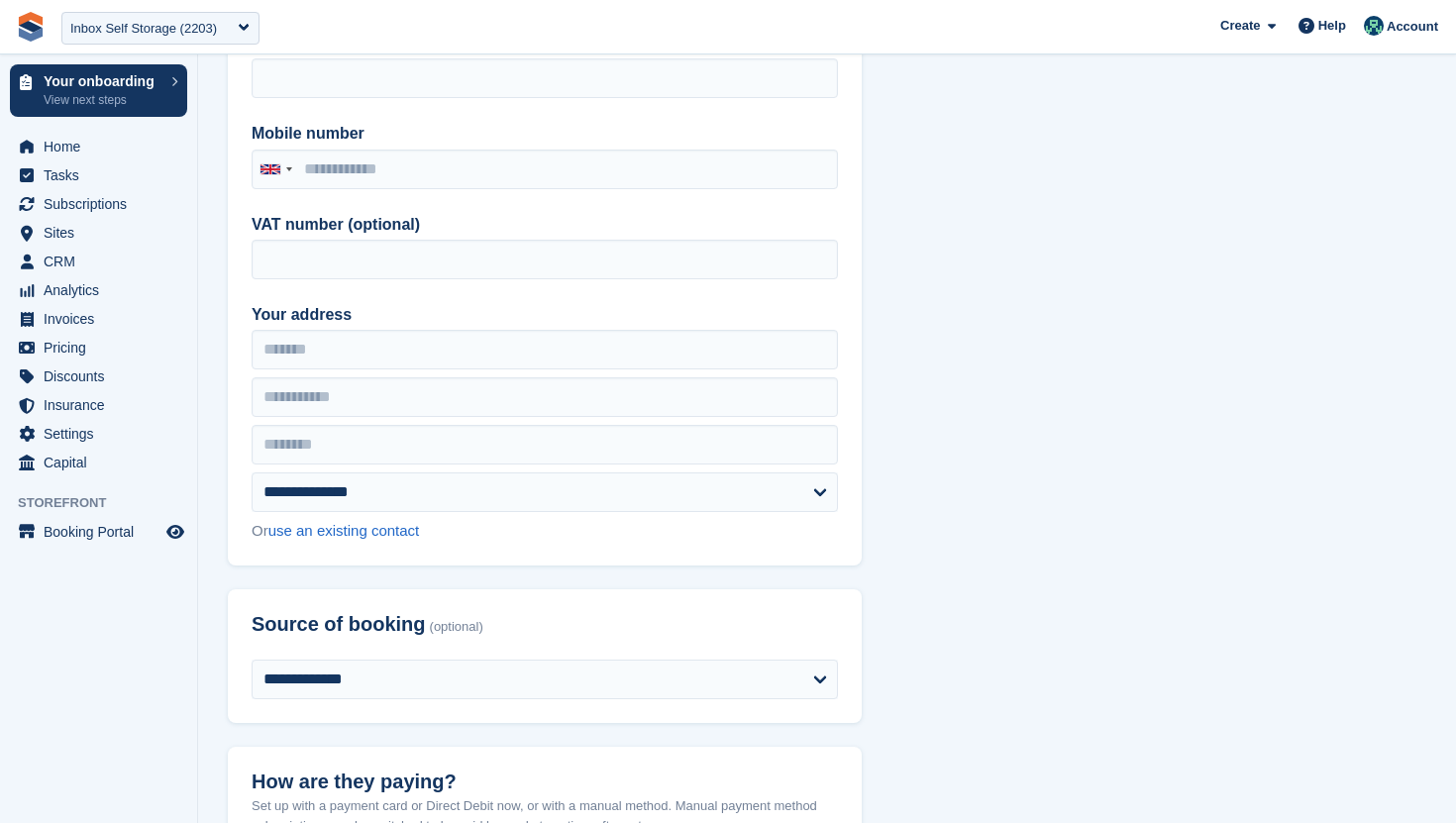 scroll, scrollTop: 436, scrollLeft: 0, axis: vertical 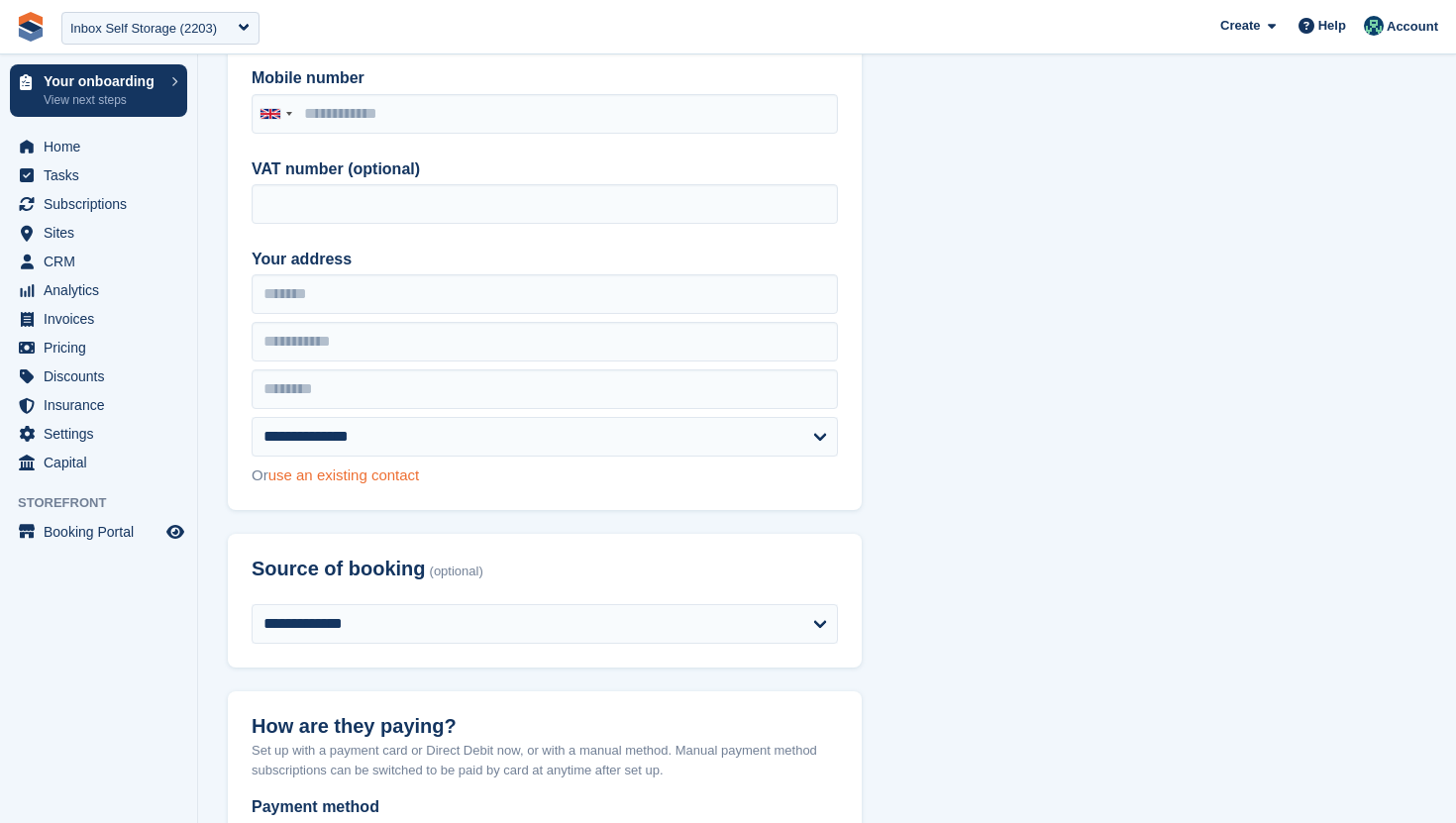 click on "use an existing contact" at bounding box center (344, 474) 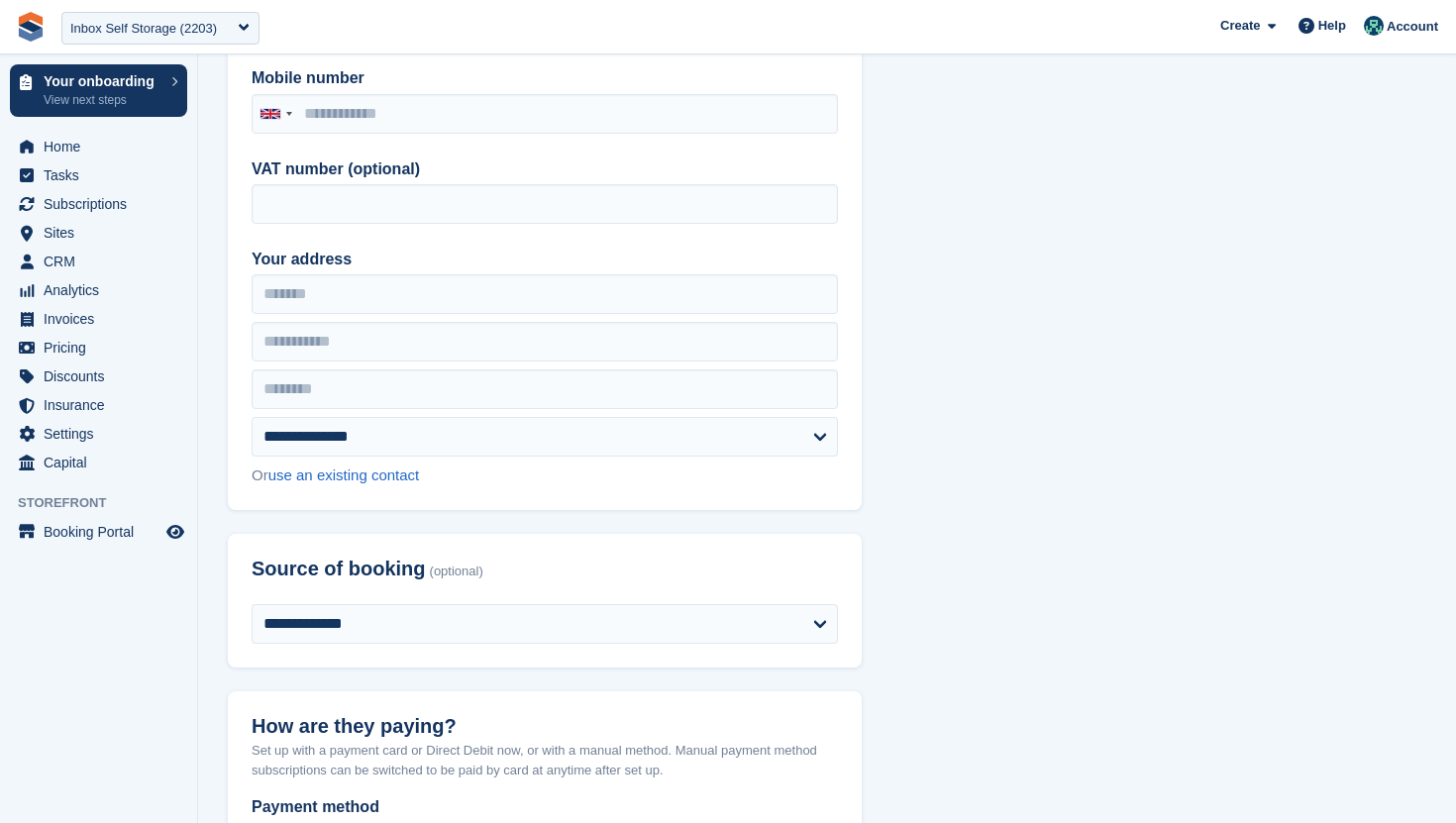 select on "*****" 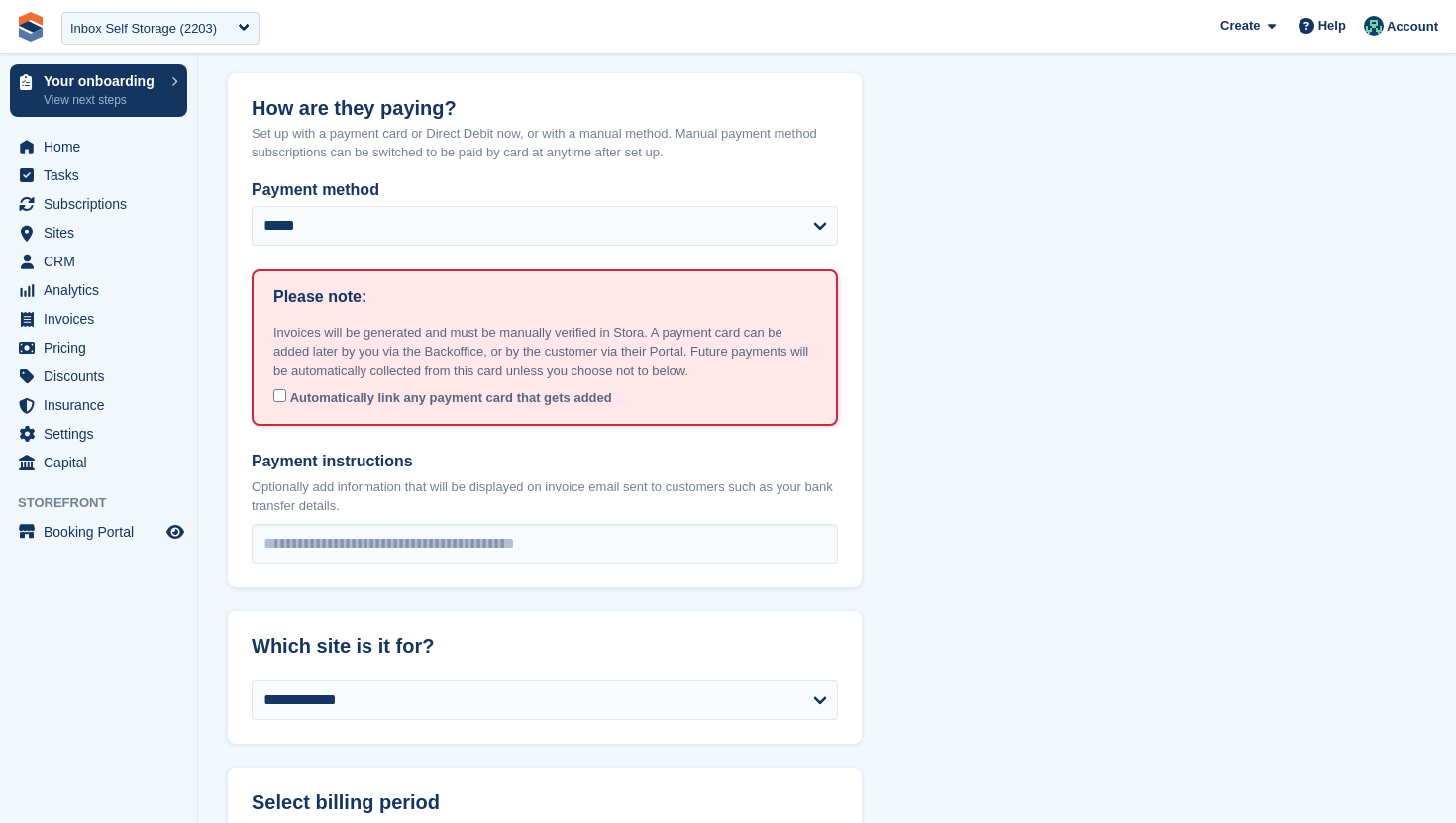 scroll, scrollTop: 0, scrollLeft: 0, axis: both 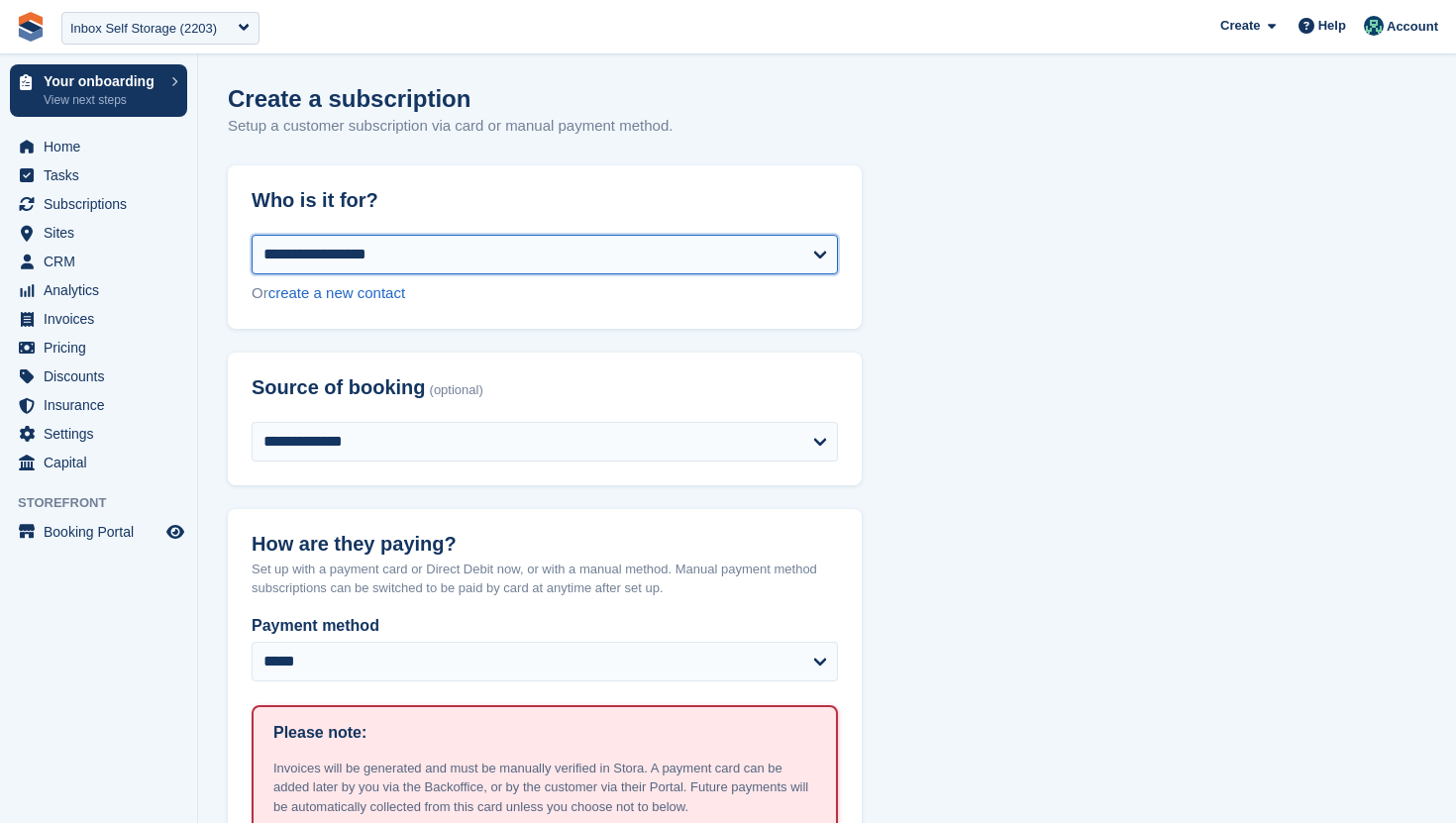 click on "**********" at bounding box center [545, 255] 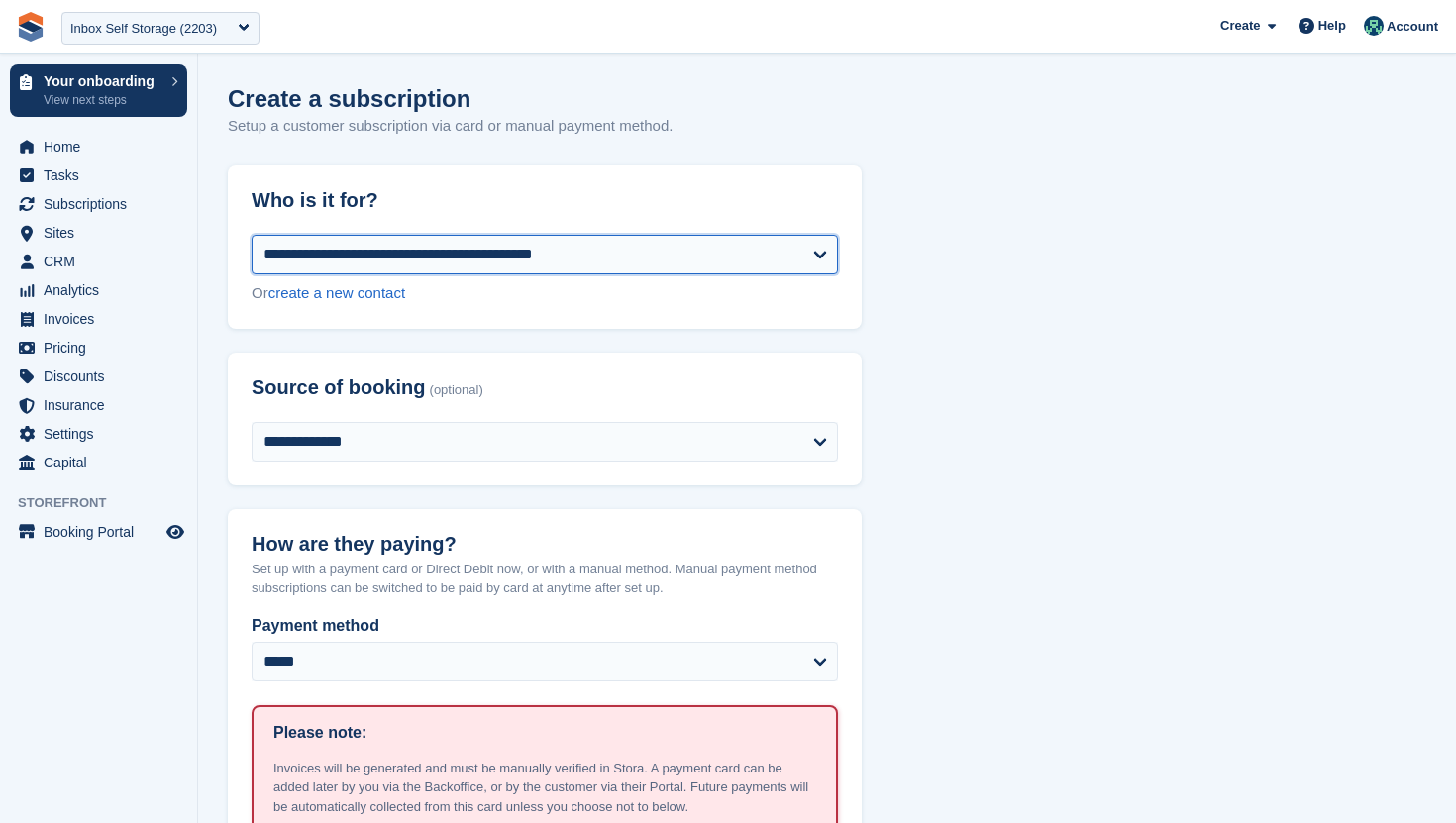select on "*****" 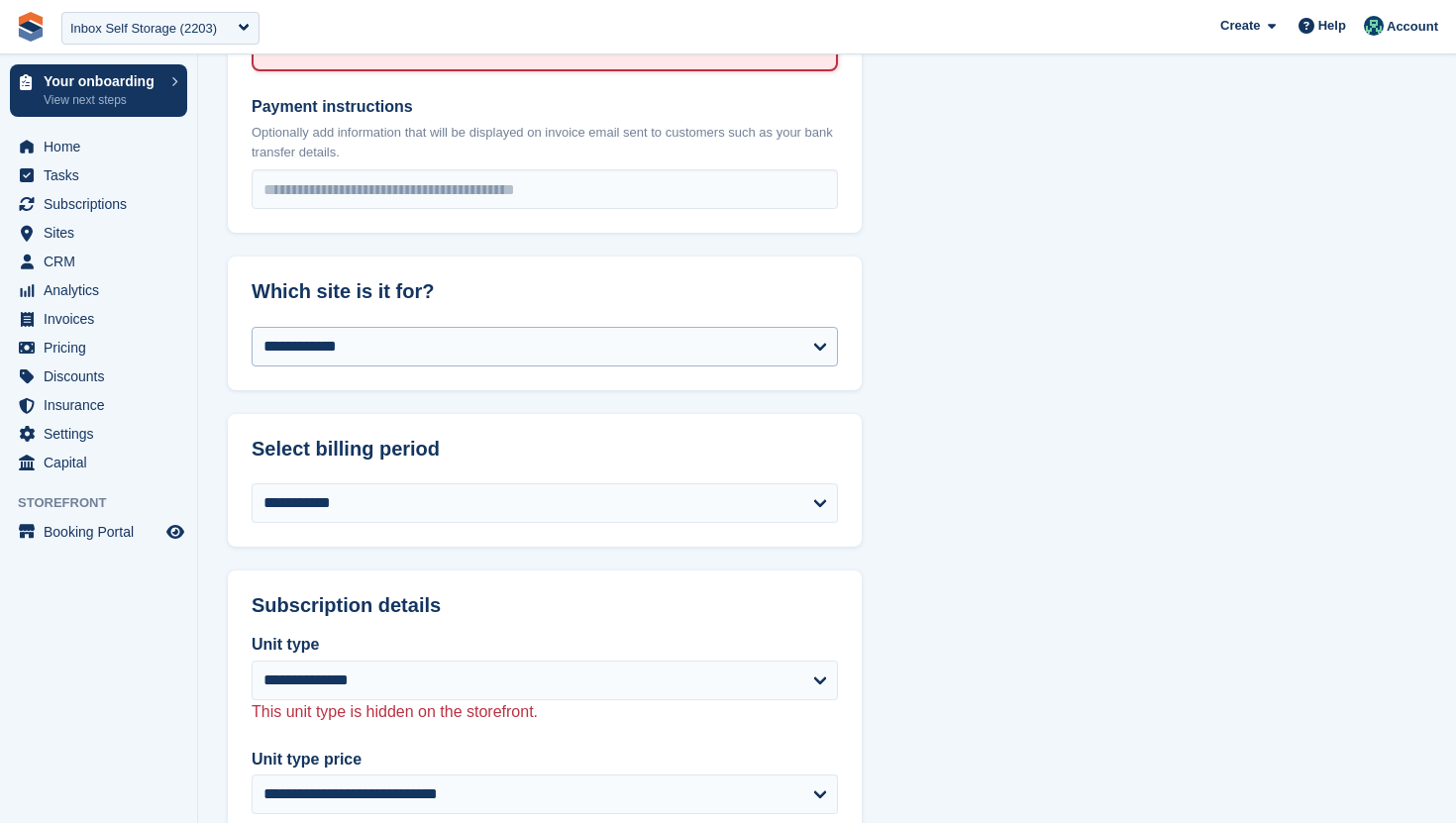 scroll, scrollTop: 1339, scrollLeft: 0, axis: vertical 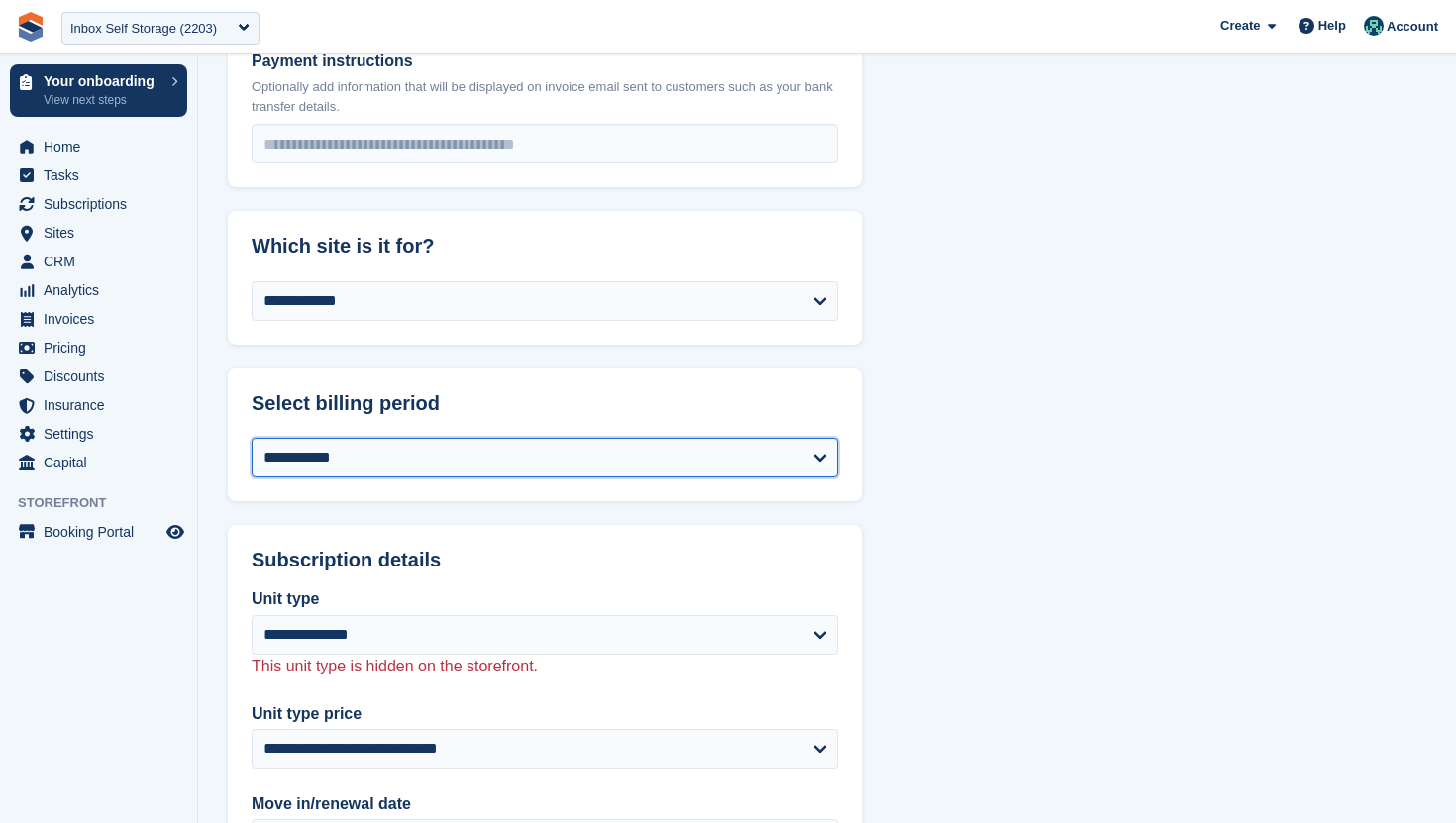 click on "**********" at bounding box center [545, 458] 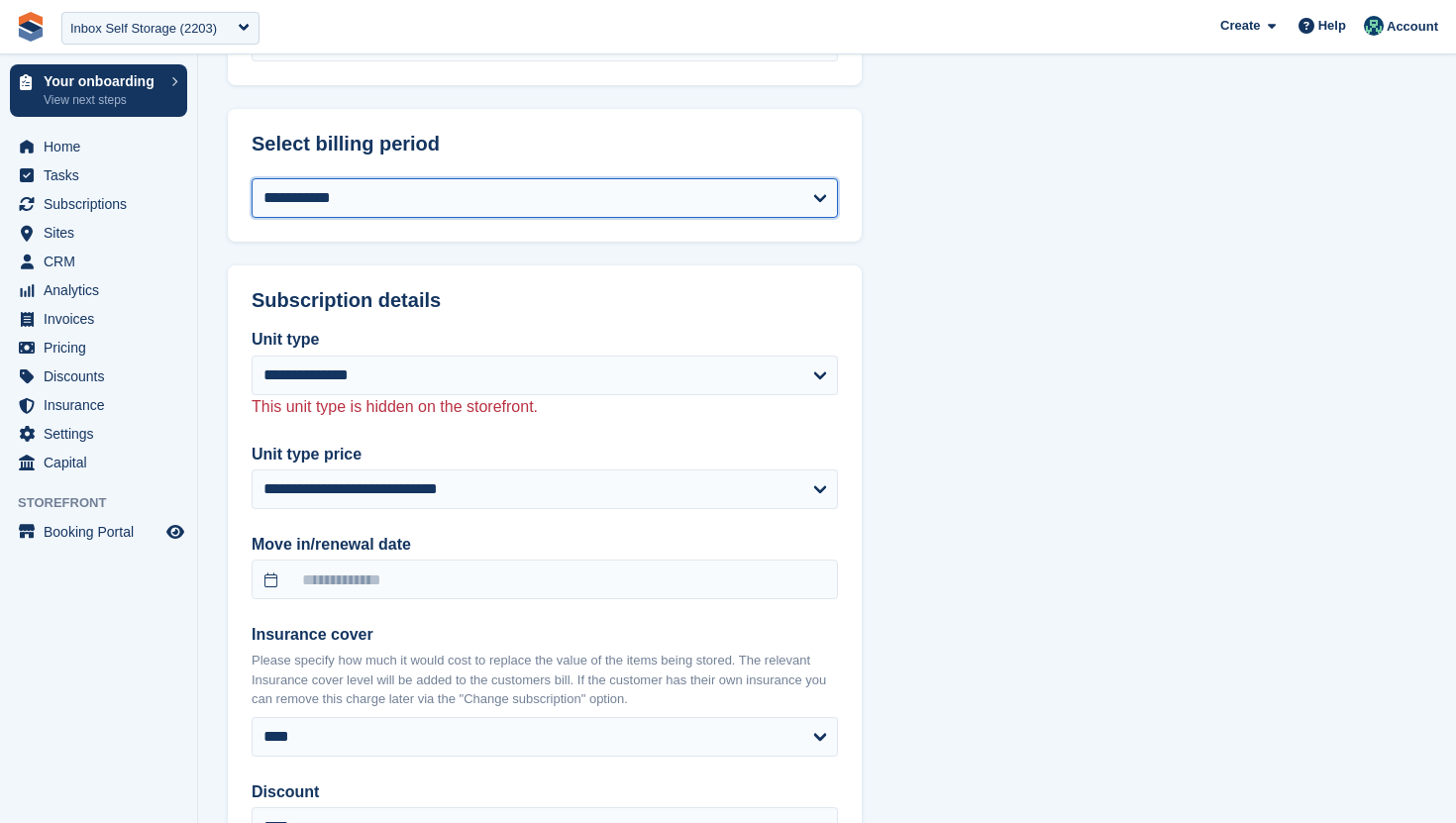 scroll, scrollTop: 1613, scrollLeft: 0, axis: vertical 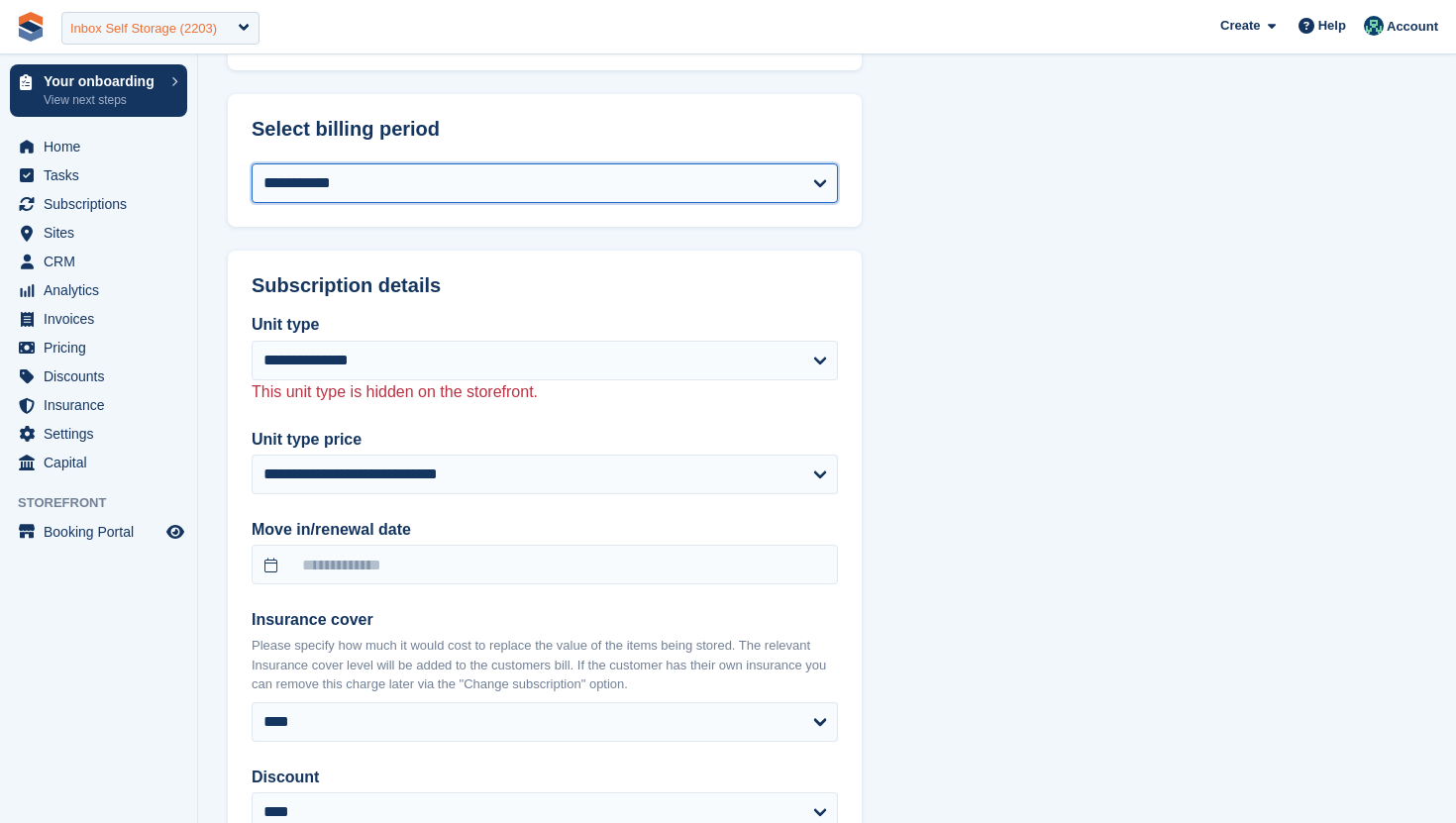 click on "Inbox Self Storage (2203)" at bounding box center (144, 29) 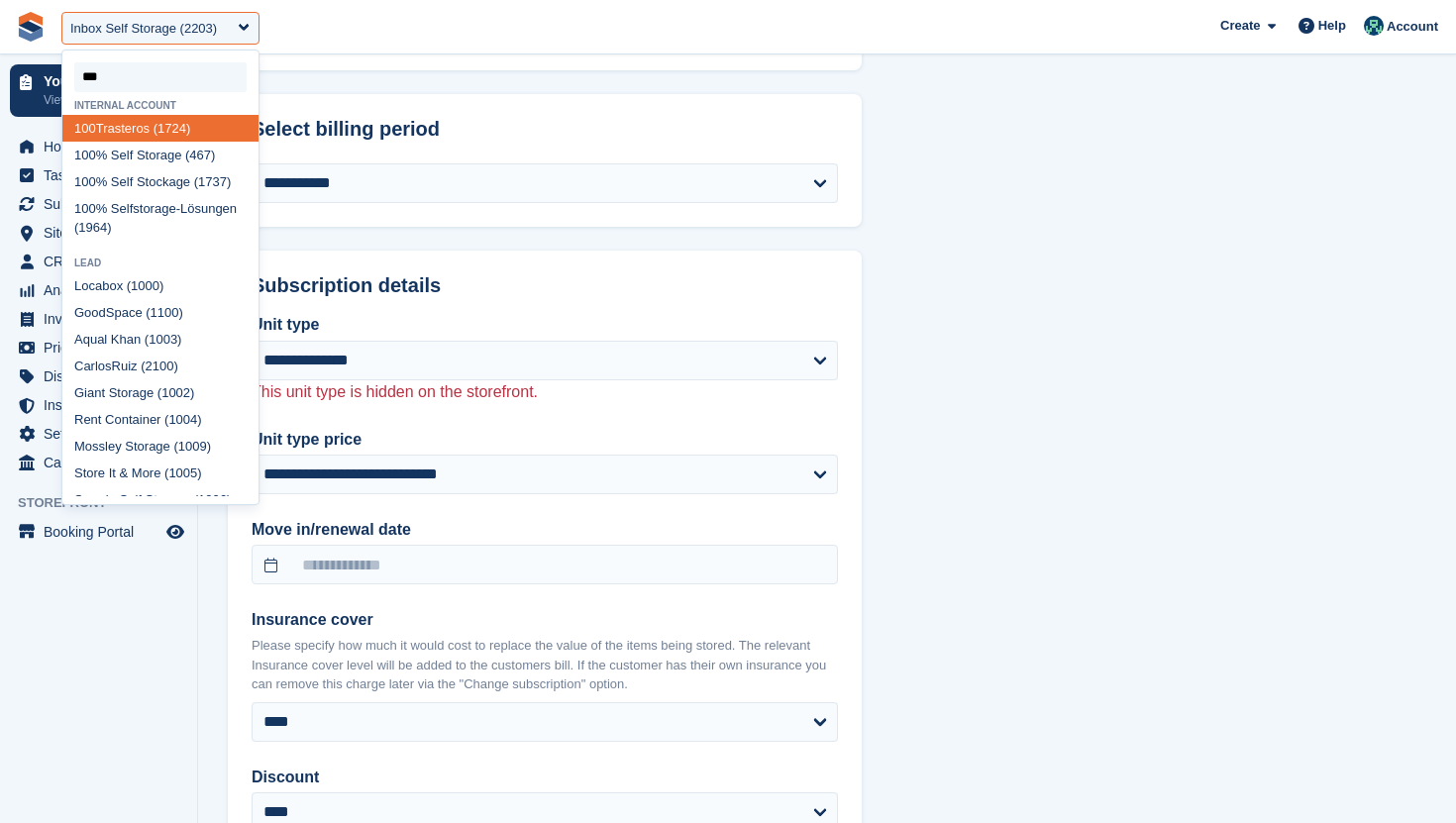 type on "****" 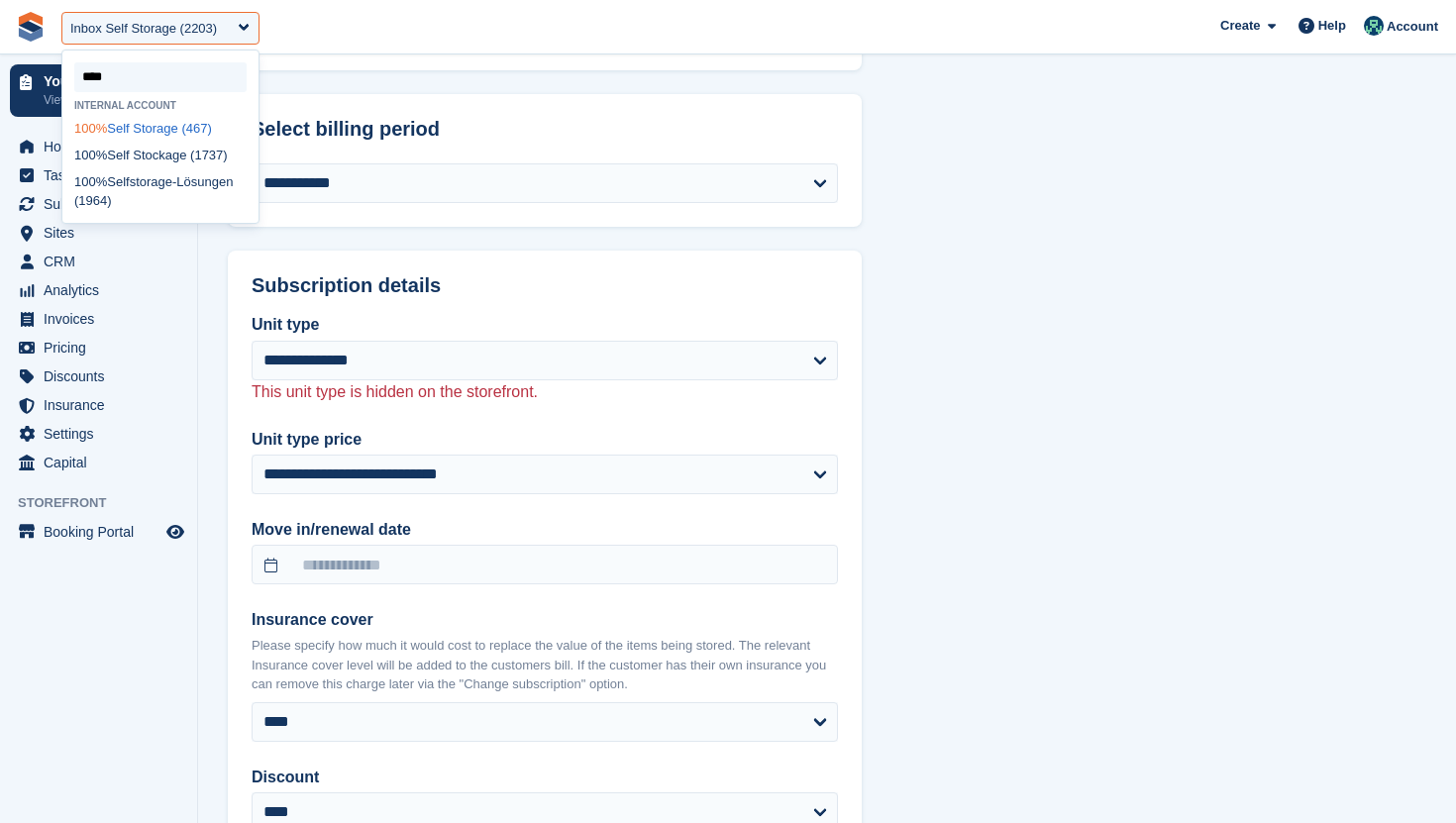 click on "100%  Self Storage (467)" at bounding box center [160, 128] 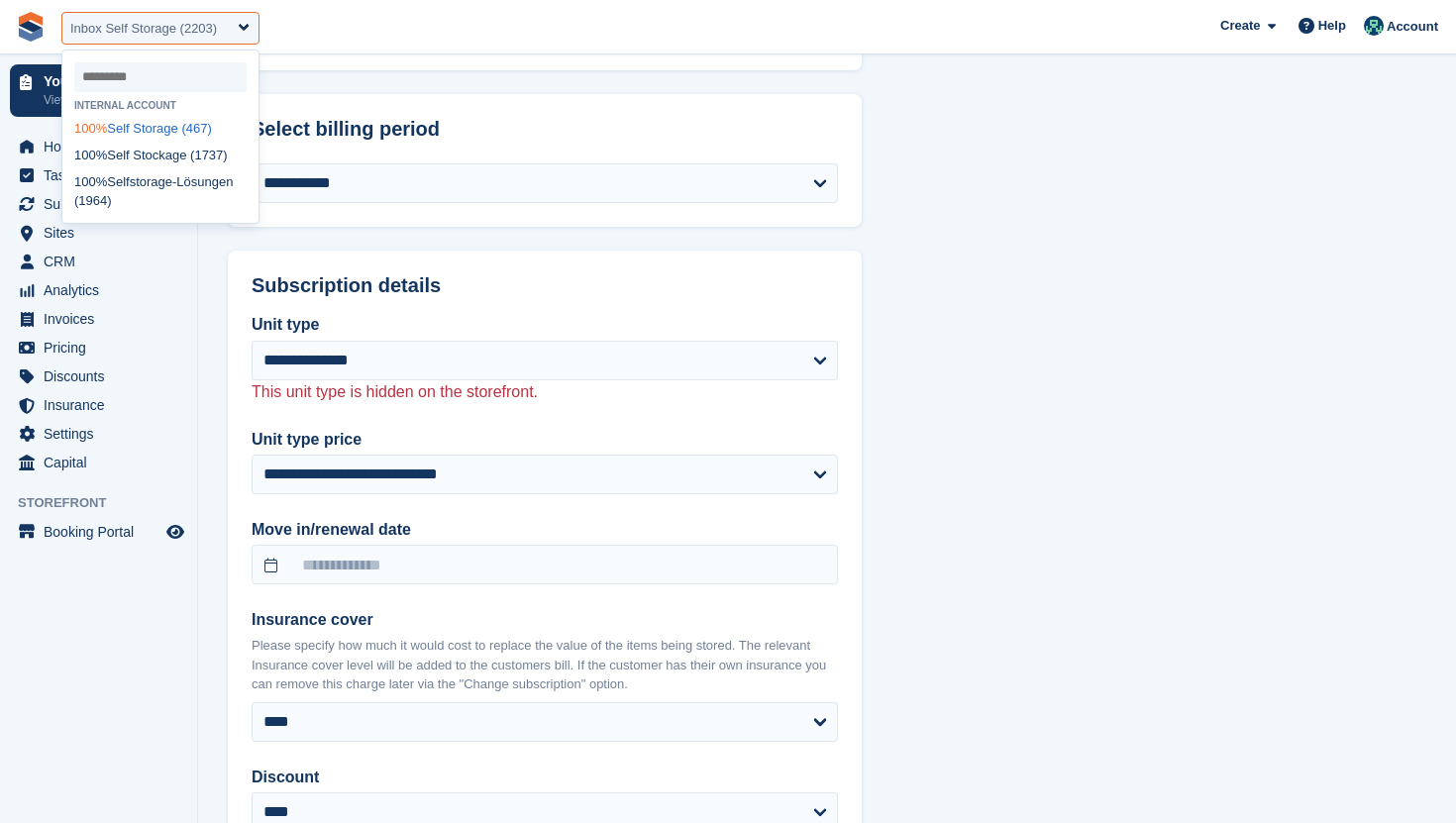 select on "***" 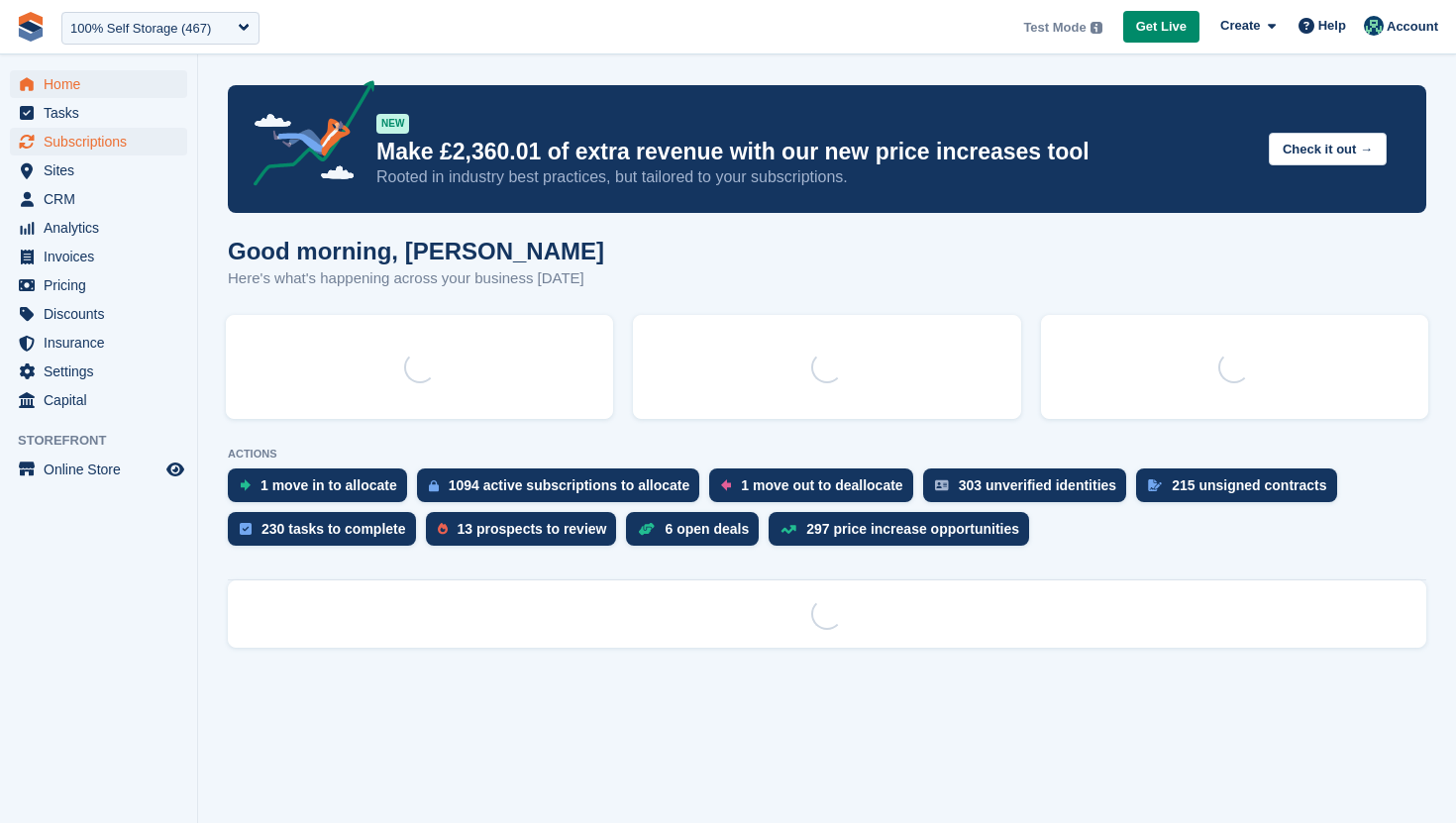 scroll, scrollTop: 0, scrollLeft: 0, axis: both 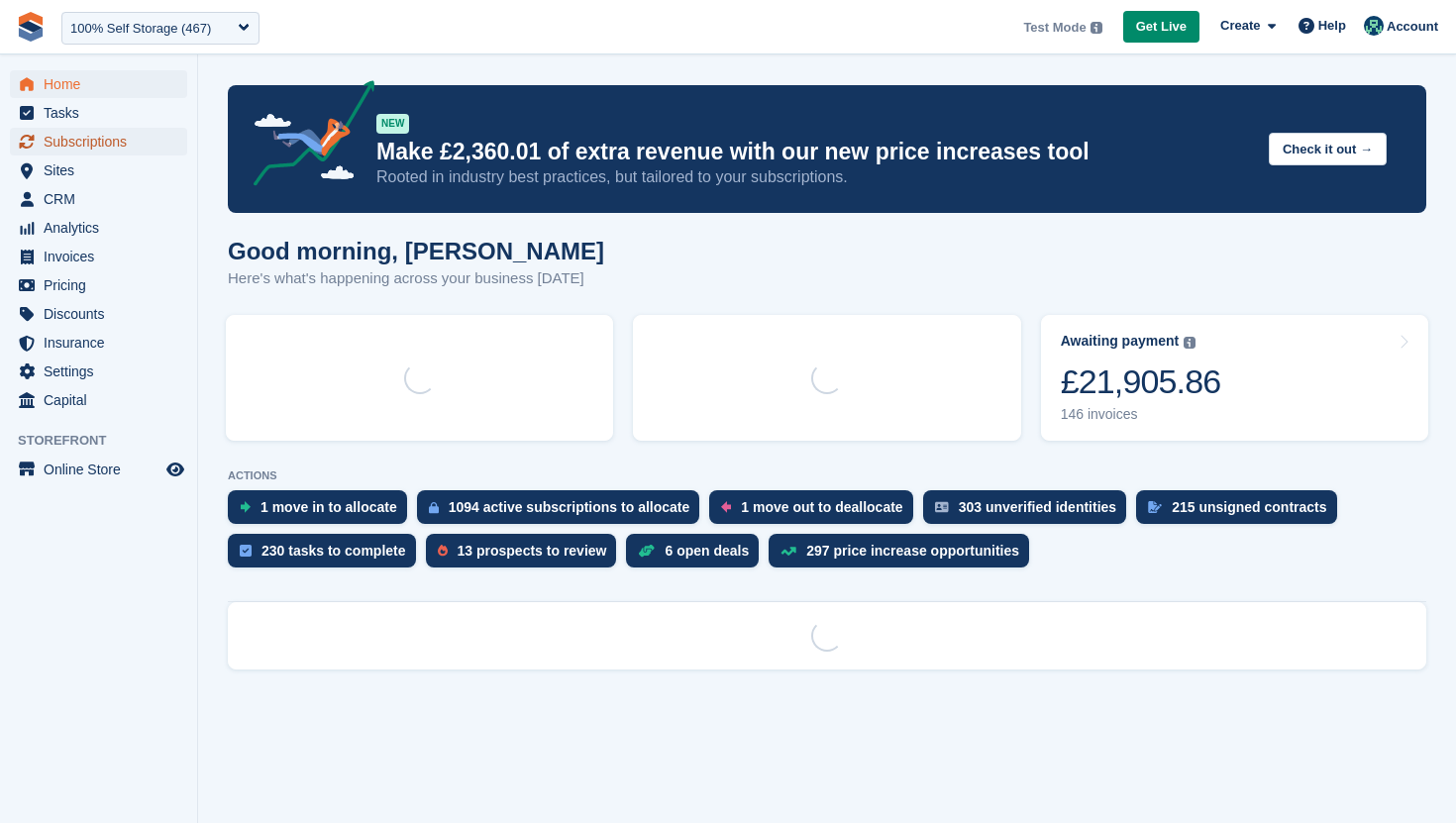 click on "Subscriptions" at bounding box center (103, 142) 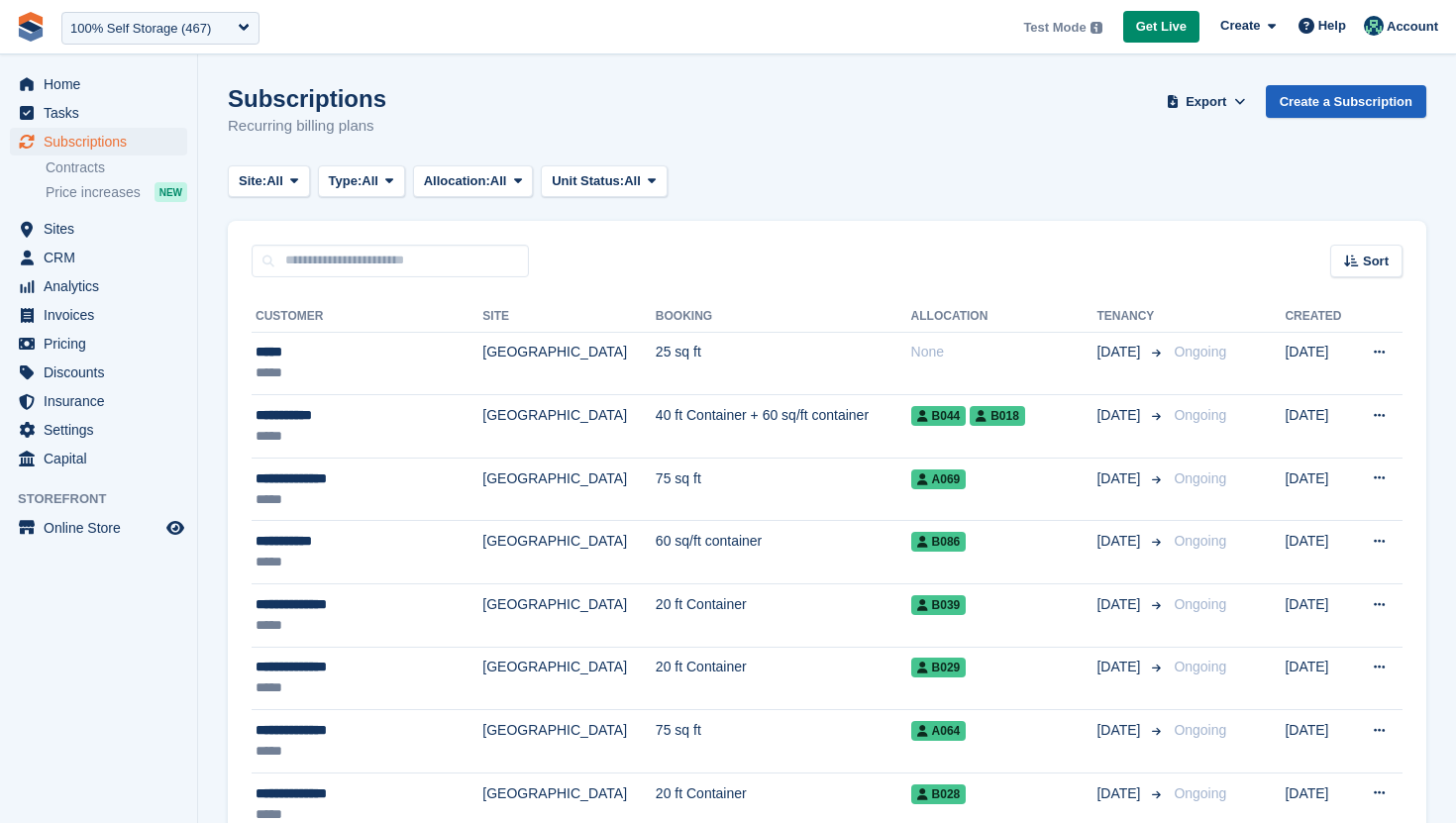 scroll, scrollTop: 0, scrollLeft: 0, axis: both 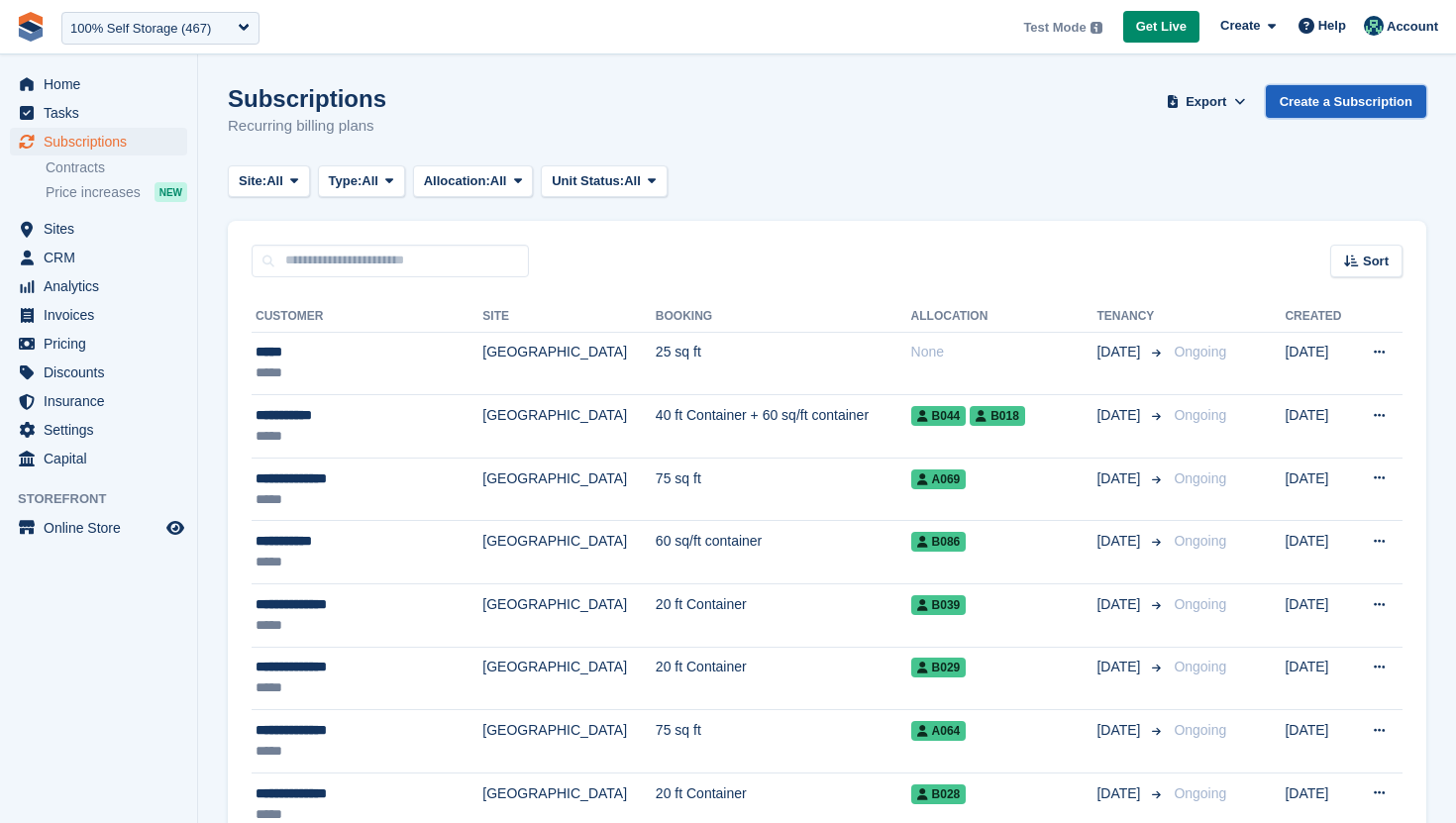click on "Create a Subscription" at bounding box center (1346, 101) 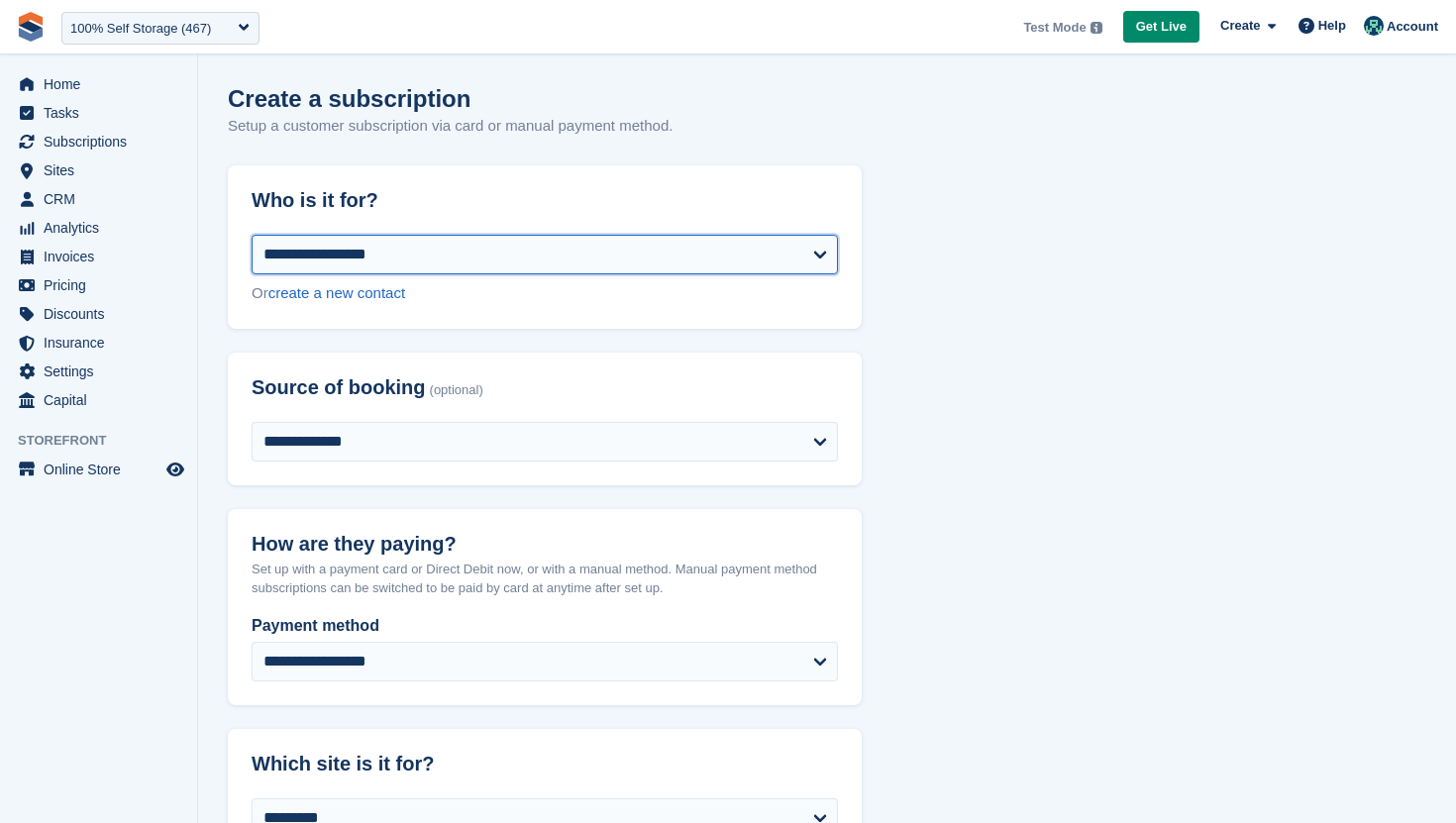 click on "**********" at bounding box center [545, 255] 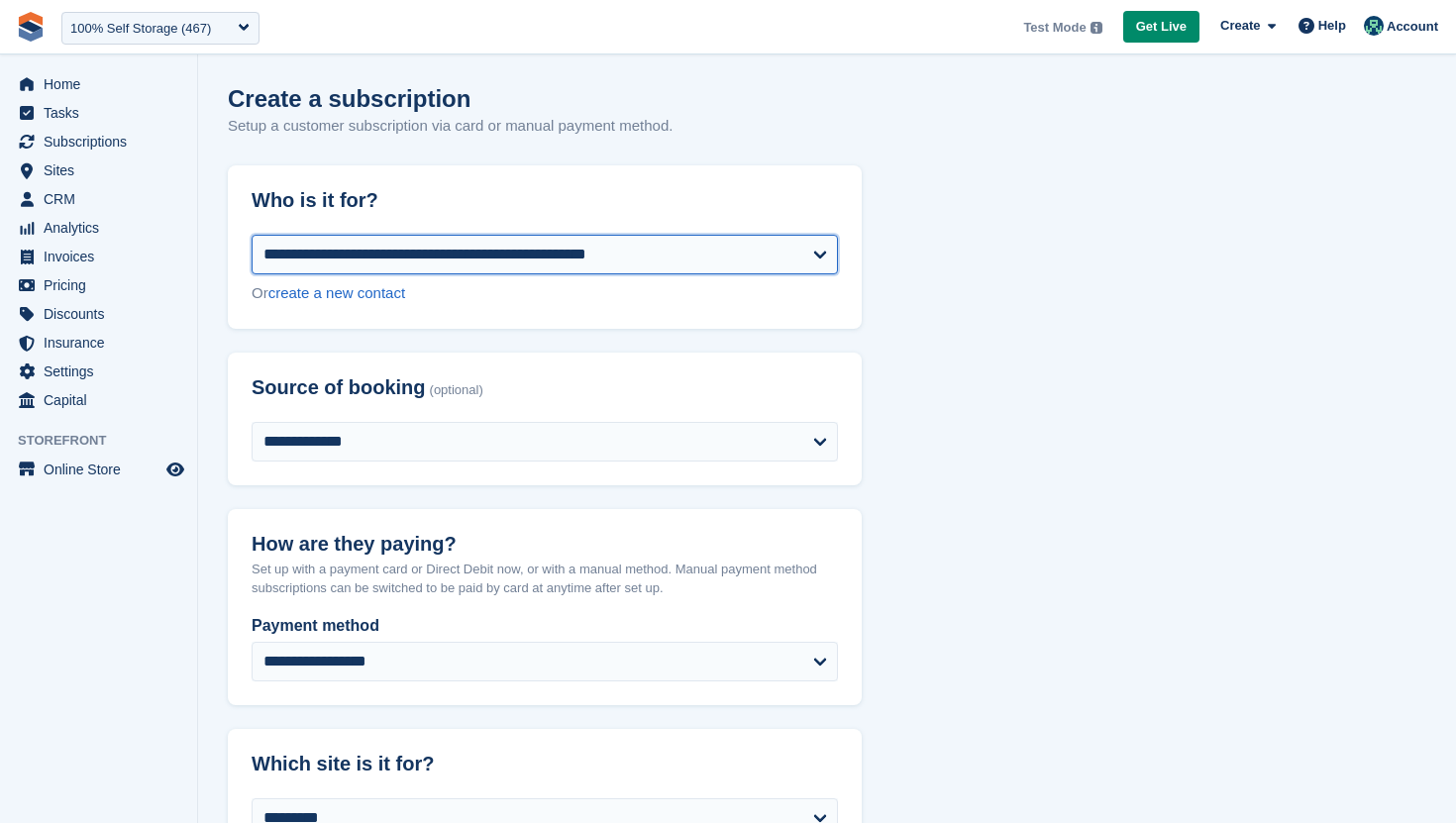 select on "**********" 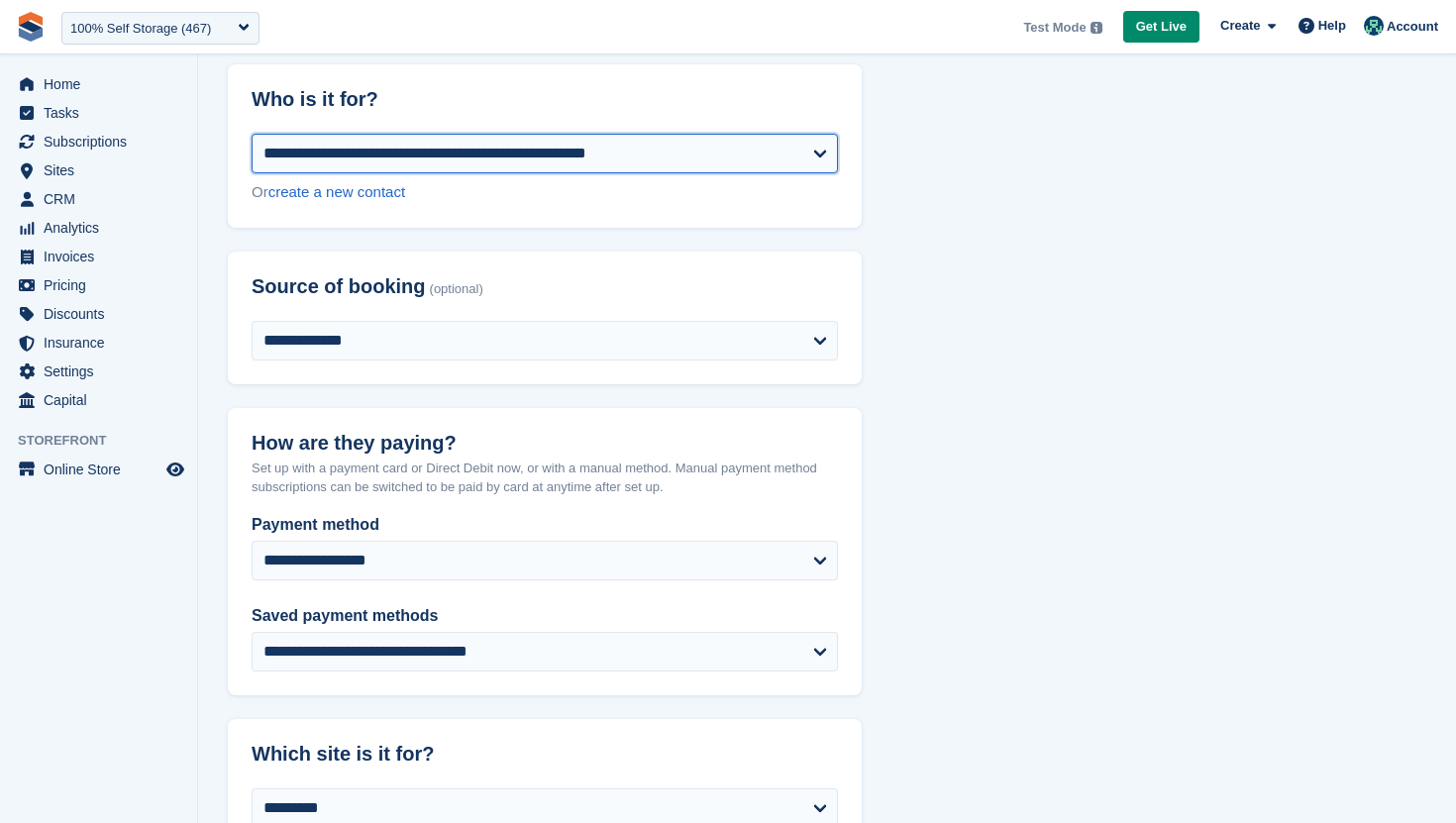 scroll, scrollTop: 116, scrollLeft: 0, axis: vertical 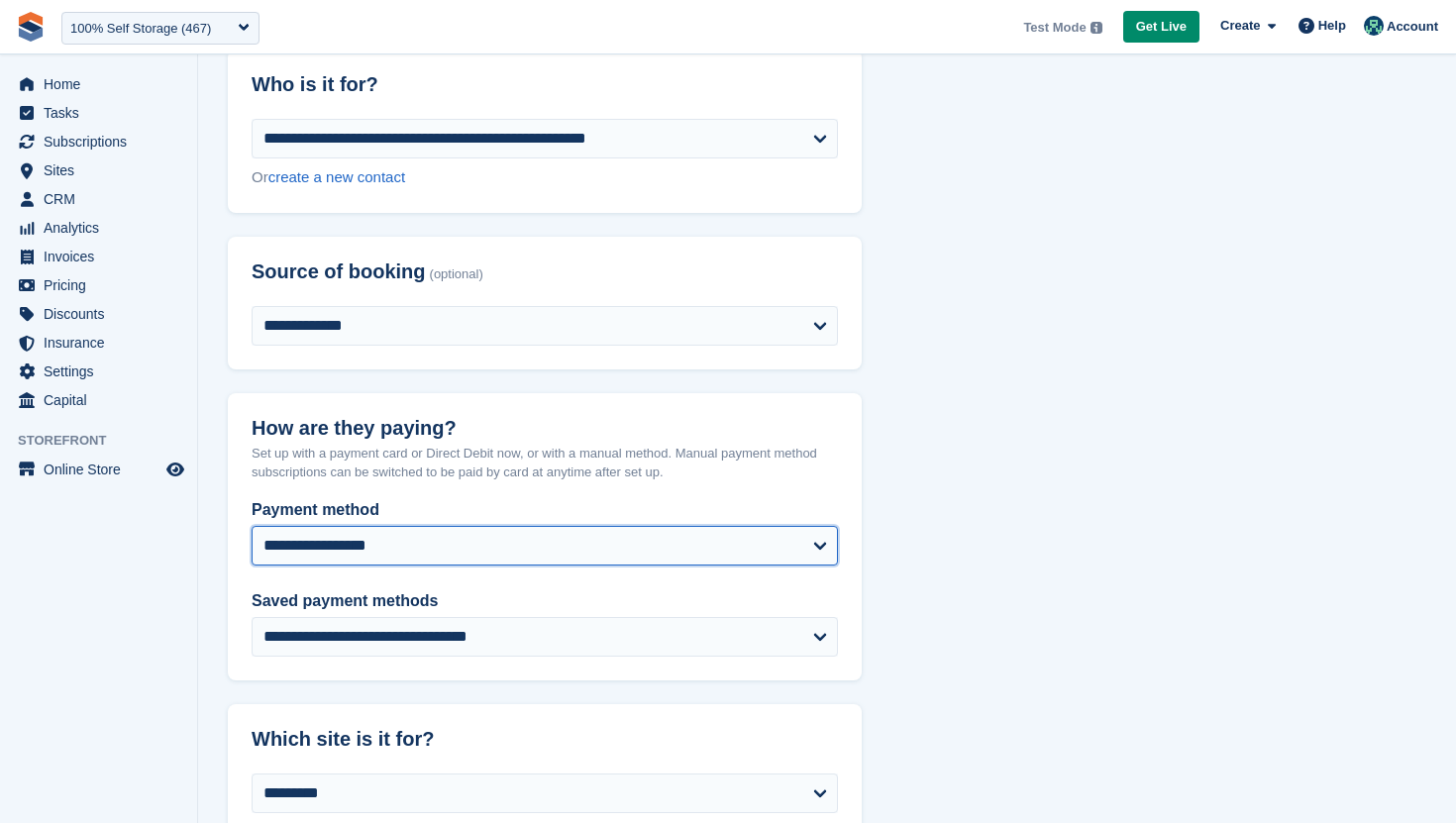 click on "**********" at bounding box center [545, 546] 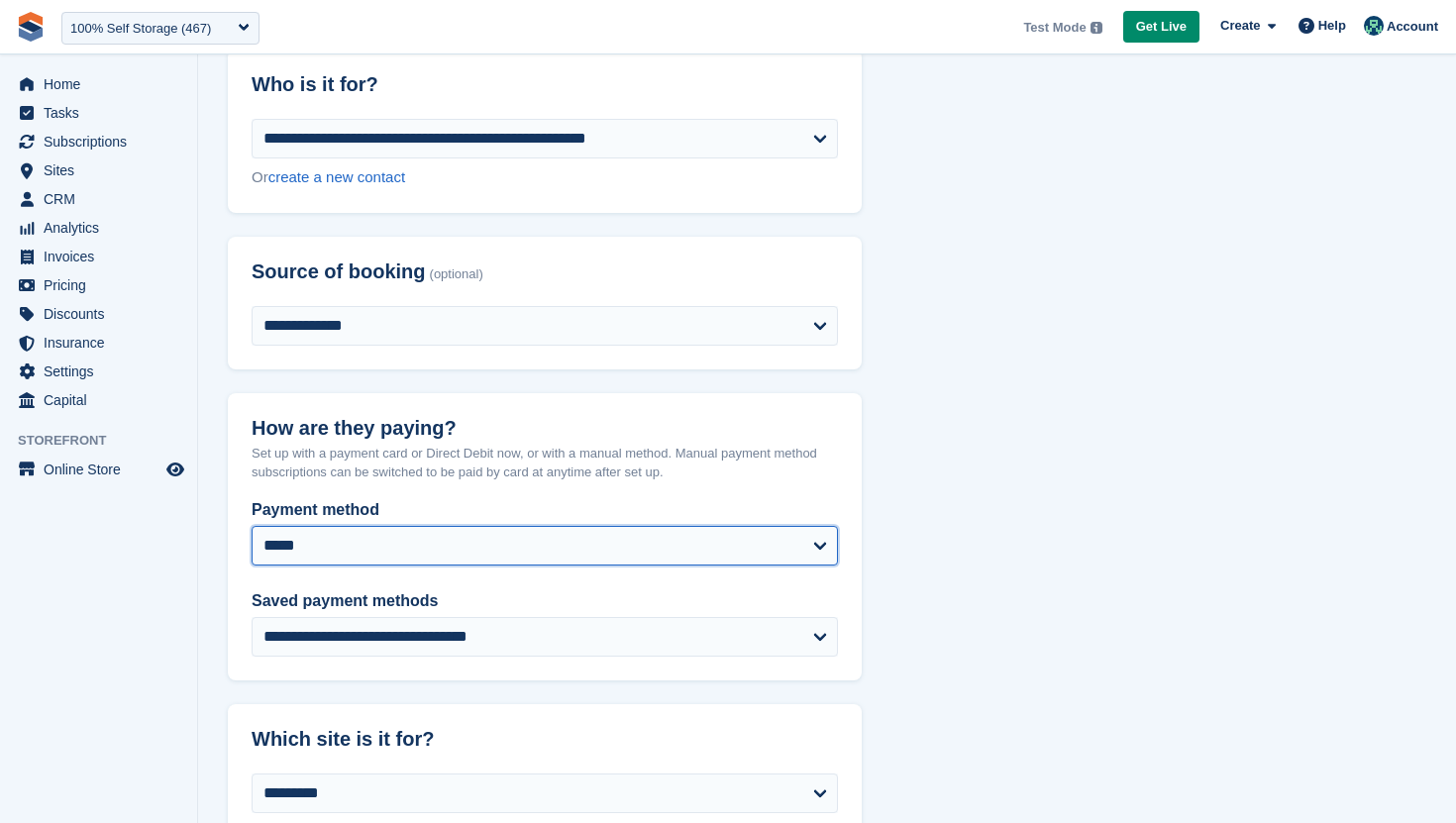select on "******" 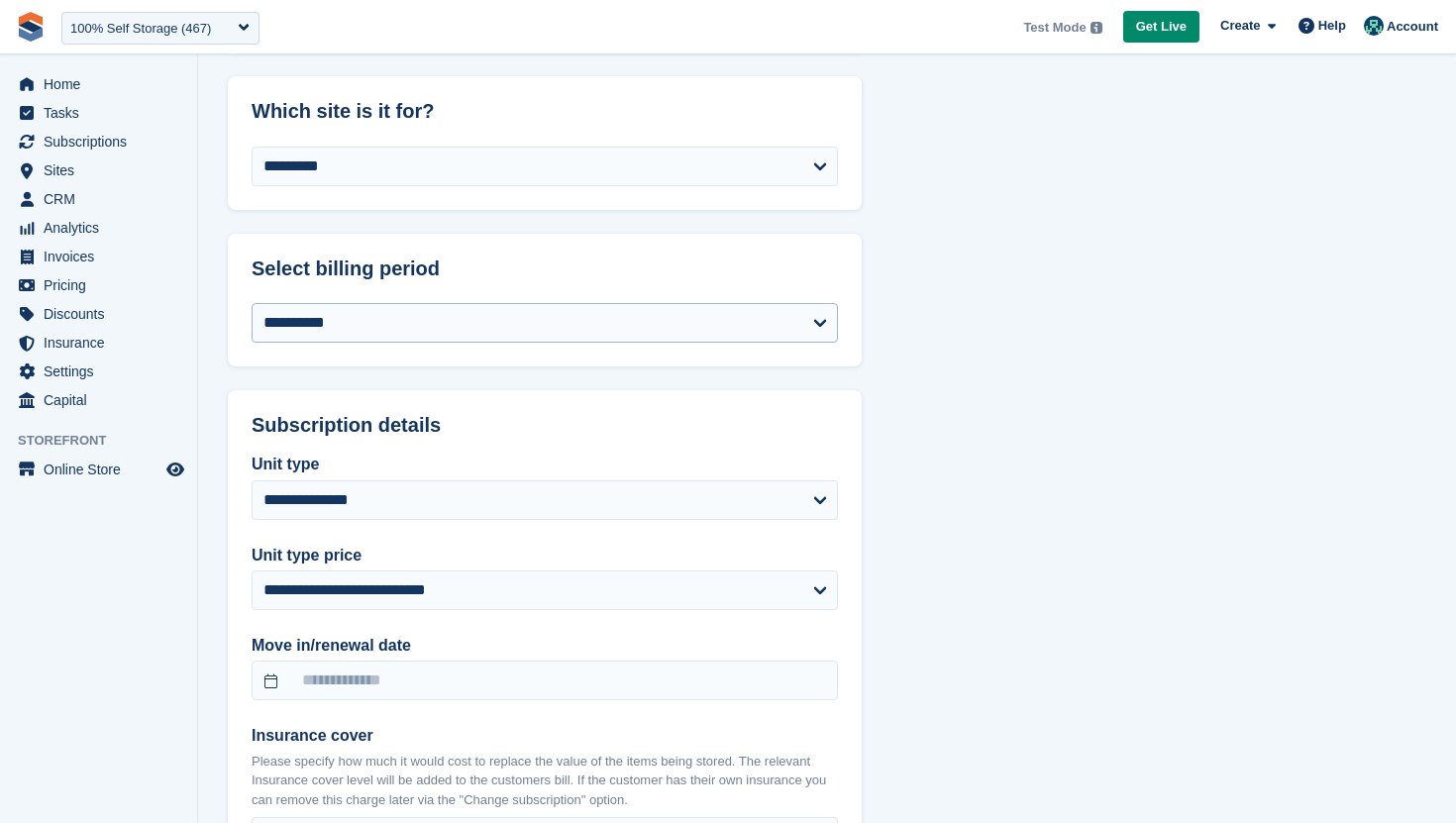 scroll, scrollTop: 988, scrollLeft: 0, axis: vertical 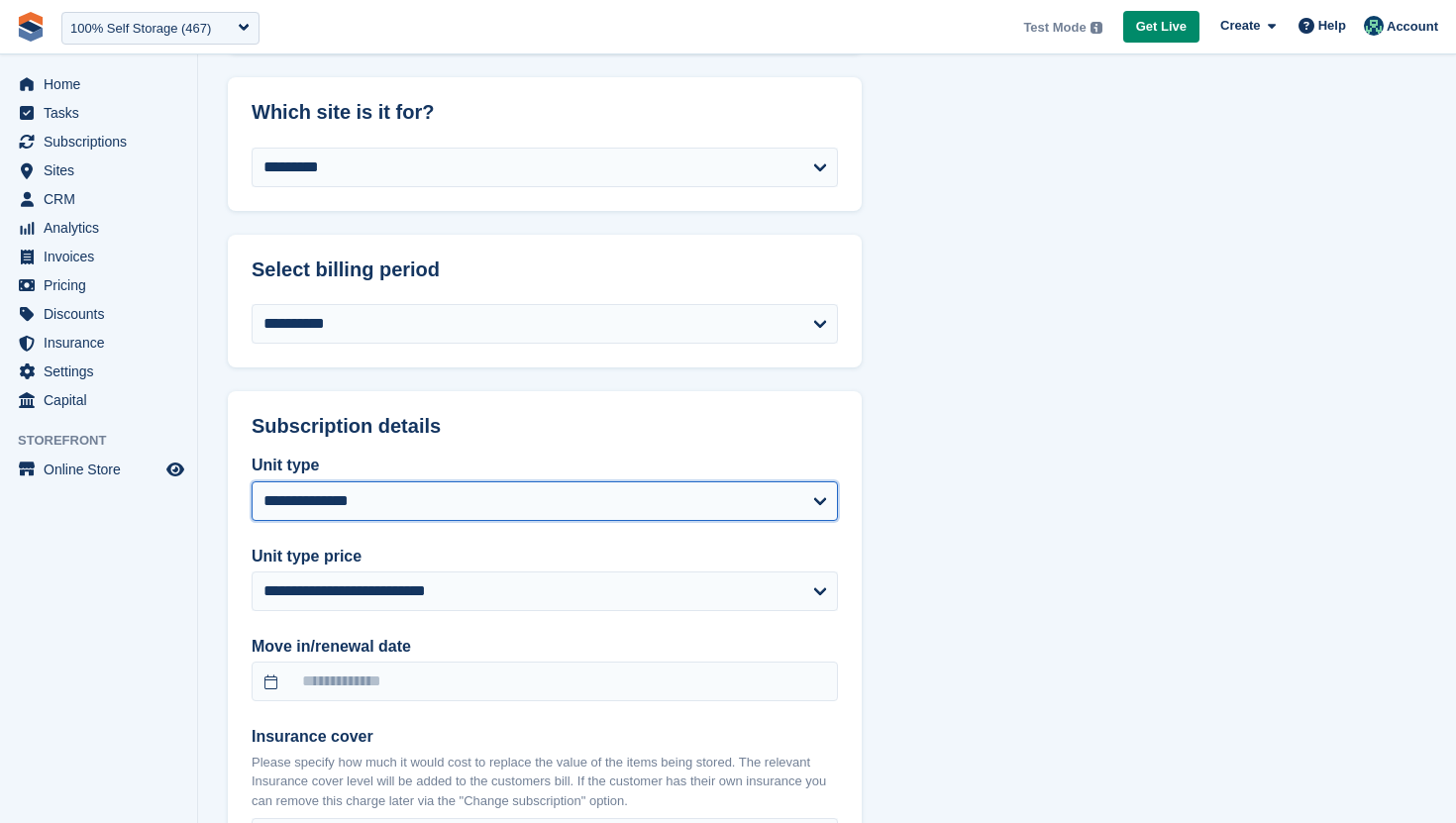 click on "**********" at bounding box center (545, 501) 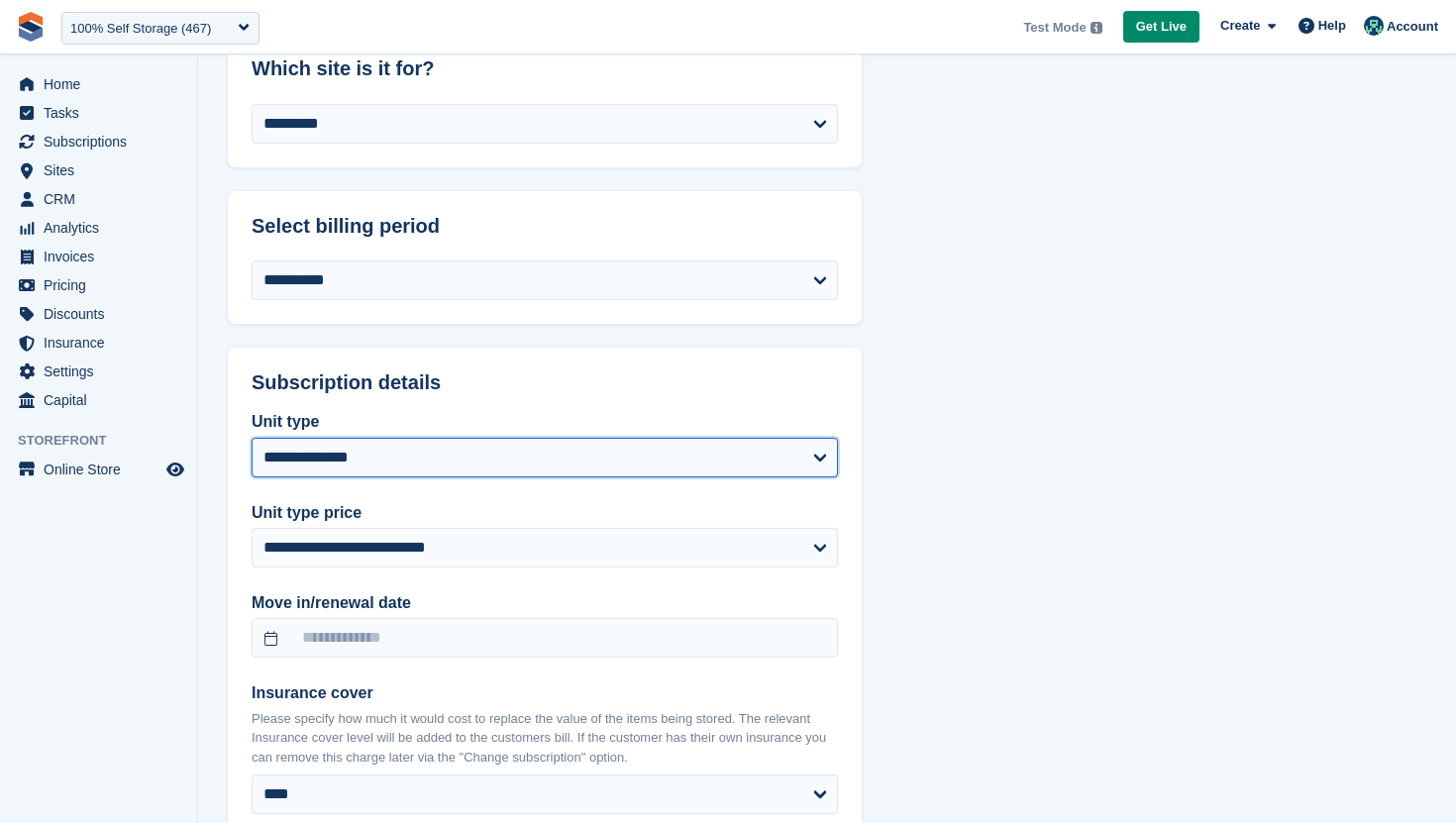 scroll, scrollTop: 1045, scrollLeft: 0, axis: vertical 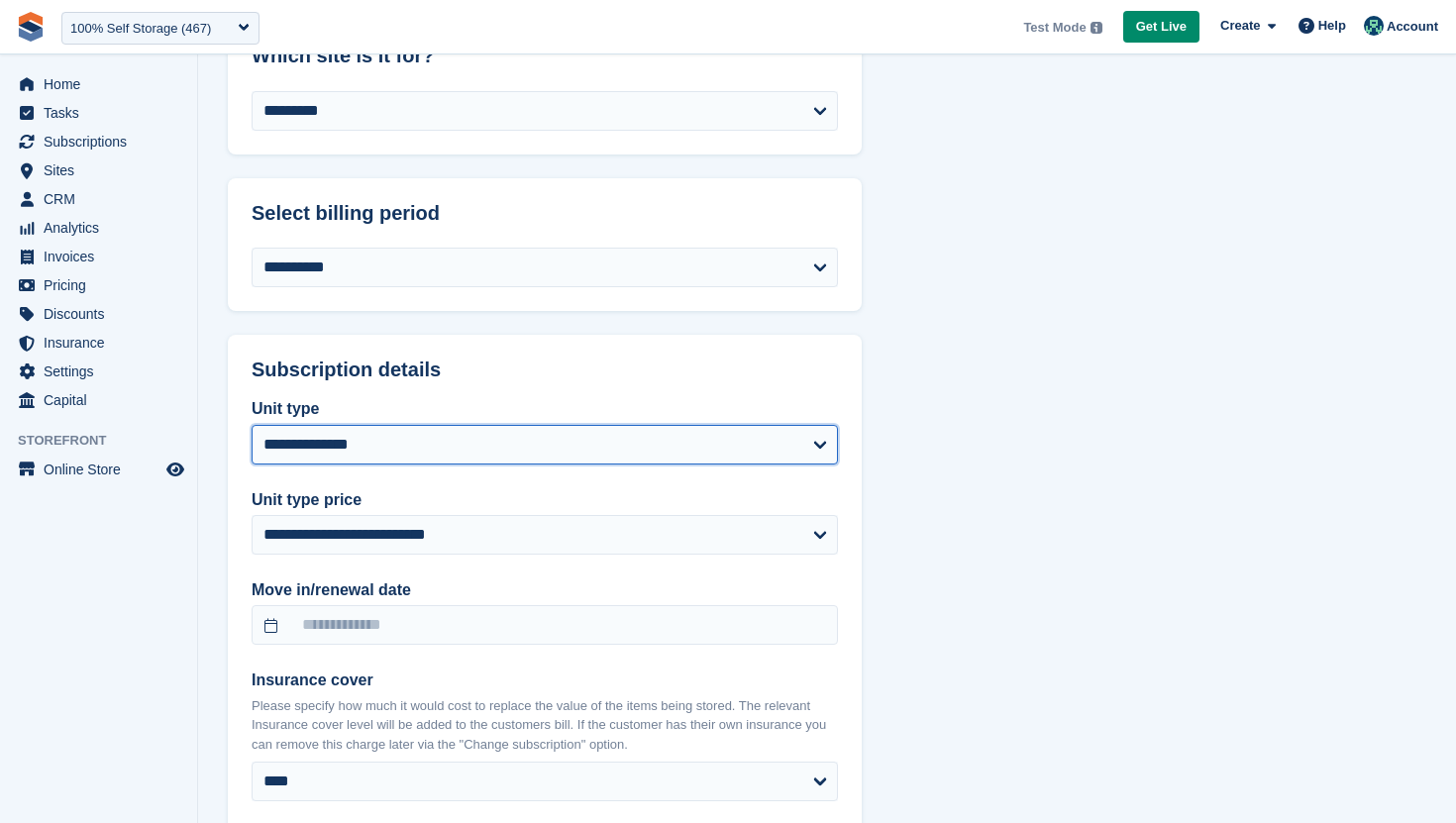 select on "******" 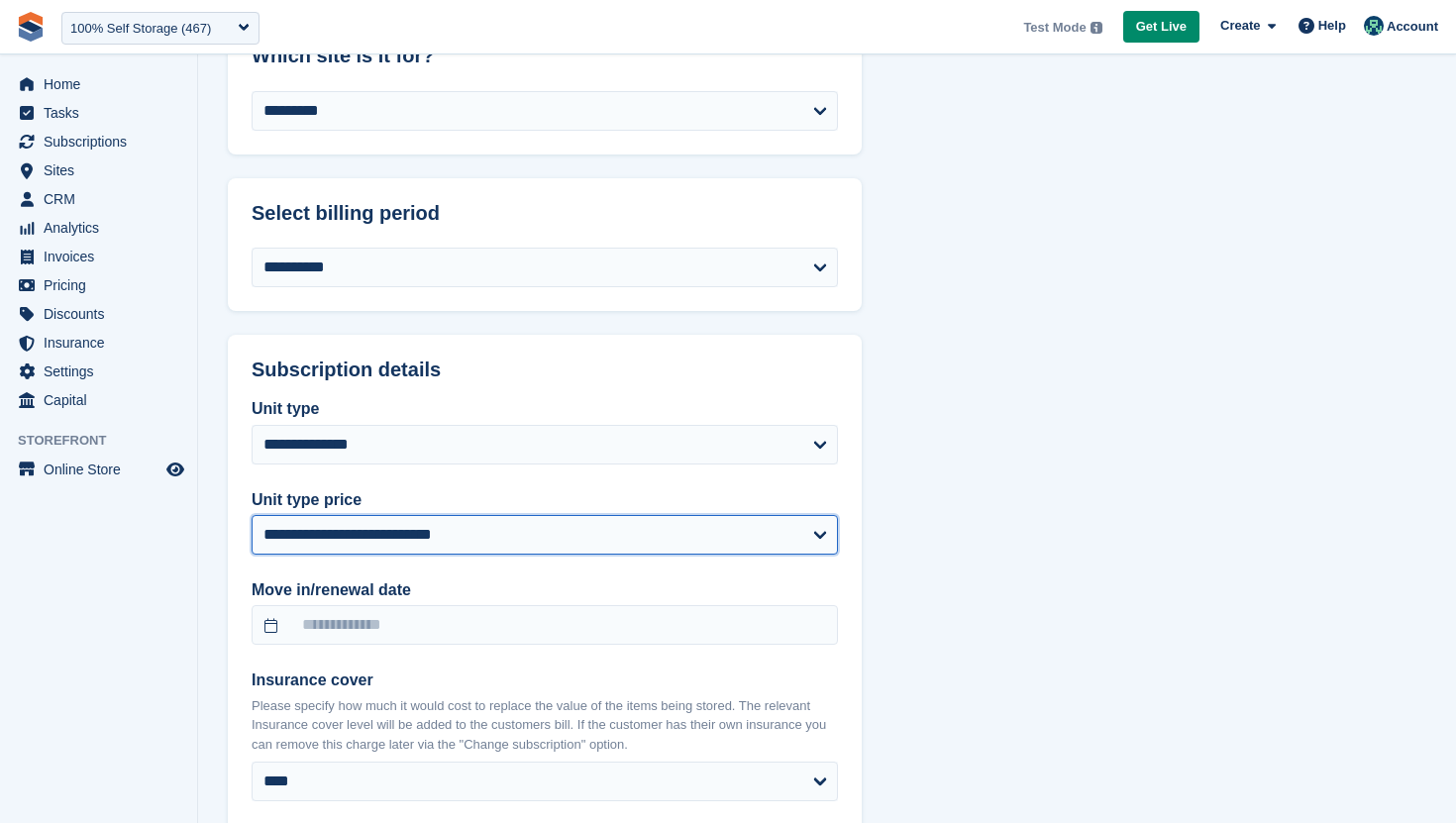 click on "**********" at bounding box center (545, 535) 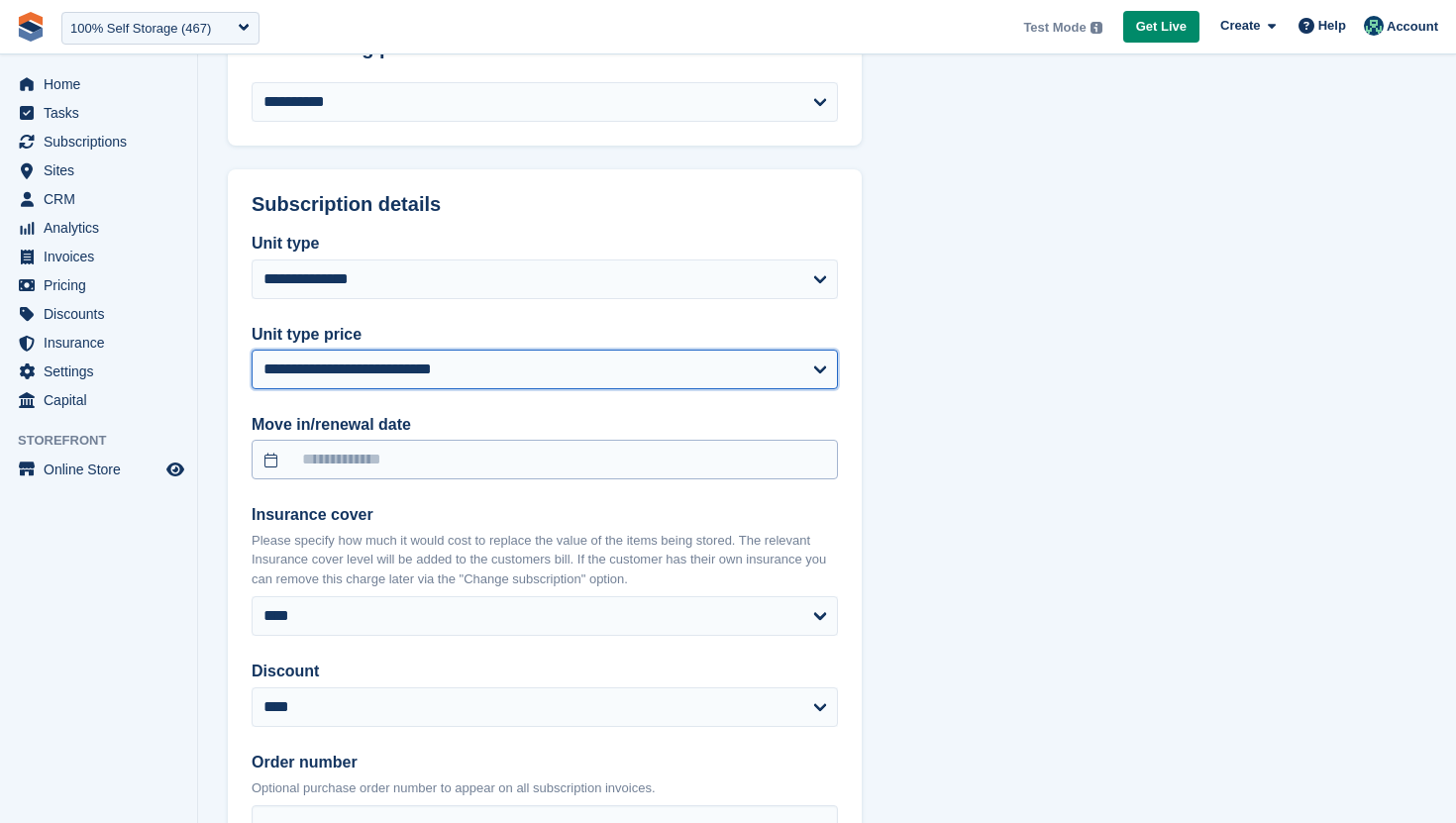 scroll, scrollTop: 1217, scrollLeft: 0, axis: vertical 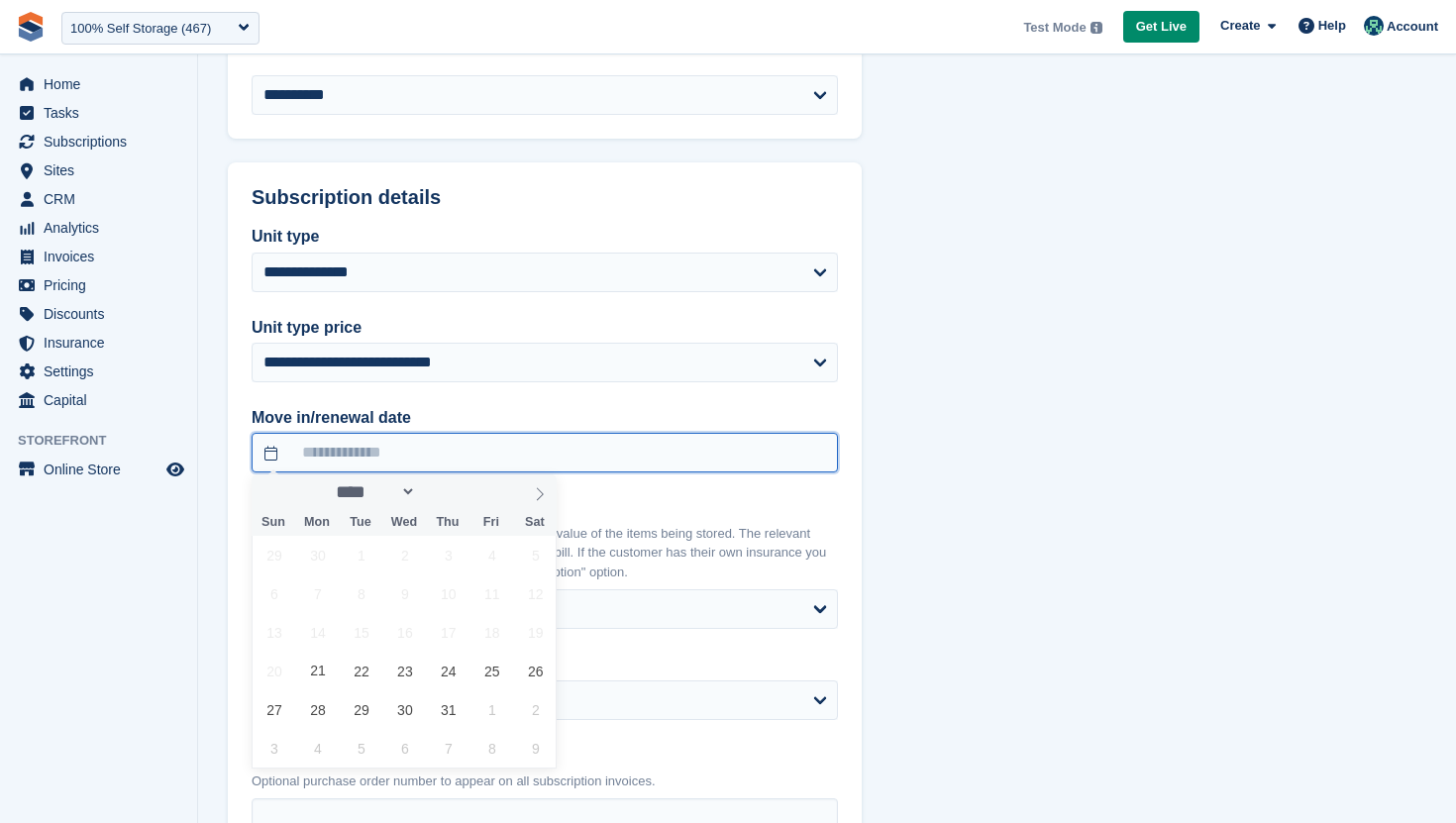 click at bounding box center [545, 453] 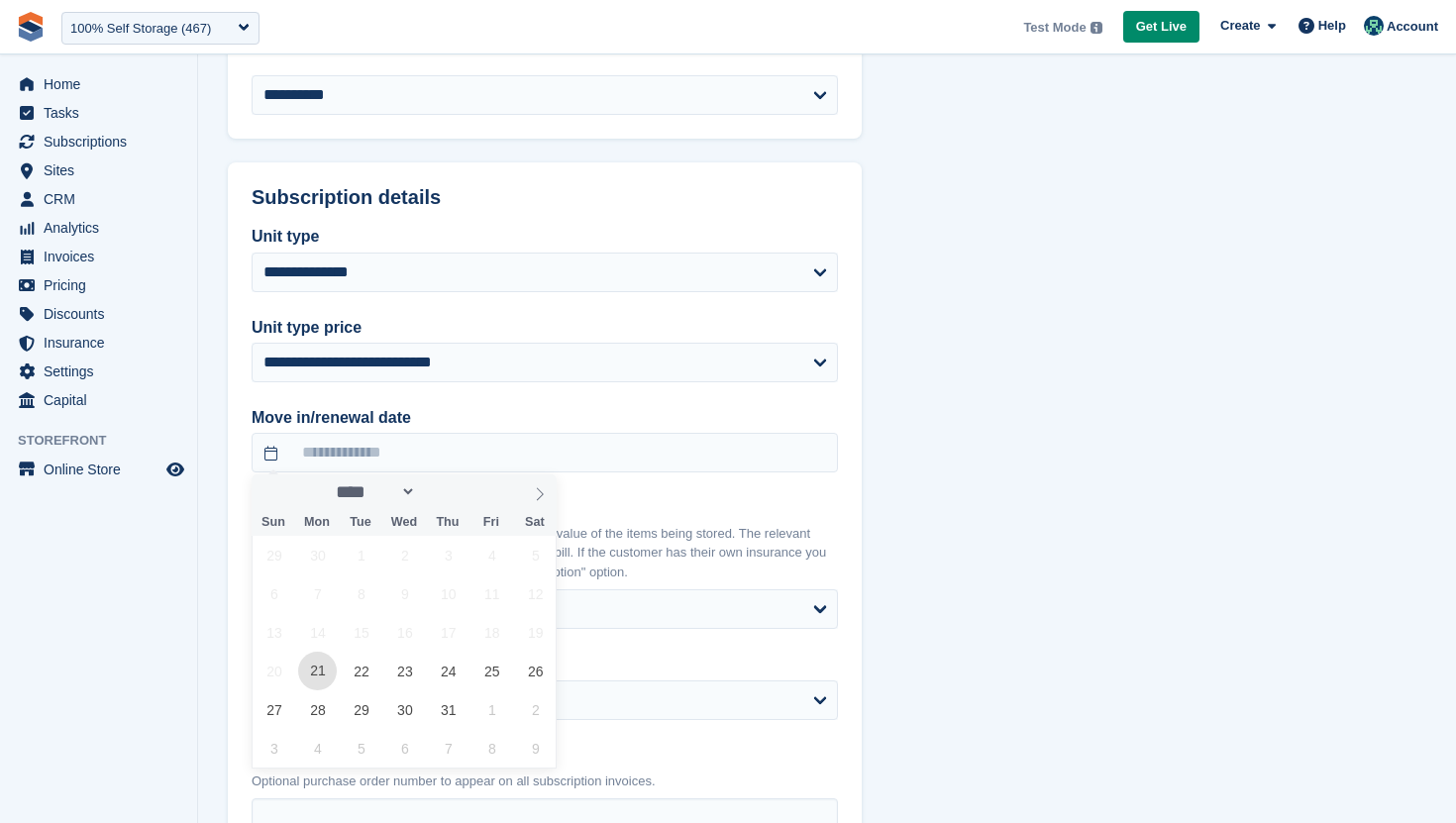 click on "21" at bounding box center (317, 670) 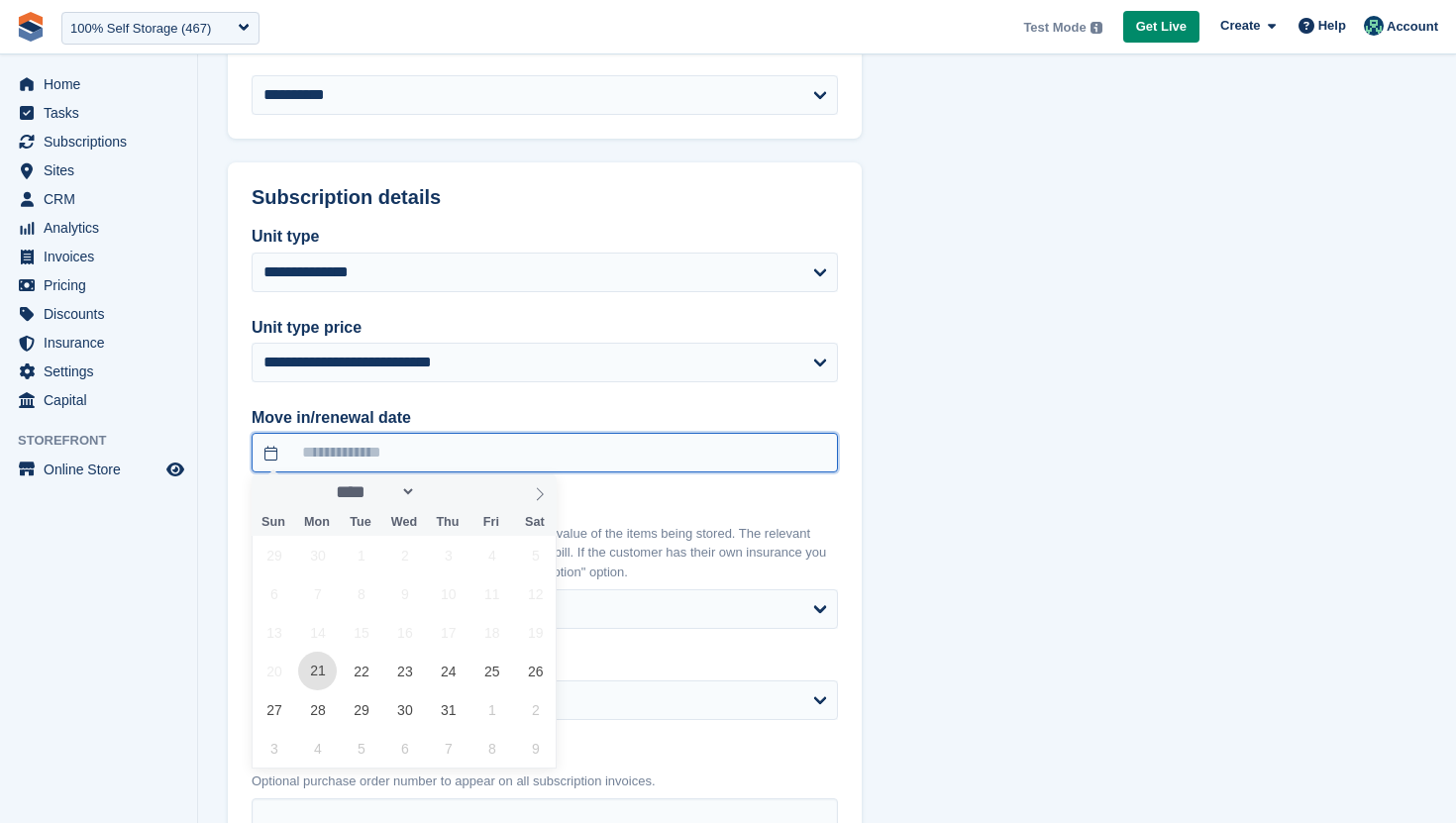 type on "**********" 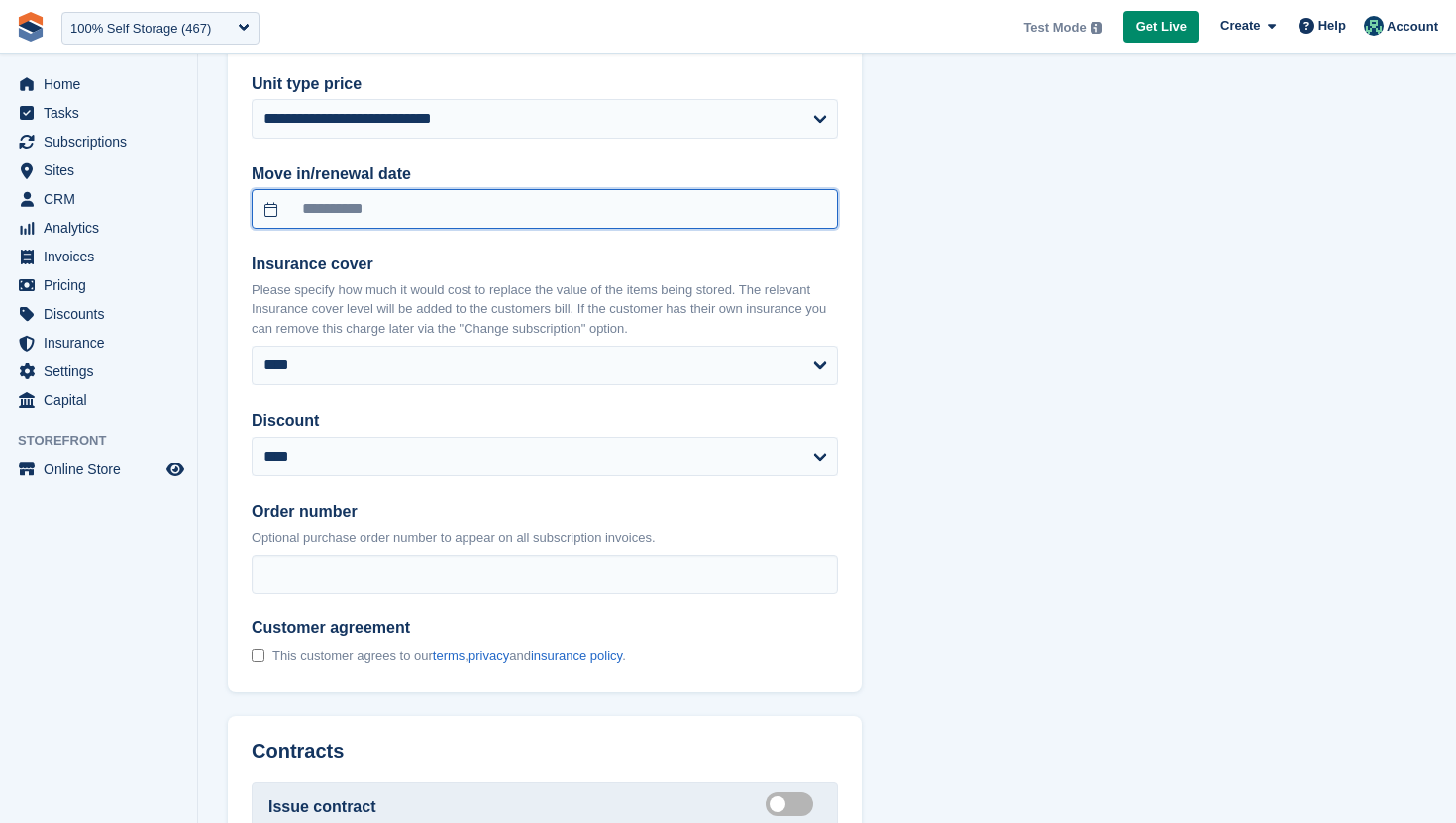 scroll, scrollTop: 1463, scrollLeft: 0, axis: vertical 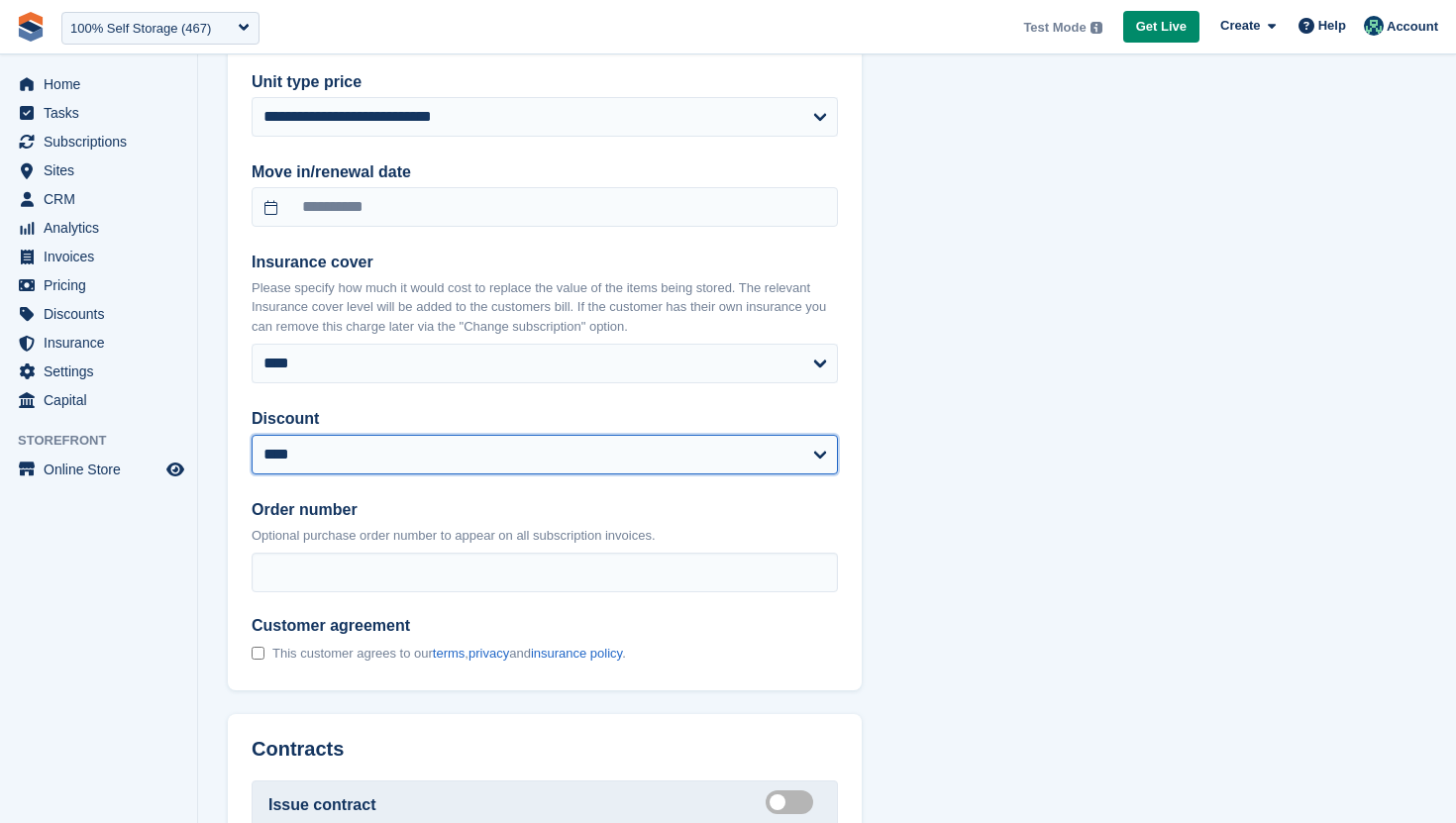 click on "**********" at bounding box center [545, 455] 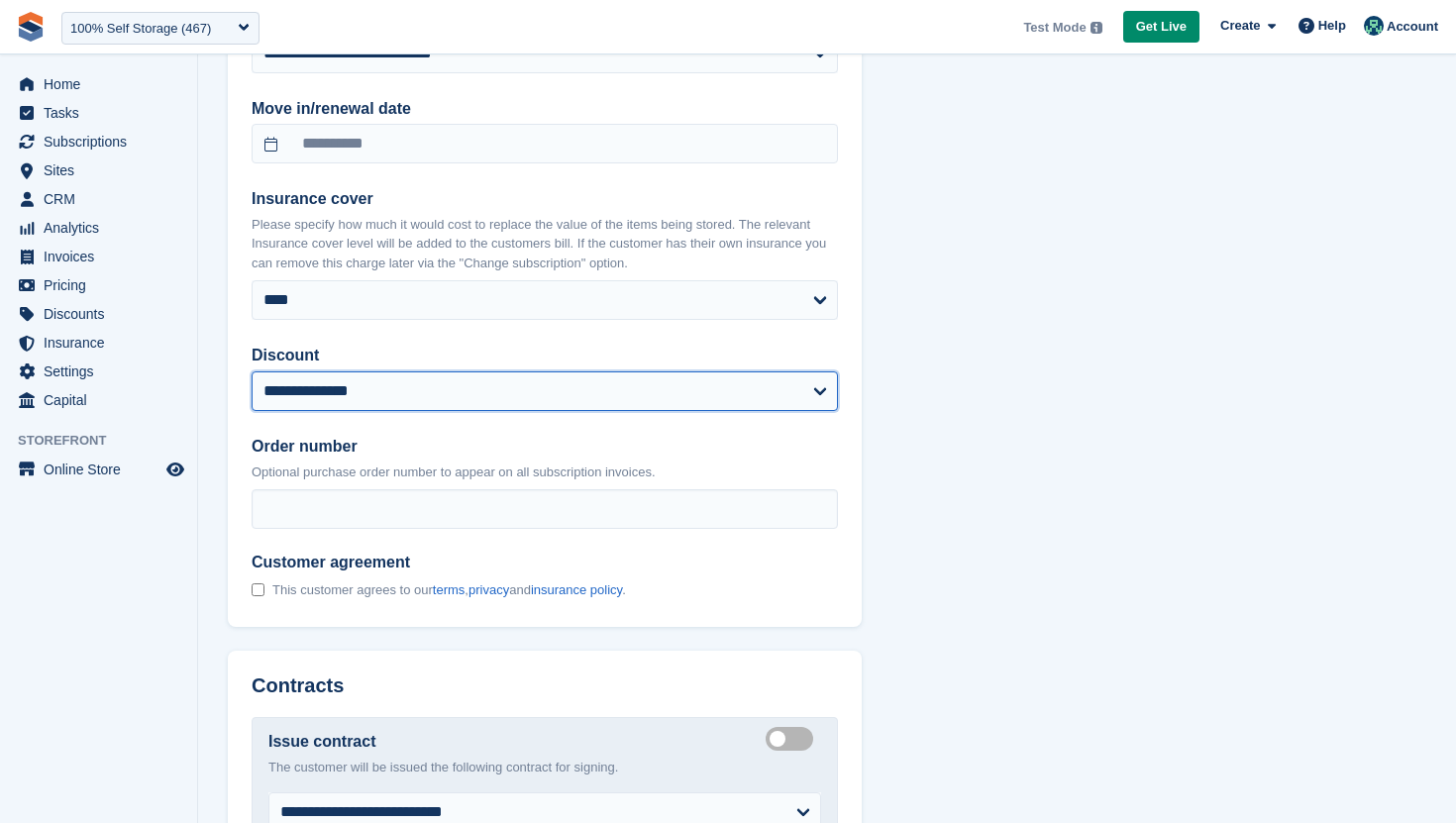 select on "******" 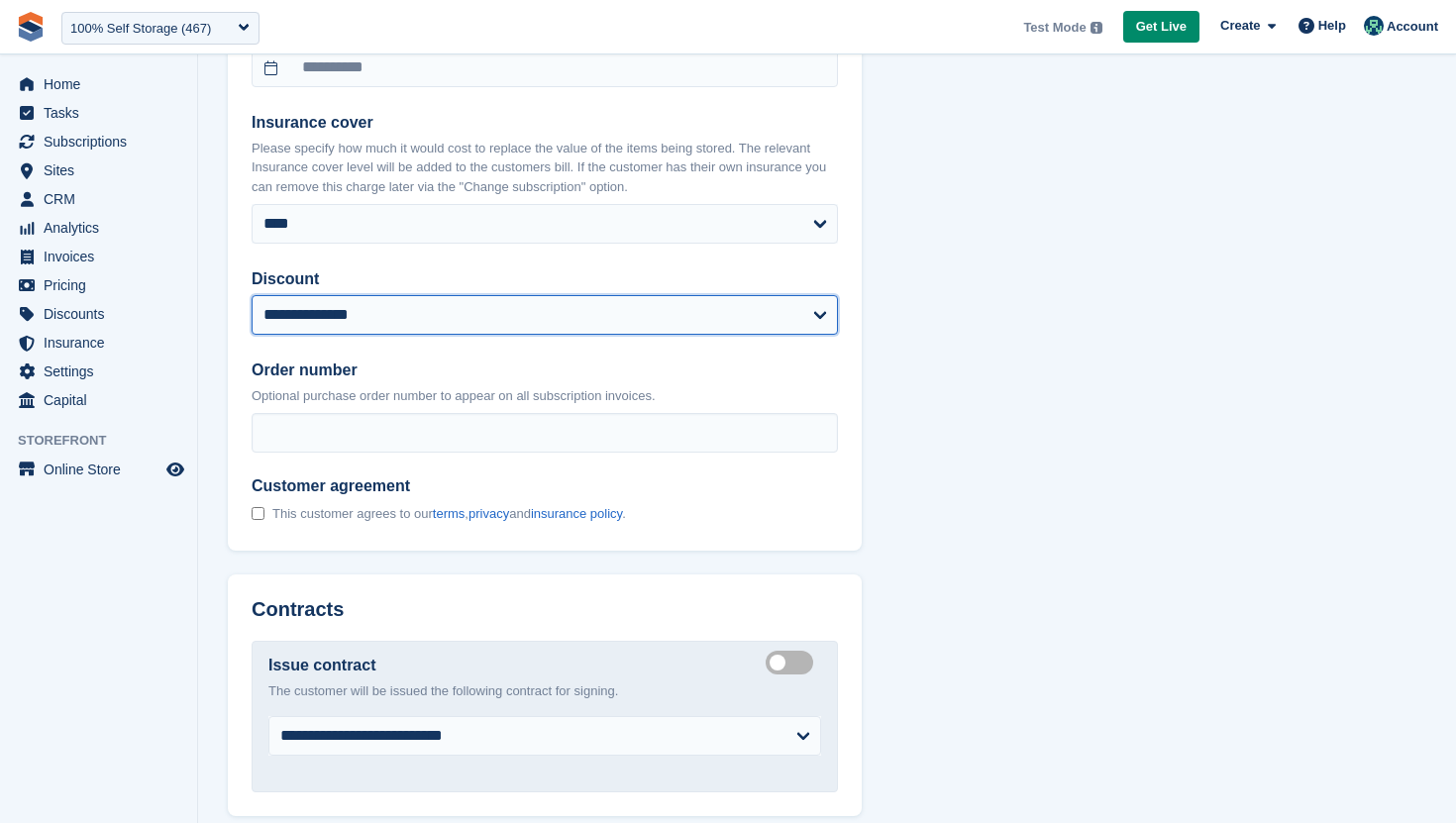 scroll, scrollTop: 1604, scrollLeft: 0, axis: vertical 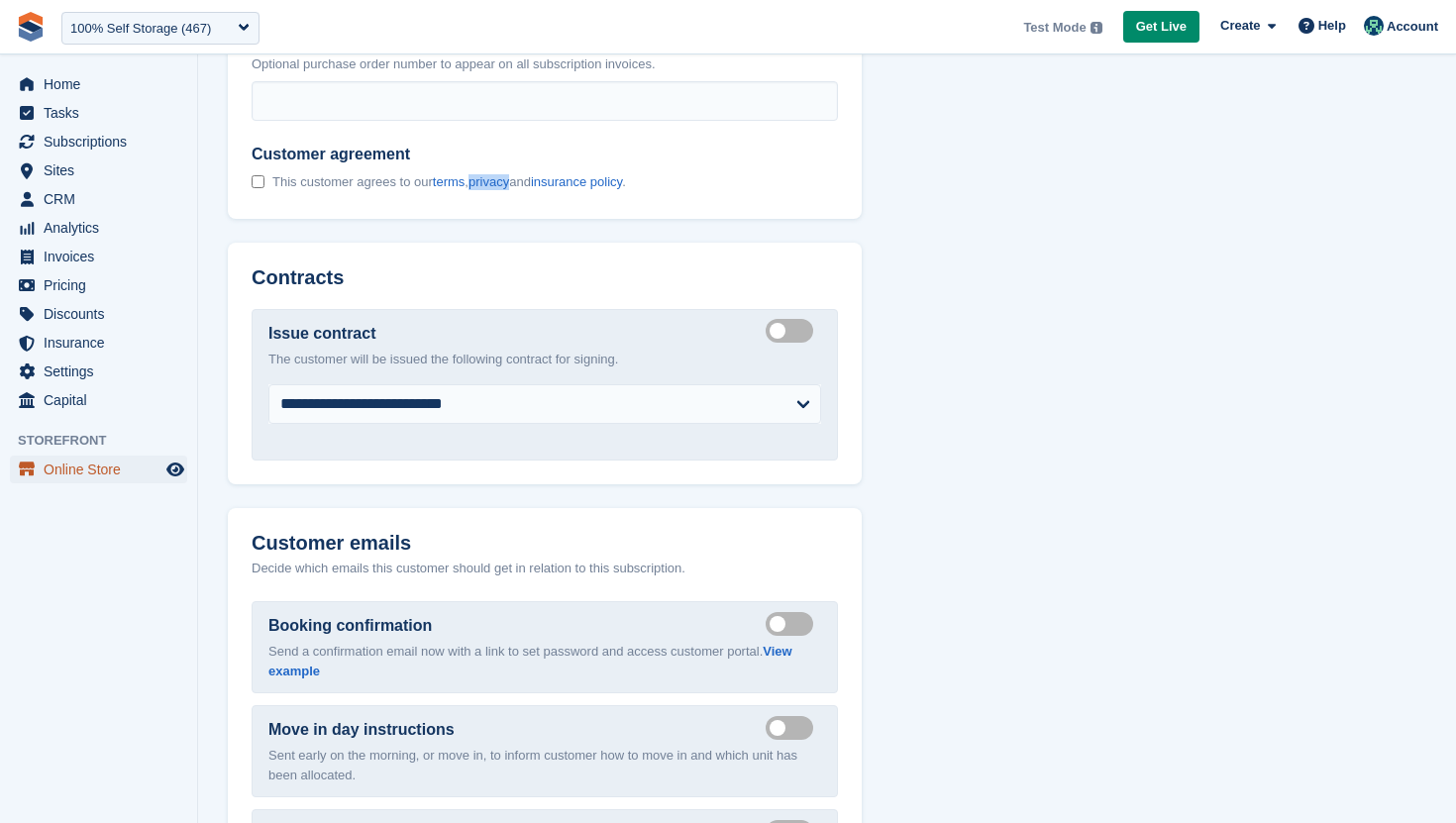 click on "Online Store" at bounding box center [103, 469] 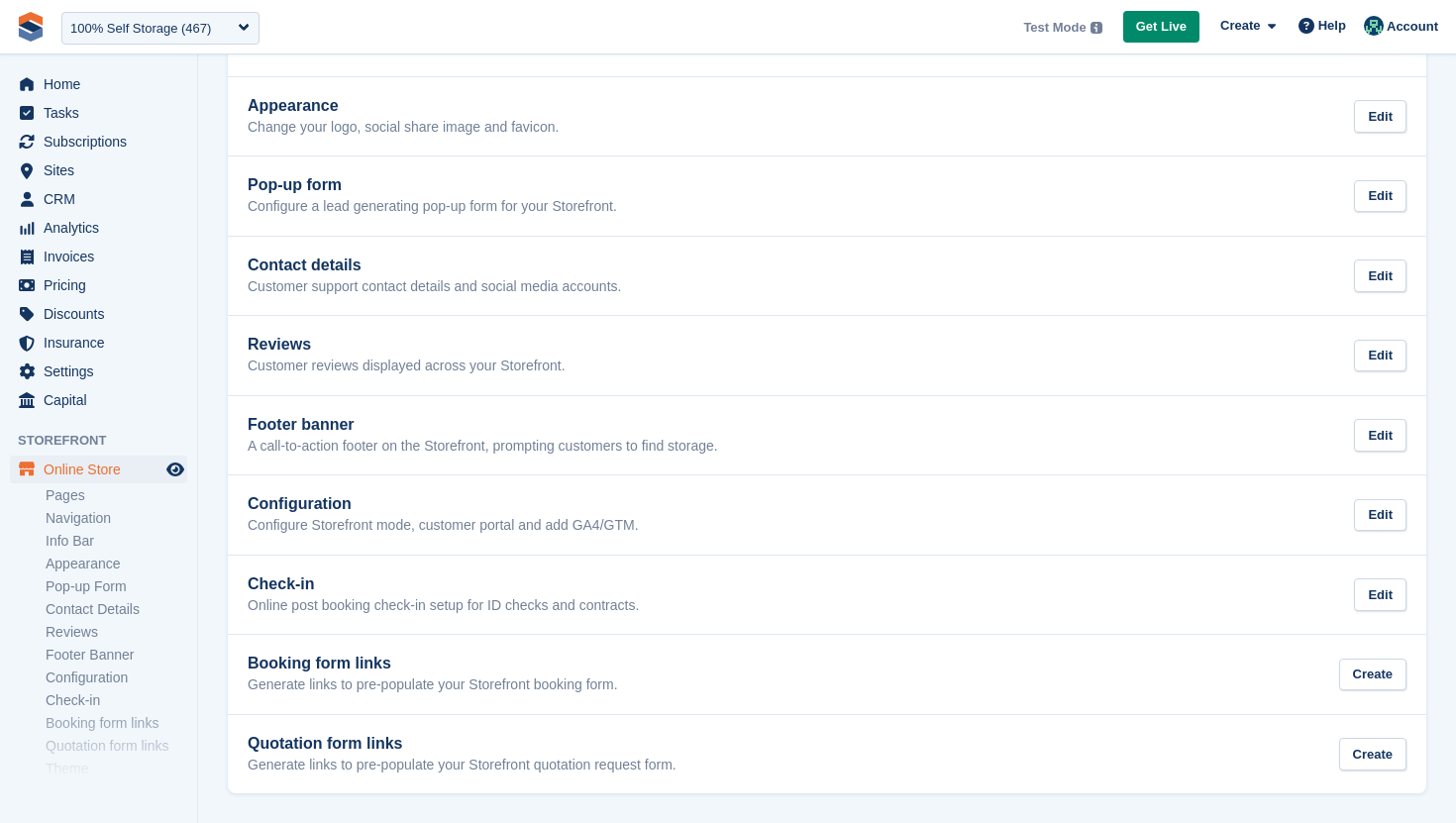 scroll, scrollTop: 0, scrollLeft: 0, axis: both 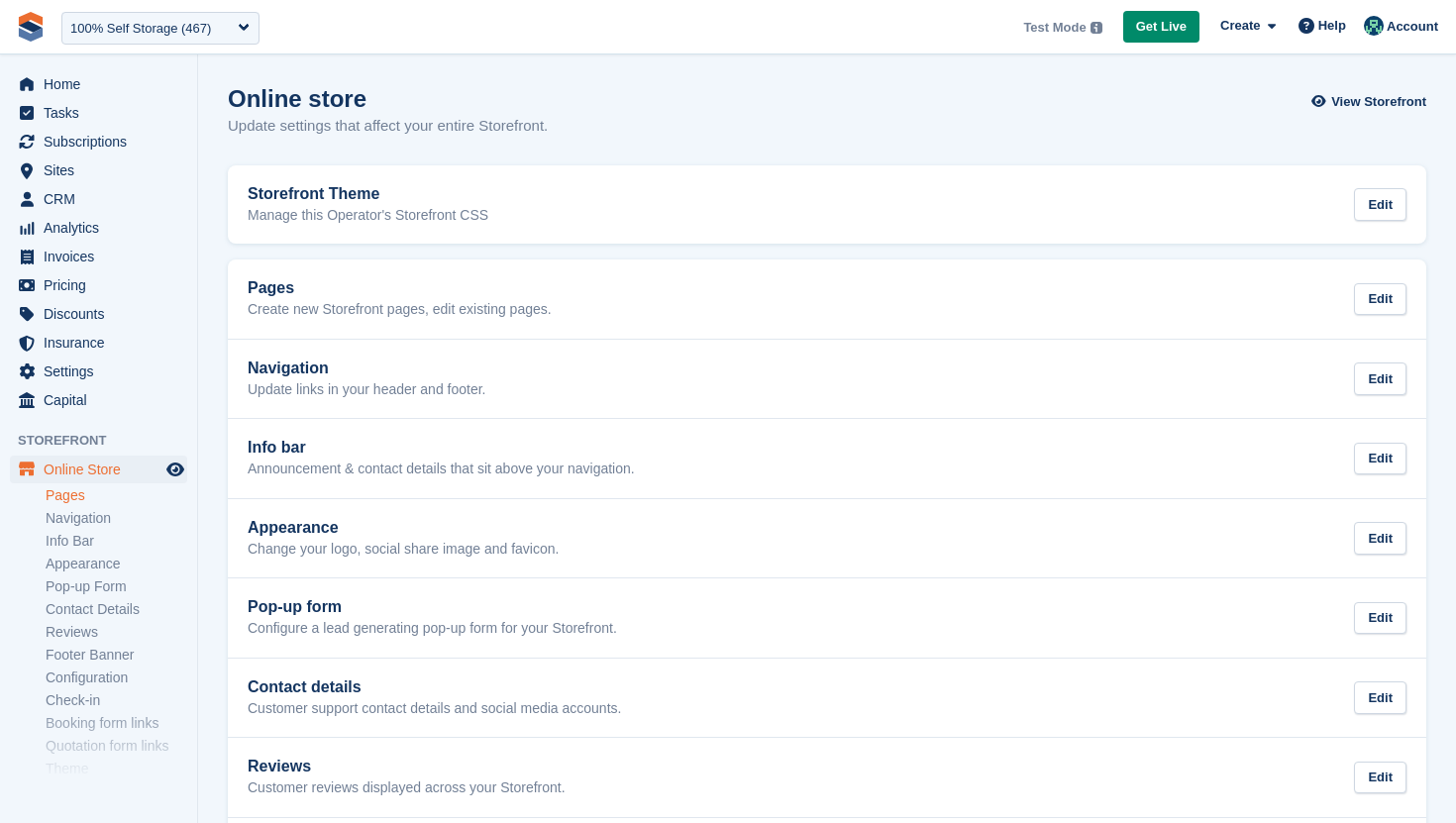 click on "Pages" at bounding box center (116, 495) 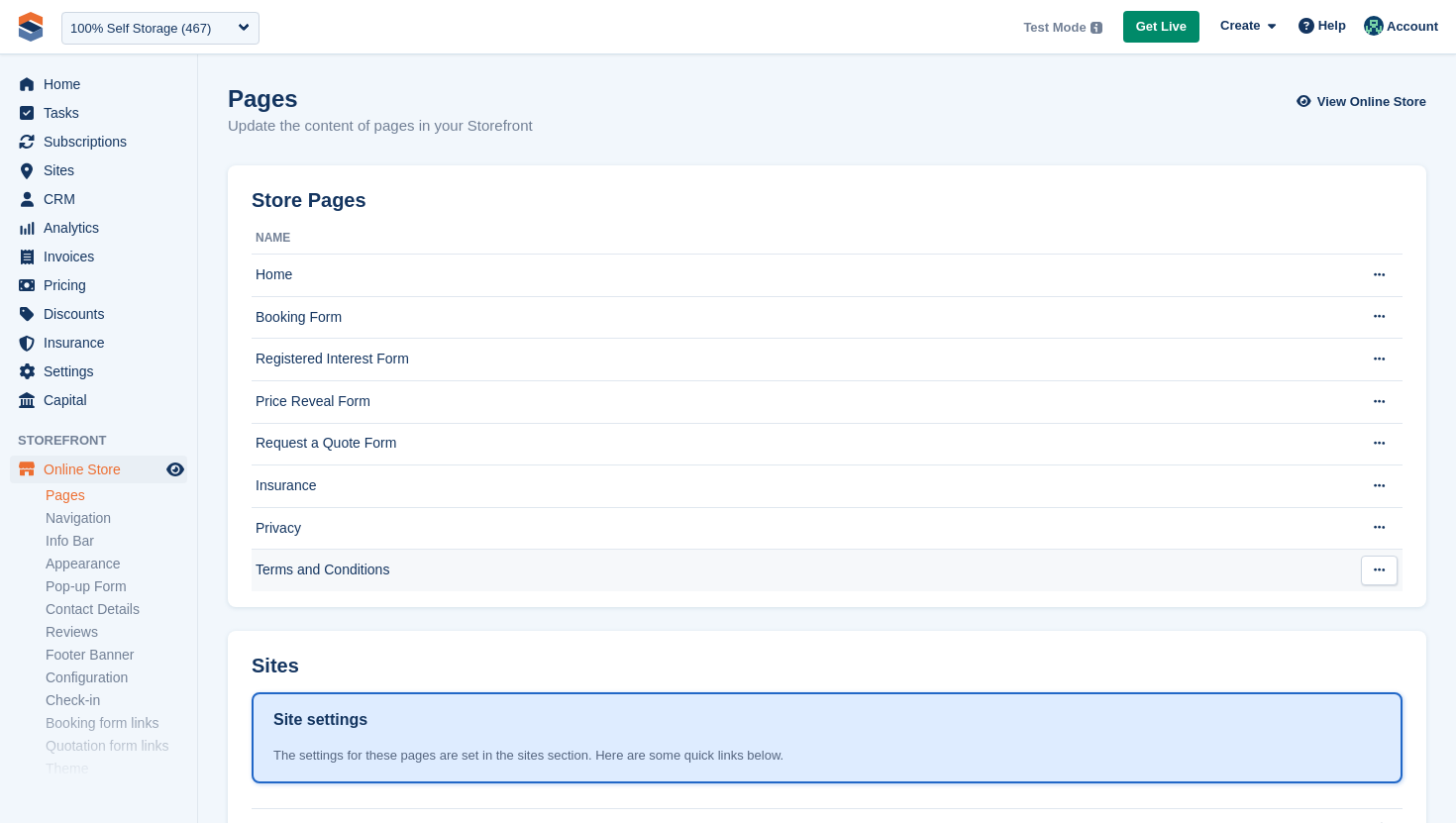 click on "Terms and Conditions" at bounding box center (798, 570) 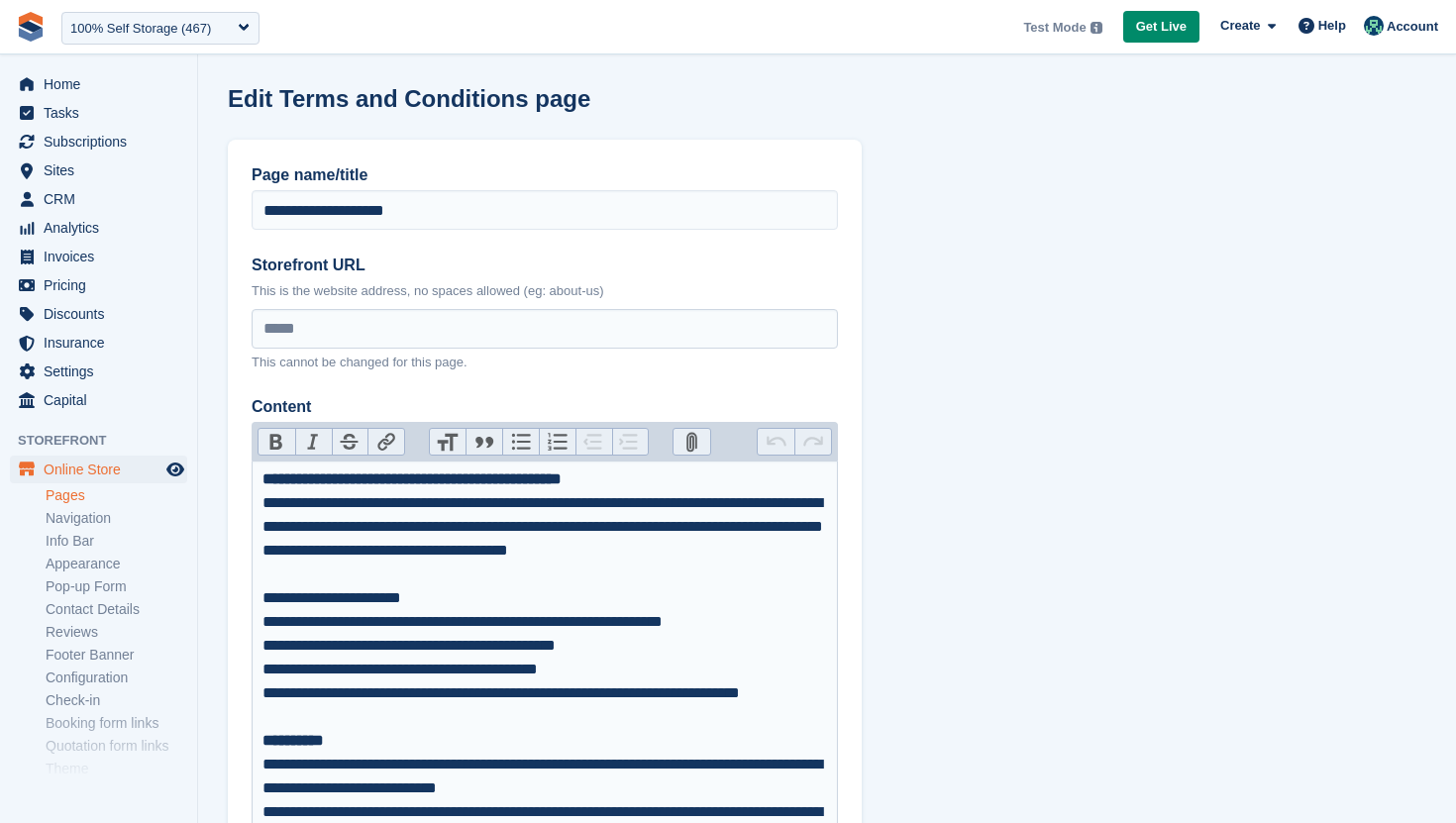 scroll, scrollTop: 0, scrollLeft: 0, axis: both 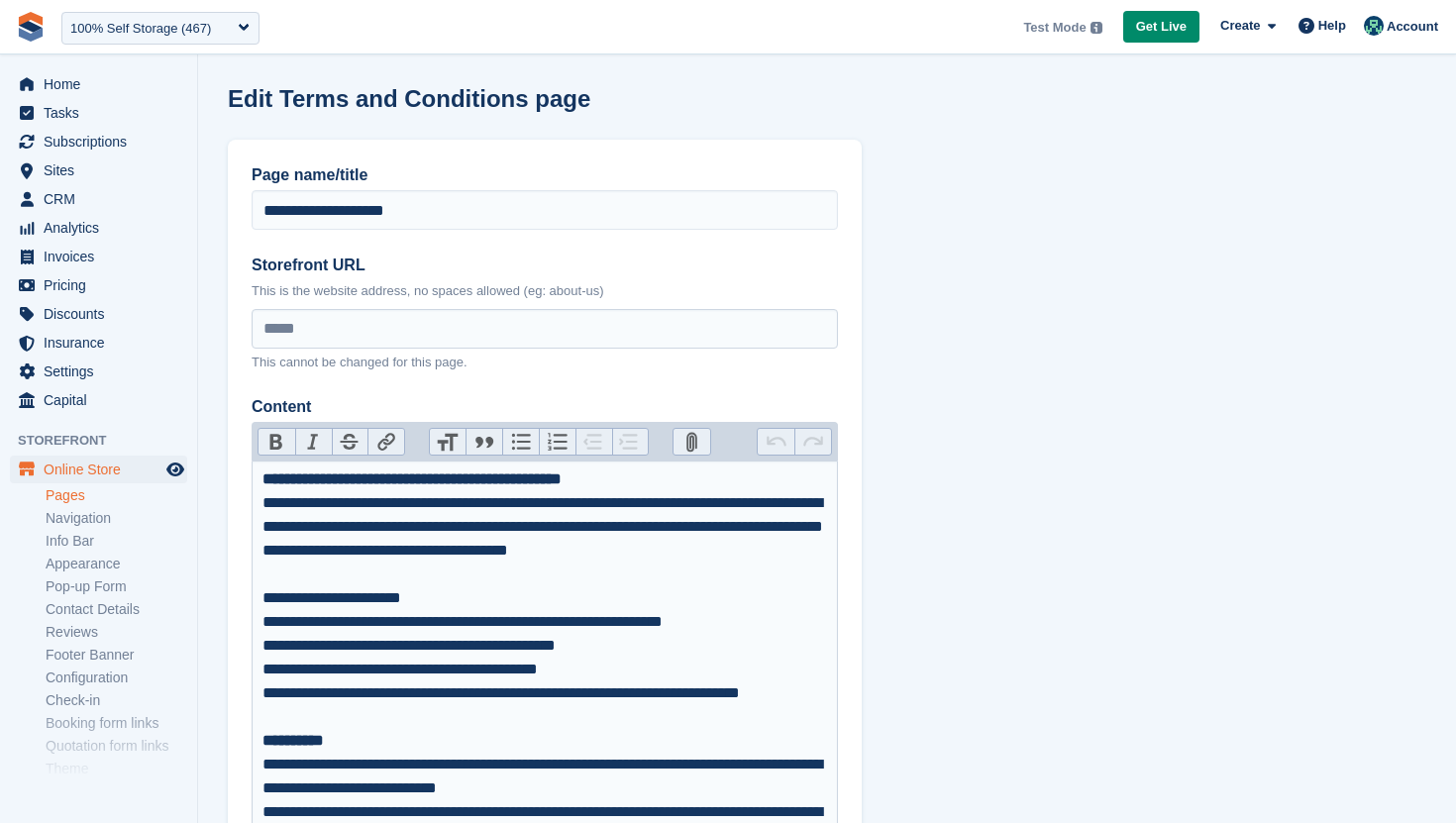 click on "**********" at bounding box center [545, 539] 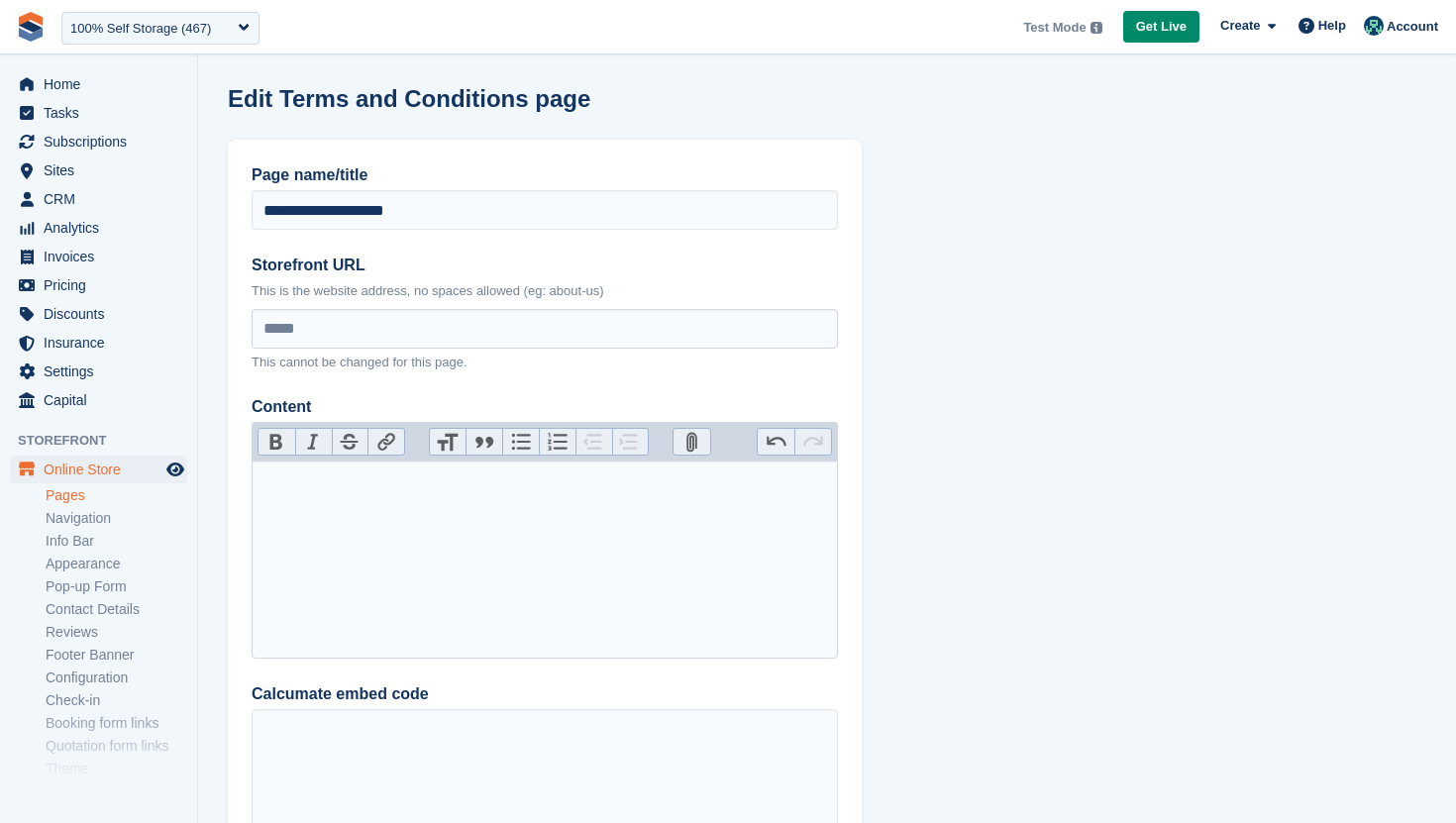 paste on "**********" 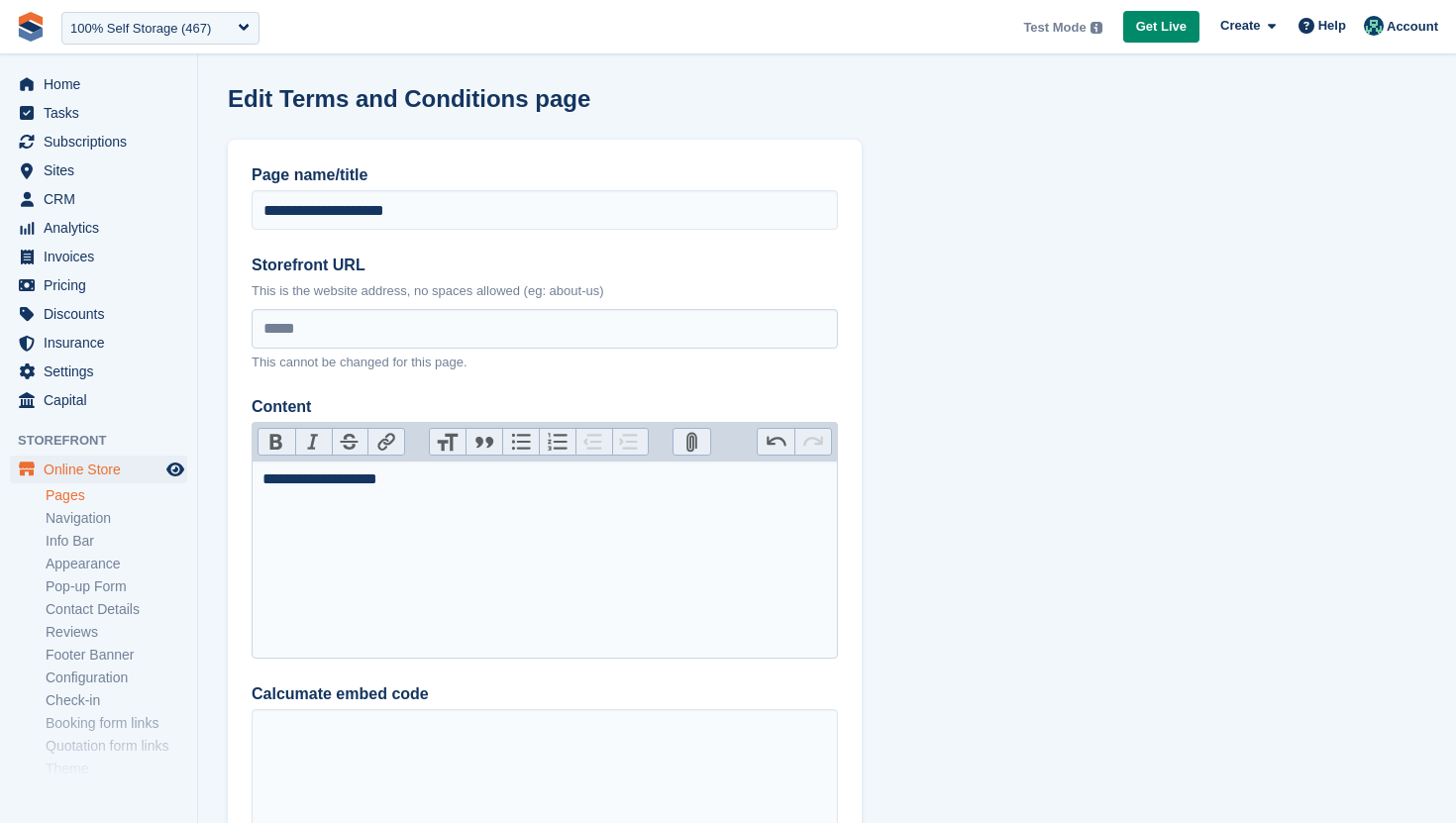 type on "**********" 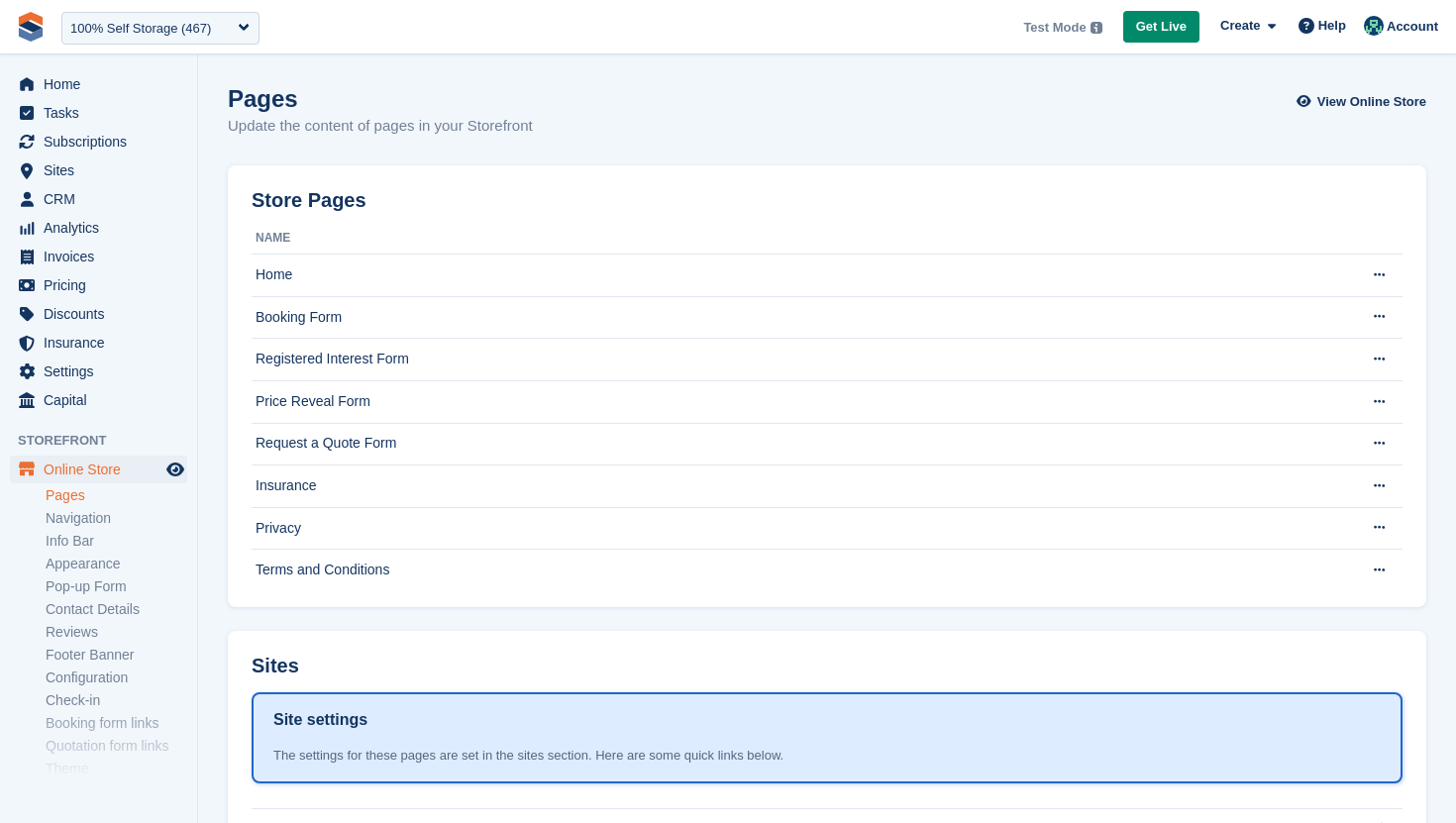 scroll, scrollTop: 0, scrollLeft: 0, axis: both 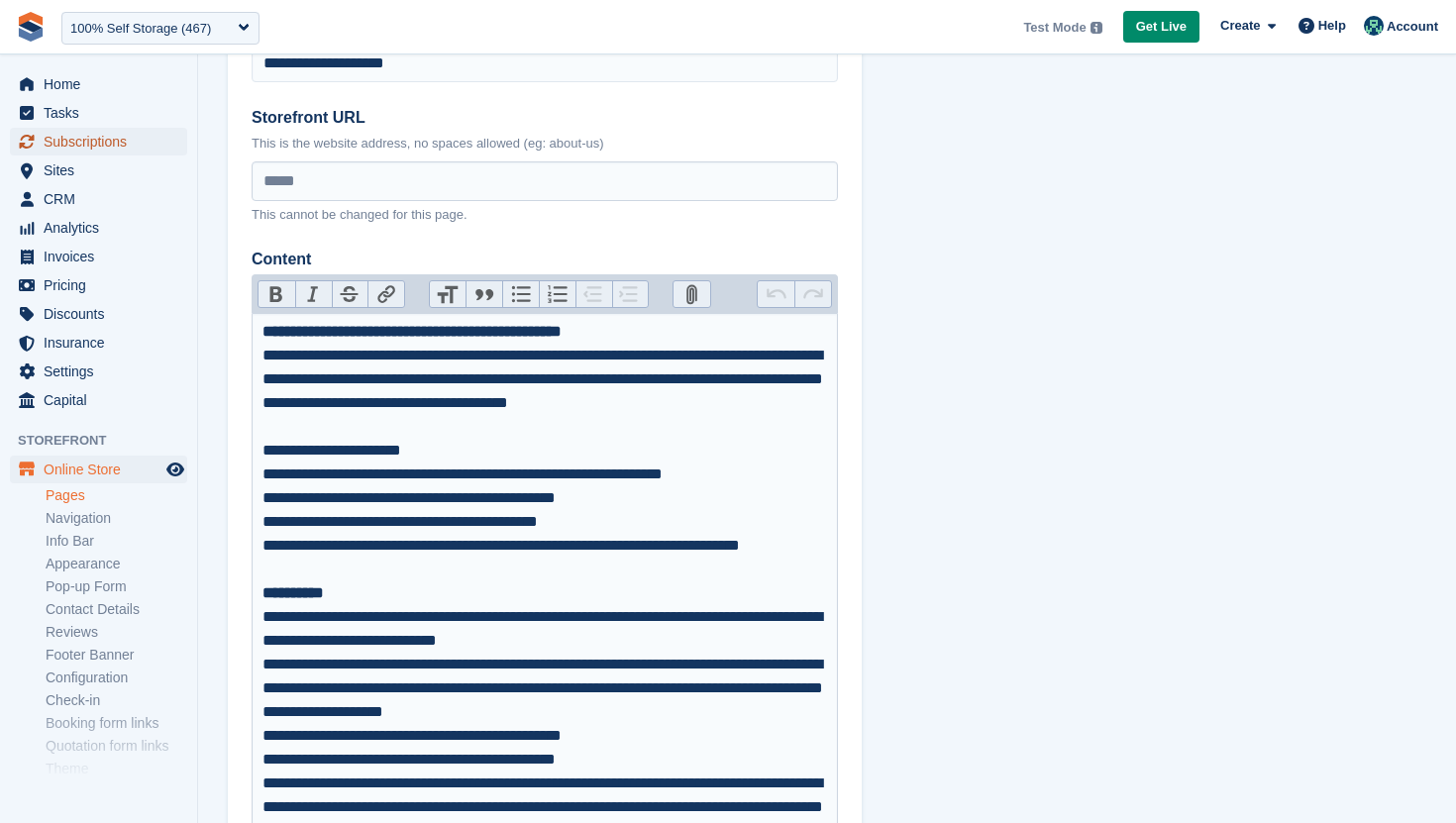 click on "Subscriptions" at bounding box center [103, 142] 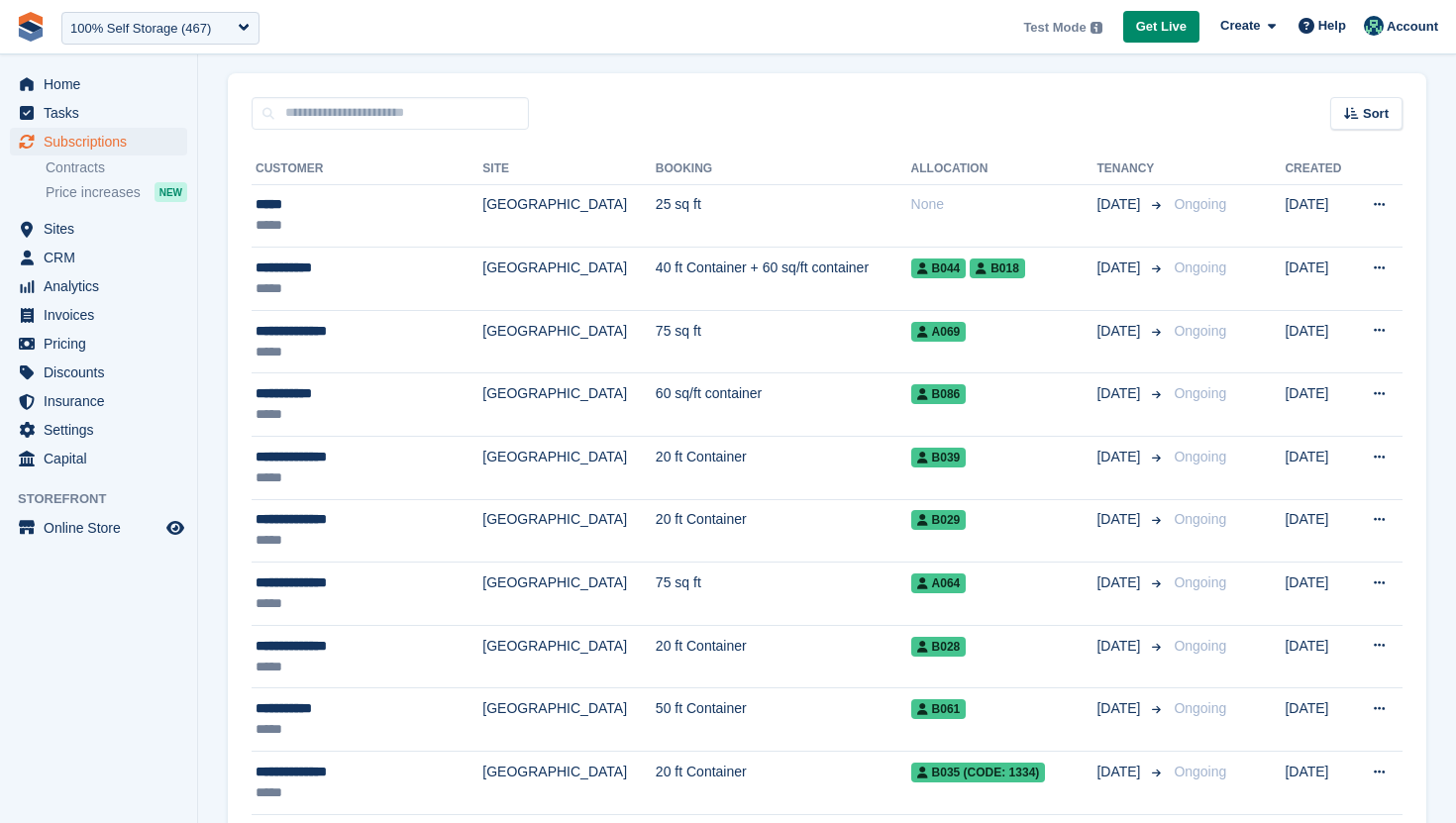 scroll, scrollTop: 0, scrollLeft: 0, axis: both 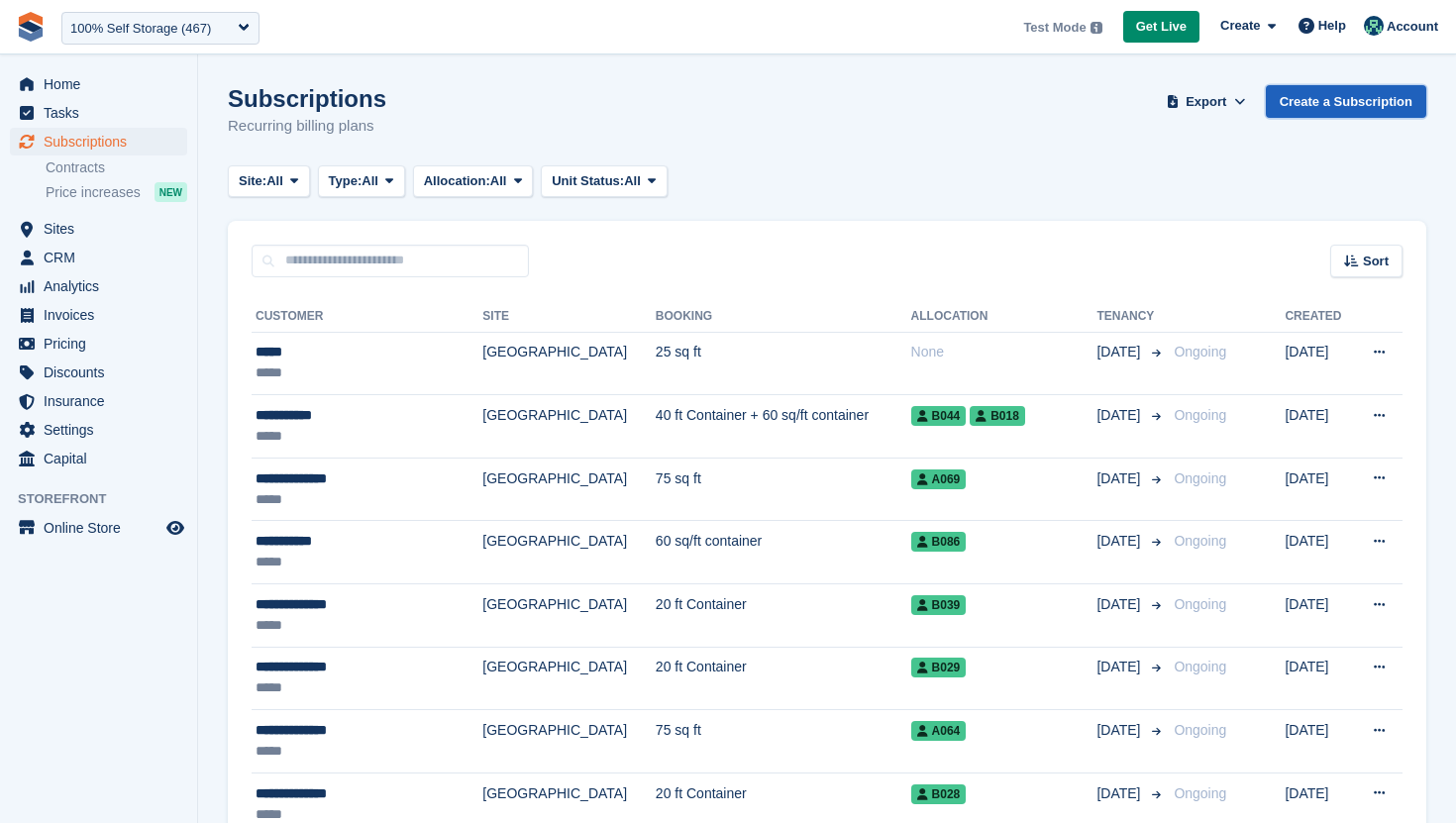 click on "Create a Subscription" at bounding box center (1346, 101) 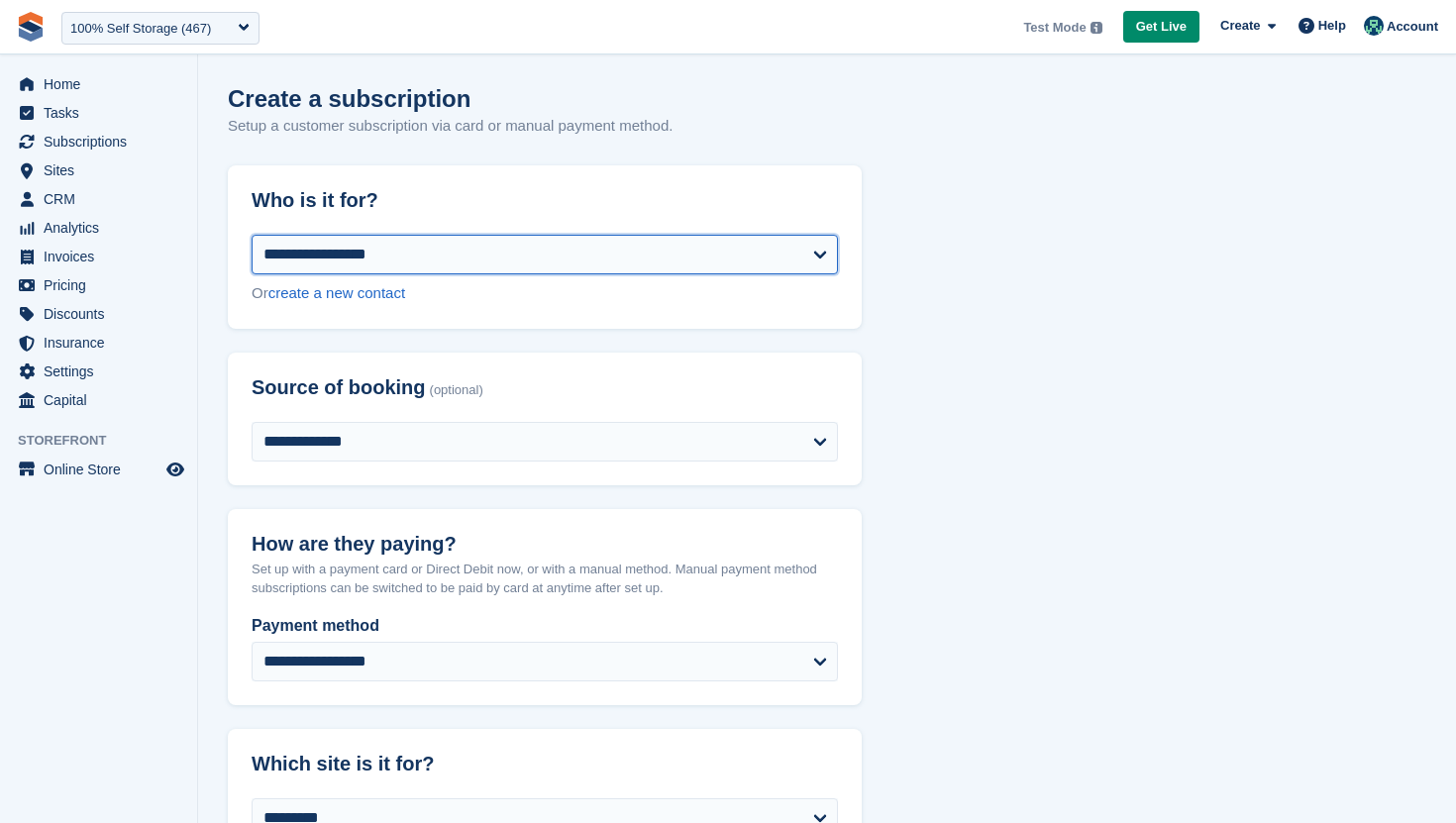 click on "**********" at bounding box center (545, 255) 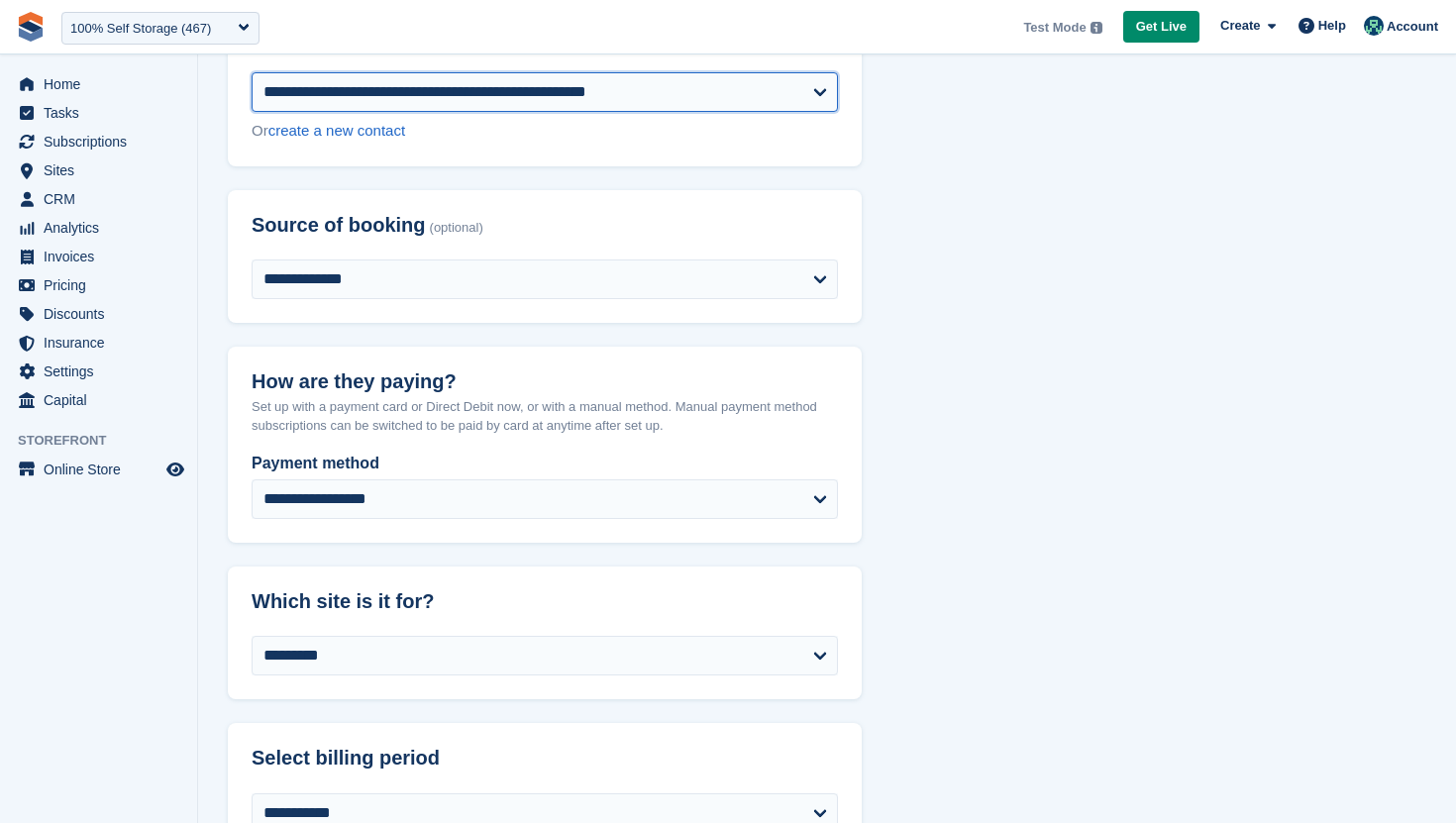 select on "**********" 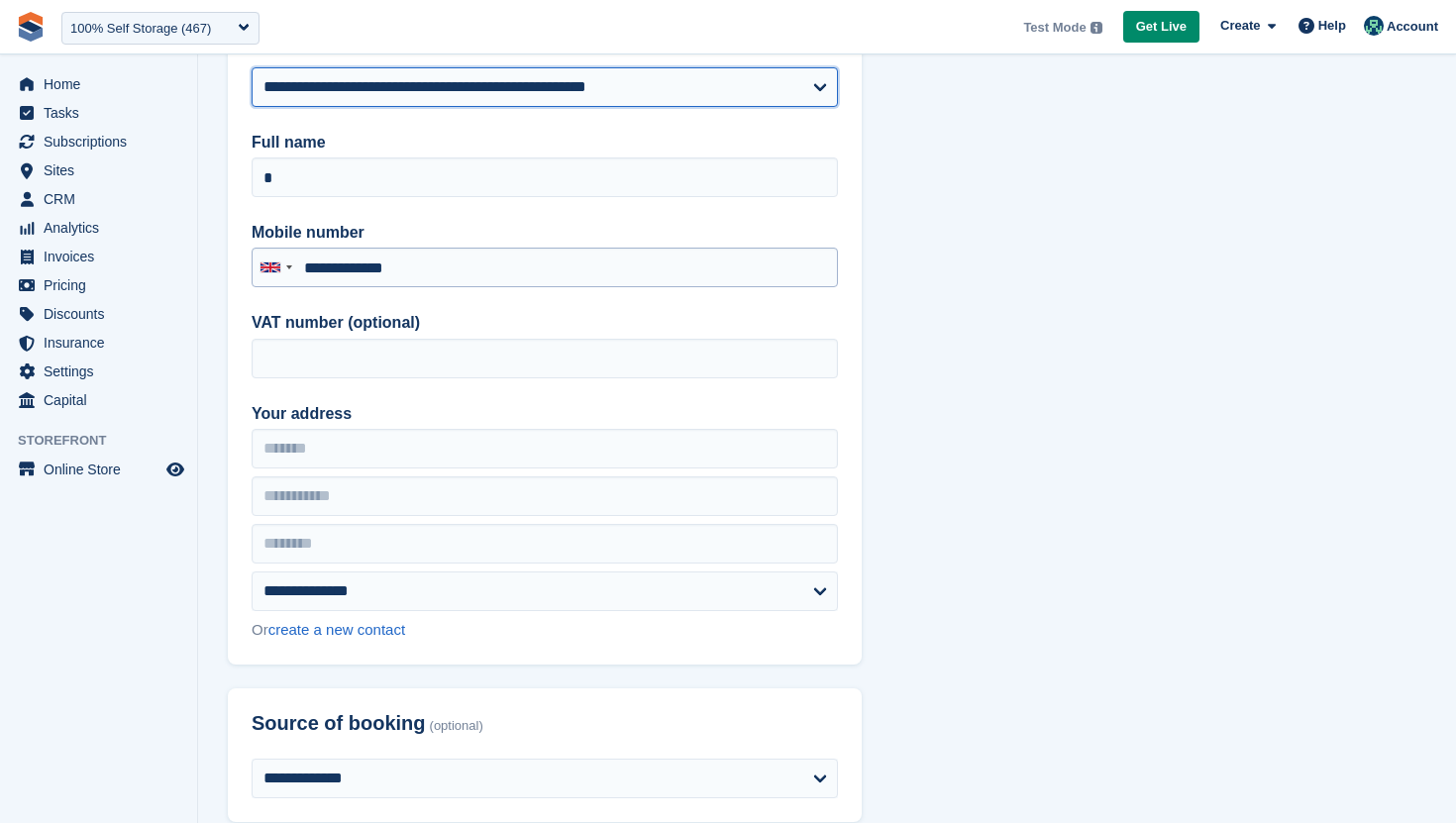 type on "**********" 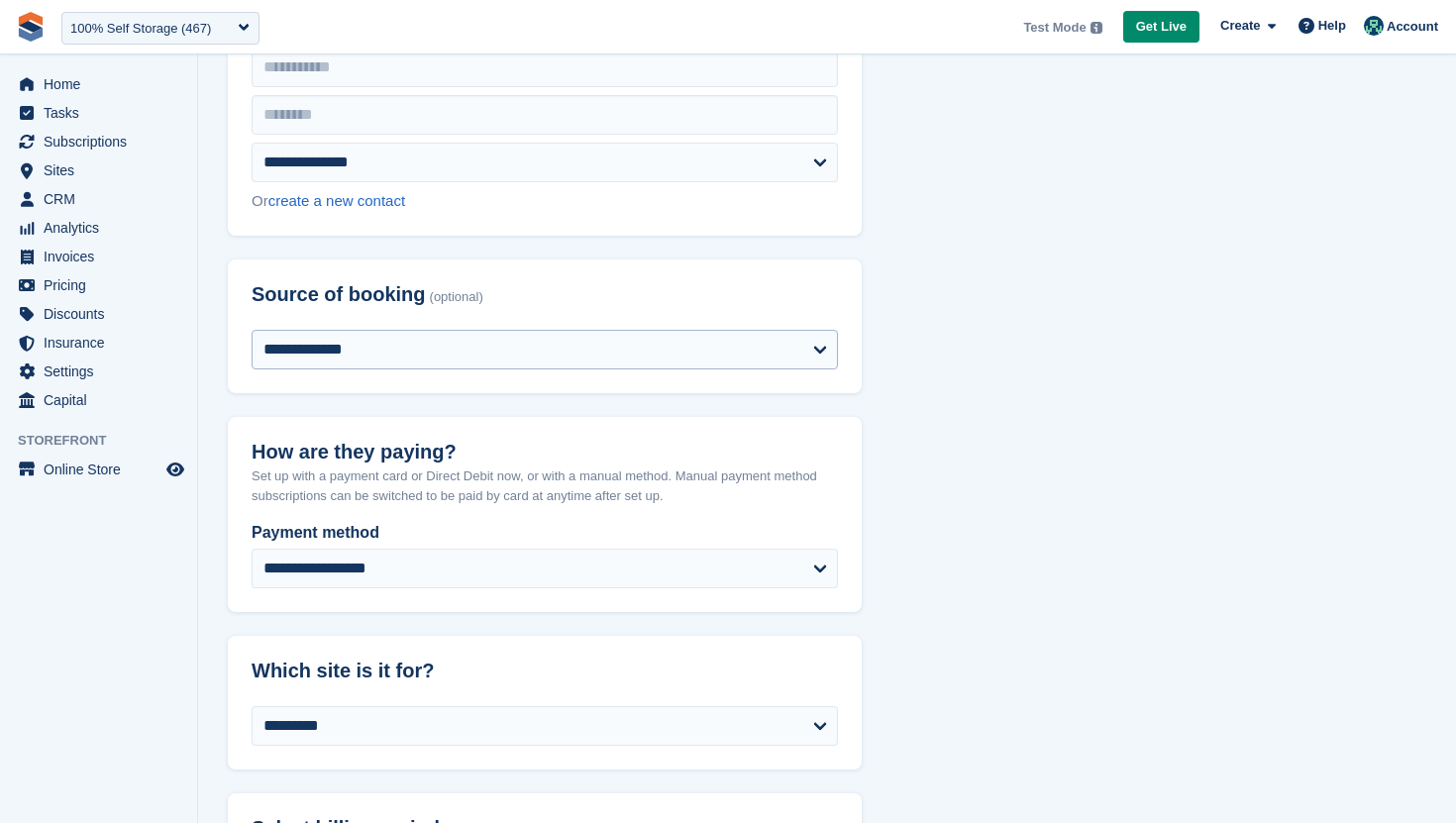 scroll, scrollTop: 618, scrollLeft: 0, axis: vertical 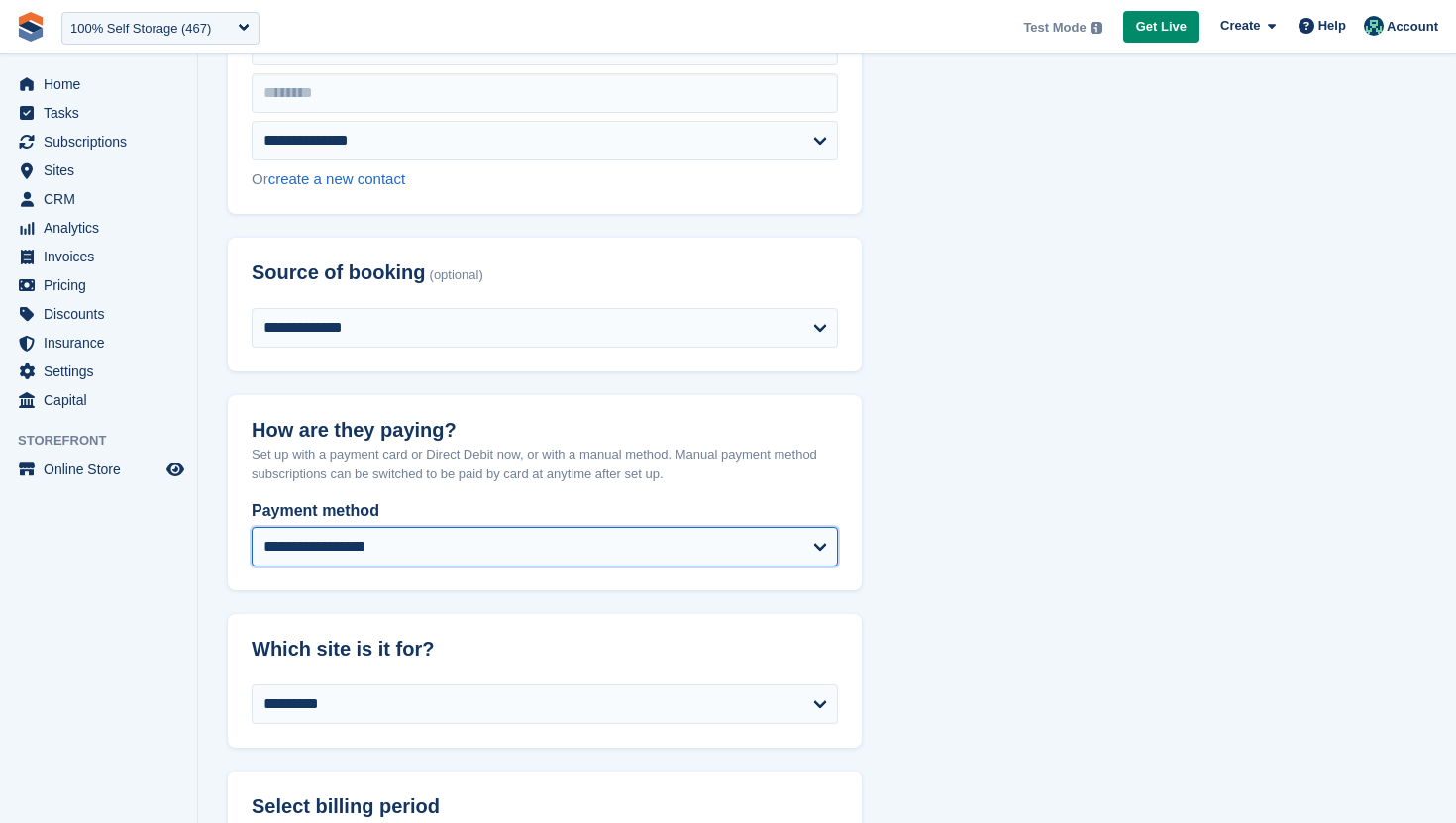 click on "**********" at bounding box center (545, 547) 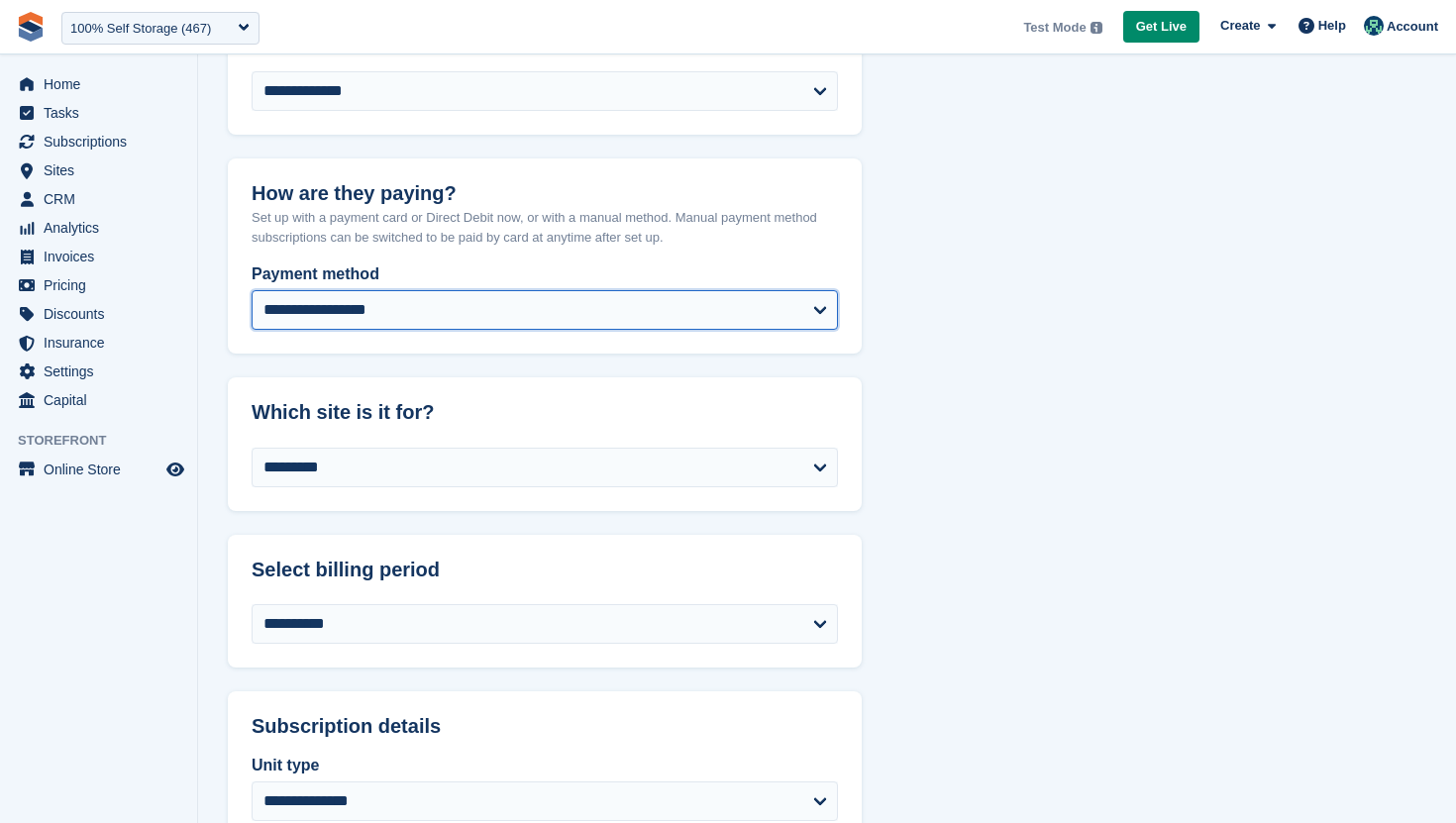 scroll, scrollTop: 897, scrollLeft: 0, axis: vertical 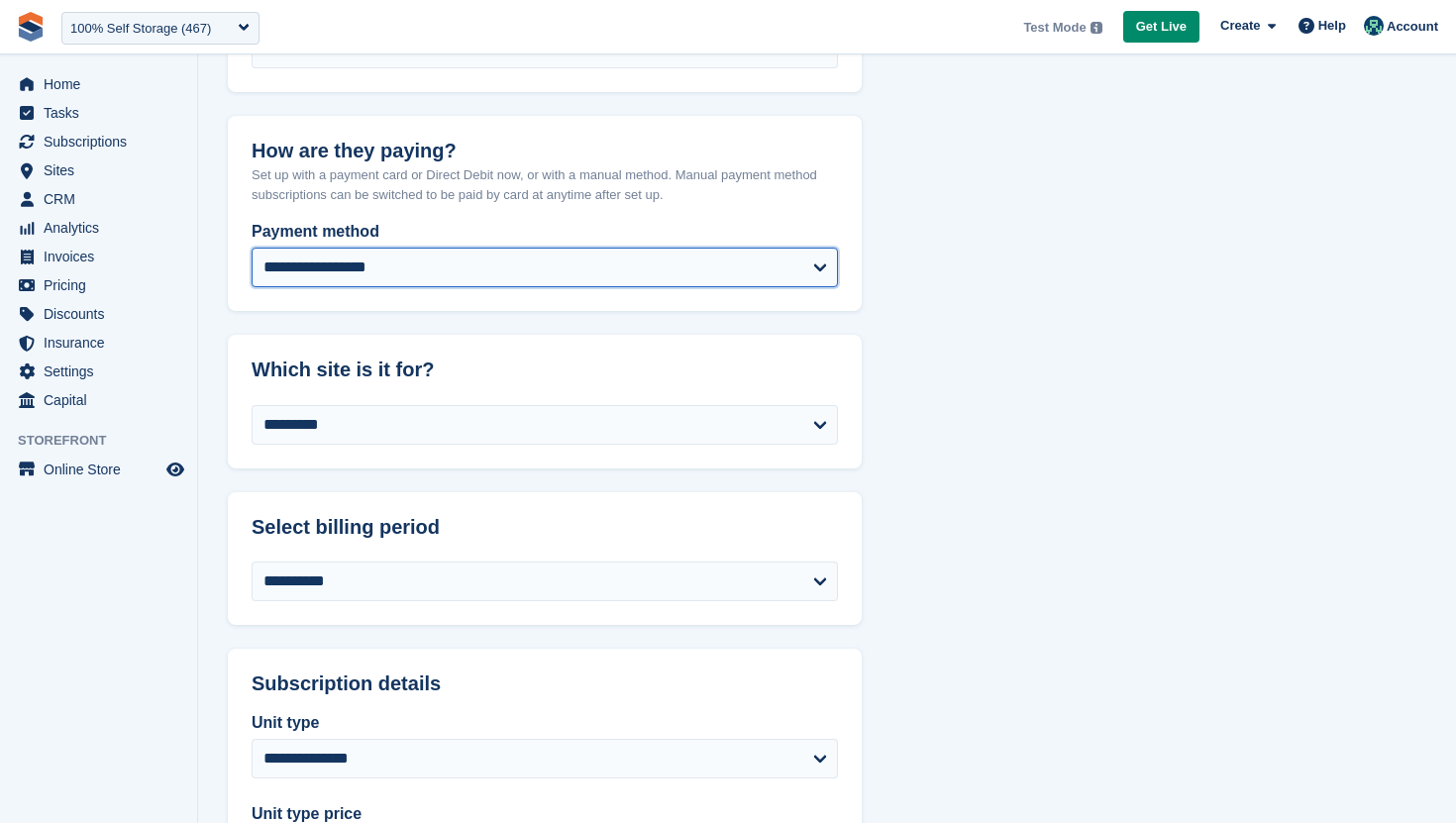 click on "**********" at bounding box center (545, 267) 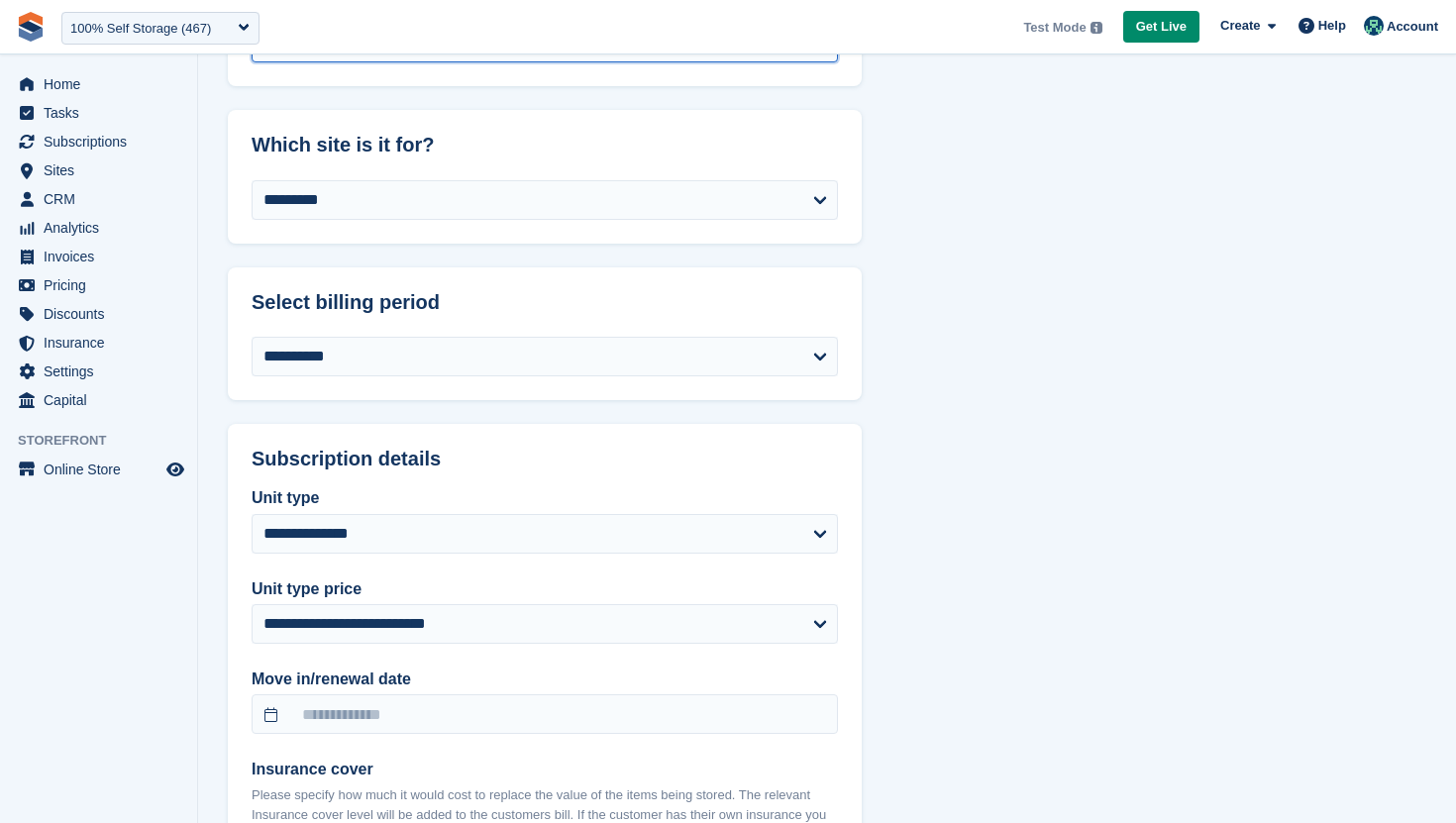 select on "******" 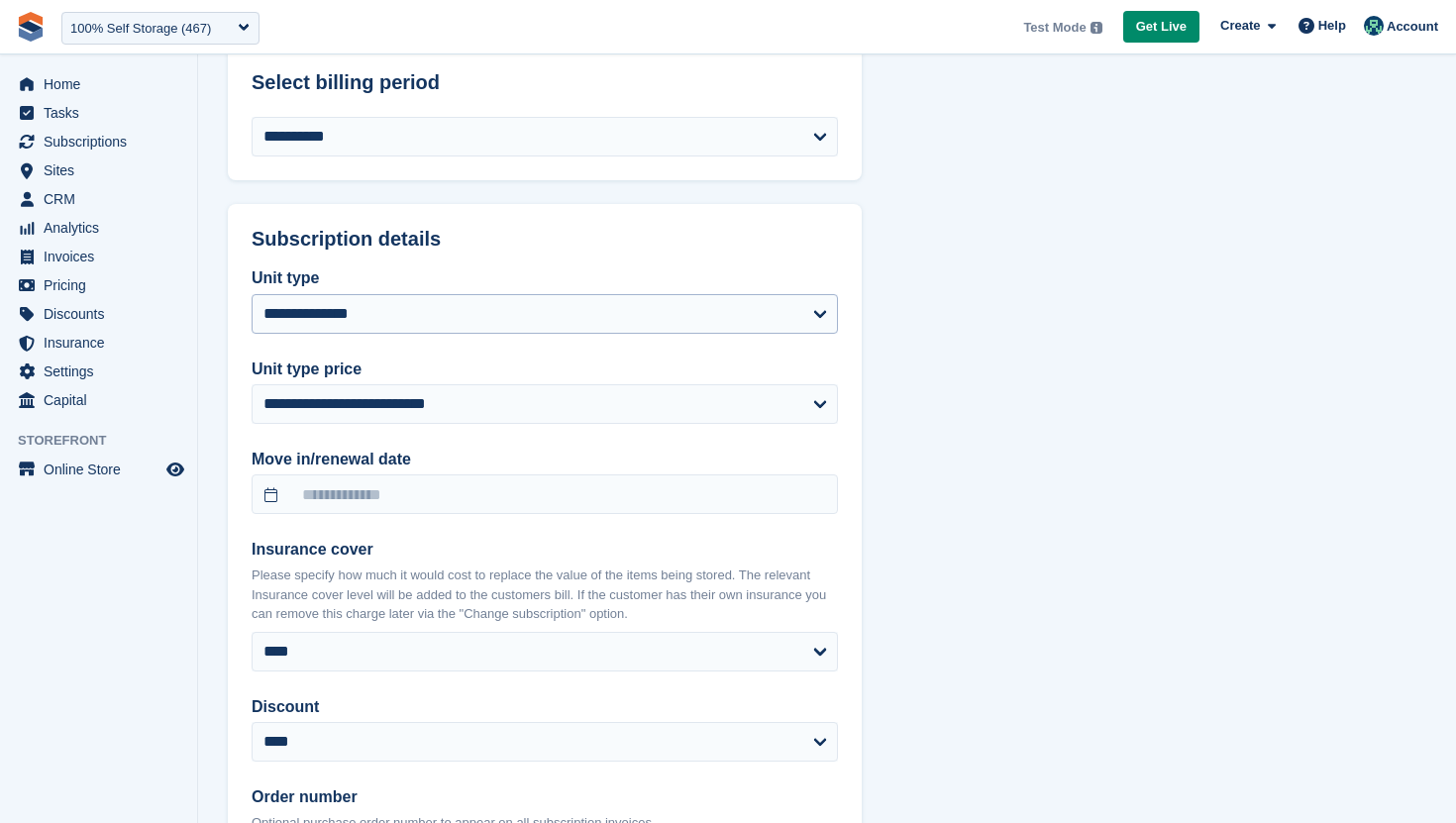 scroll, scrollTop: 1666, scrollLeft: 0, axis: vertical 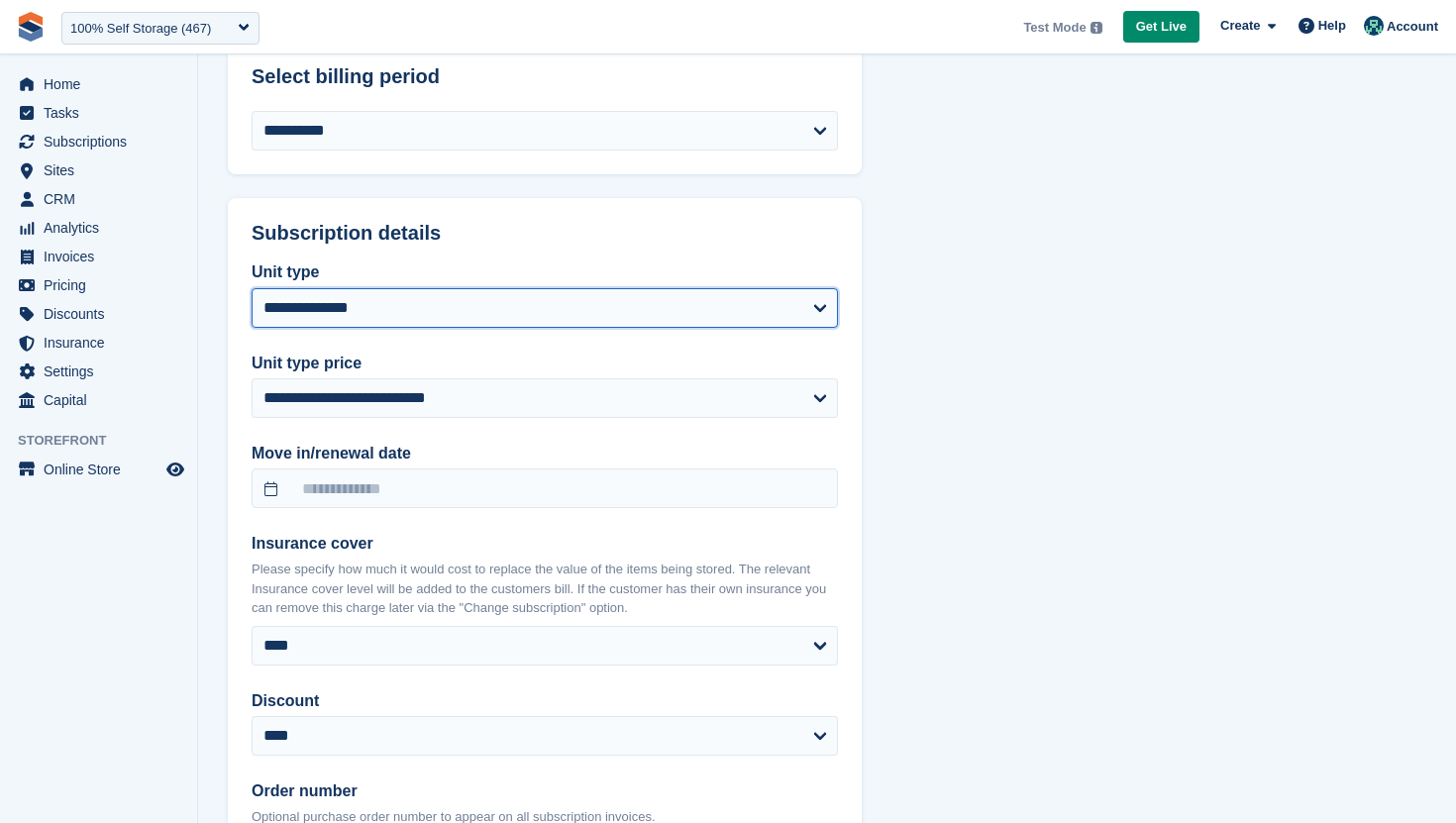 click on "**********" at bounding box center [545, 308] 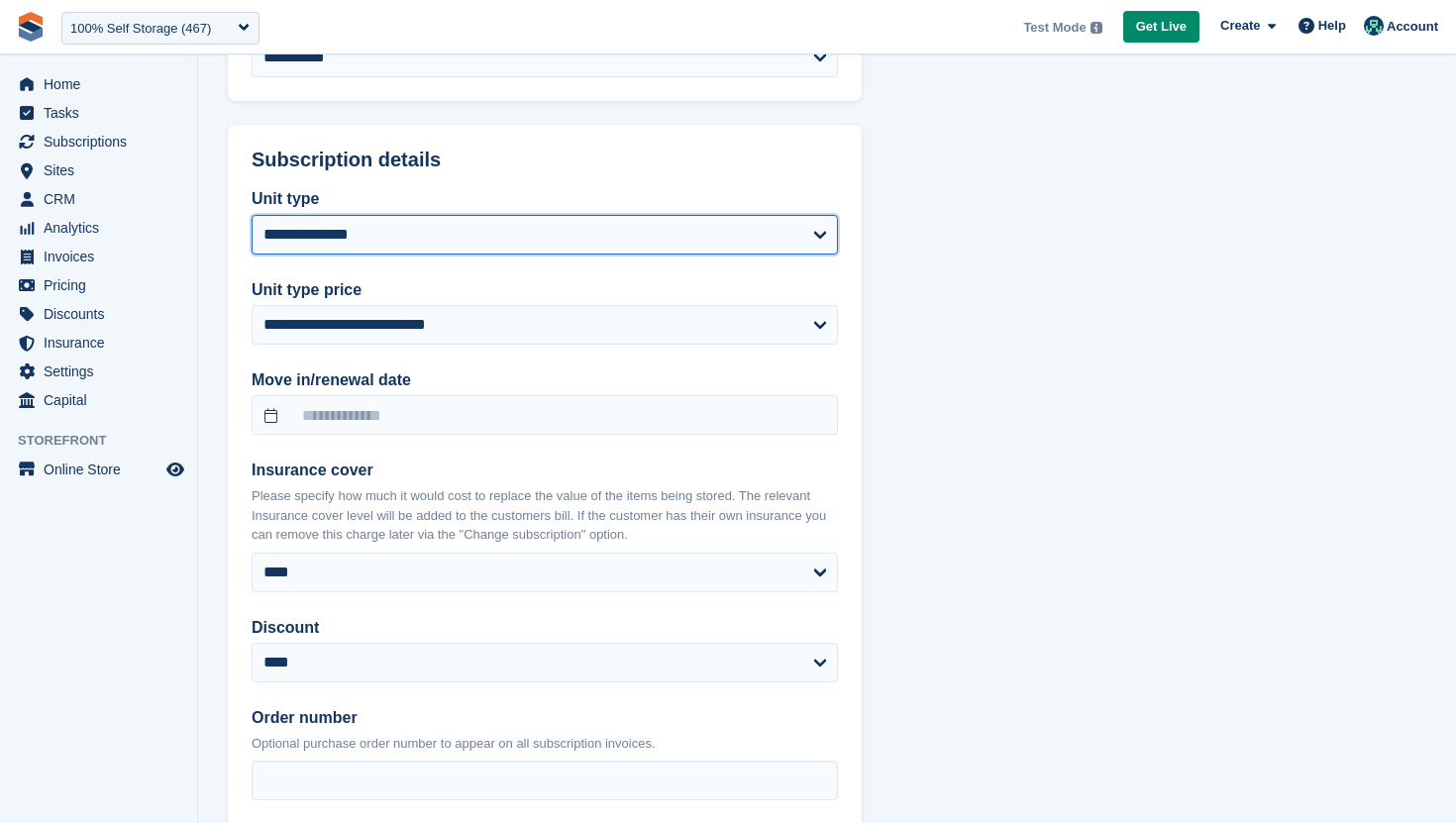 select on "******" 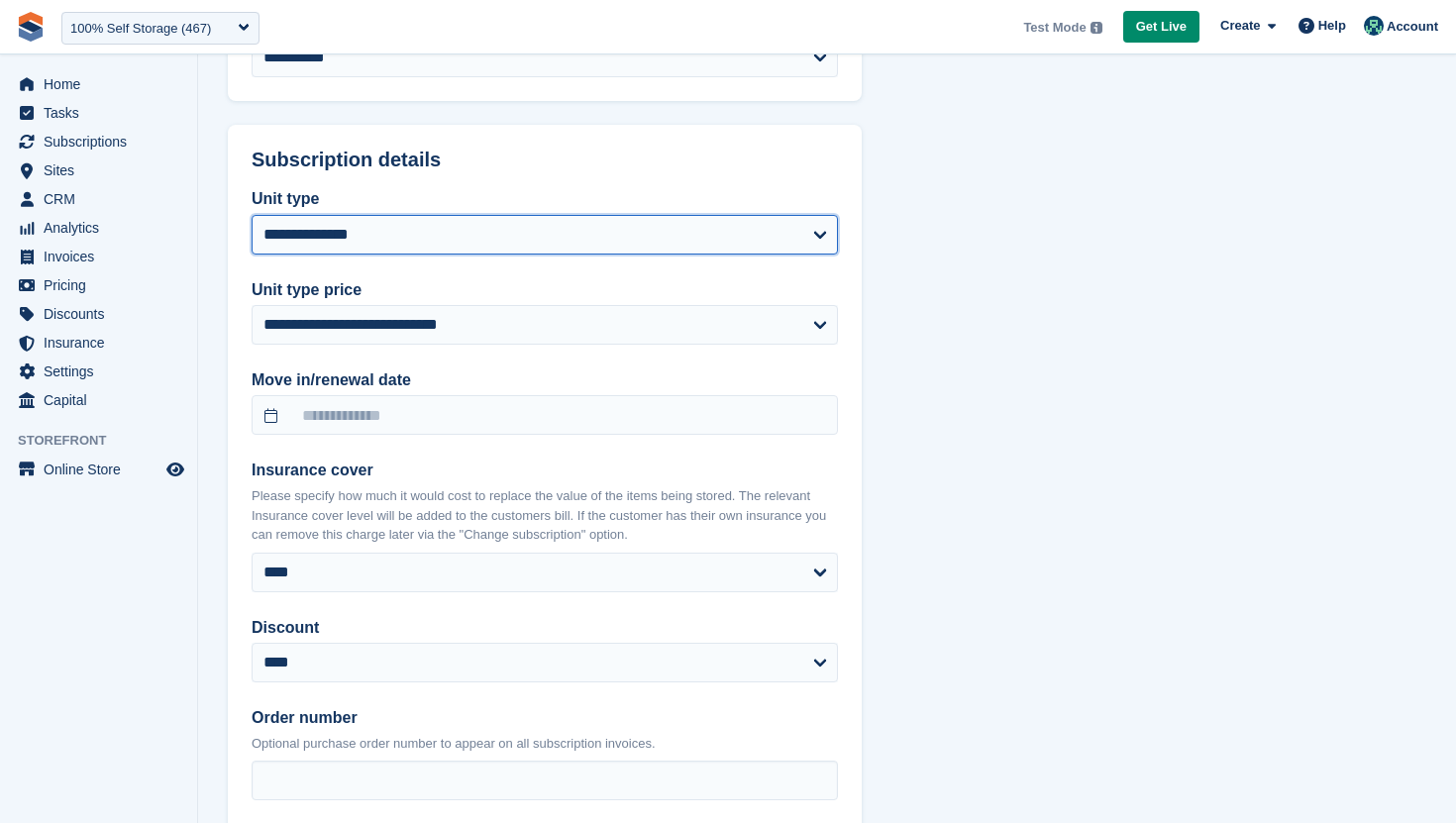 scroll, scrollTop: 1813, scrollLeft: 0, axis: vertical 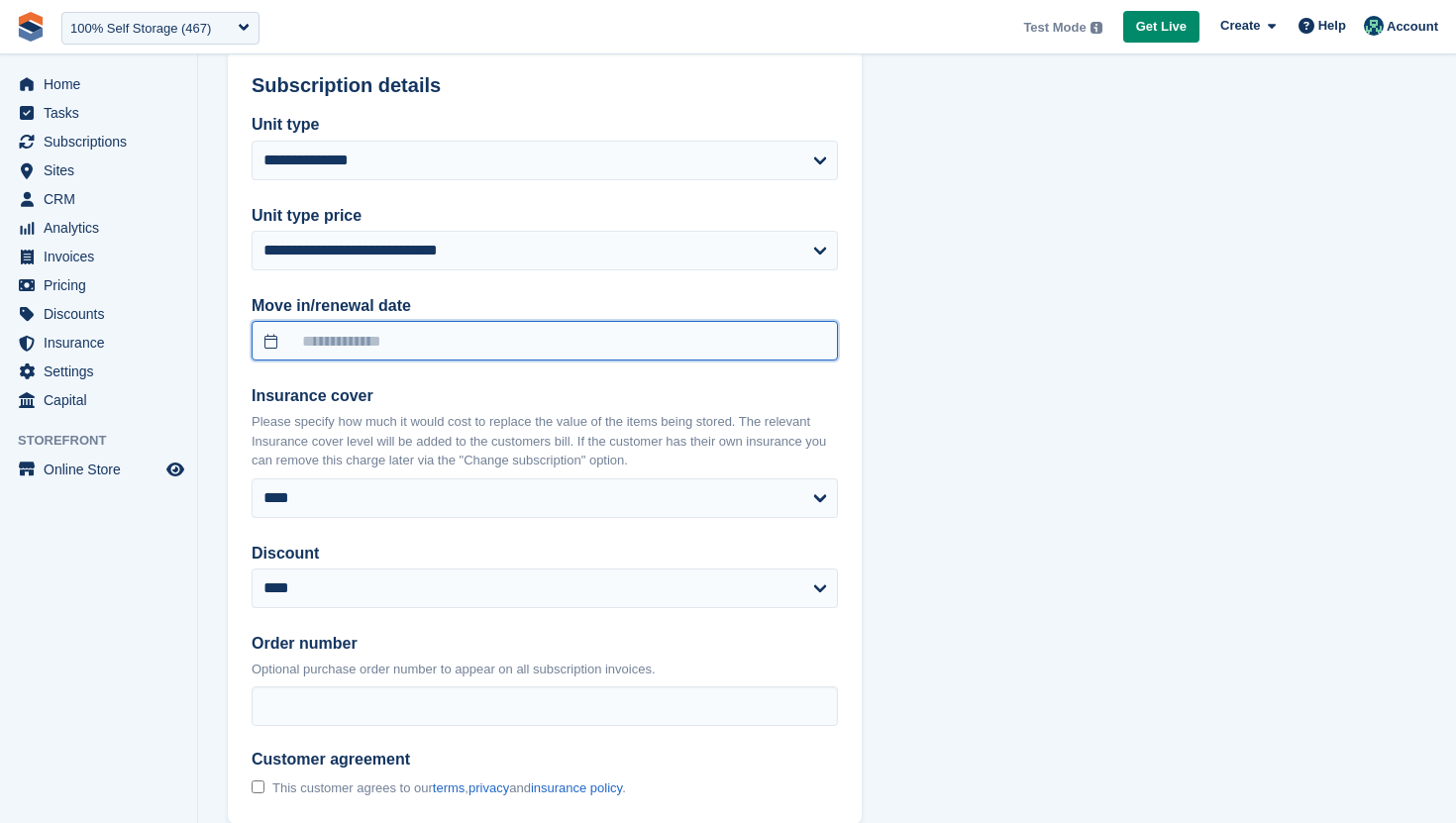 click at bounding box center [545, 341] 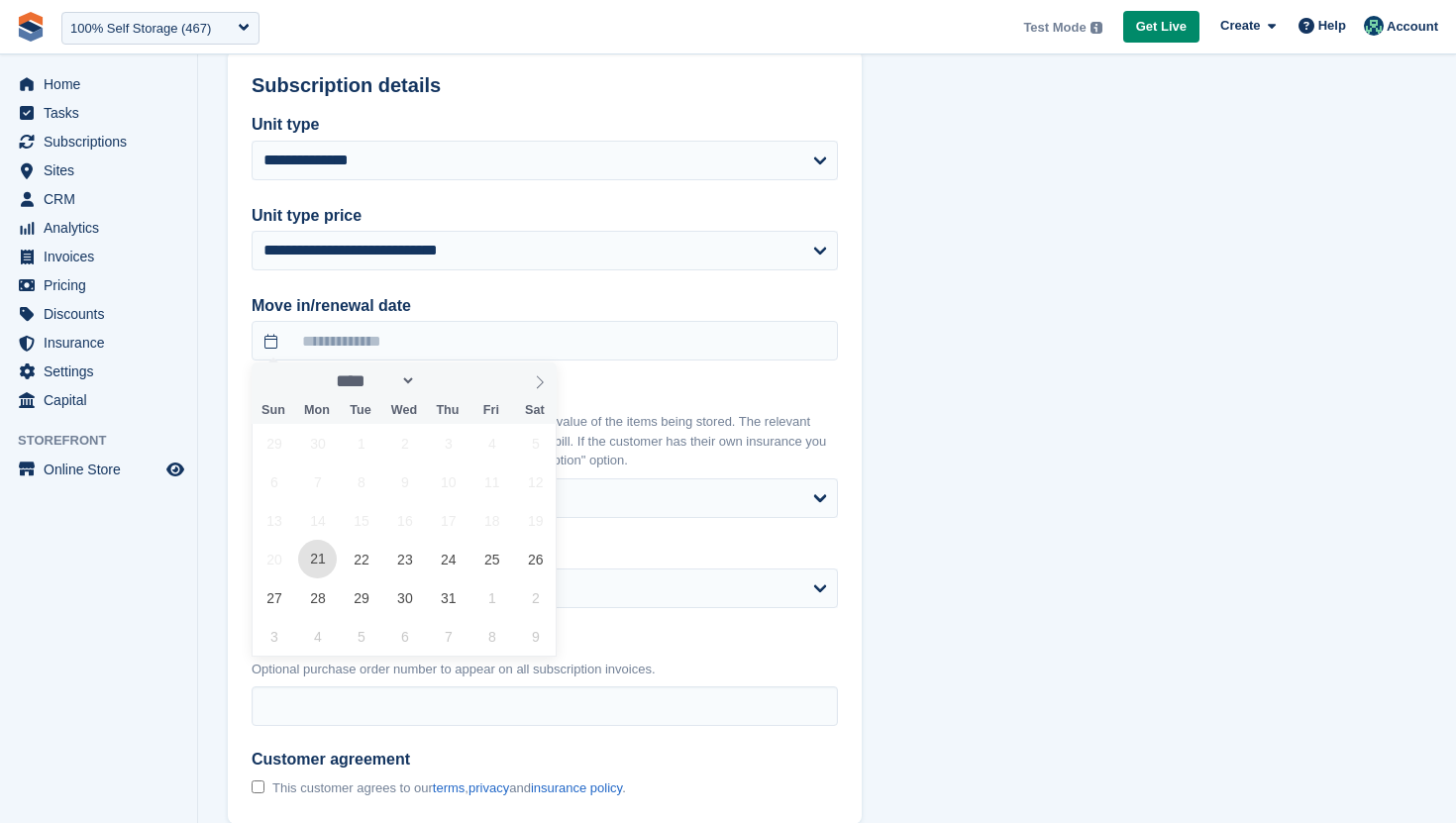 click on "21" at bounding box center (317, 559) 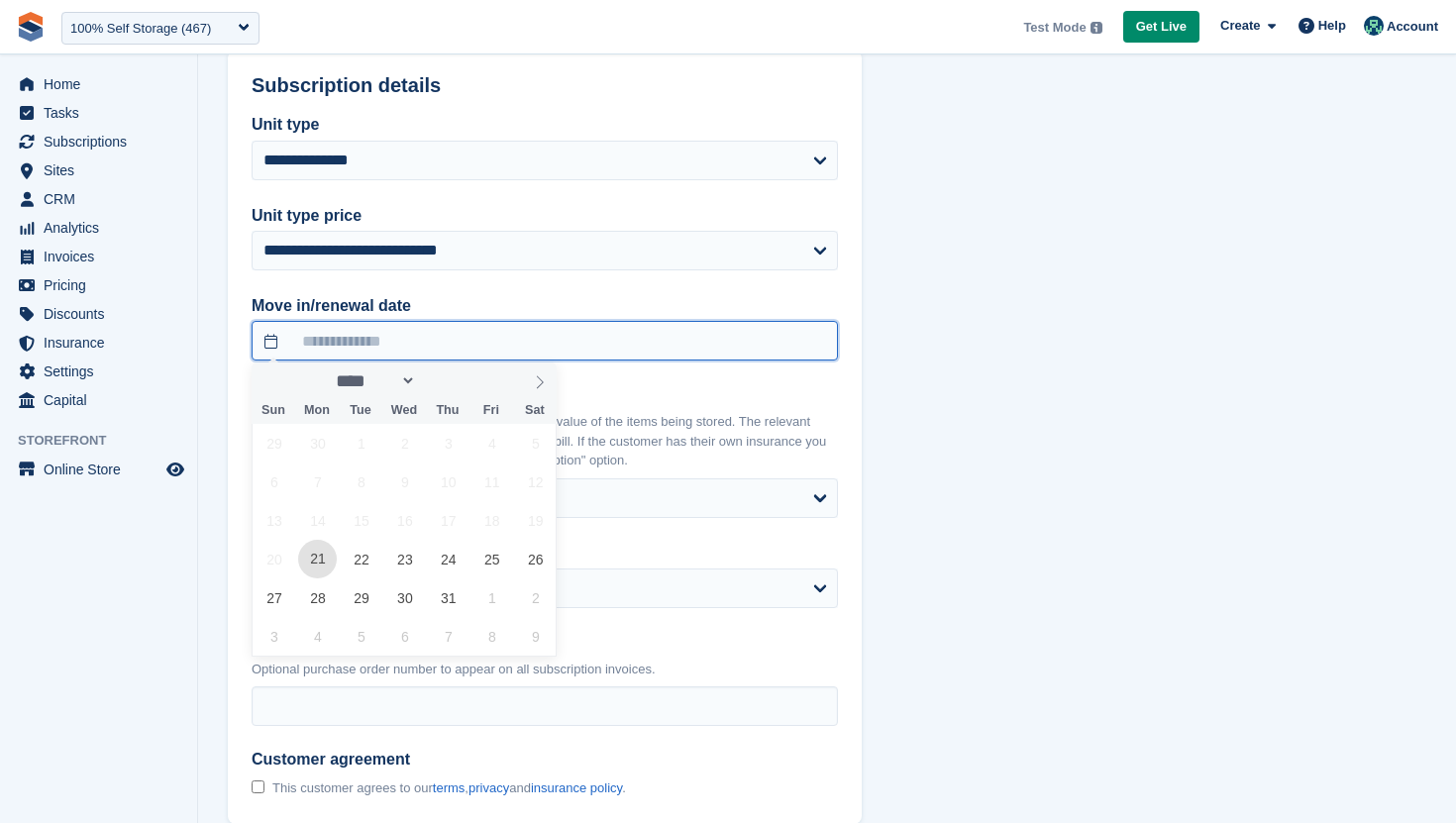 type on "**********" 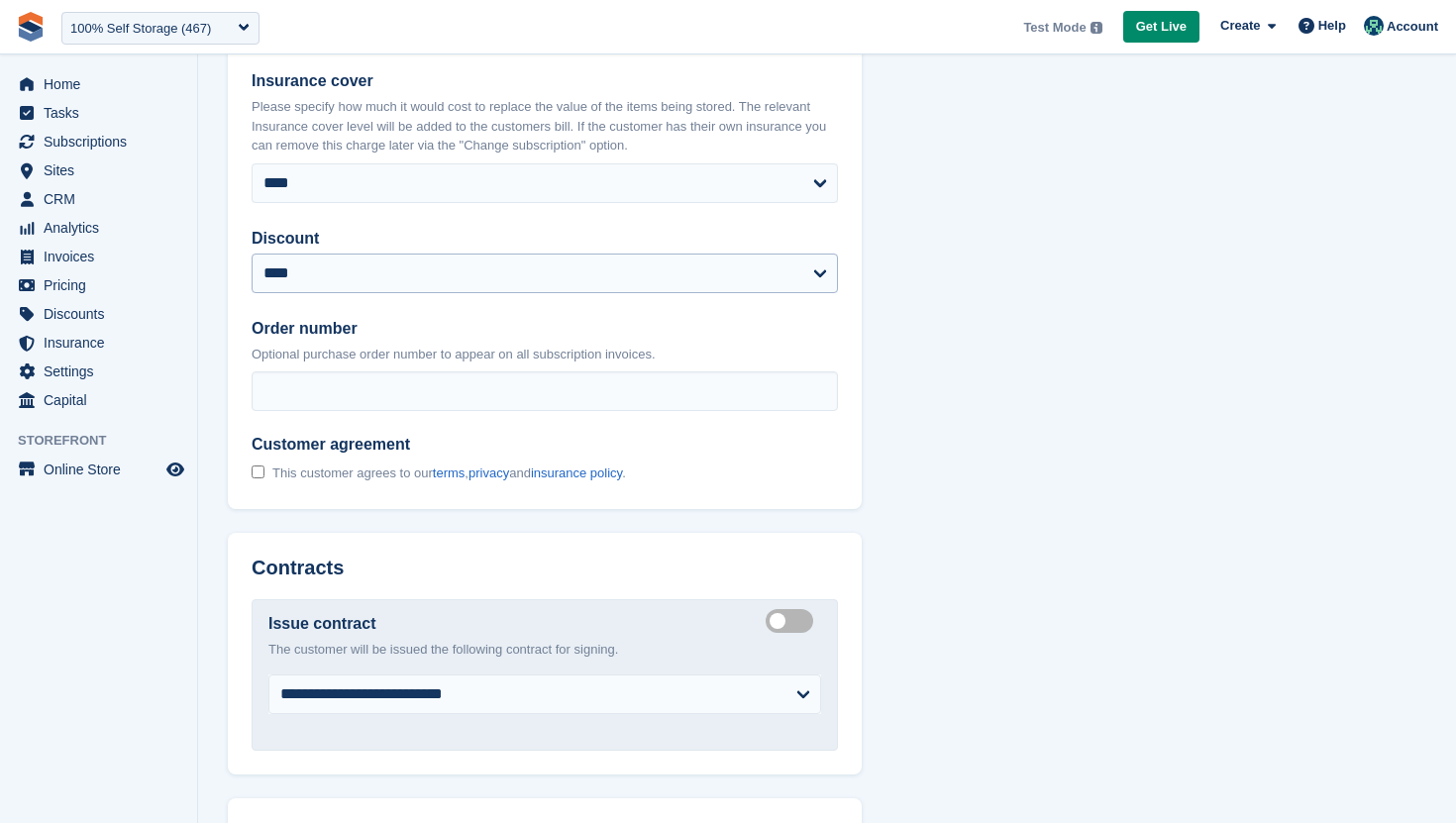 scroll, scrollTop: 2177, scrollLeft: 0, axis: vertical 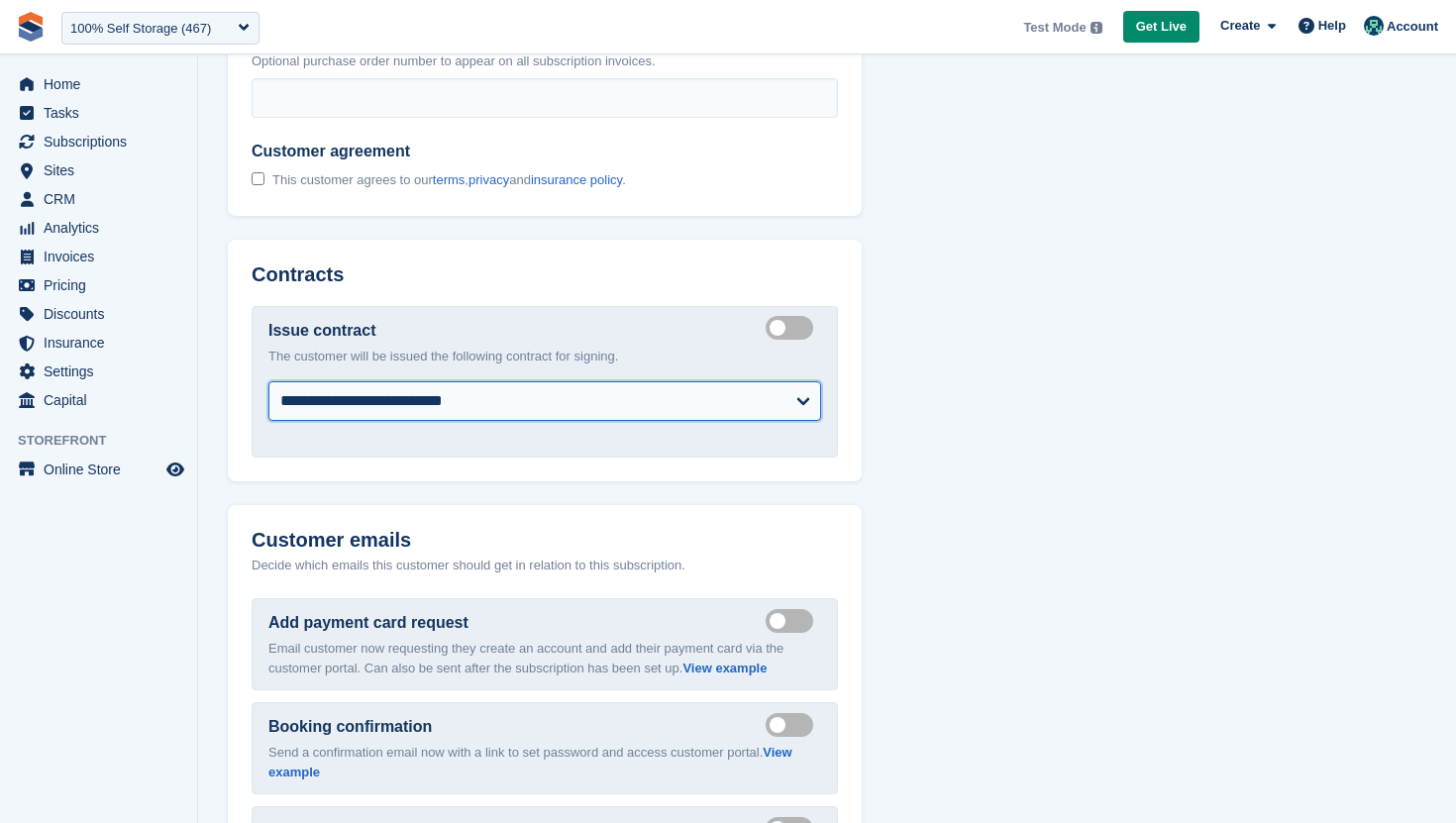 click on "**********" at bounding box center [545, 401] 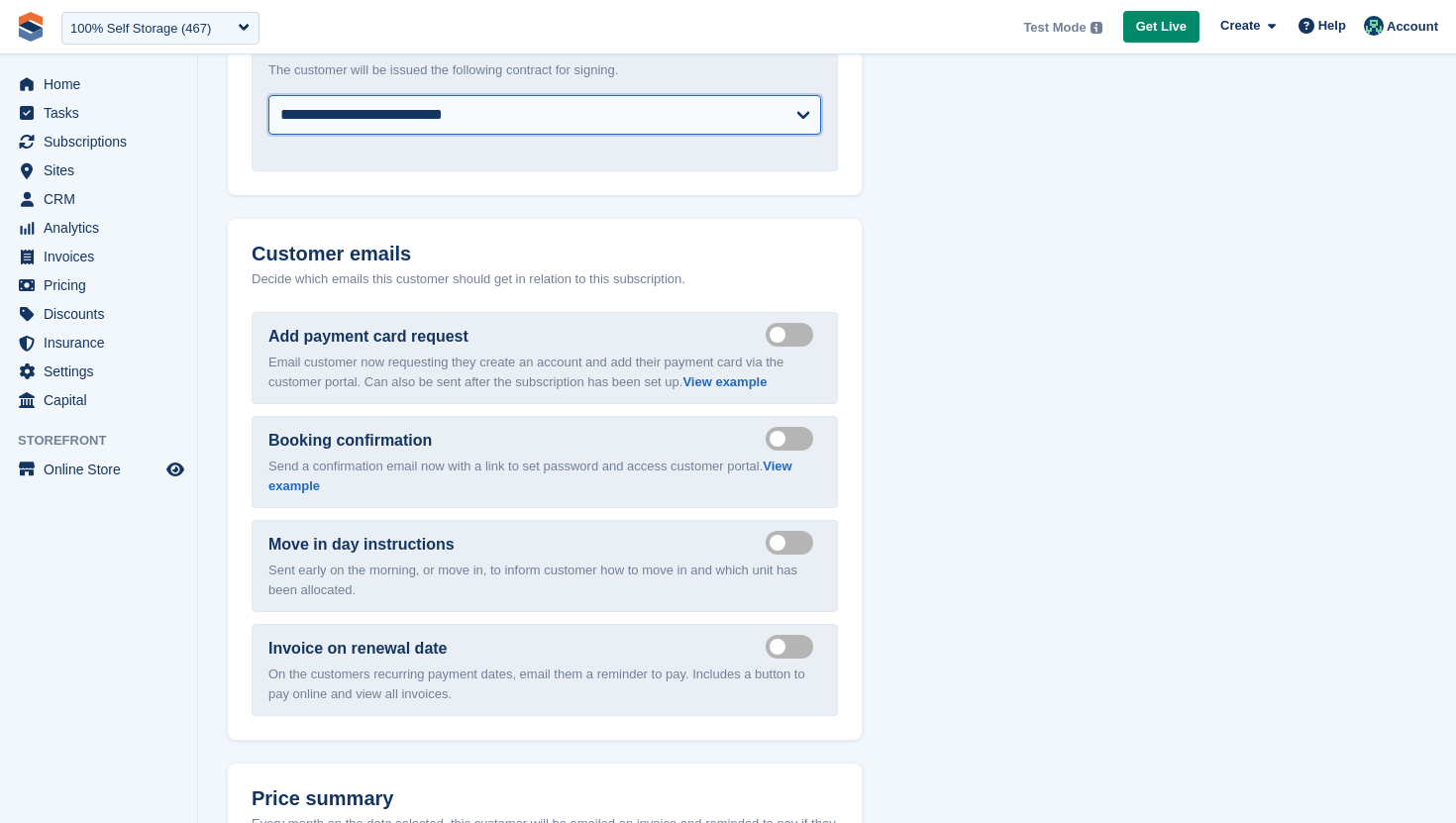 scroll, scrollTop: 2712, scrollLeft: 0, axis: vertical 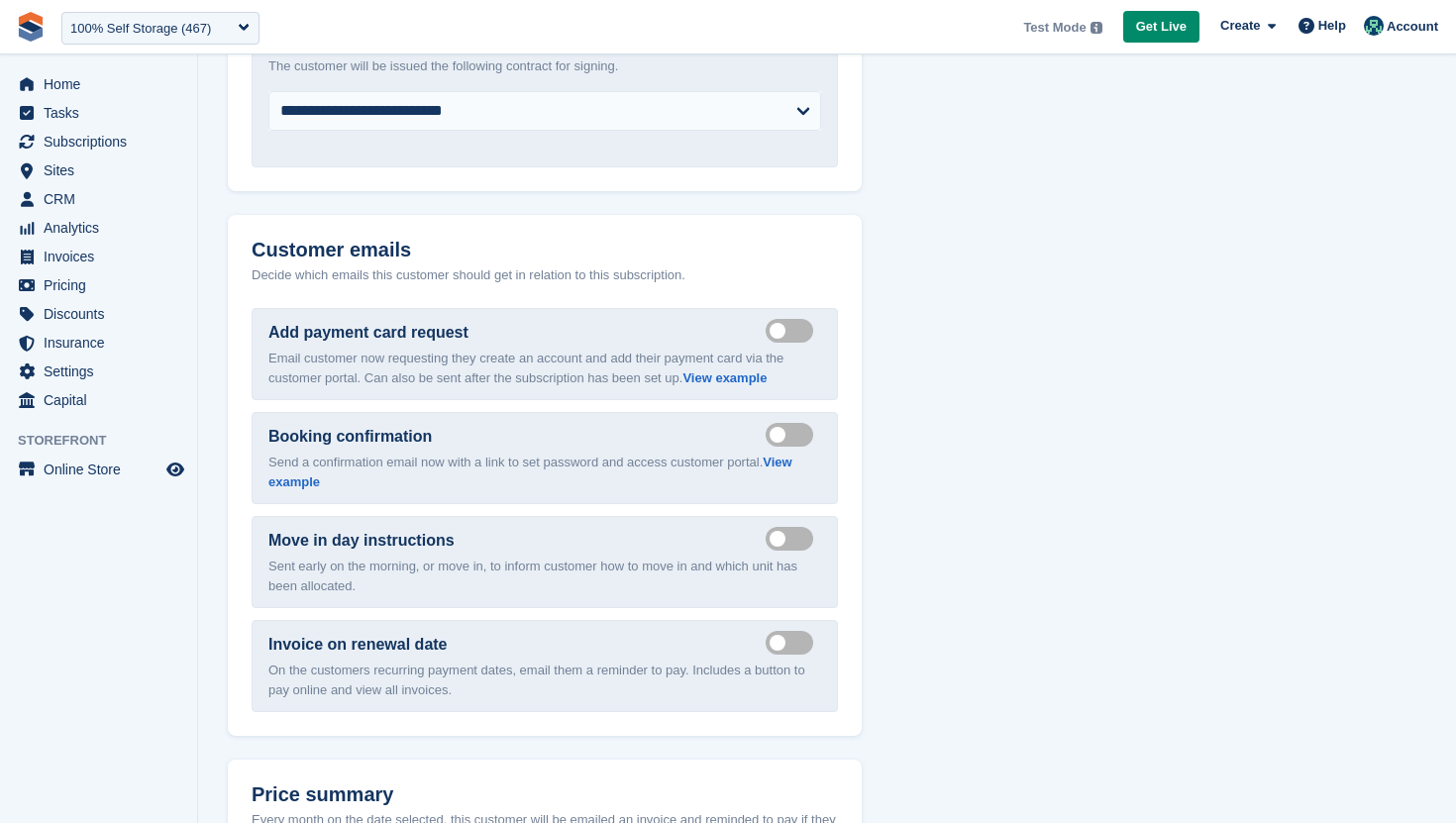 click on "Send booking confirmation email" at bounding box center (793, 434) 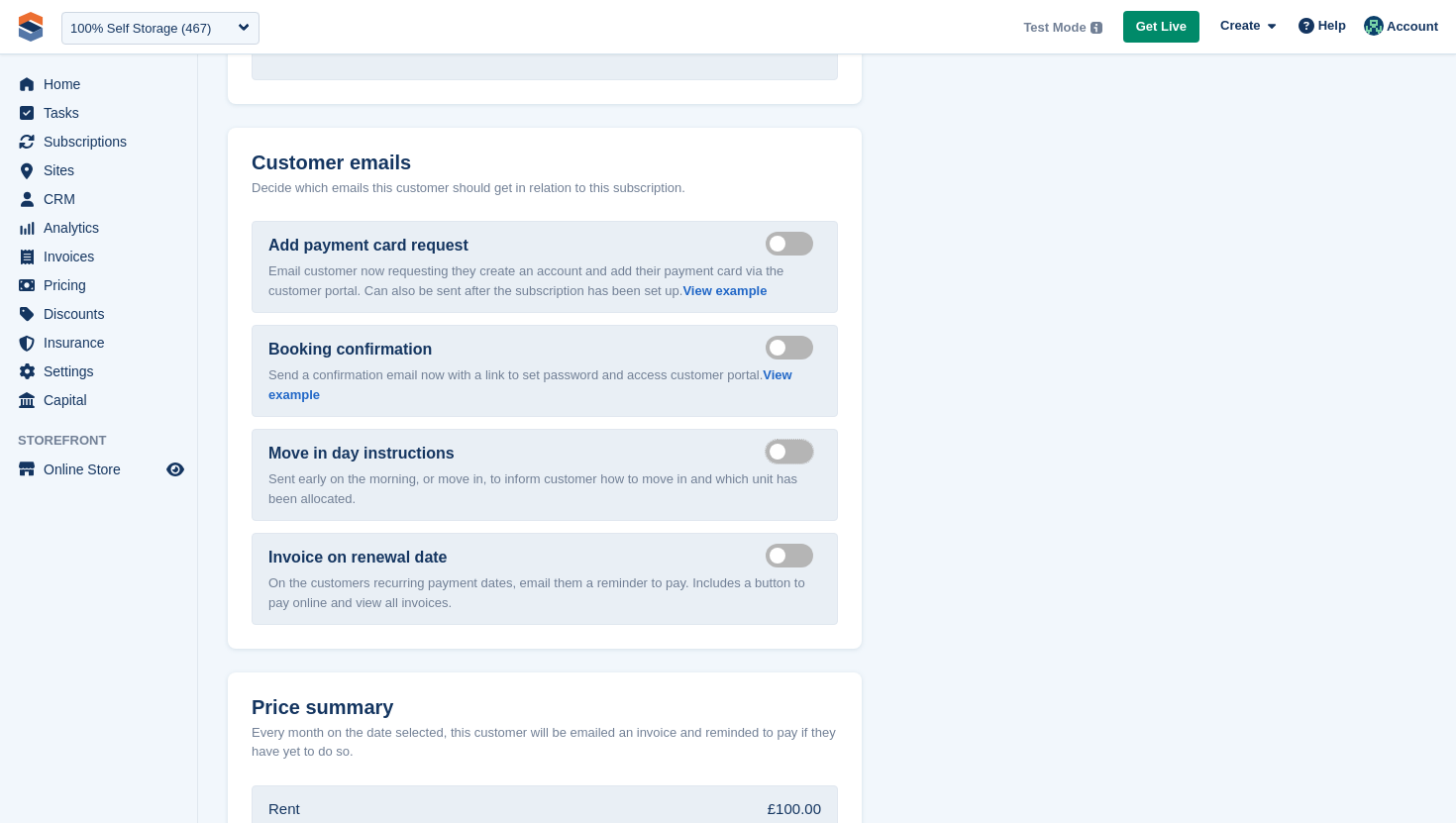 scroll, scrollTop: 2804, scrollLeft: 0, axis: vertical 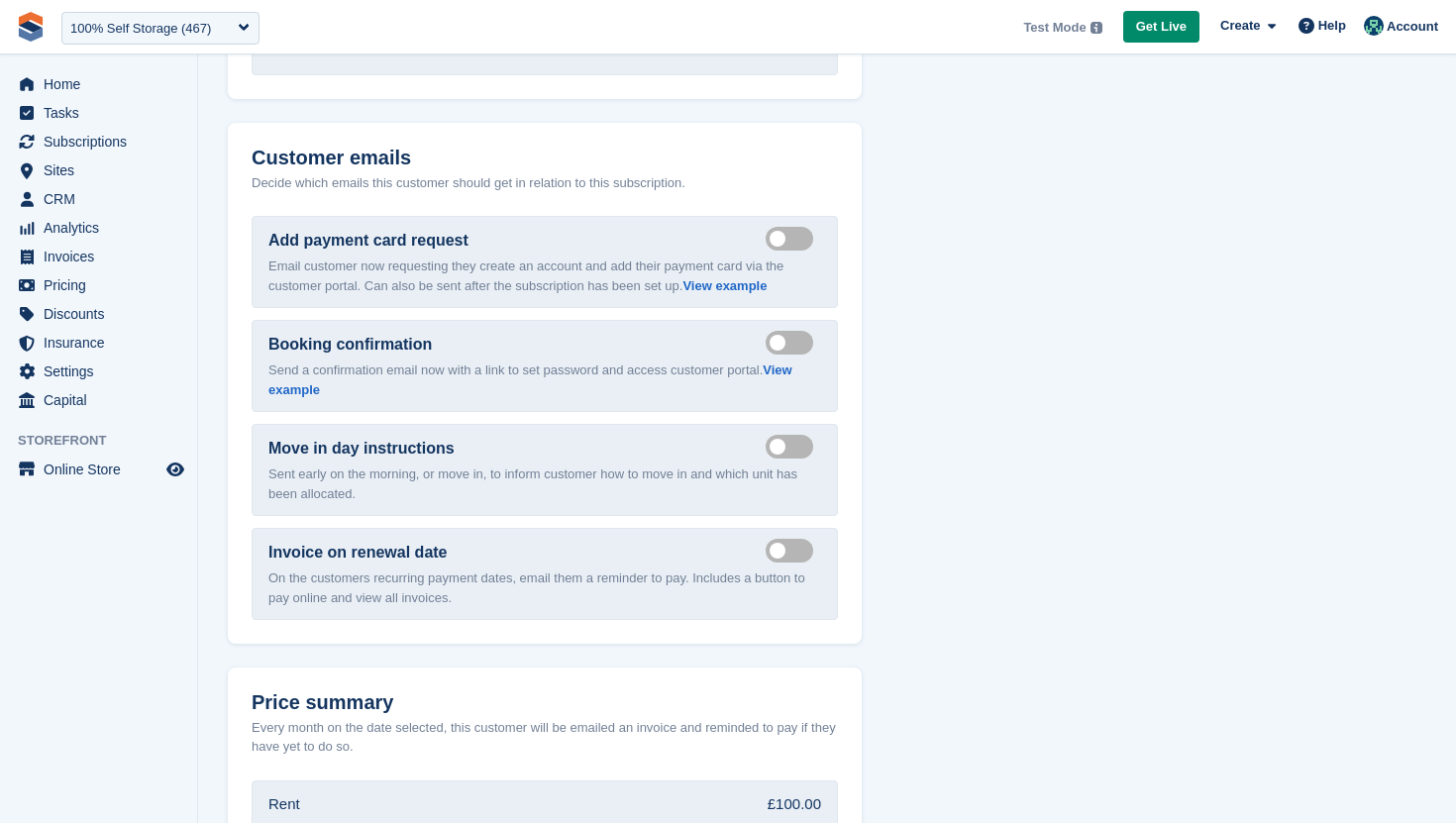 click on "Add payment card request
Send payment card request email
Email customer now requesting they create an account and add their payment card via the customer portal. Can also be sent after the subscription has been set up.  View example
Booking confirmation
Send booking confirmation email
Send a confirmation email now with a link to set password and access customer portal.  View example
Move in day instructions
Send move in day email
Sent early on the morning, or move in, to inform customer how to move in and which unit has been allocated.
Invoice on renewal date
Send manual payment invoice email
On the customers recurring payment dates, email them a reminder to pay. Includes a button to pay online and view all invoices." at bounding box center [545, 418] 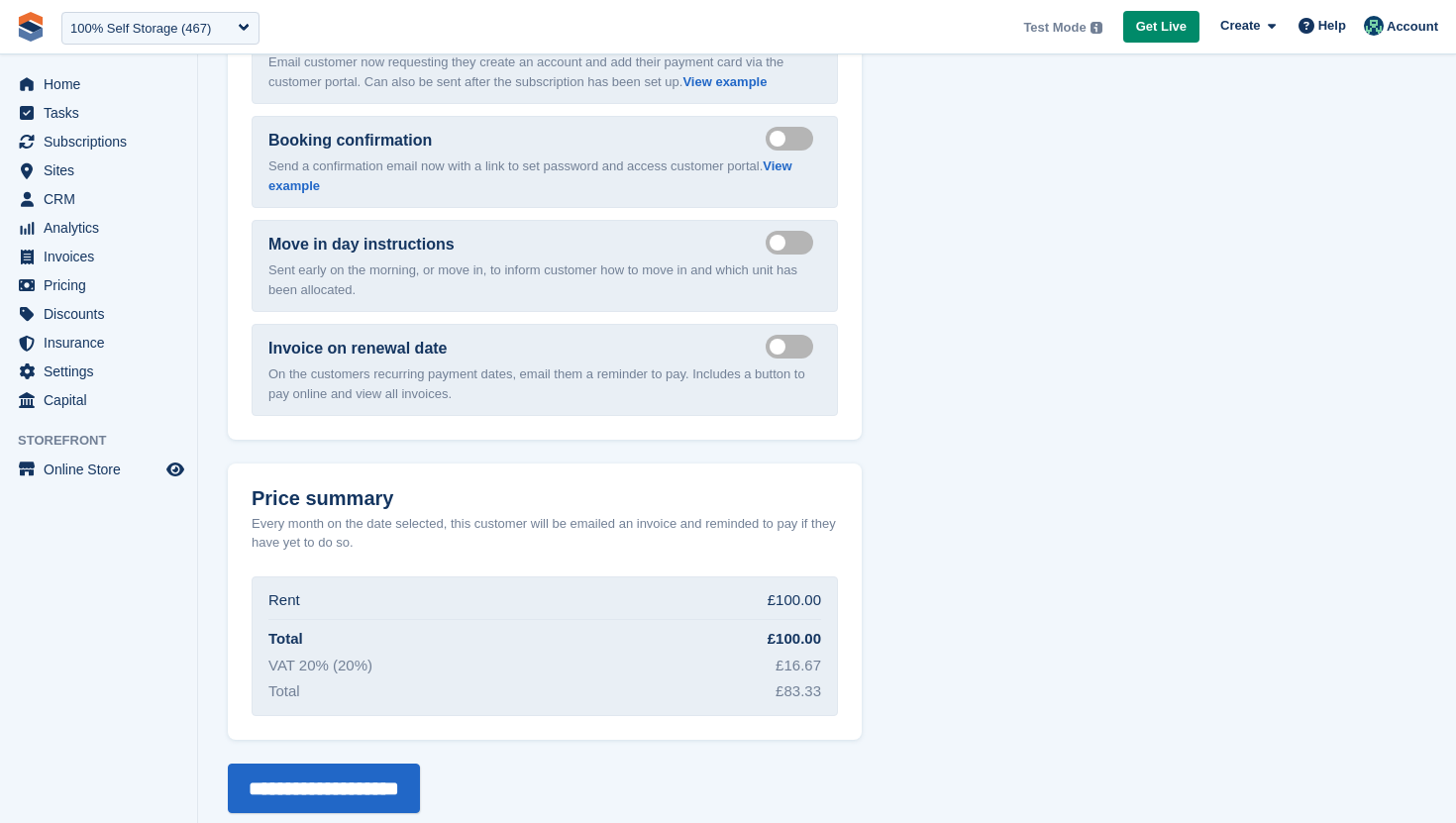 scroll, scrollTop: 3028, scrollLeft: 0, axis: vertical 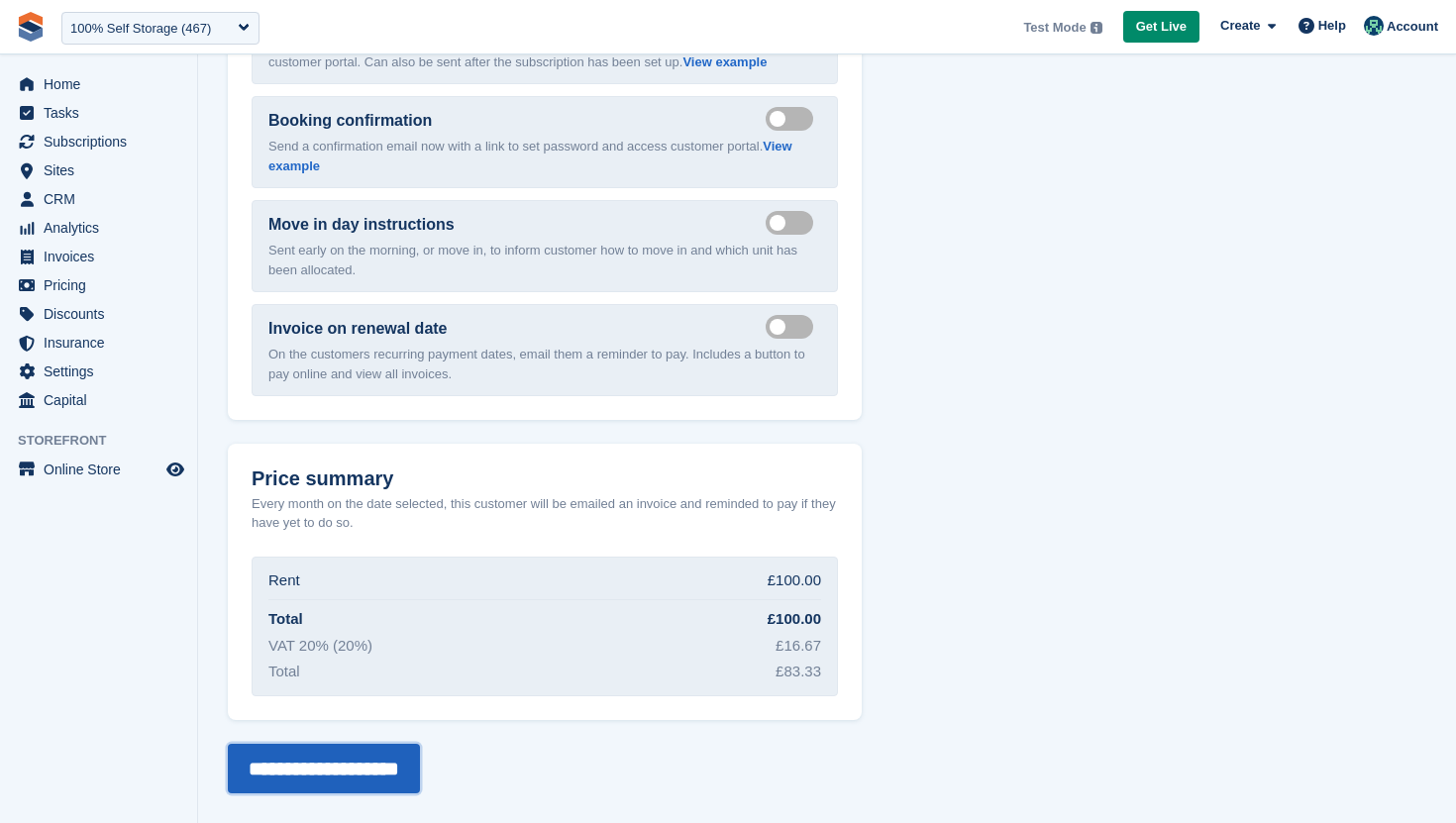 click on "**********" at bounding box center [324, 769] 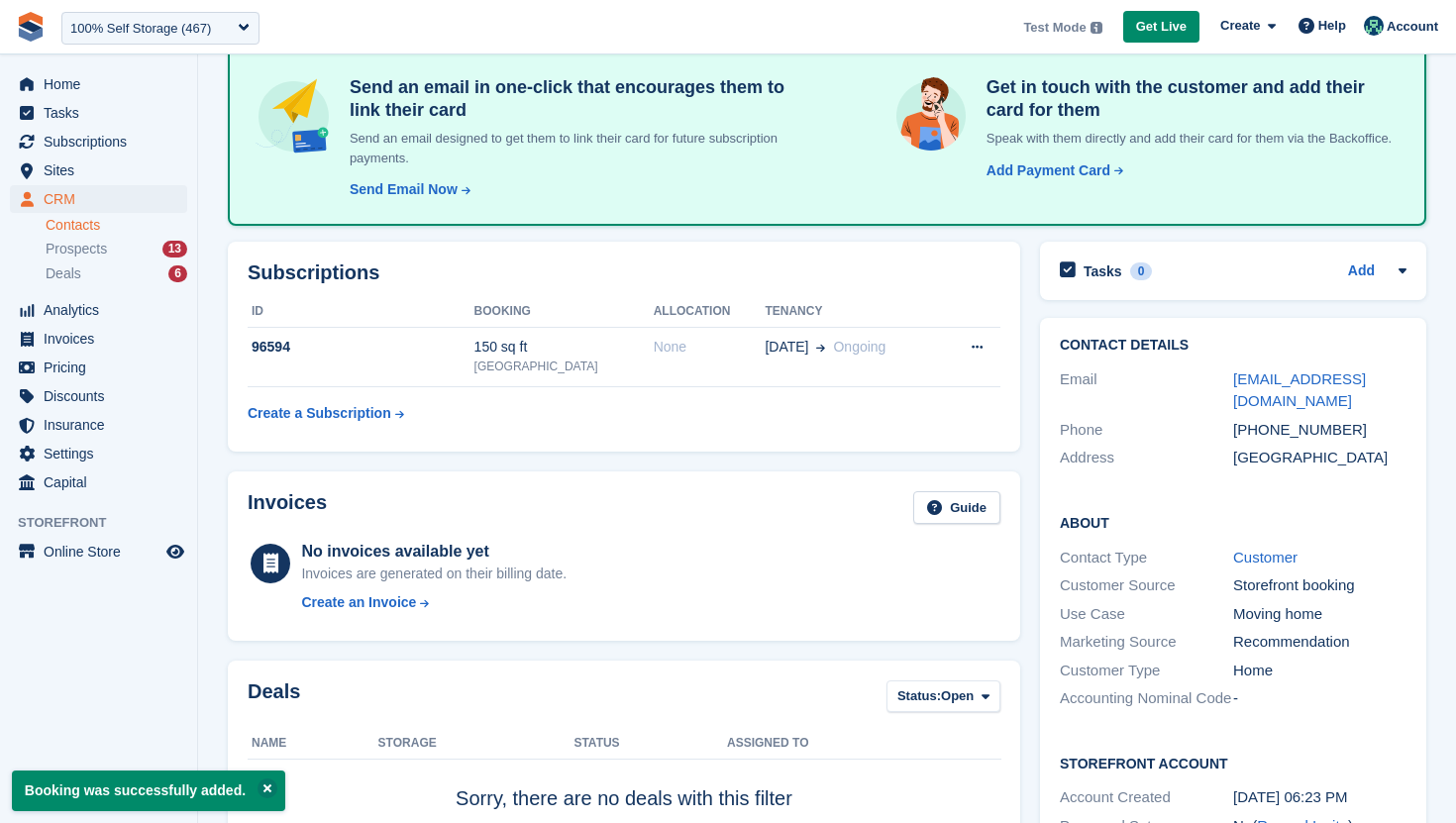 scroll, scrollTop: 156, scrollLeft: 0, axis: vertical 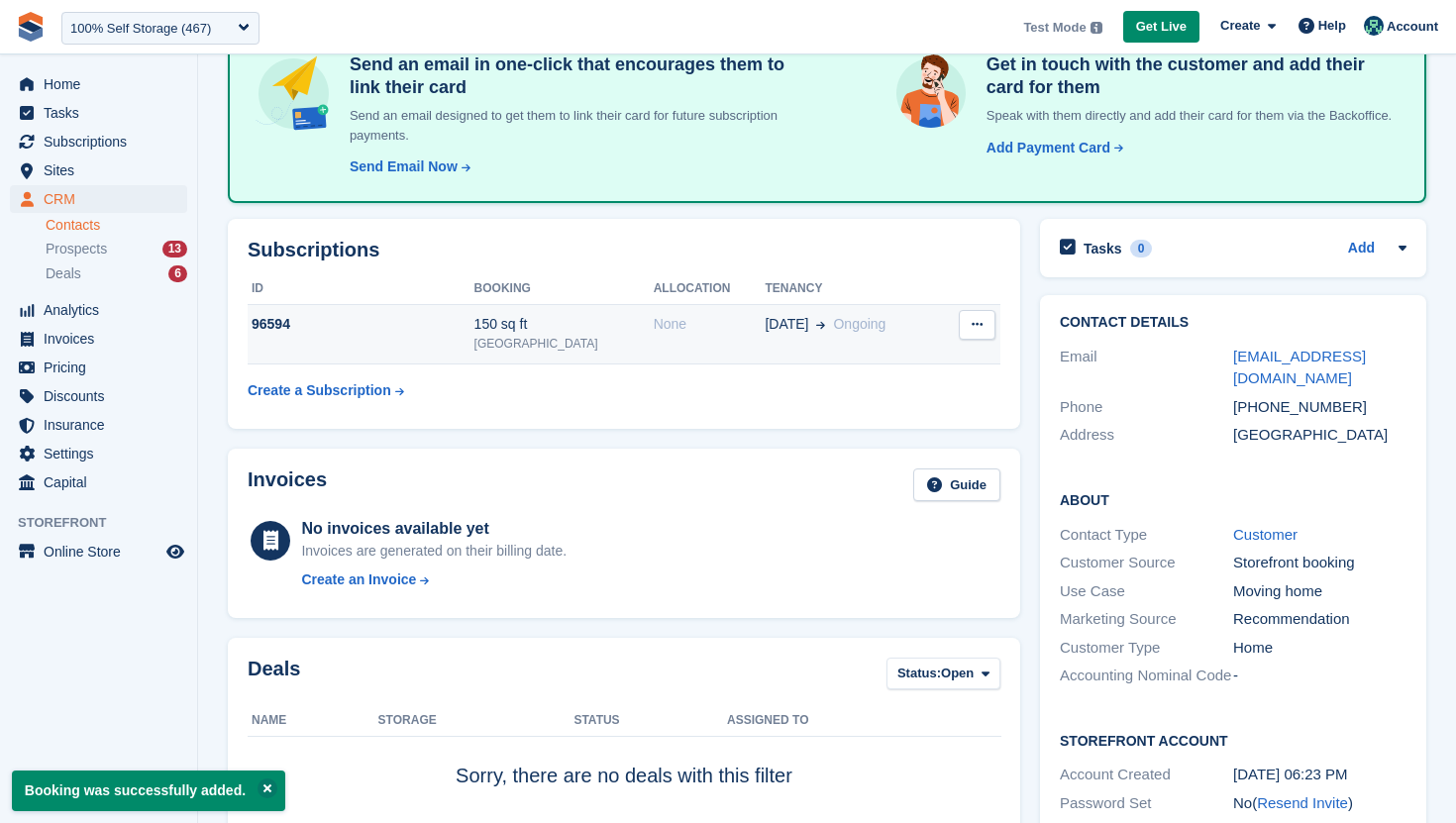 click on "96594" at bounding box center (361, 334) 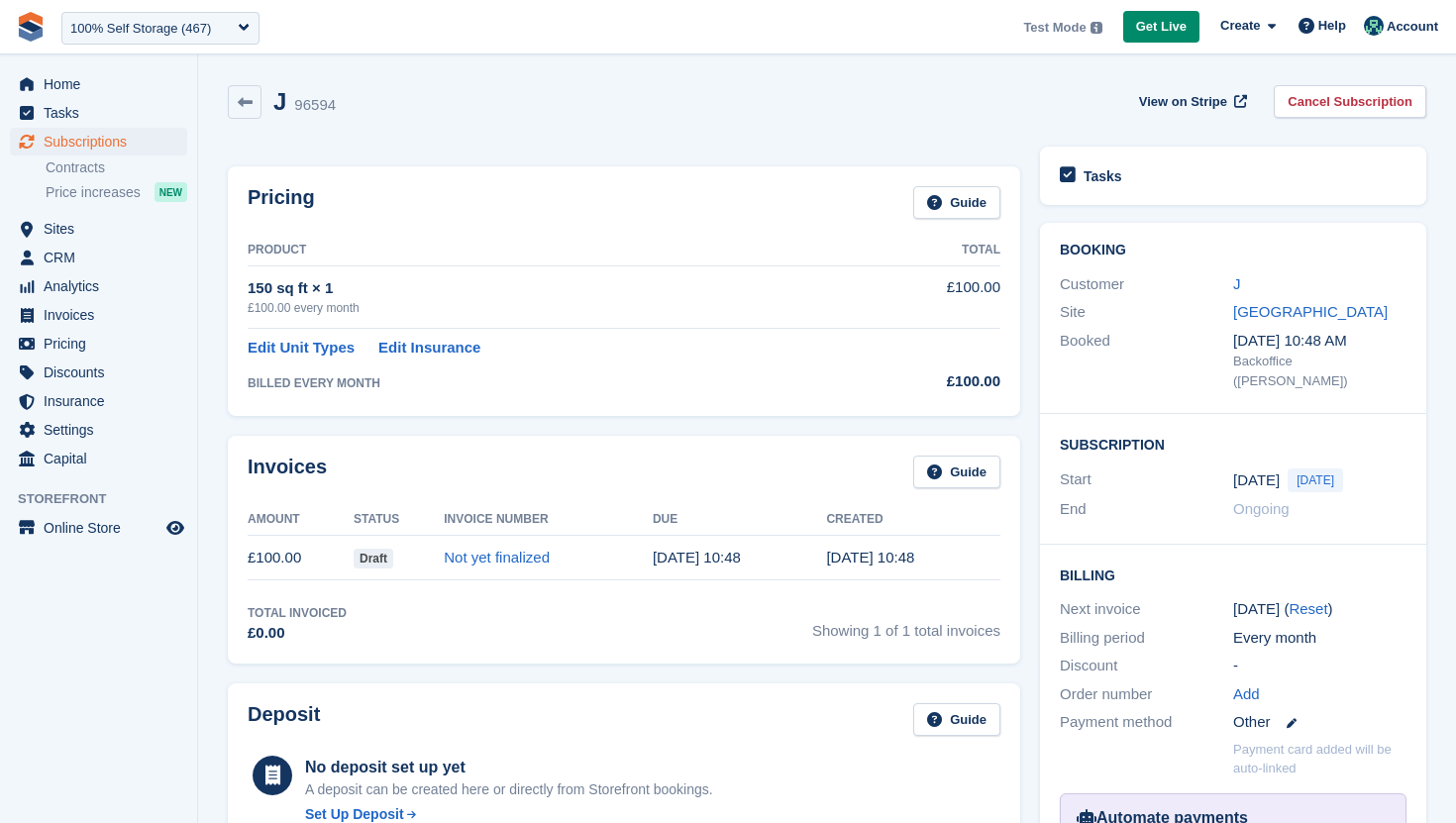 scroll, scrollTop: 0, scrollLeft: 0, axis: both 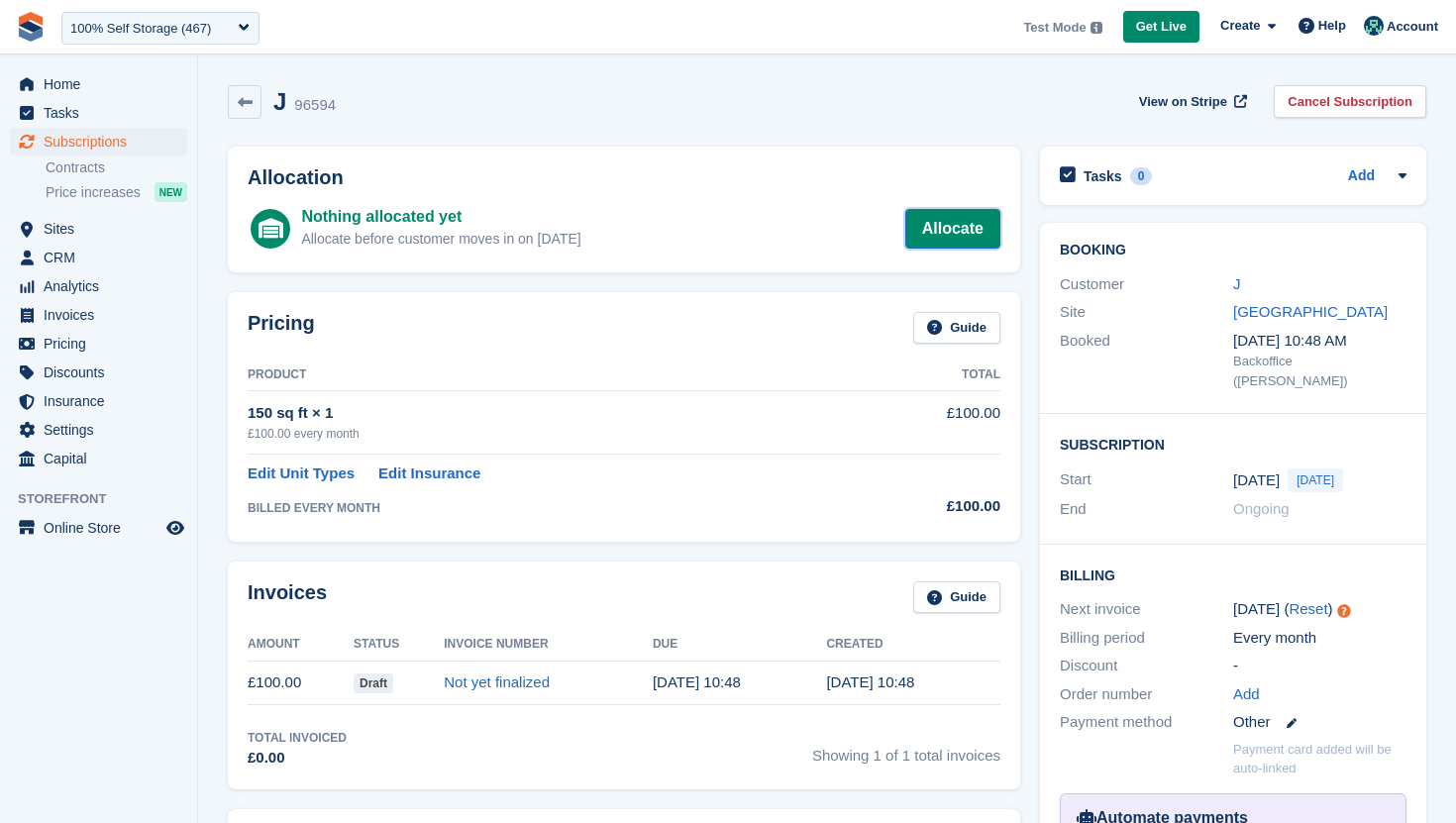 click on "Allocate" at bounding box center (953, 229) 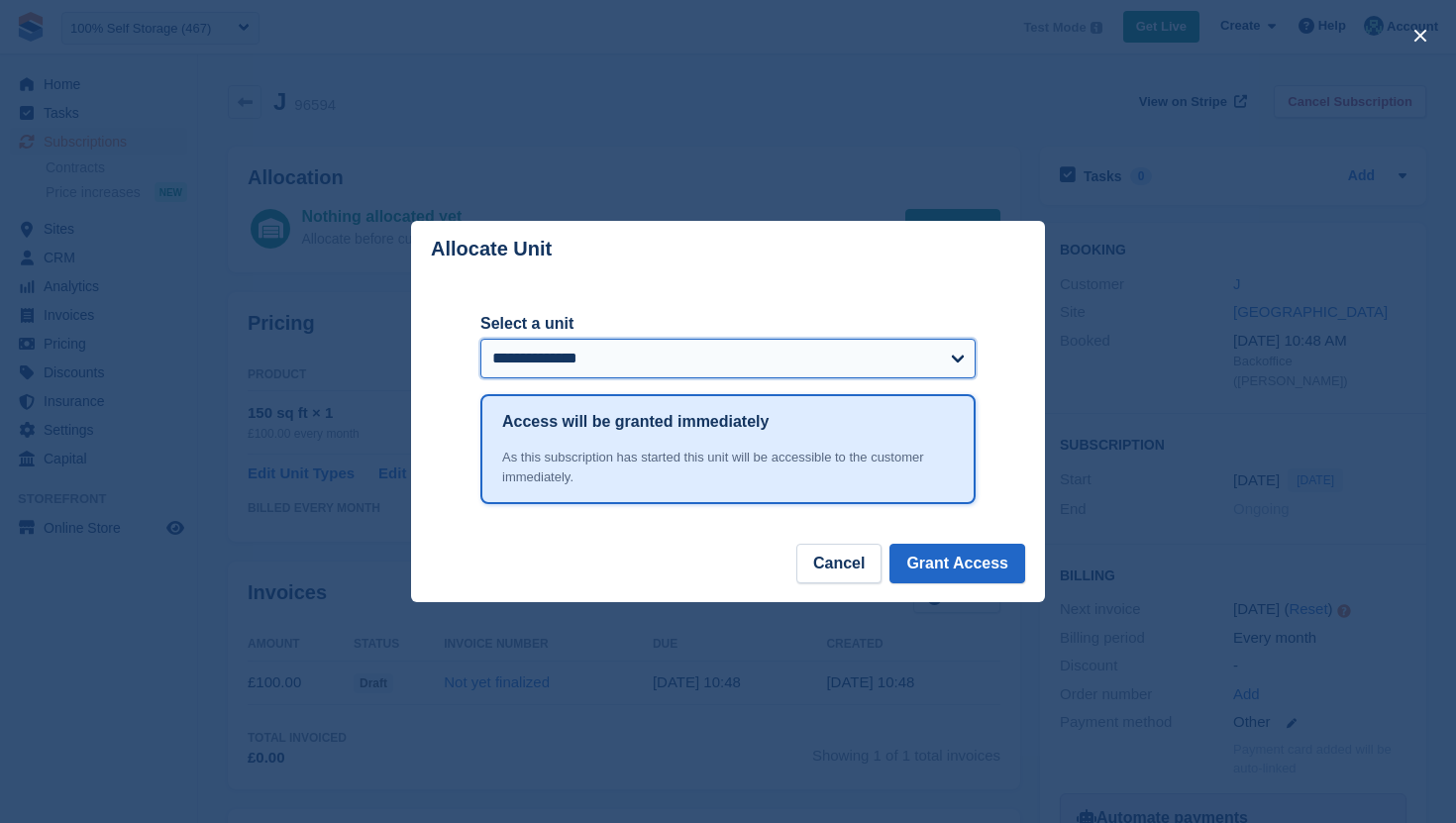 click on "**********" at bounding box center [728, 359] 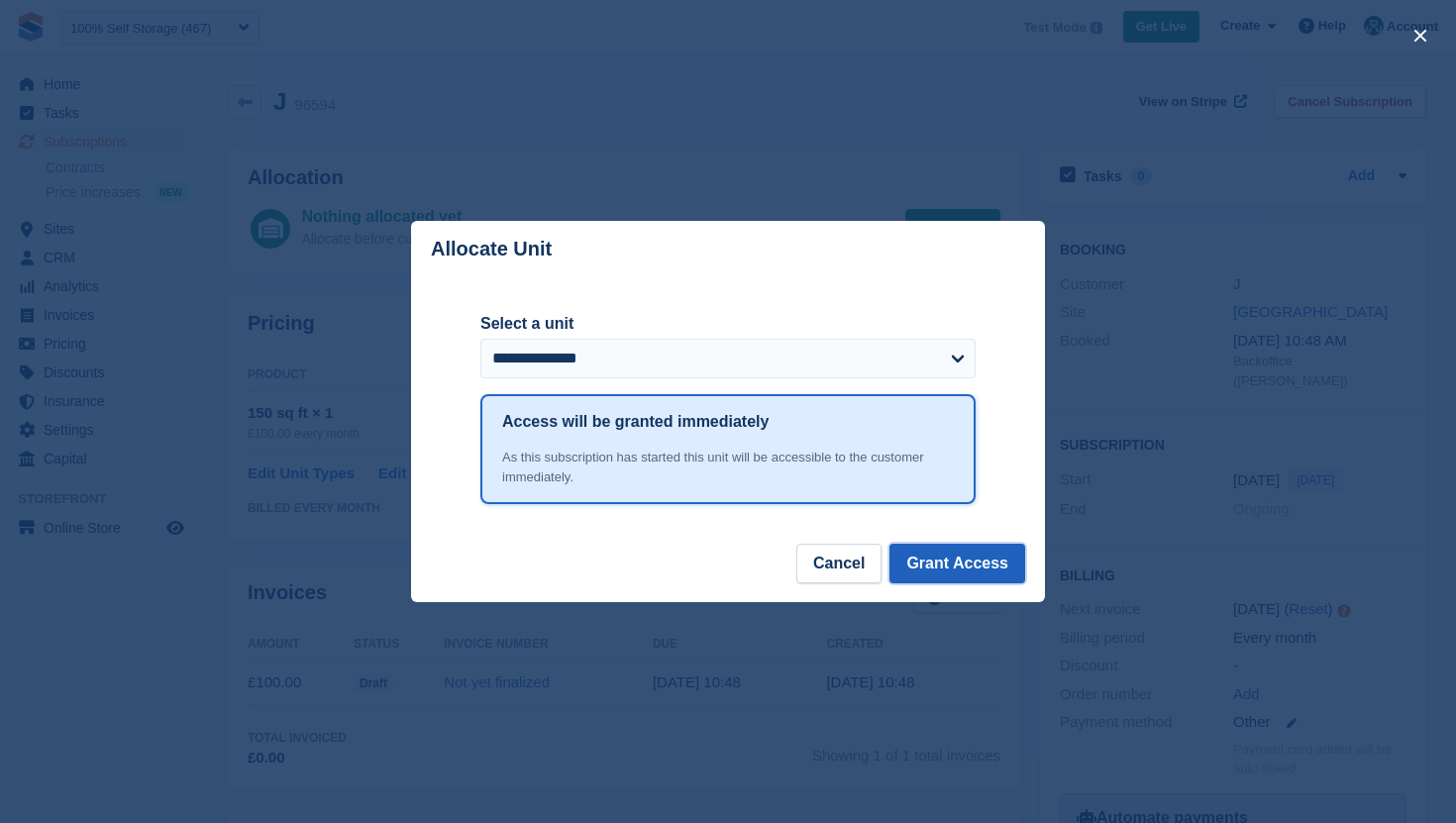 click on "Grant Access" at bounding box center [957, 564] 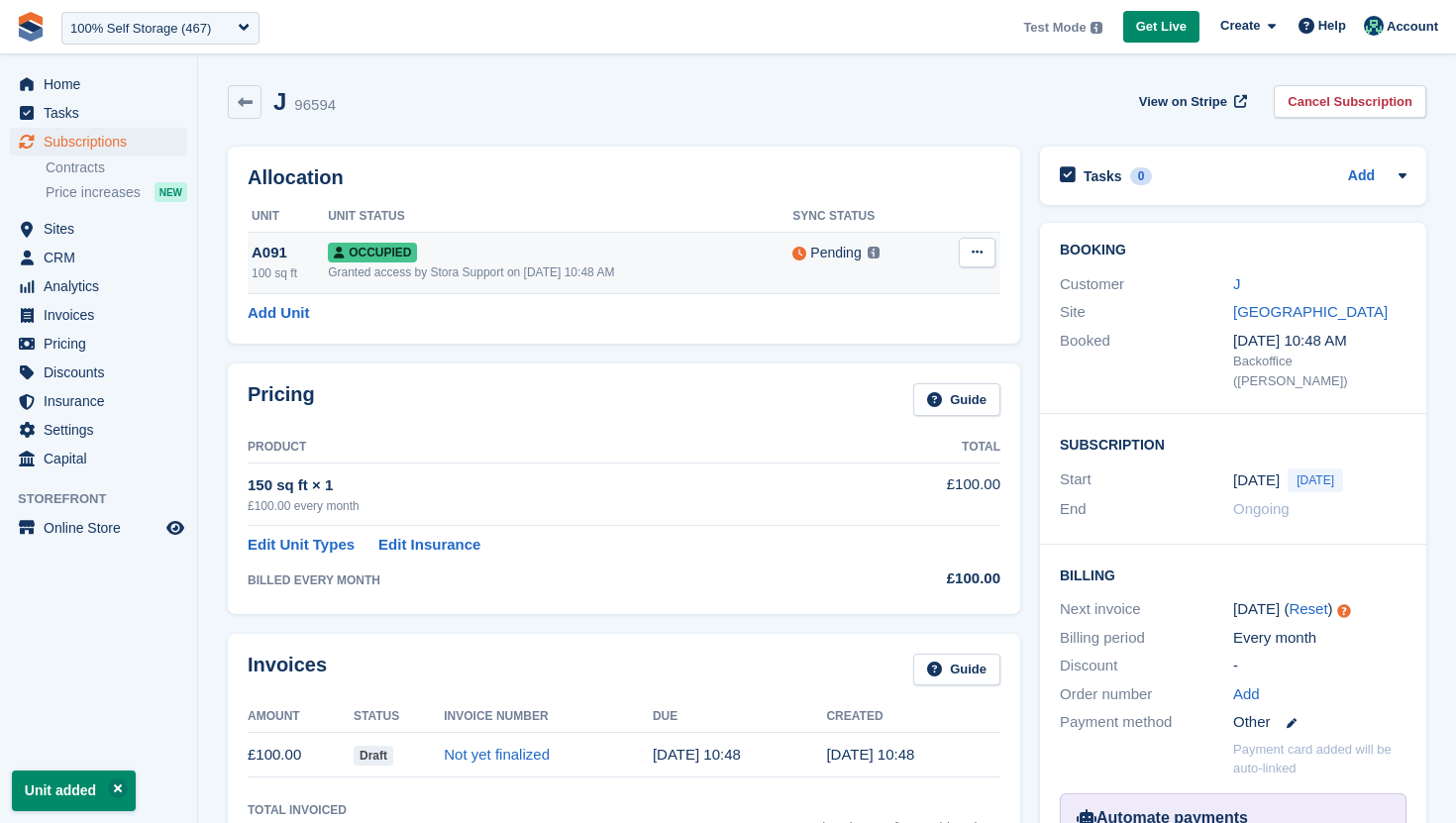 click at bounding box center [977, 252] 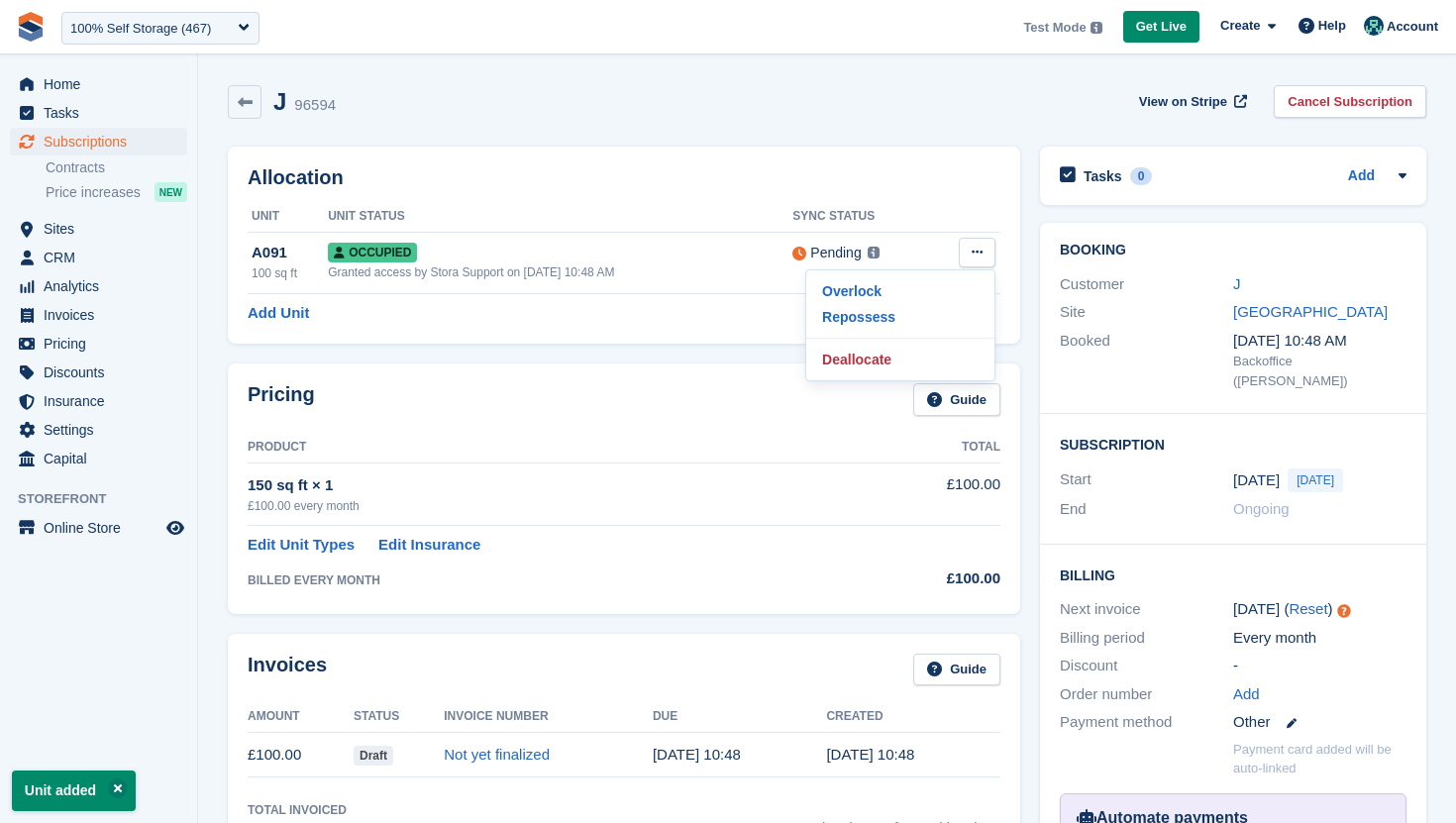 click on "Allocation
Unit
Unit Status
Sync Status
A091
100 sq ft
Occupied
Granted access by Stora Support on [DATE]  10:48 AM
Pending
This unit will be synced with Nokē within 1 minute
Learn more →
Overlock
Repossess
Deallocate
Add Unit" at bounding box center [624, 245] 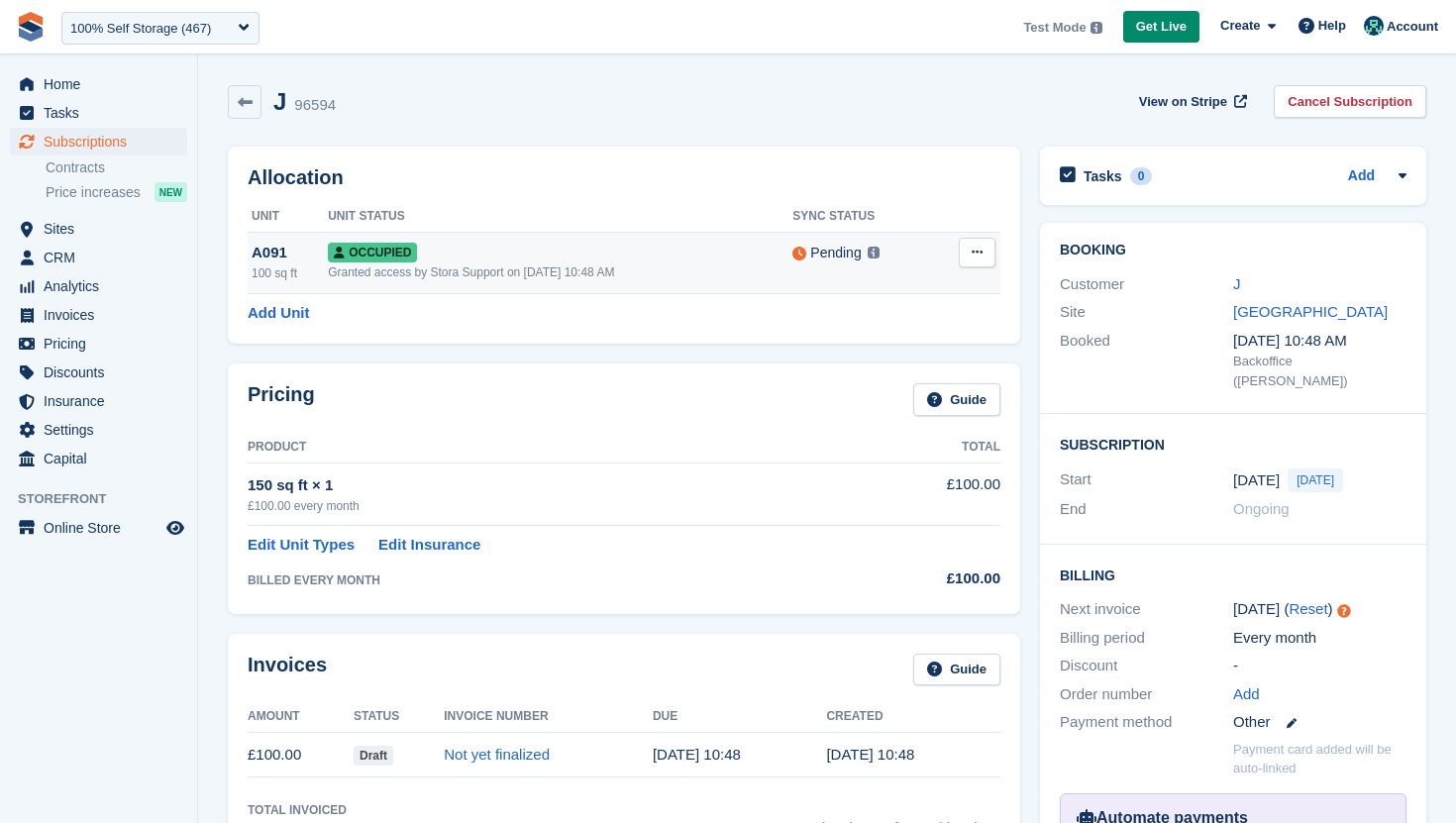 click at bounding box center (977, 253) 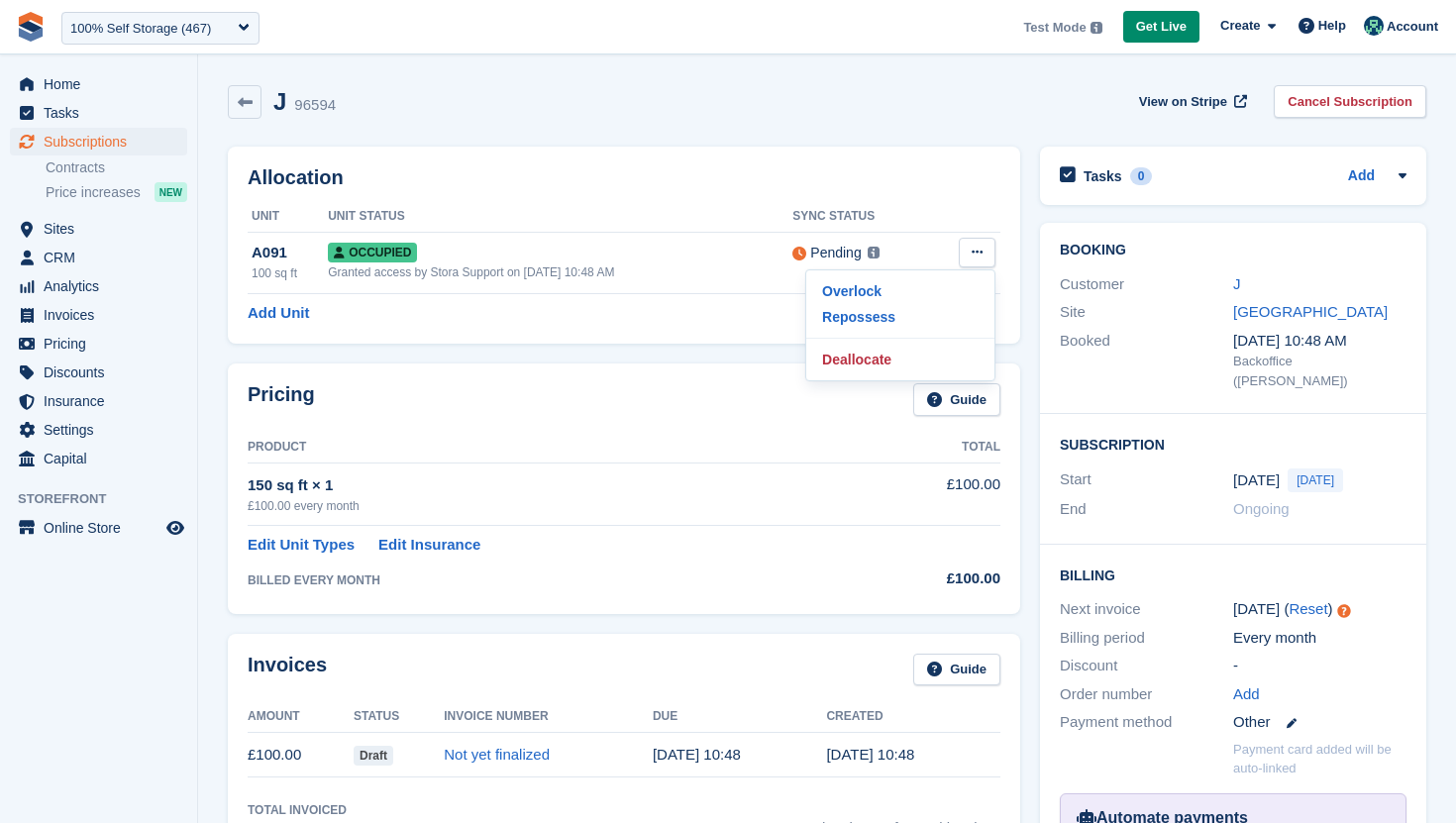 click on "Allocation
Unit
Unit Status
Sync Status
A091
100 sq ft
Occupied
Granted access by Stora Support on [DATE]  10:48 AM
Pending
This unit will be synced with Nokē within 1 minute
Learn more →
Overlock
Repossess
Deallocate
Add Unit" at bounding box center (624, 245) 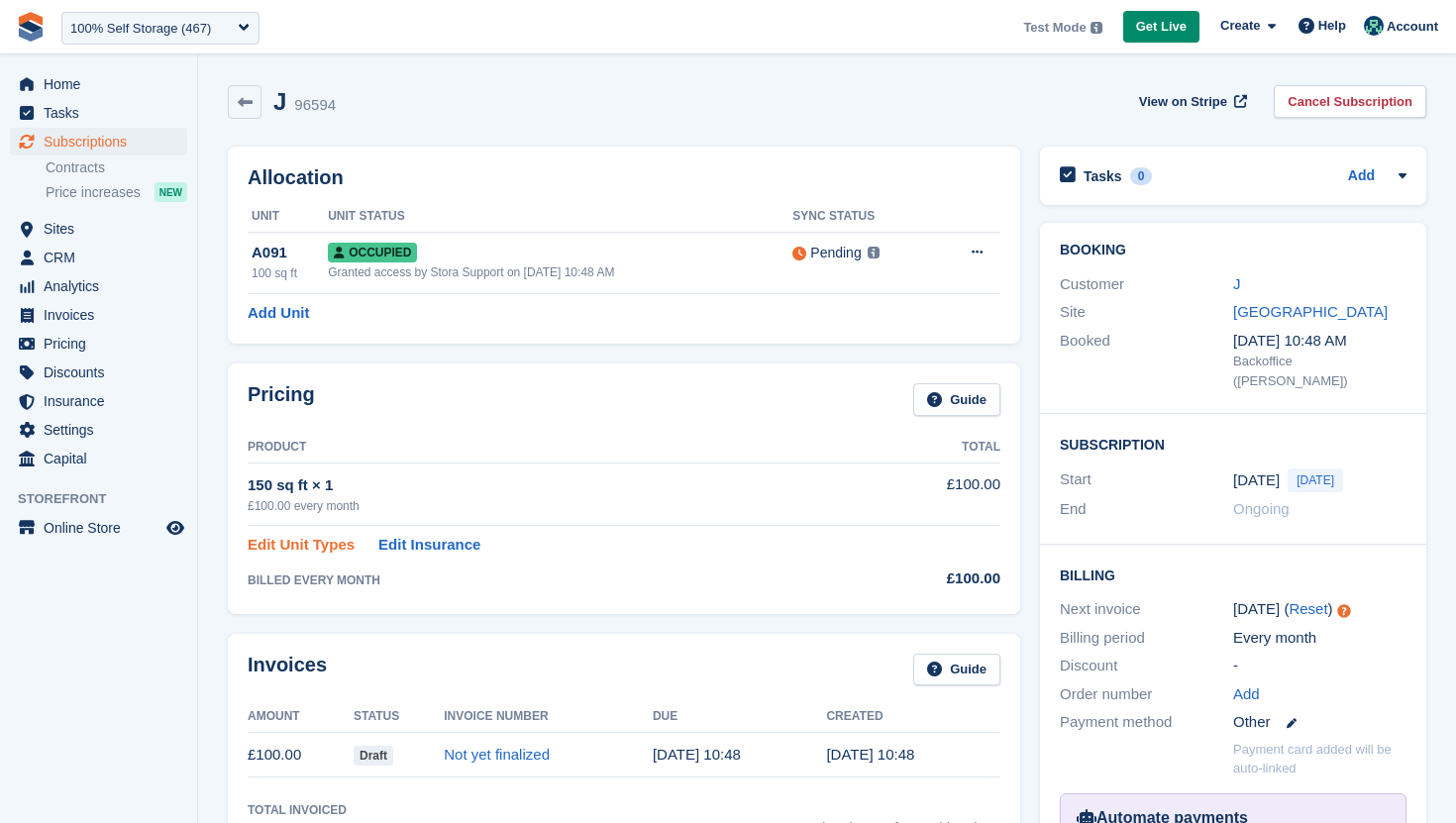 click on "Edit Unit Types" at bounding box center [301, 545] 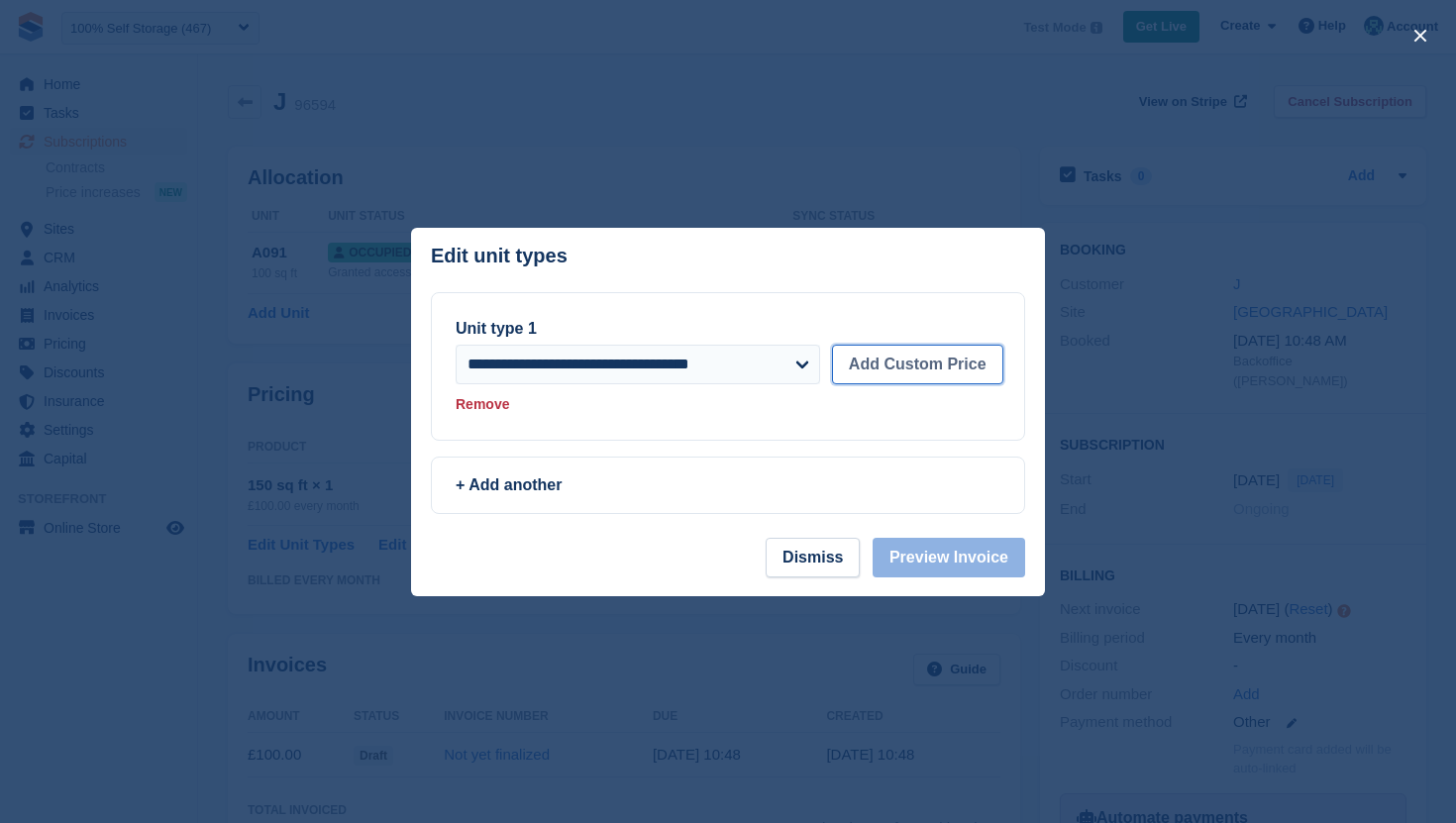 click on "Add Custom Price" at bounding box center (917, 364) 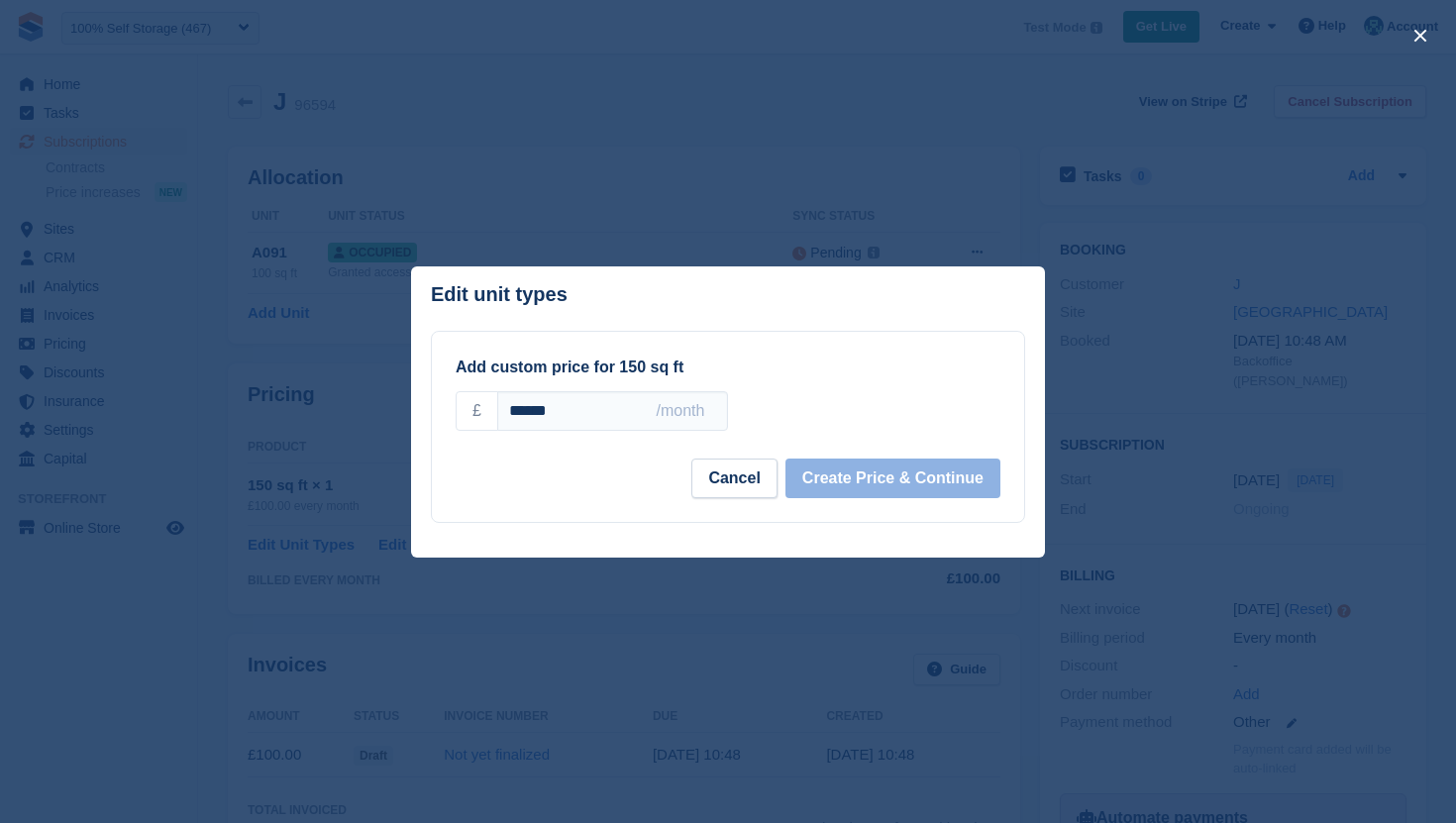 drag, startPoint x: 529, startPoint y: 413, endPoint x: 446, endPoint y: 416, distance: 83.0542 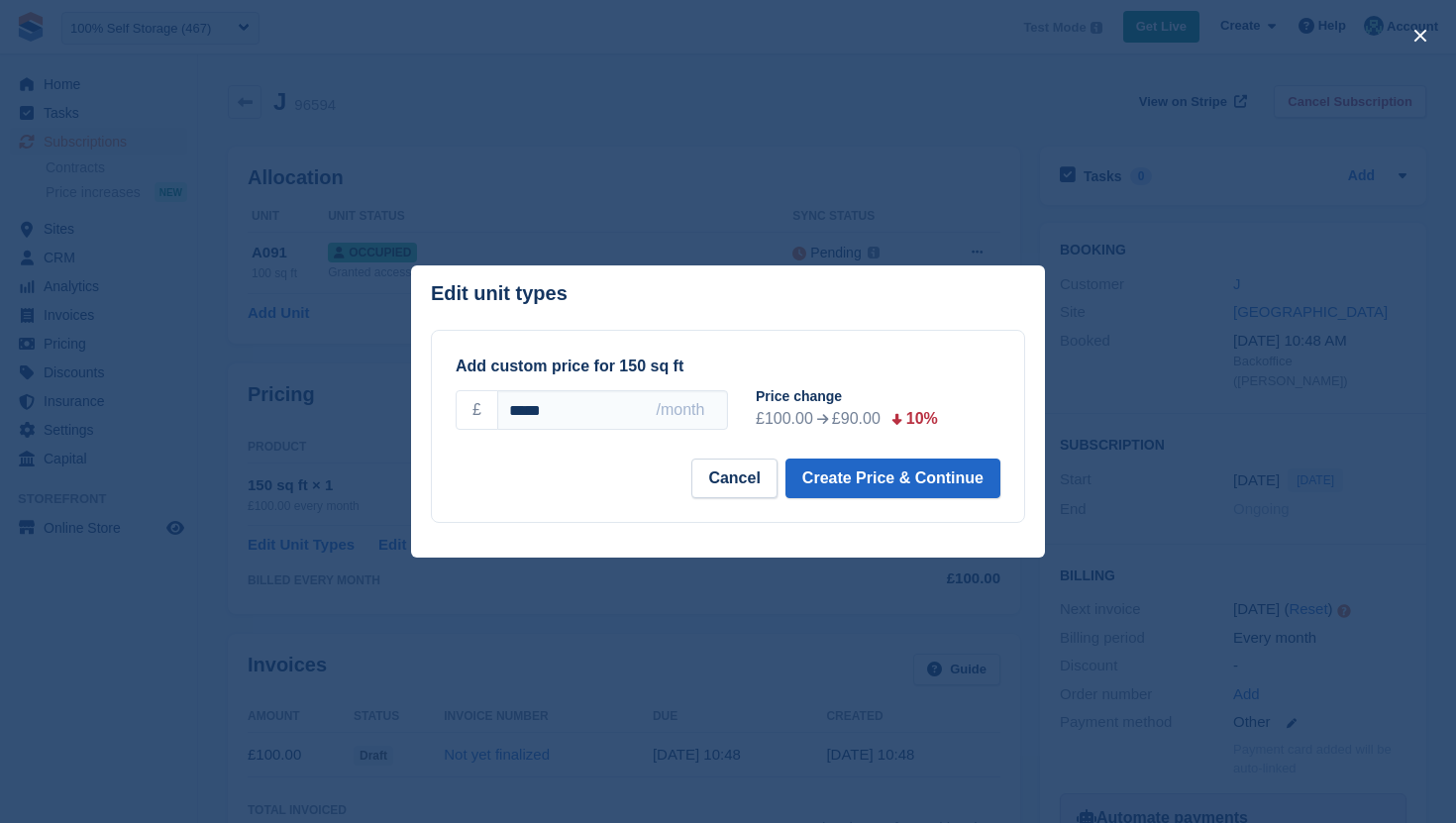 type on "*****" 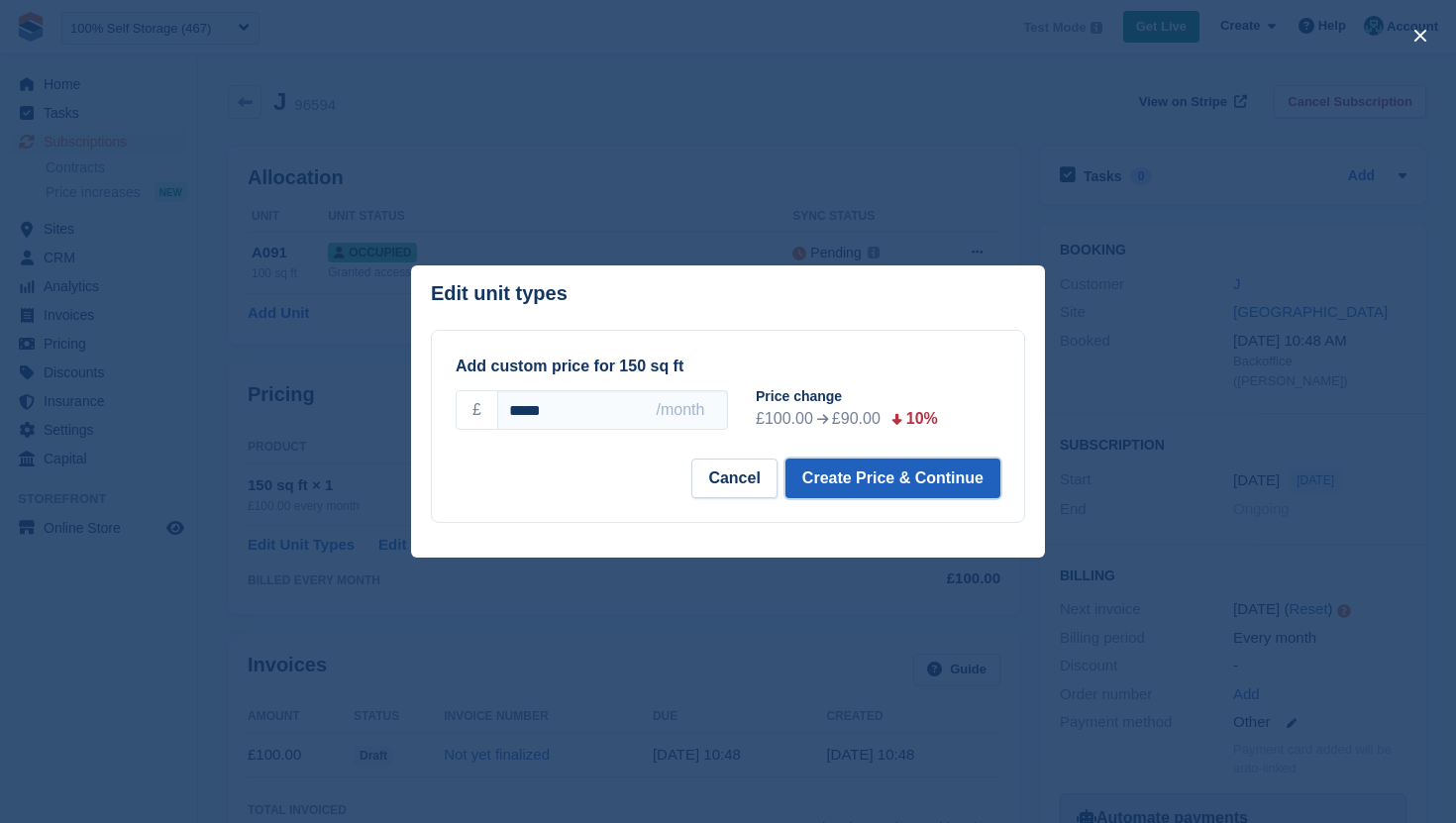 click on "Create Price & Continue" at bounding box center (892, 478) 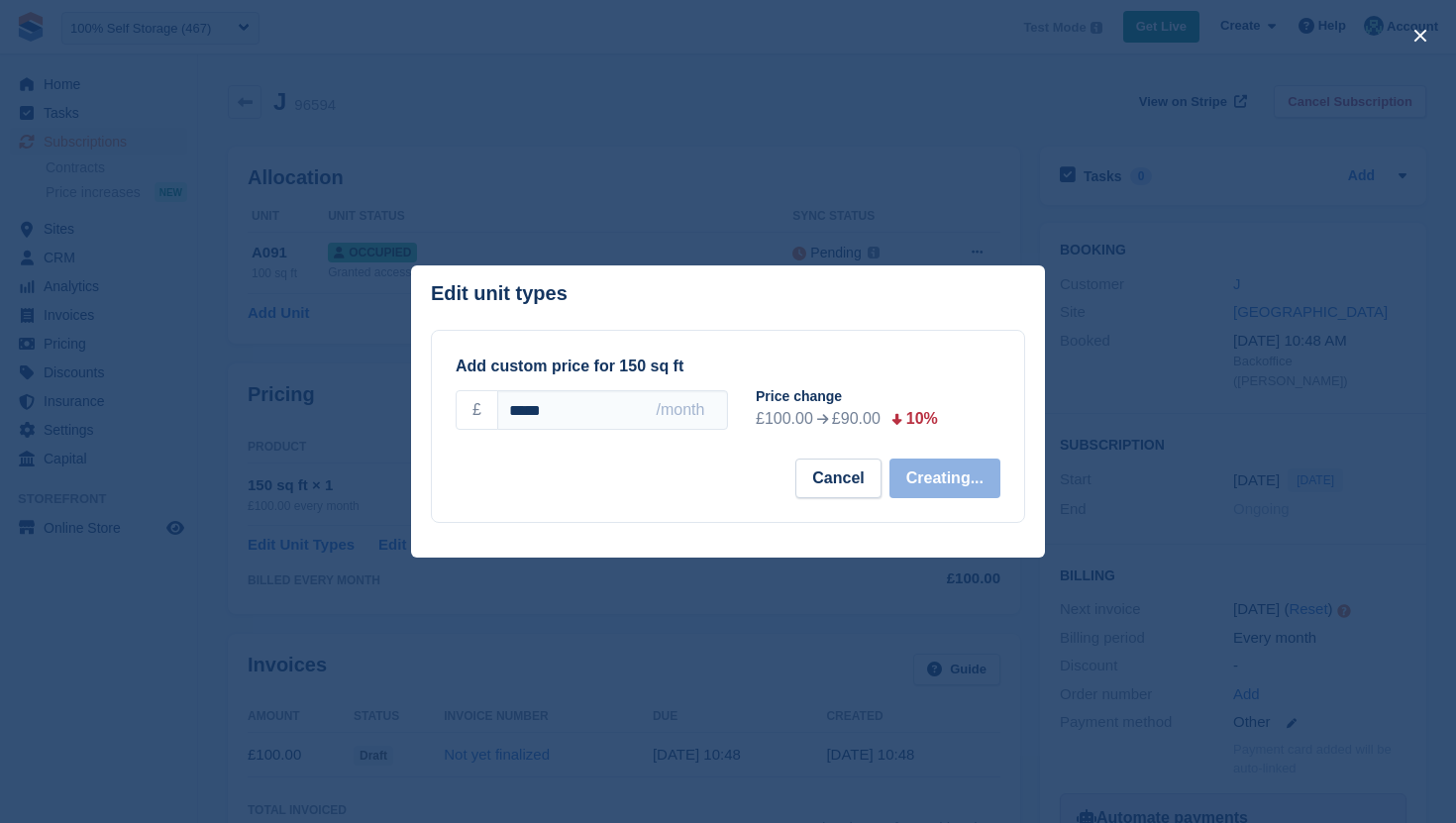 select on "*****" 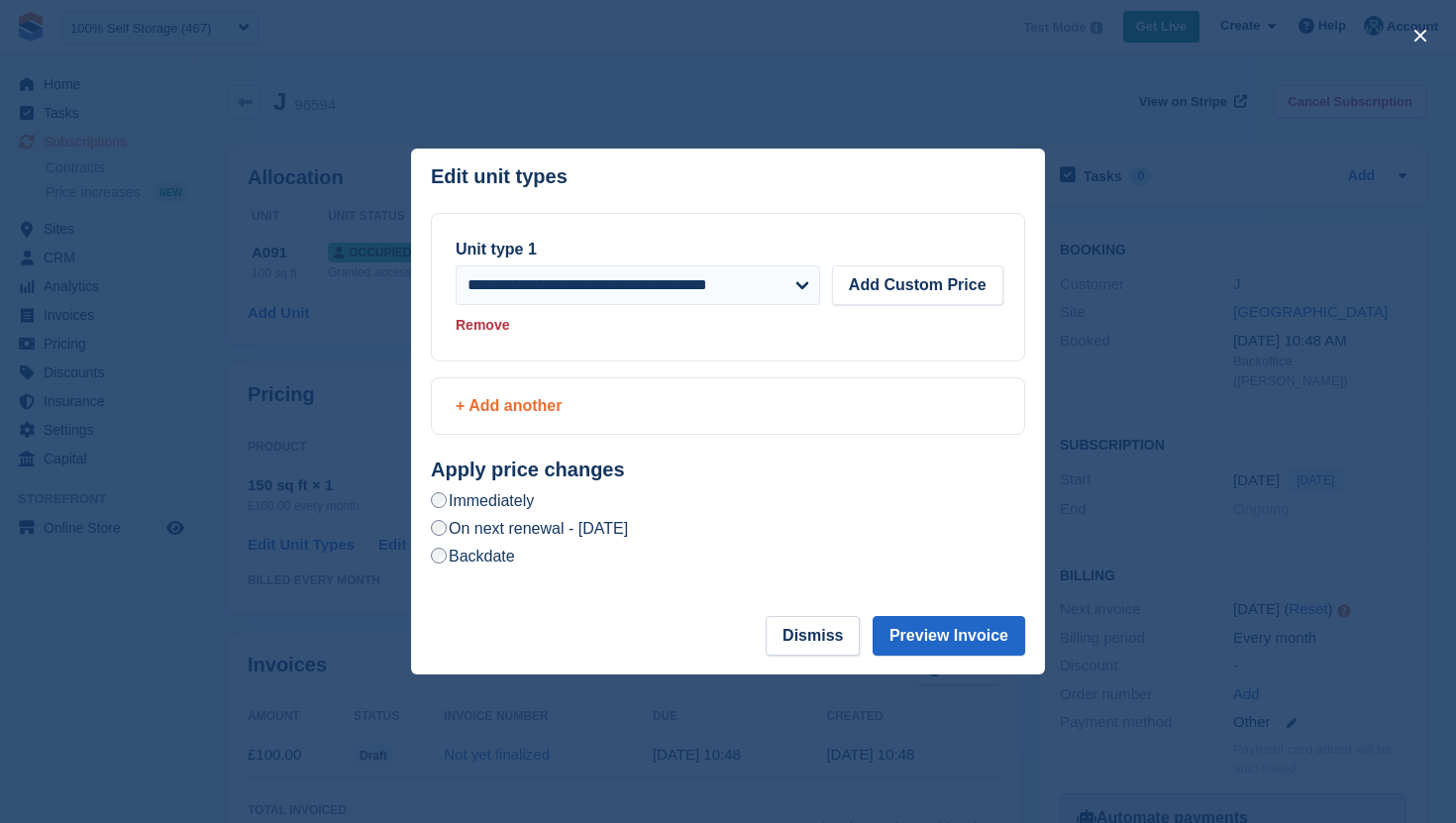 click on "+ Add another" at bounding box center [728, 406] 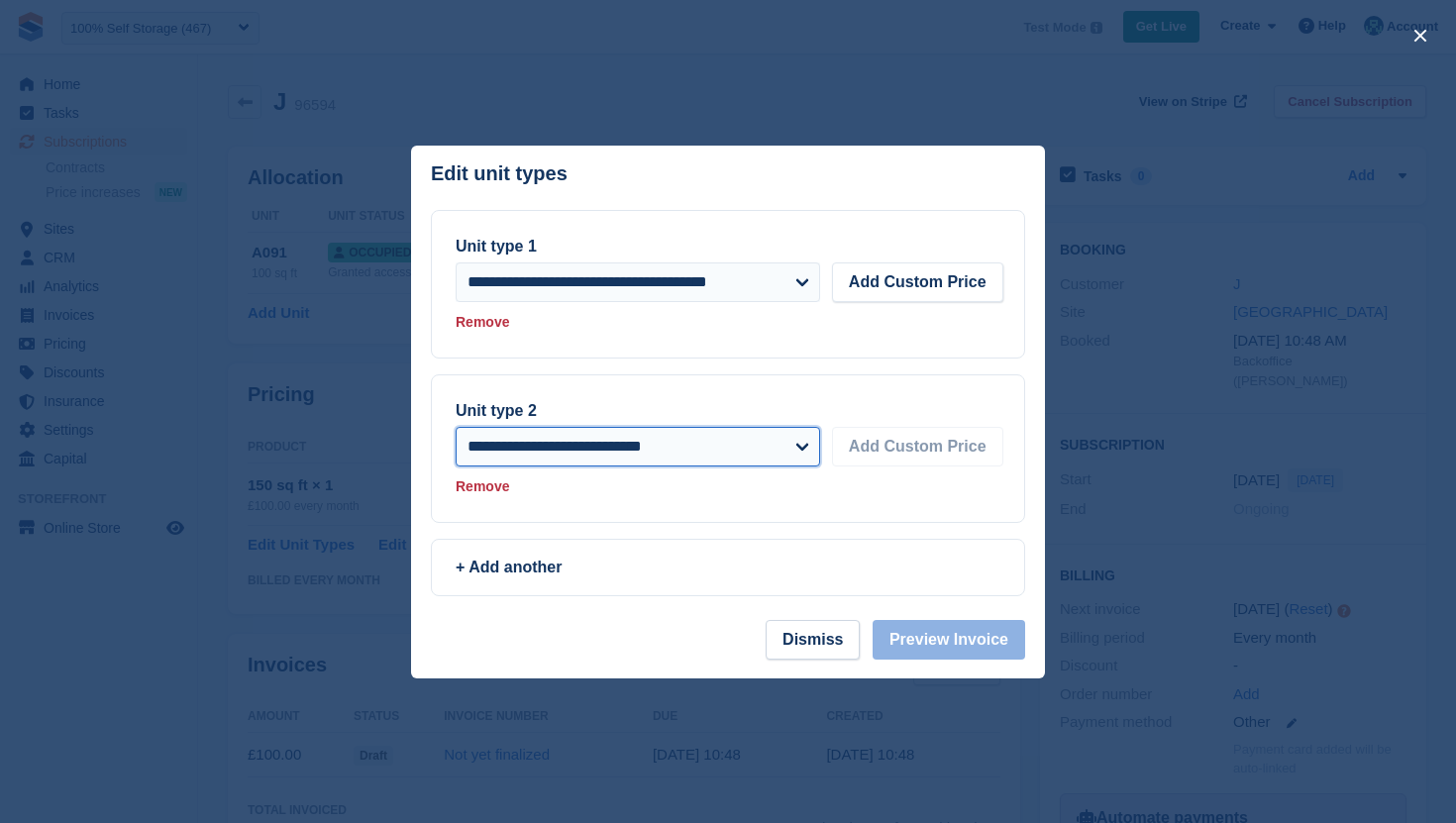 click on "**********" at bounding box center [638, 447] 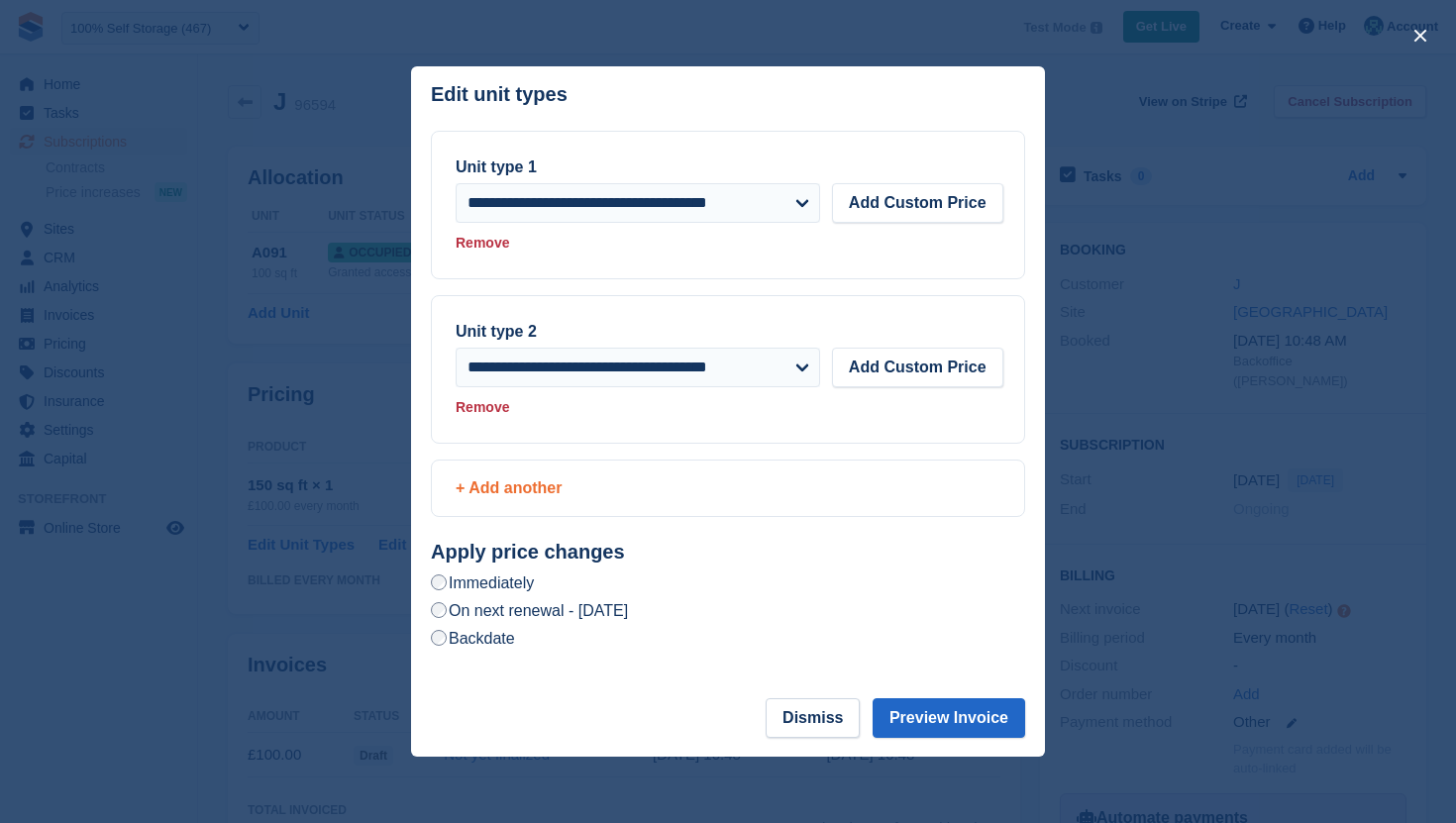 click on "+ Add another" at bounding box center [728, 488] 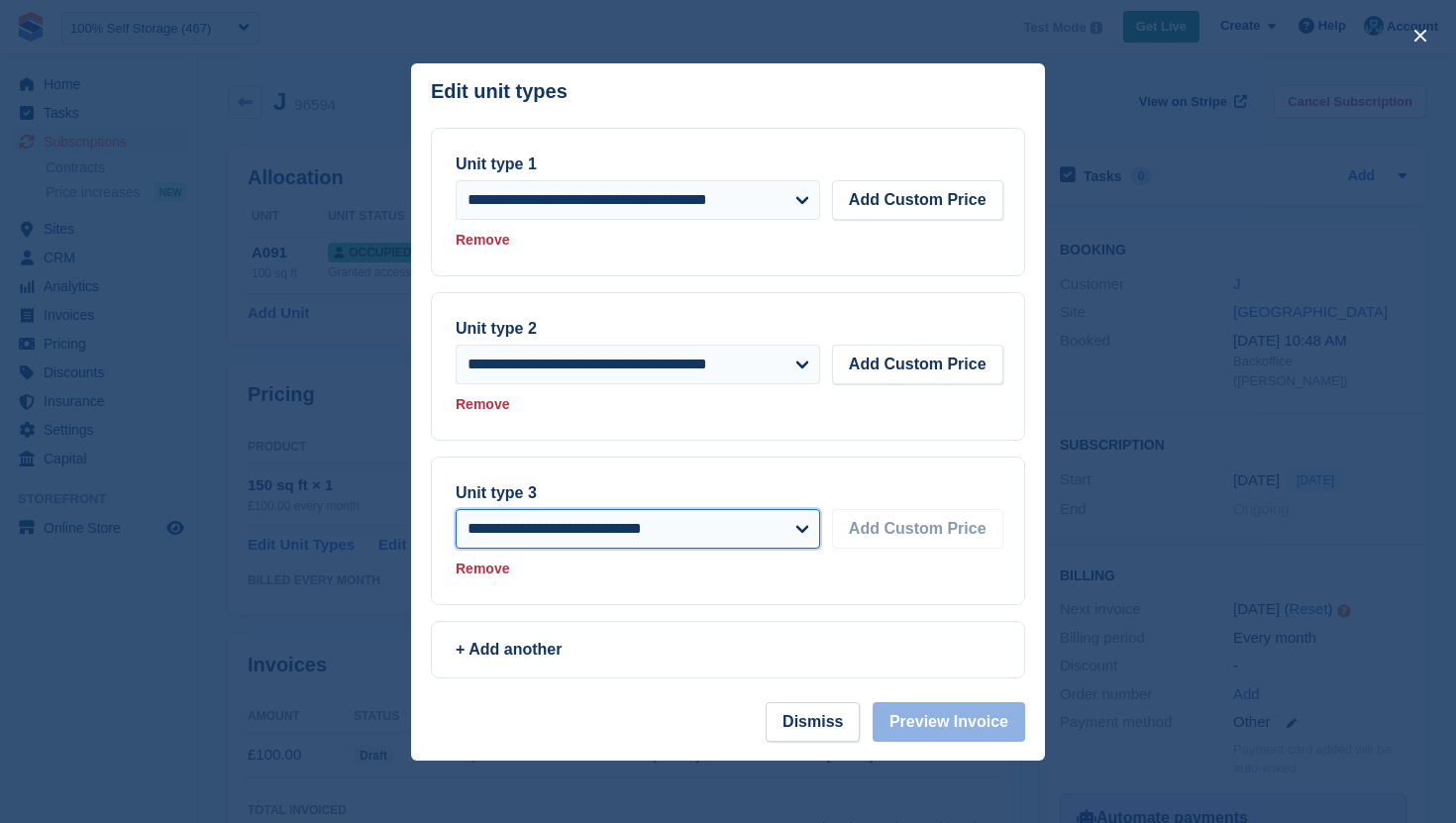 click on "**********" at bounding box center [638, 529] 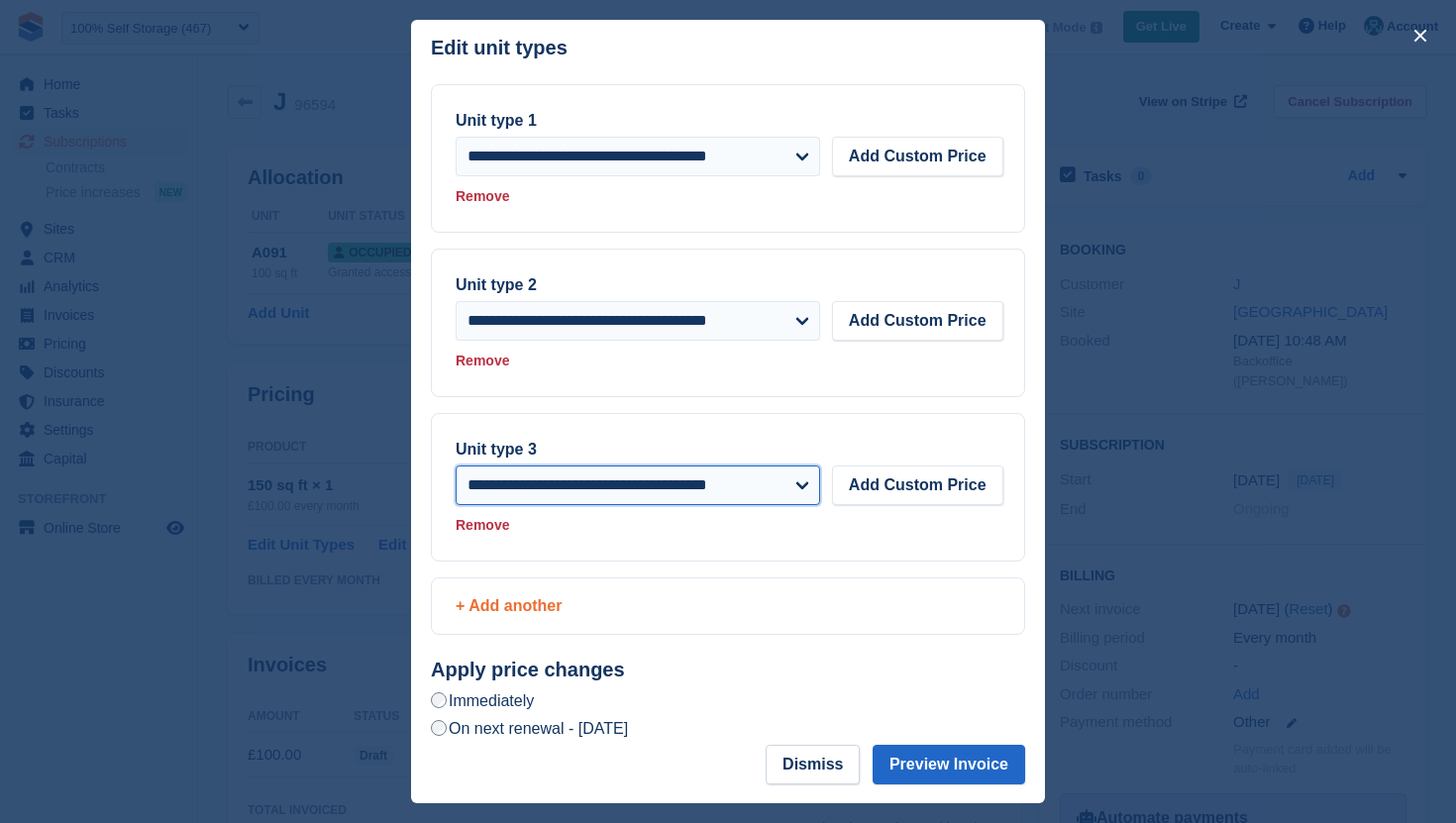 scroll, scrollTop: 71, scrollLeft: 0, axis: vertical 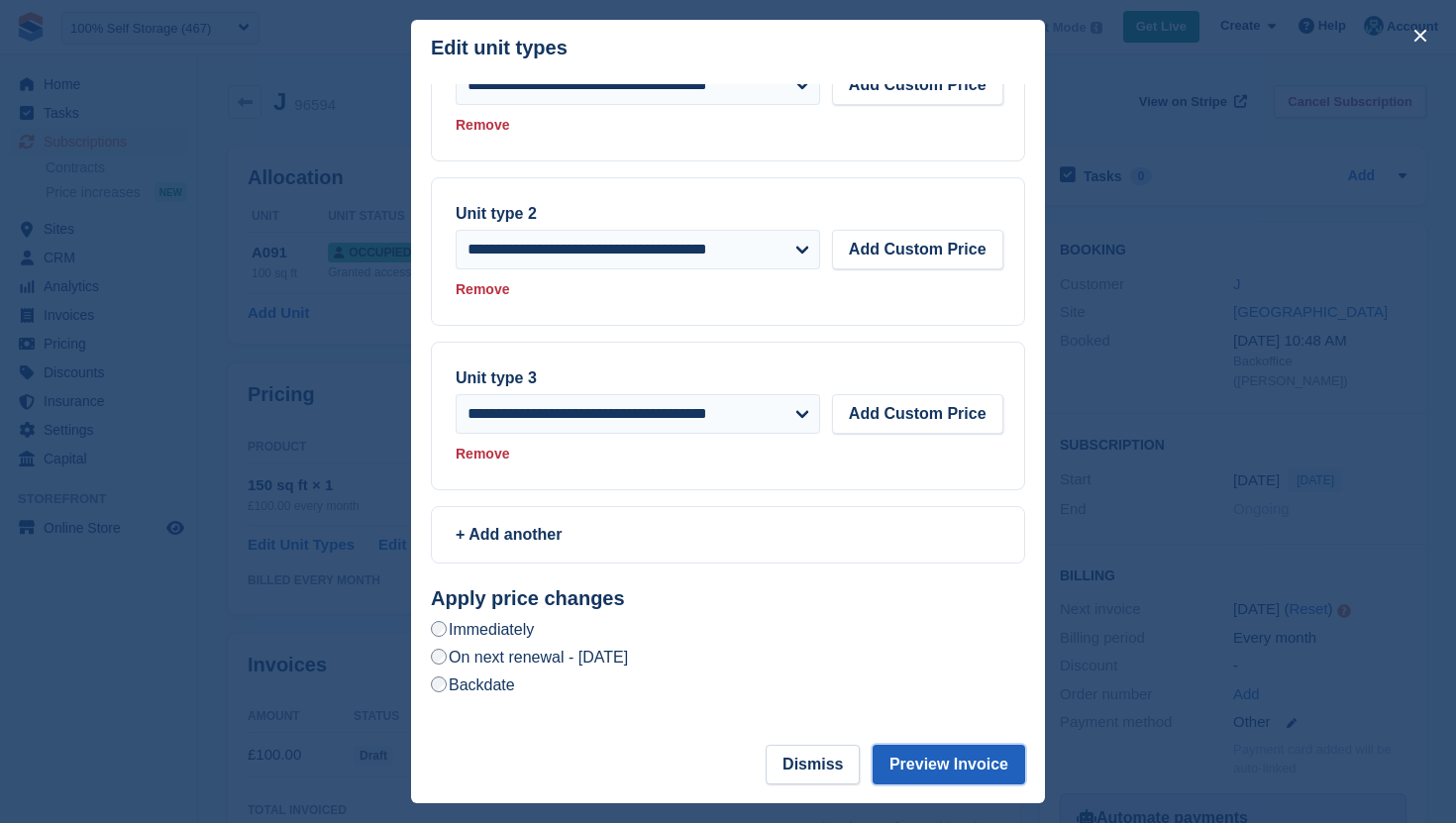 click on "Preview Invoice" at bounding box center (949, 765) 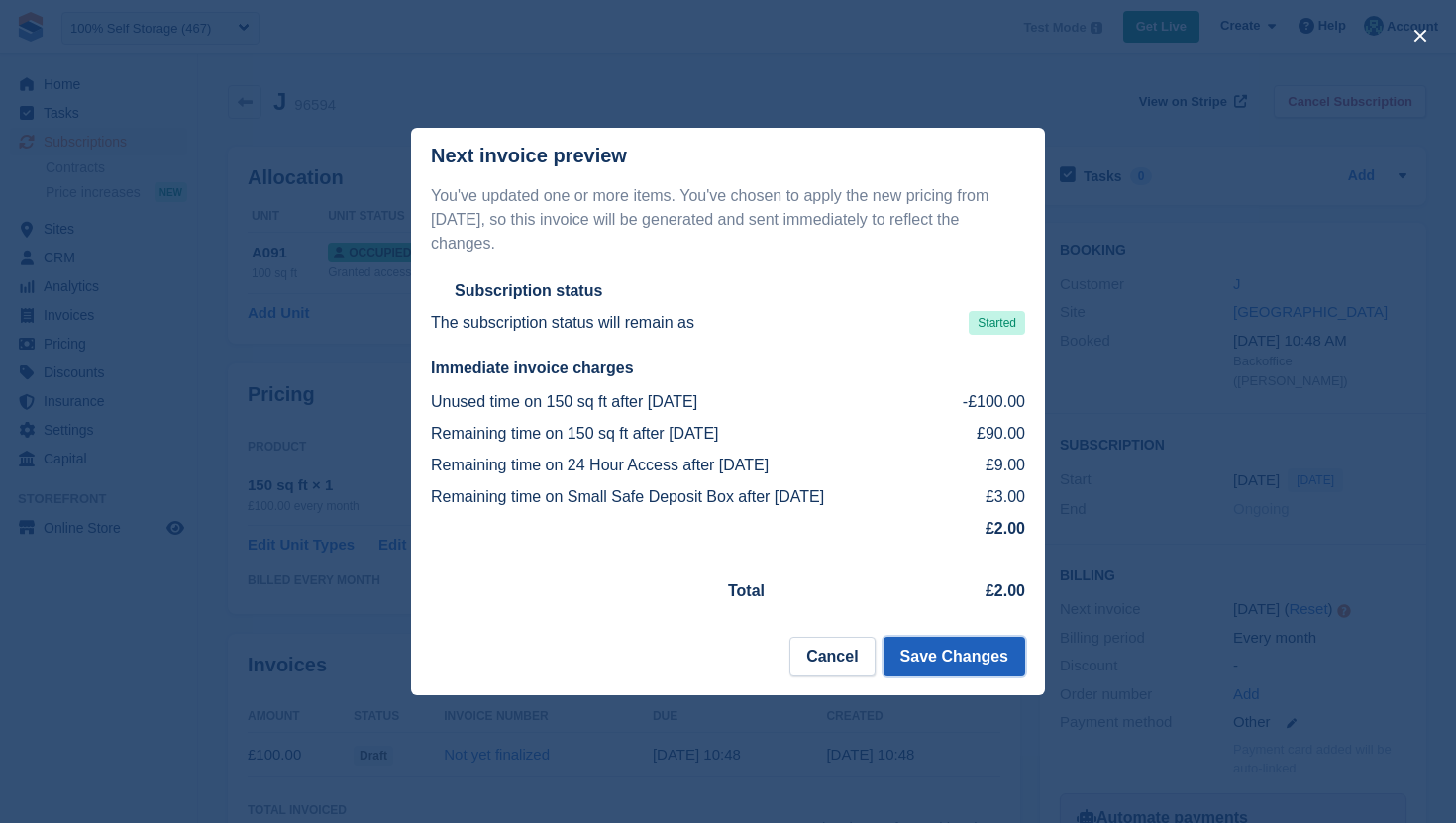 click on "Save Changes" at bounding box center (954, 657) 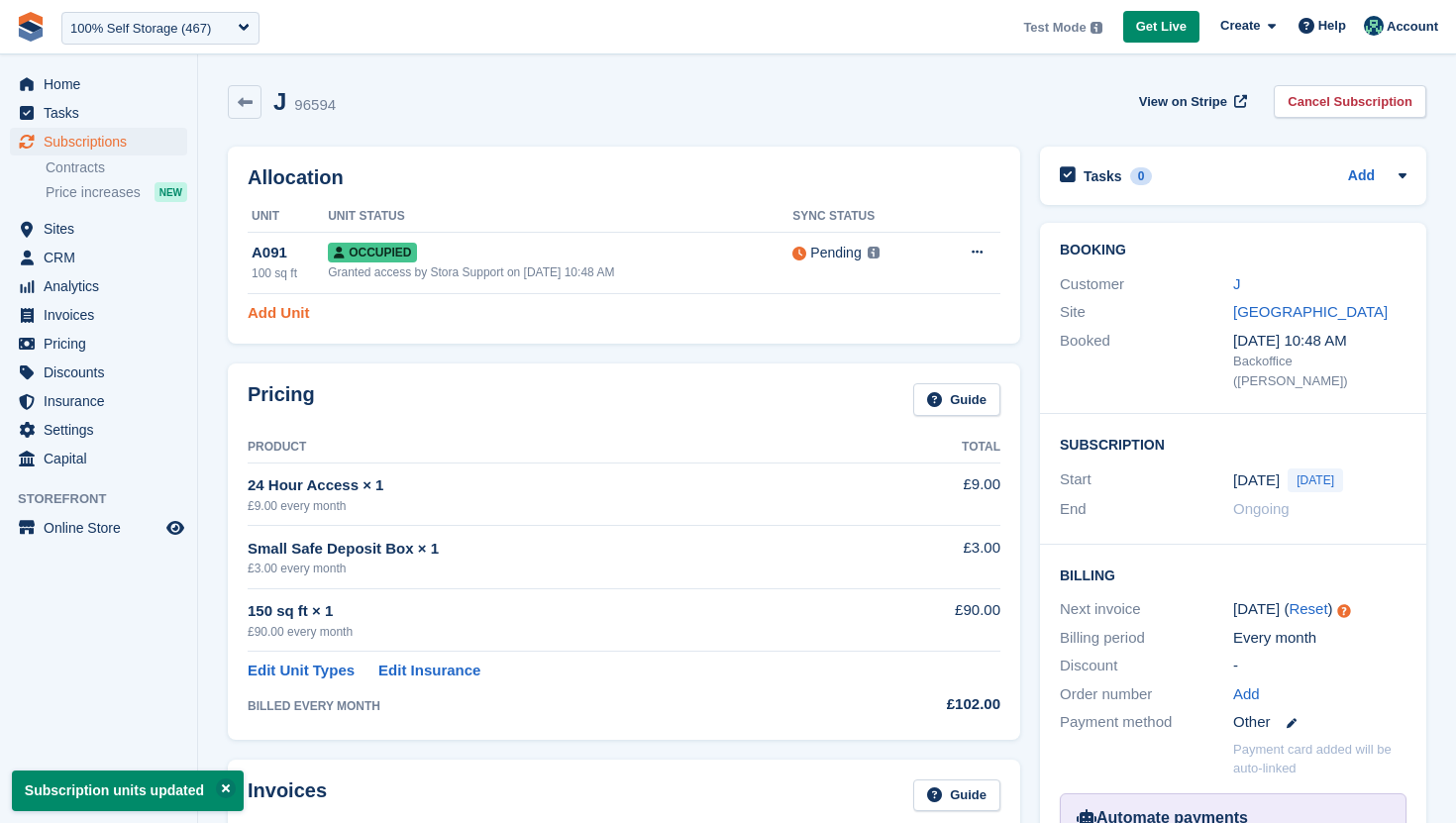 click on "Add Unit" at bounding box center (278, 313) 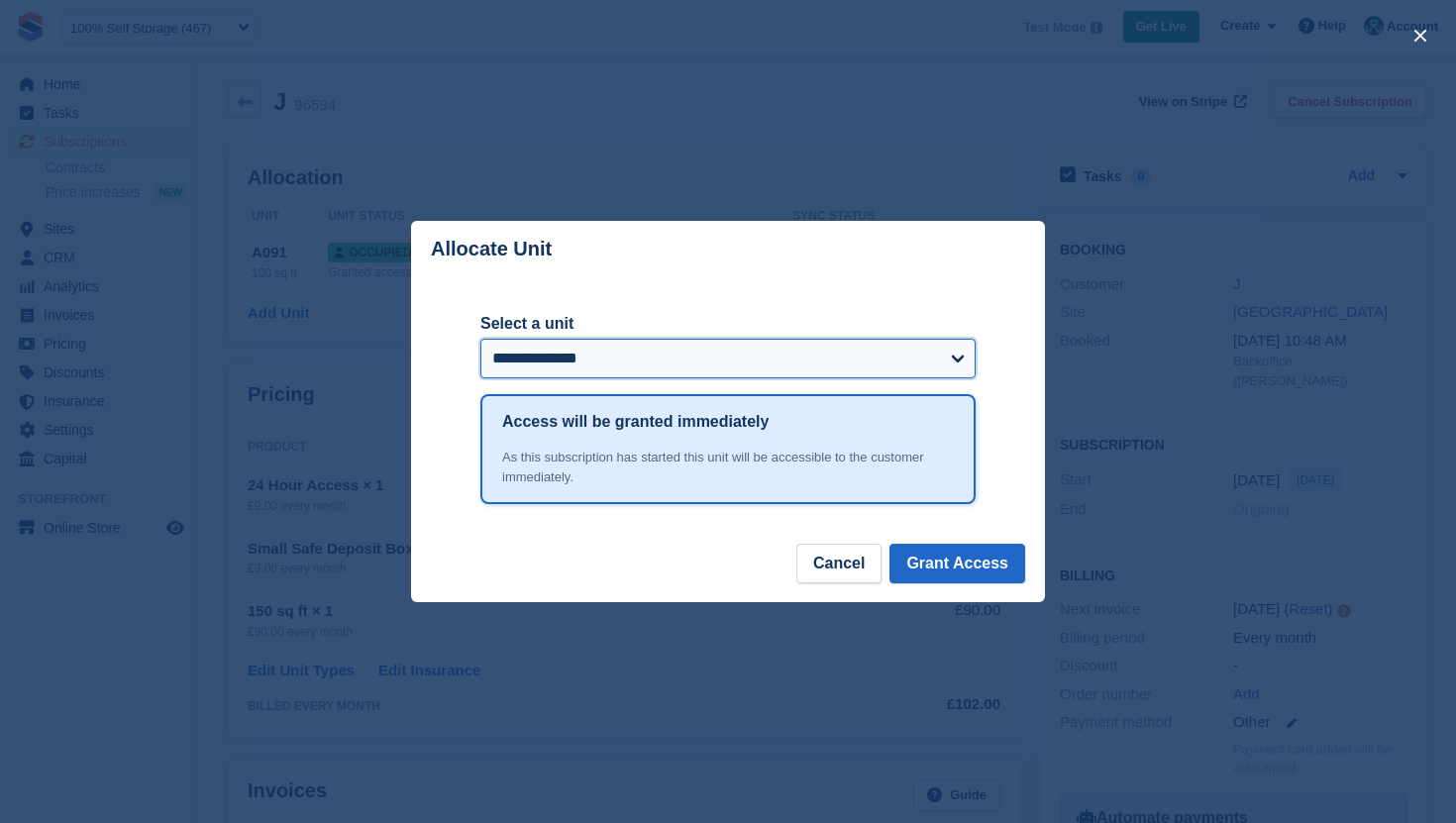 click on "**********" at bounding box center [728, 359] 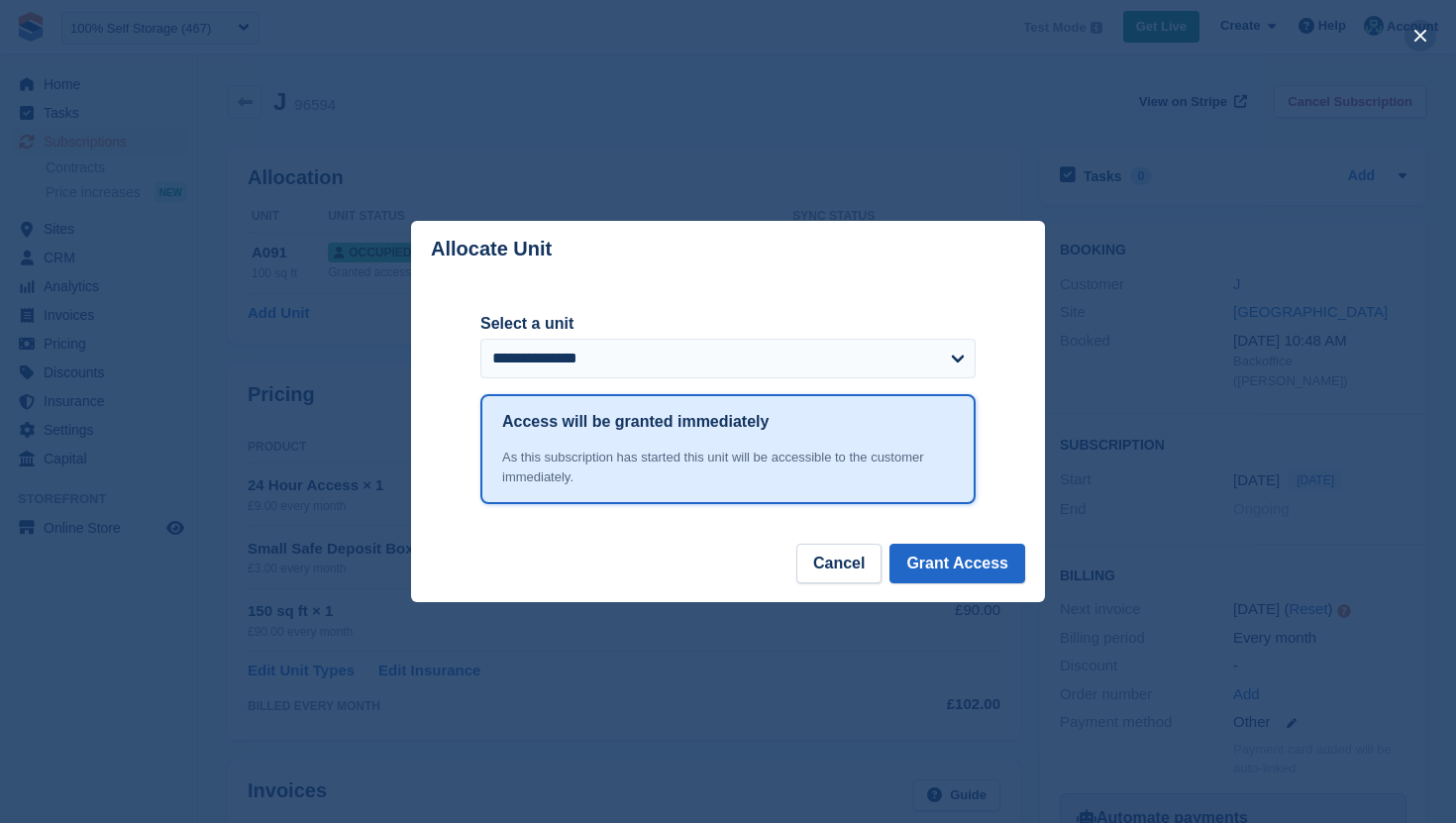 click at bounding box center [1420, 36] 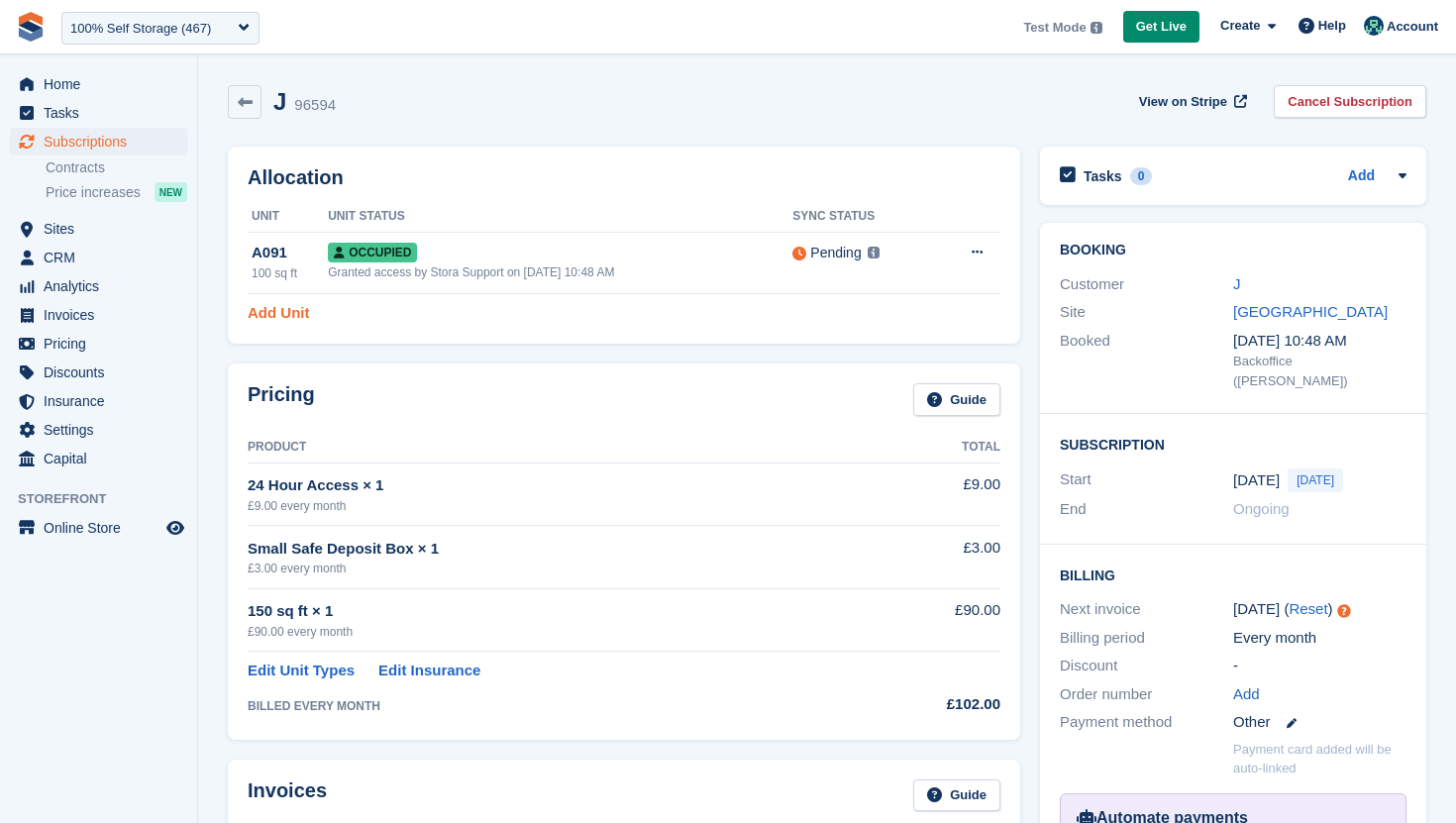 click on "Add Unit" at bounding box center [278, 313] 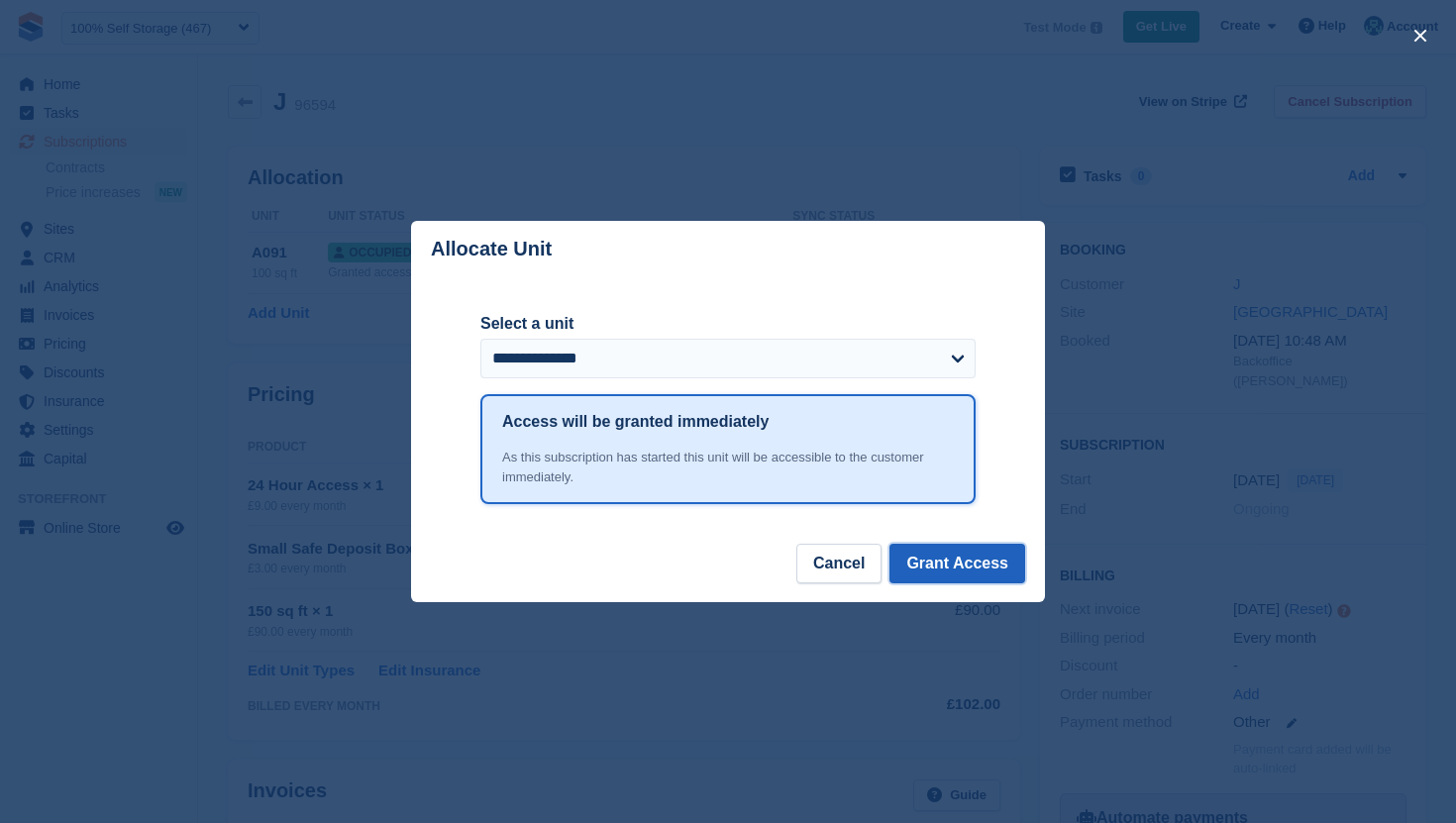 click on "Grant Access" at bounding box center (957, 564) 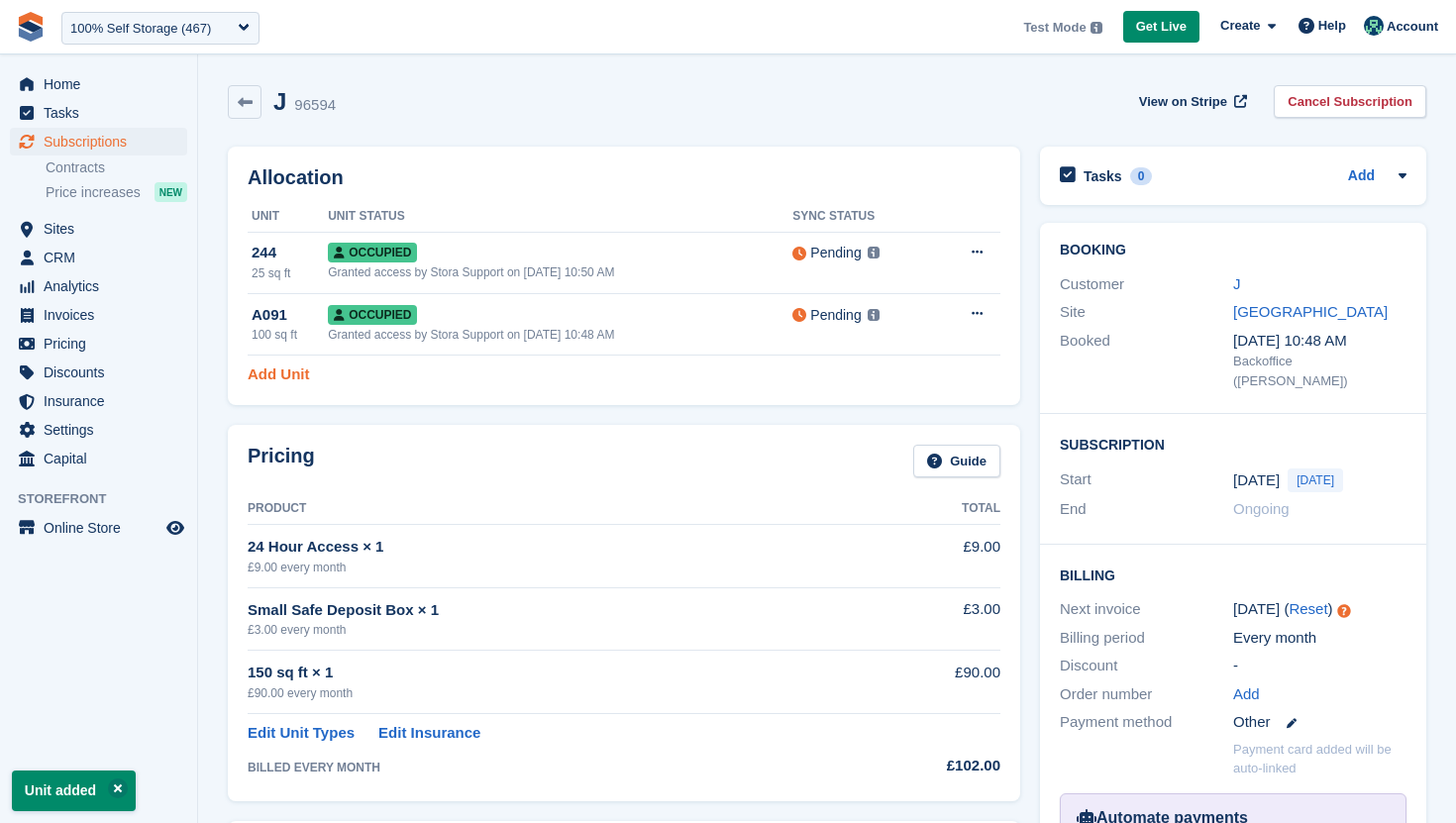 click on "Add Unit" at bounding box center (278, 374) 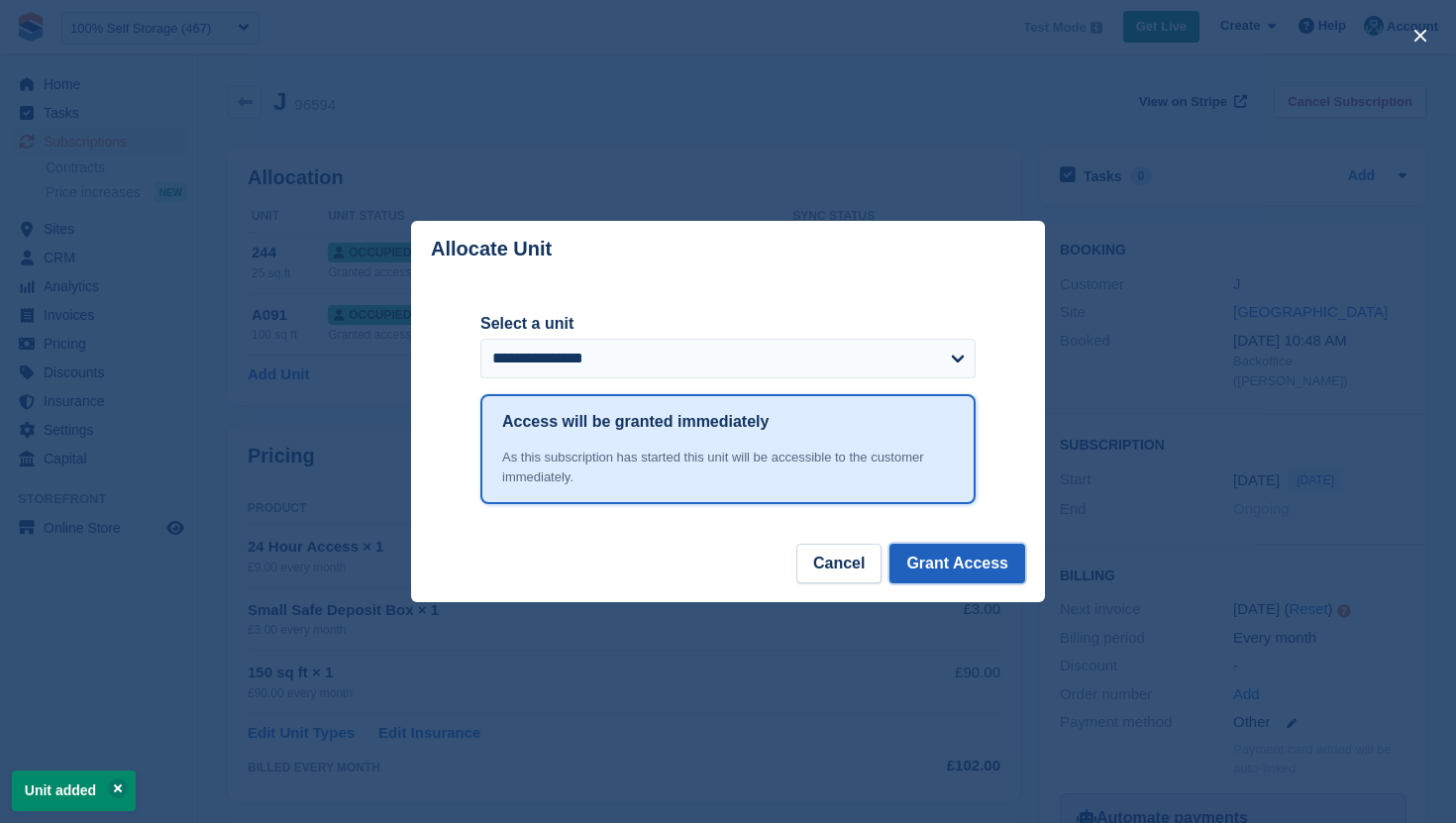 click on "Grant Access" at bounding box center (957, 564) 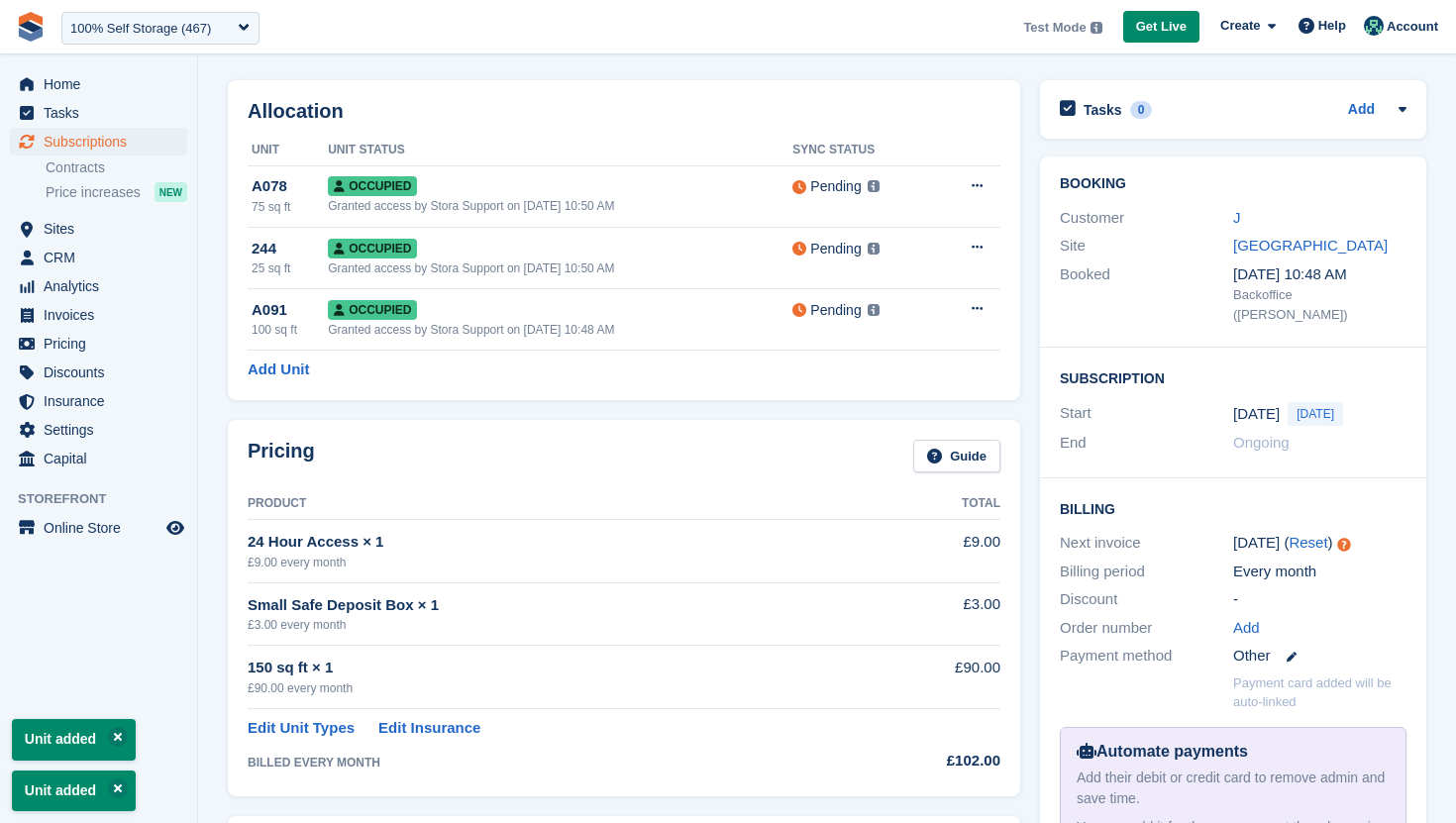 scroll, scrollTop: 75, scrollLeft: 0, axis: vertical 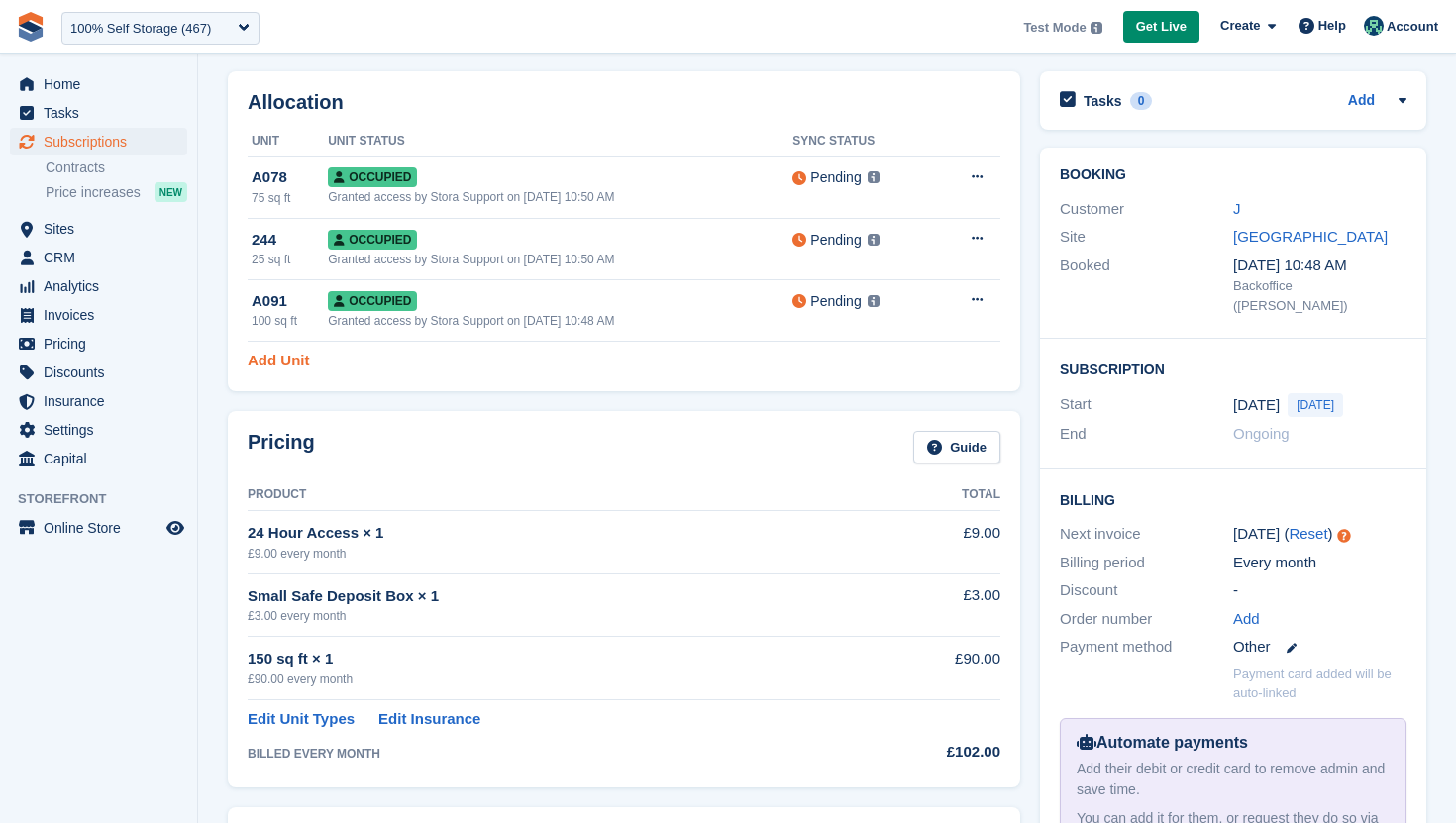 click on "Add Unit" at bounding box center [278, 360] 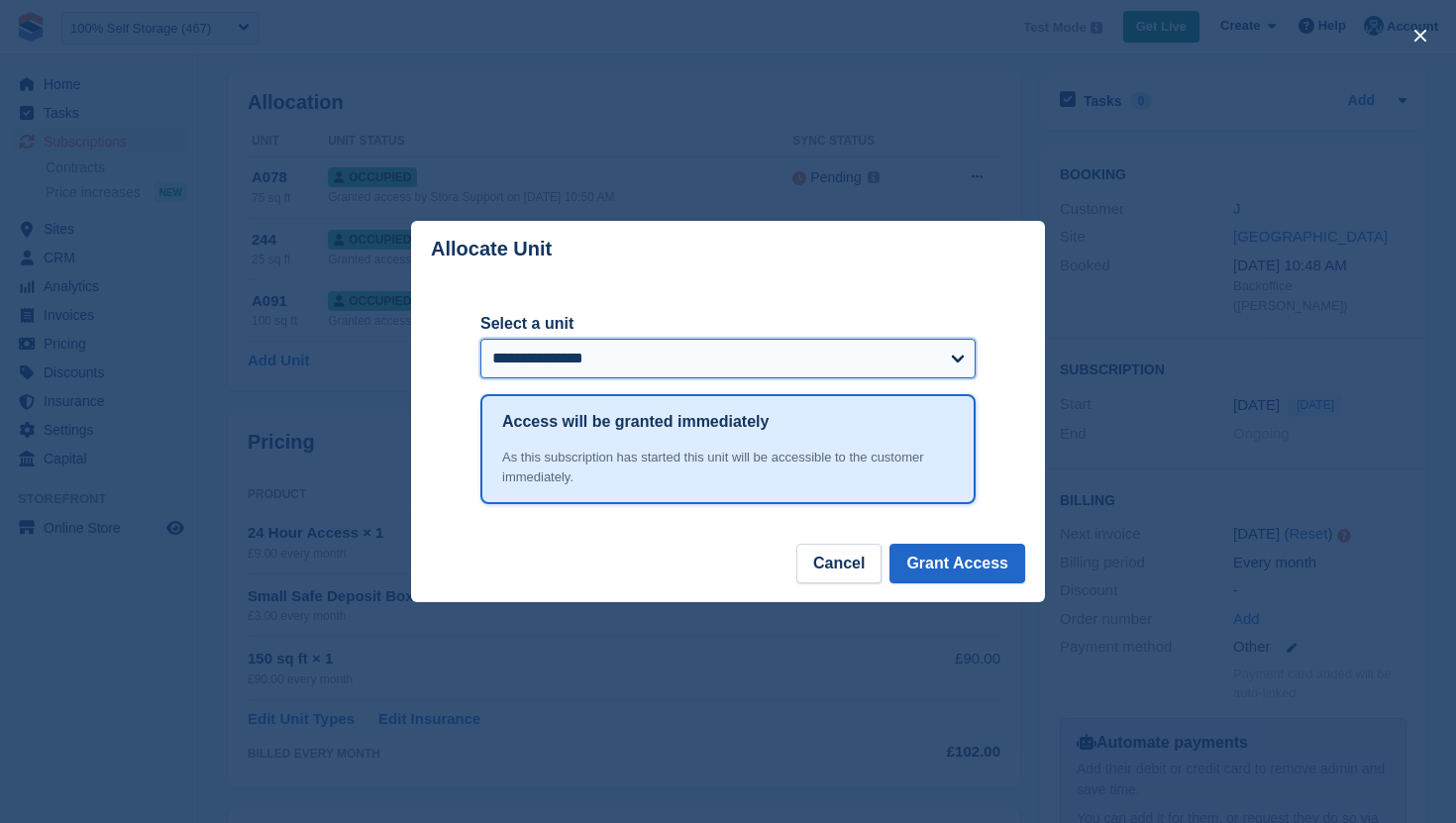 click on "**********" at bounding box center [728, 359] 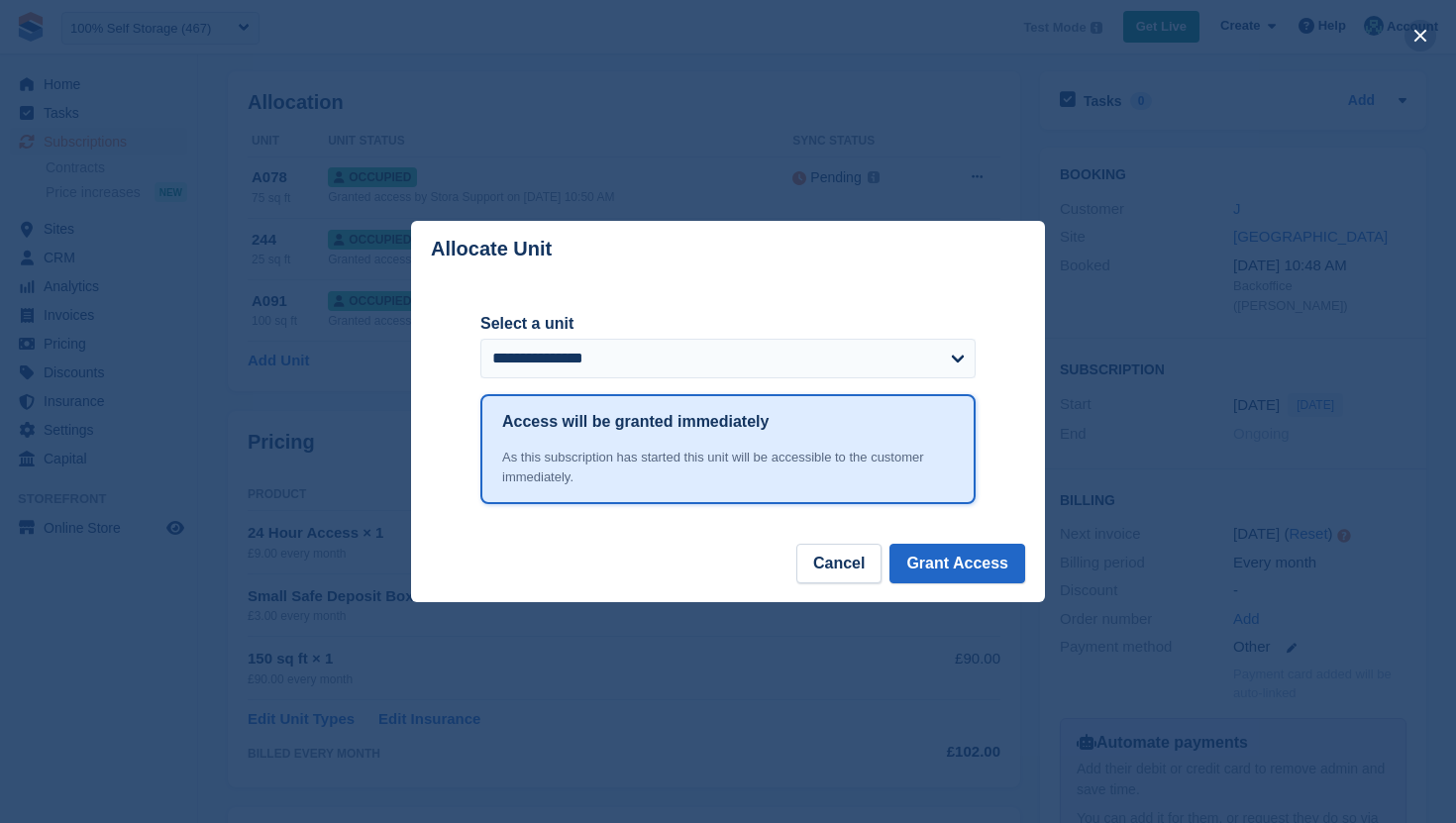 click at bounding box center (1420, 36) 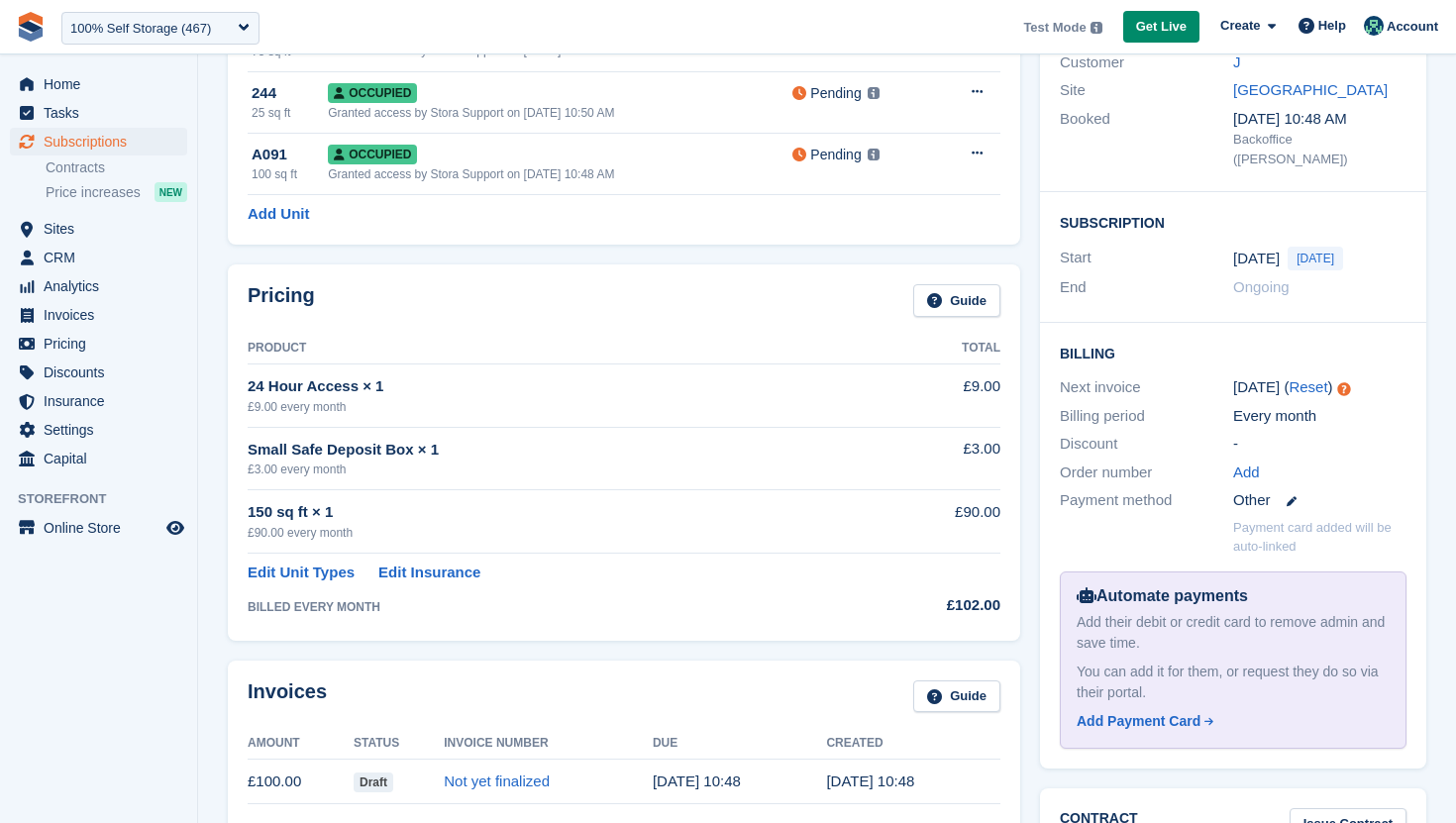 scroll, scrollTop: 233, scrollLeft: 0, axis: vertical 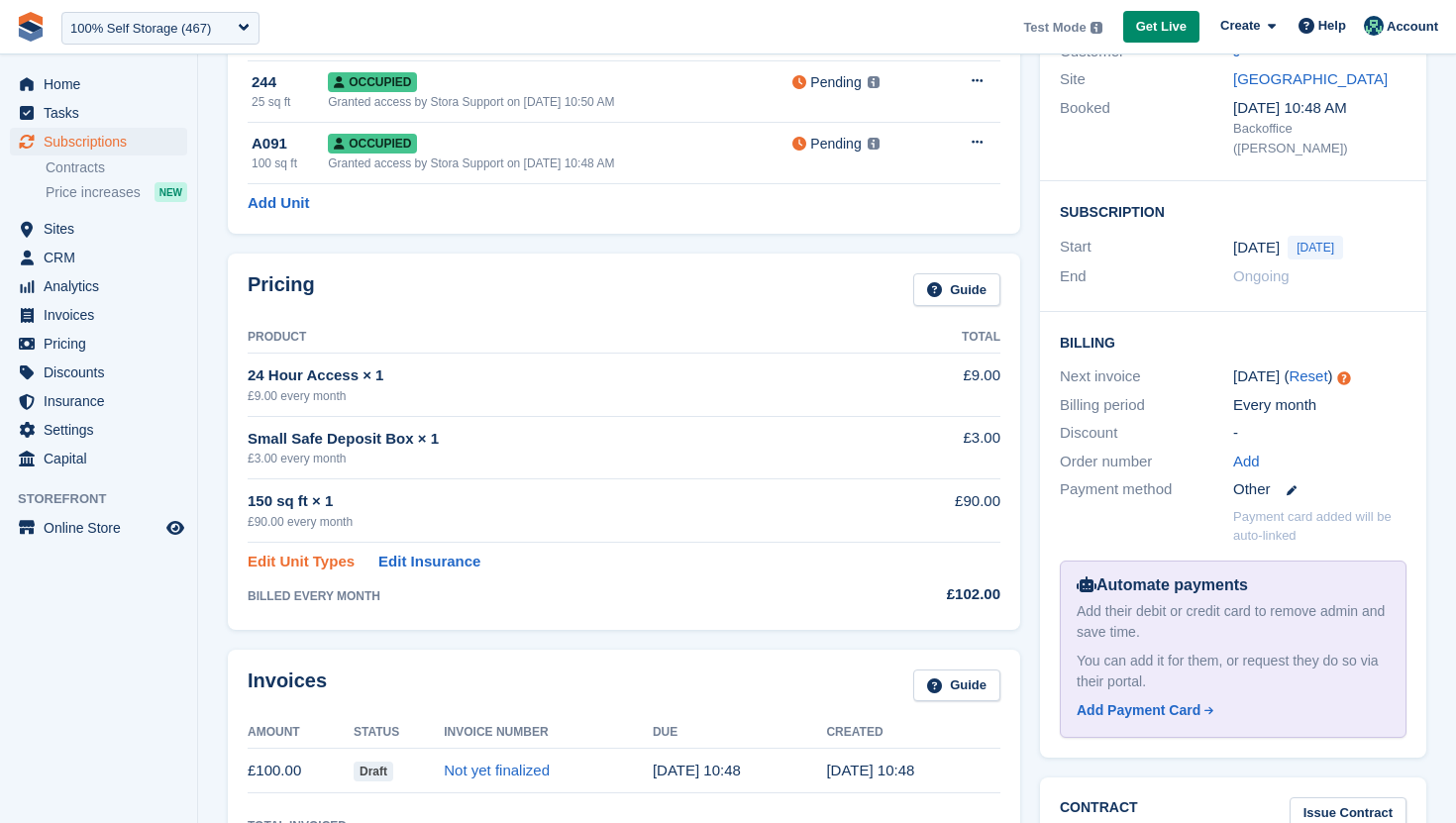 click on "Edit Unit Types" at bounding box center (301, 562) 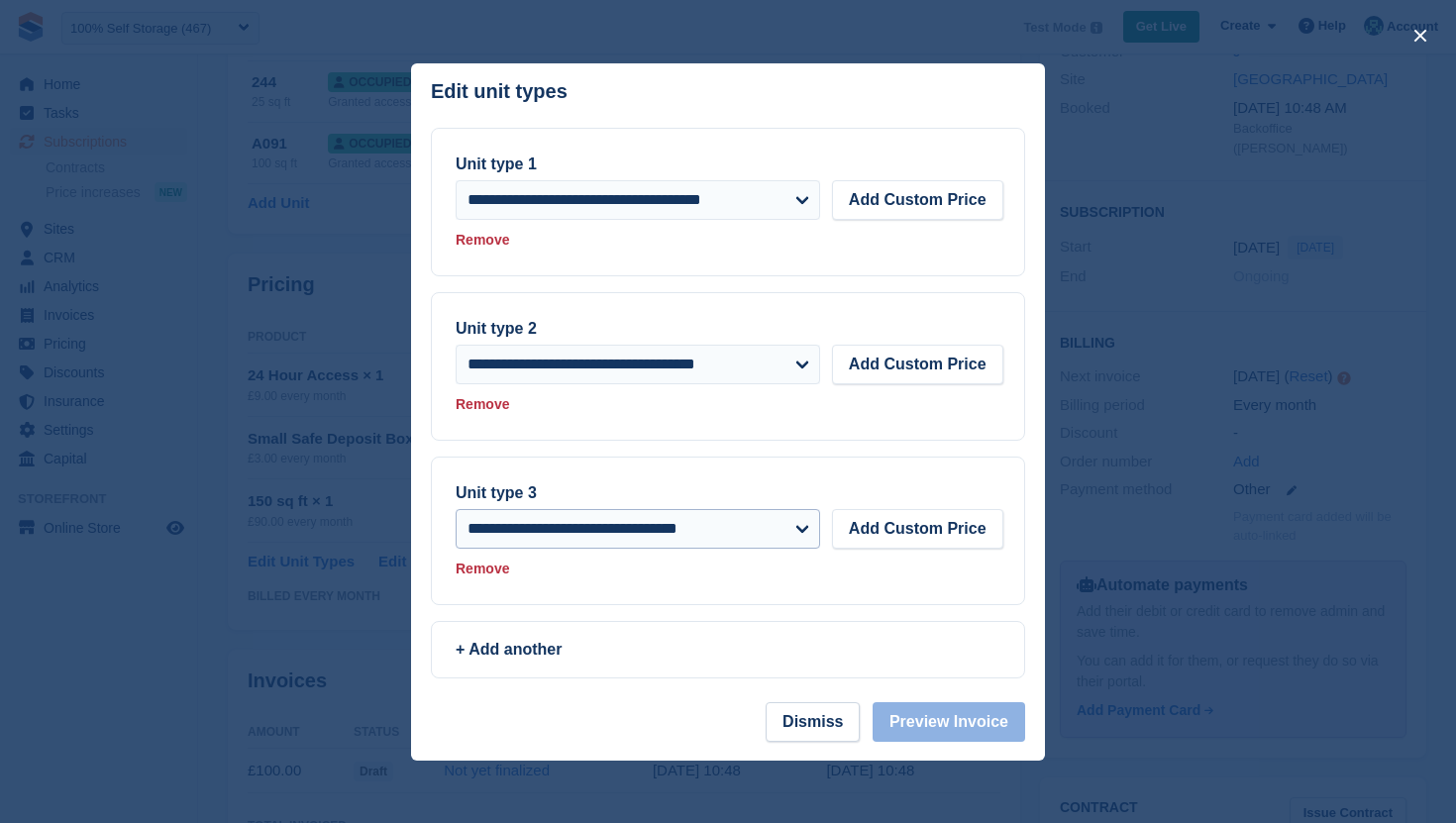 scroll, scrollTop: 254, scrollLeft: 0, axis: vertical 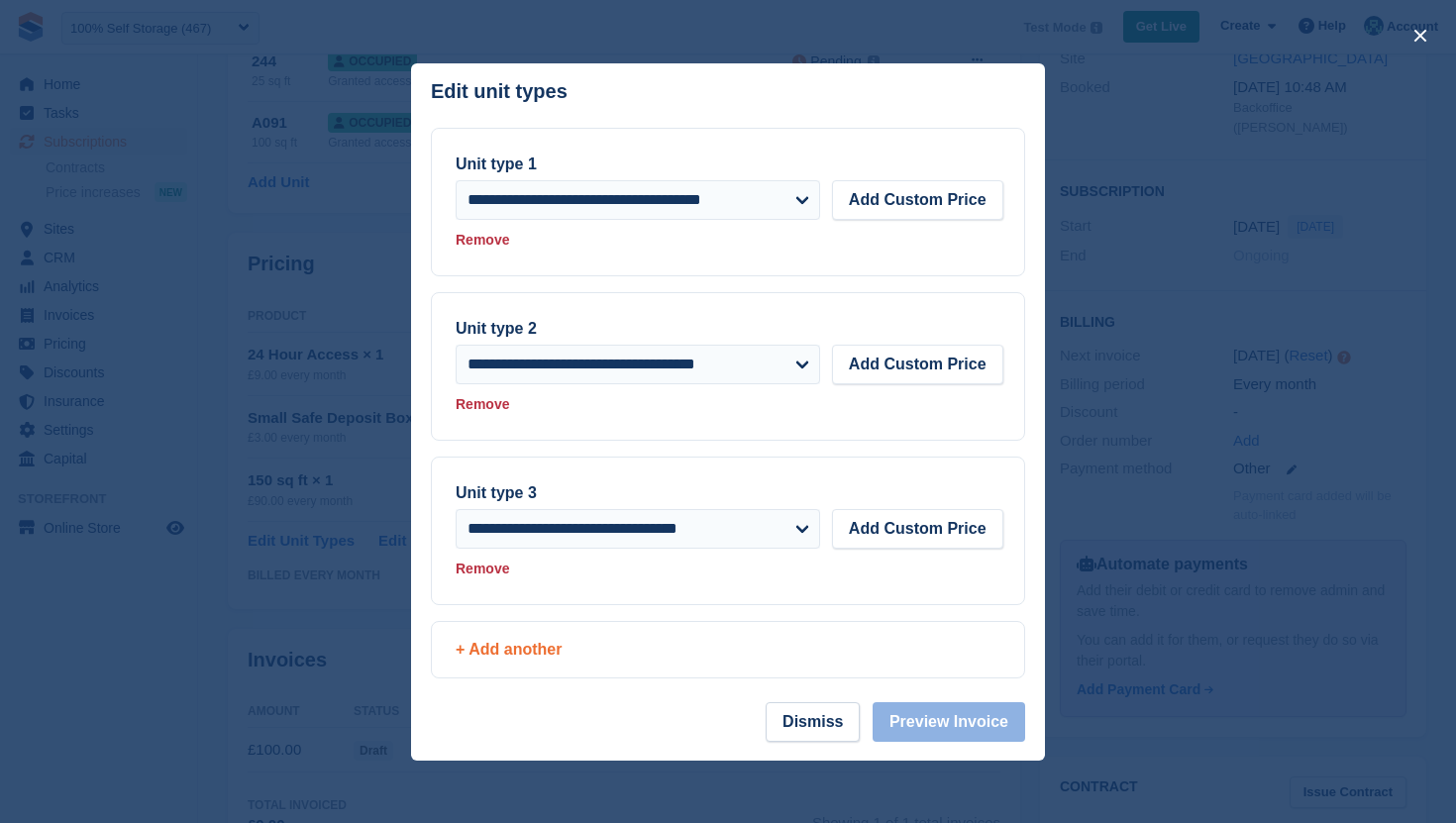 click on "+ Add another" at bounding box center [728, 650] 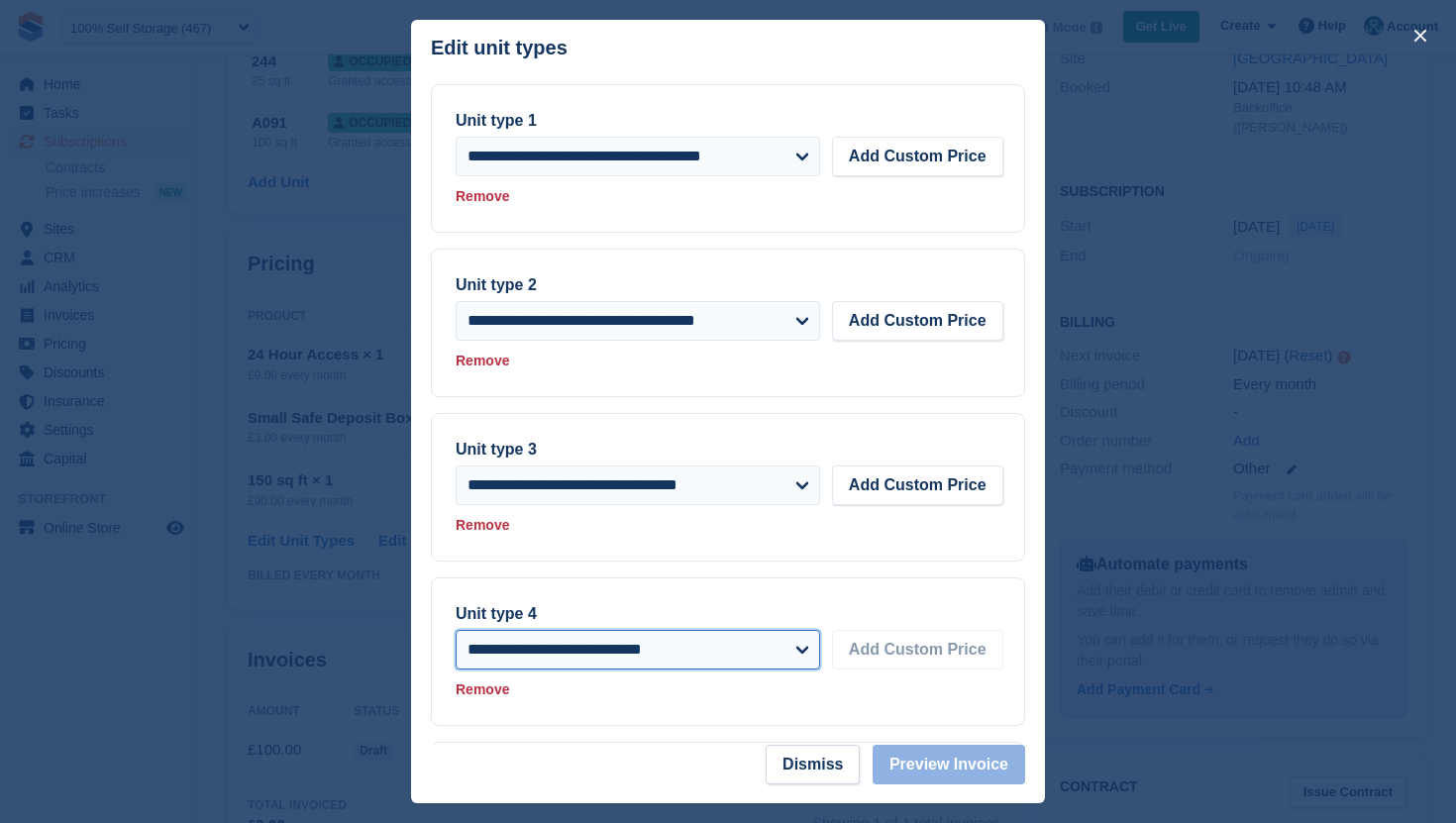 click on "**********" at bounding box center (638, 650) 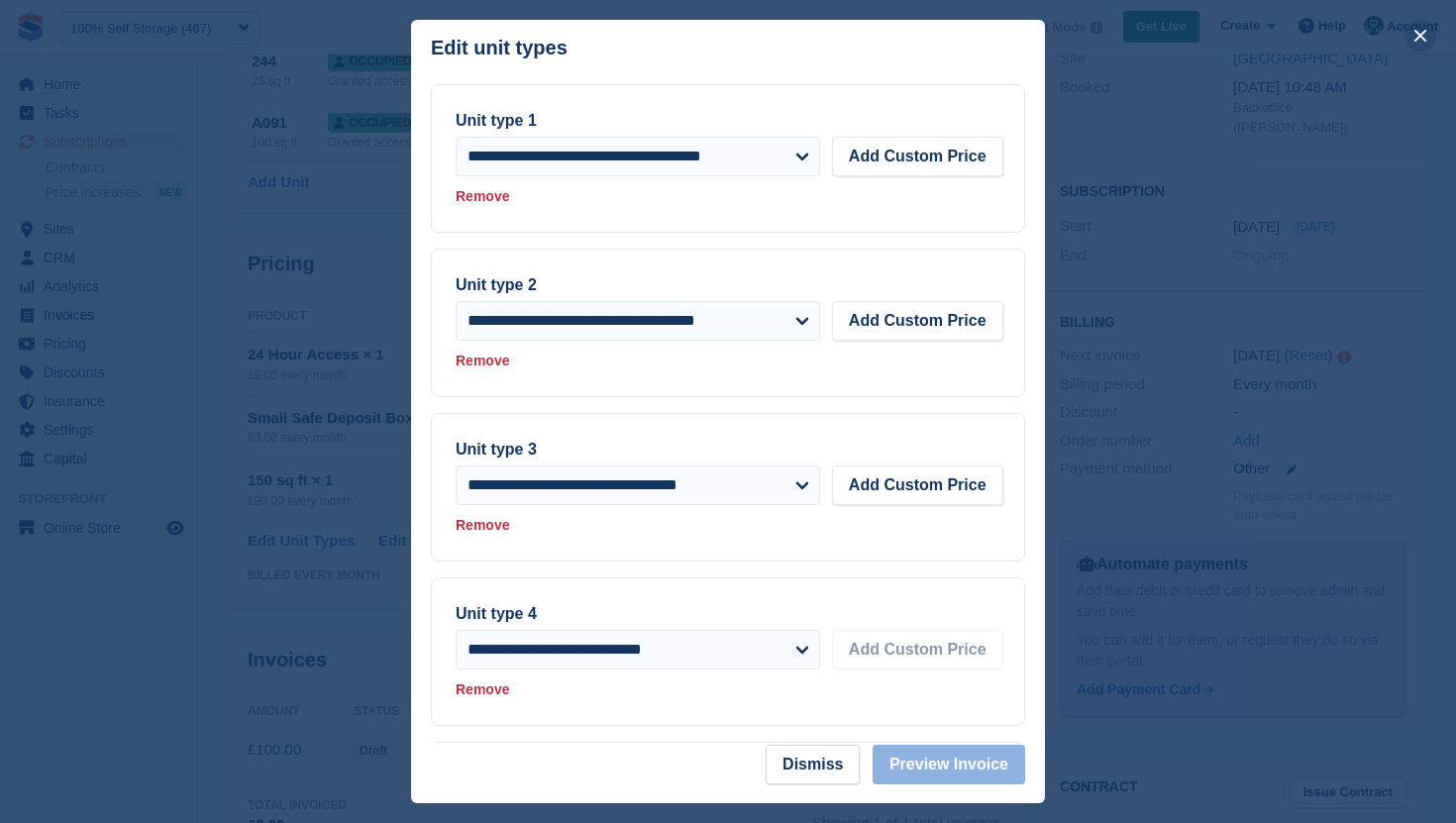 click at bounding box center [1420, 36] 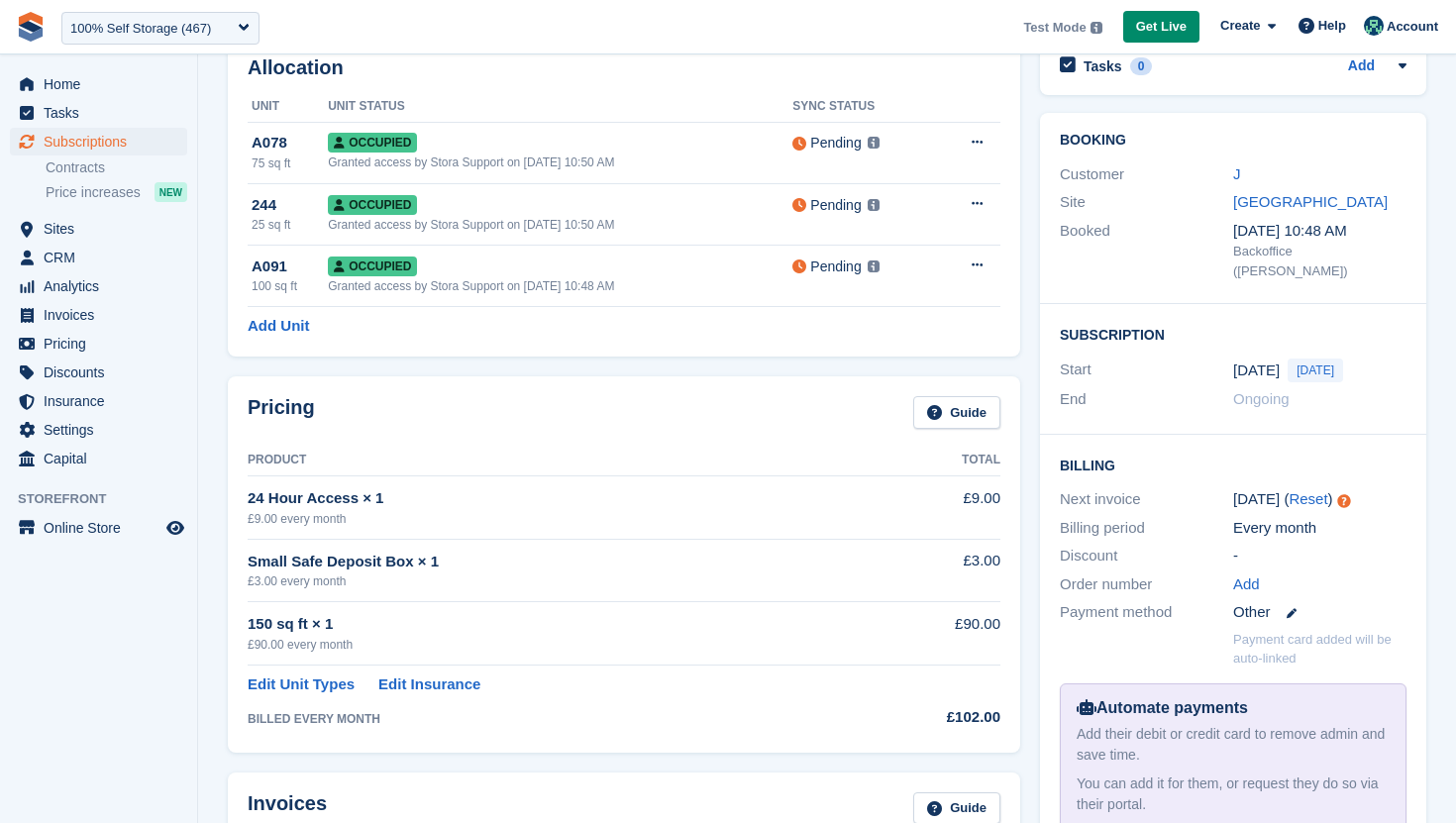 scroll, scrollTop: 108, scrollLeft: 0, axis: vertical 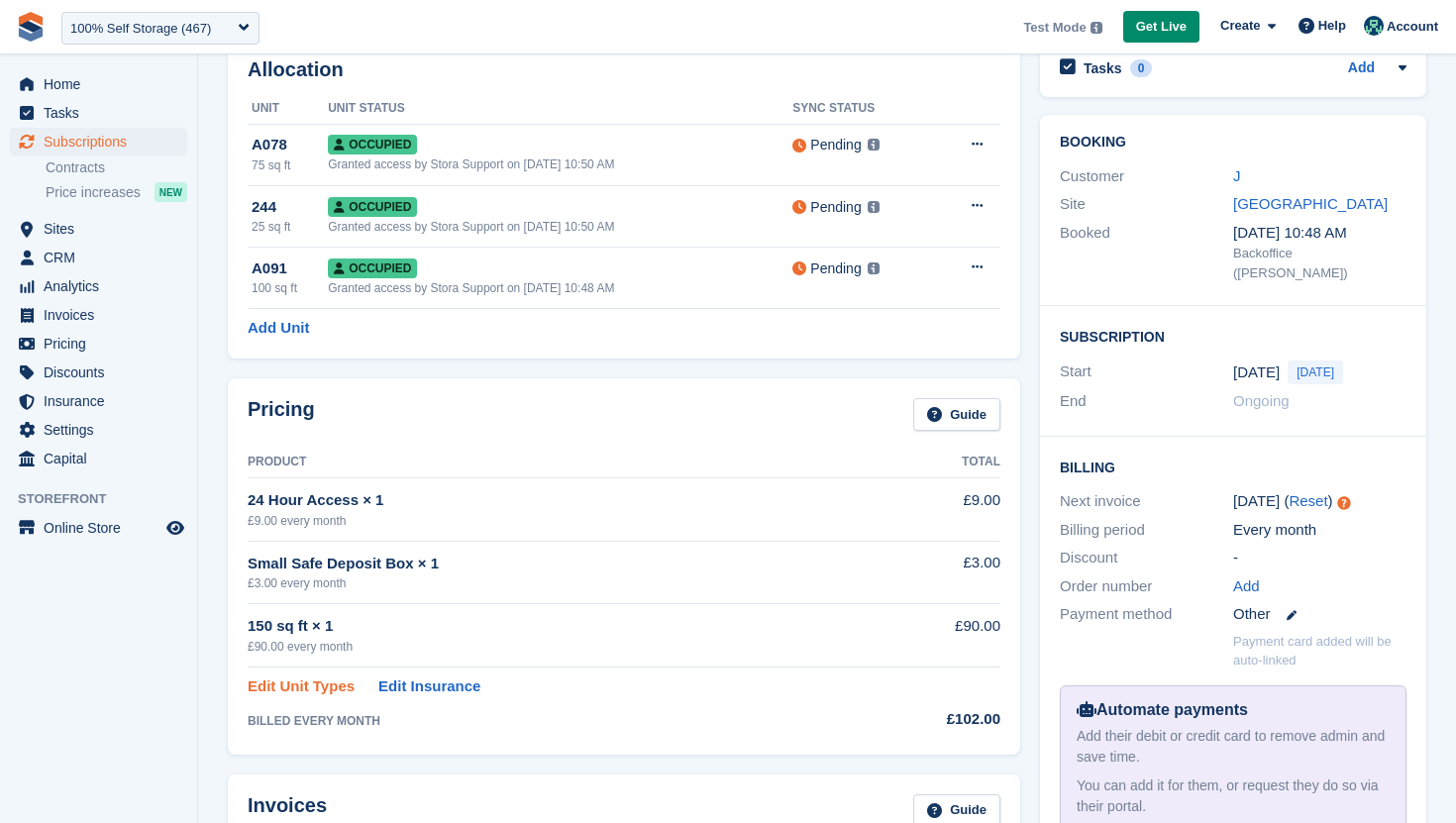 click on "Edit Unit Types" at bounding box center [301, 686] 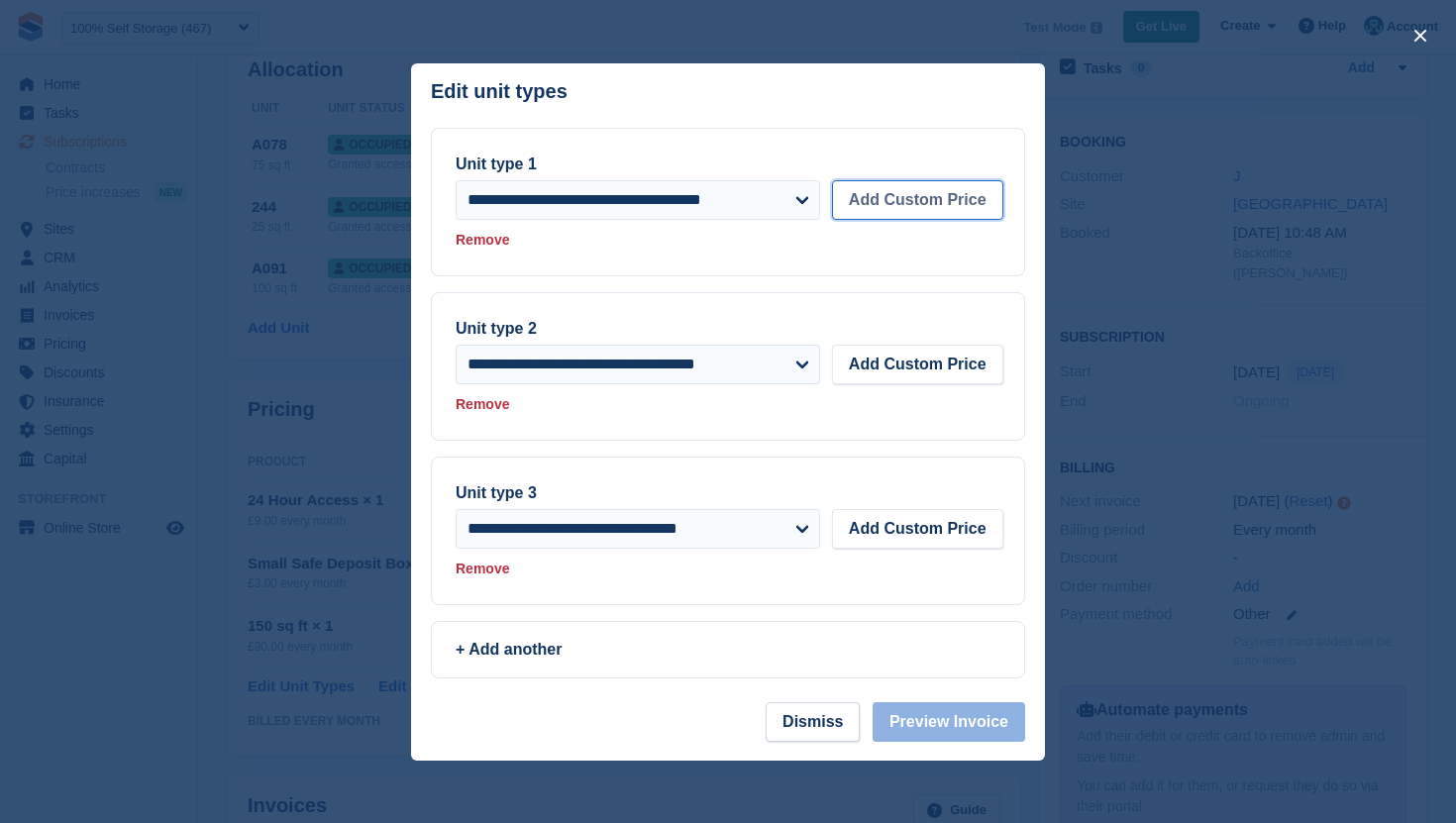 click on "Add Custom Price" at bounding box center (917, 200) 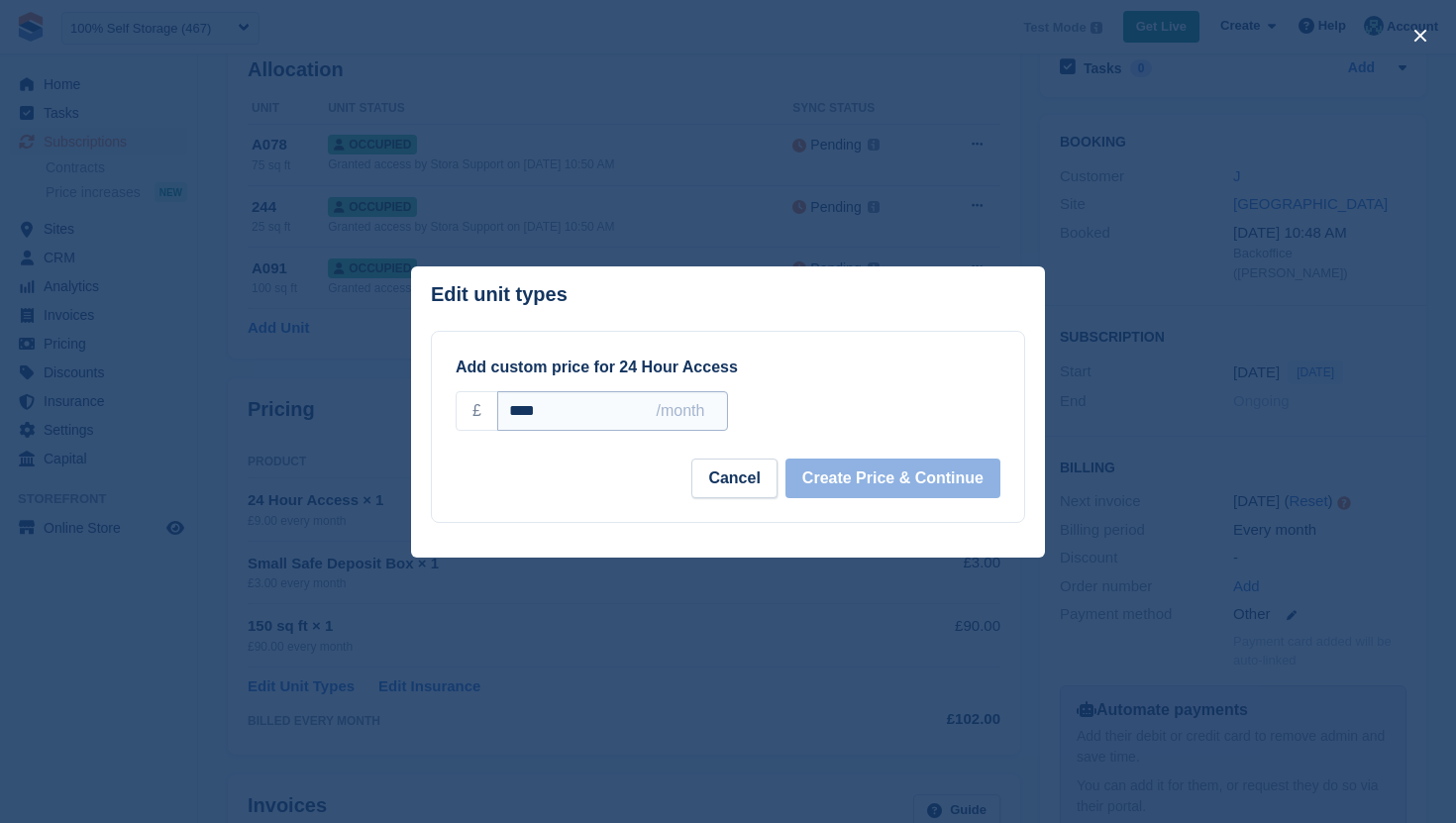 click on "****" at bounding box center (612, 411) 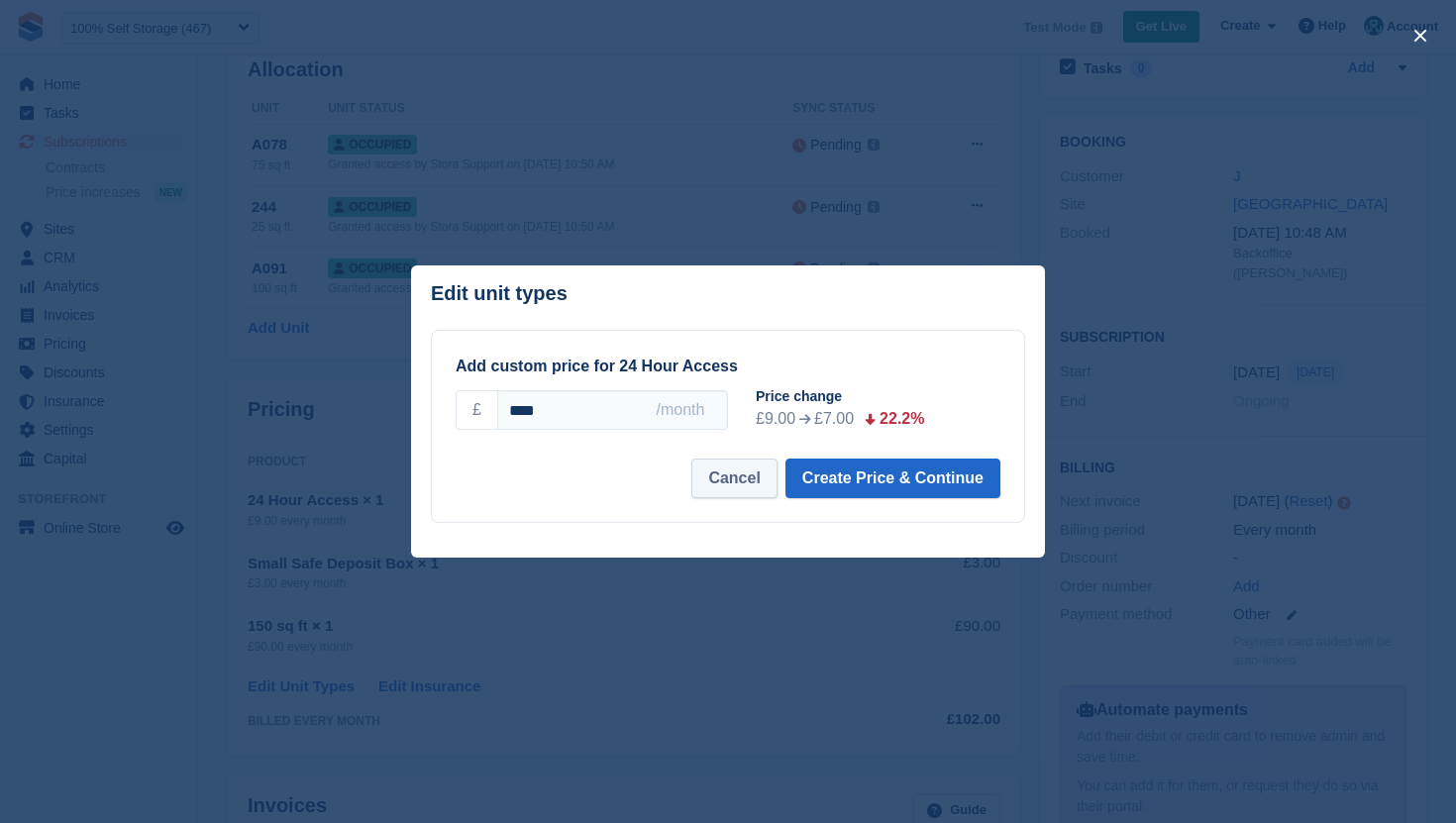 type on "****" 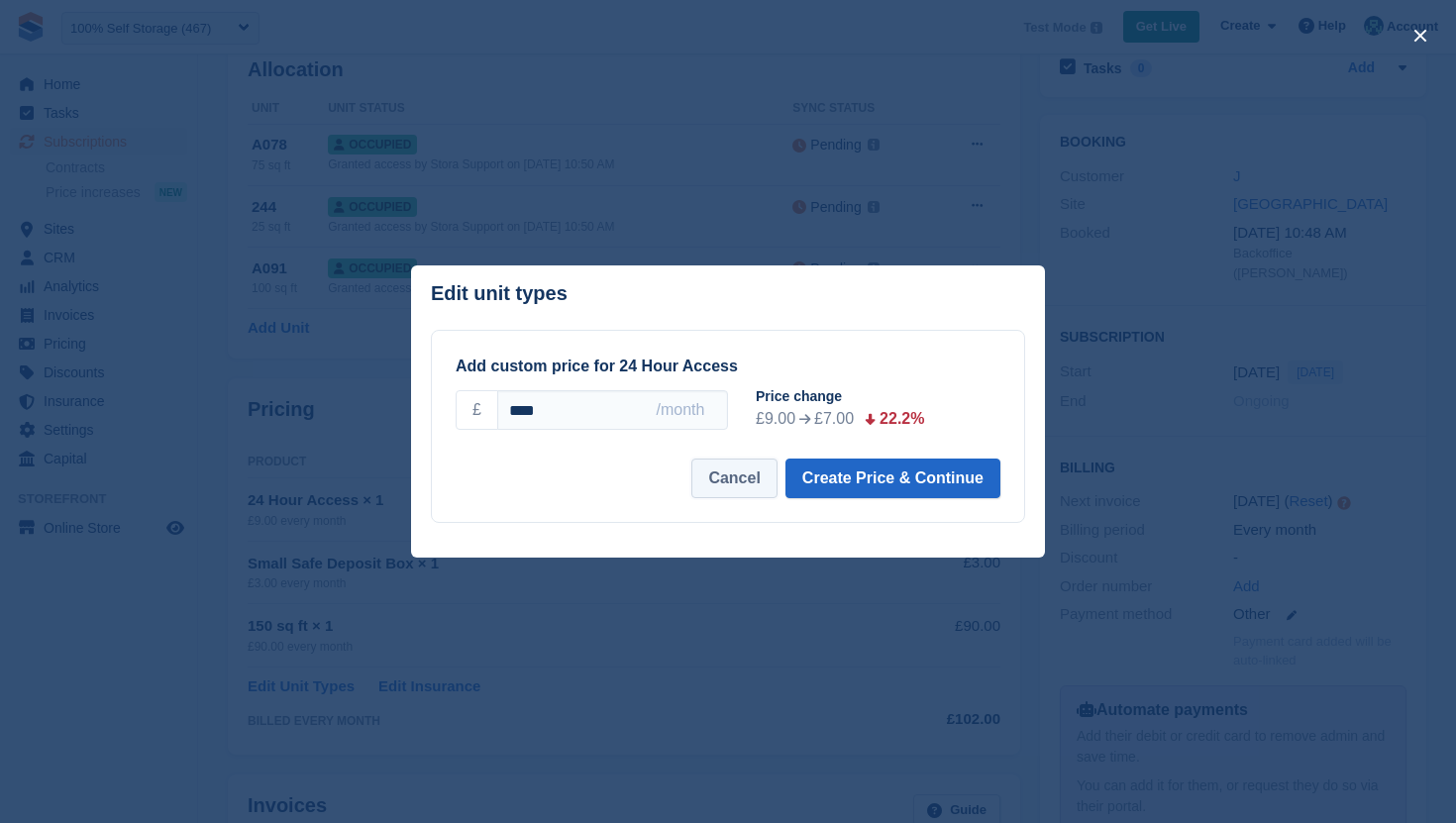 click on "Cancel" at bounding box center [734, 478] 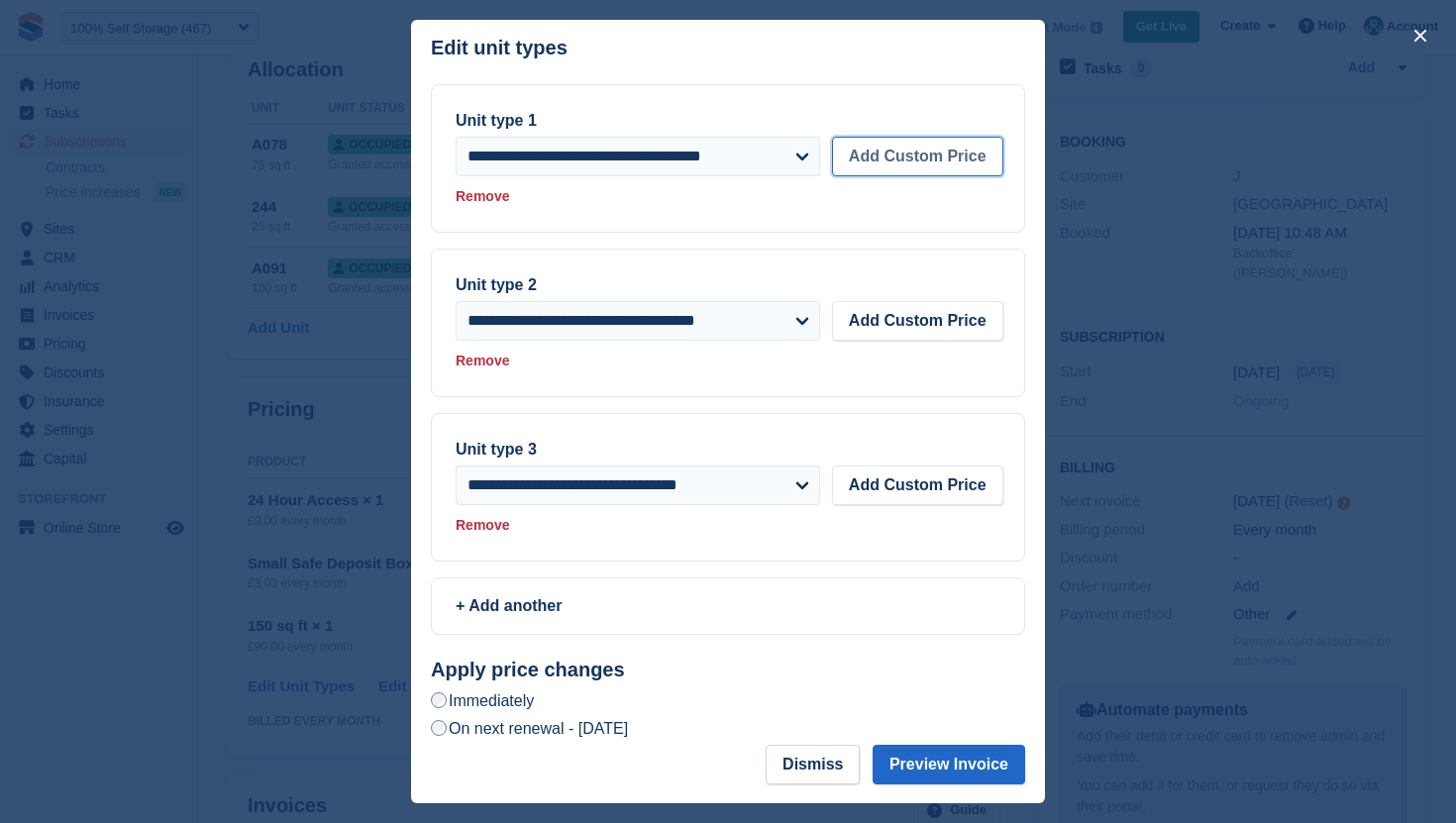 click on "Add Custom Price" at bounding box center (917, 156) 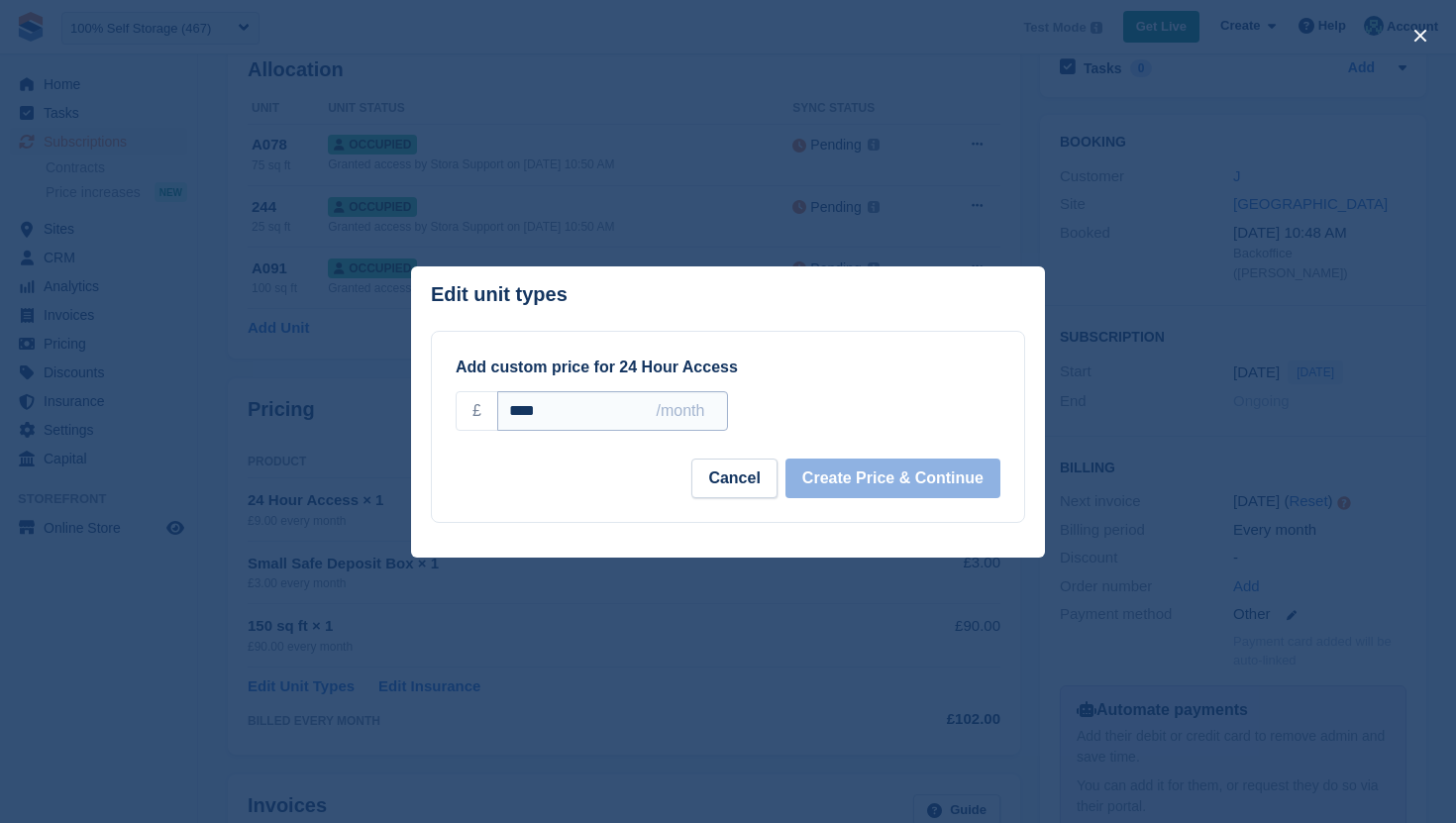 click on "****" at bounding box center (612, 411) 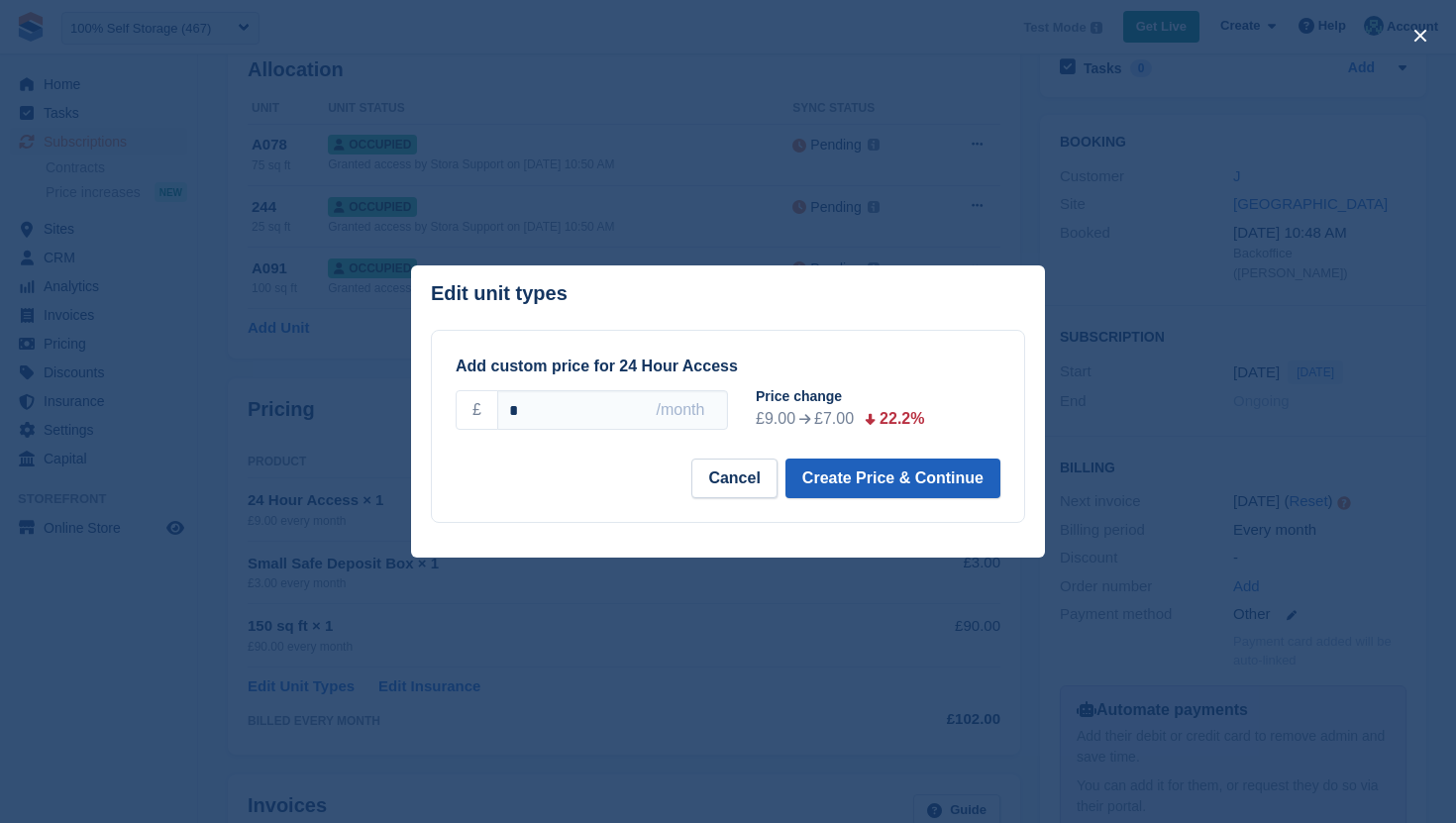 type on "*" 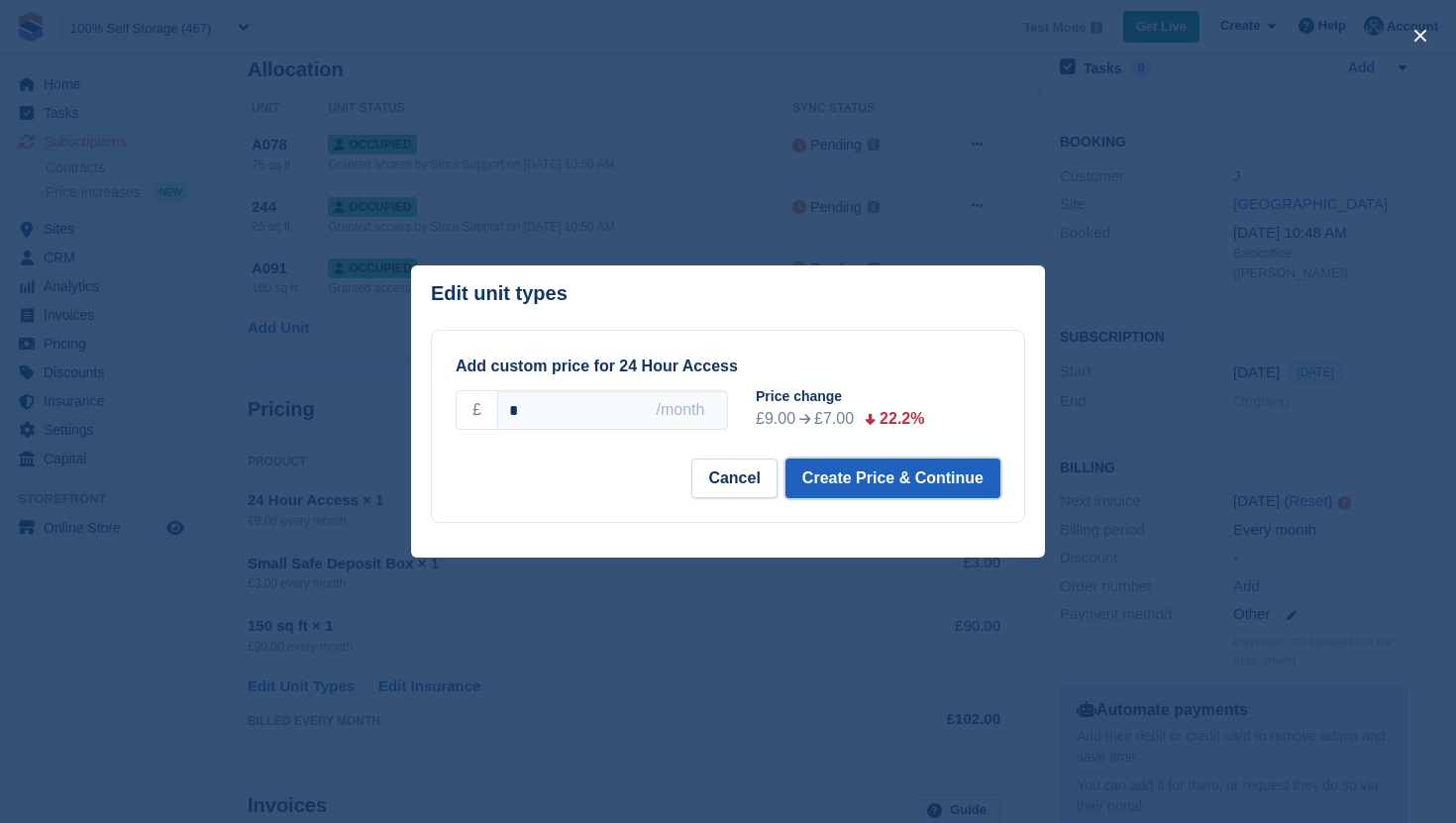 click on "Create Price & Continue" at bounding box center (892, 478) 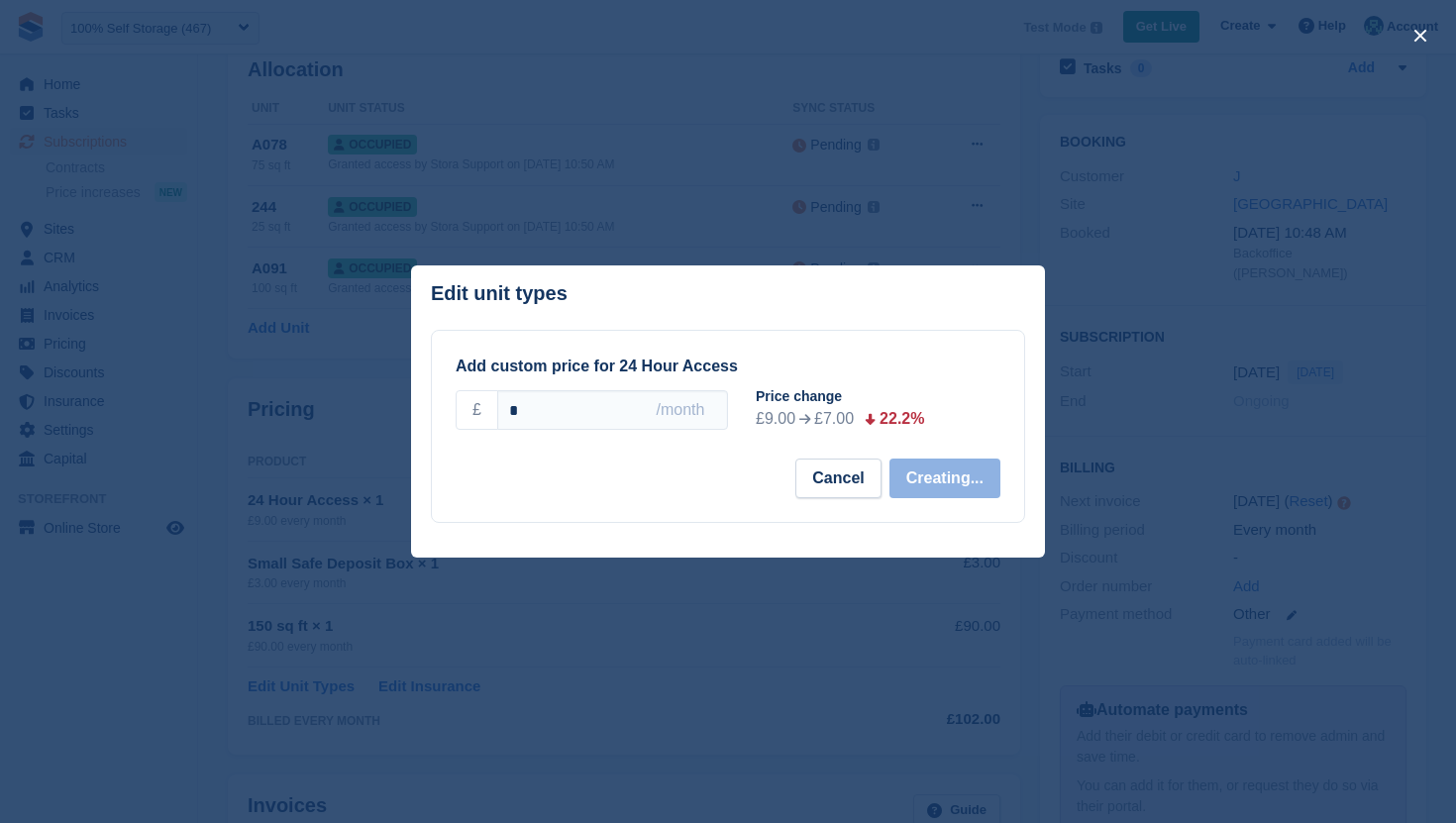 select on "*****" 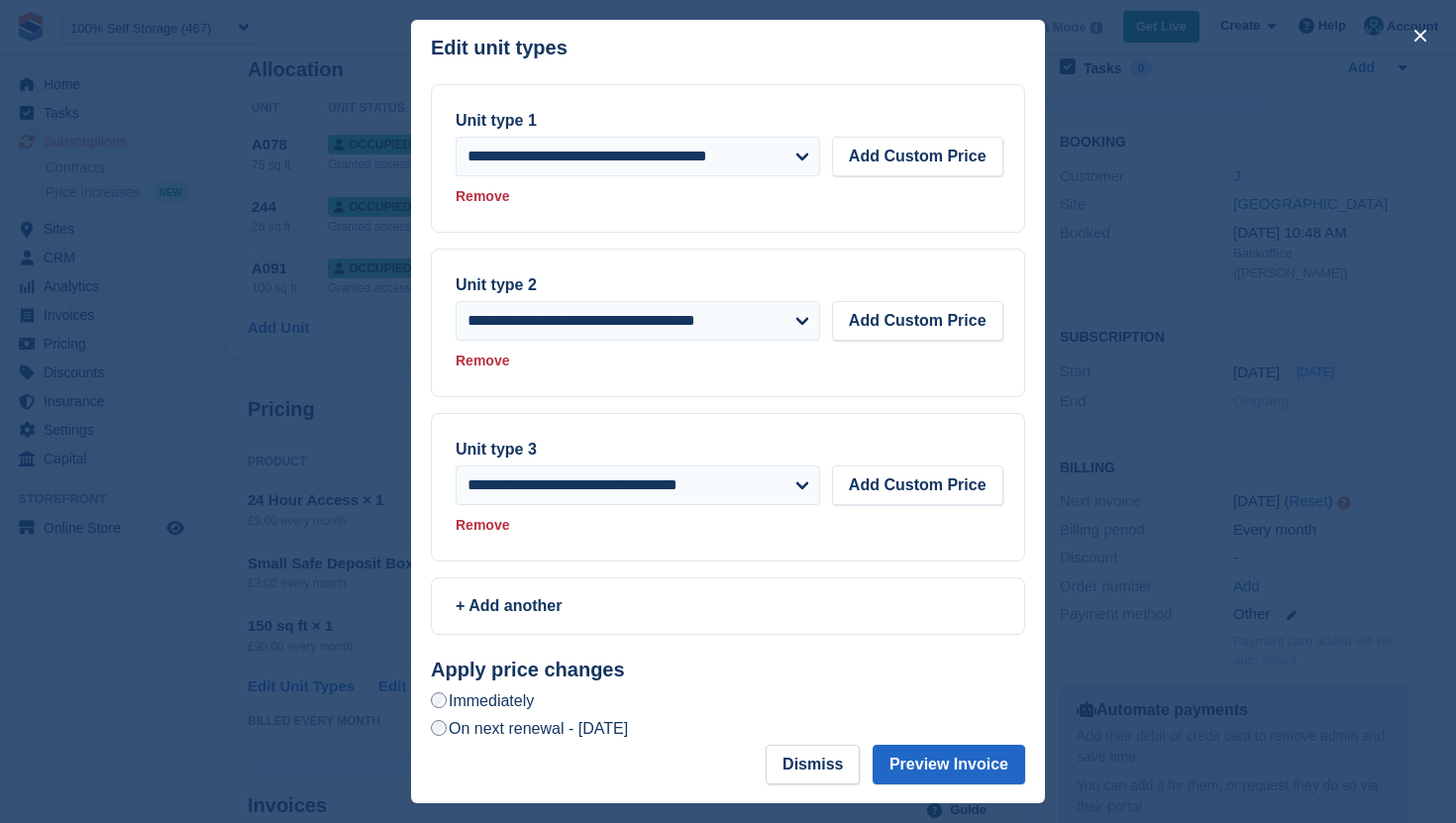 scroll, scrollTop: 71, scrollLeft: 0, axis: vertical 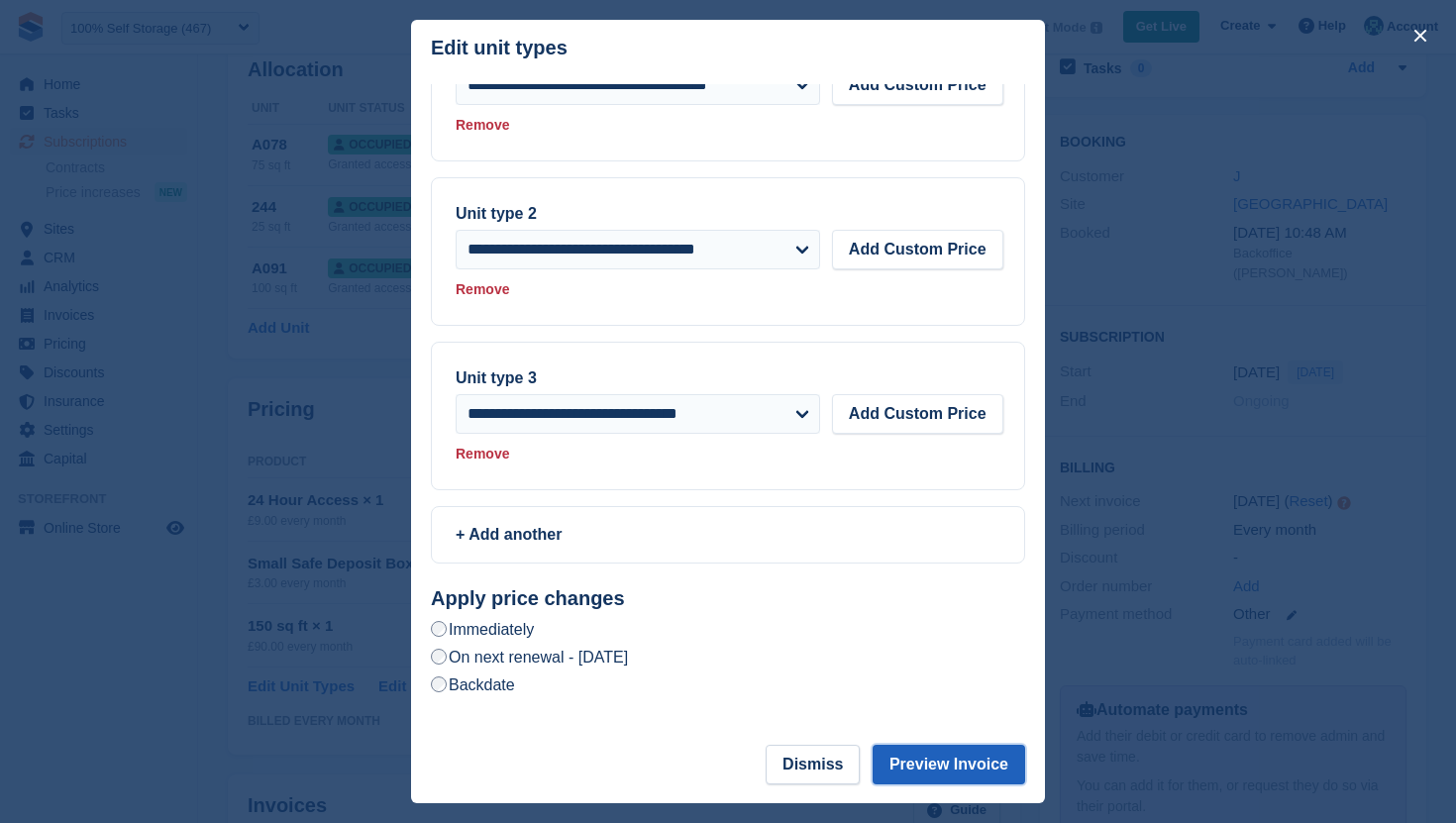 click on "Preview Invoice" at bounding box center [949, 765] 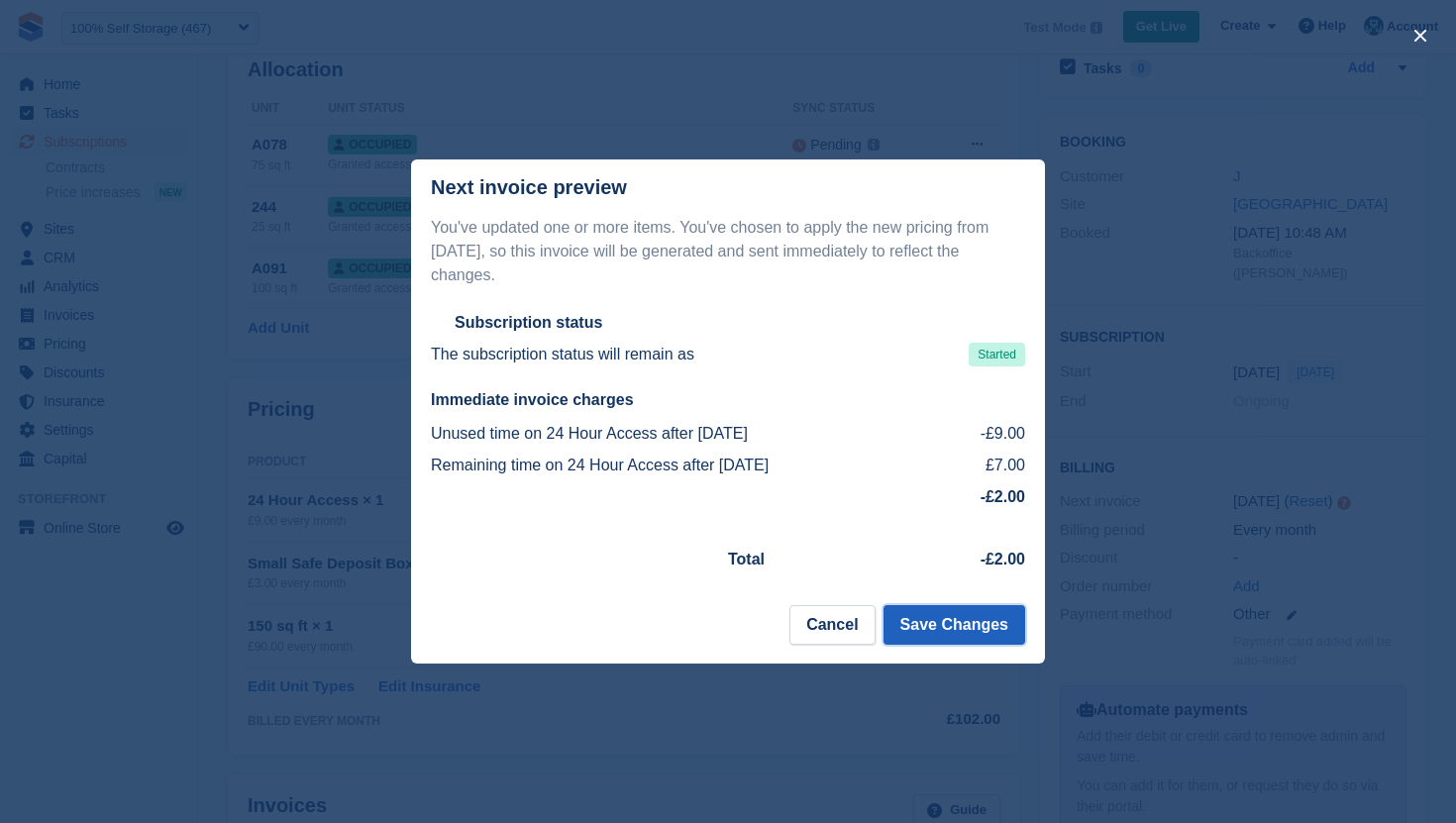 click on "Save Changes" at bounding box center [954, 625] 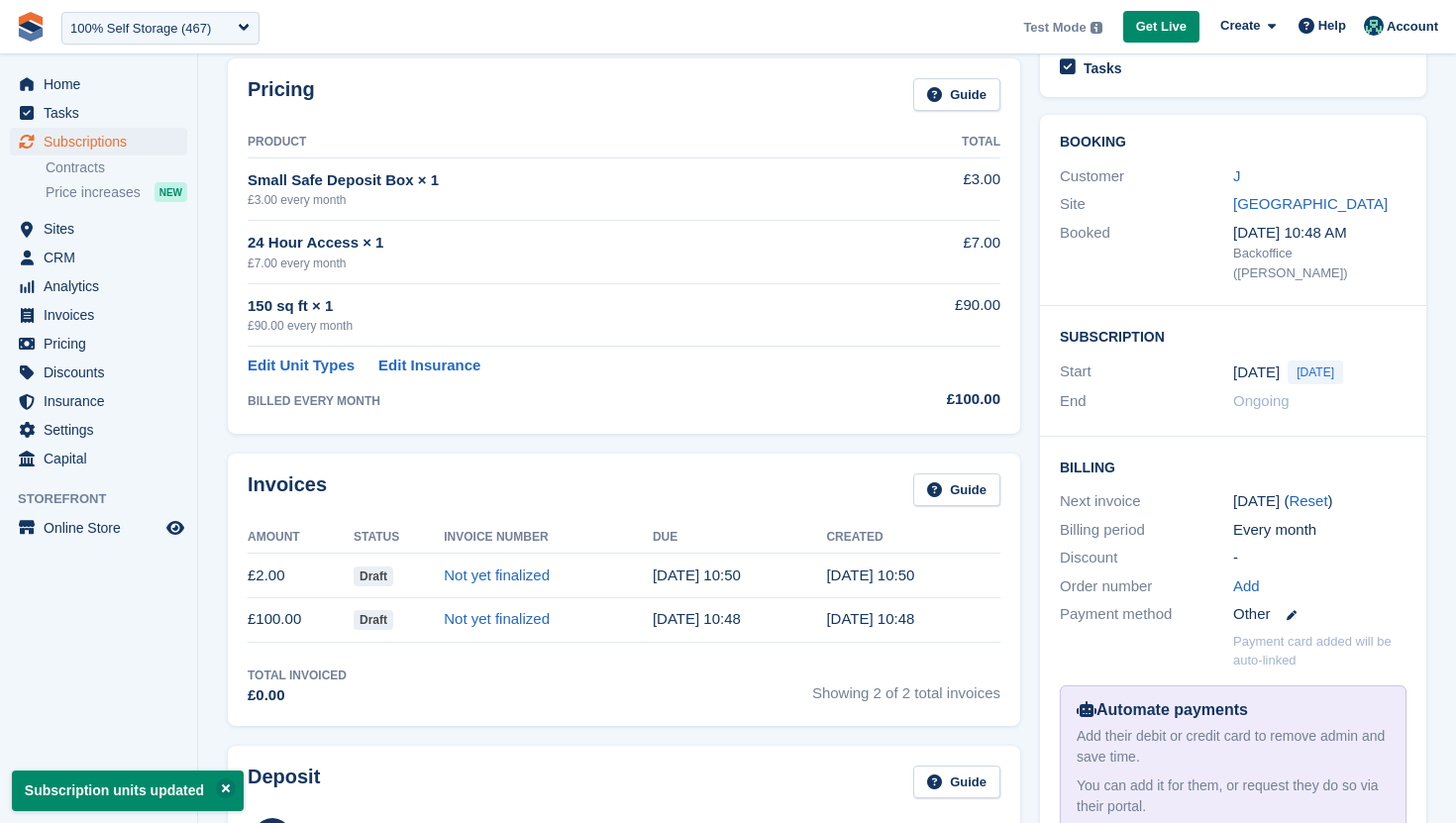 scroll, scrollTop: 0, scrollLeft: 0, axis: both 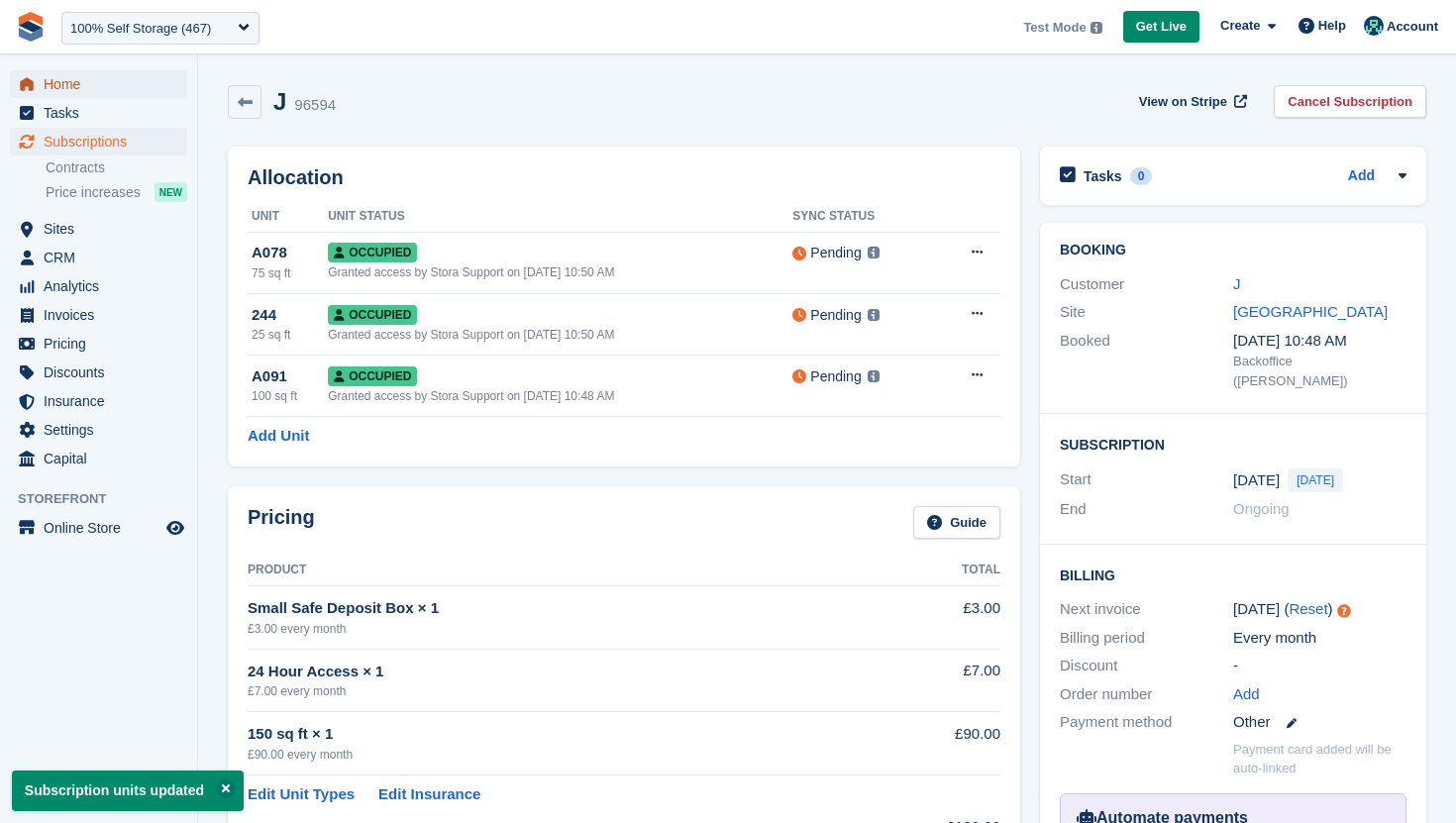click on "Home" at bounding box center [103, 84] 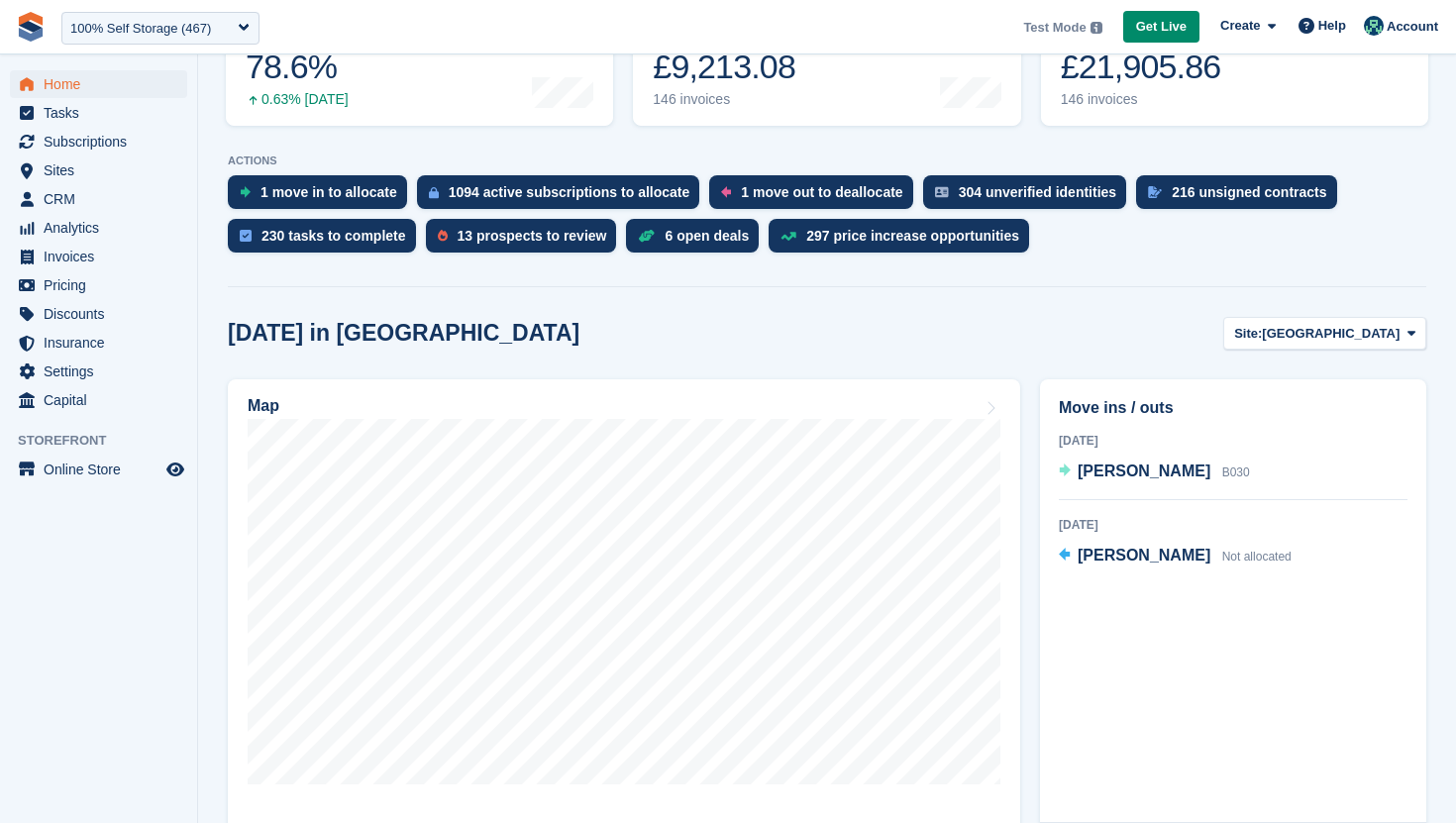 scroll, scrollTop: 341, scrollLeft: 0, axis: vertical 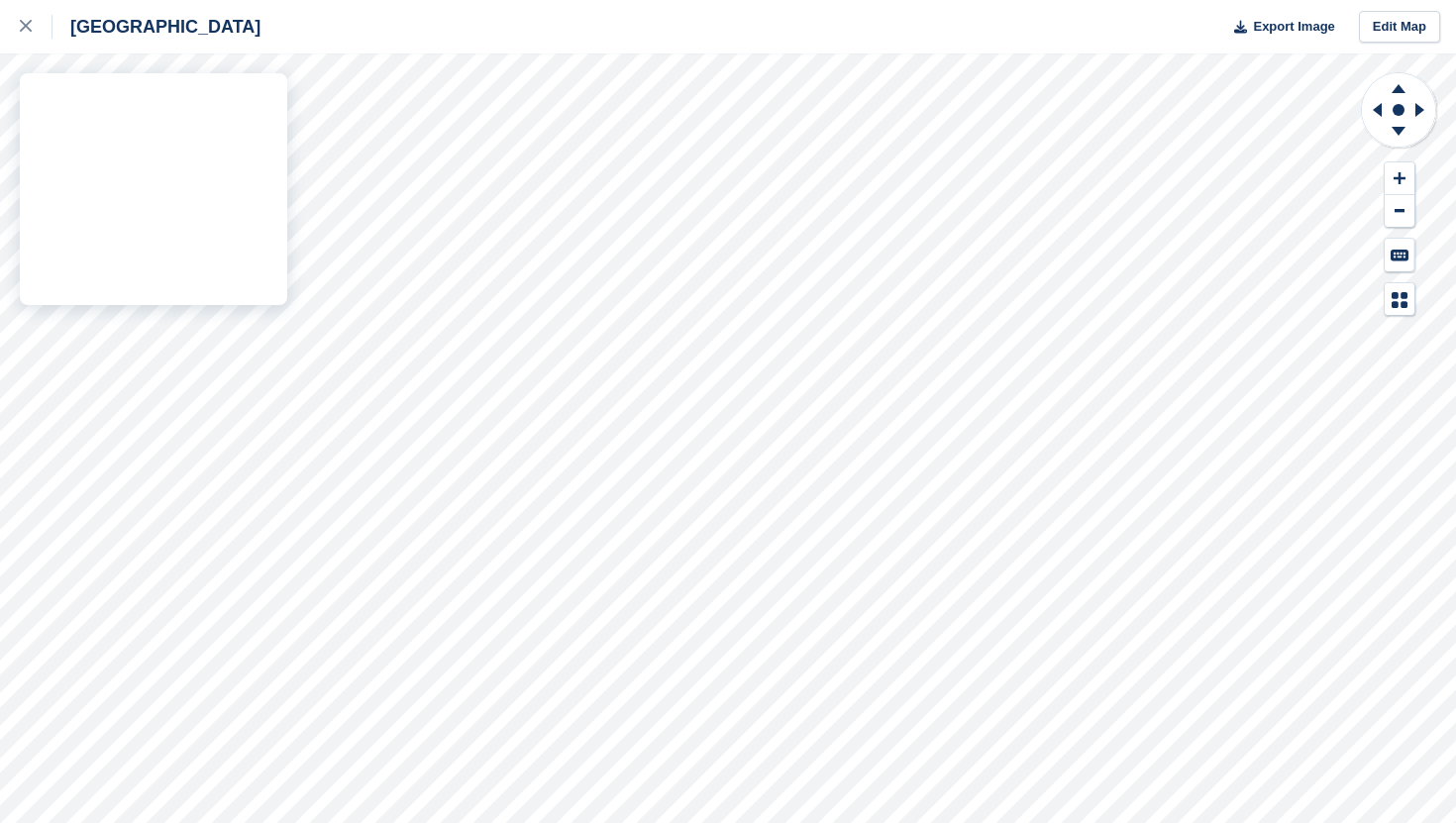 click on "Nottingham Export Image Edit Map" at bounding box center [728, 411] 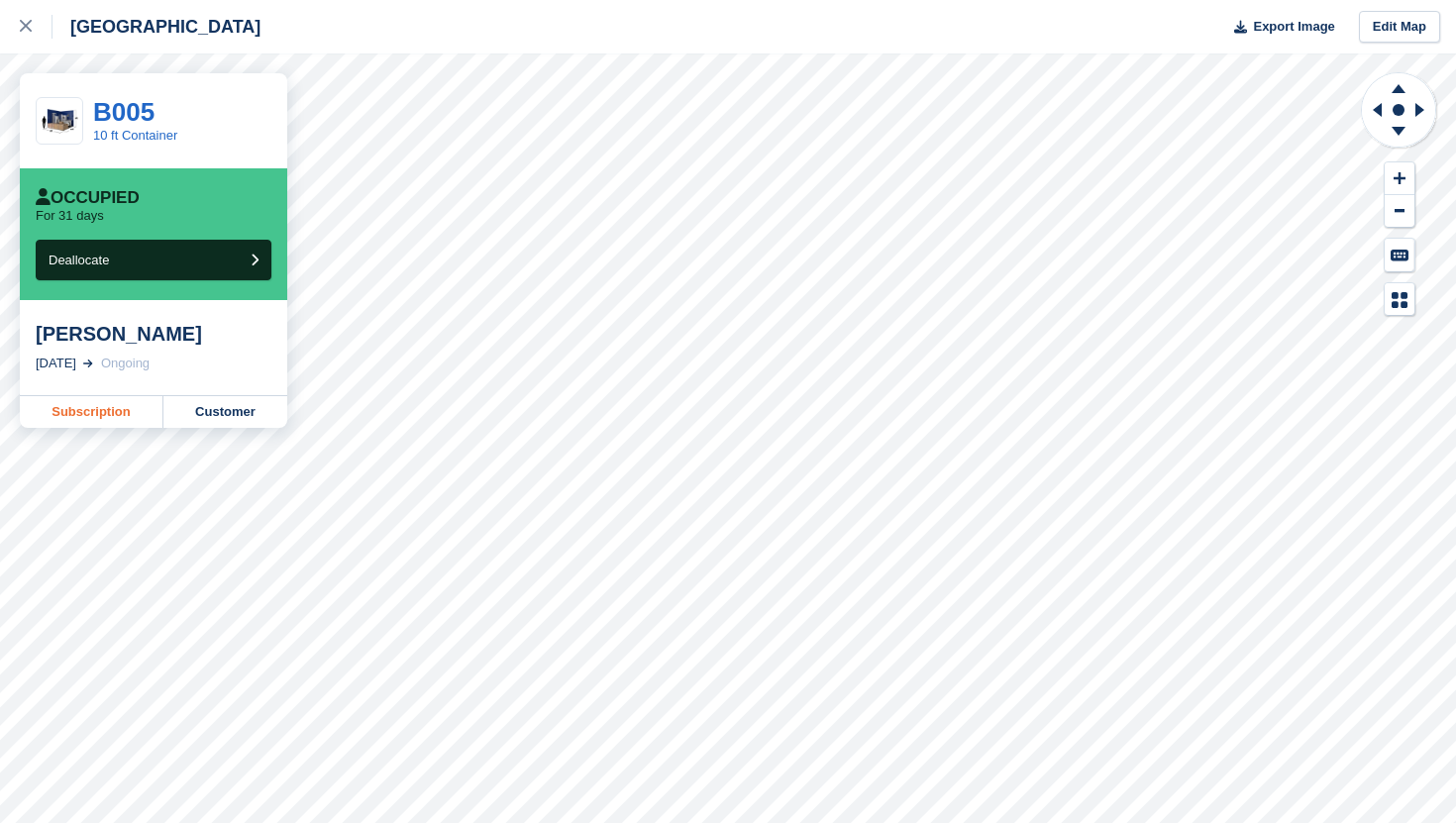 click on "Subscription" at bounding box center [91, 412] 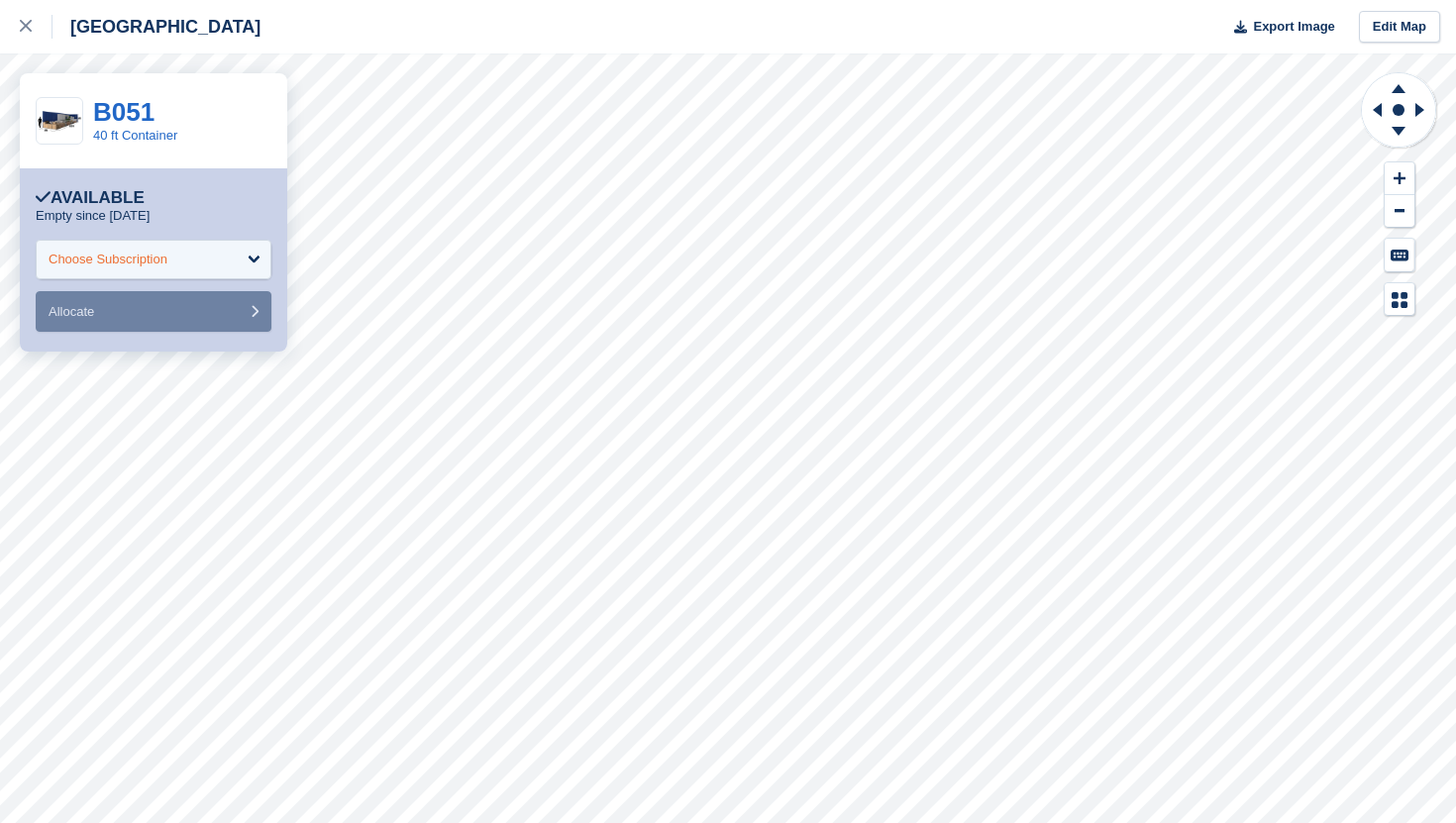 click on "Choose Subscription" at bounding box center (154, 259) 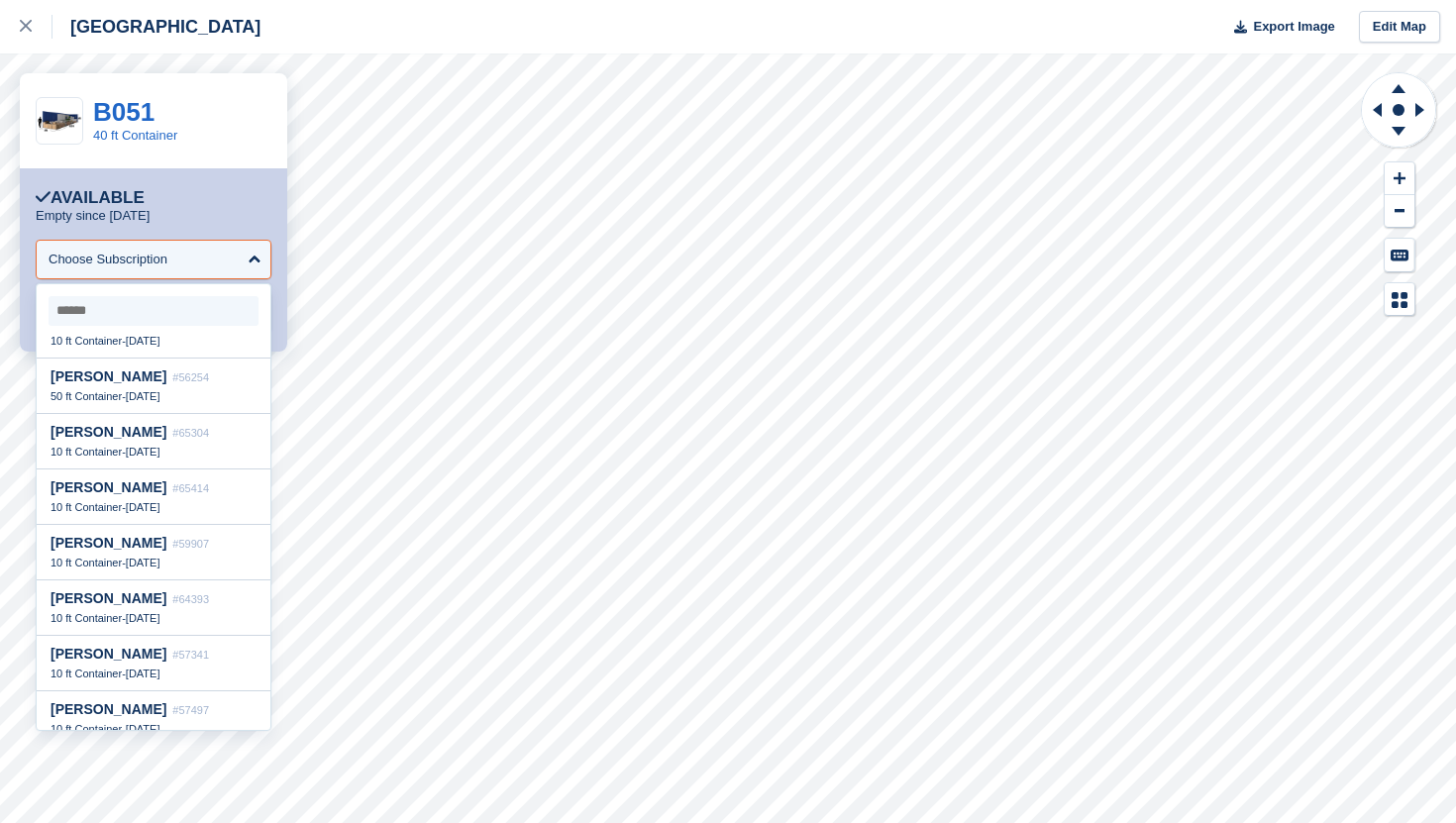 type on "*" 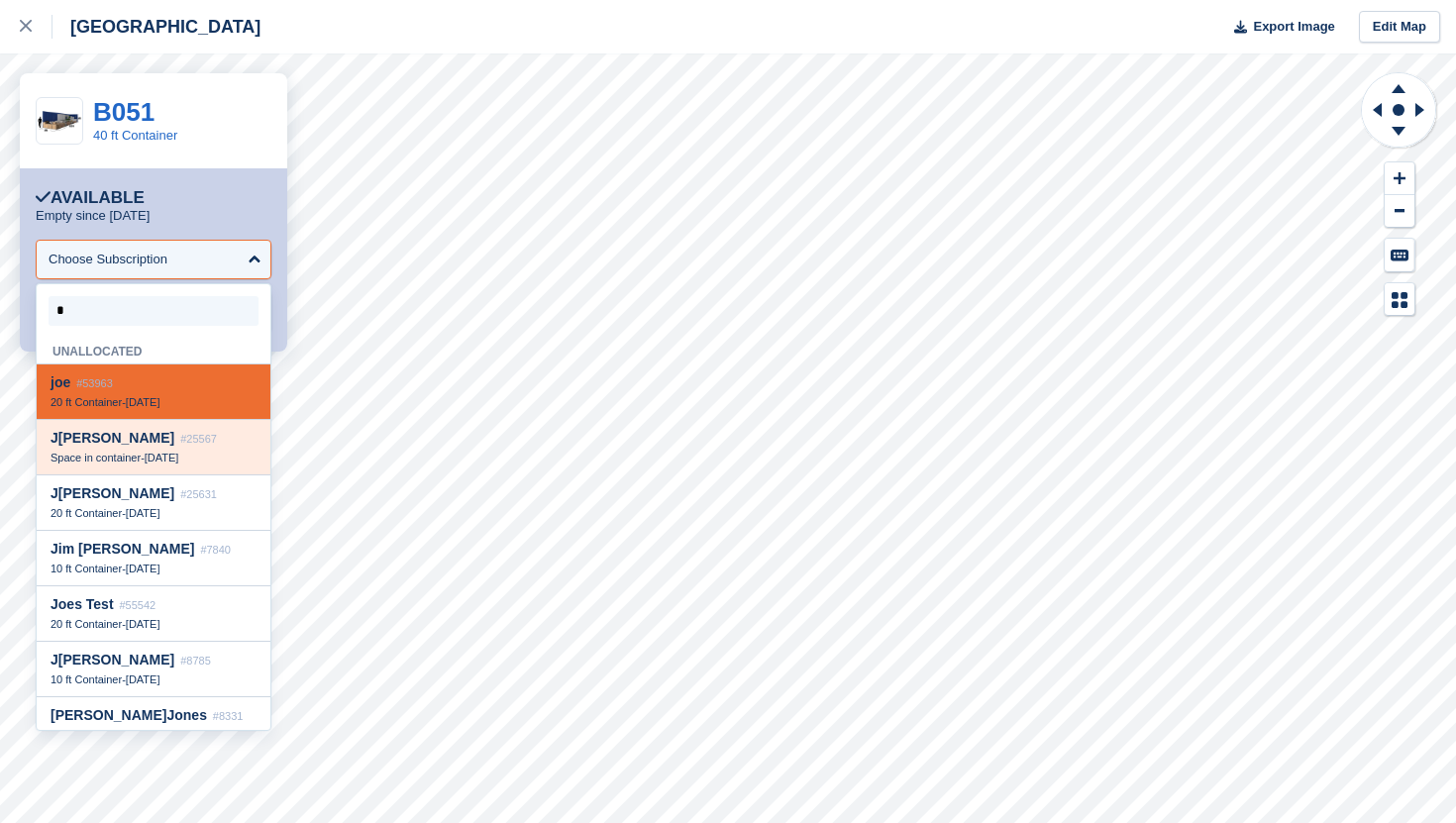 scroll, scrollTop: 967, scrollLeft: 0, axis: vertical 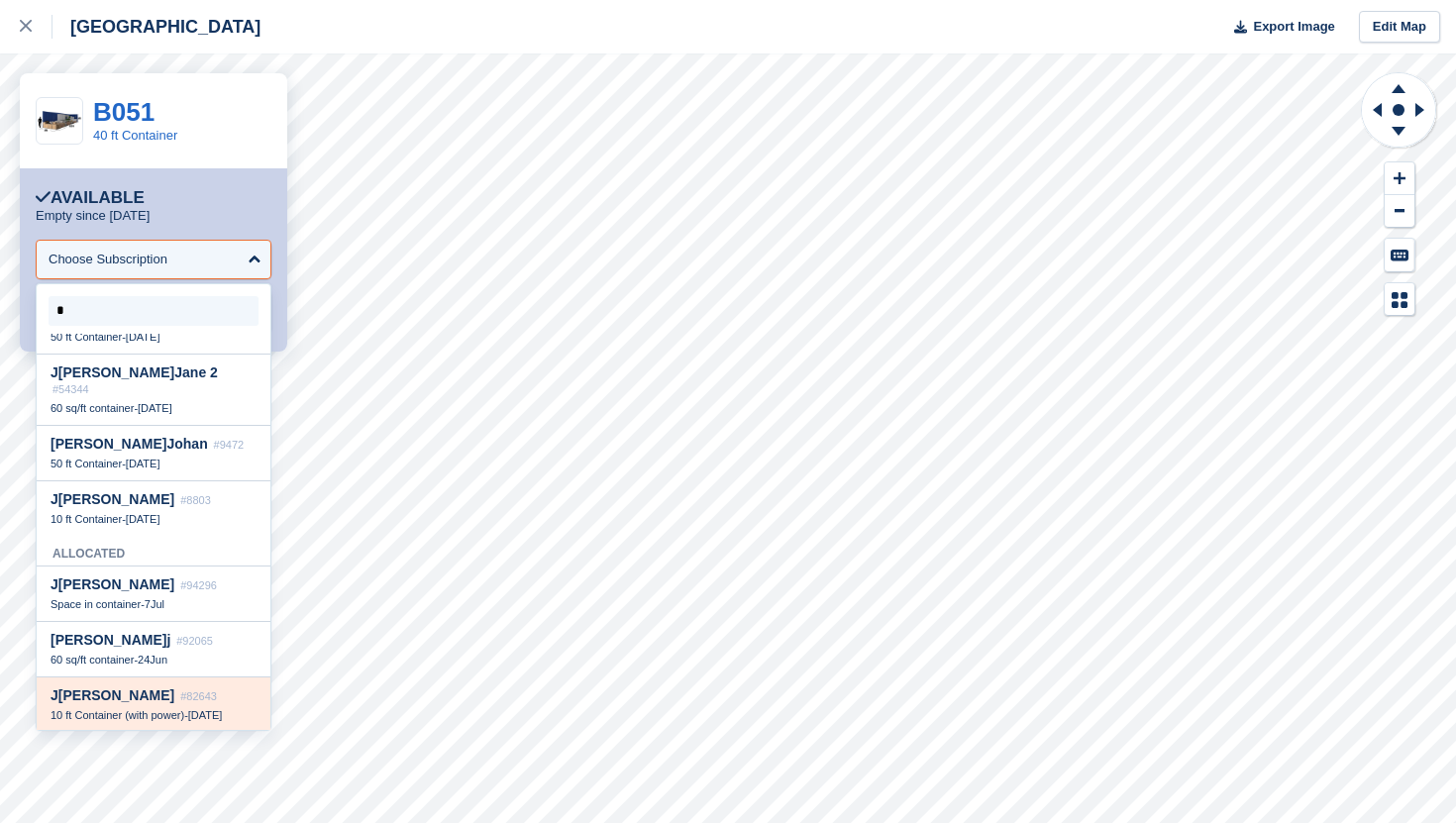 click on "J [PERSON_NAME]" at bounding box center (112, 695) 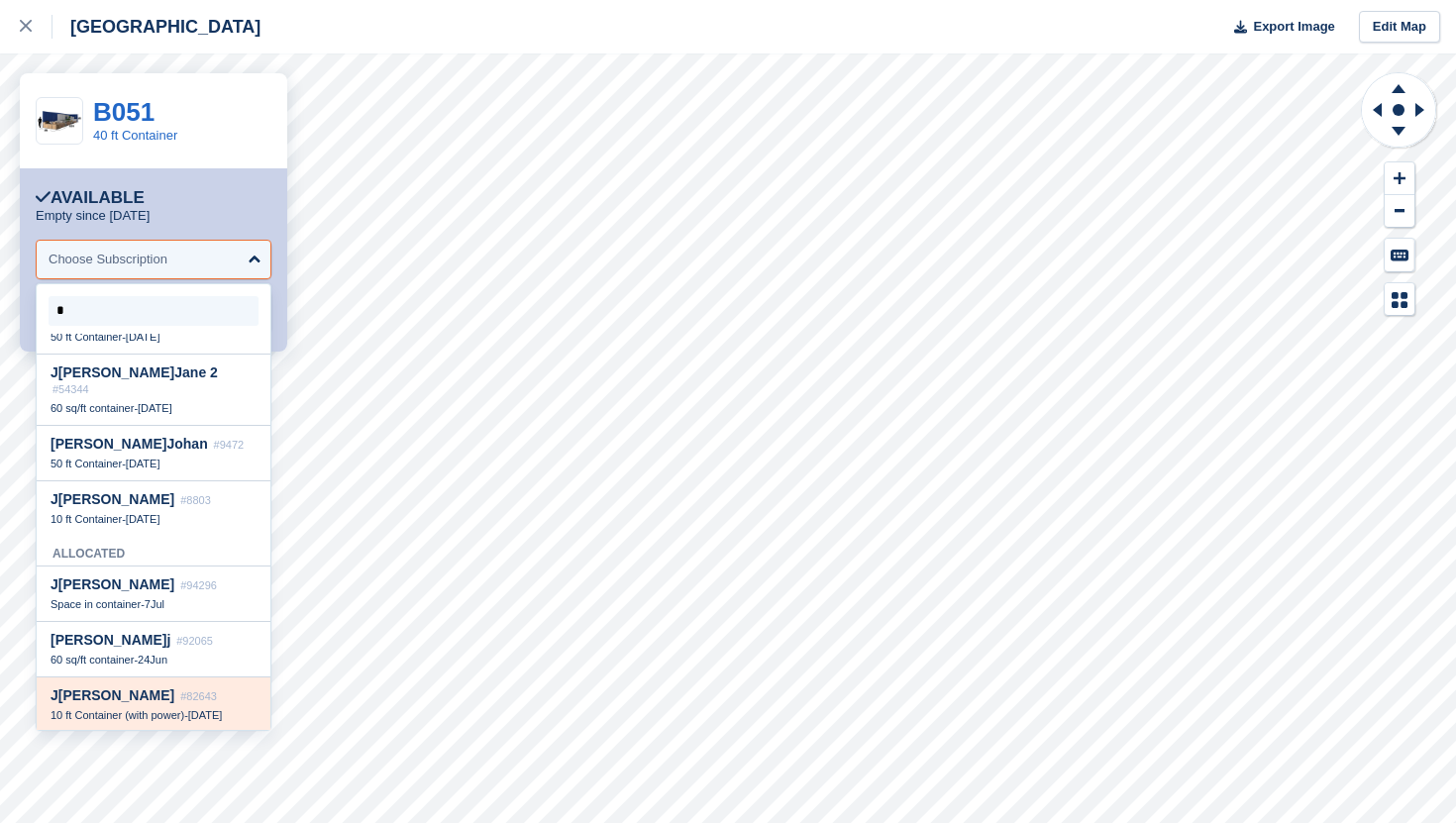select on "*****" 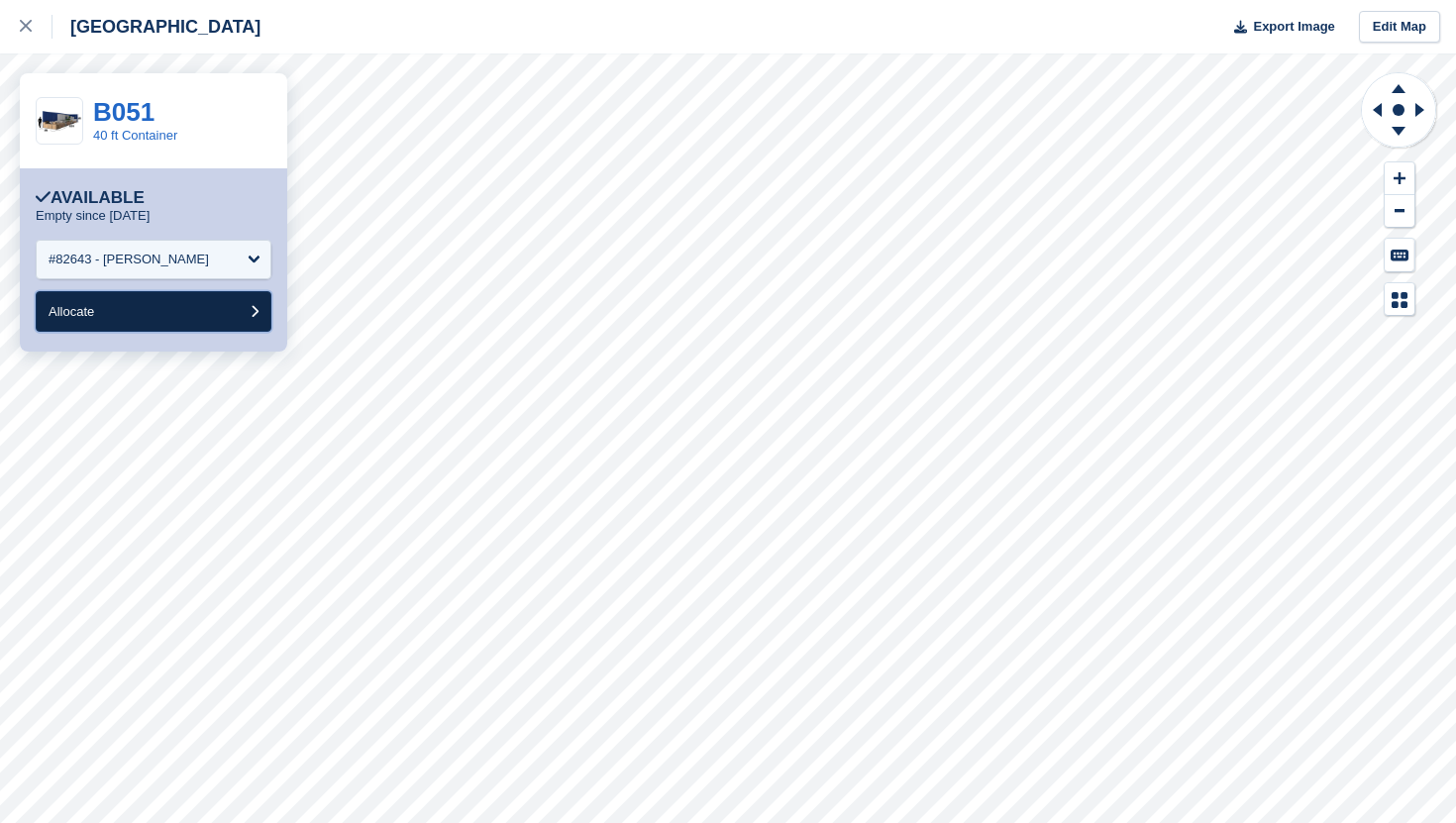 click on "Allocate" at bounding box center [154, 311] 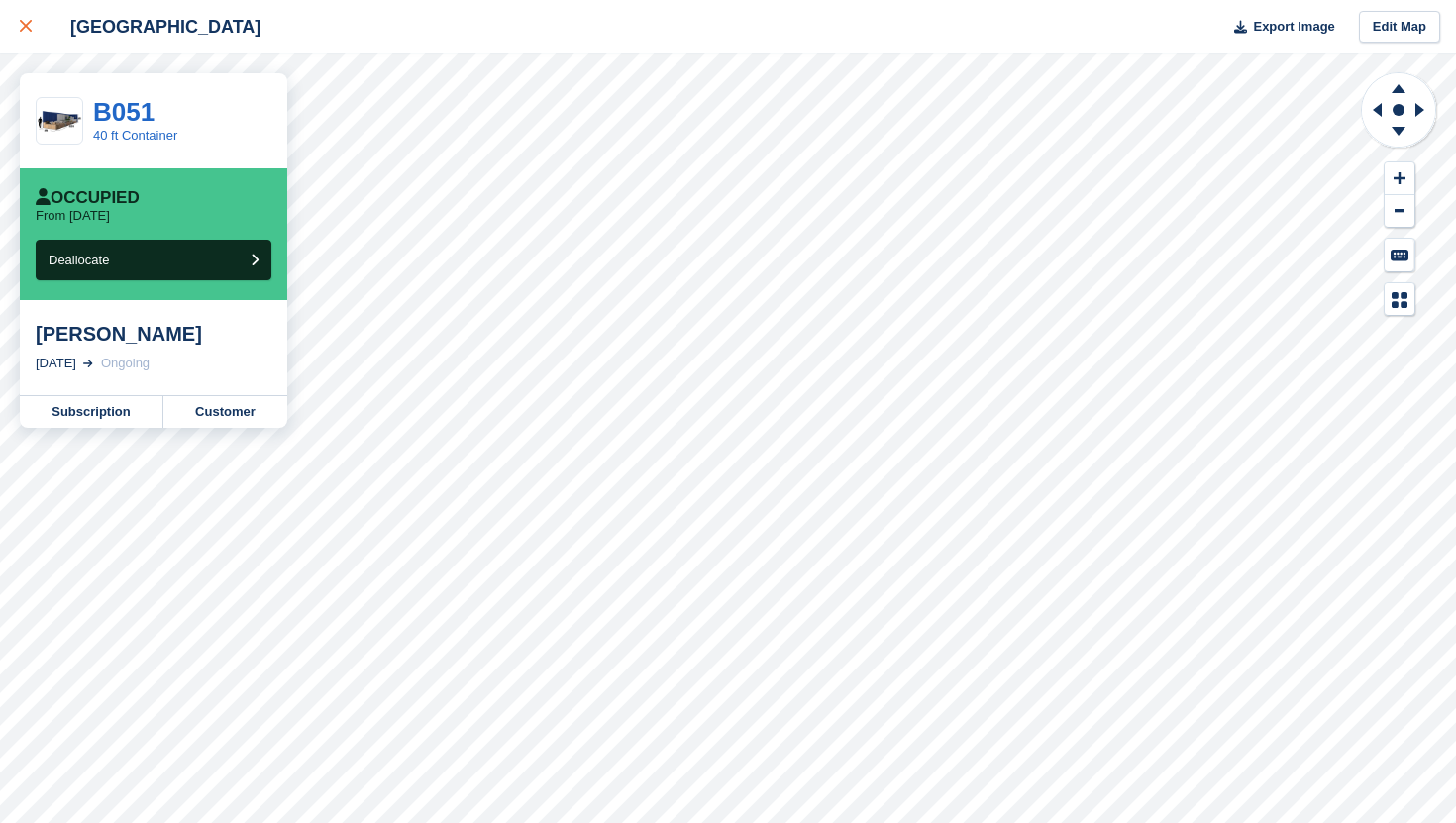 click 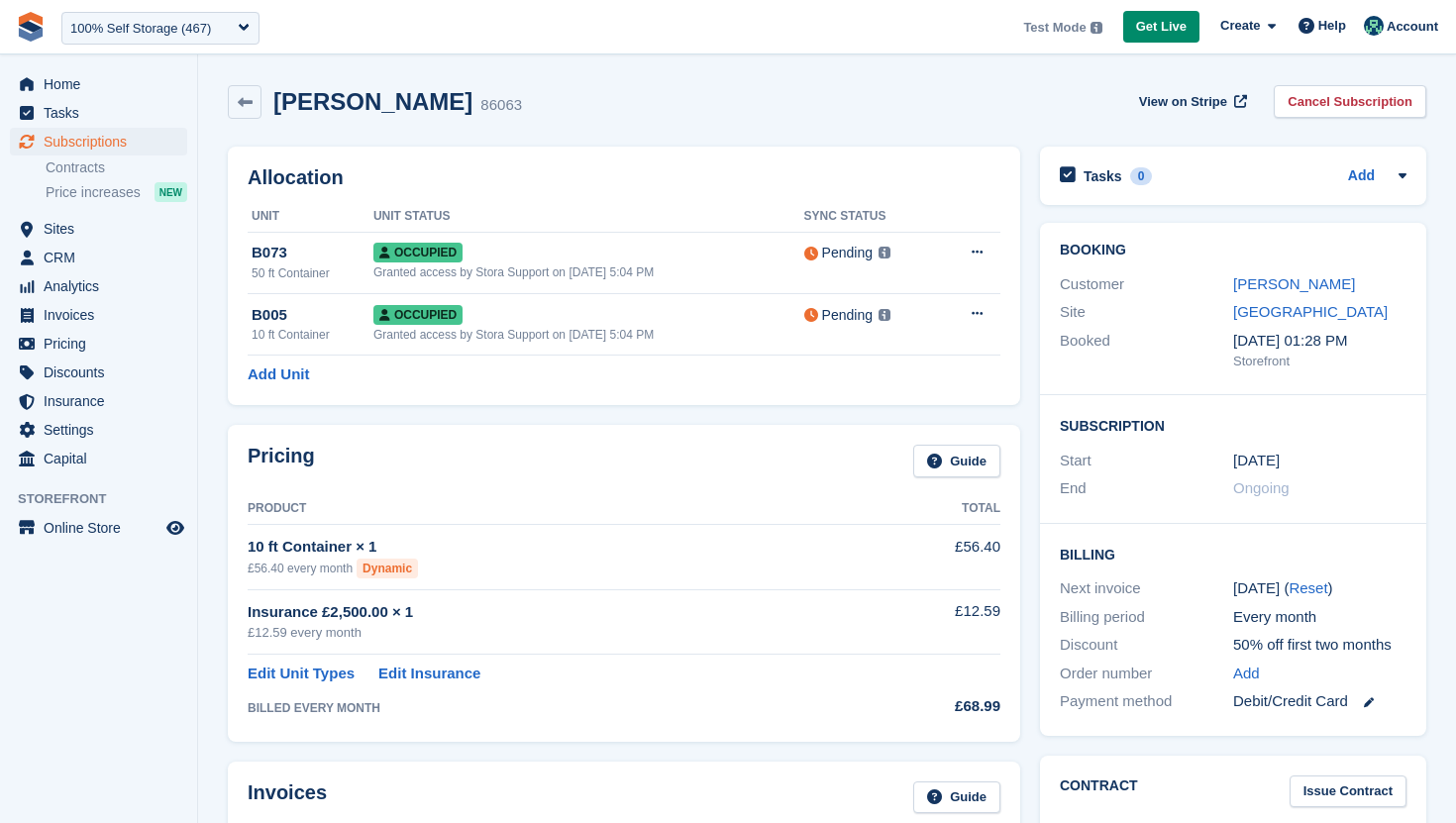 scroll, scrollTop: 0, scrollLeft: 0, axis: both 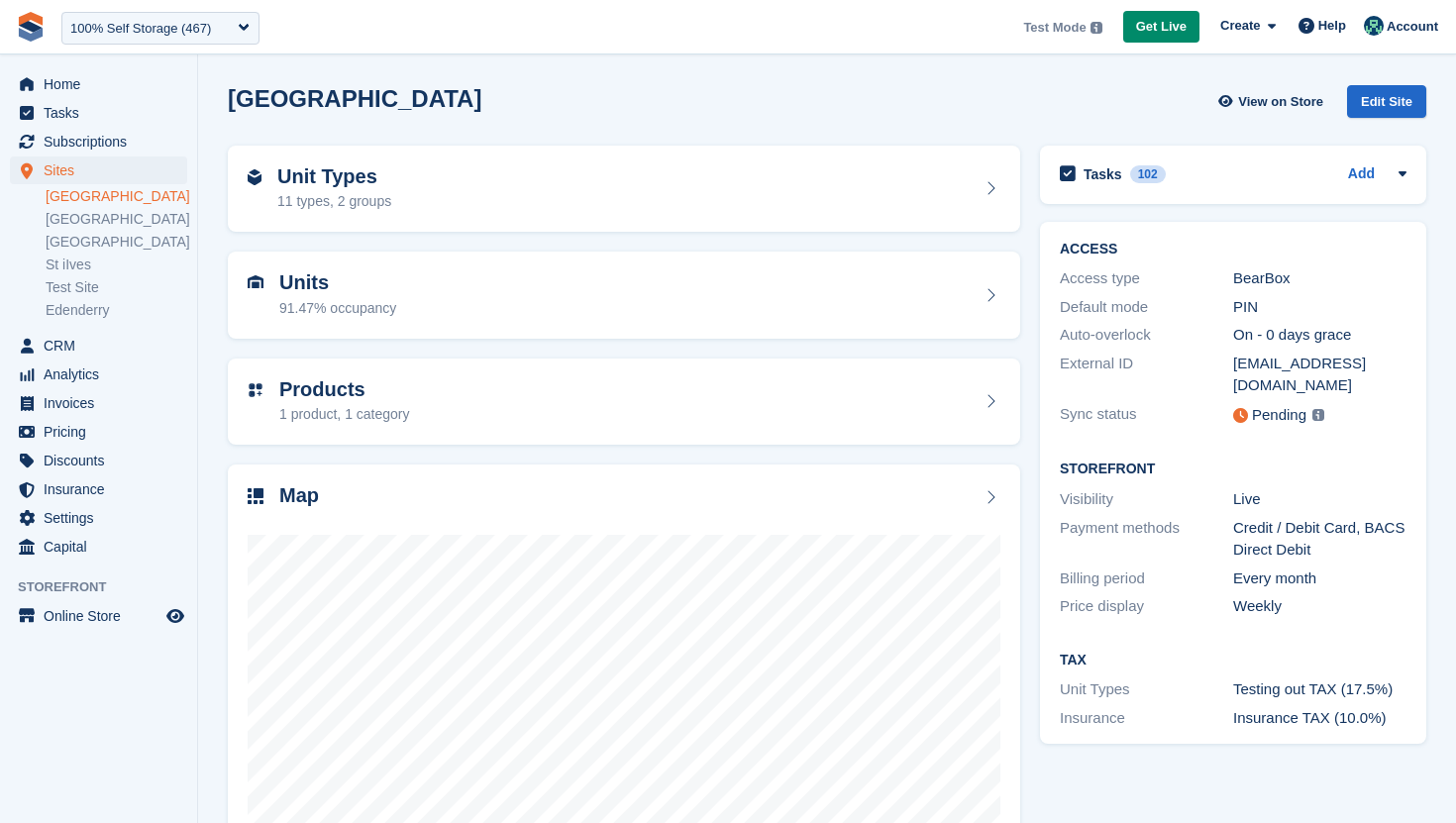 click on "[GEOGRAPHIC_DATA]" at bounding box center [116, 196] 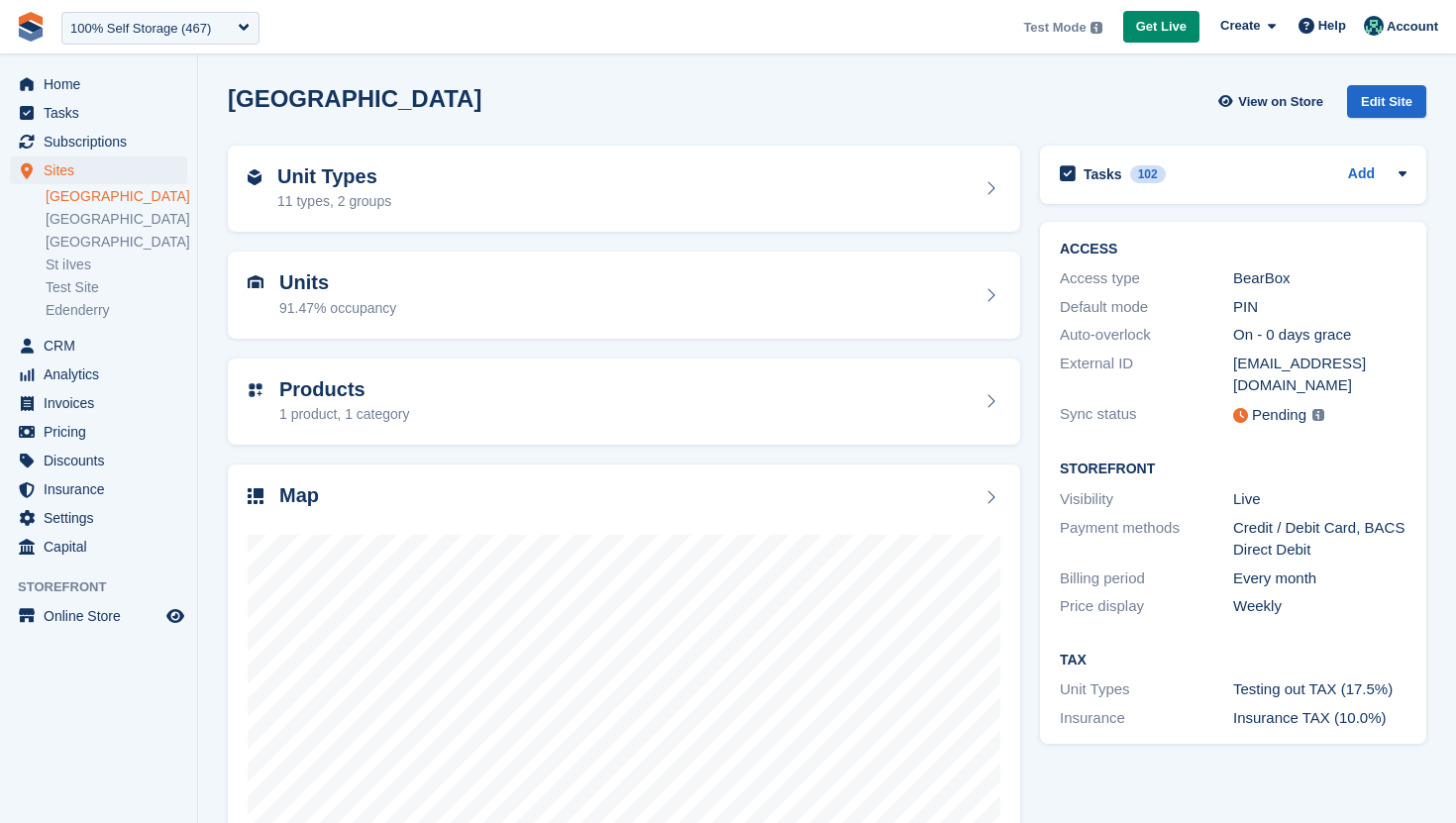 scroll, scrollTop: 0, scrollLeft: 0, axis: both 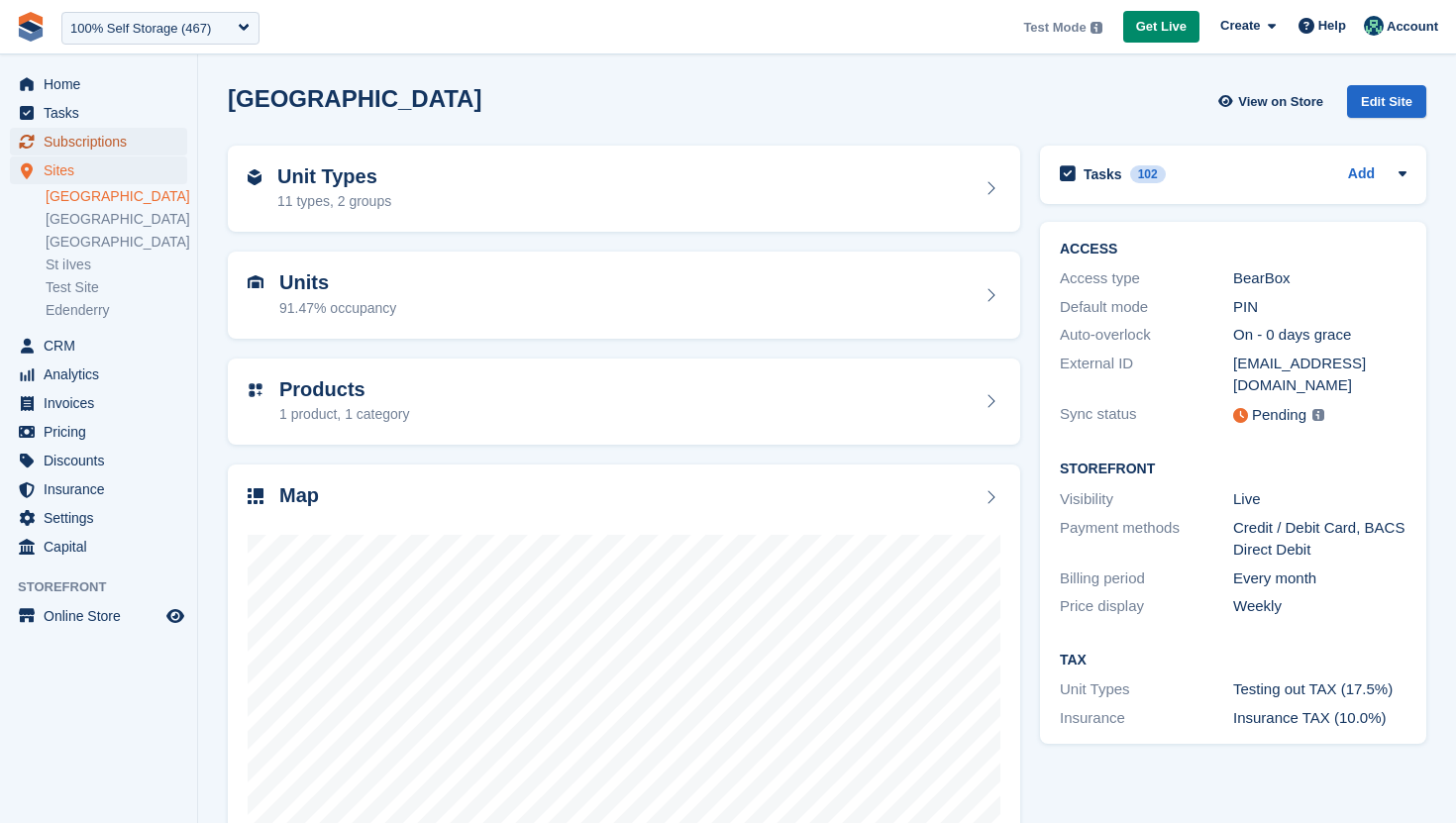 click on "Subscriptions" at bounding box center [103, 142] 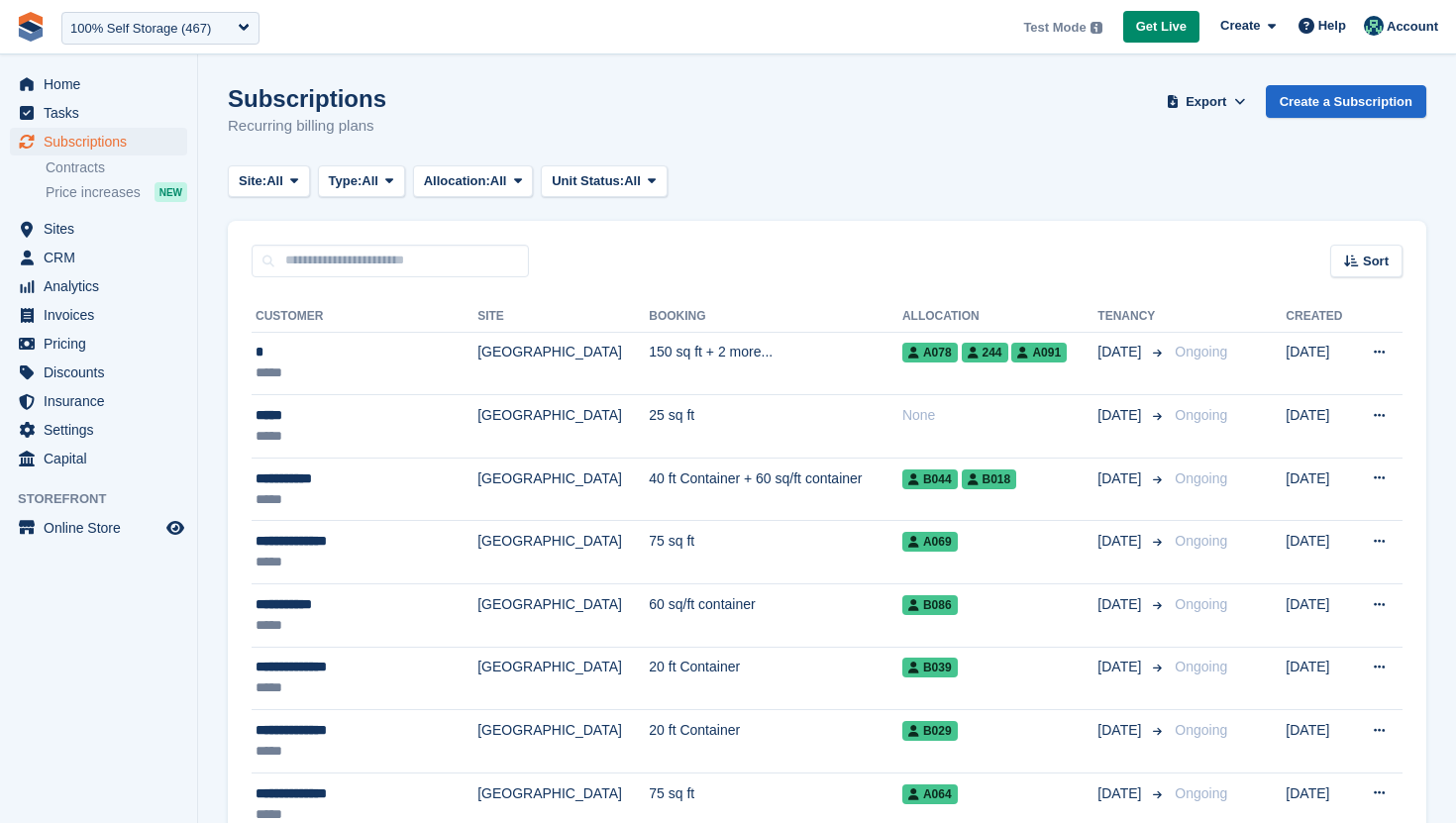 scroll, scrollTop: 0, scrollLeft: 0, axis: both 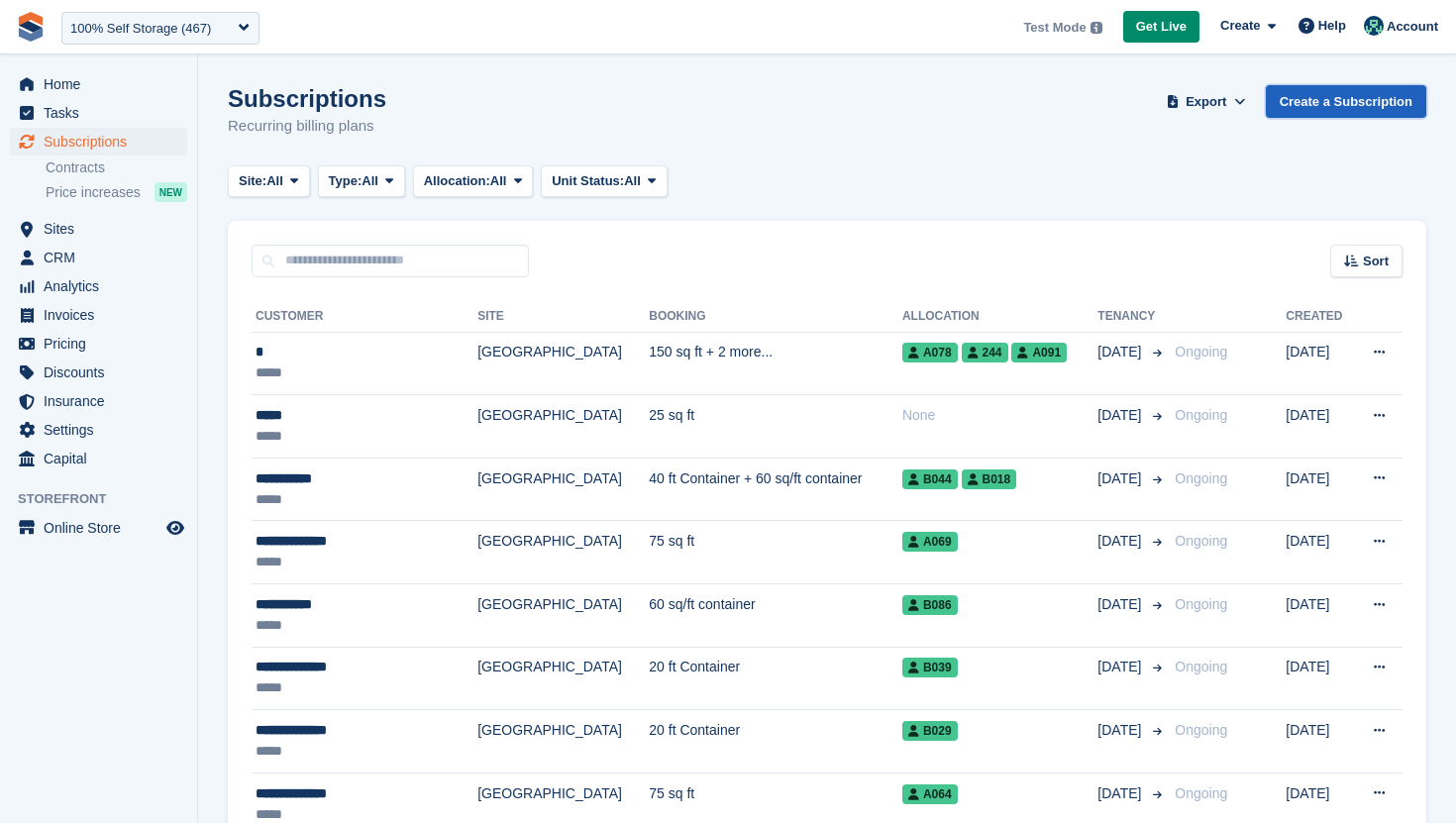 click on "Create a Subscription" at bounding box center (1346, 101) 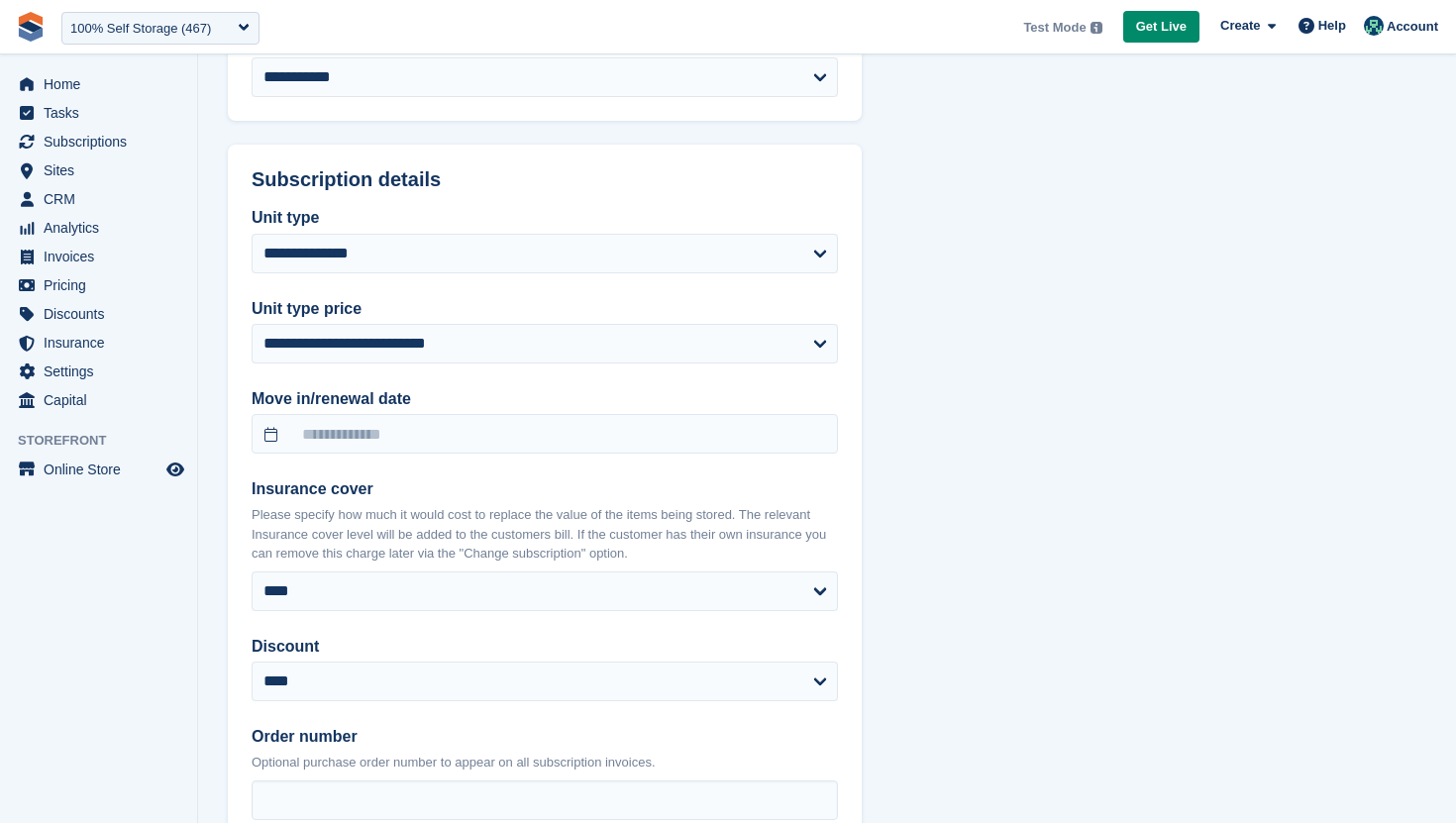 scroll, scrollTop: 902, scrollLeft: 0, axis: vertical 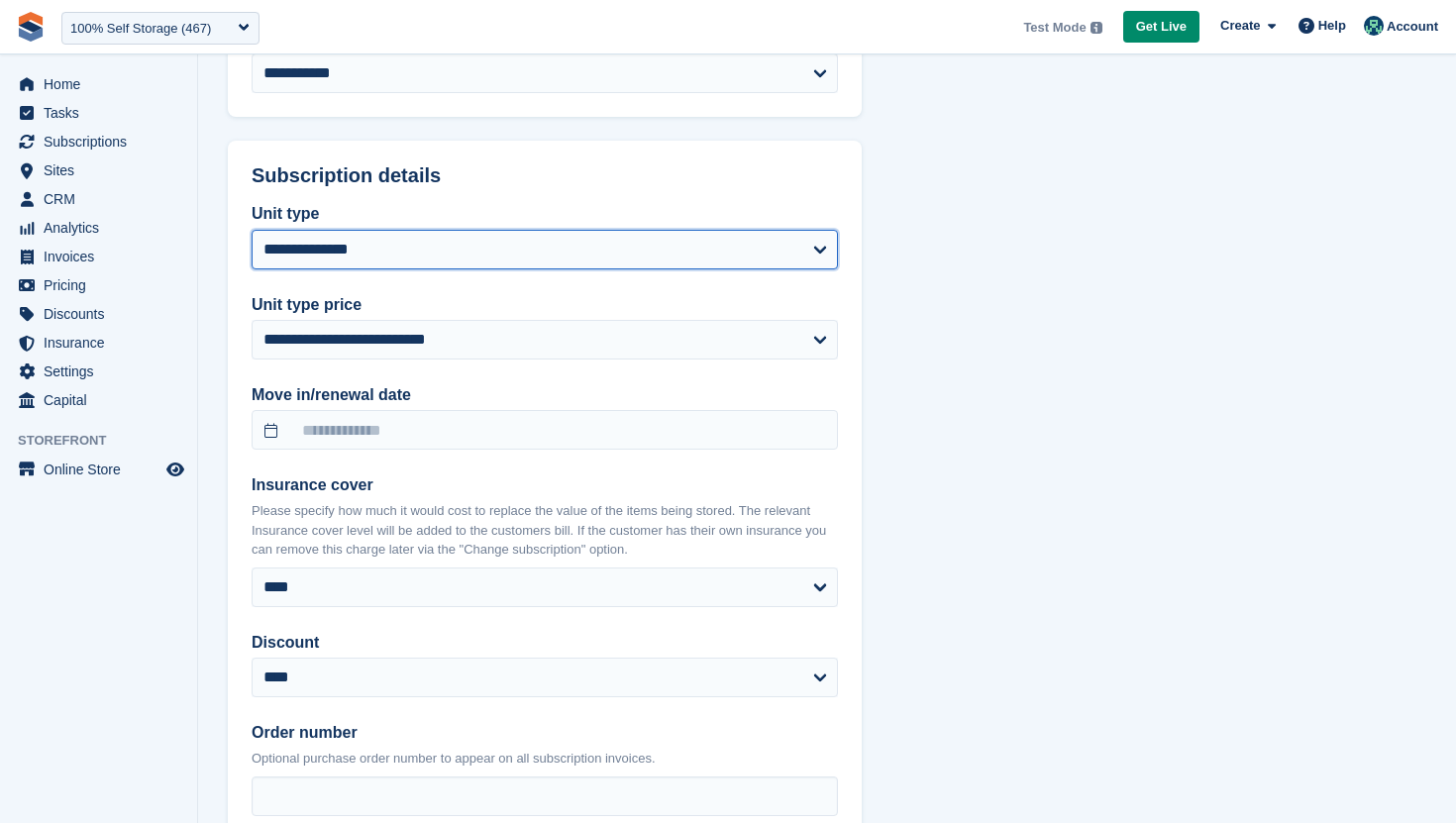 click on "**********" at bounding box center [545, 250] 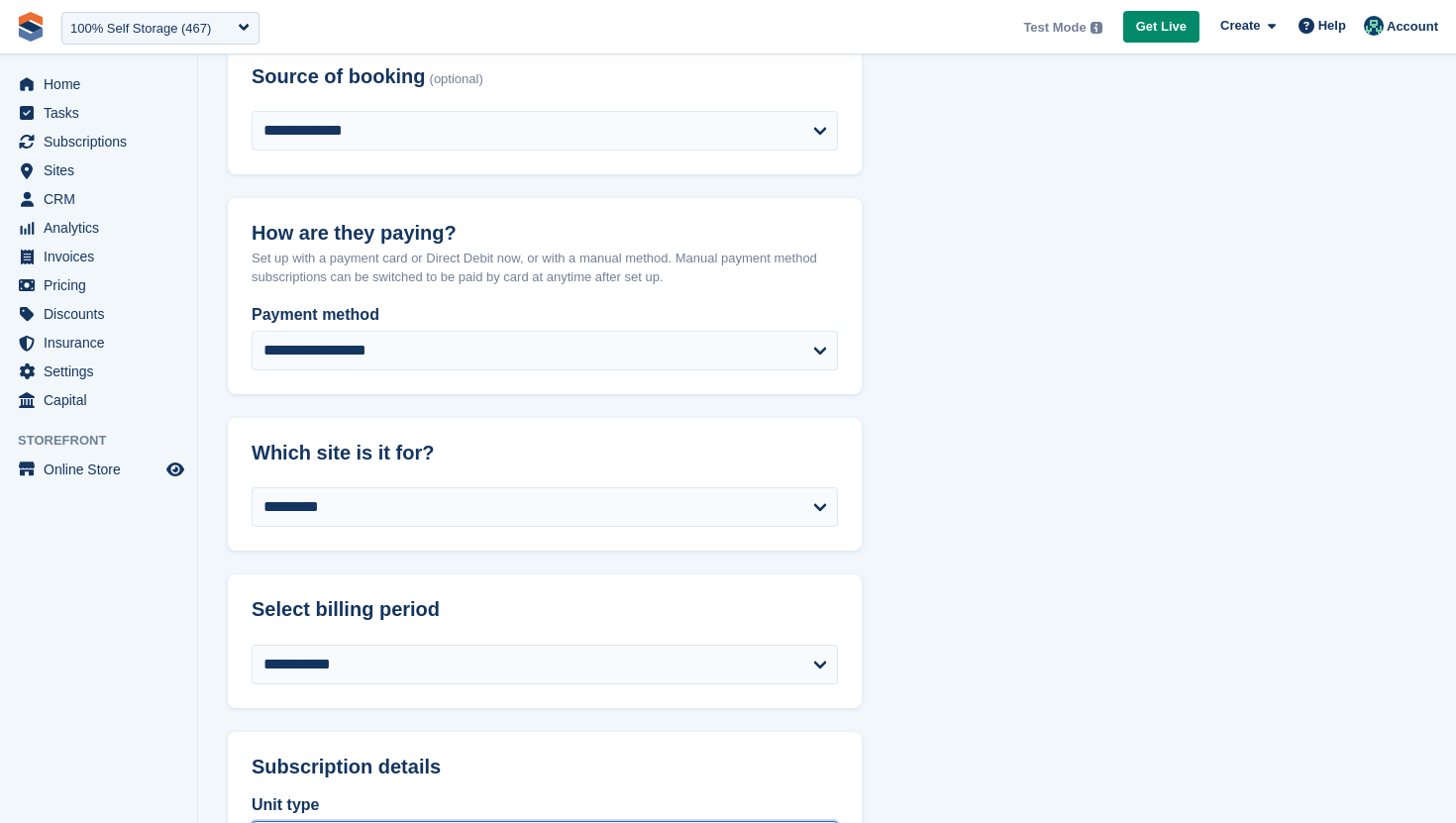 scroll, scrollTop: 298, scrollLeft: 0, axis: vertical 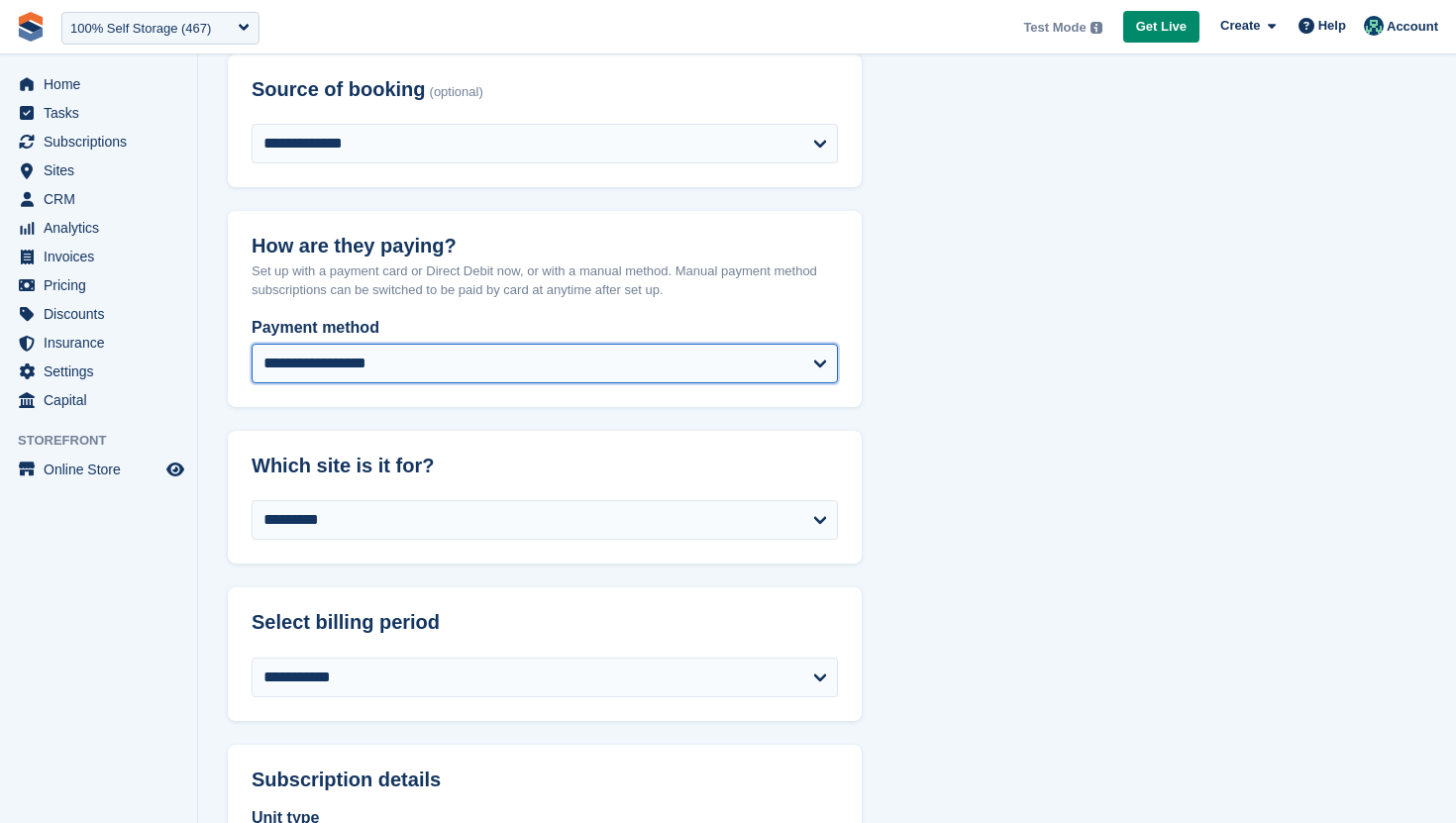 click on "**********" at bounding box center (545, 363) 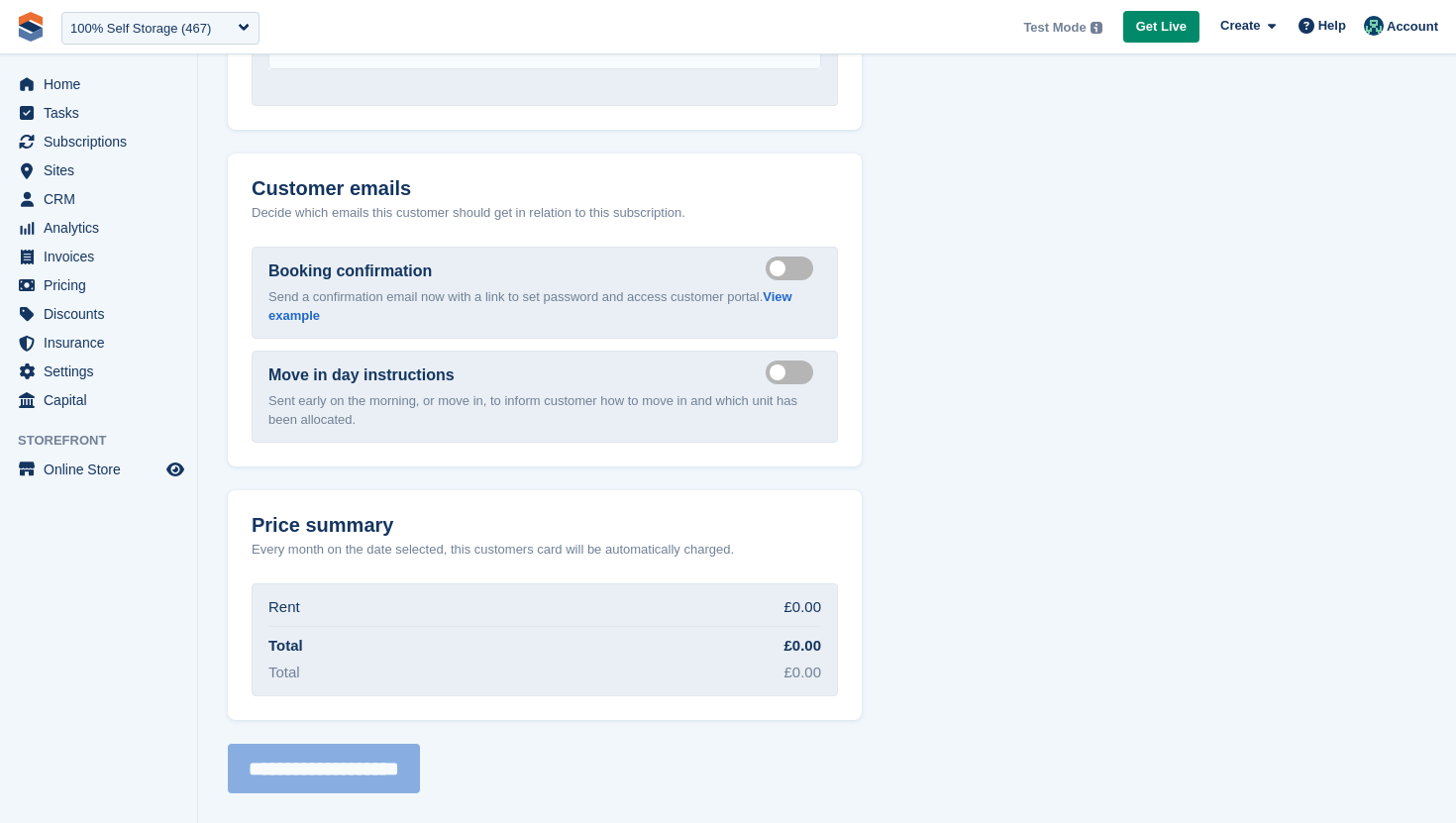 select 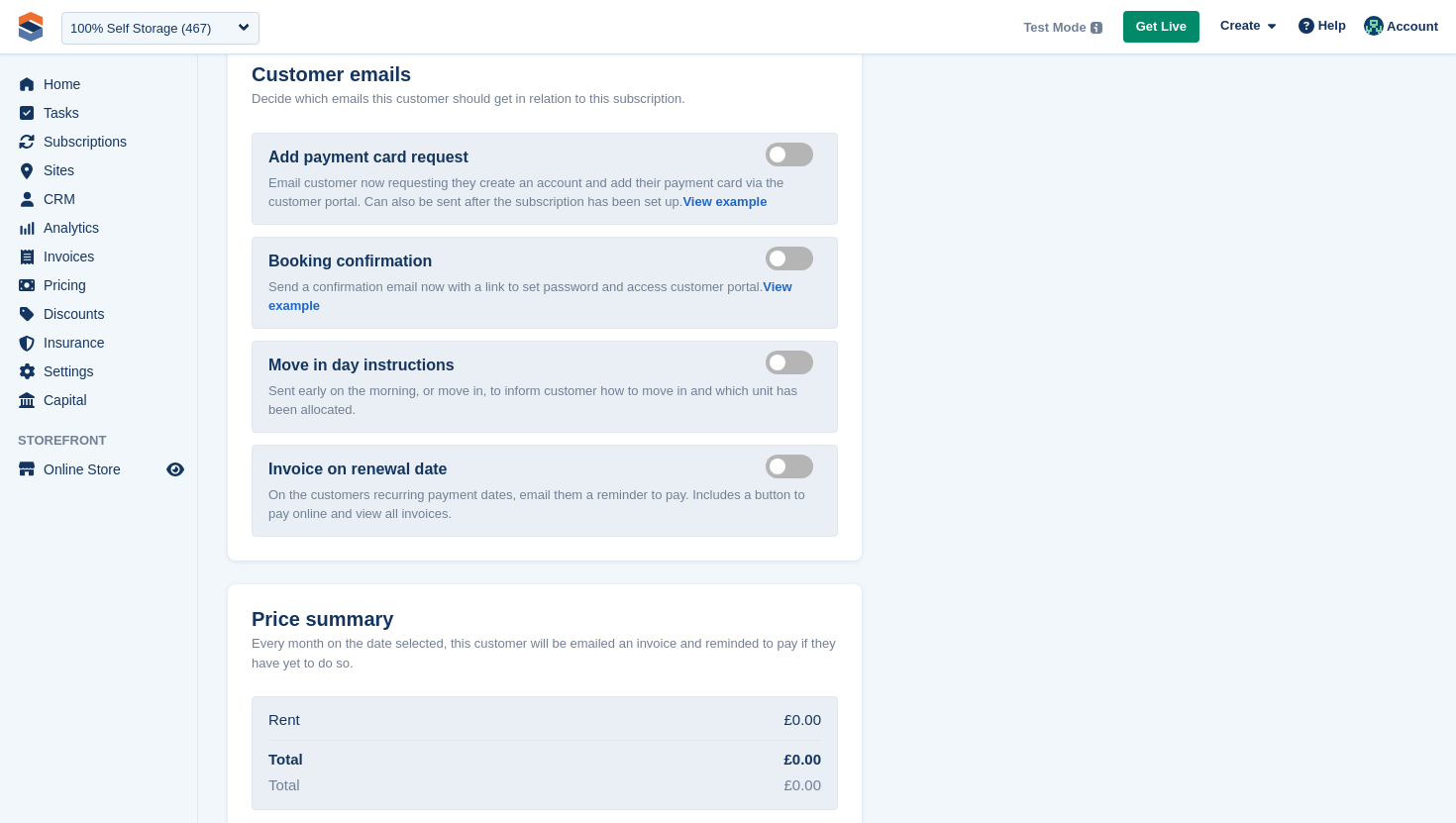 scroll, scrollTop: 2381, scrollLeft: 0, axis: vertical 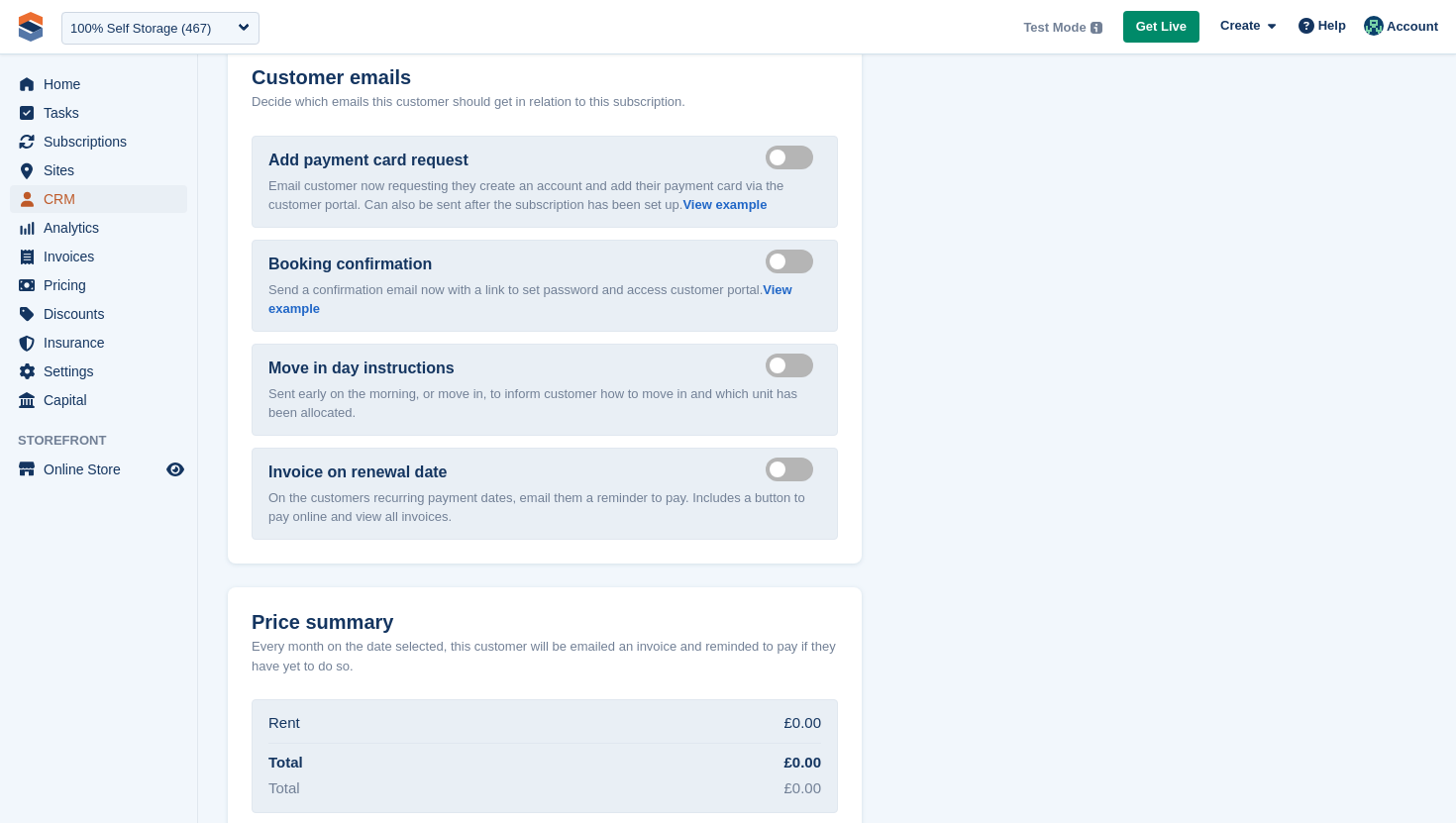 click on "CRM" at bounding box center [103, 199] 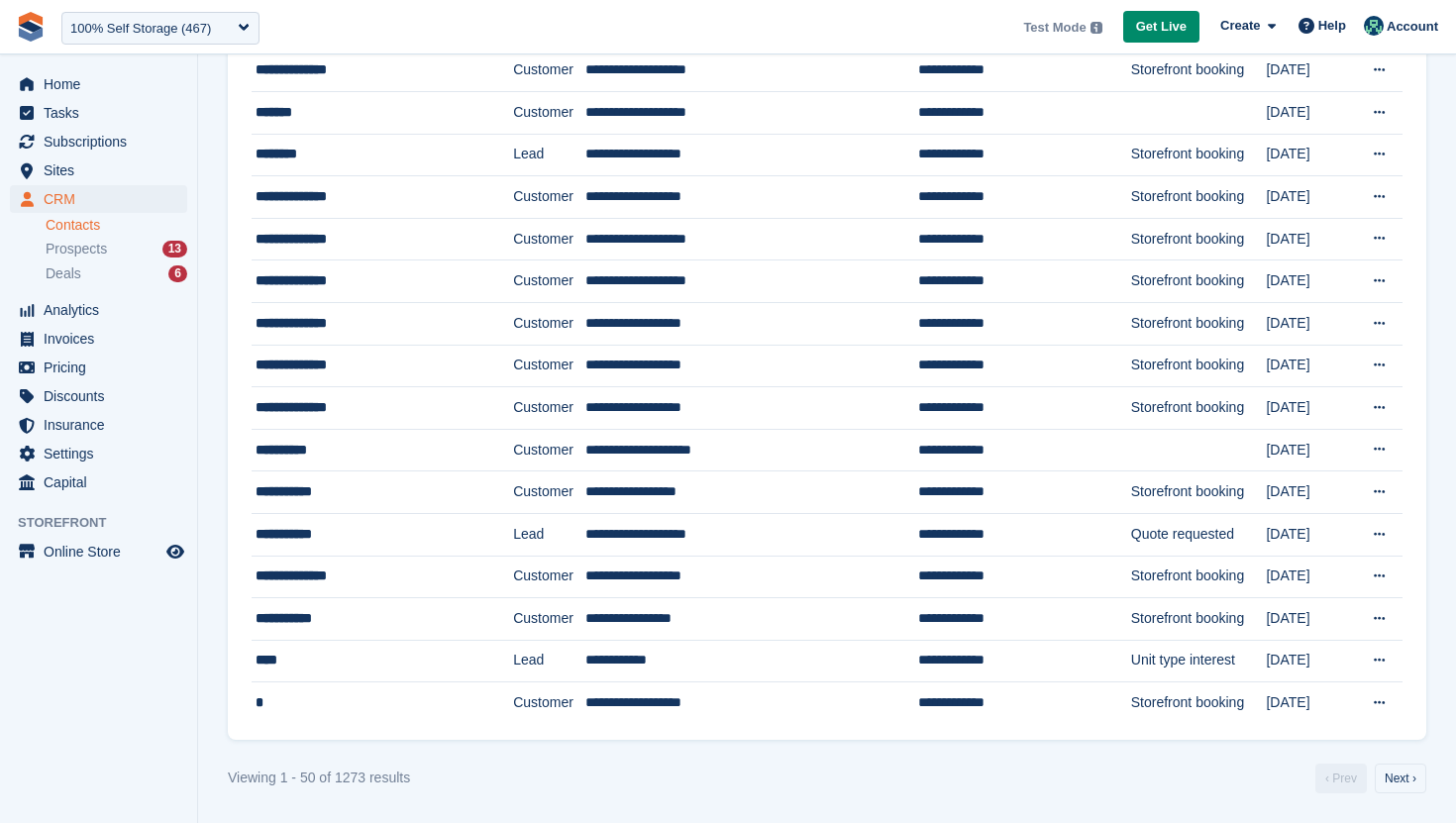scroll, scrollTop: 0, scrollLeft: 0, axis: both 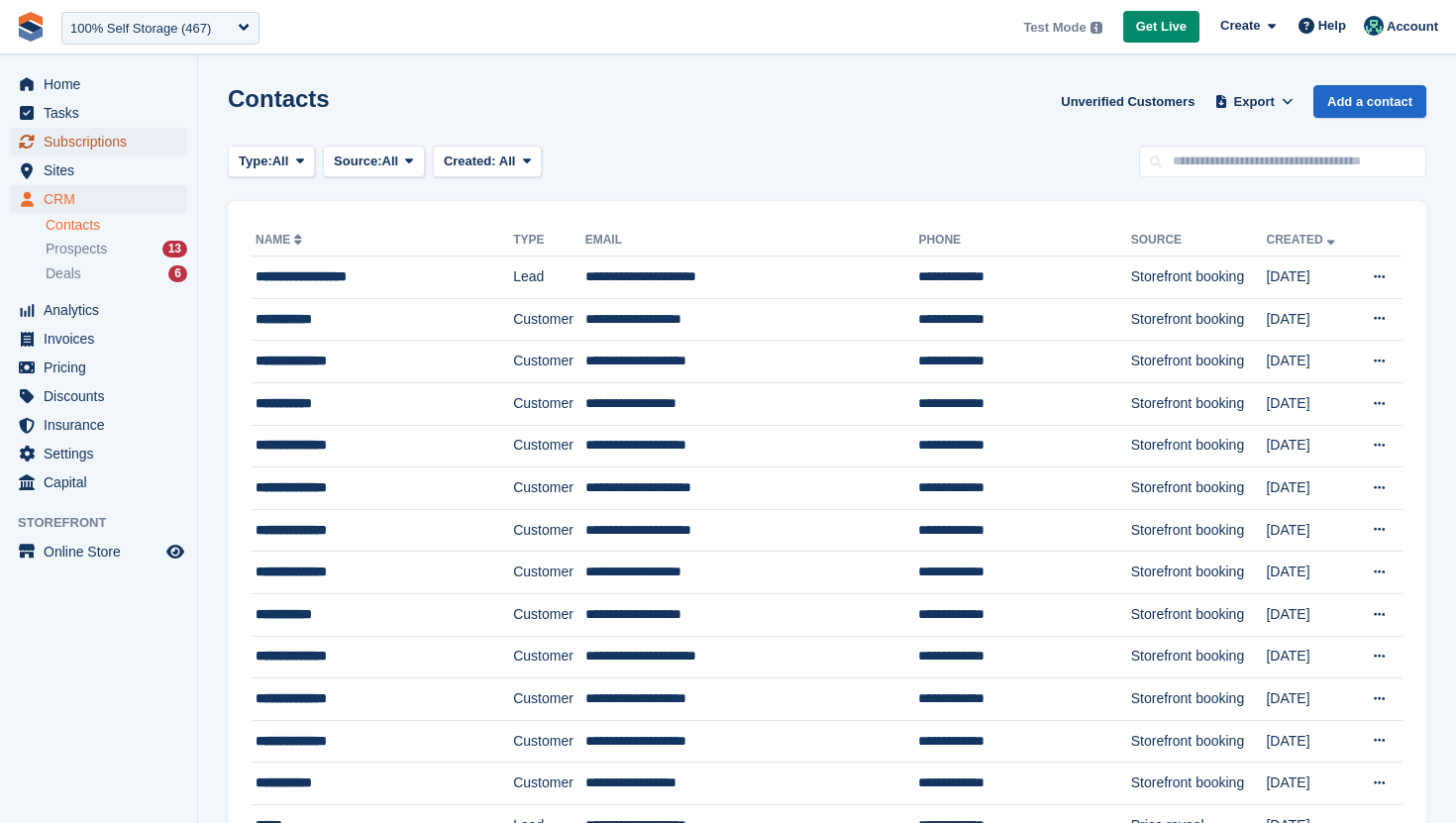 click on "Subscriptions" at bounding box center (103, 142) 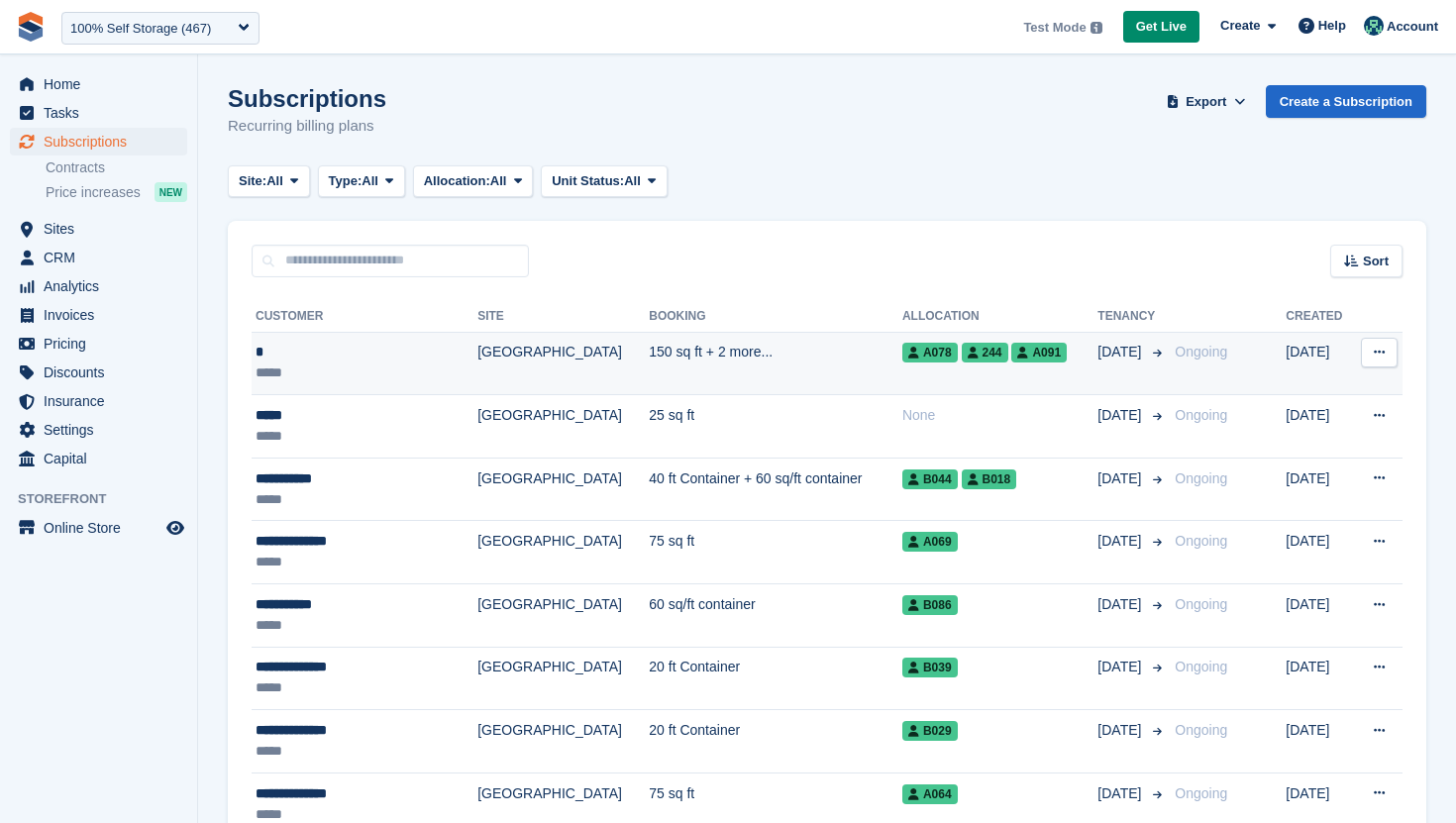 click on "150 sq ft + 2 more..." at bounding box center (776, 363) 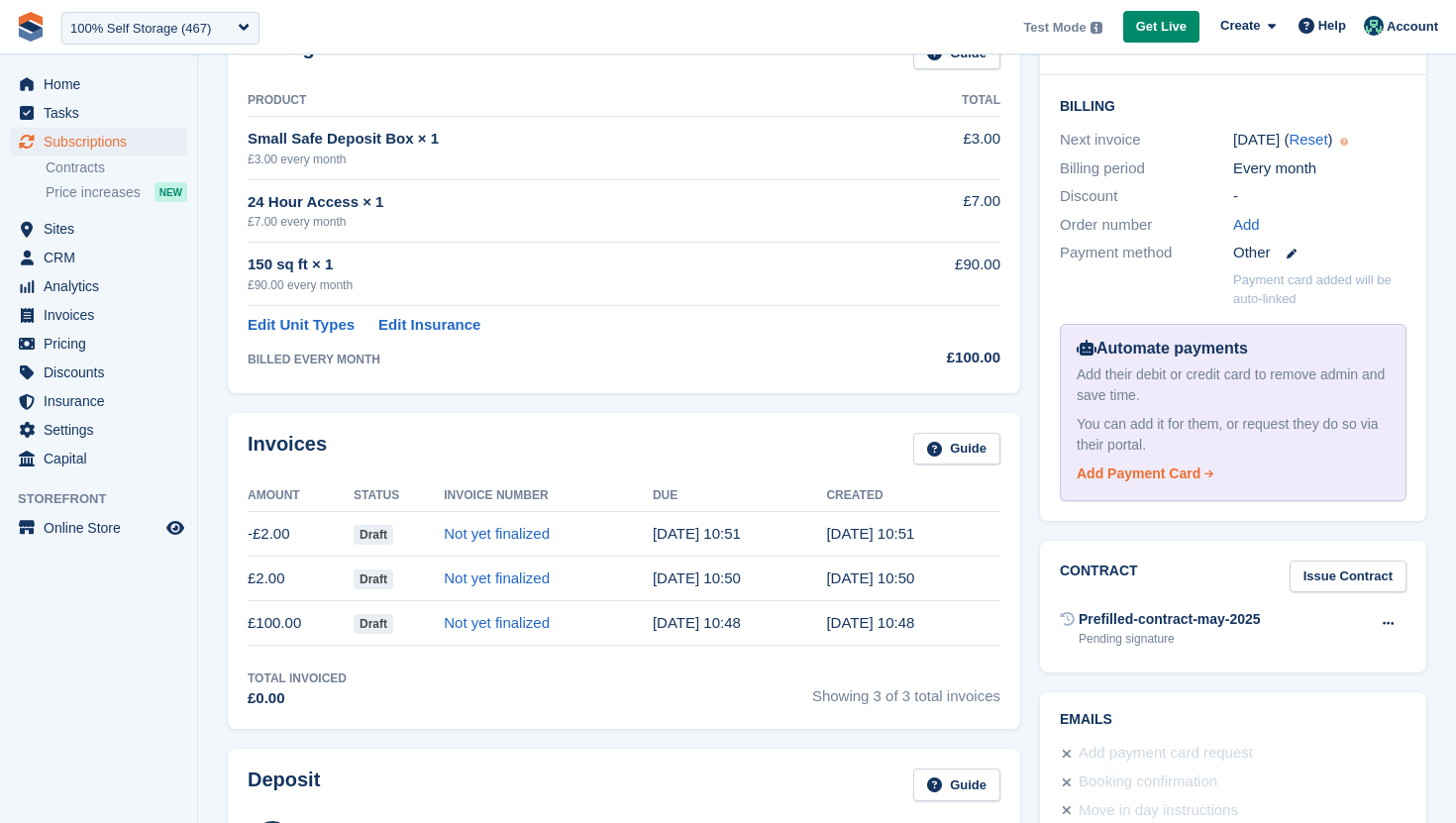 scroll, scrollTop: 471, scrollLeft: 0, axis: vertical 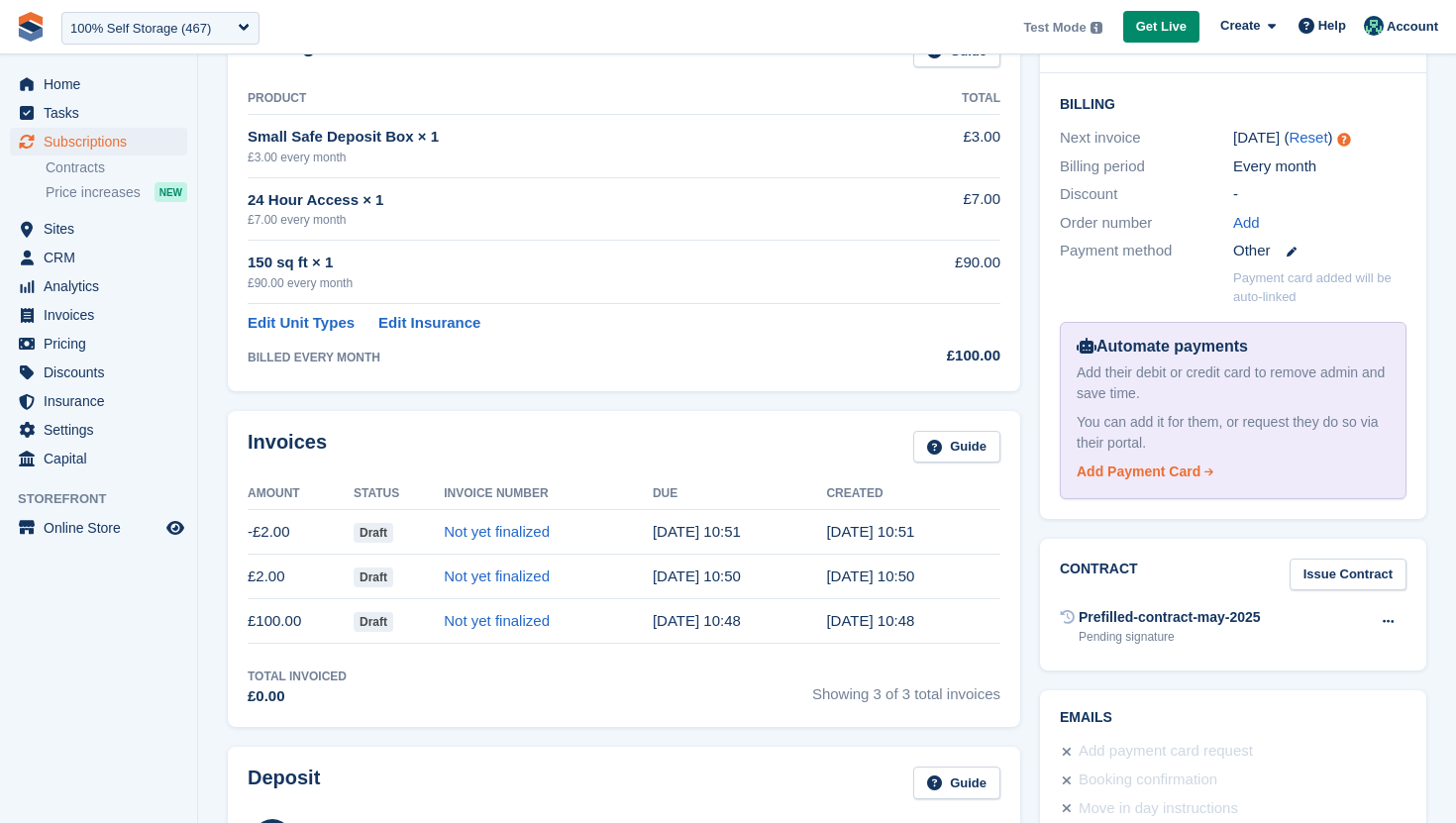click on "Add Payment Card" at bounding box center (1138, 471) 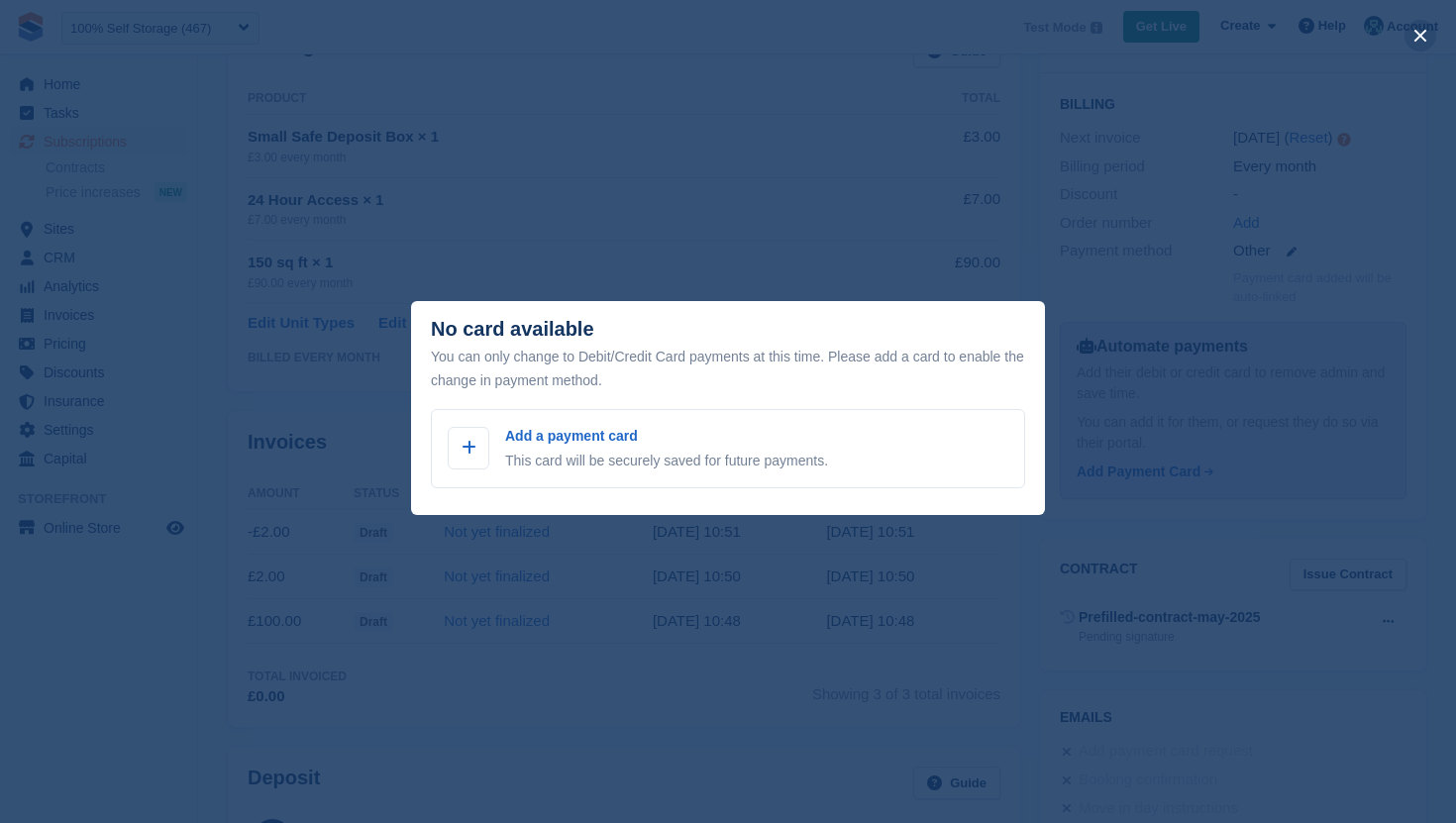 click at bounding box center [1420, 36] 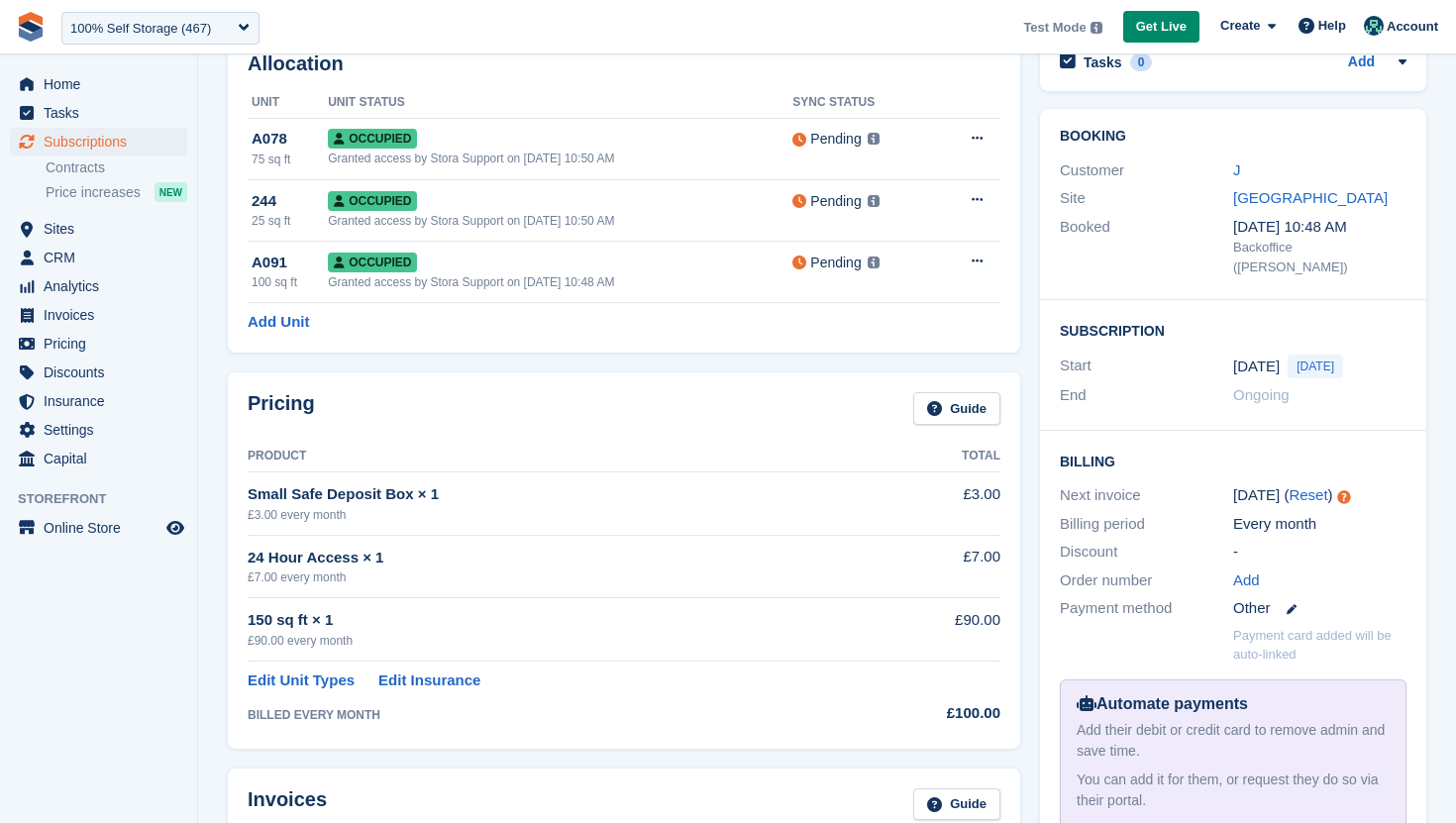 scroll, scrollTop: 0, scrollLeft: 0, axis: both 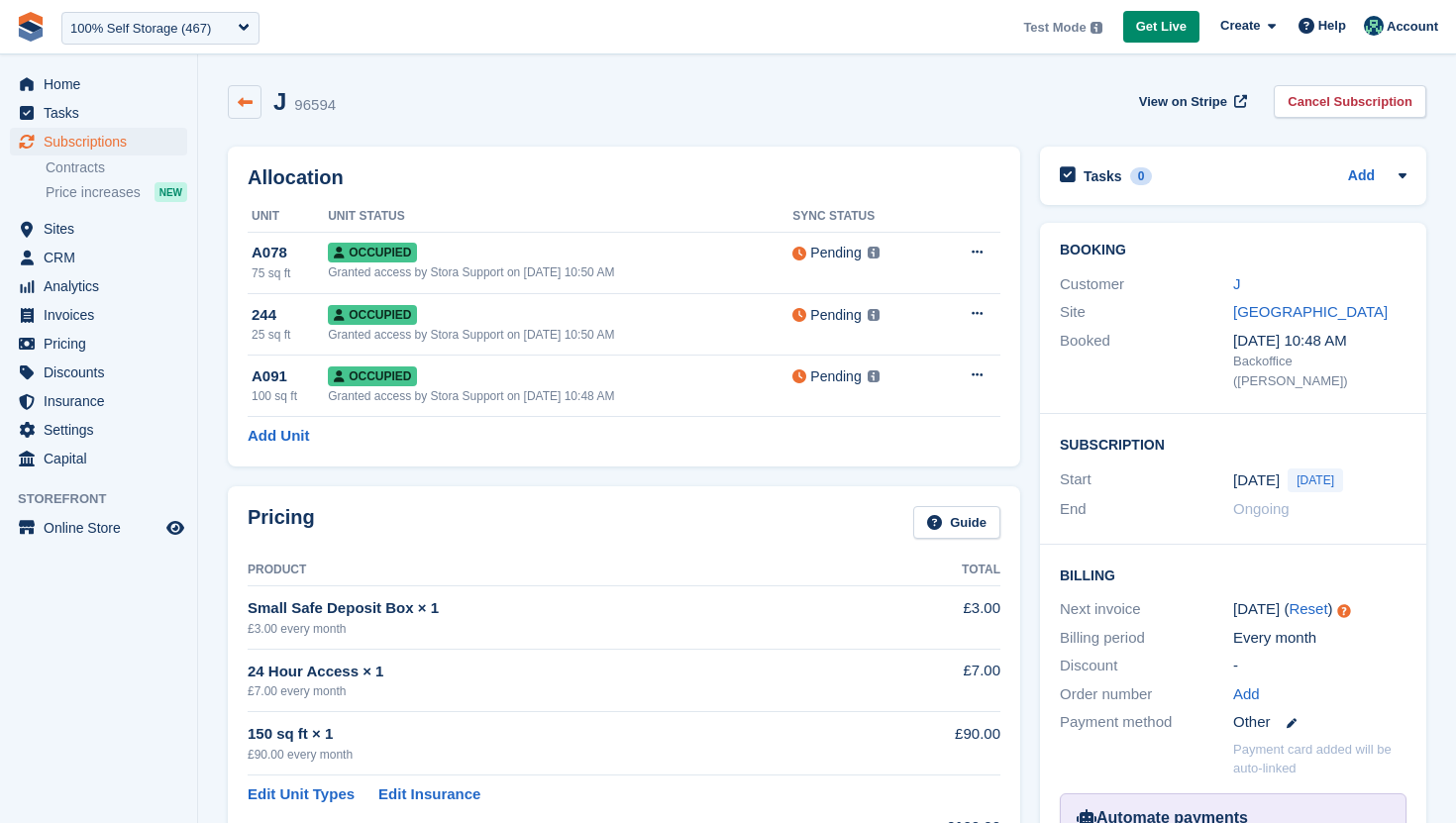 click at bounding box center [245, 102] 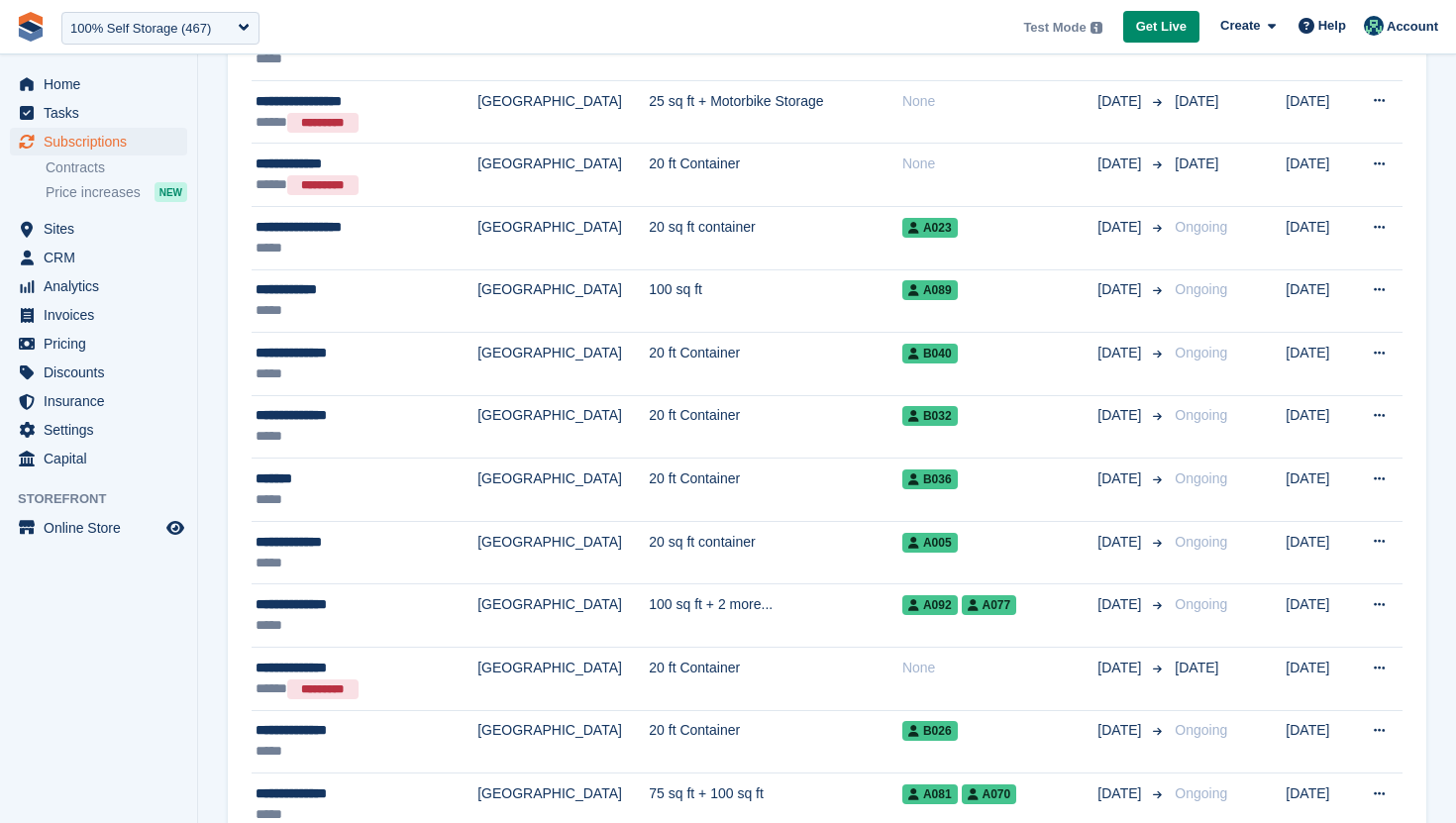 scroll, scrollTop: 2607, scrollLeft: 0, axis: vertical 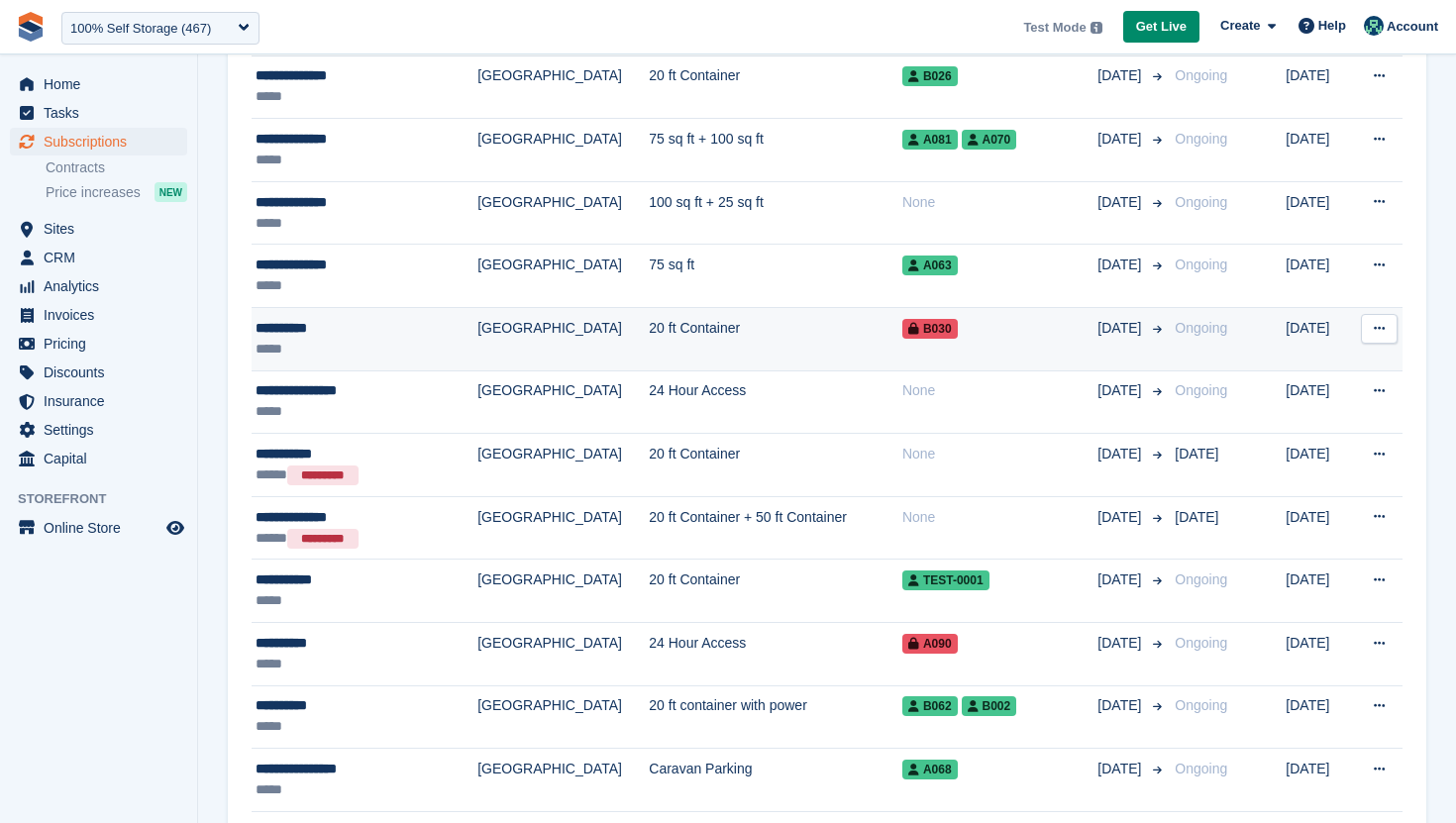 click on "[GEOGRAPHIC_DATA]" at bounding box center [563, 340] 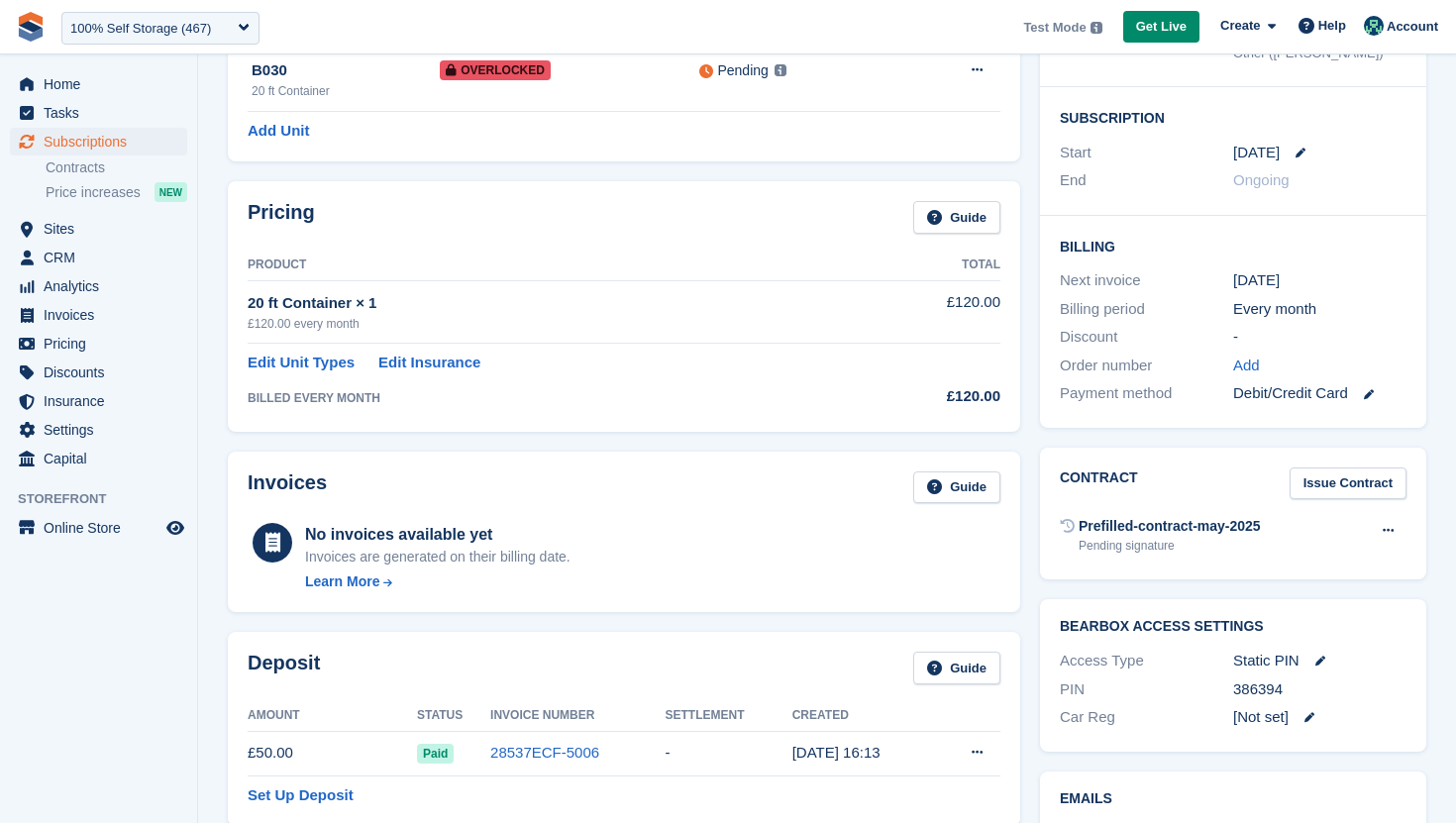 scroll, scrollTop: 297, scrollLeft: 0, axis: vertical 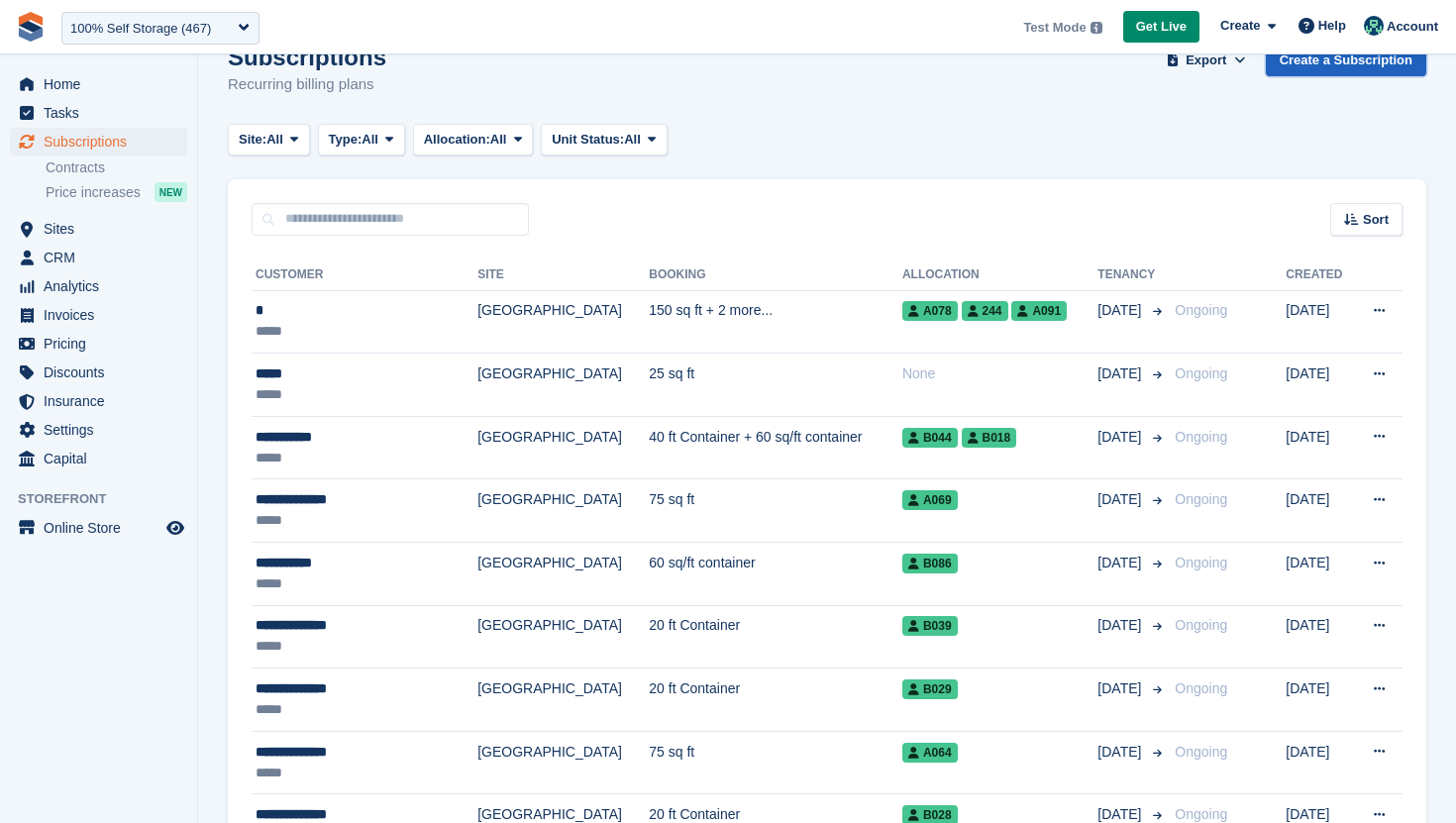 click on "Create a Subscription" at bounding box center (1346, 59) 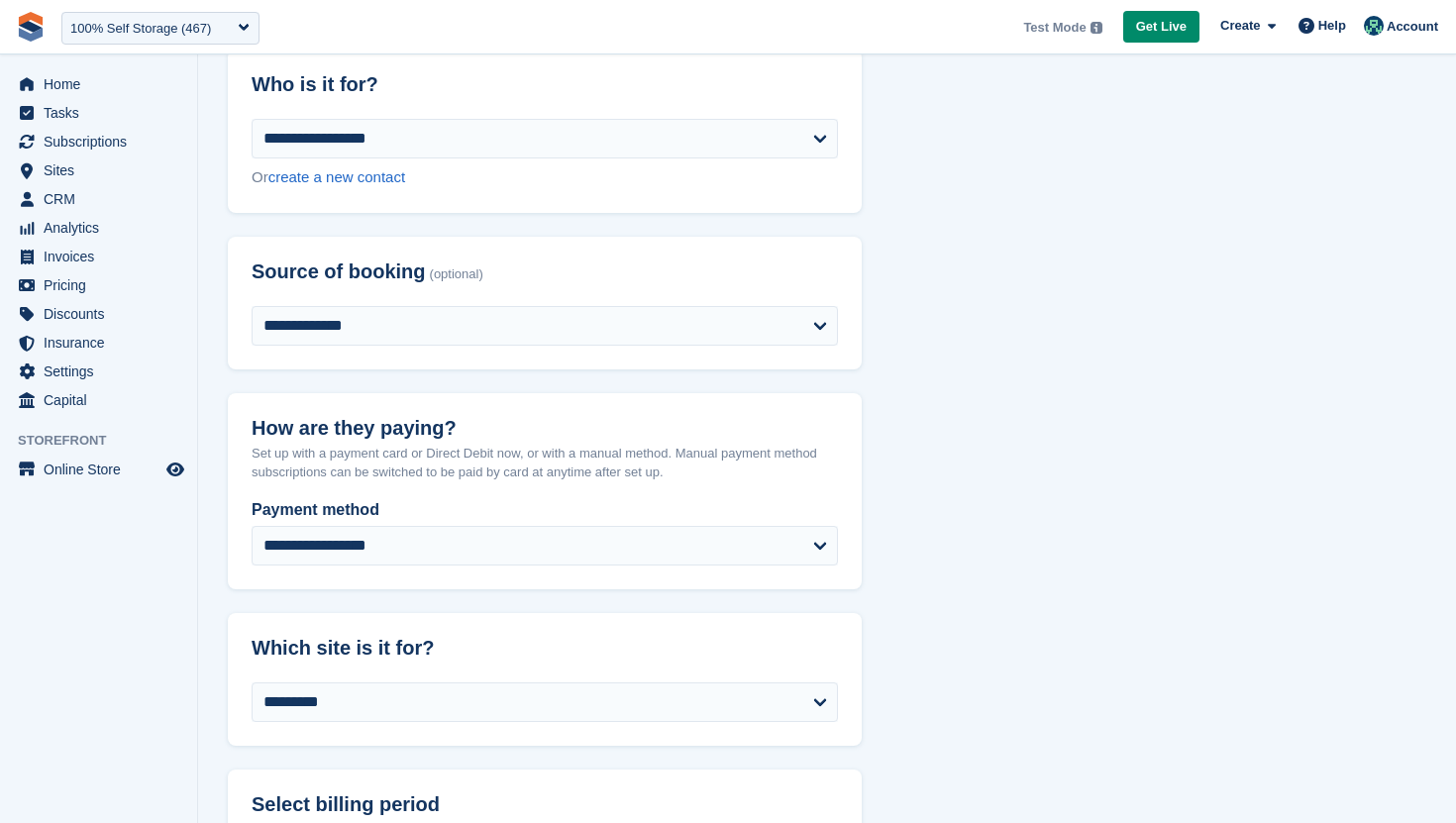 scroll, scrollTop: 125, scrollLeft: 0, axis: vertical 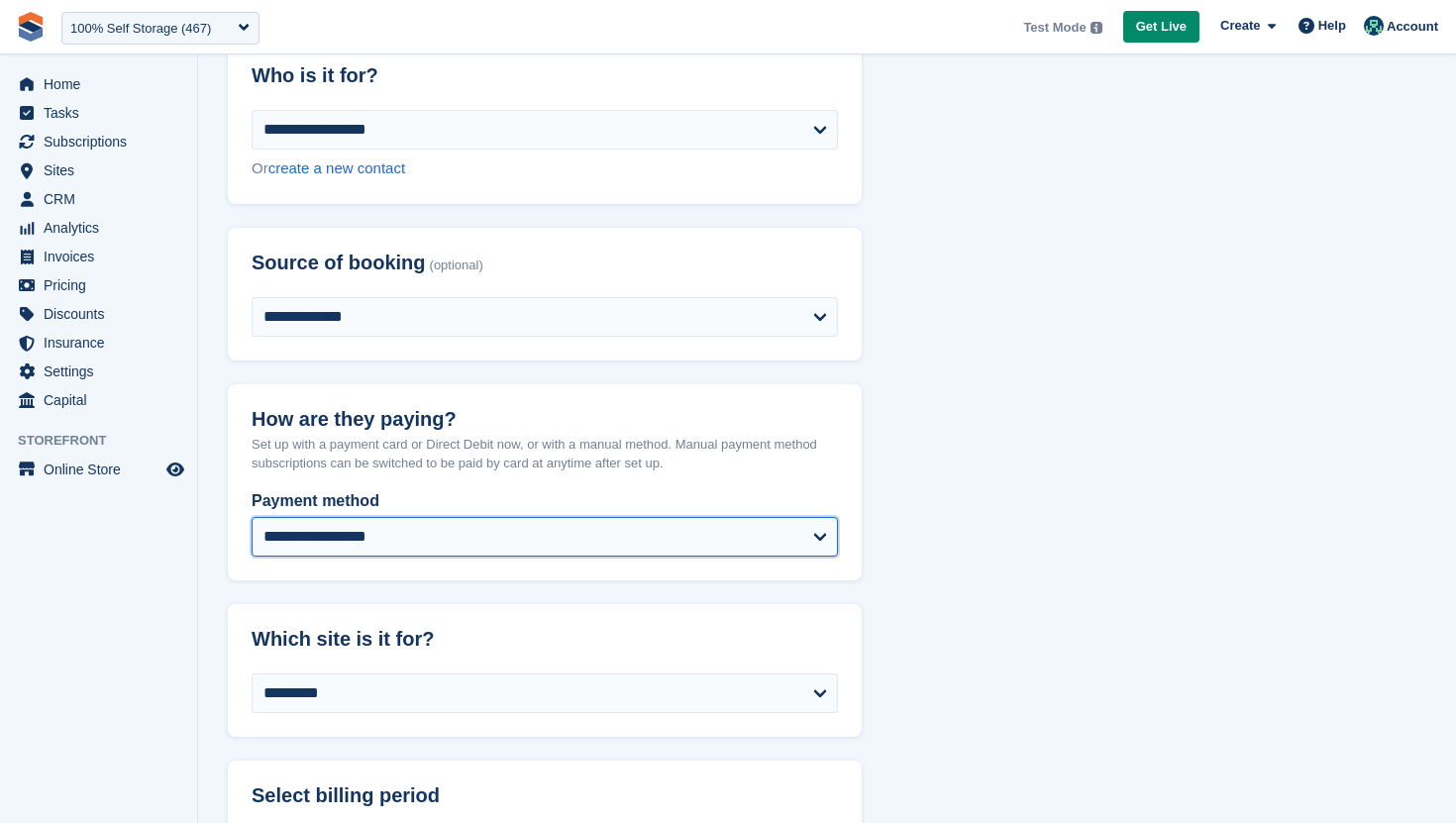click on "**********" at bounding box center [545, 537] 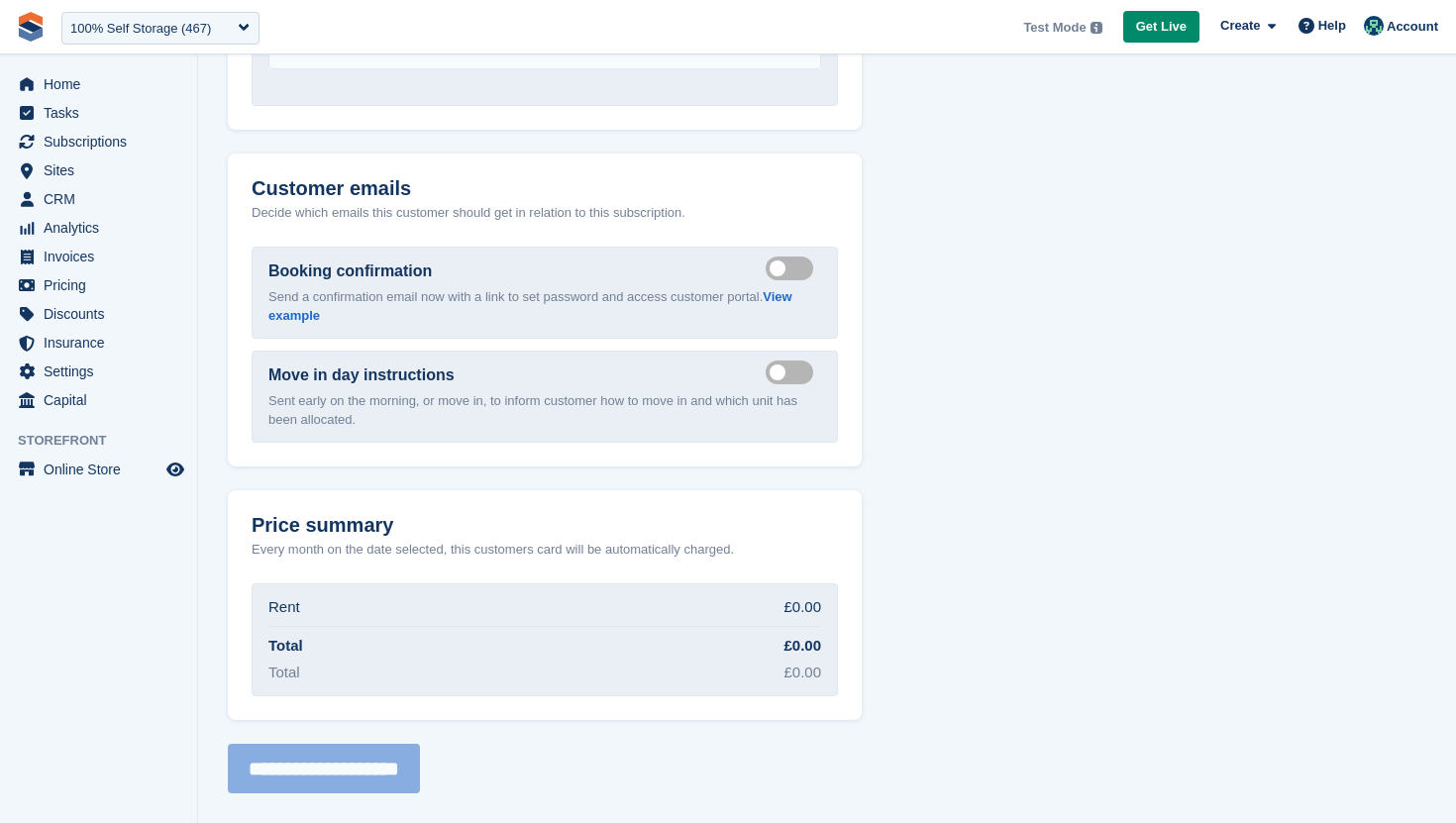select 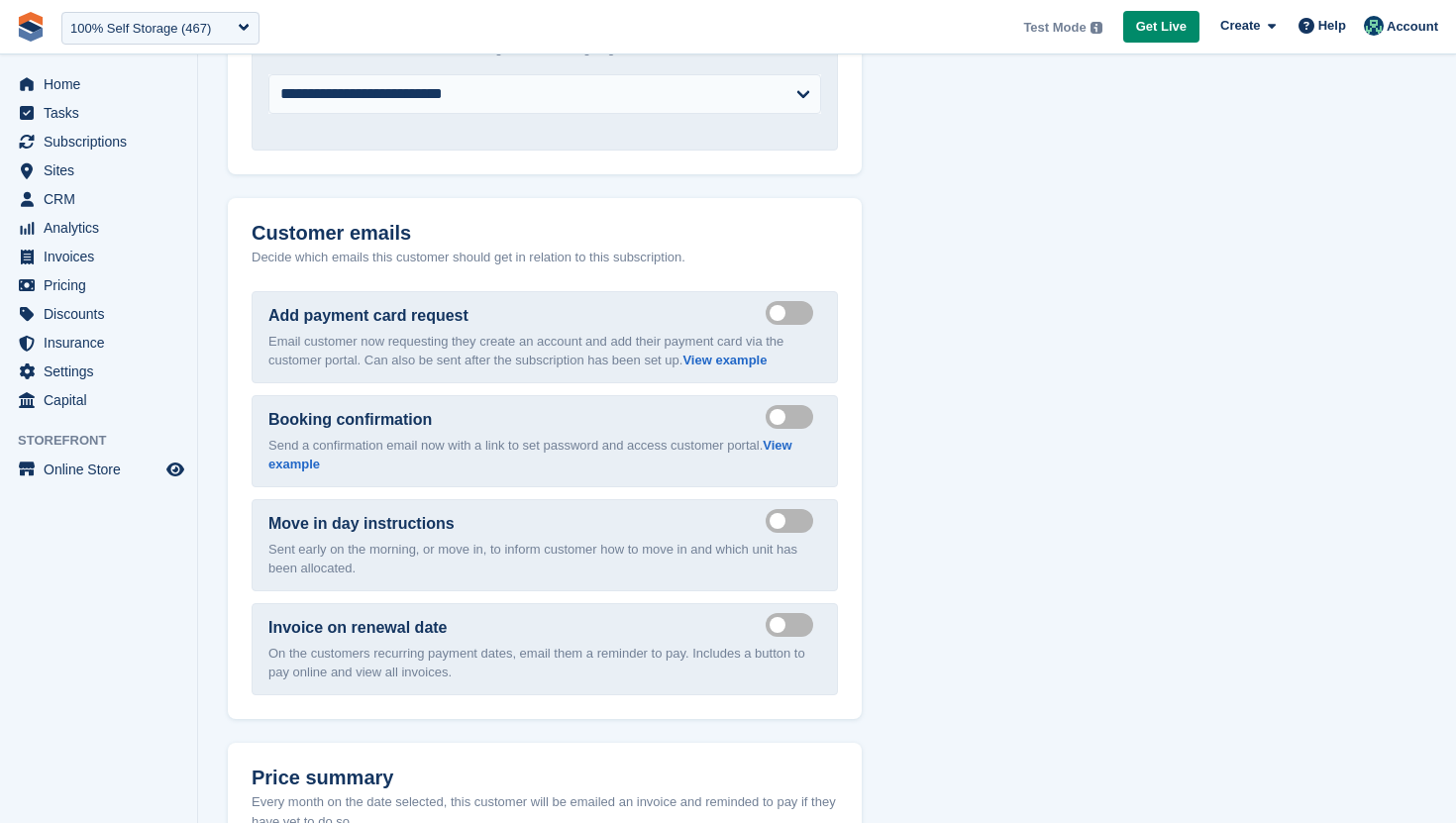 scroll, scrollTop: 2224, scrollLeft: 0, axis: vertical 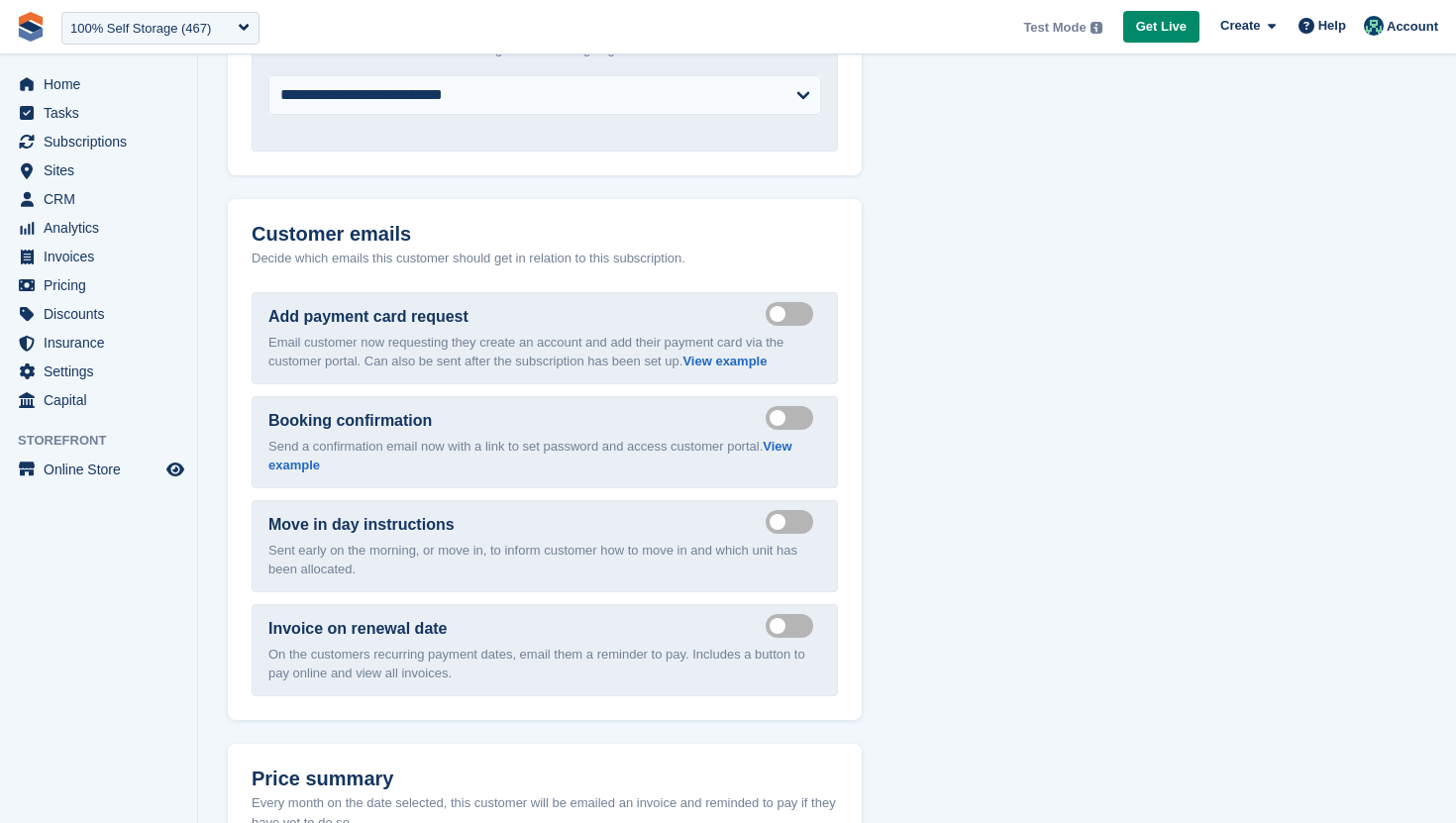click on "Send payment card request email" at bounding box center (793, 314) 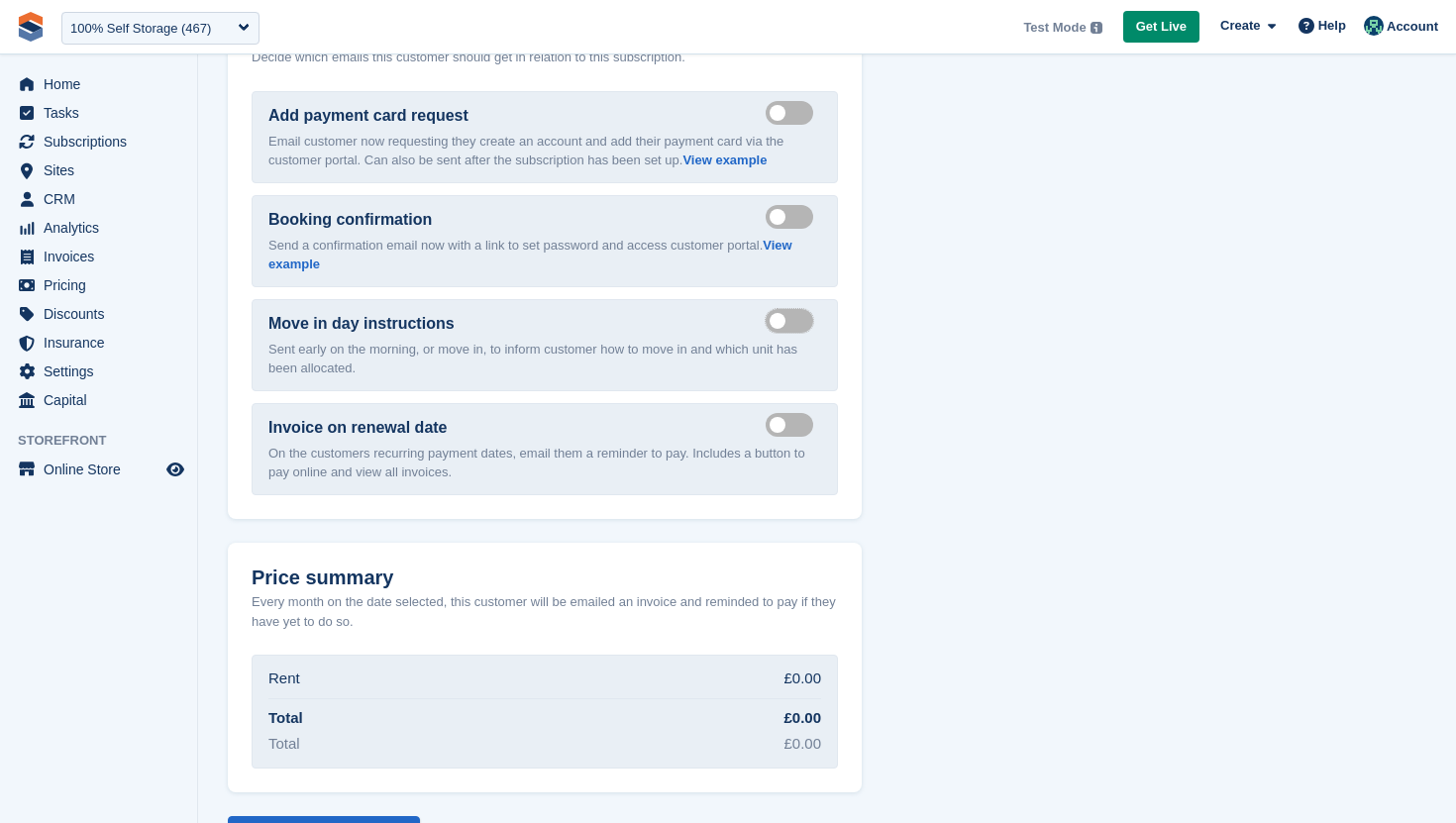 scroll, scrollTop: 2454, scrollLeft: 0, axis: vertical 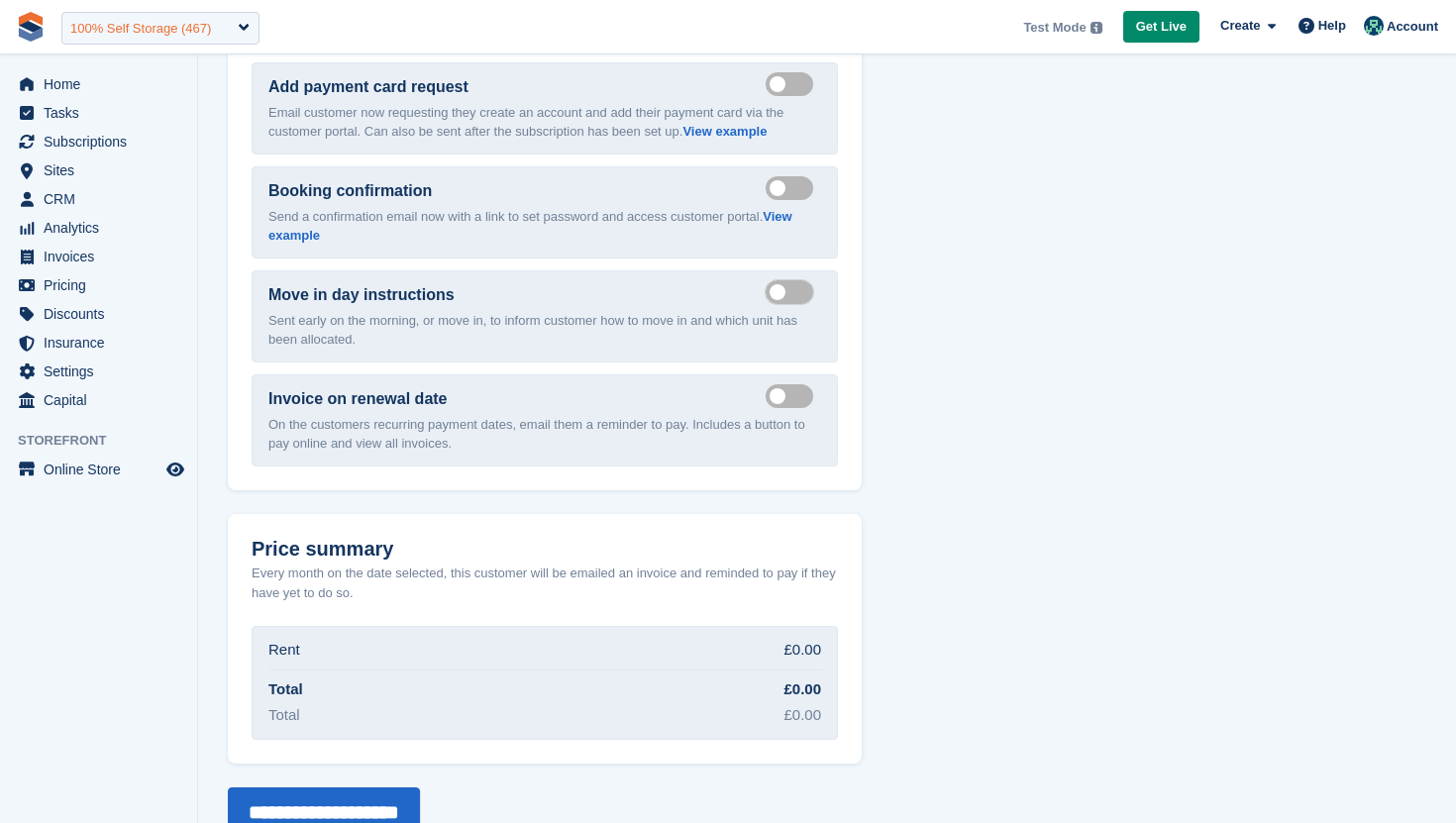 click on "100% Self Storage (467)" at bounding box center (141, 29) 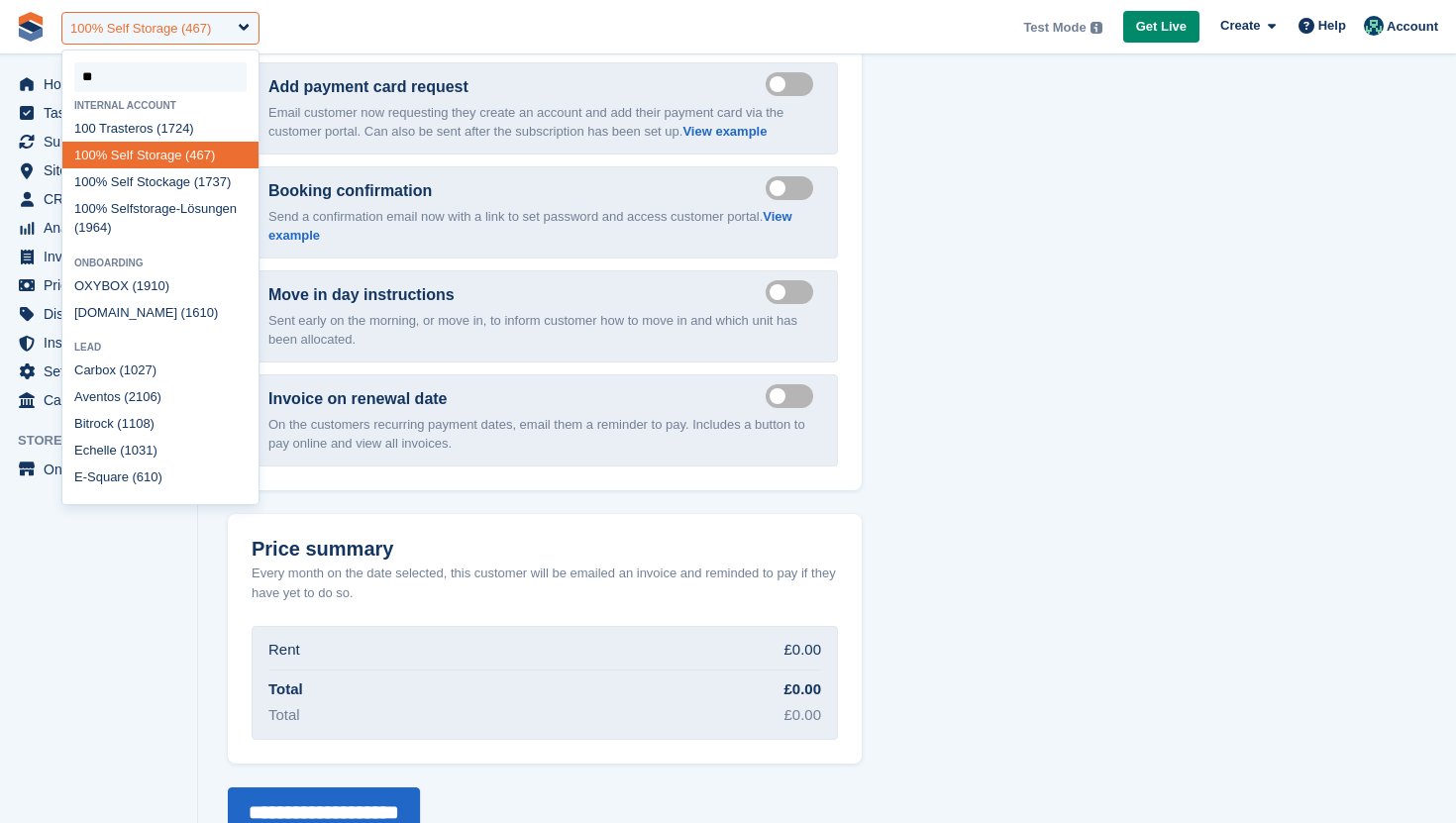 type on "*" 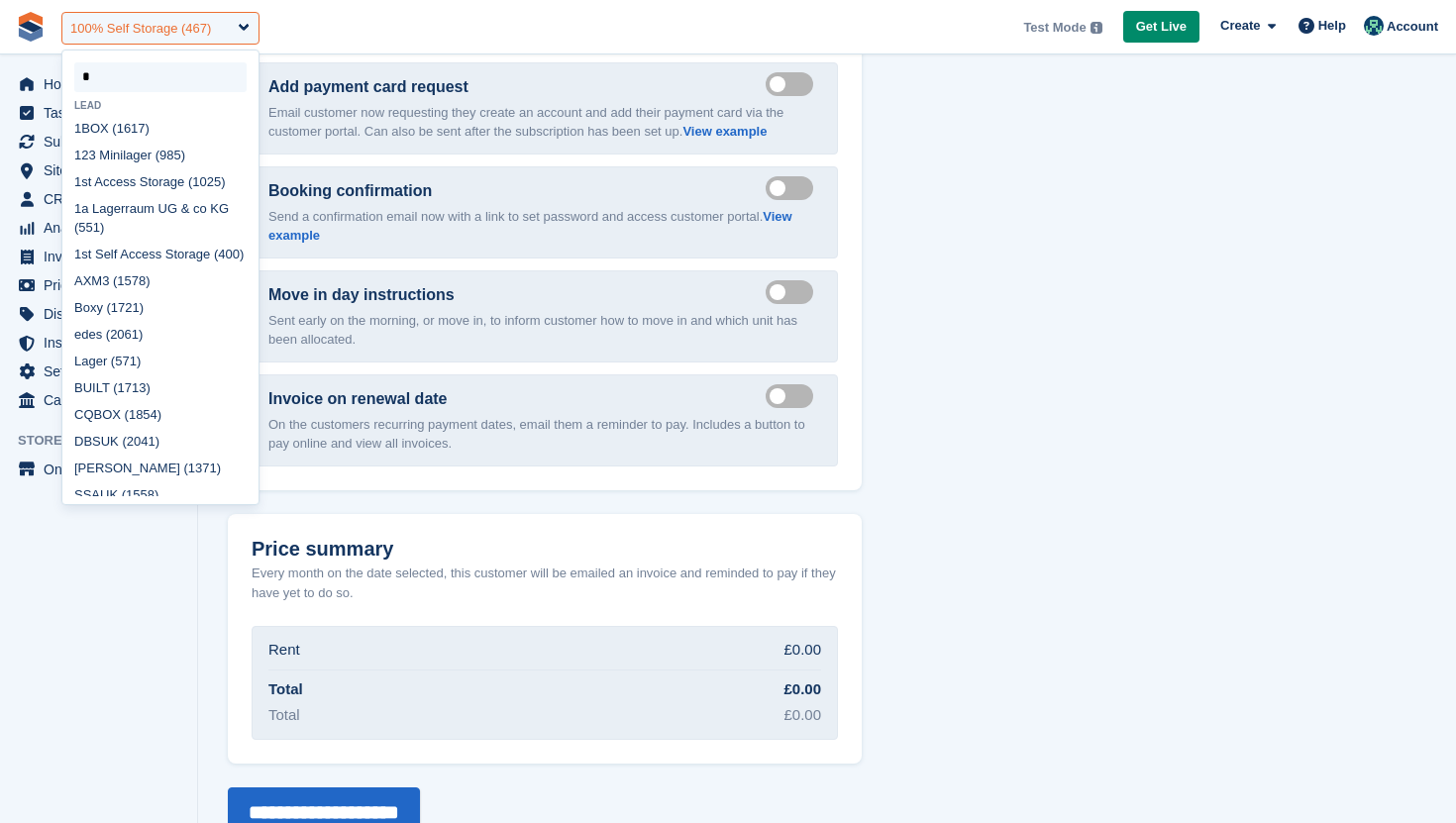 type 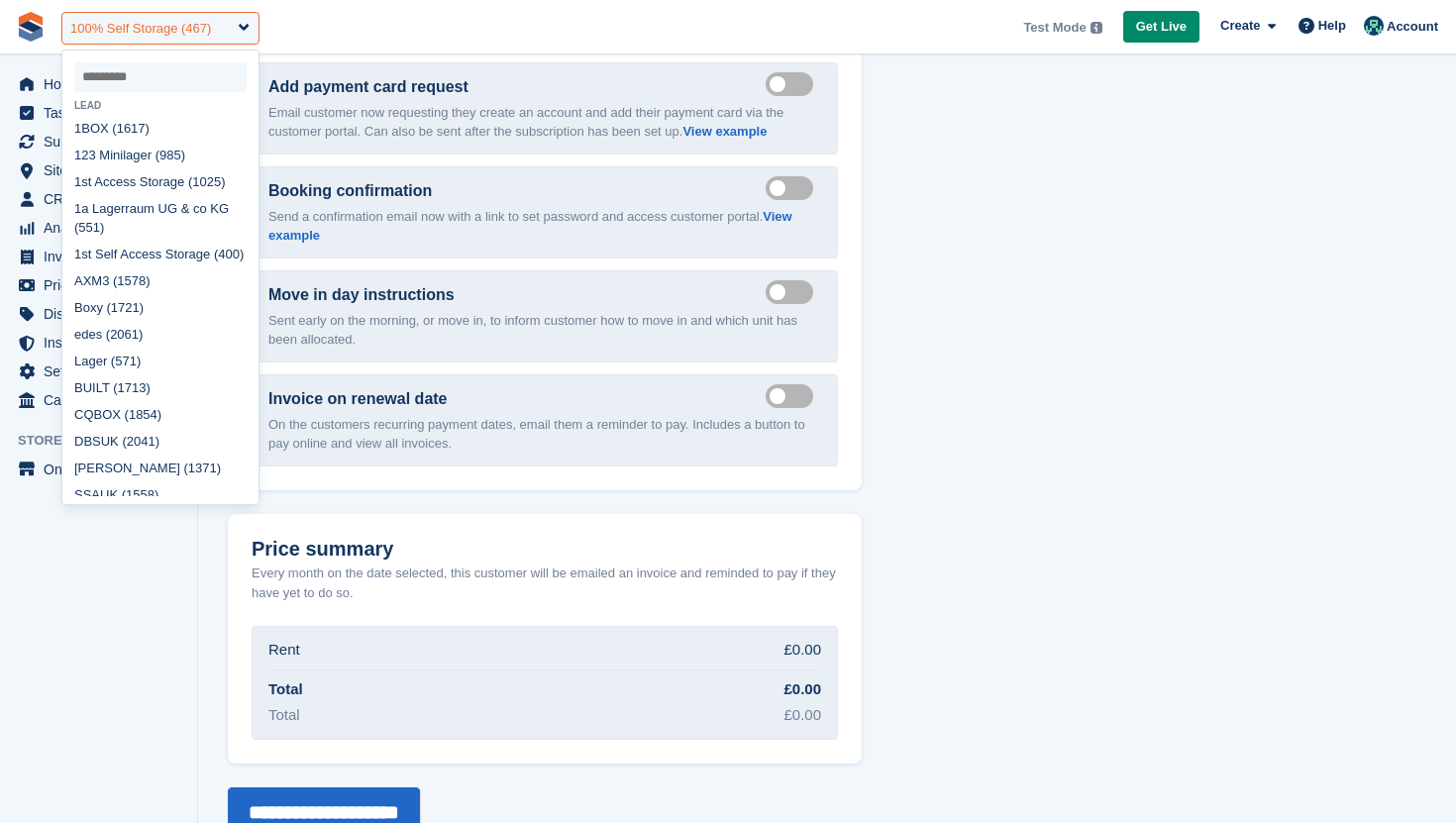 select 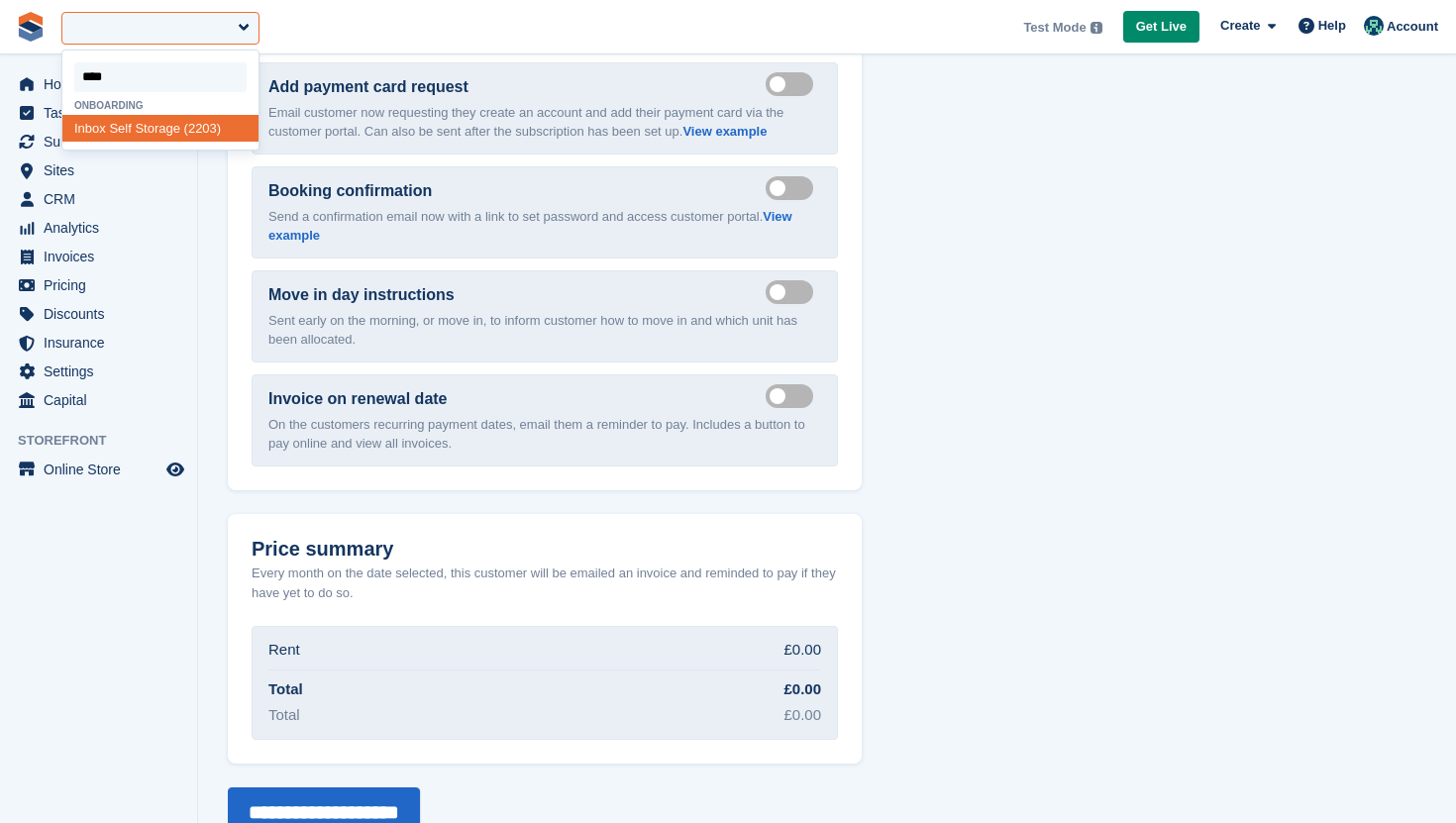 type on "*****" 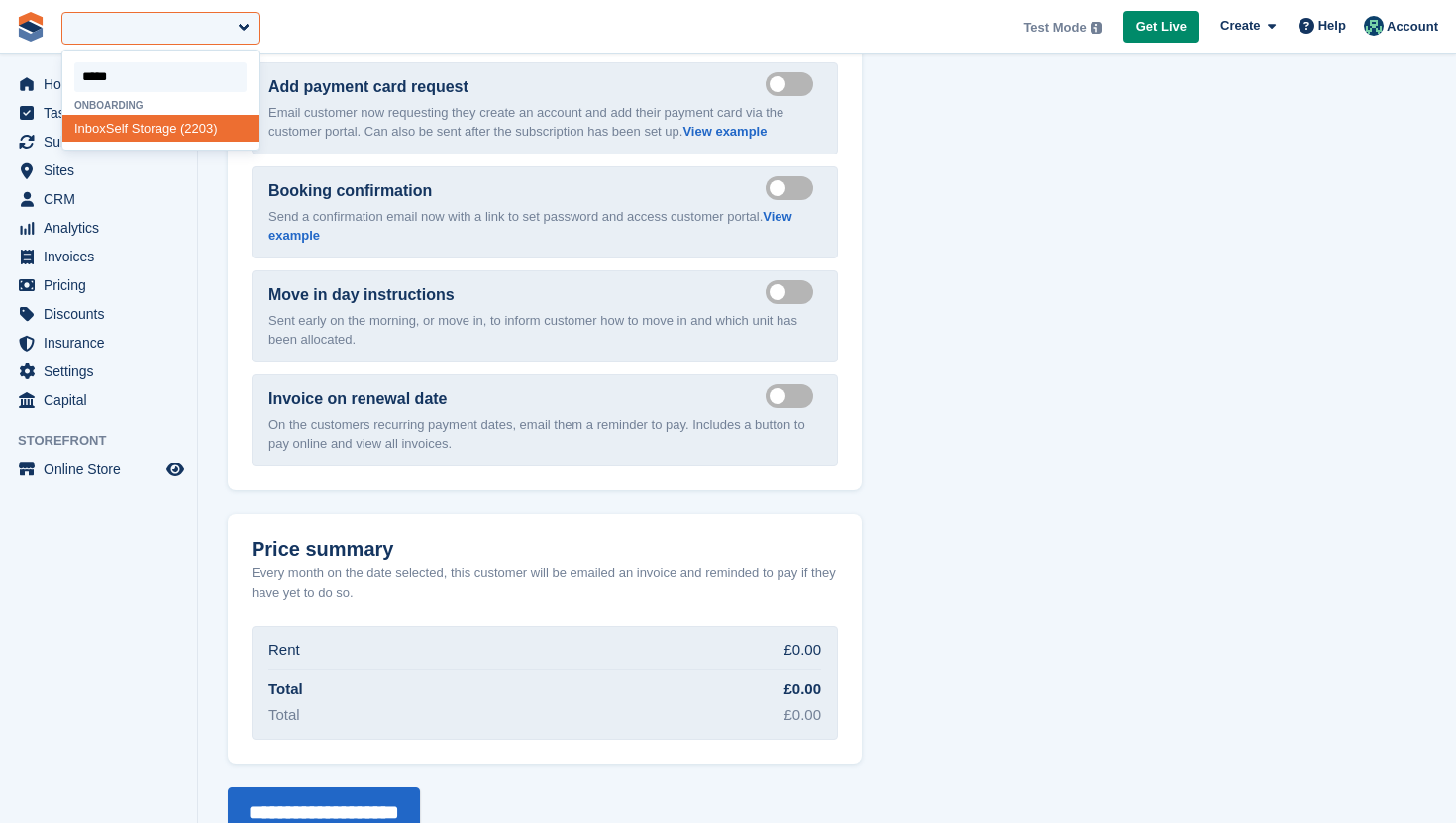 select on "****" 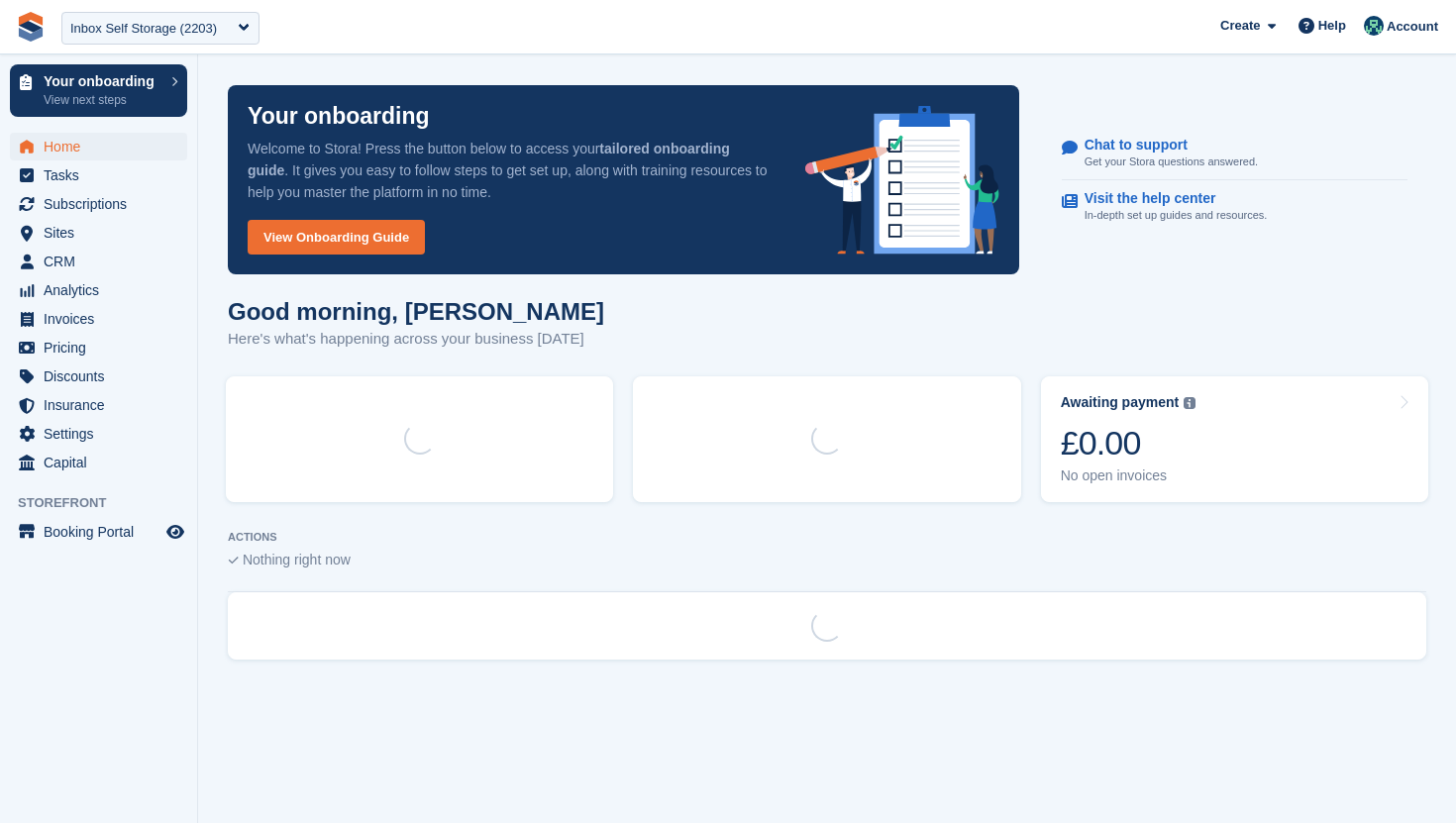 scroll, scrollTop: 0, scrollLeft: 0, axis: both 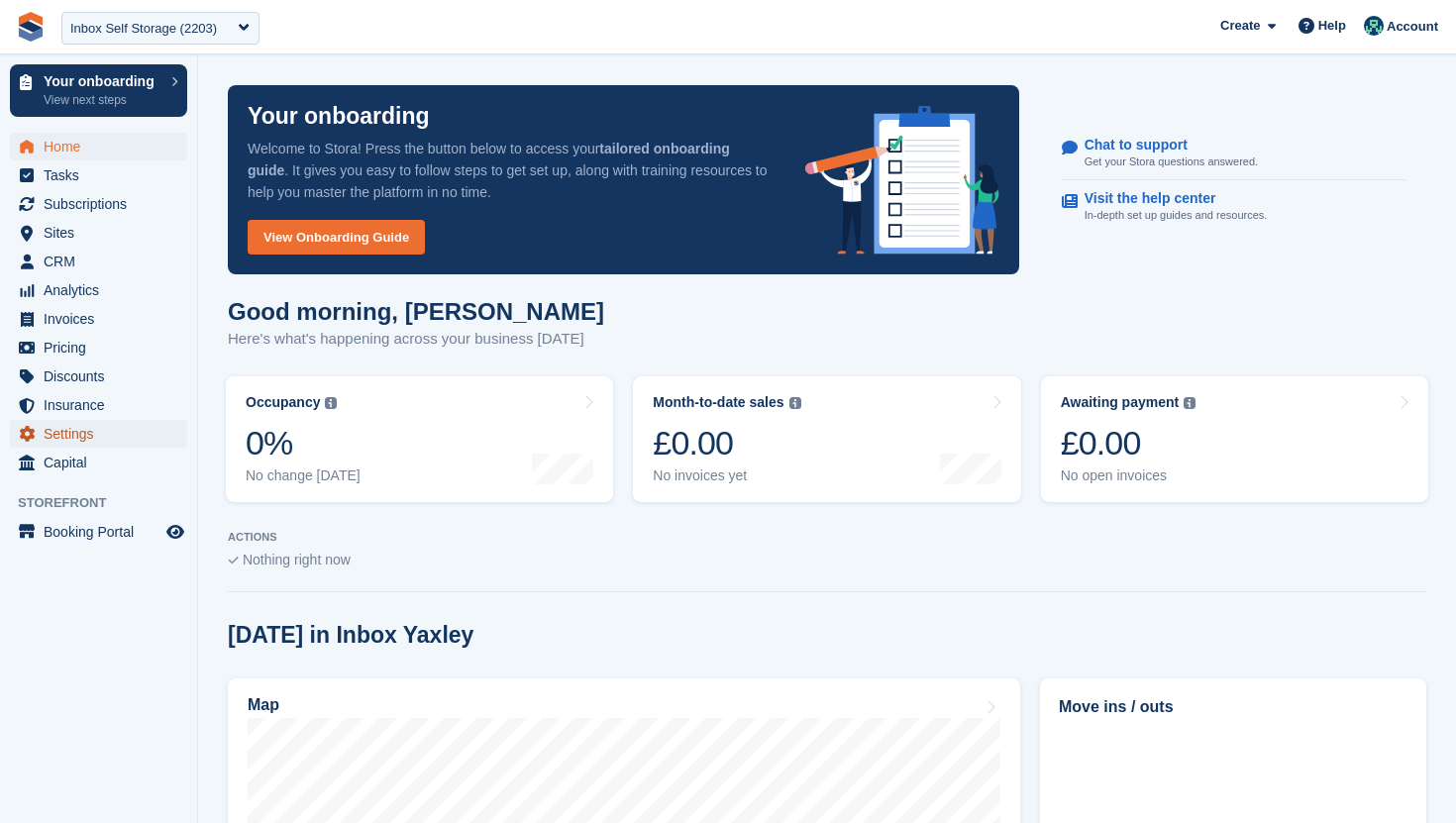 click on "Settings" at bounding box center [103, 434] 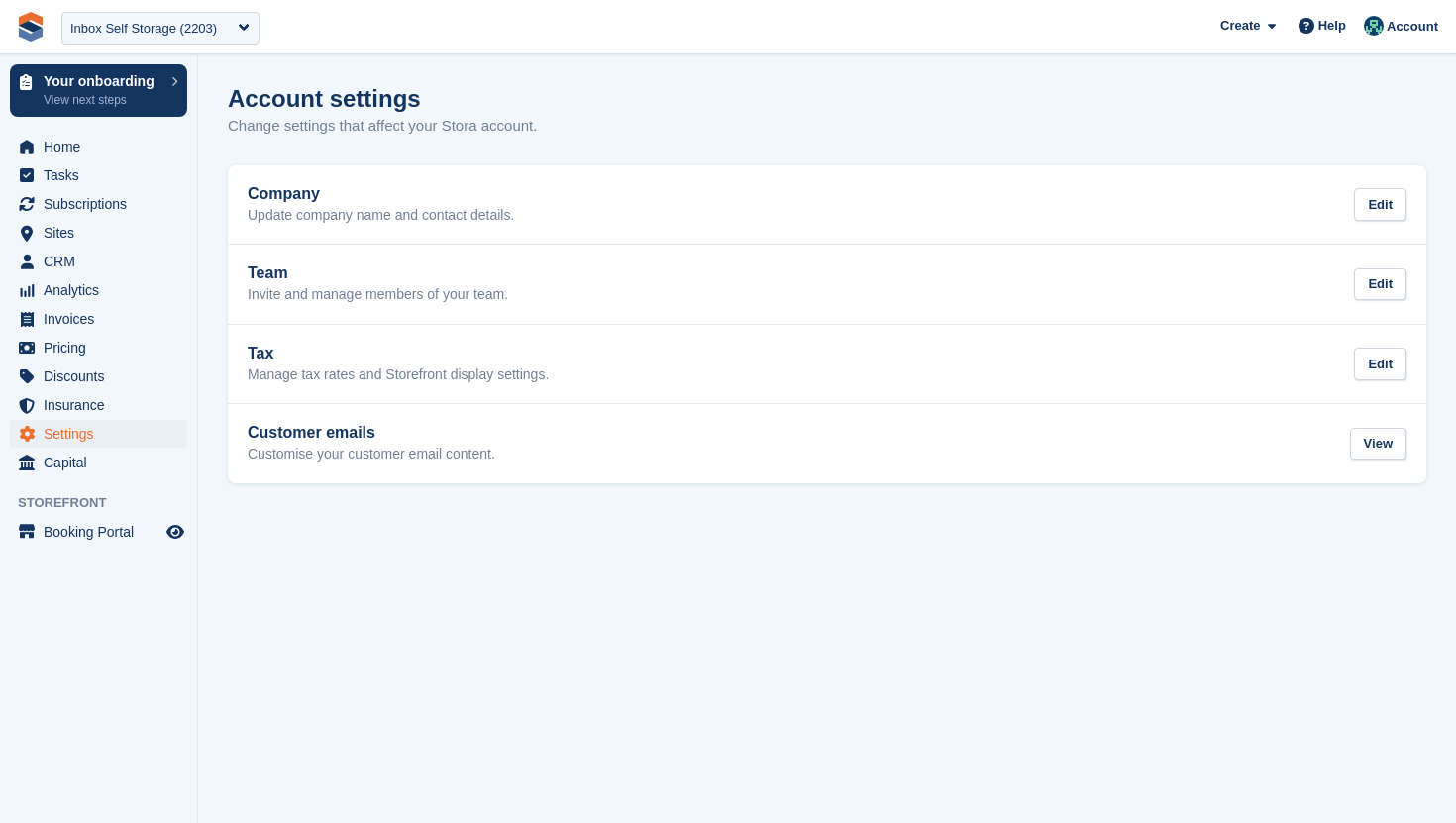 scroll, scrollTop: 0, scrollLeft: 0, axis: both 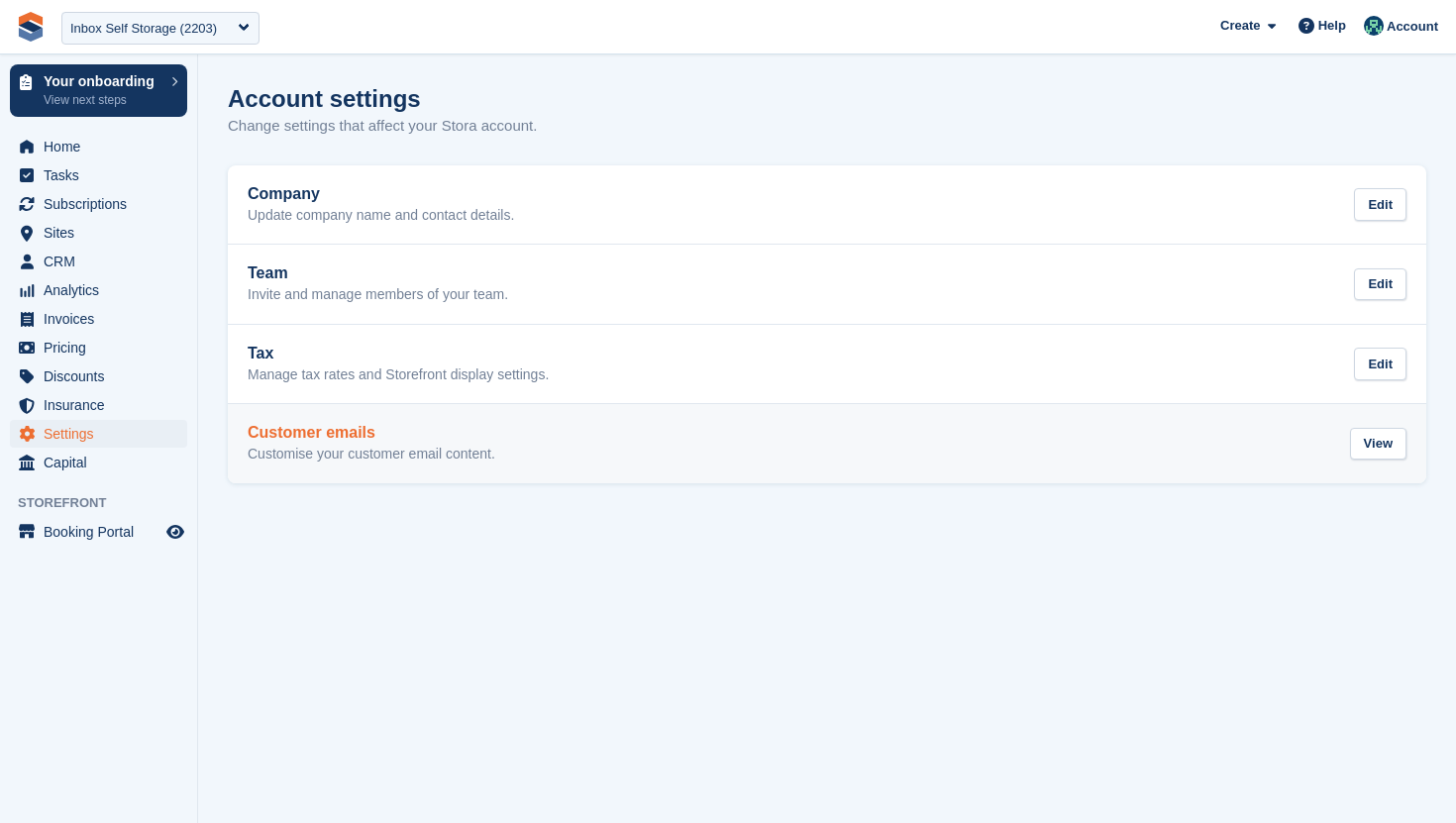 click on "Customer emails" at bounding box center [371, 433] 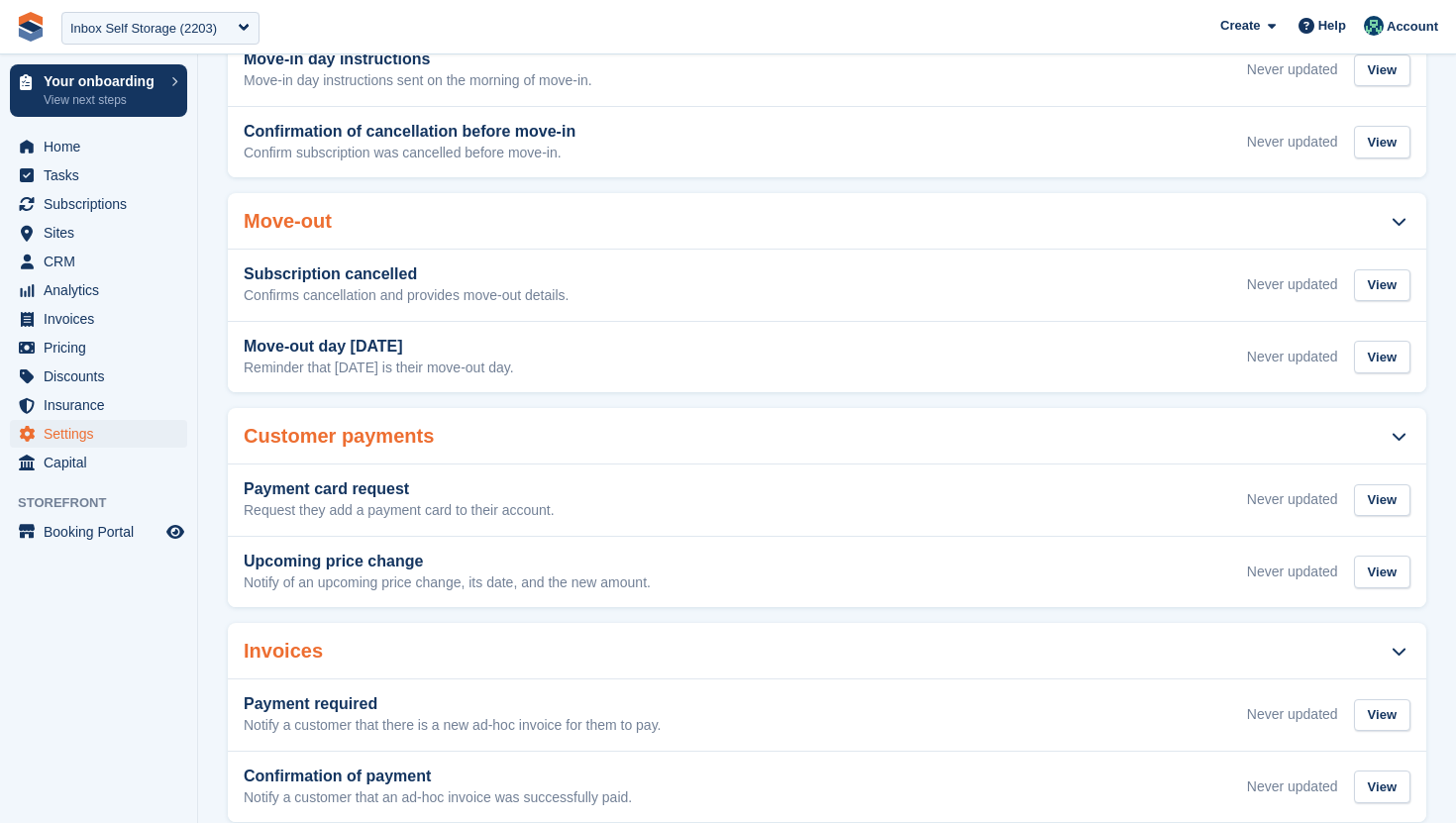 scroll, scrollTop: 589, scrollLeft: 0, axis: vertical 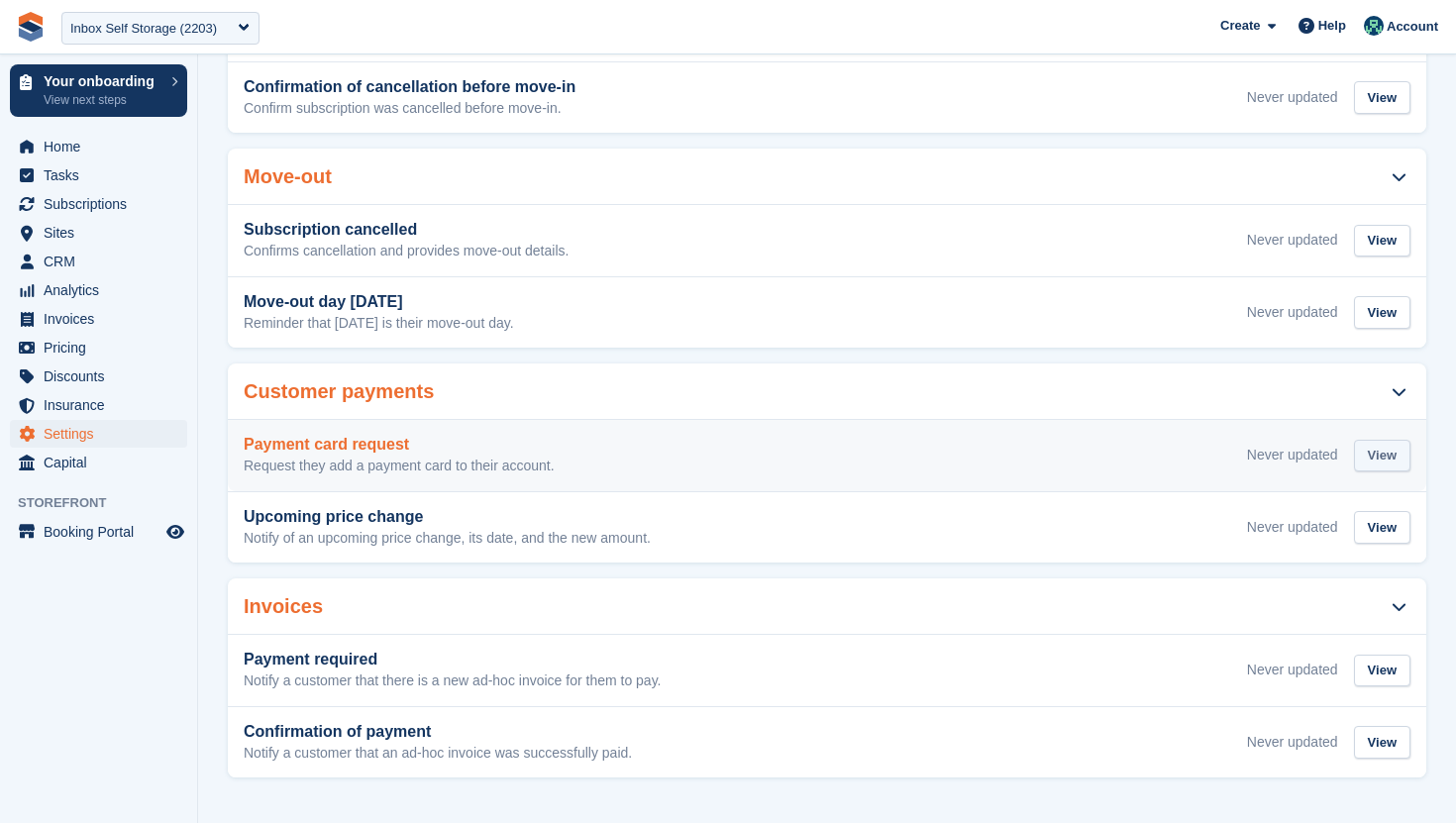 click on "View" at bounding box center [1382, 456] 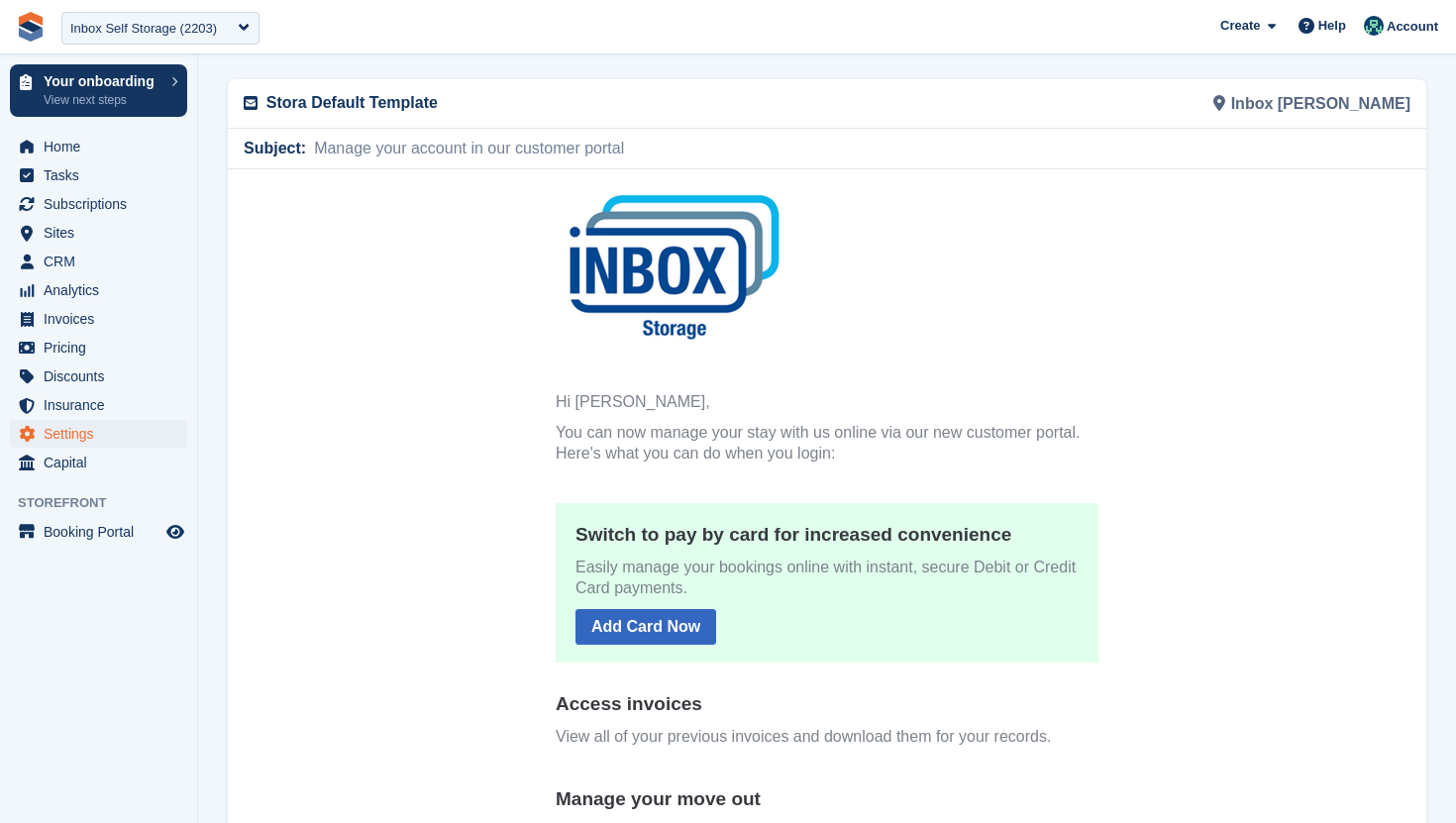 scroll, scrollTop: 0, scrollLeft: 0, axis: both 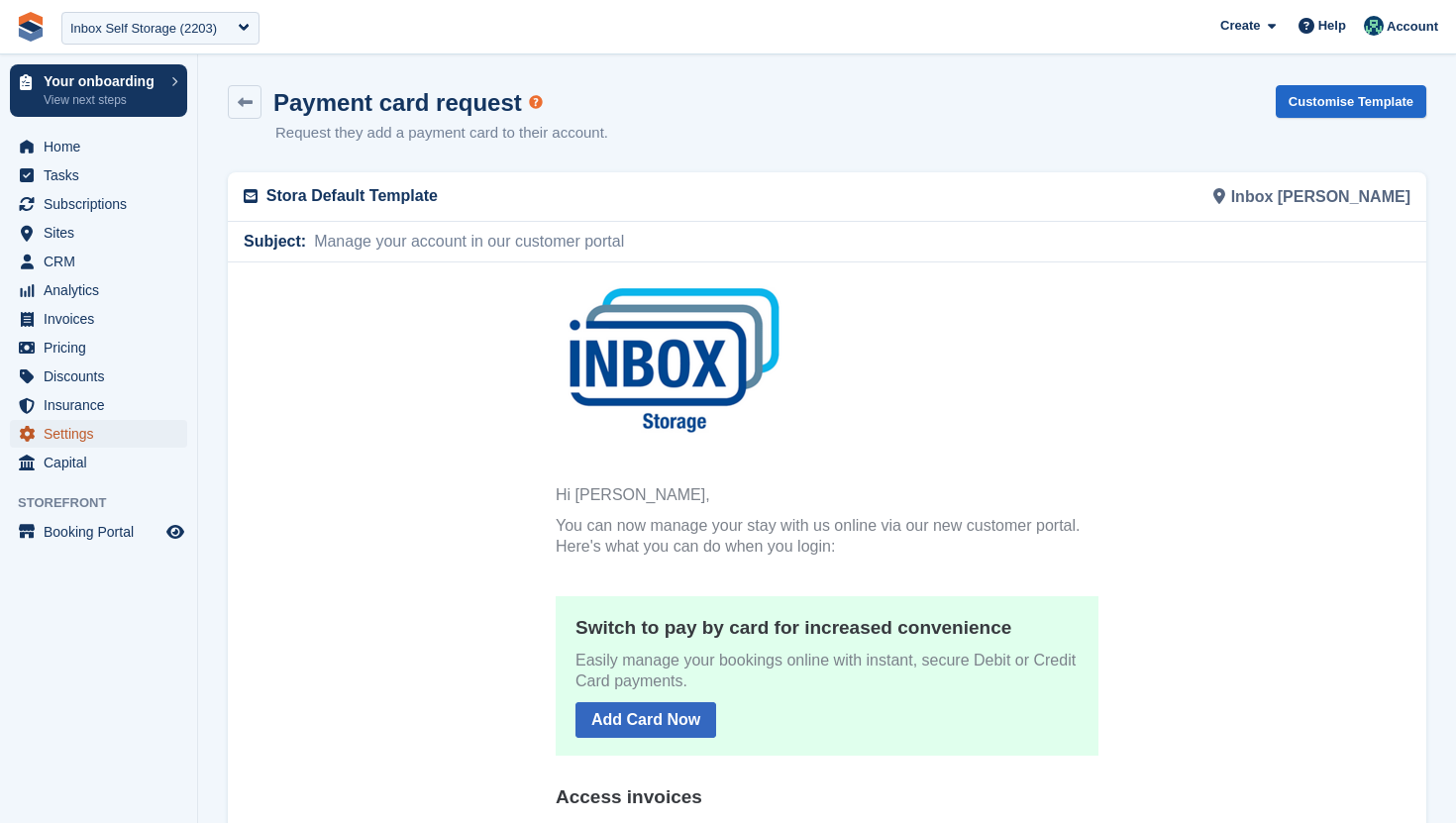 click on "Settings" at bounding box center [103, 434] 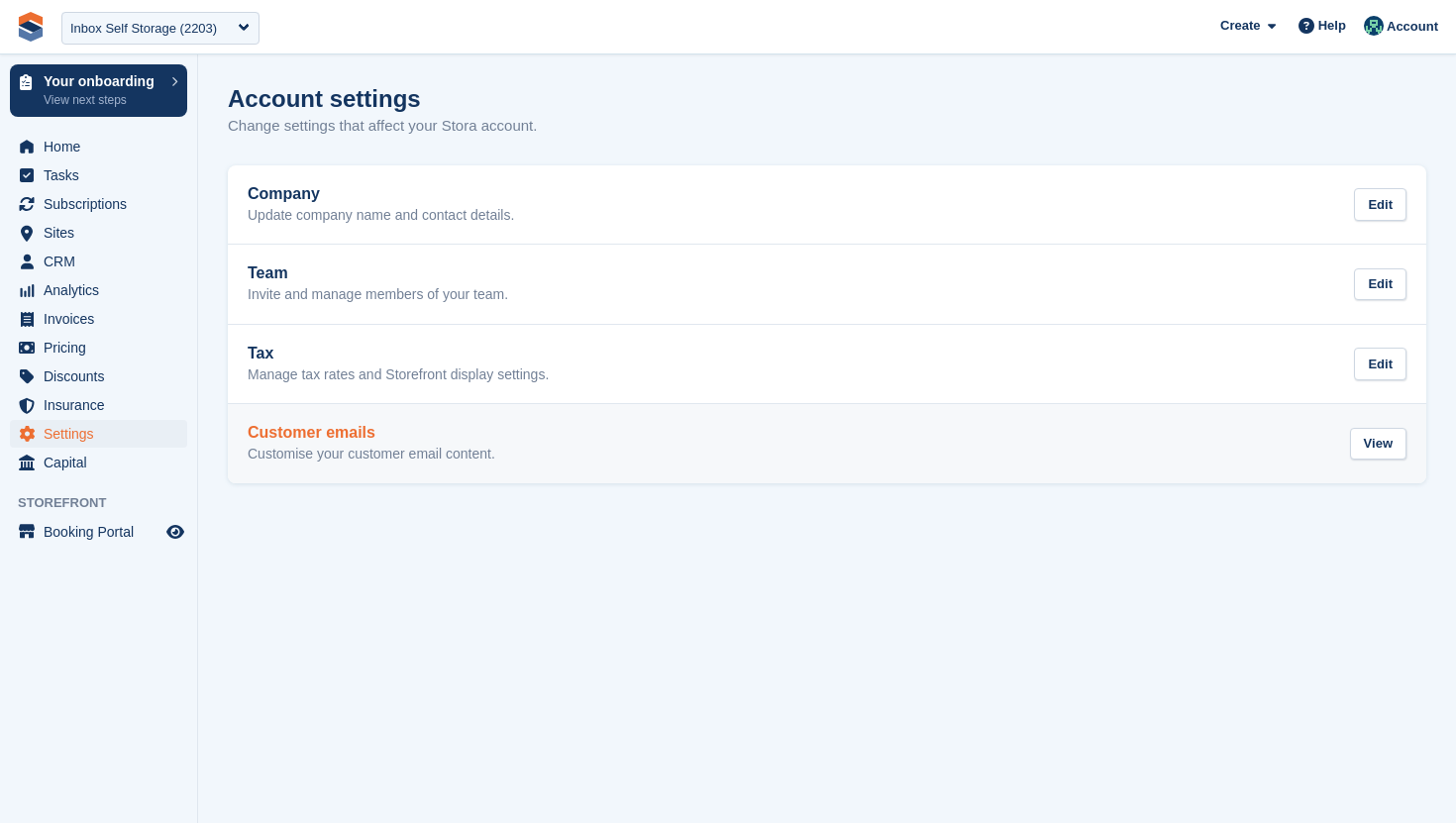click on "Customer emails" at bounding box center [371, 433] 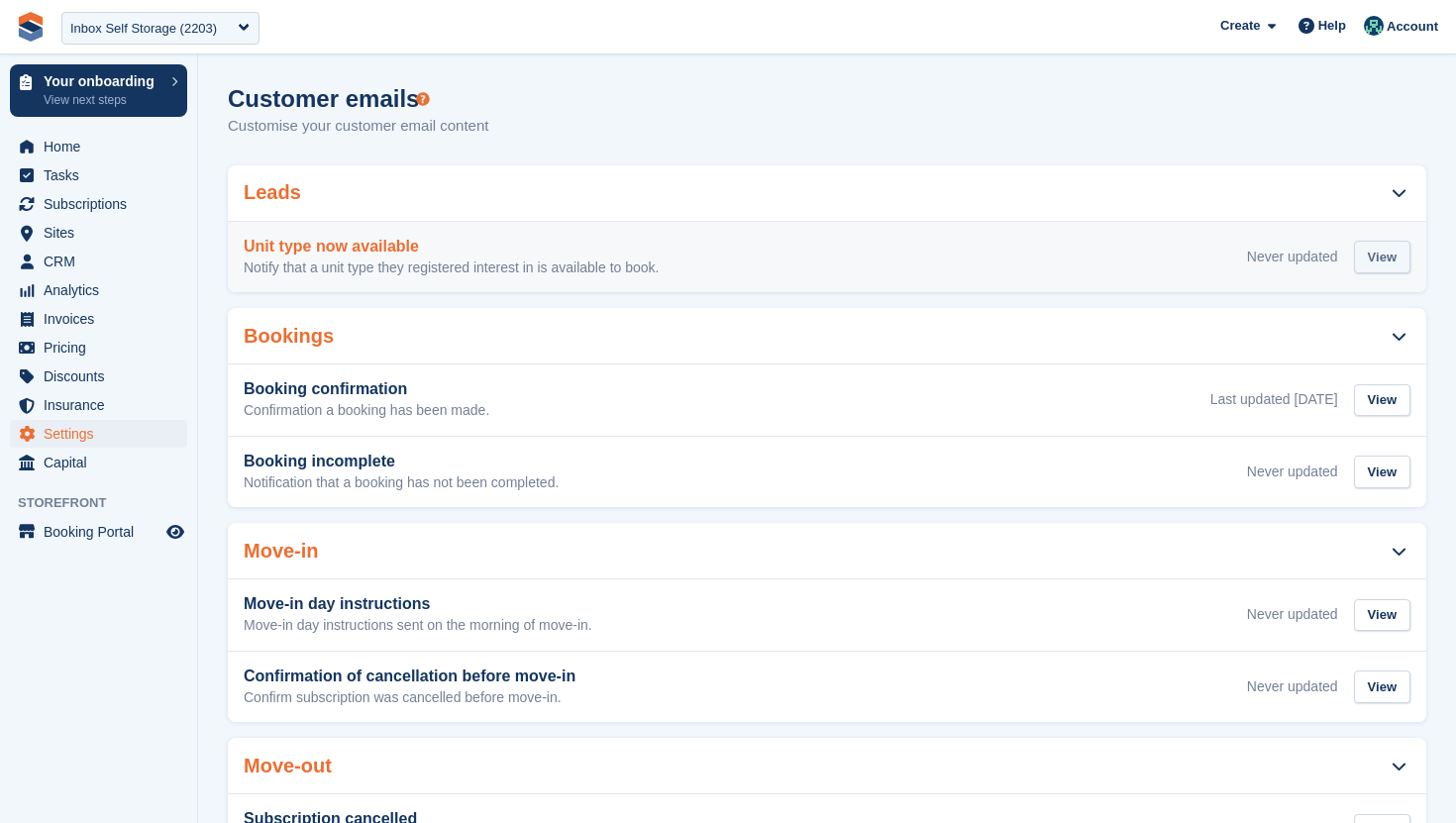 click on "View" at bounding box center (1382, 257) 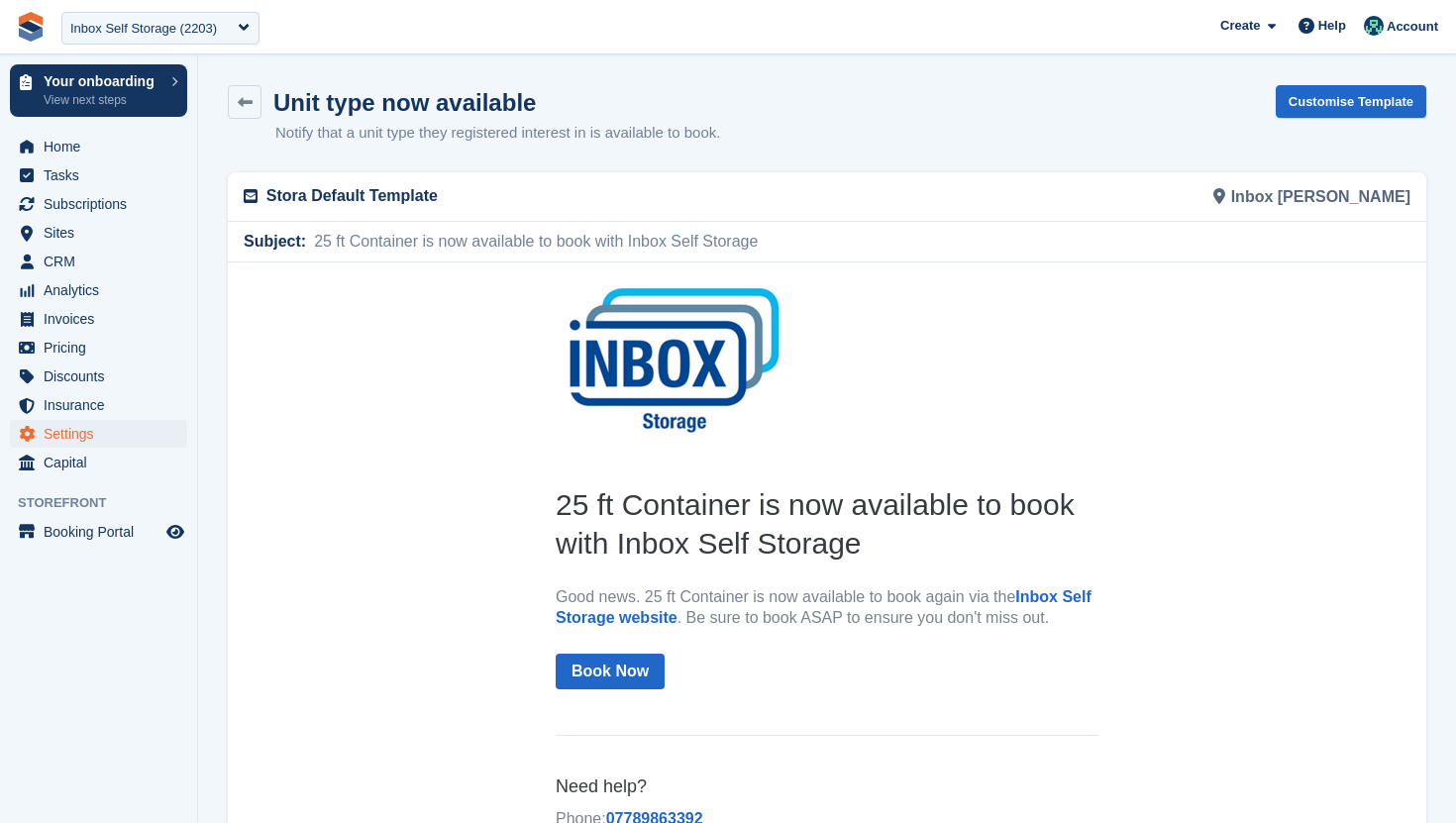 scroll, scrollTop: 0, scrollLeft: 0, axis: both 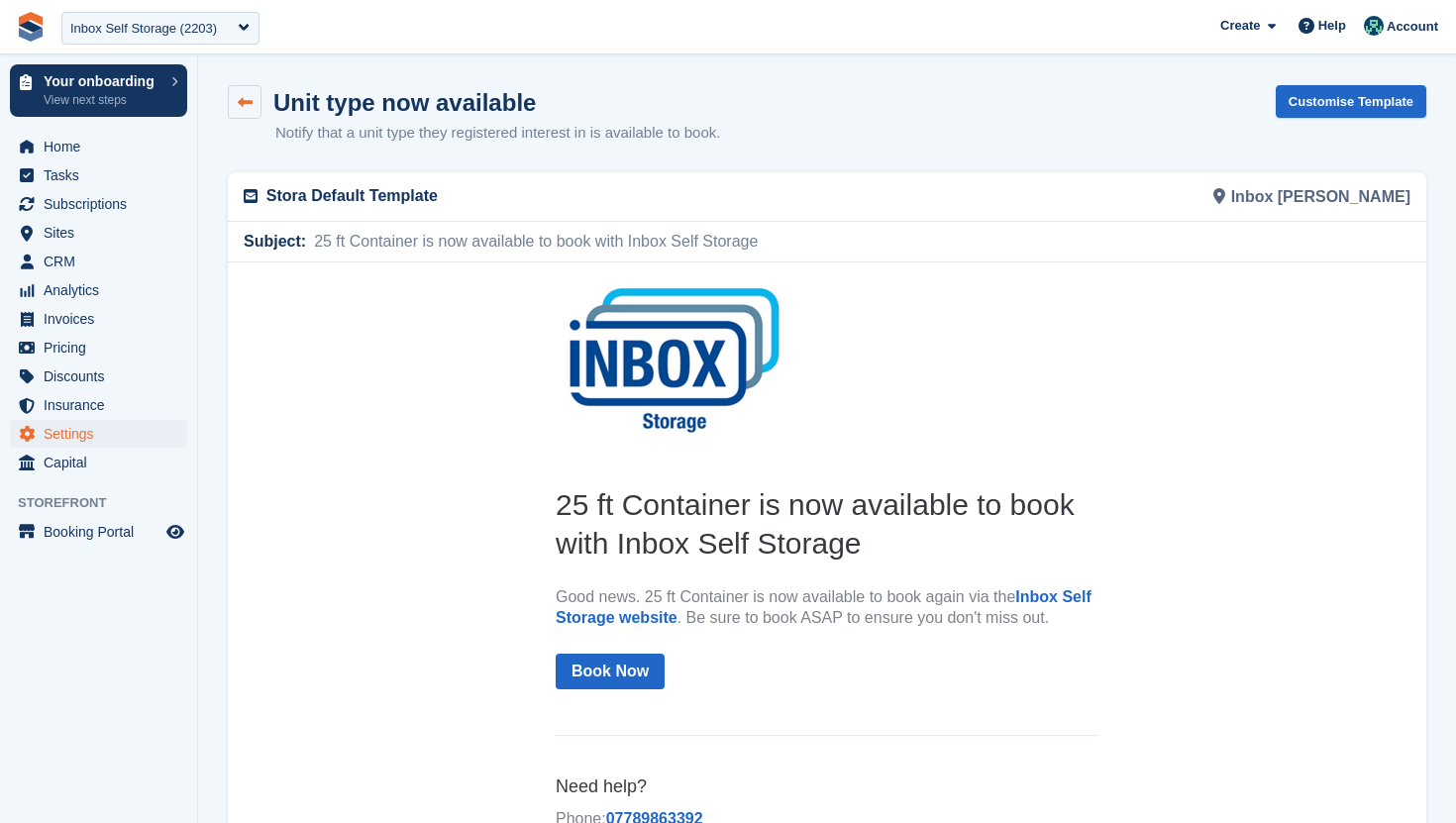 click at bounding box center [245, 102] 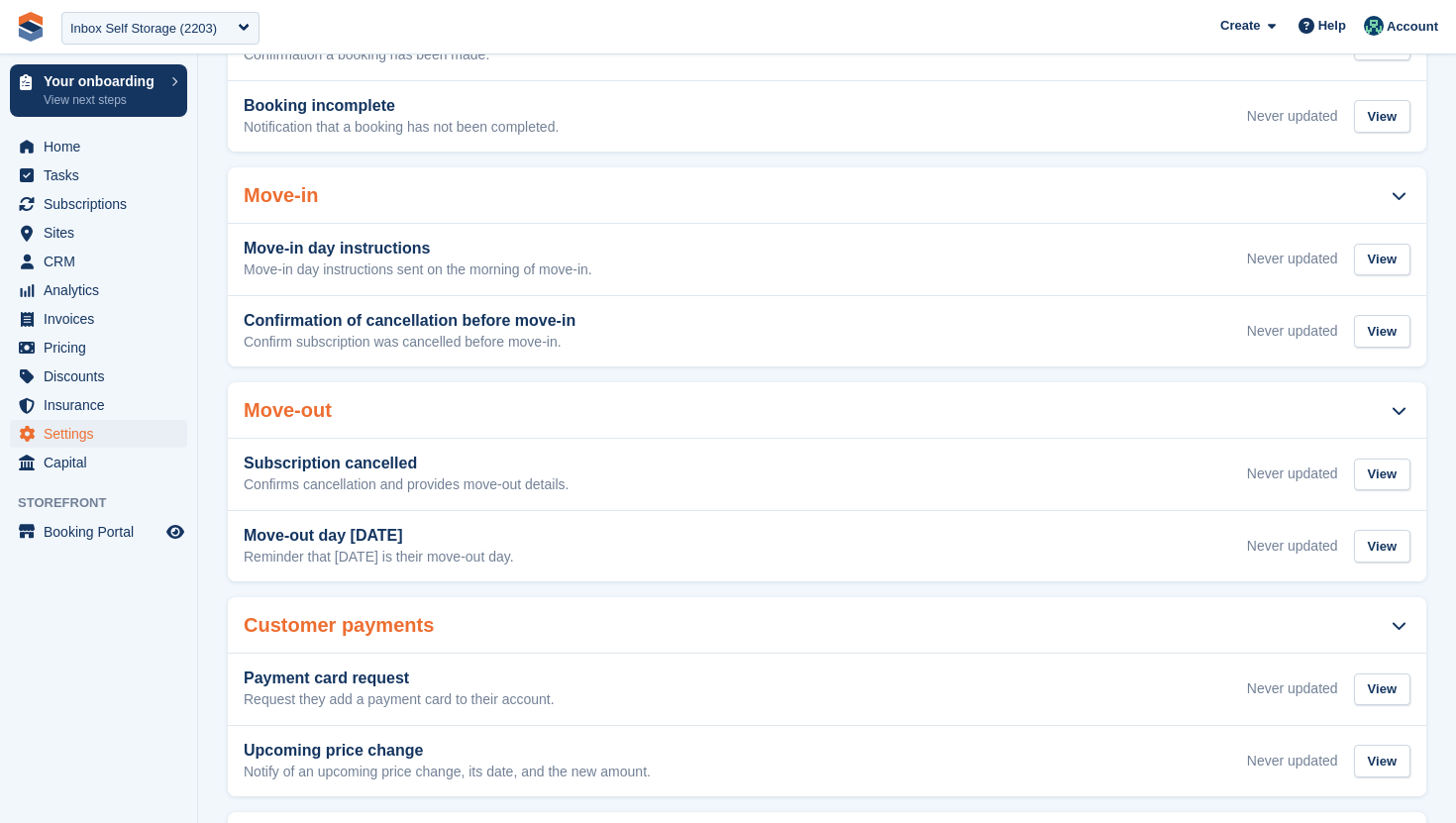 scroll, scrollTop: 357, scrollLeft: 0, axis: vertical 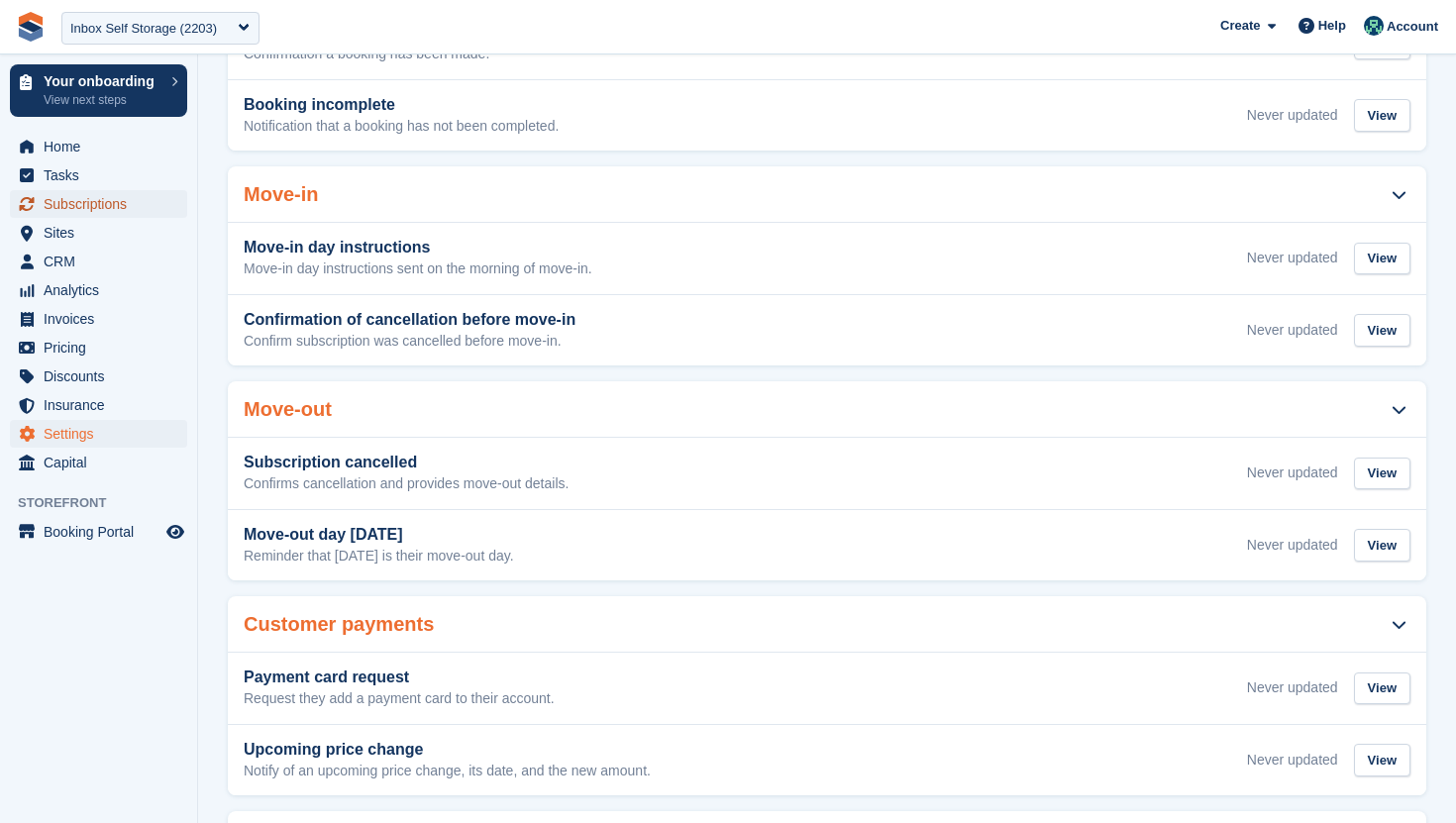 click on "Subscriptions" at bounding box center (103, 204) 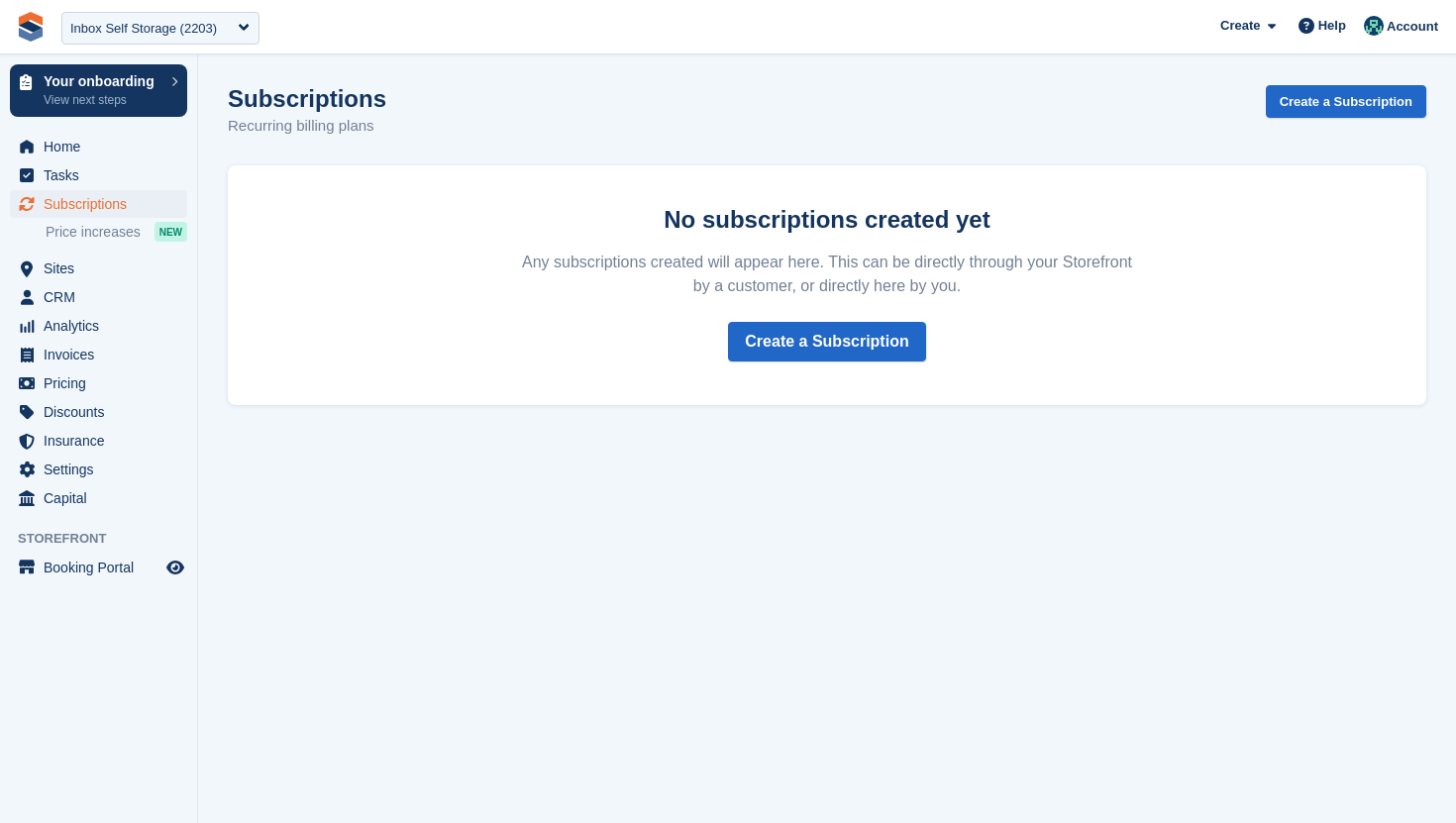 scroll, scrollTop: 0, scrollLeft: 0, axis: both 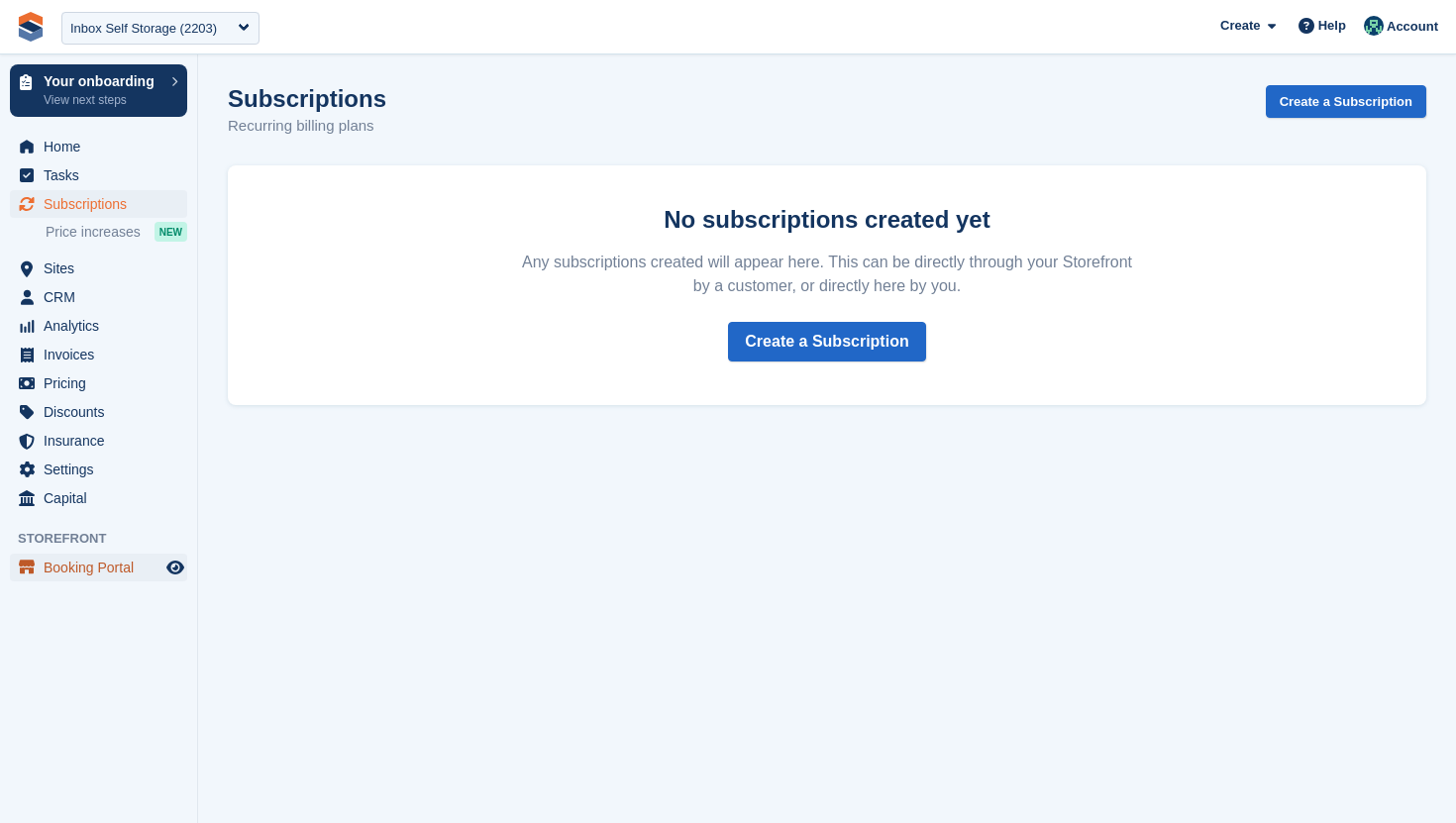 click on "Booking Portal" at bounding box center (103, 567) 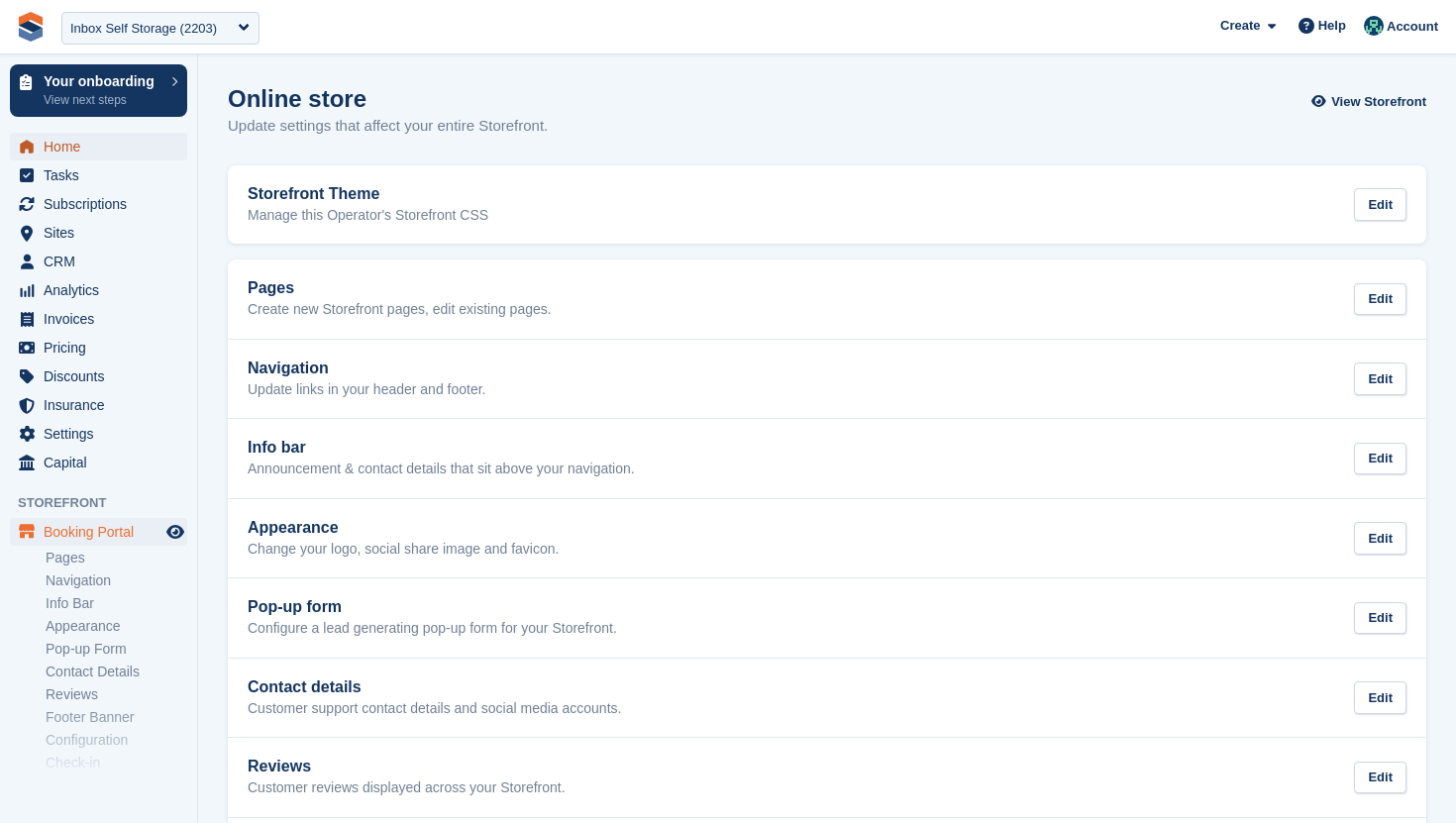 click on "Home" at bounding box center (103, 147) 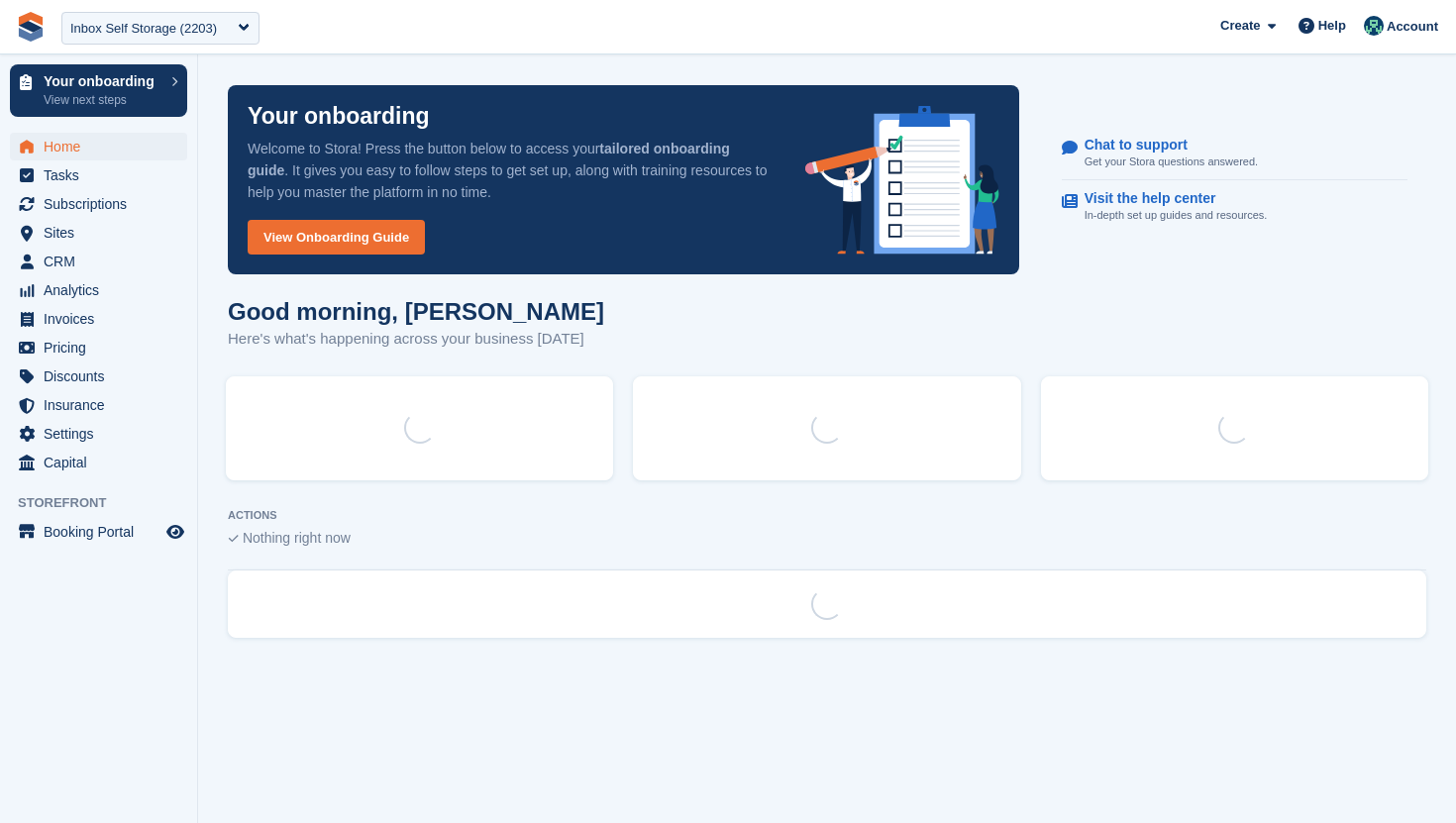 scroll, scrollTop: 0, scrollLeft: 0, axis: both 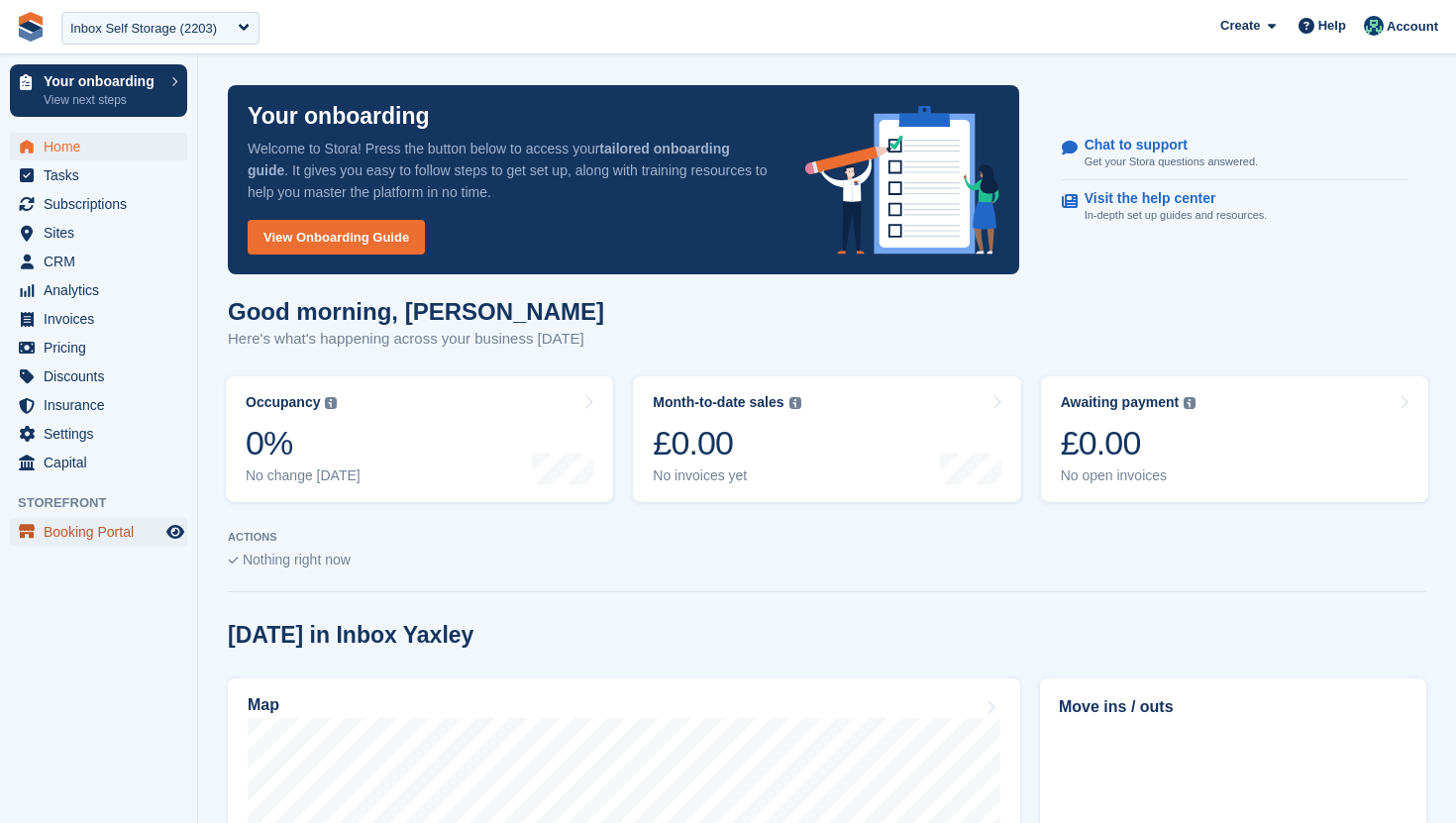 click on "Booking Portal" at bounding box center (103, 532) 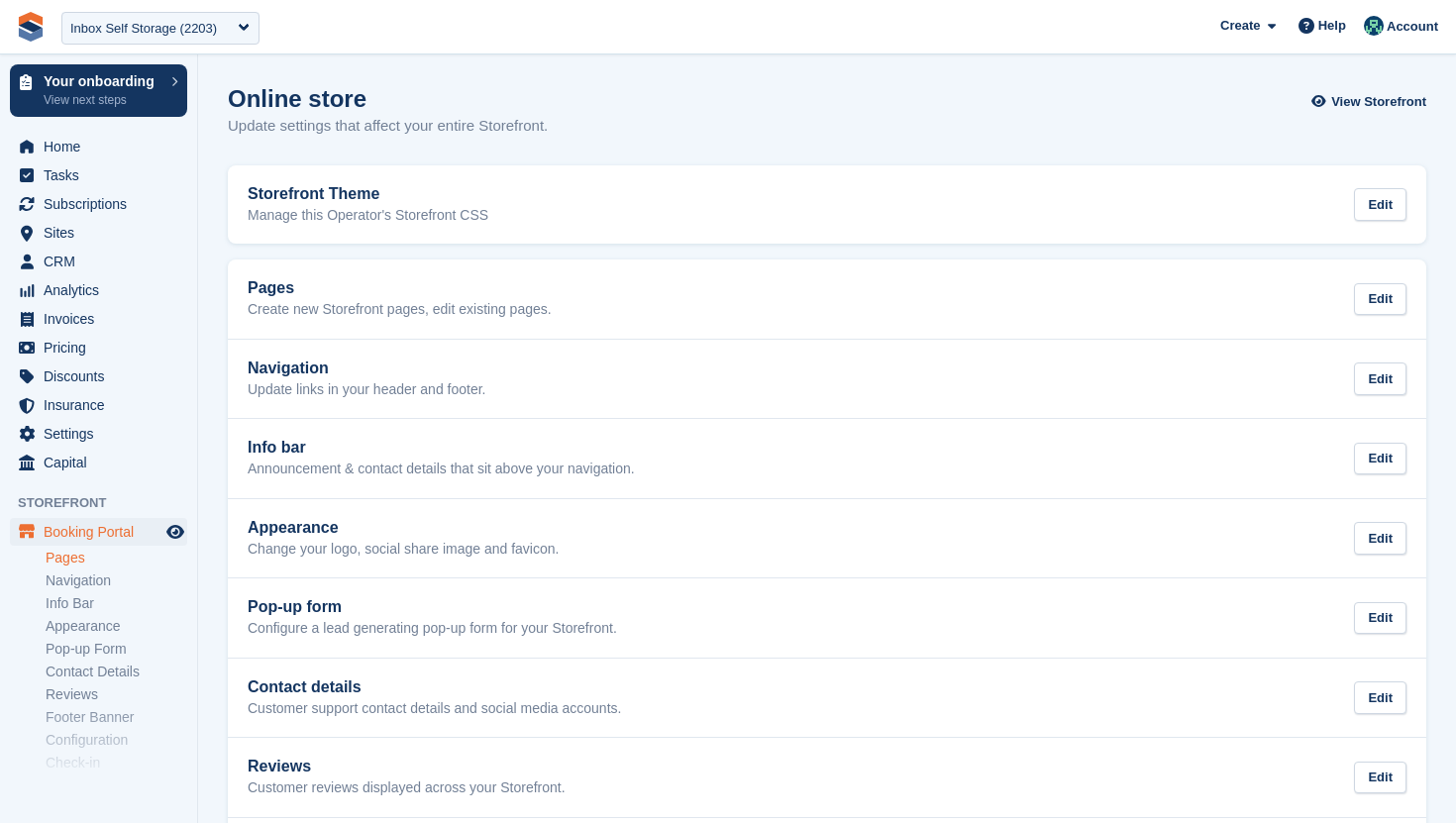 scroll, scrollTop: 0, scrollLeft: 0, axis: both 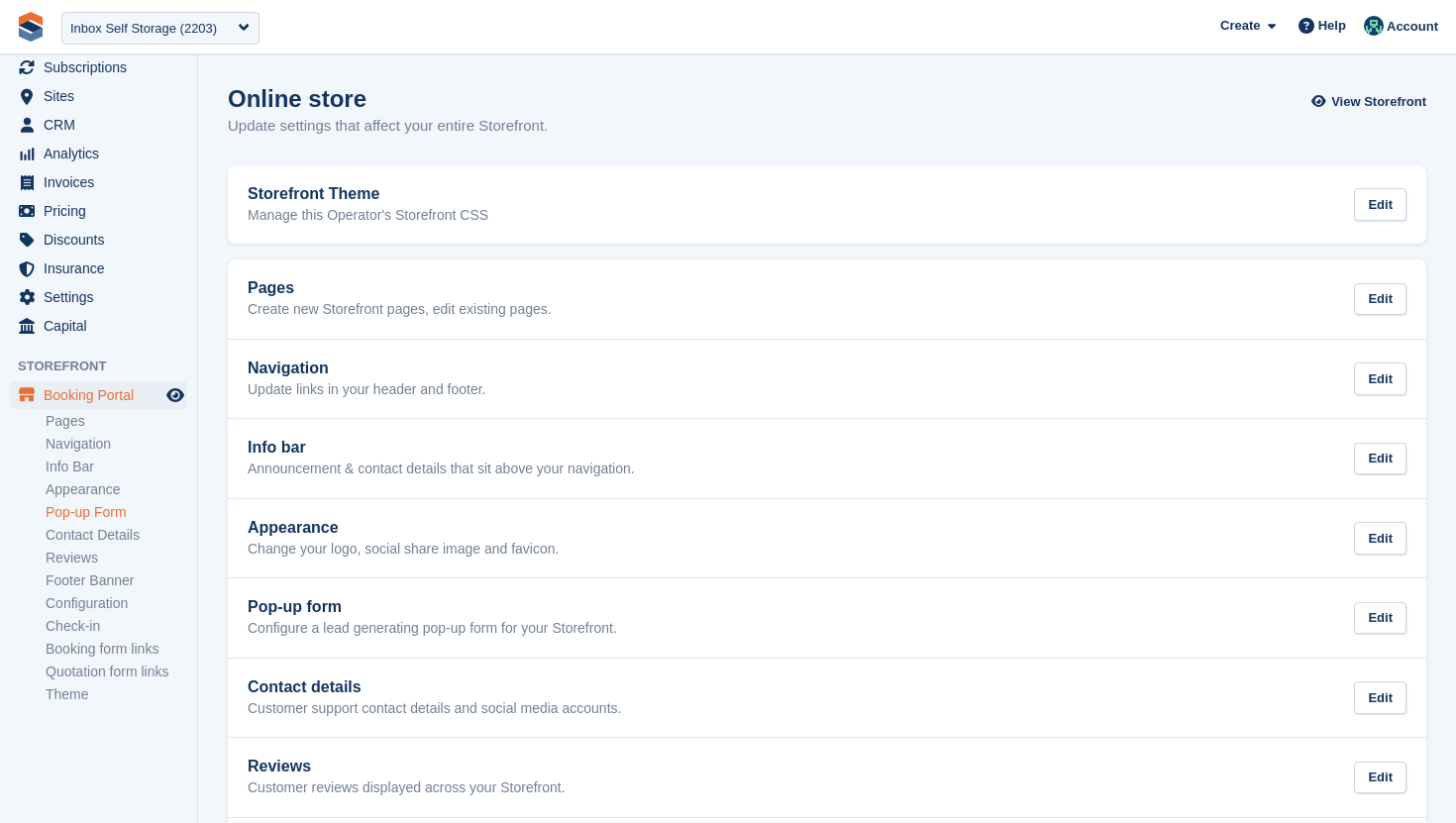 click on "Pop-up Form" at bounding box center (116, 512) 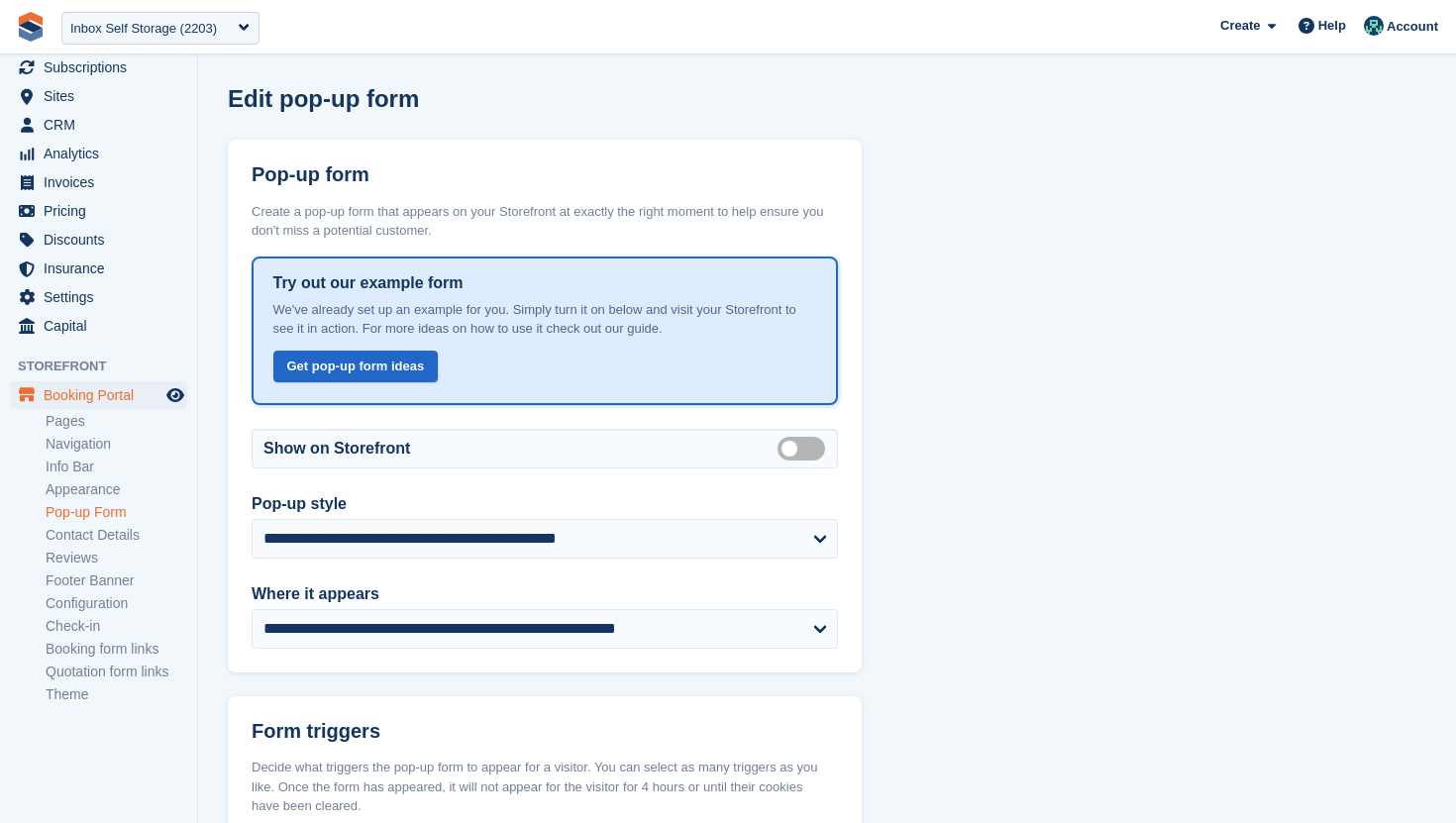 scroll, scrollTop: 0, scrollLeft: 0, axis: both 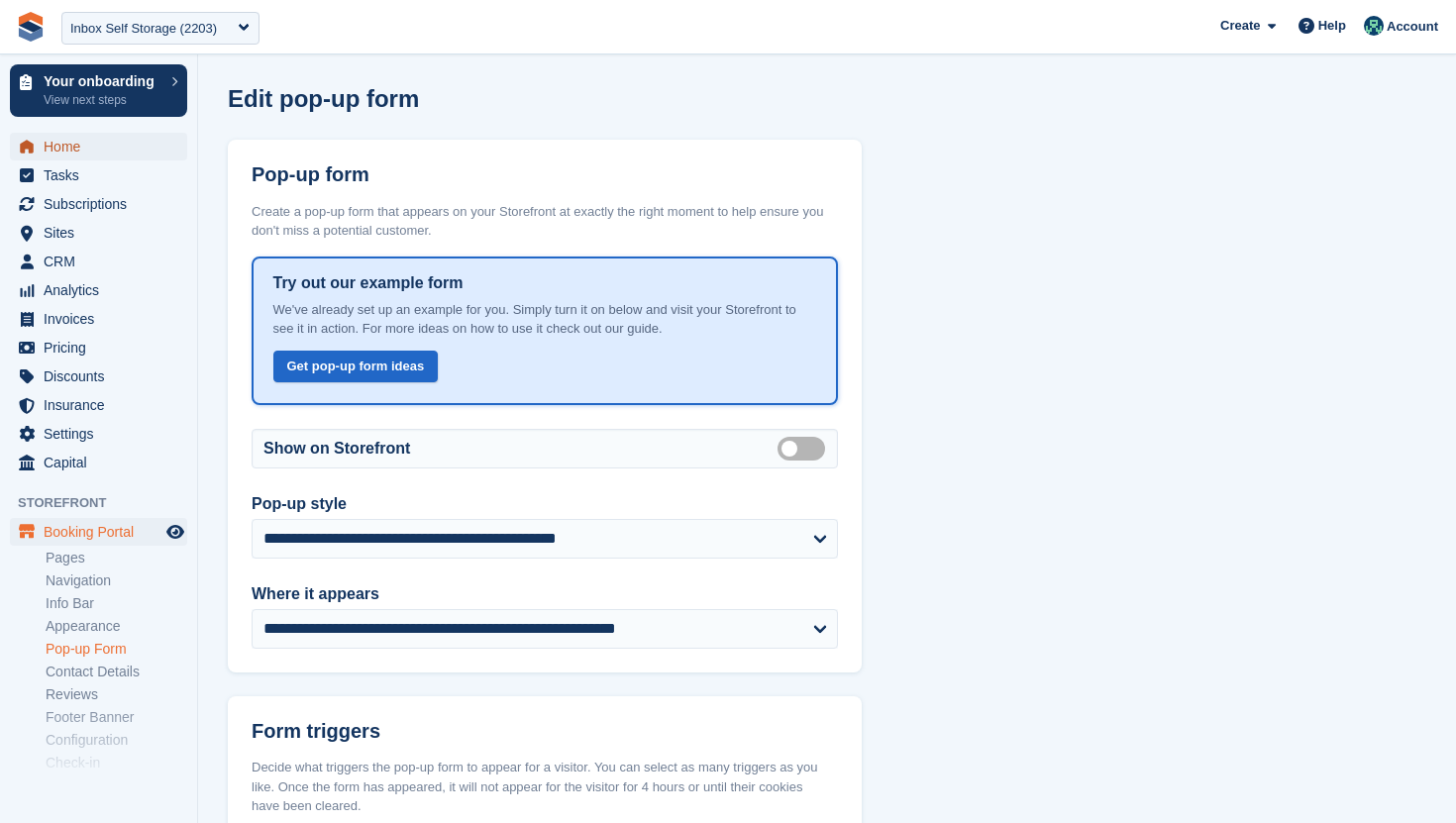 click on "Home" at bounding box center (103, 147) 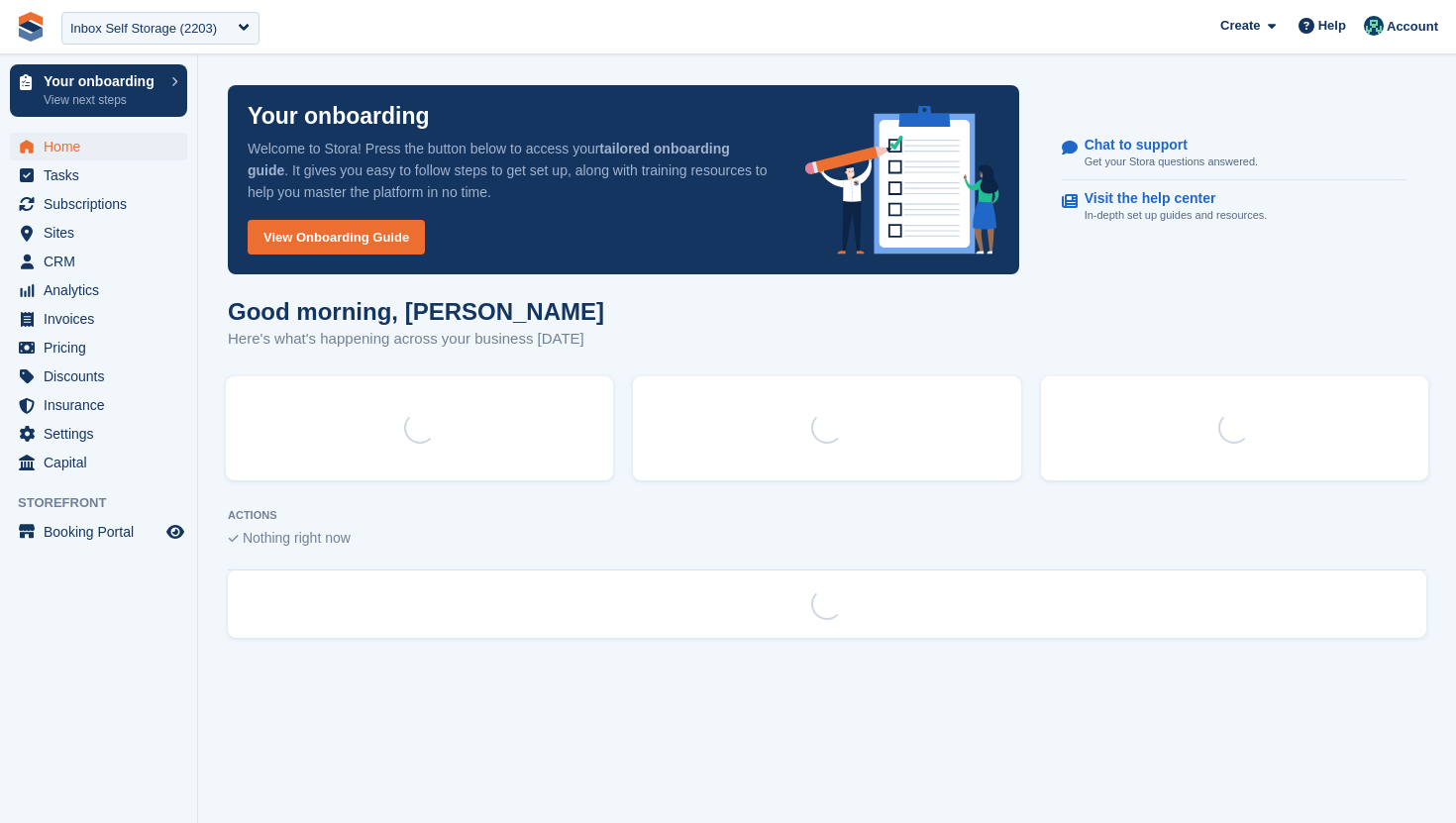 scroll, scrollTop: 0, scrollLeft: 0, axis: both 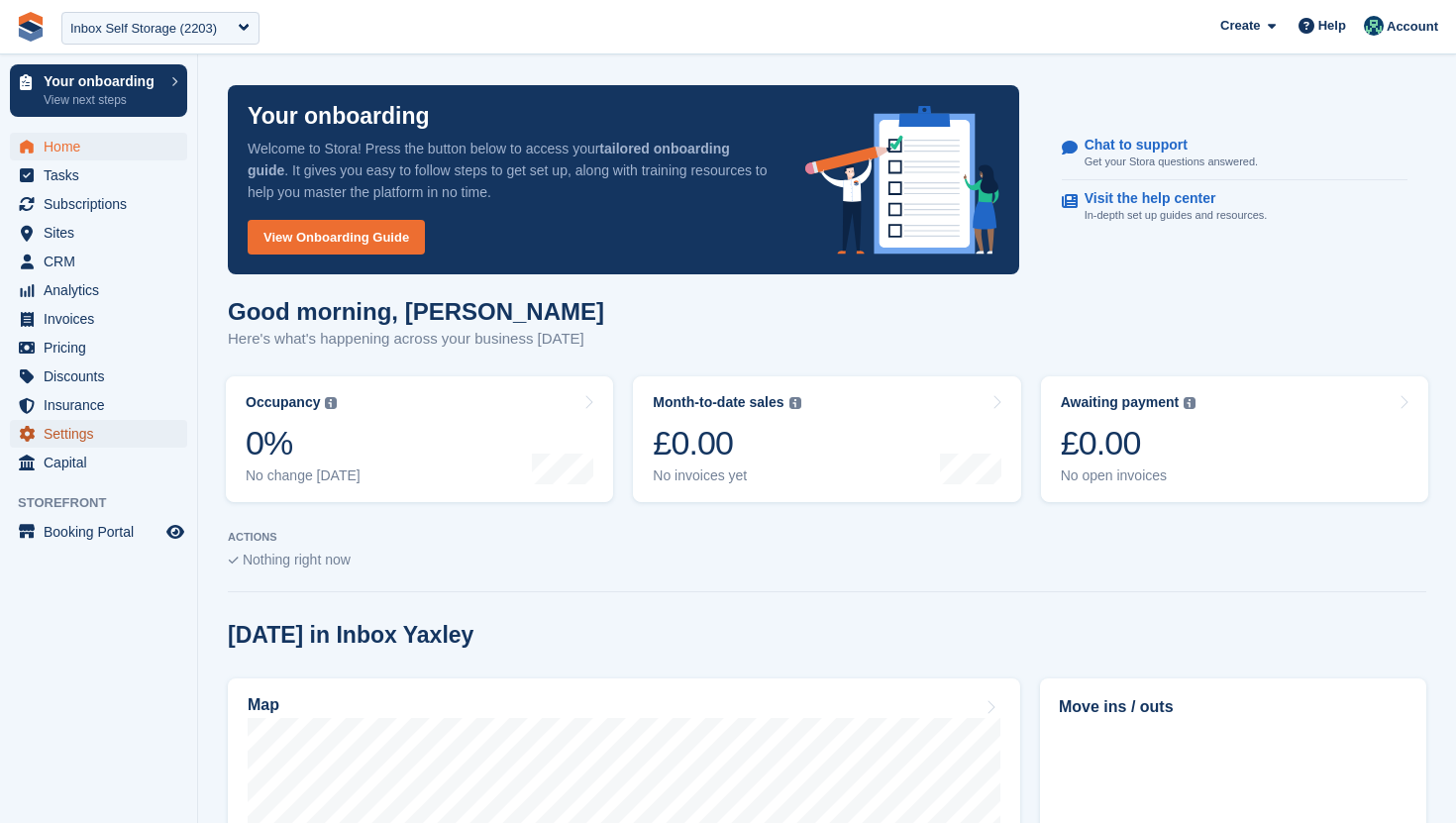 click on "Settings" at bounding box center [103, 434] 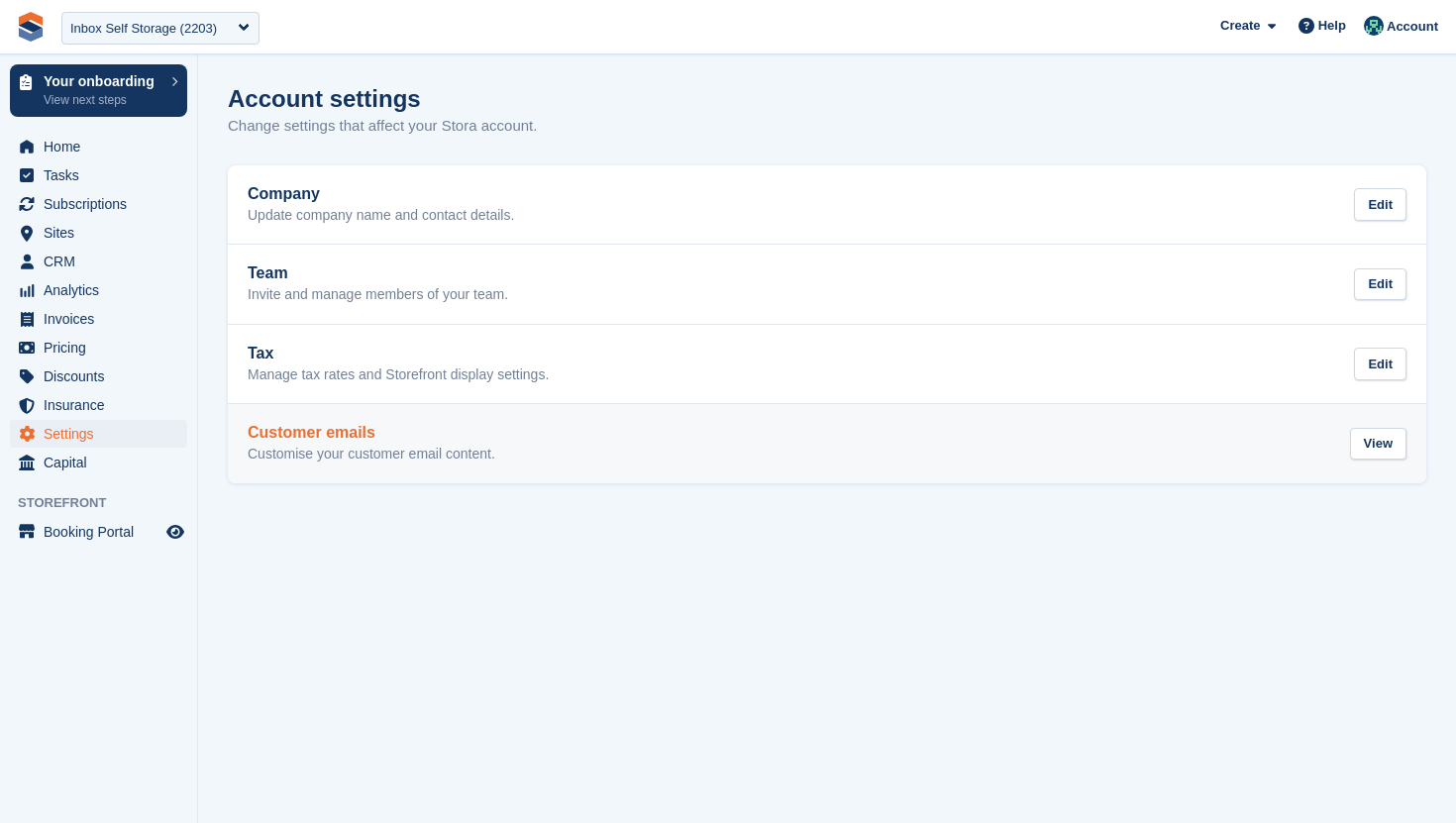 scroll, scrollTop: 0, scrollLeft: 0, axis: both 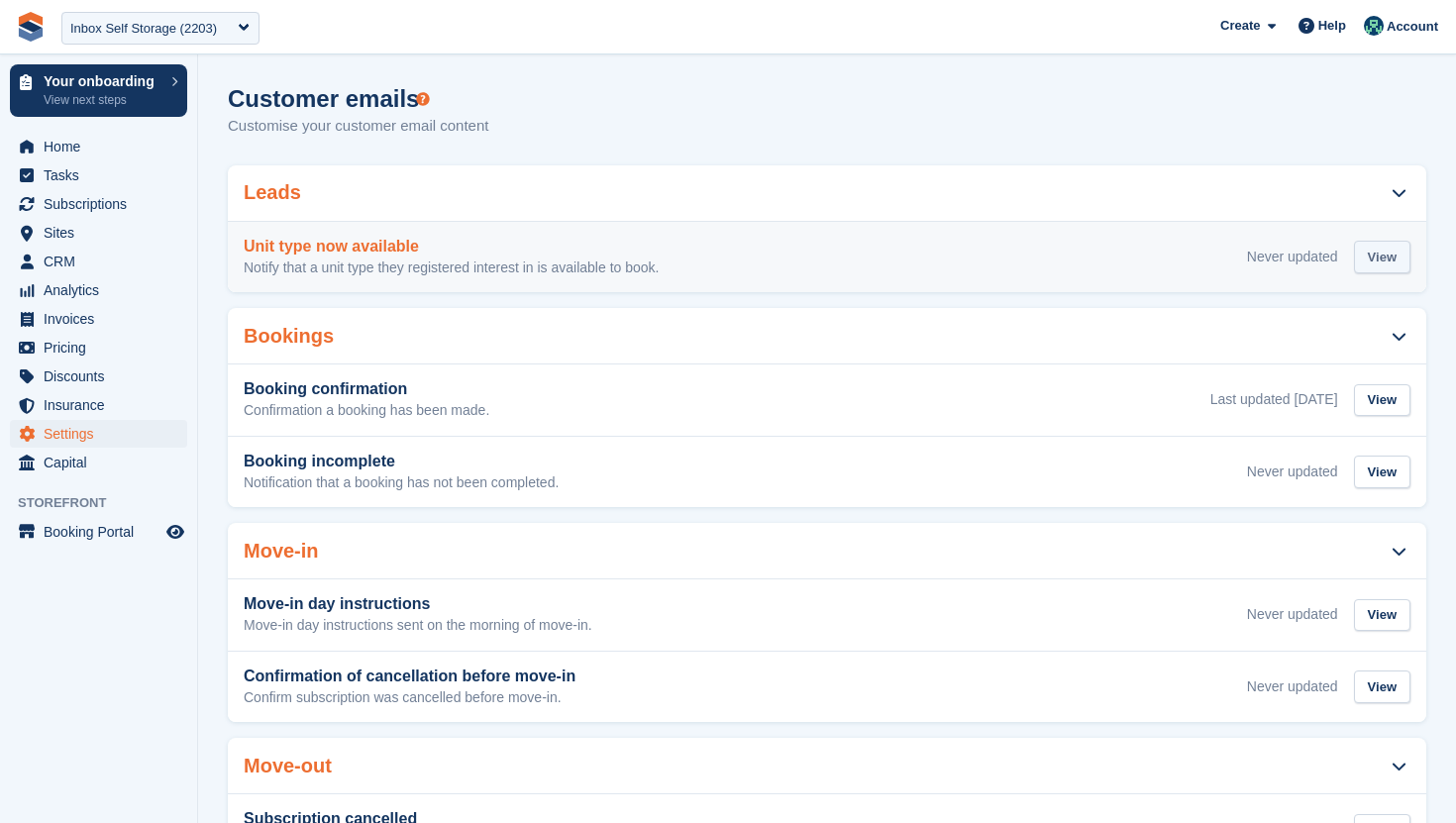 click on "View" at bounding box center [1382, 257] 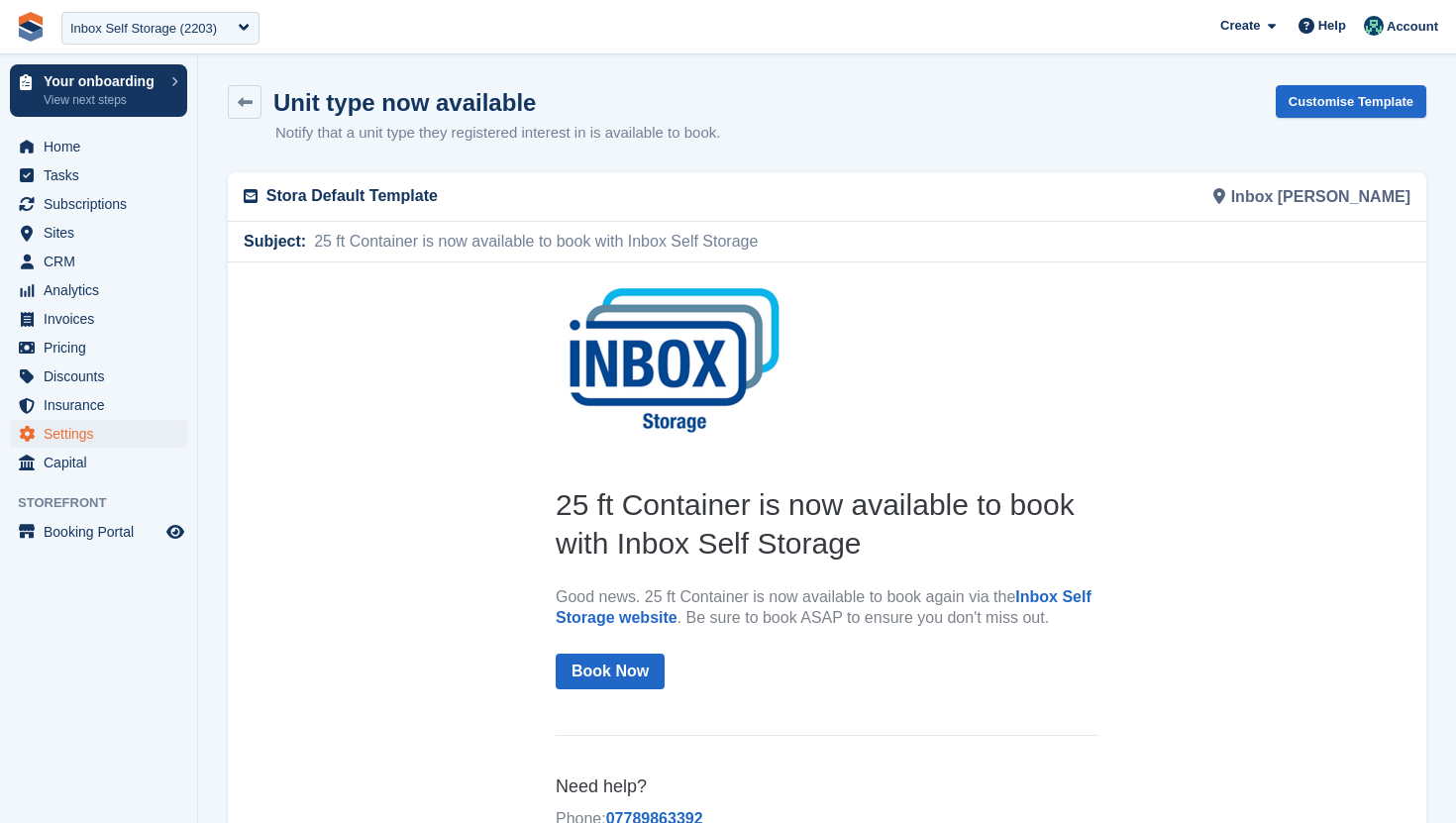 scroll, scrollTop: 0, scrollLeft: 0, axis: both 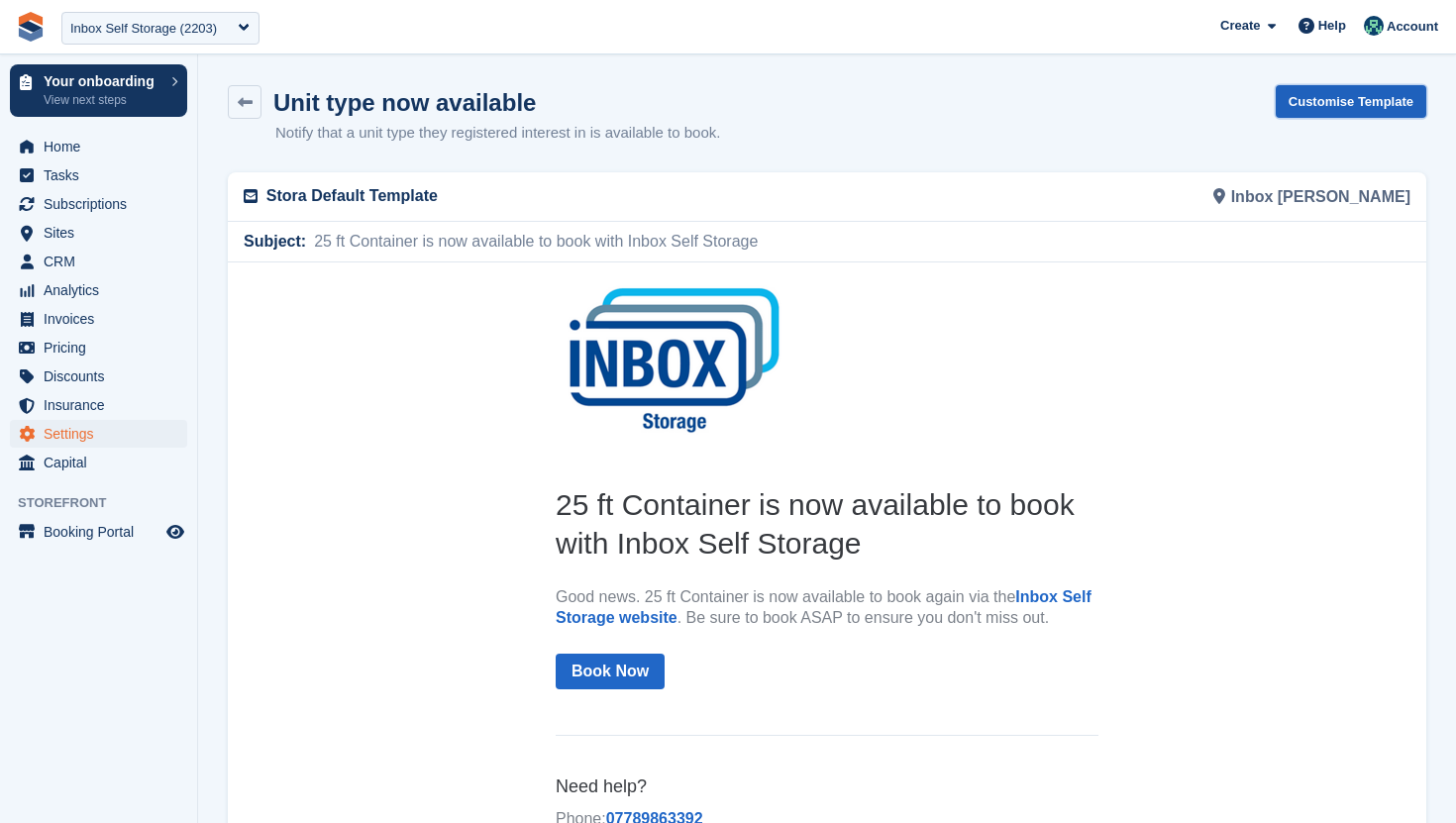 click on "Customise Template" at bounding box center (1351, 101) 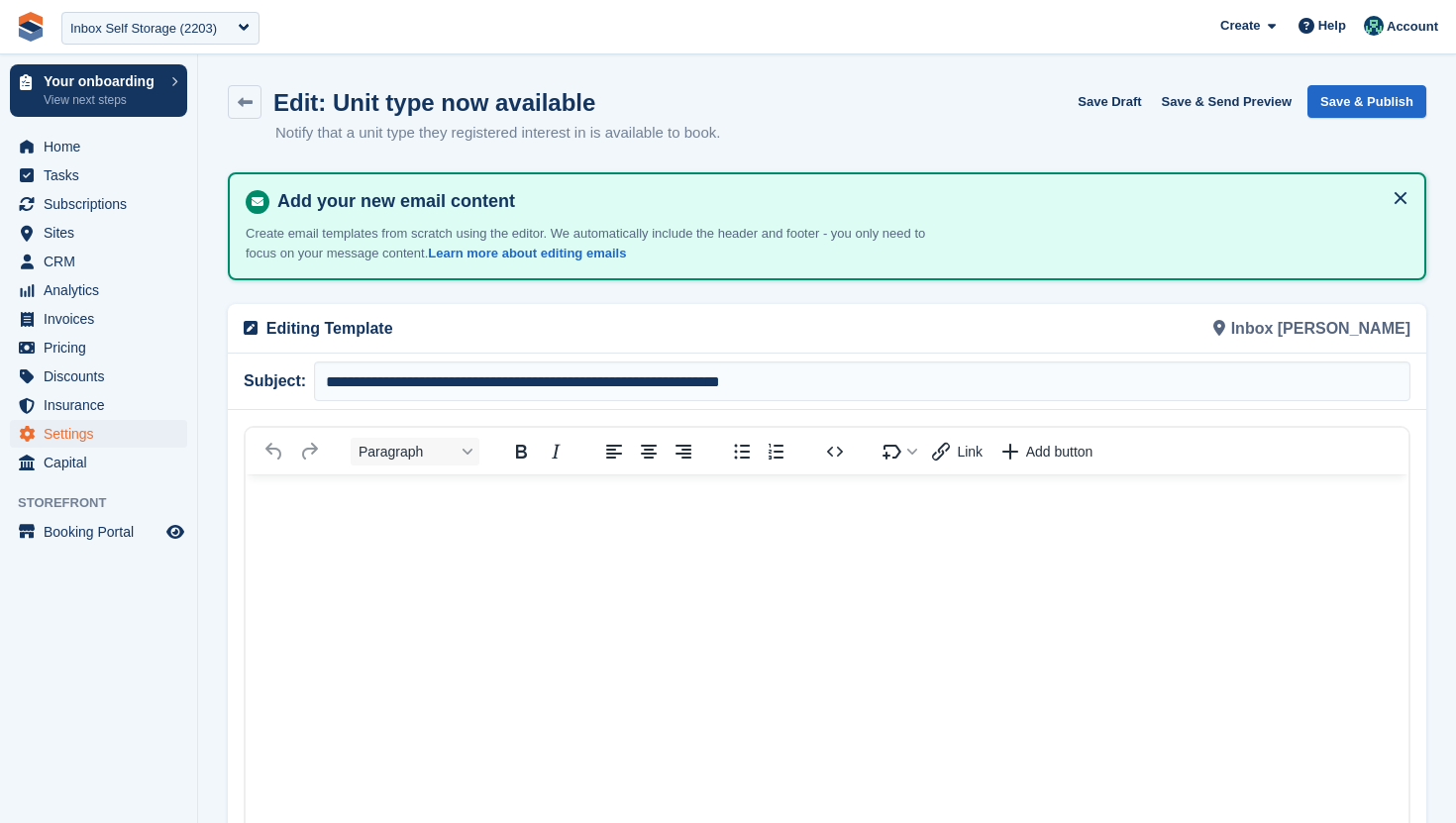 scroll, scrollTop: 0, scrollLeft: 0, axis: both 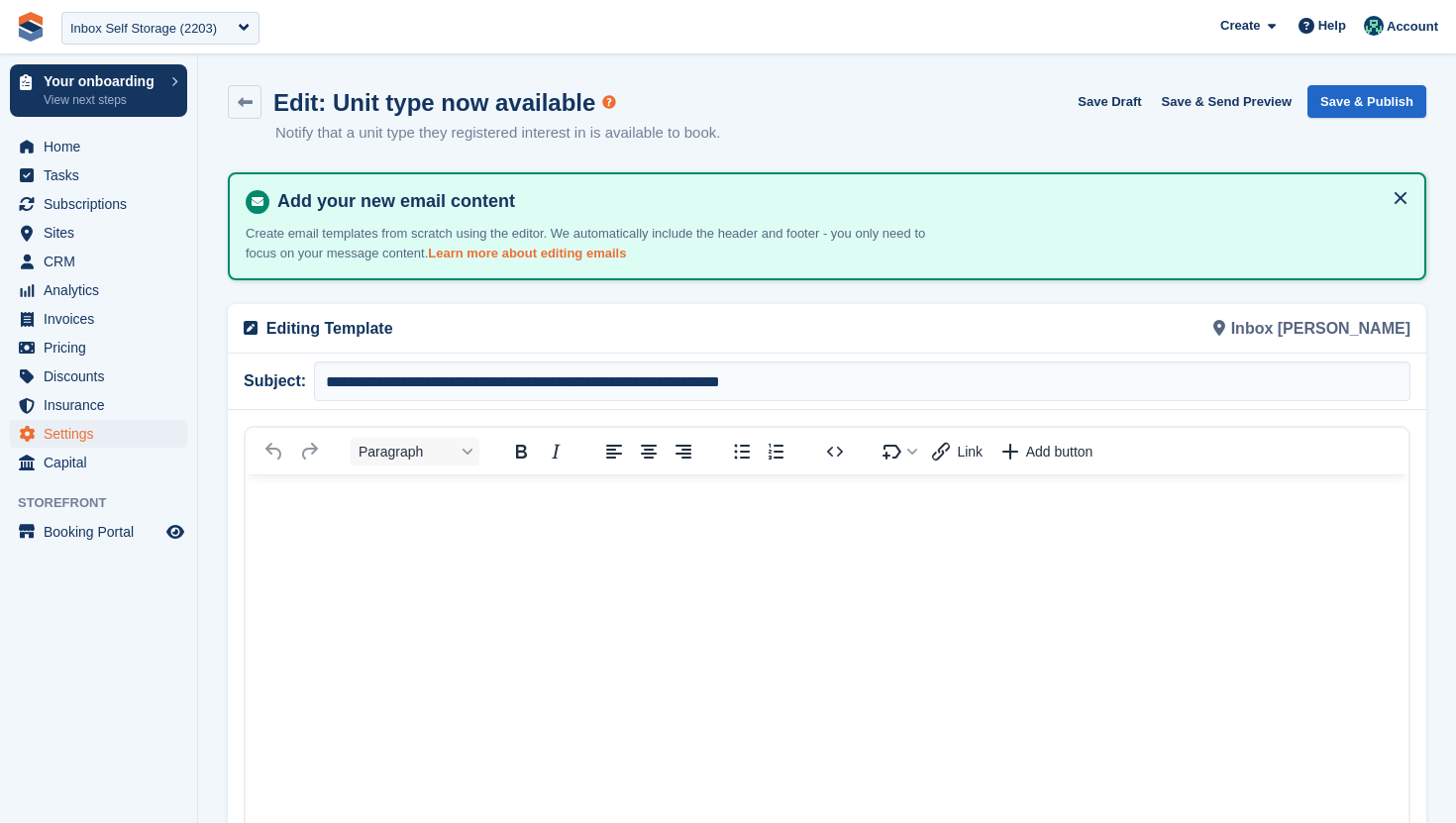 click on "Learn more about editing emails" at bounding box center (527, 253) 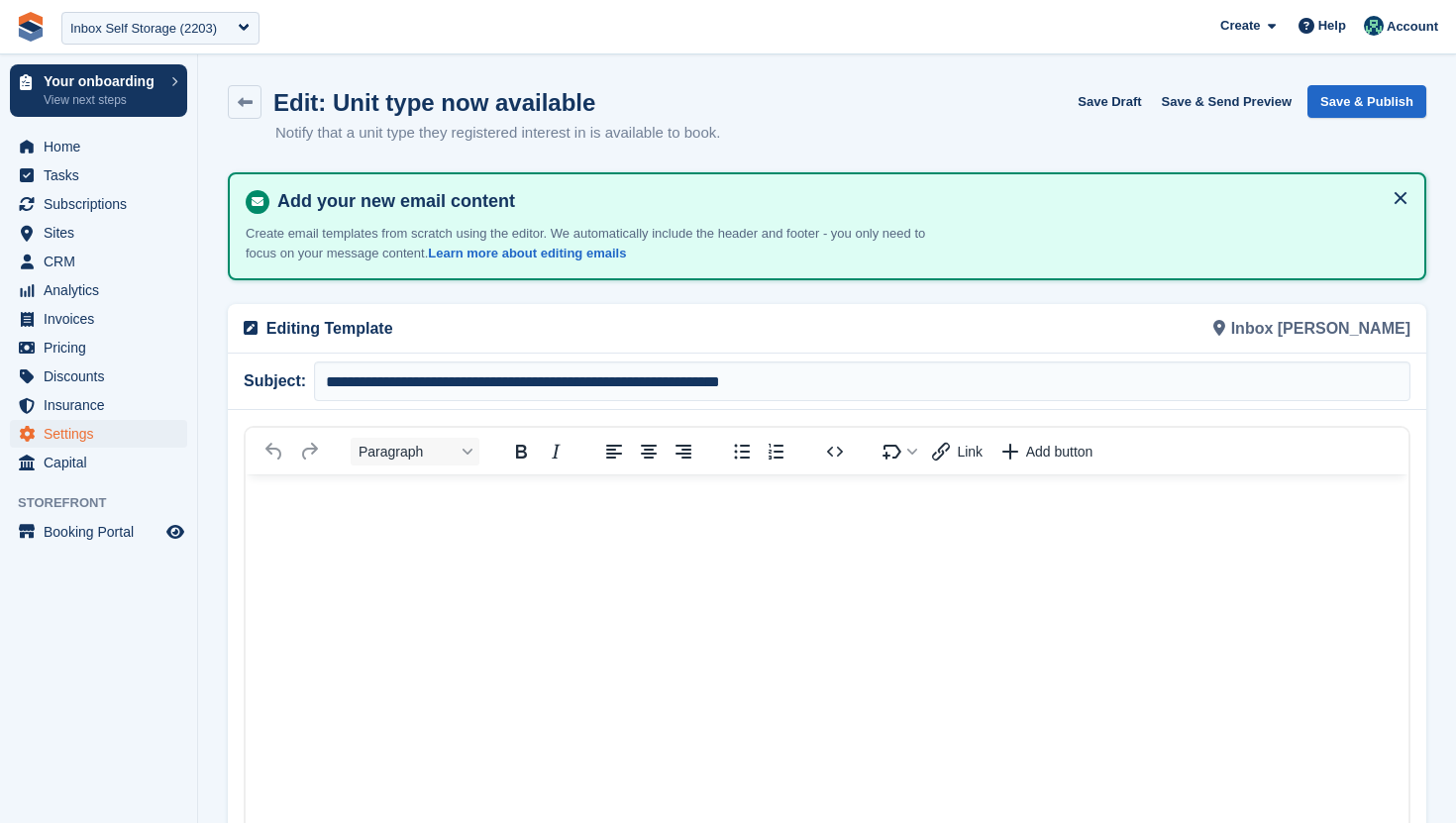 scroll, scrollTop: 0, scrollLeft: 0, axis: both 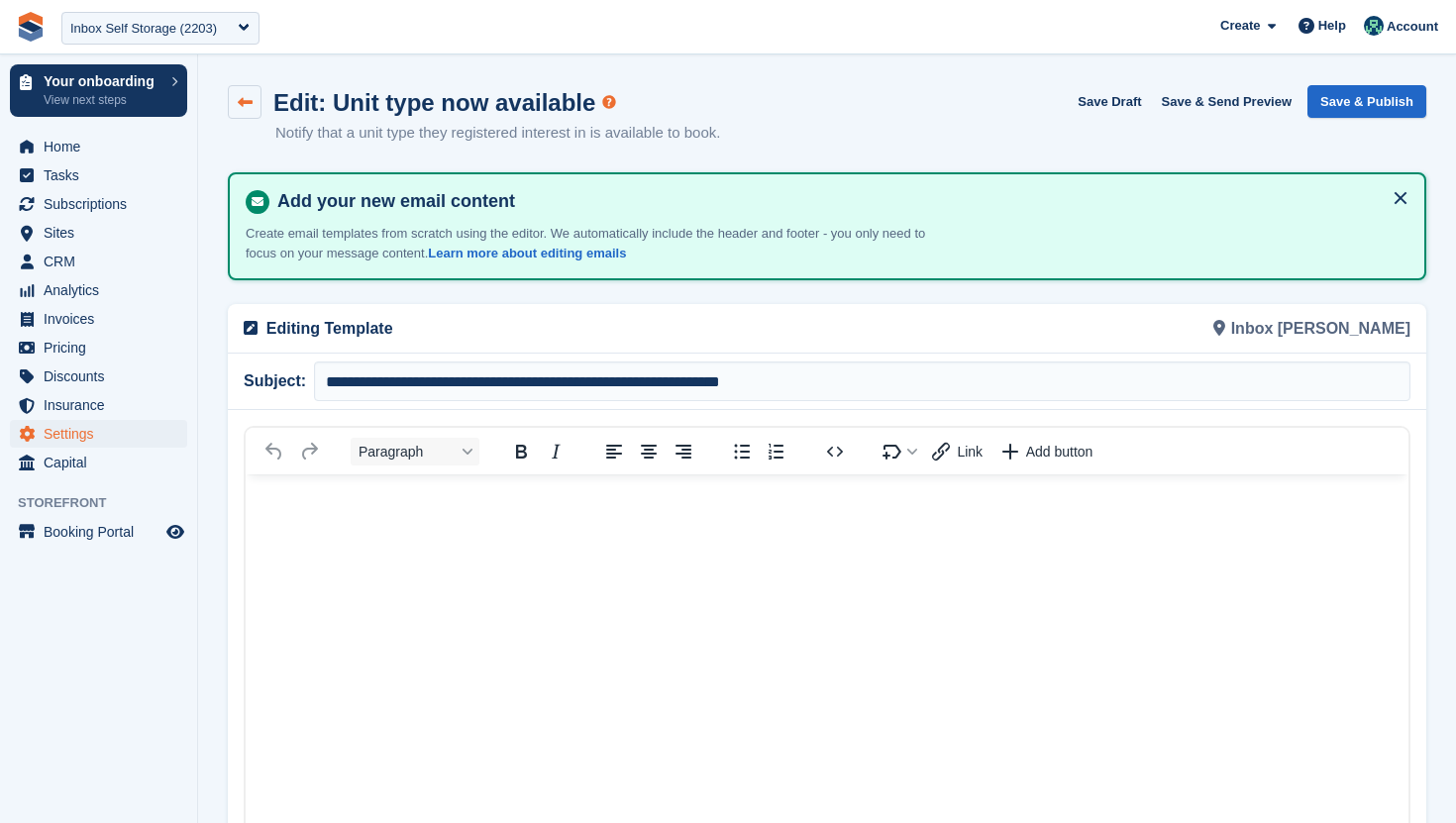 click at bounding box center [245, 102] 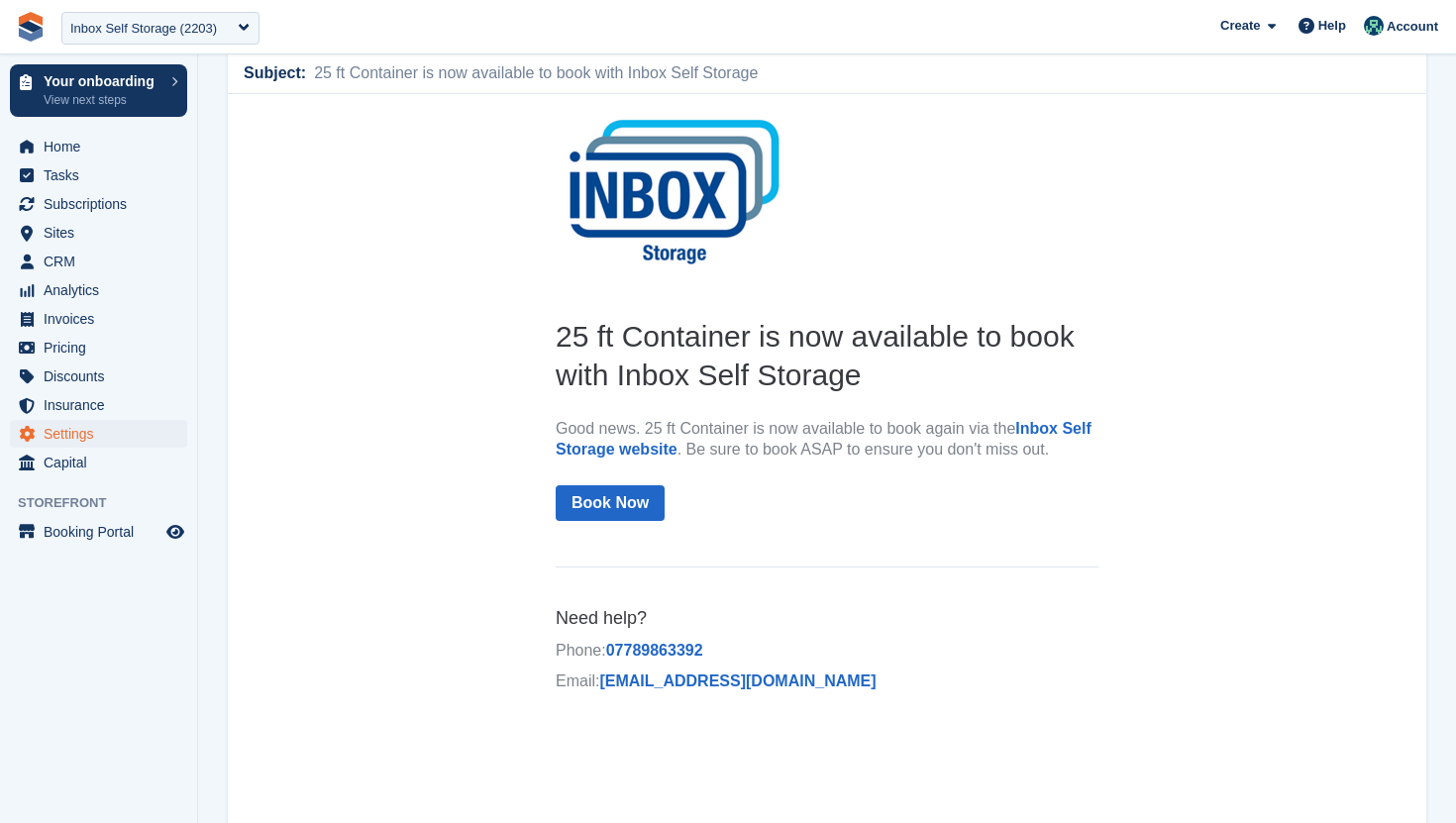 scroll, scrollTop: 0, scrollLeft: 0, axis: both 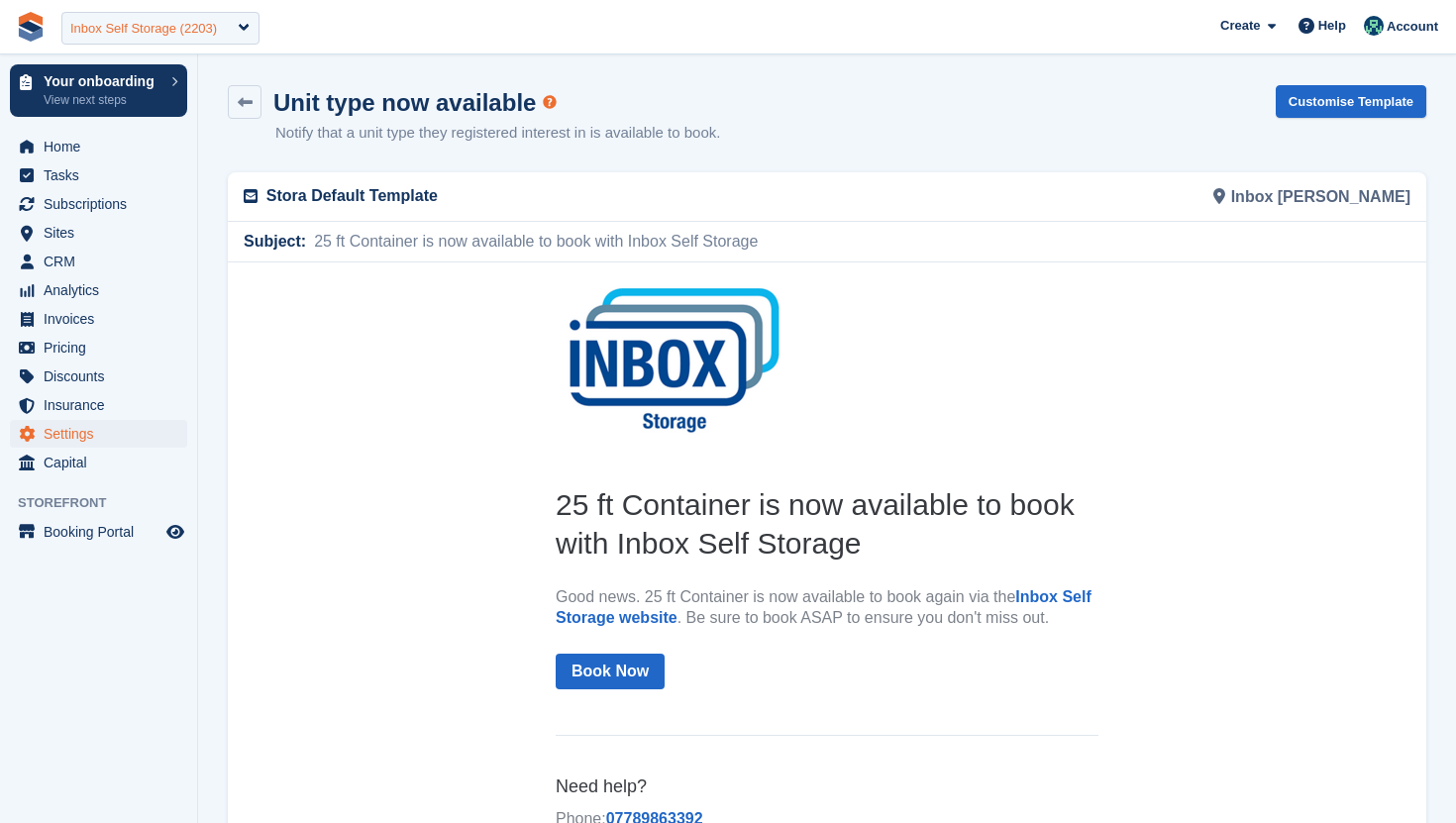 click on "Inbox Self Storage (2203)" at bounding box center (144, 29) 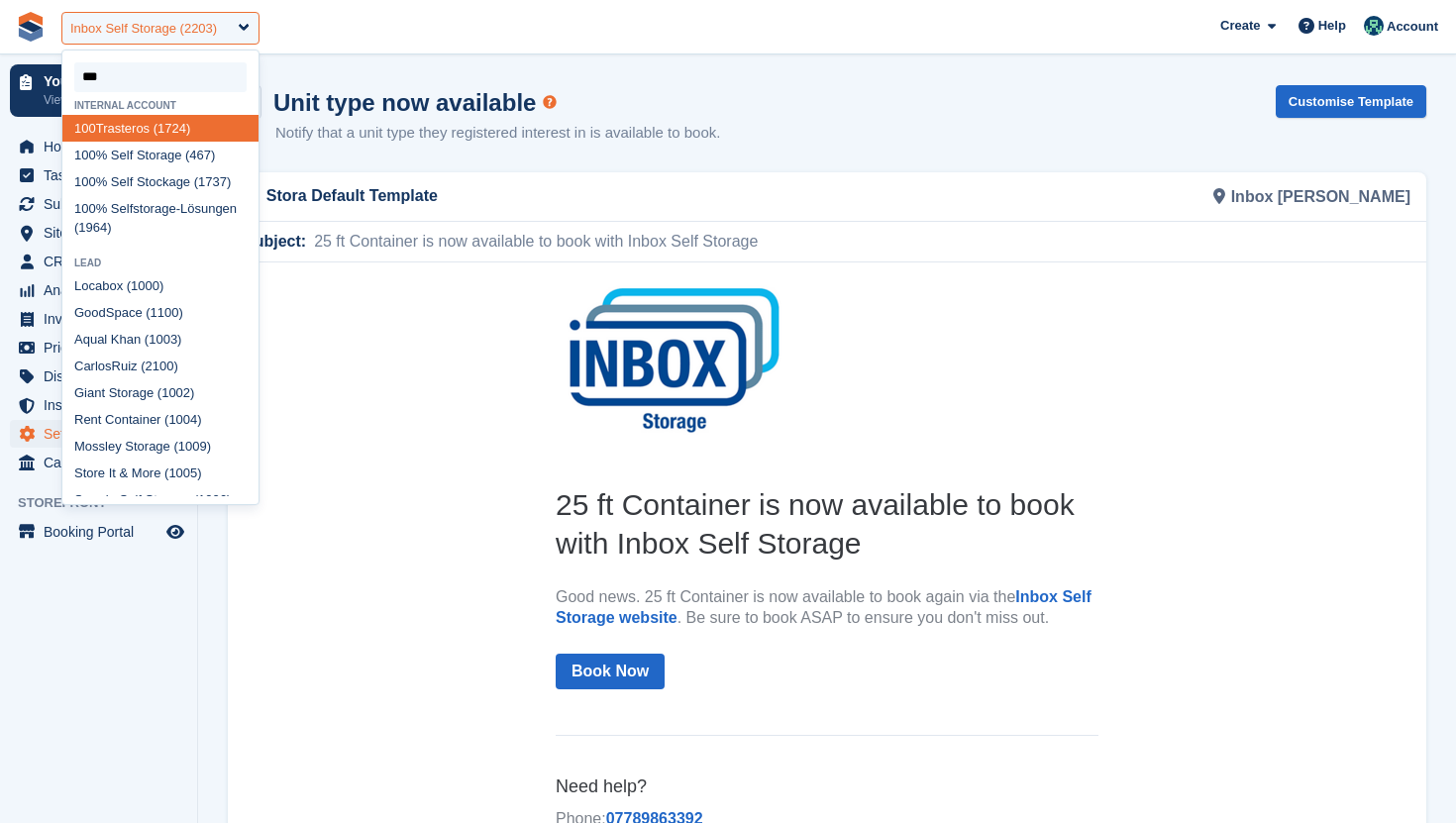 type on "****" 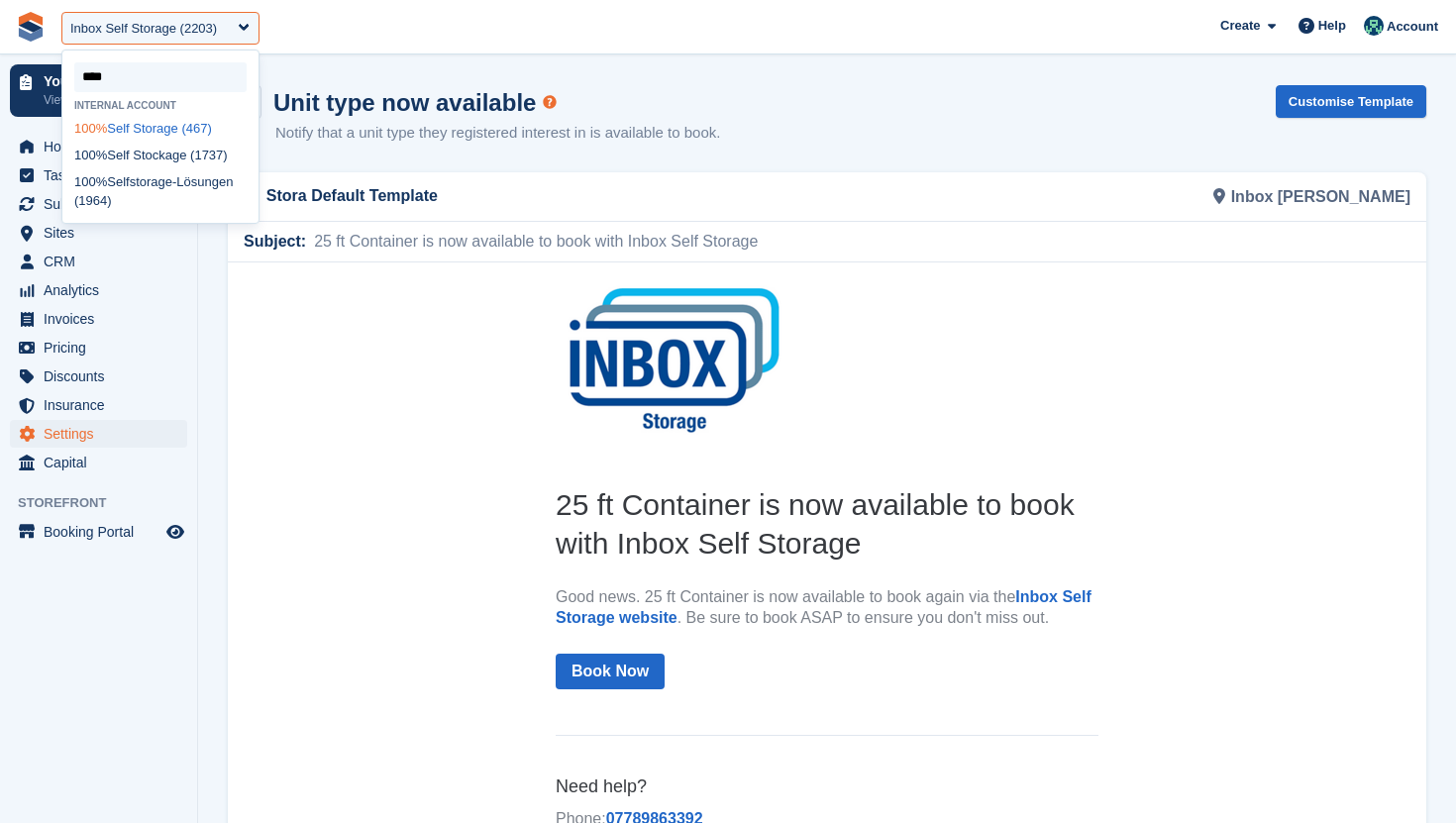click on "100%  Self Storage (467)" at bounding box center (160, 128) 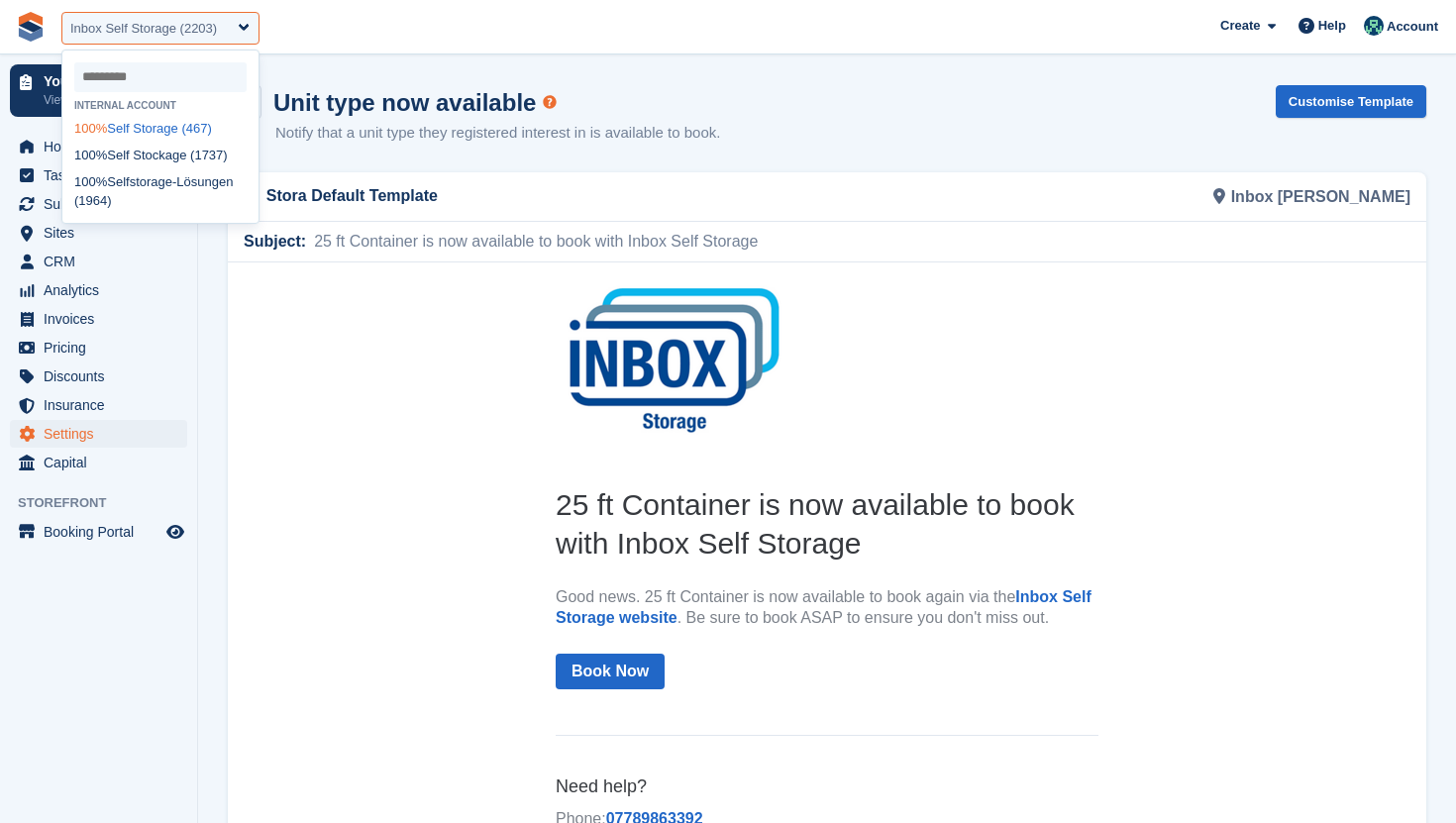 select on "***" 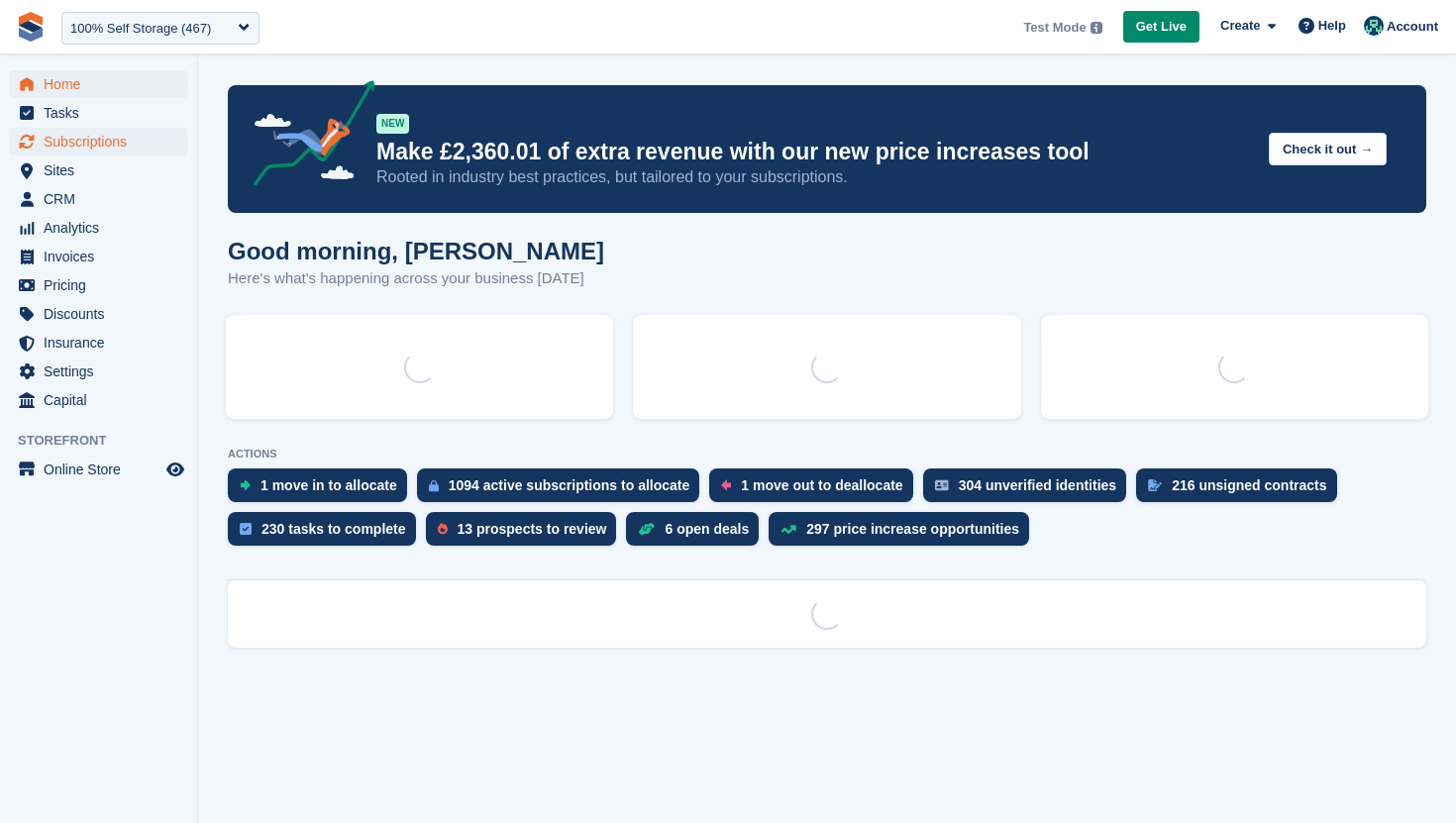 scroll, scrollTop: 0, scrollLeft: 0, axis: both 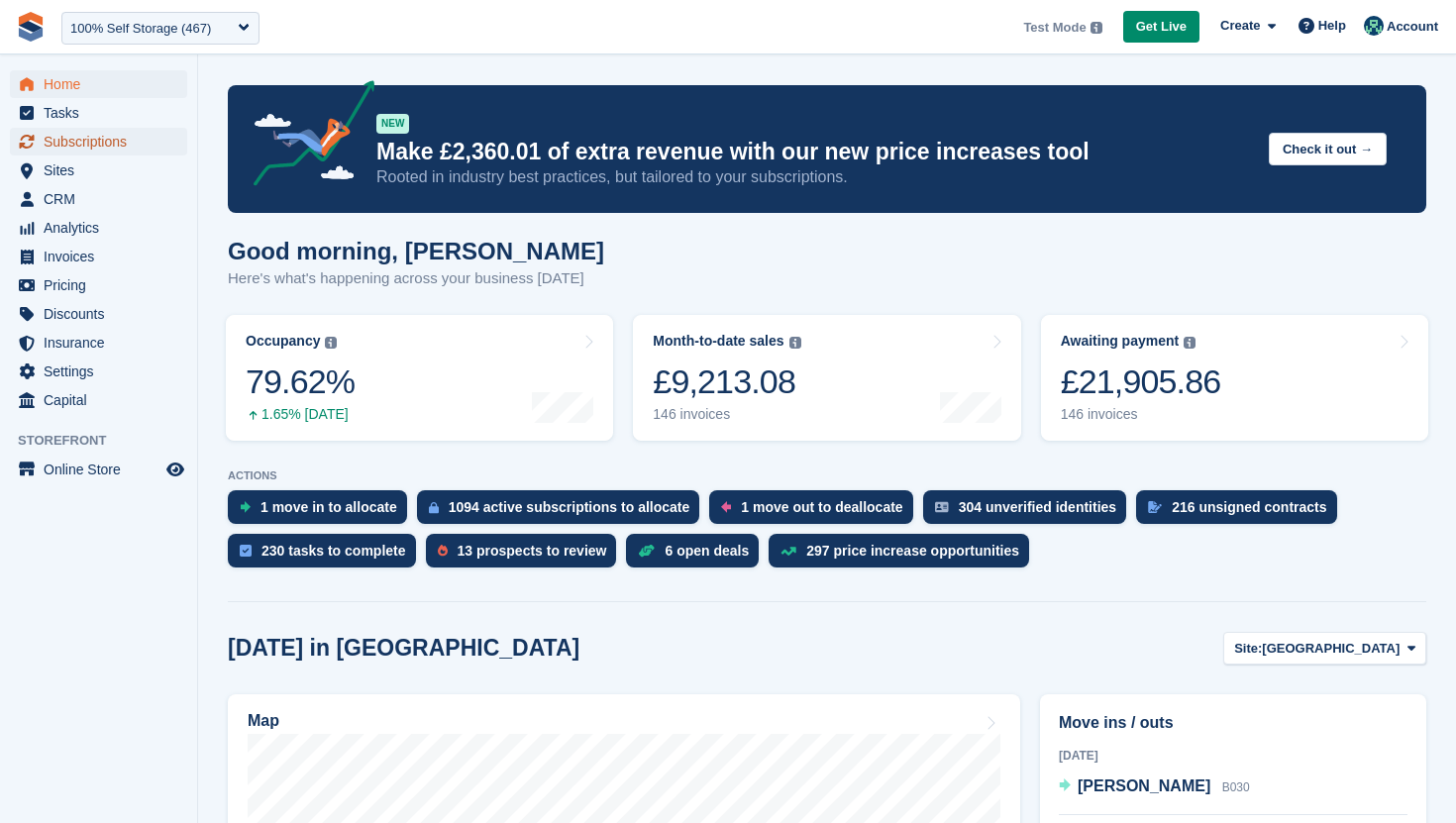 click on "Subscriptions" at bounding box center [103, 142] 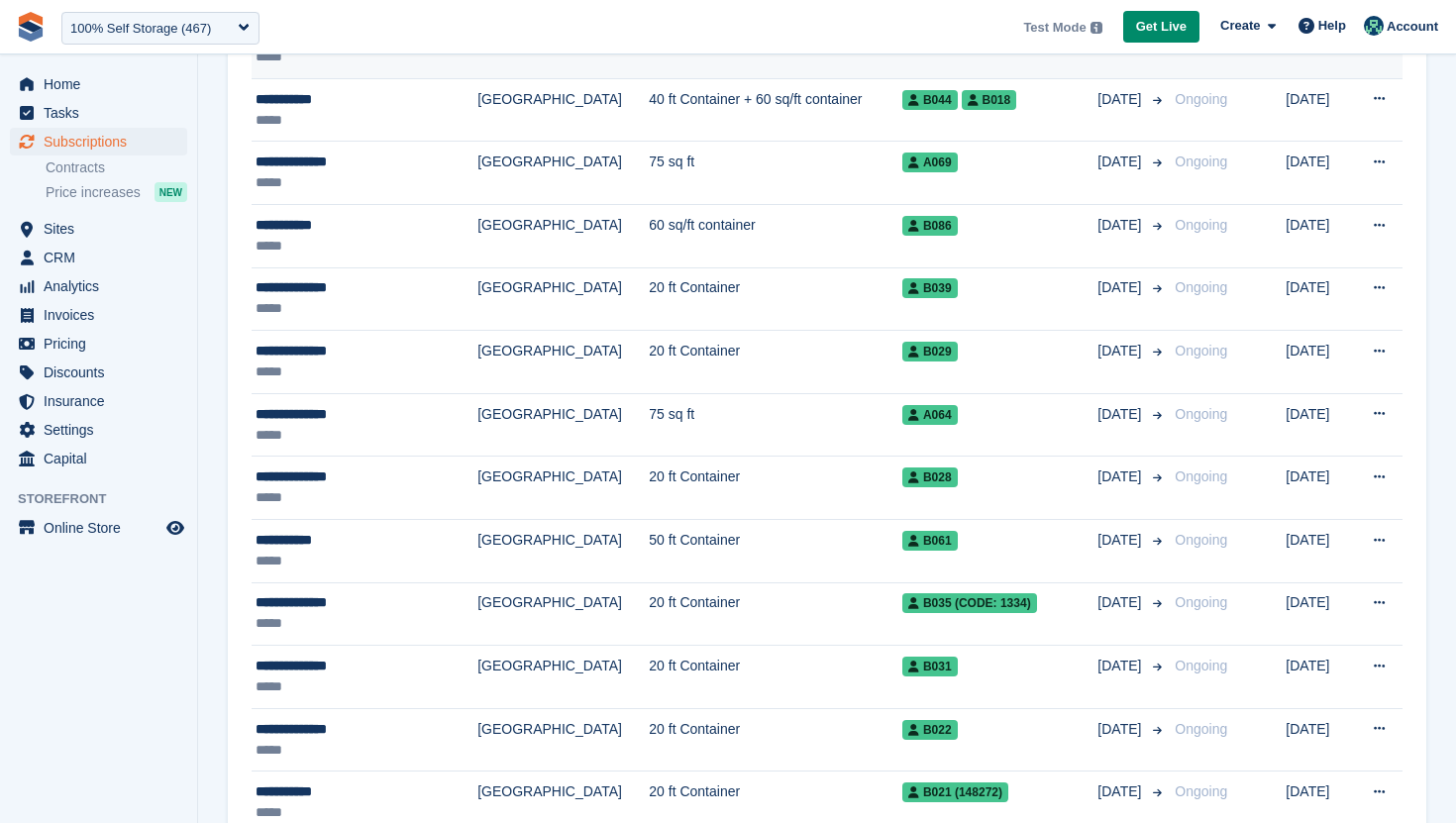 scroll, scrollTop: 397, scrollLeft: 0, axis: vertical 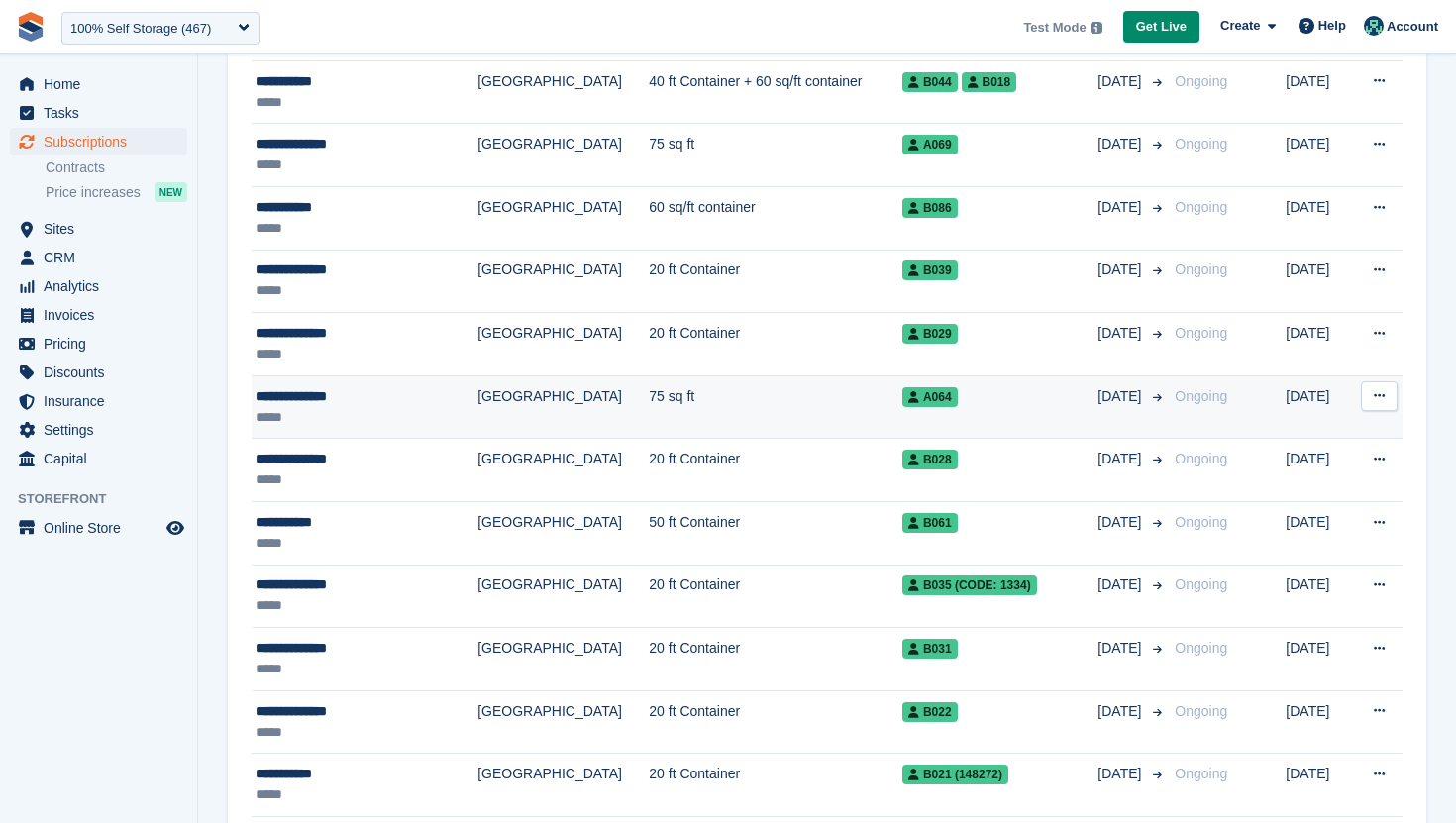 click on "[GEOGRAPHIC_DATA]" at bounding box center [563, 407] 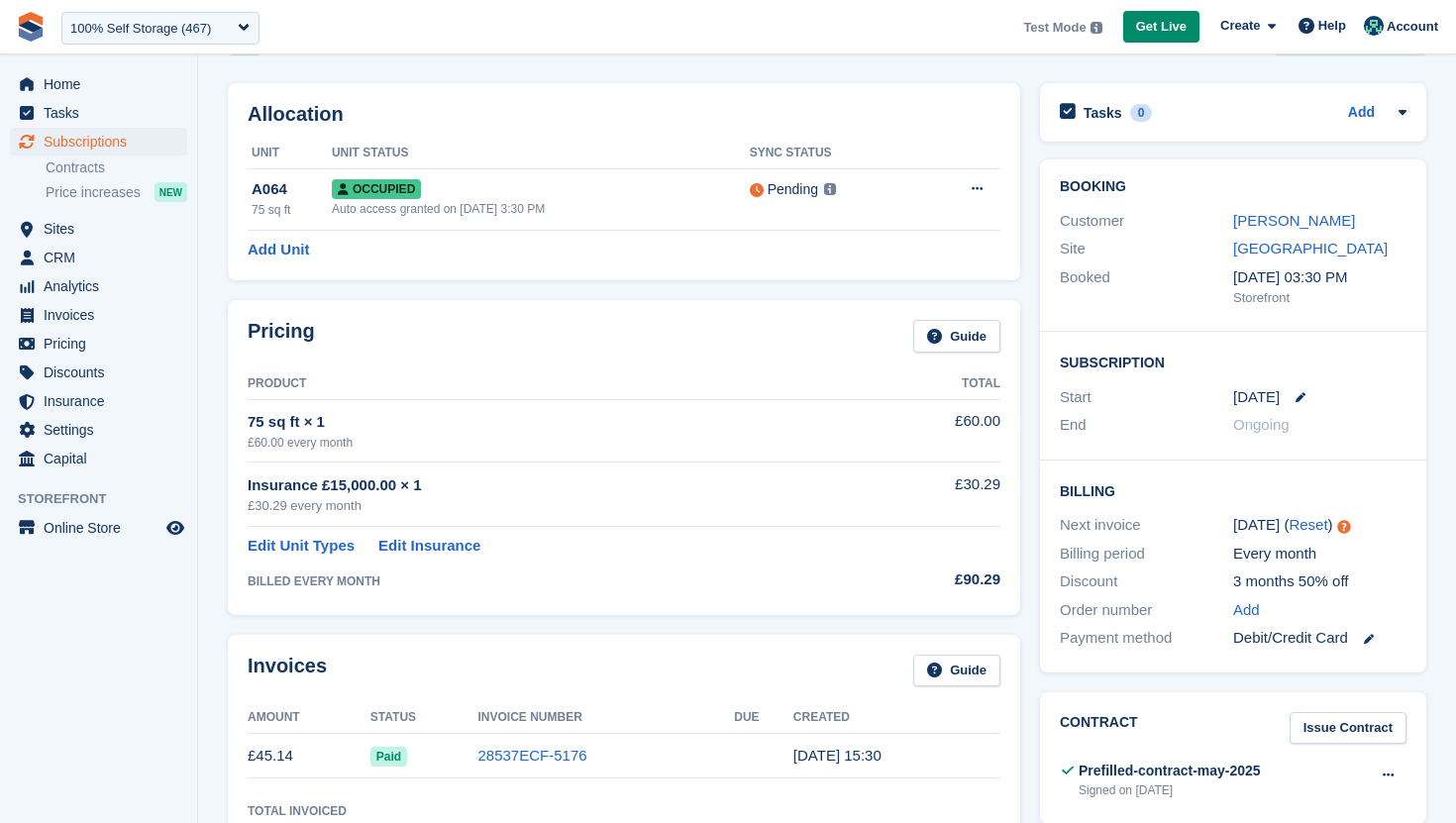 scroll, scrollTop: 0, scrollLeft: 0, axis: both 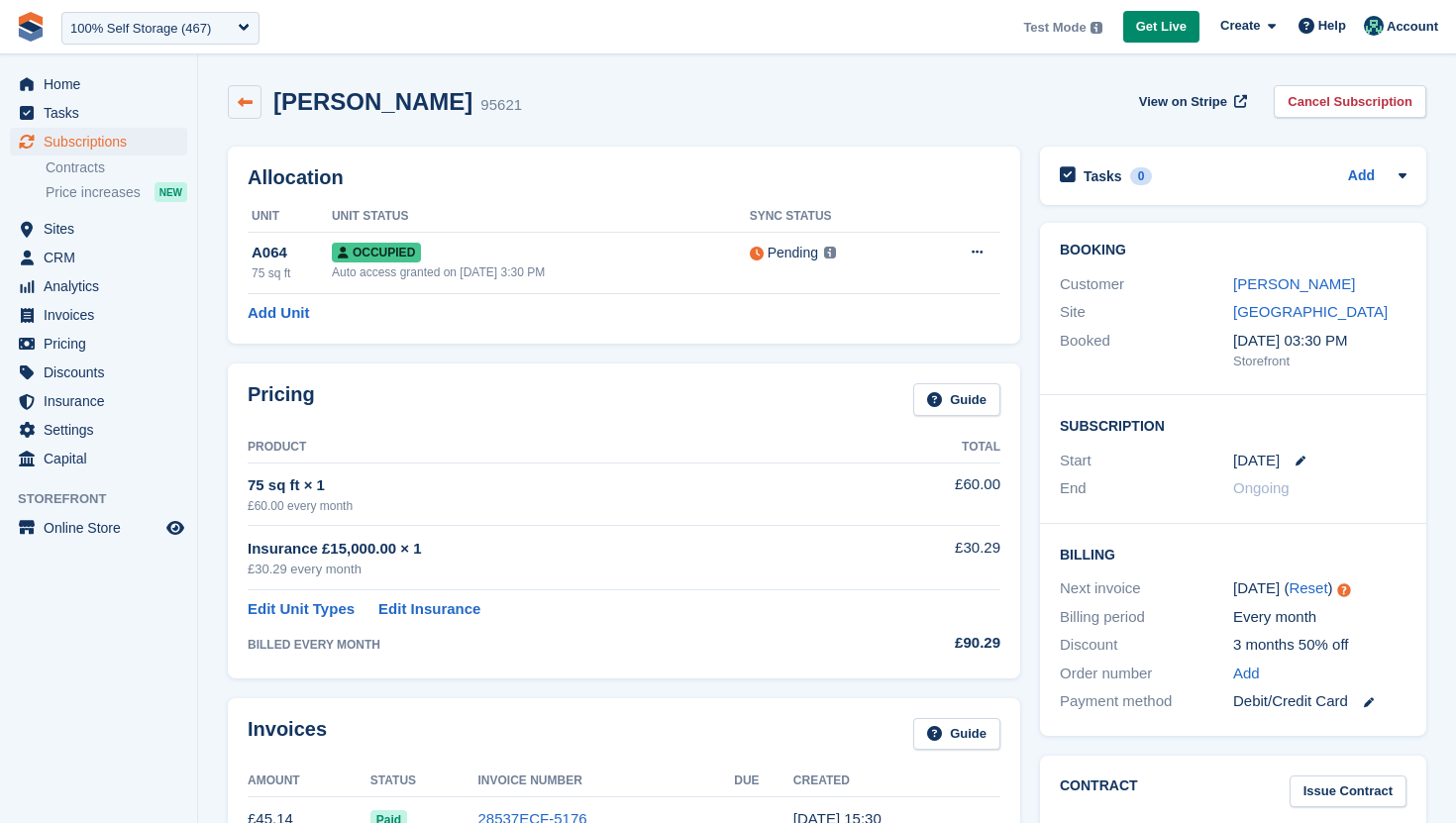 click at bounding box center (245, 102) 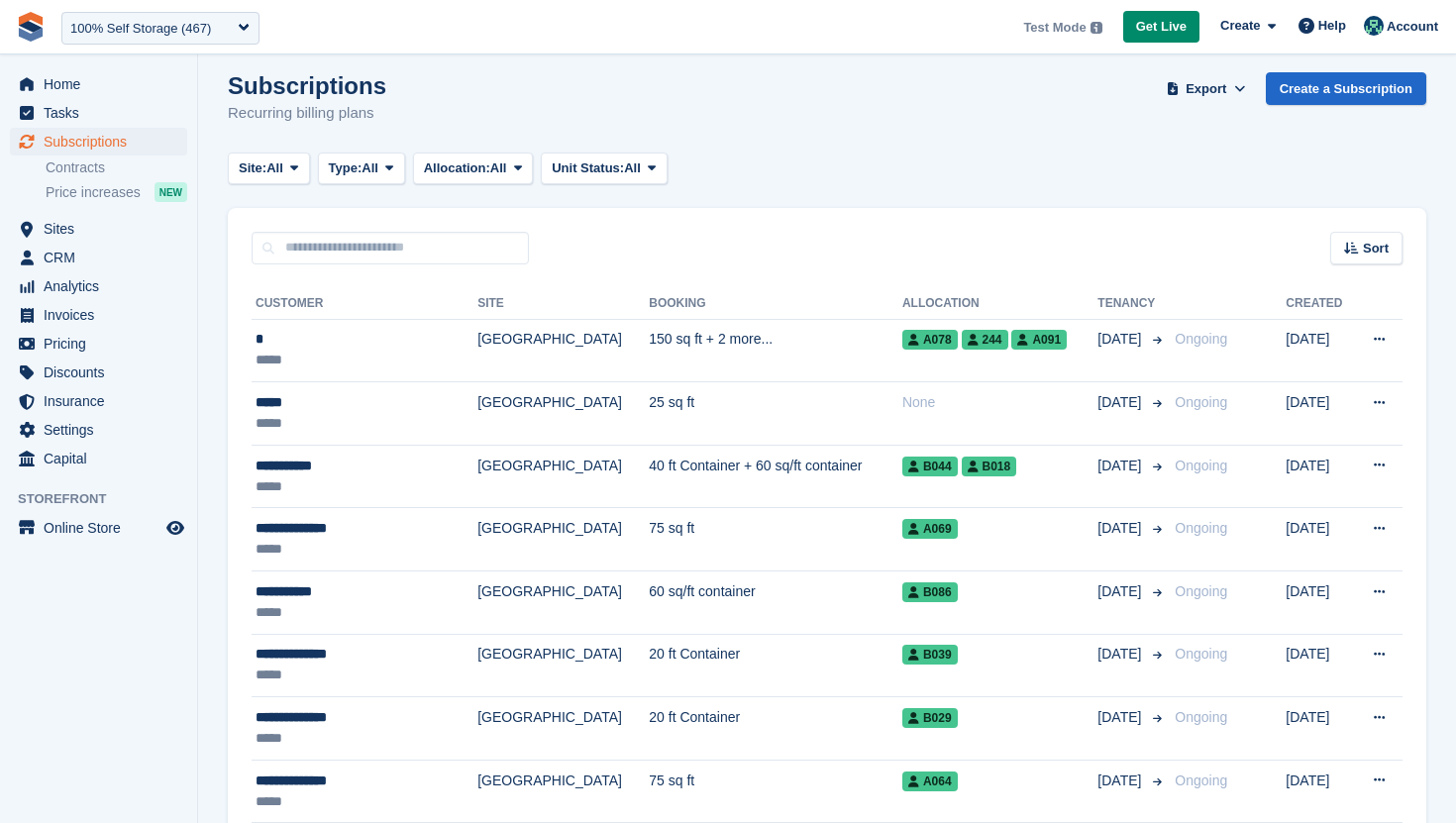scroll, scrollTop: 0, scrollLeft: 0, axis: both 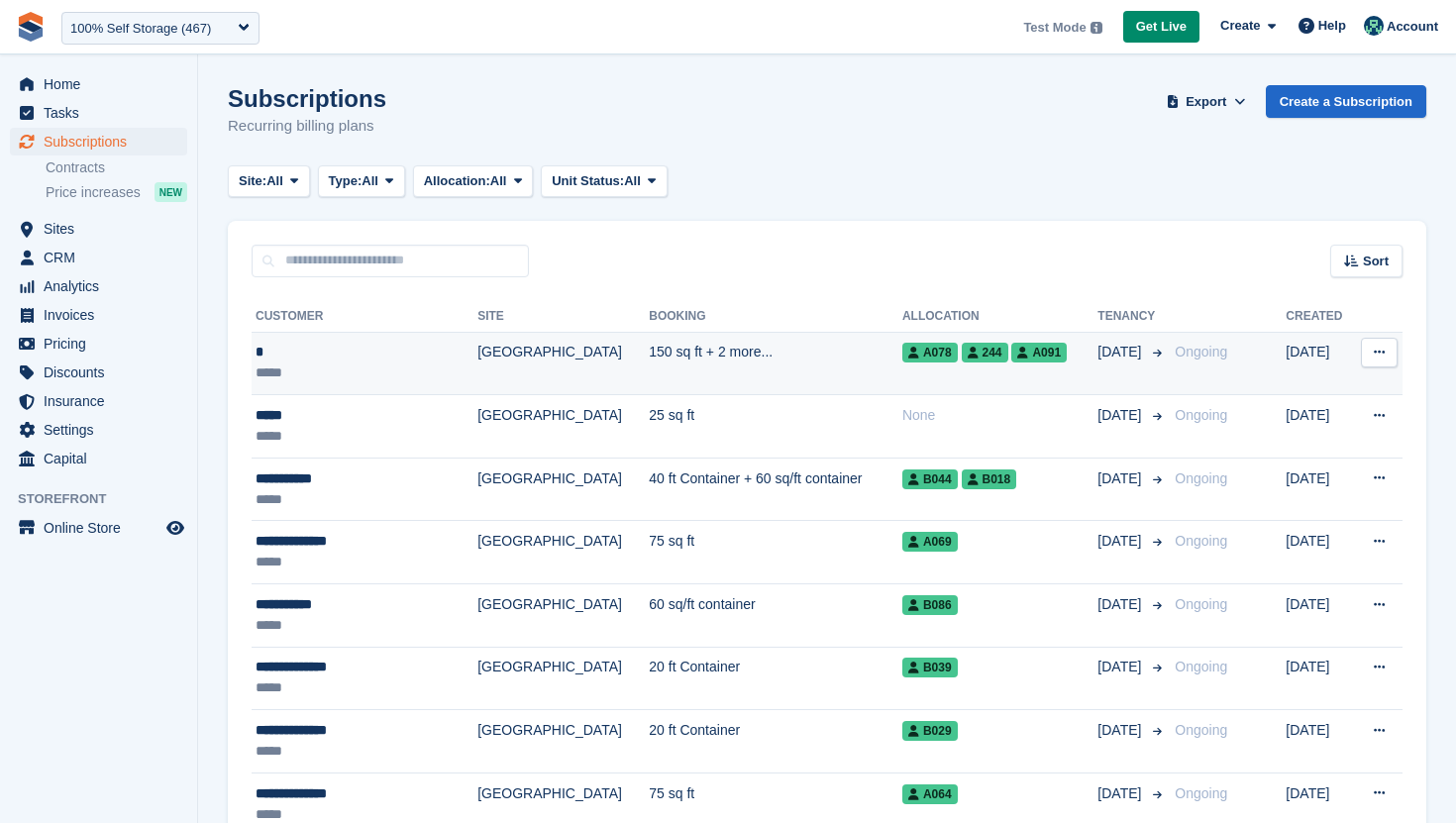 click on "150 sq ft + 2 more..." at bounding box center [776, 363] 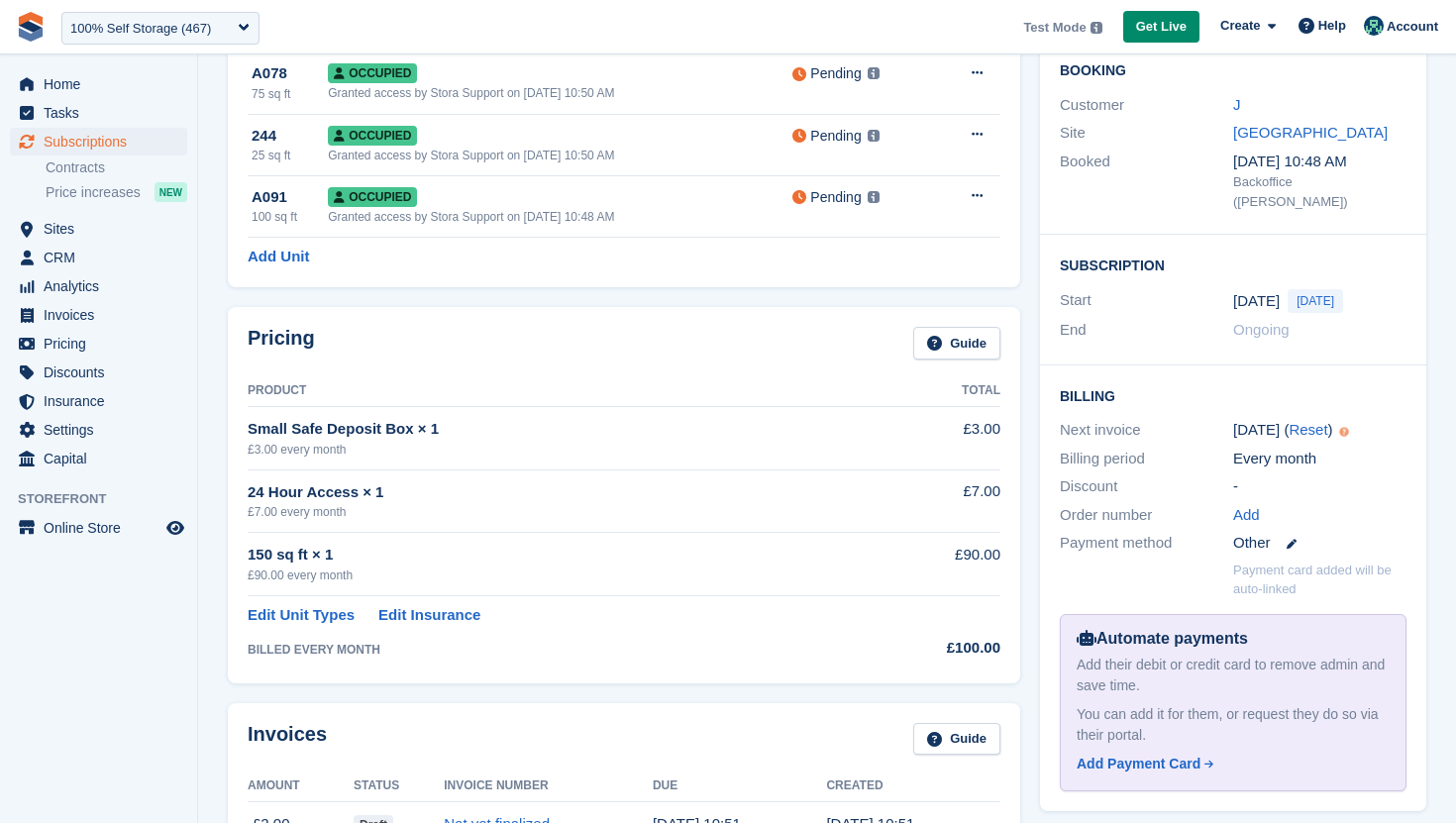 scroll, scrollTop: 219, scrollLeft: 0, axis: vertical 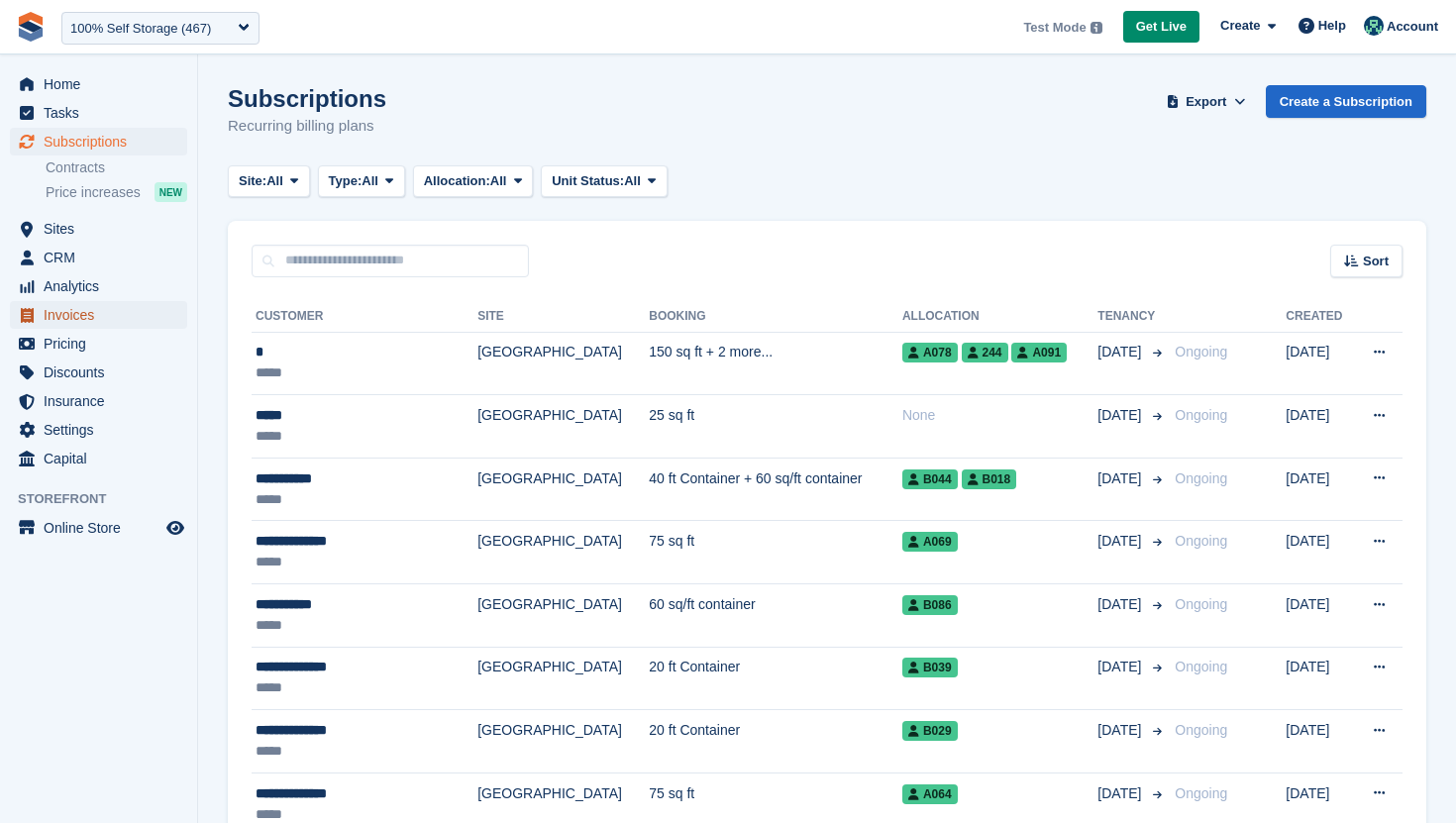 click on "Invoices" at bounding box center [103, 315] 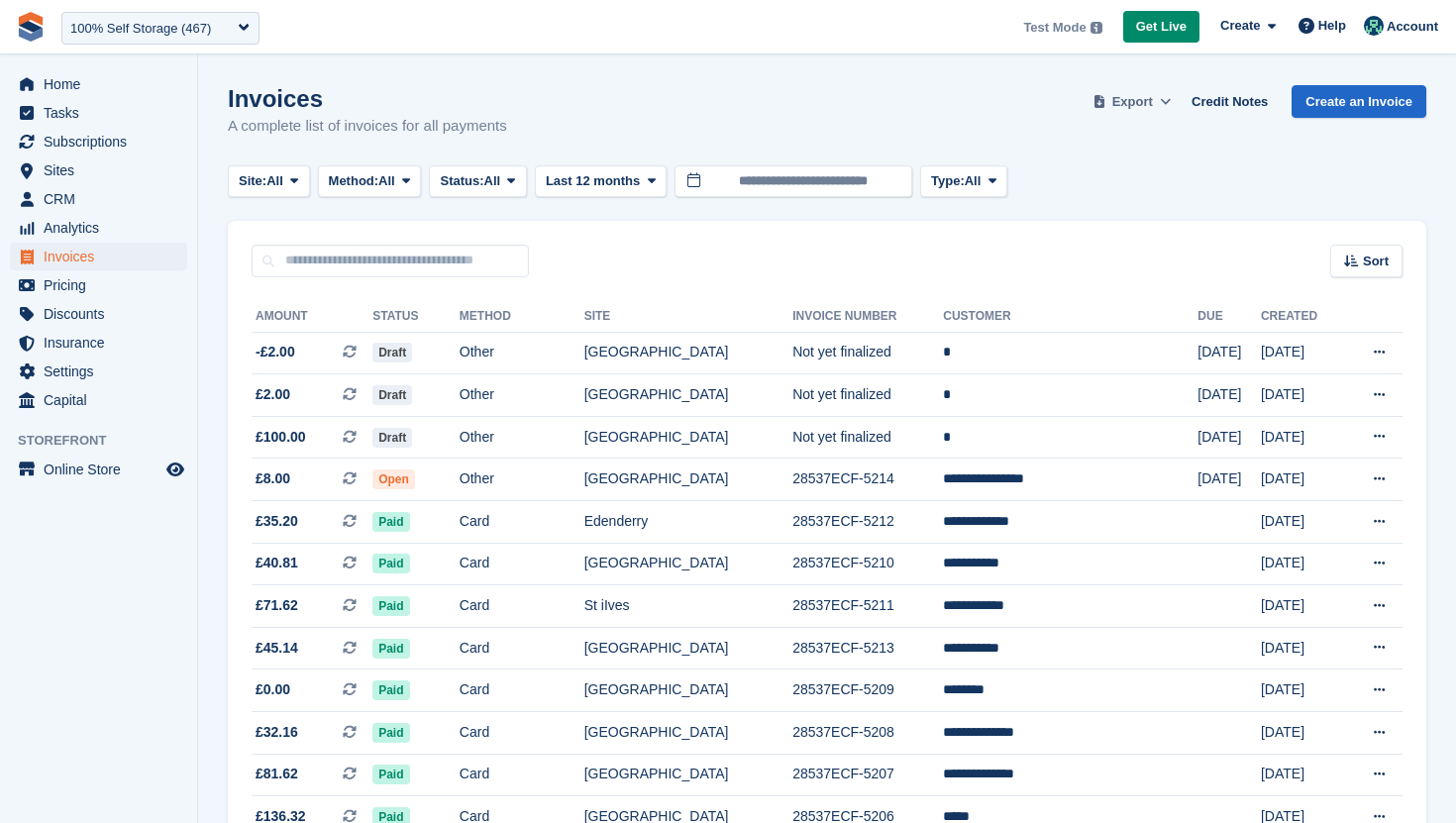 click on "Export" at bounding box center (1132, 102) 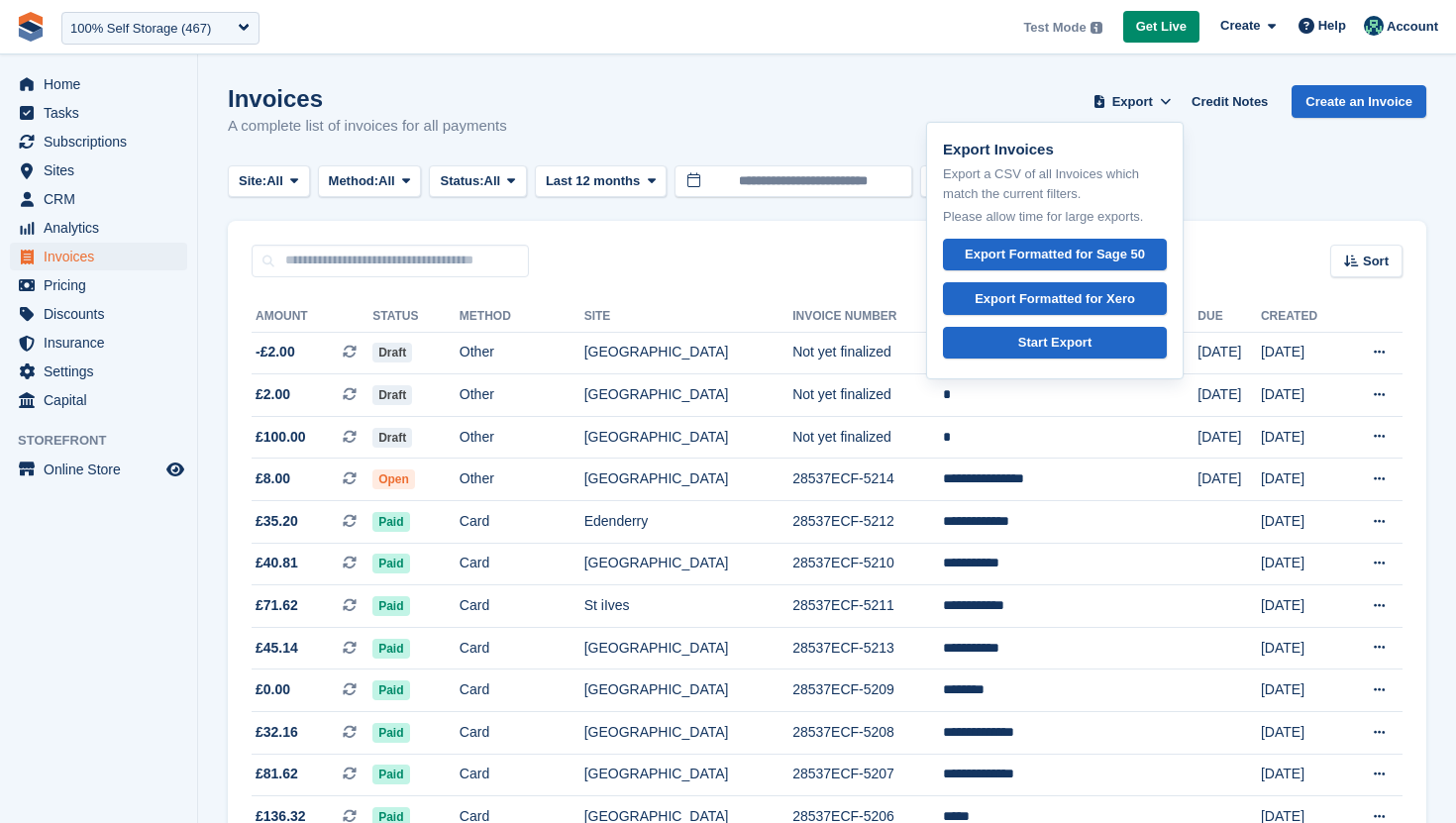 click on "Site:
All
All
Nottingham
Leicester
Richmond Main
St iIves
Test Site
Edenderry
Method:
All
All
Bank Transfer
Cash
Cheque
Debit/Credit Card
Direct Debit
SEPA Direct Debit
Other
Status:
All
All
Paid
Draft
Open
Void
Uncollectible
Last 12 months
Today
Yesterday
Last 7 days" at bounding box center [827, 181] 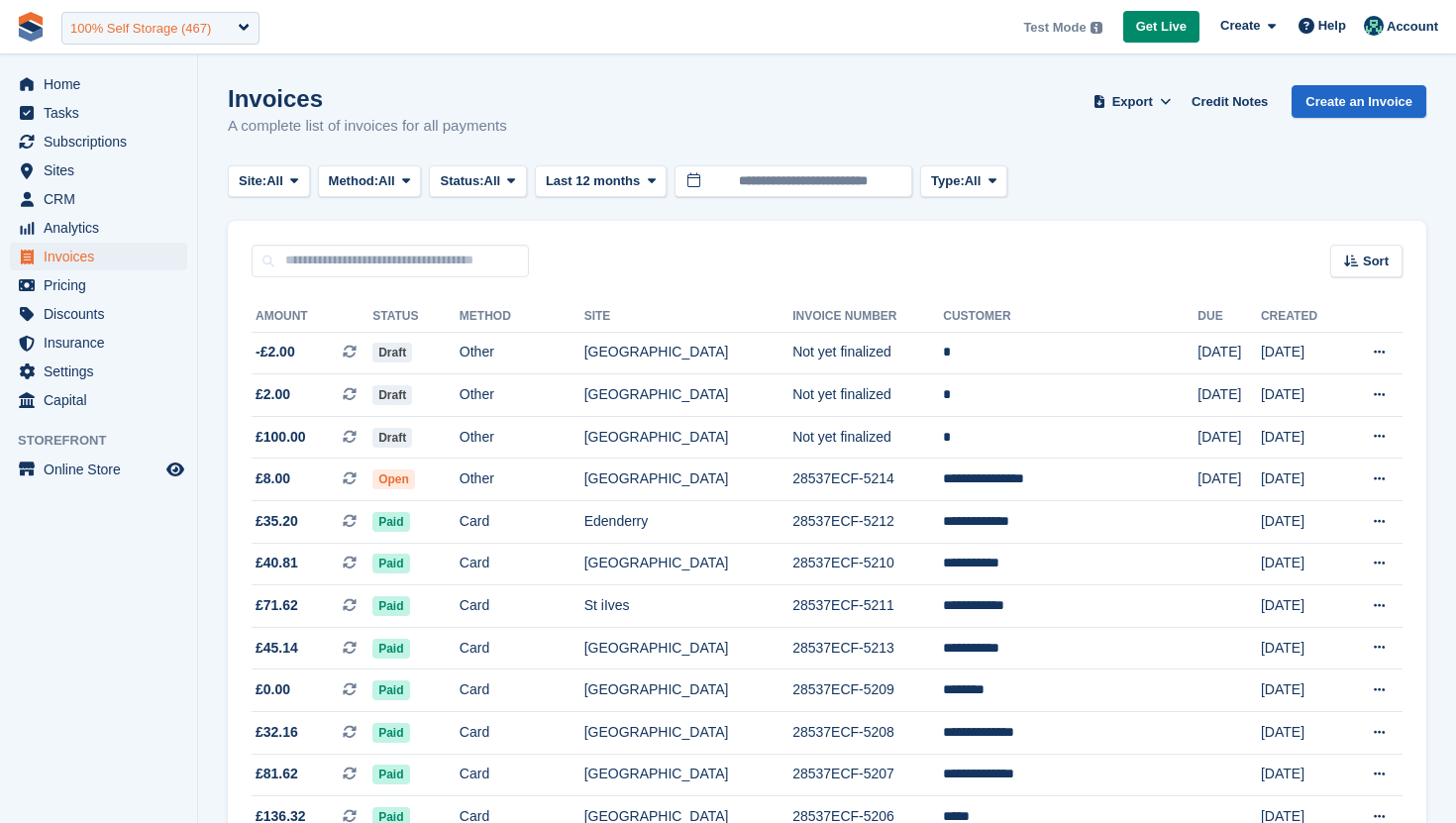 click on "100% Self Storage (467)" at bounding box center (141, 29) 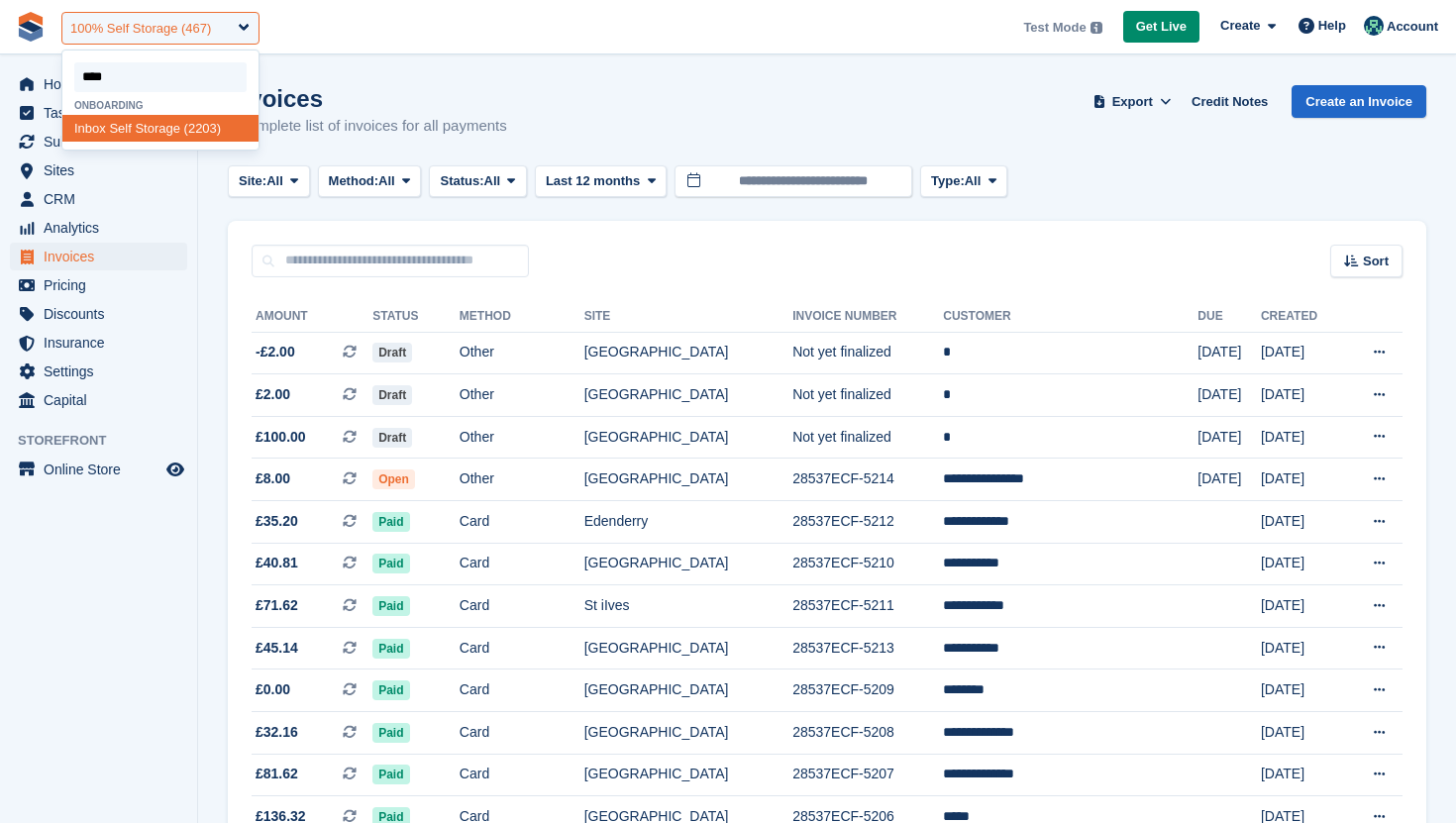 type on "*****" 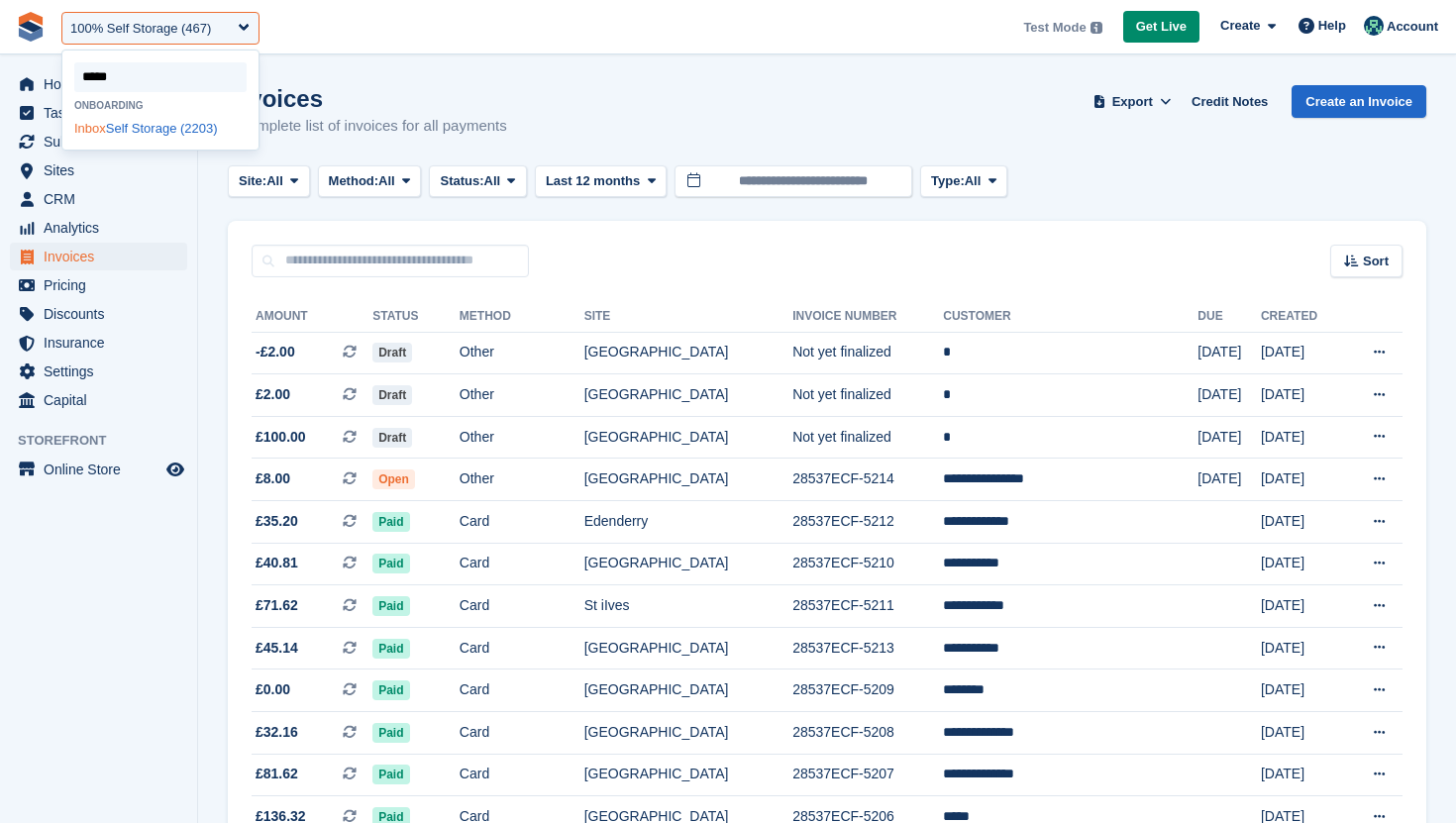 click on "Inbox  Self Storage (2203)" at bounding box center [160, 128] 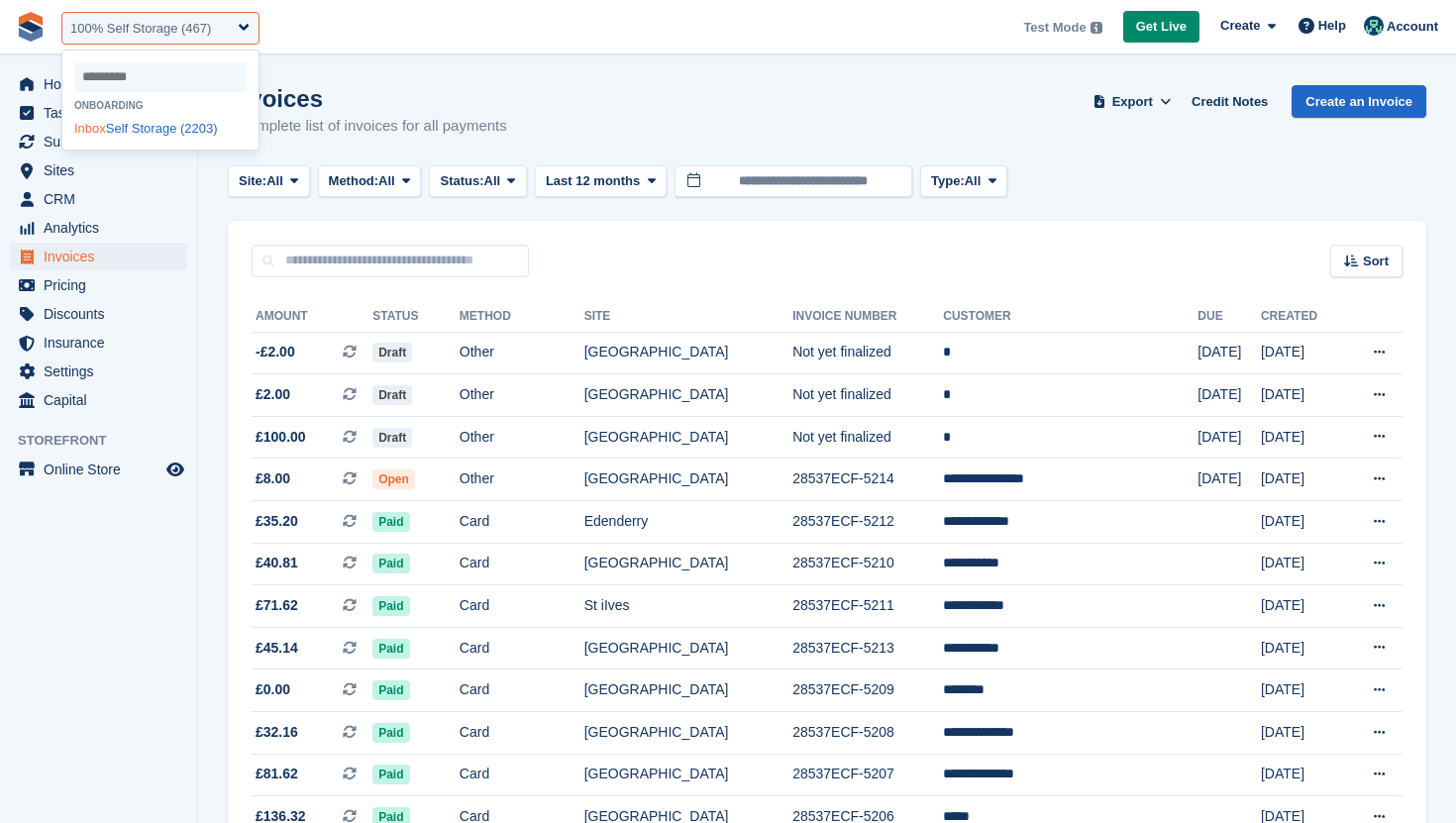 select on "****" 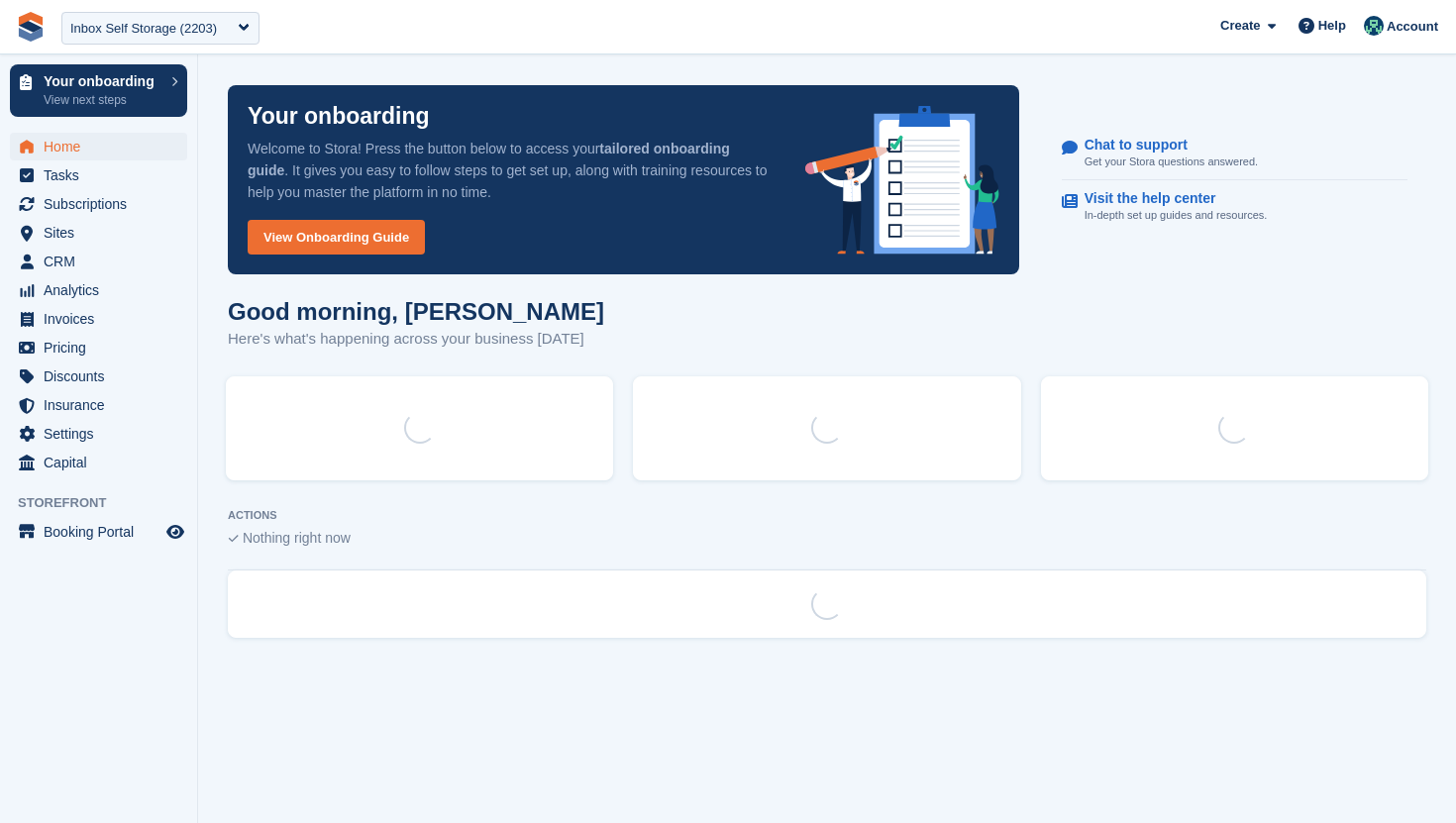 scroll, scrollTop: 0, scrollLeft: 0, axis: both 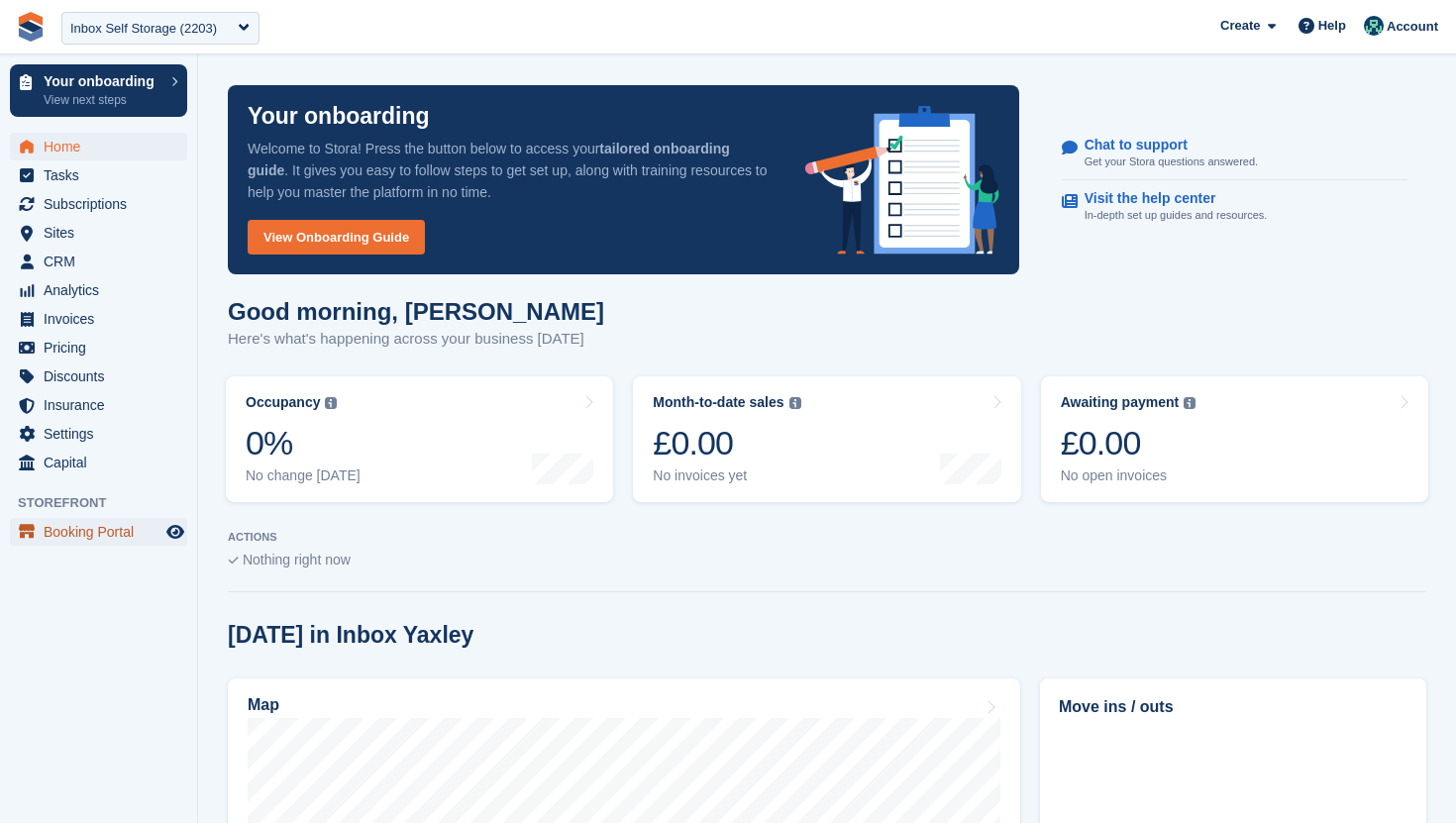 click on "Booking Portal" at bounding box center (103, 532) 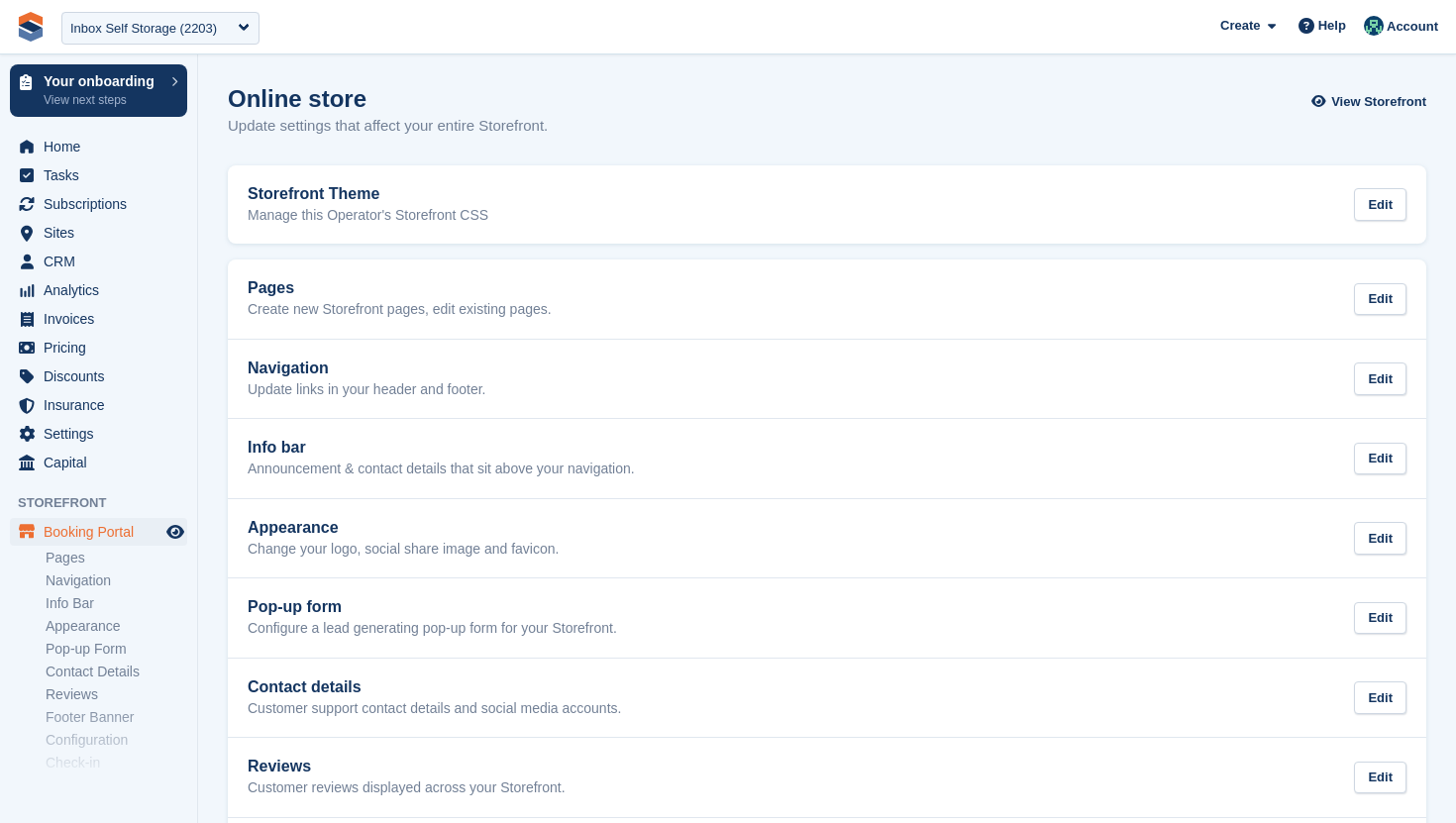 scroll, scrollTop: 0, scrollLeft: 0, axis: both 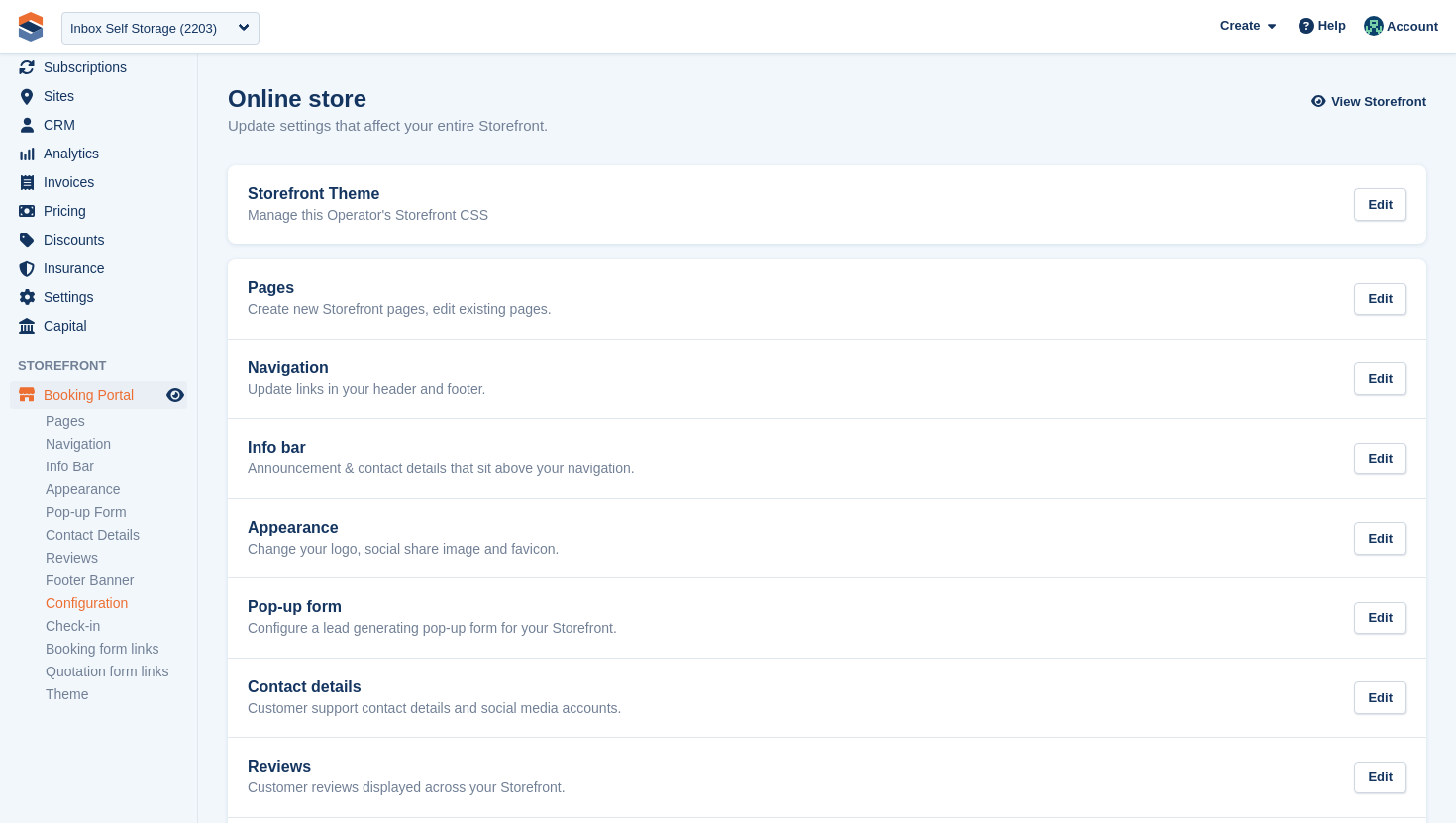 click on "Configuration" at bounding box center [116, 603] 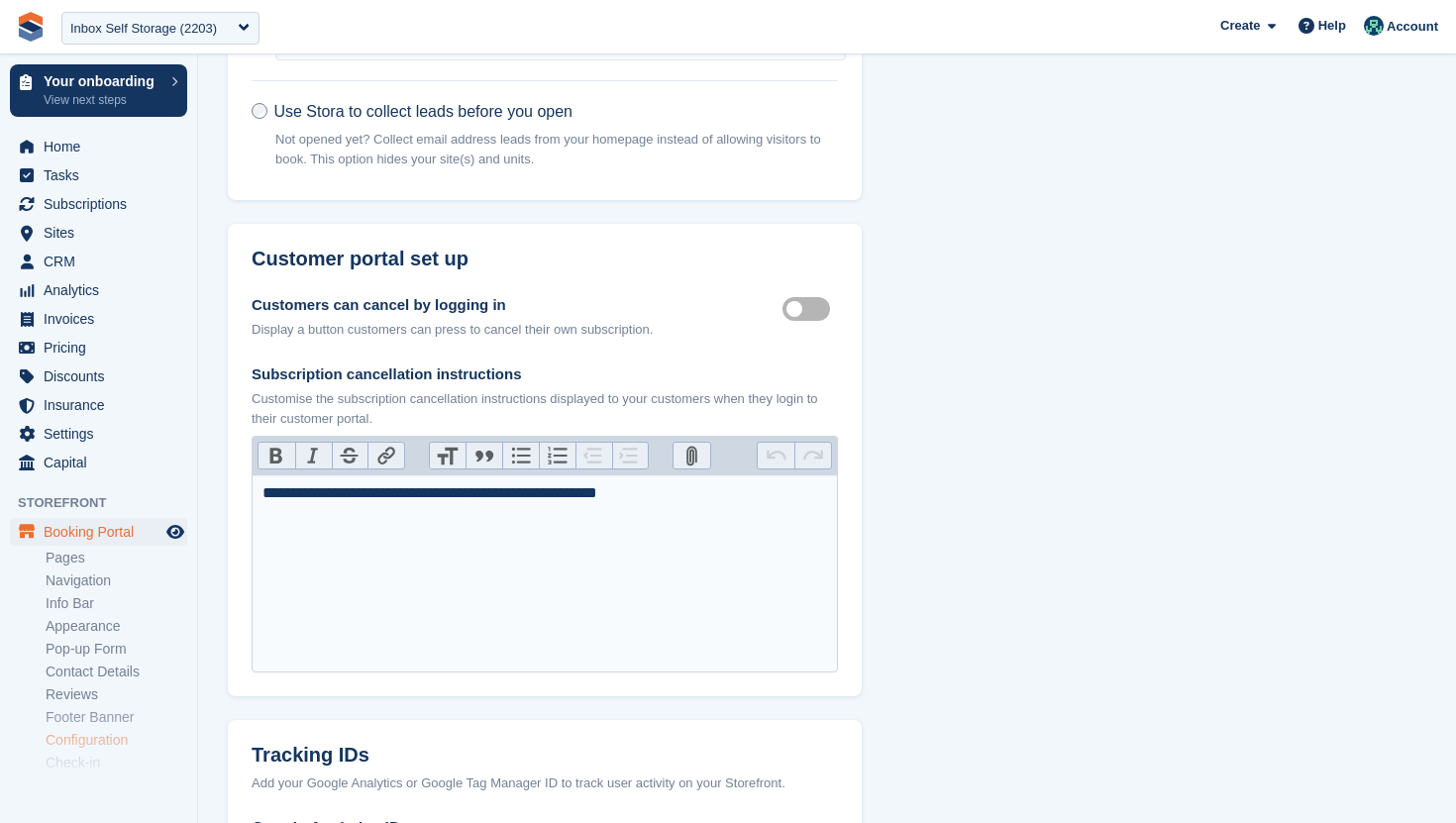 scroll, scrollTop: 591, scrollLeft: 0, axis: vertical 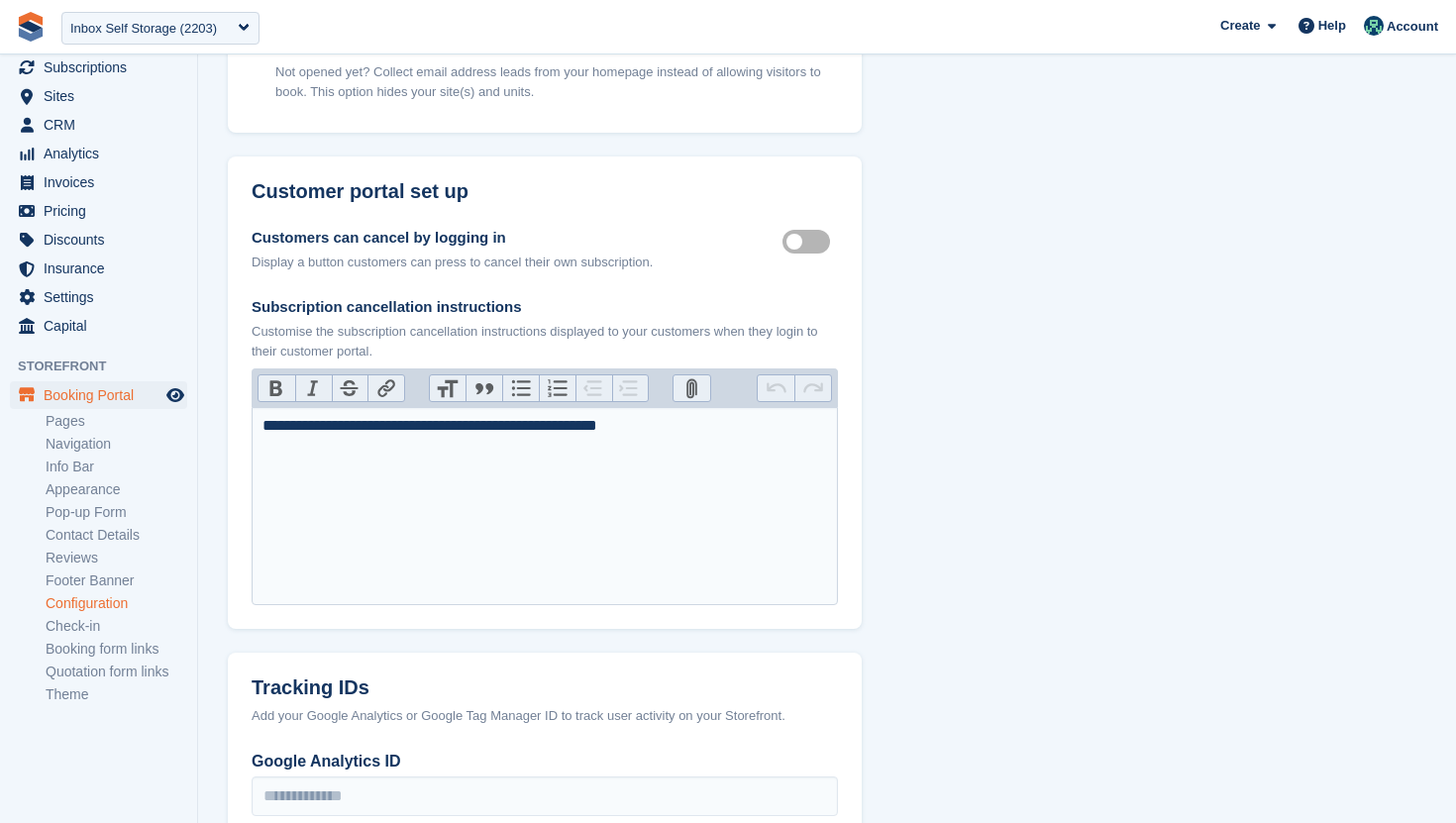 click on "Customer self cancellable" at bounding box center (810, 241) 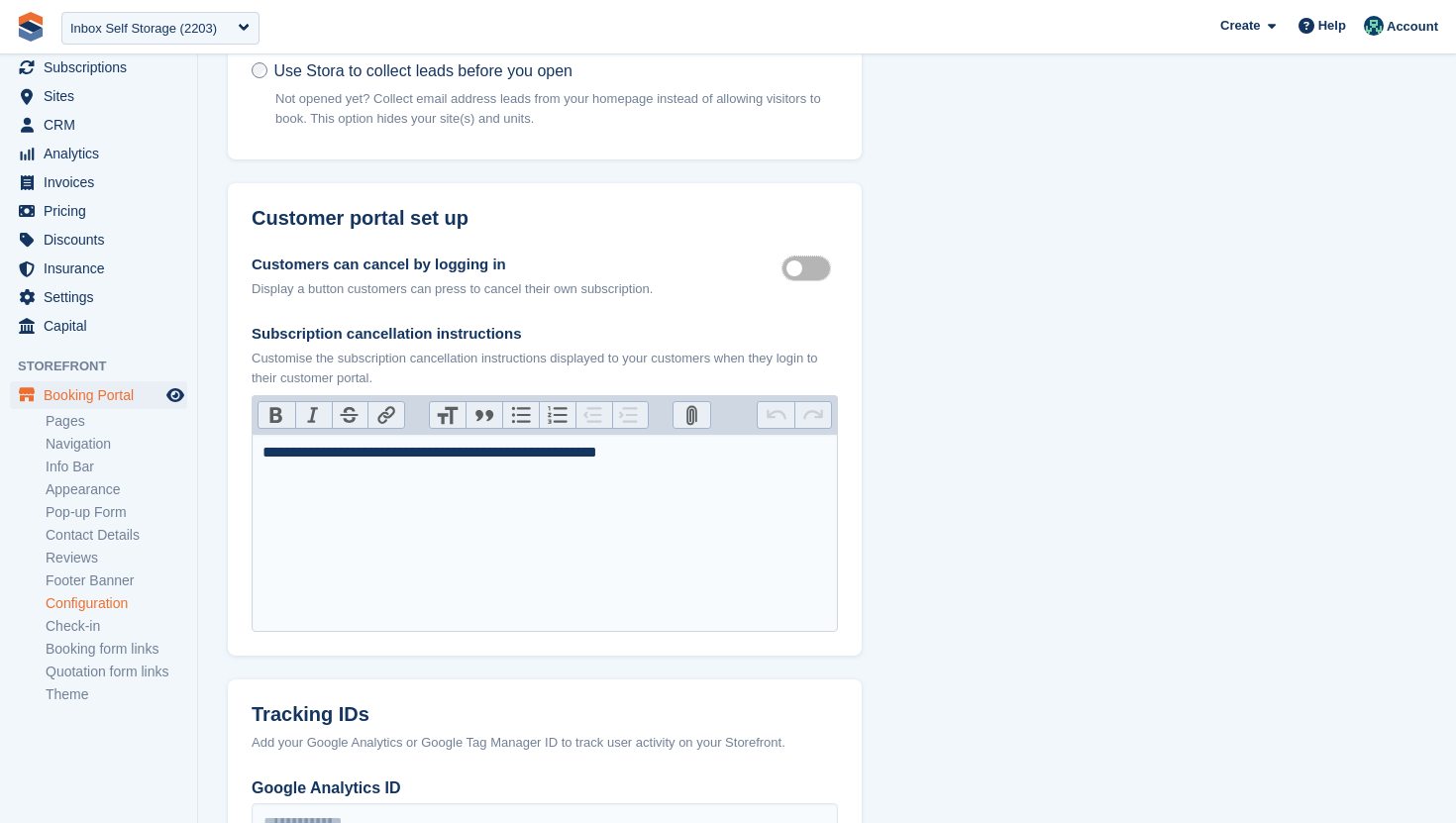 scroll, scrollTop: 618, scrollLeft: 0, axis: vertical 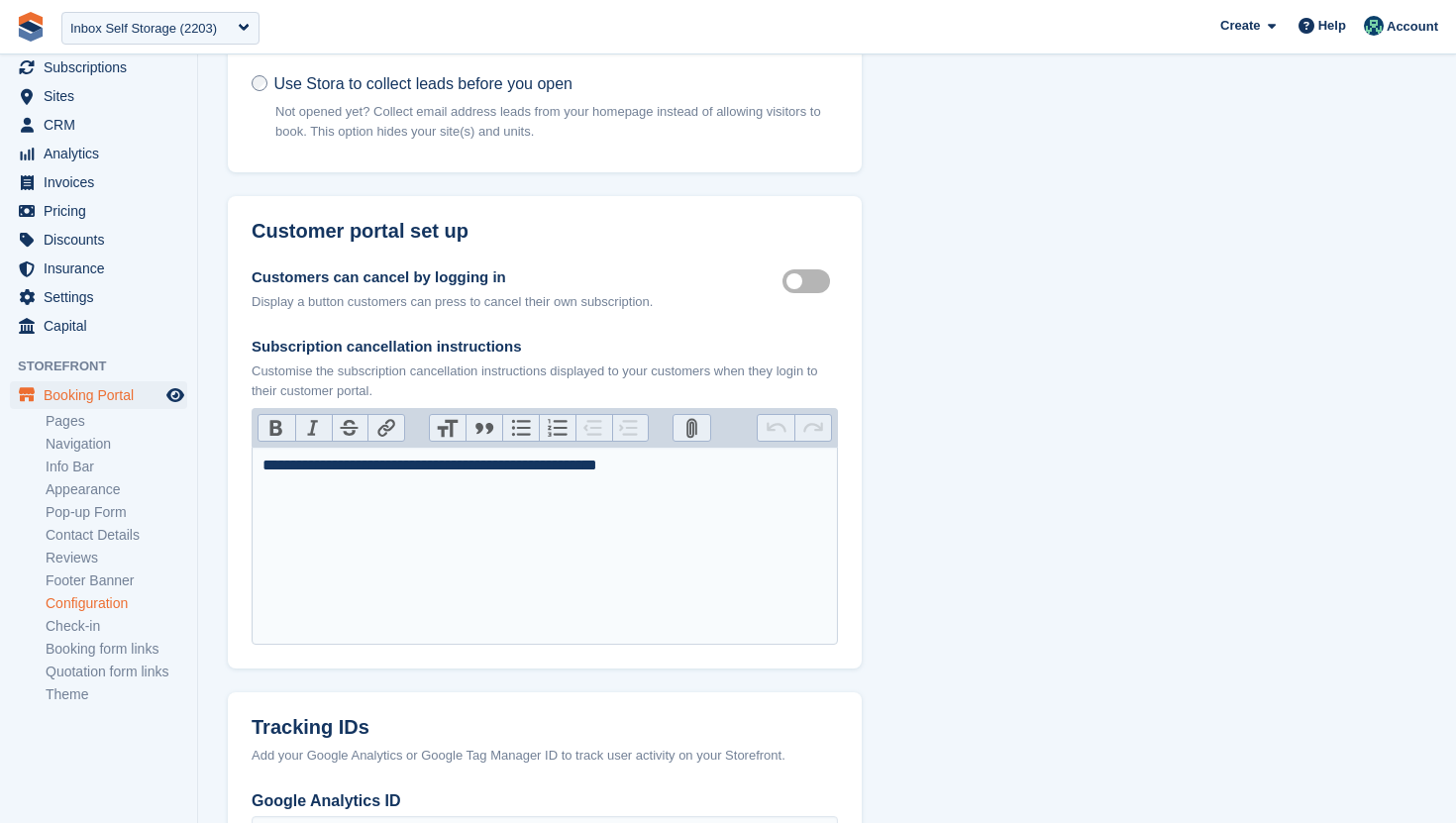 click on "Customer self cancellable" at bounding box center [810, 280] 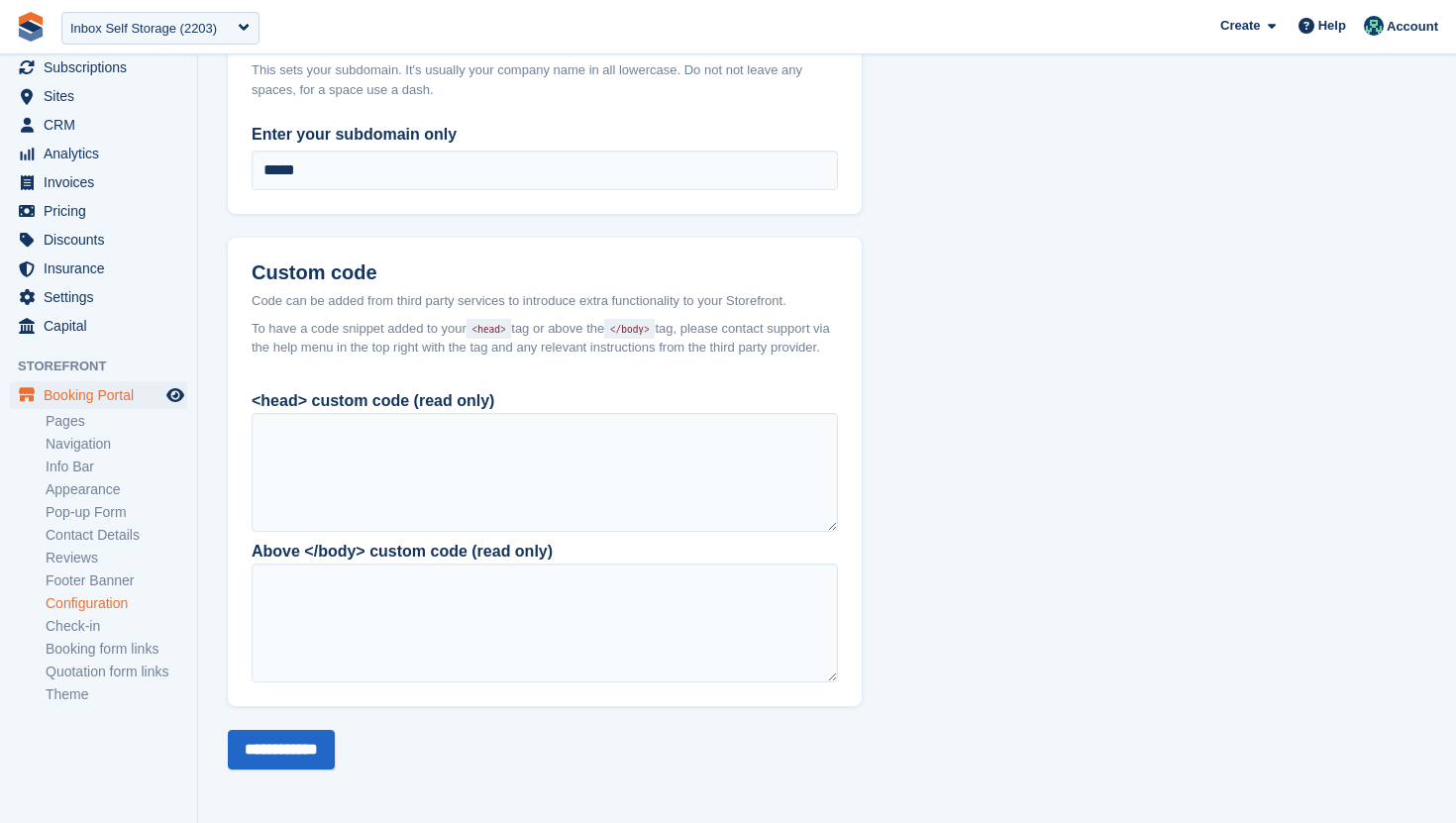 scroll, scrollTop: 1620, scrollLeft: 0, axis: vertical 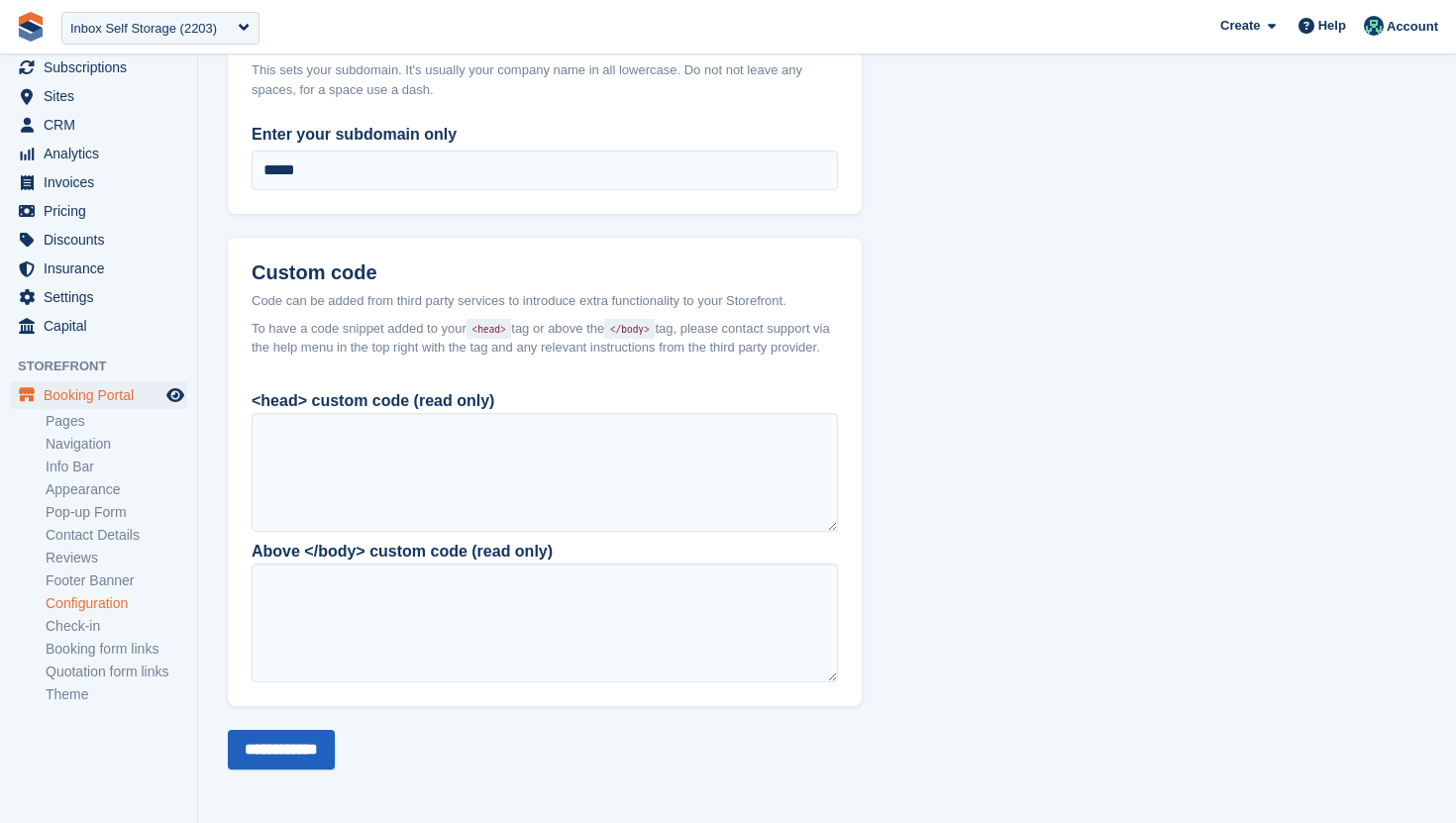 click on "**********" at bounding box center [281, 750] 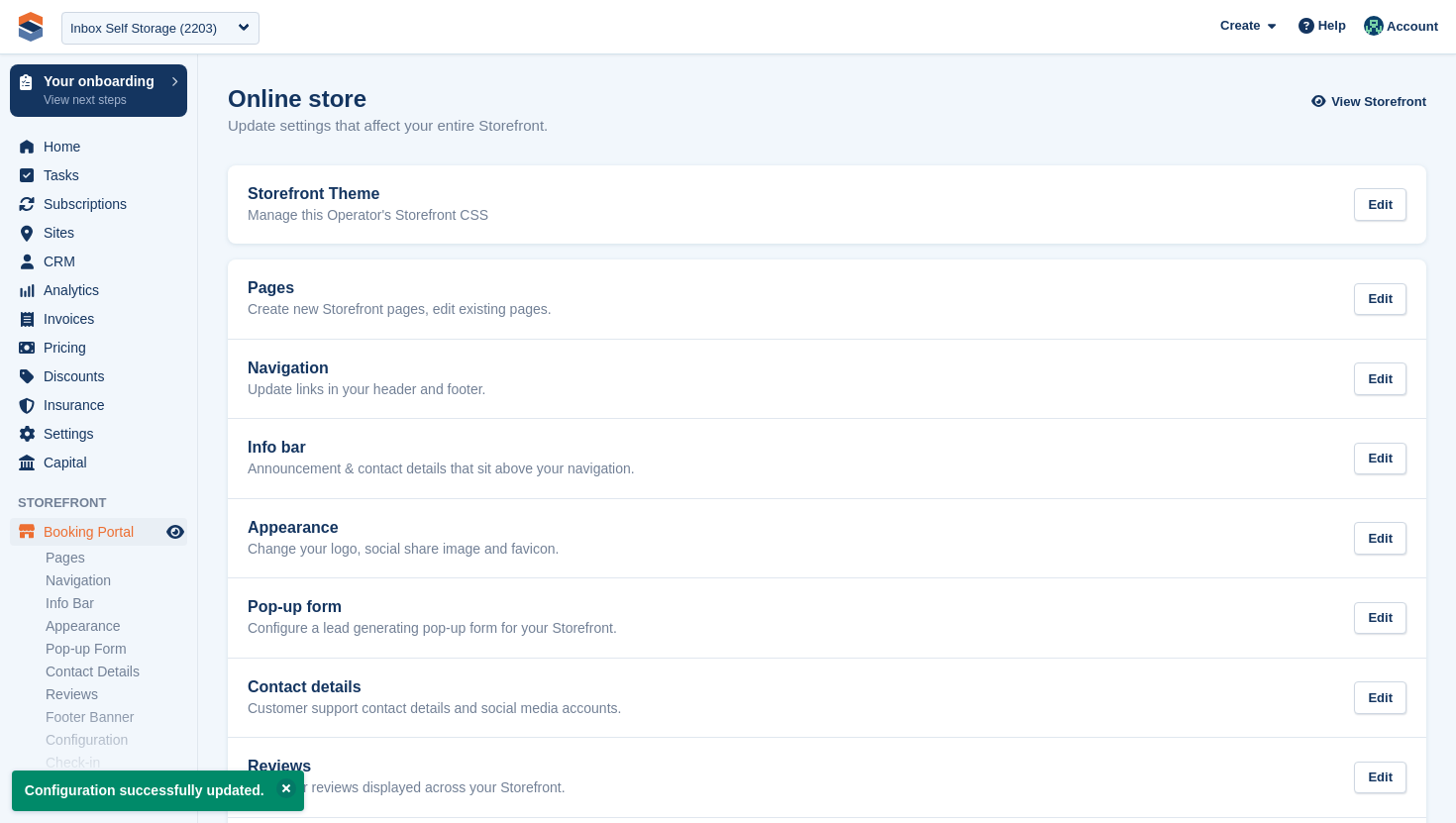 scroll, scrollTop: 0, scrollLeft: 0, axis: both 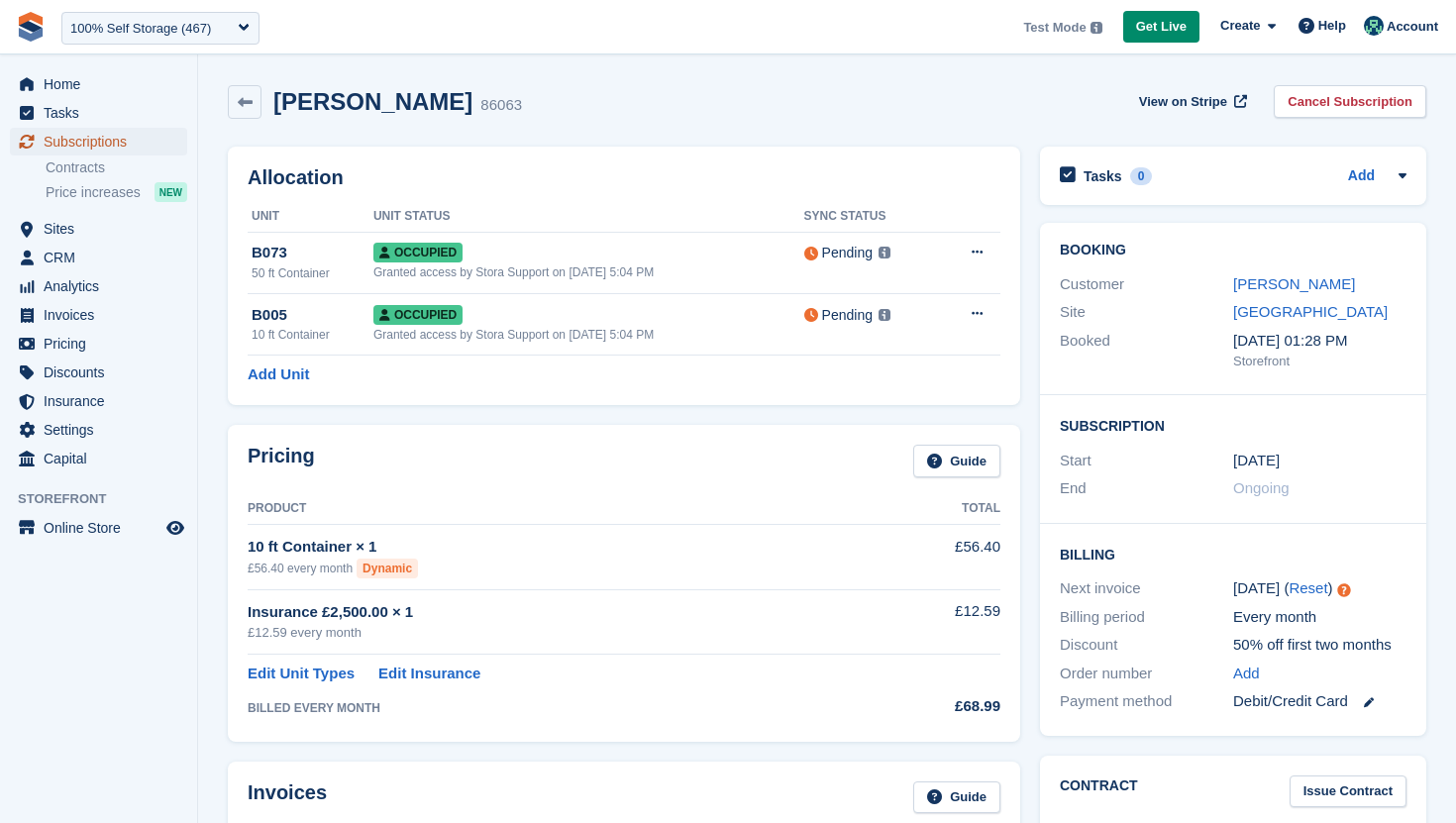 click on "Subscriptions" at bounding box center [103, 142] 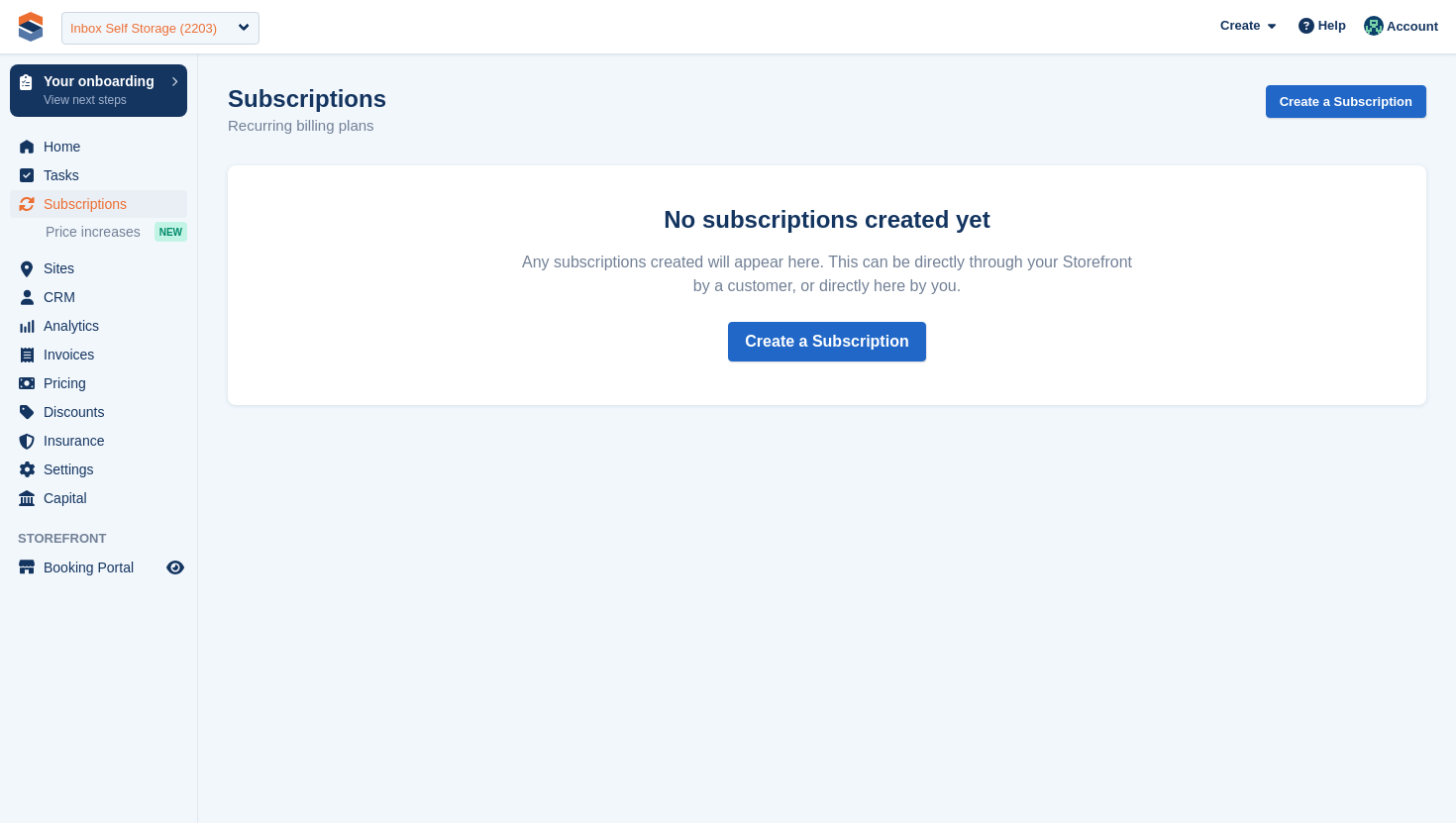 click on "Inbox Self Storage (2203)" at bounding box center (144, 29) 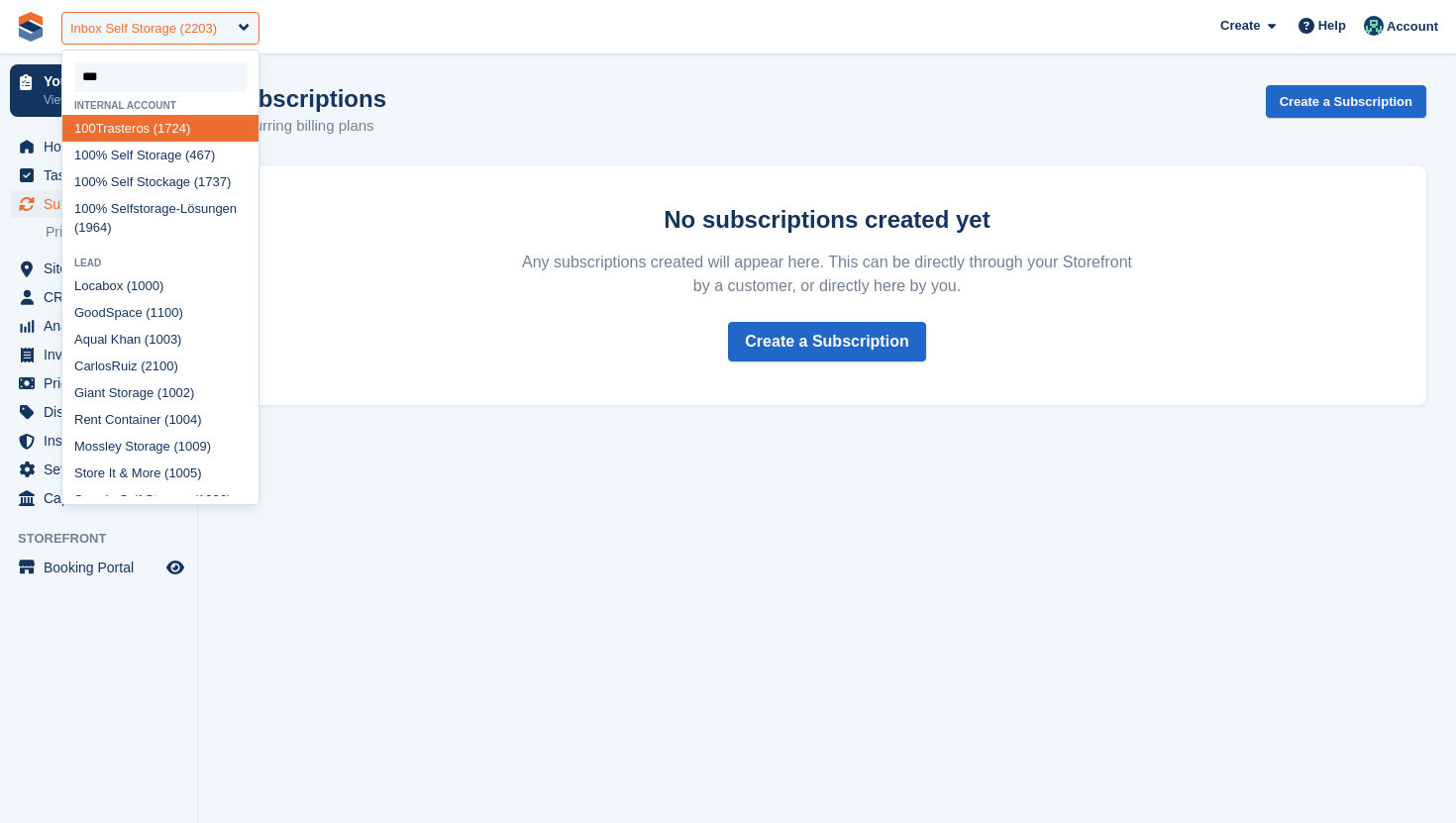 type on "****" 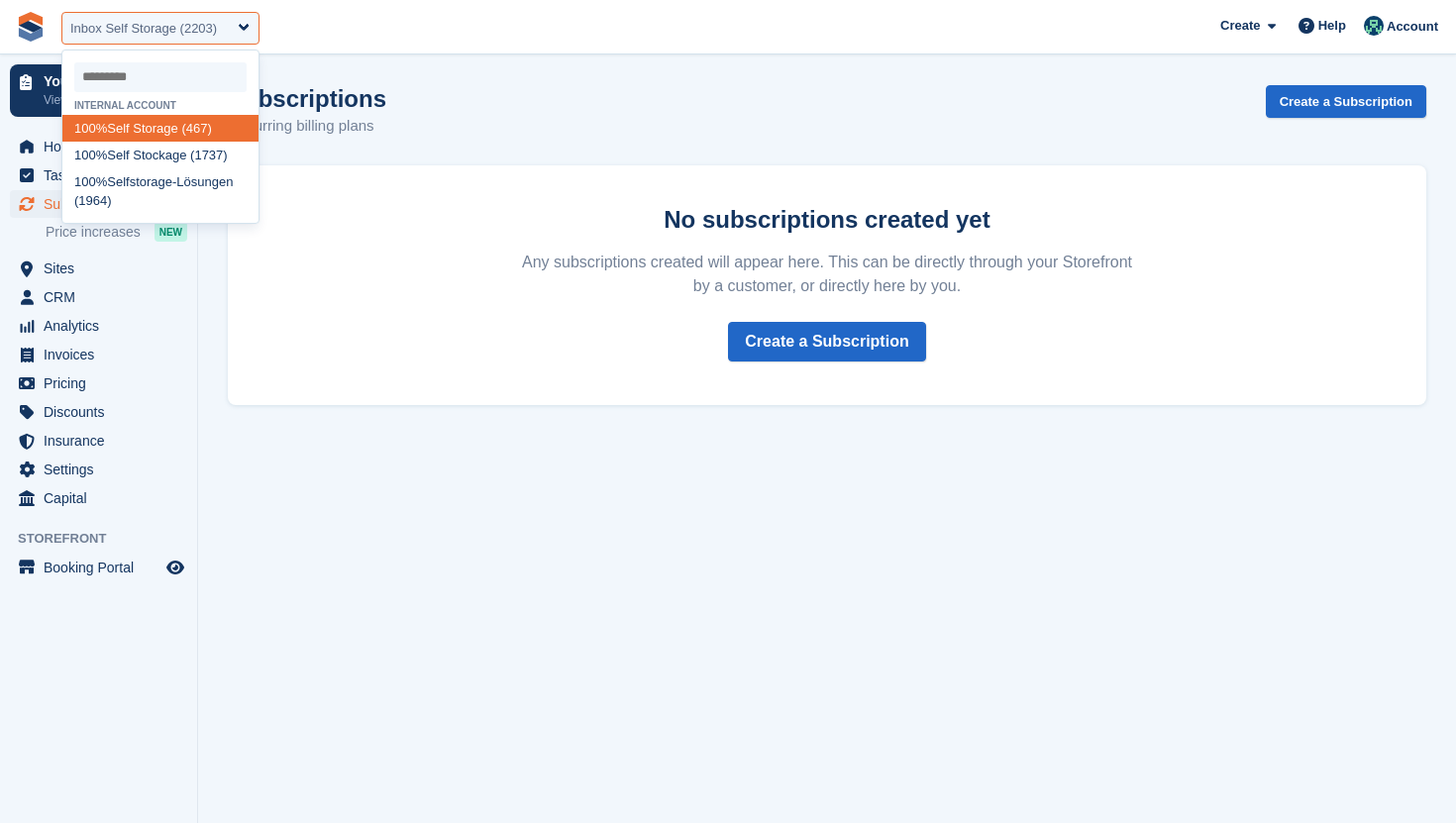 select on "***" 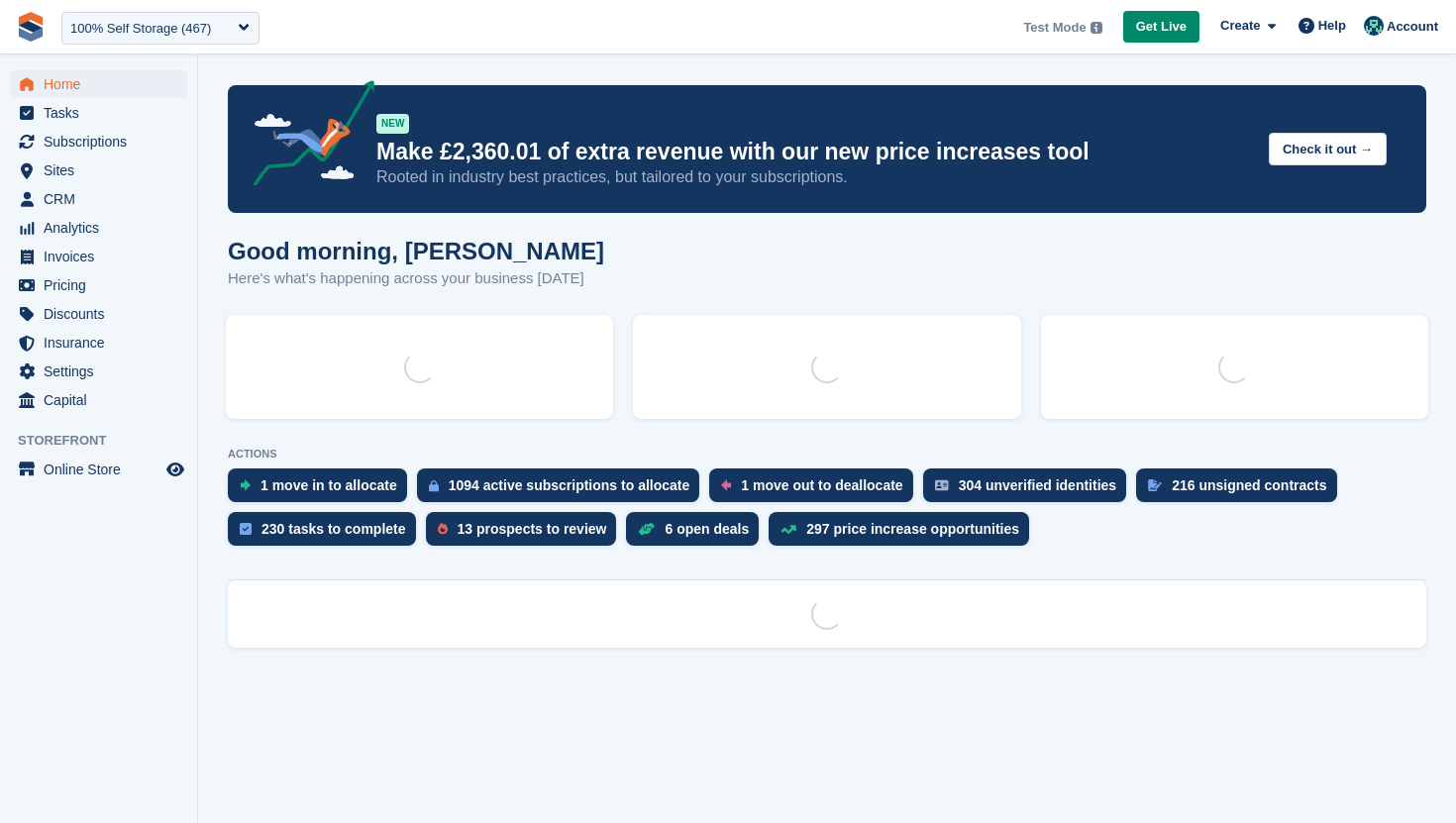 scroll, scrollTop: 0, scrollLeft: 0, axis: both 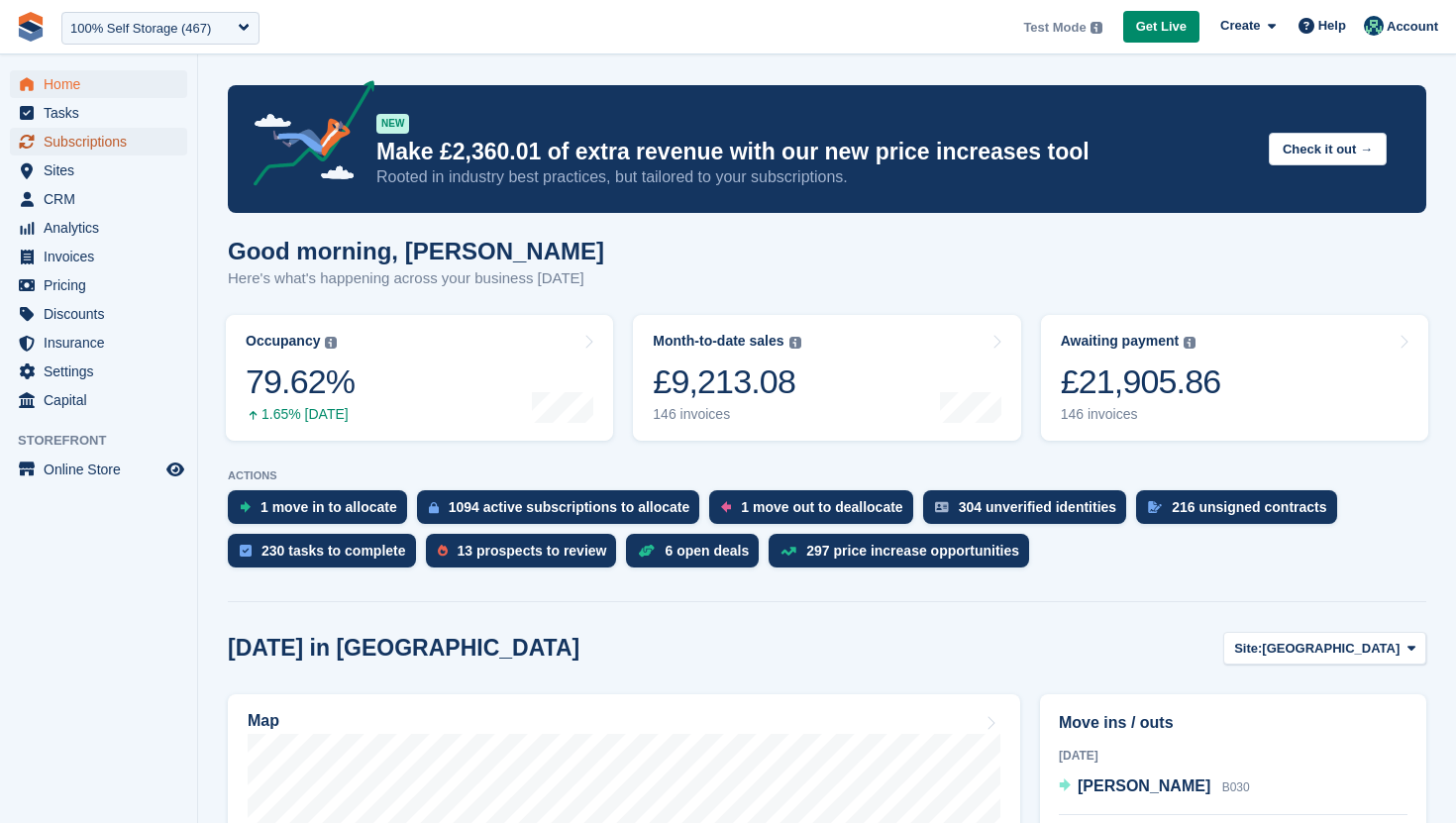 click on "Subscriptions" at bounding box center (103, 142) 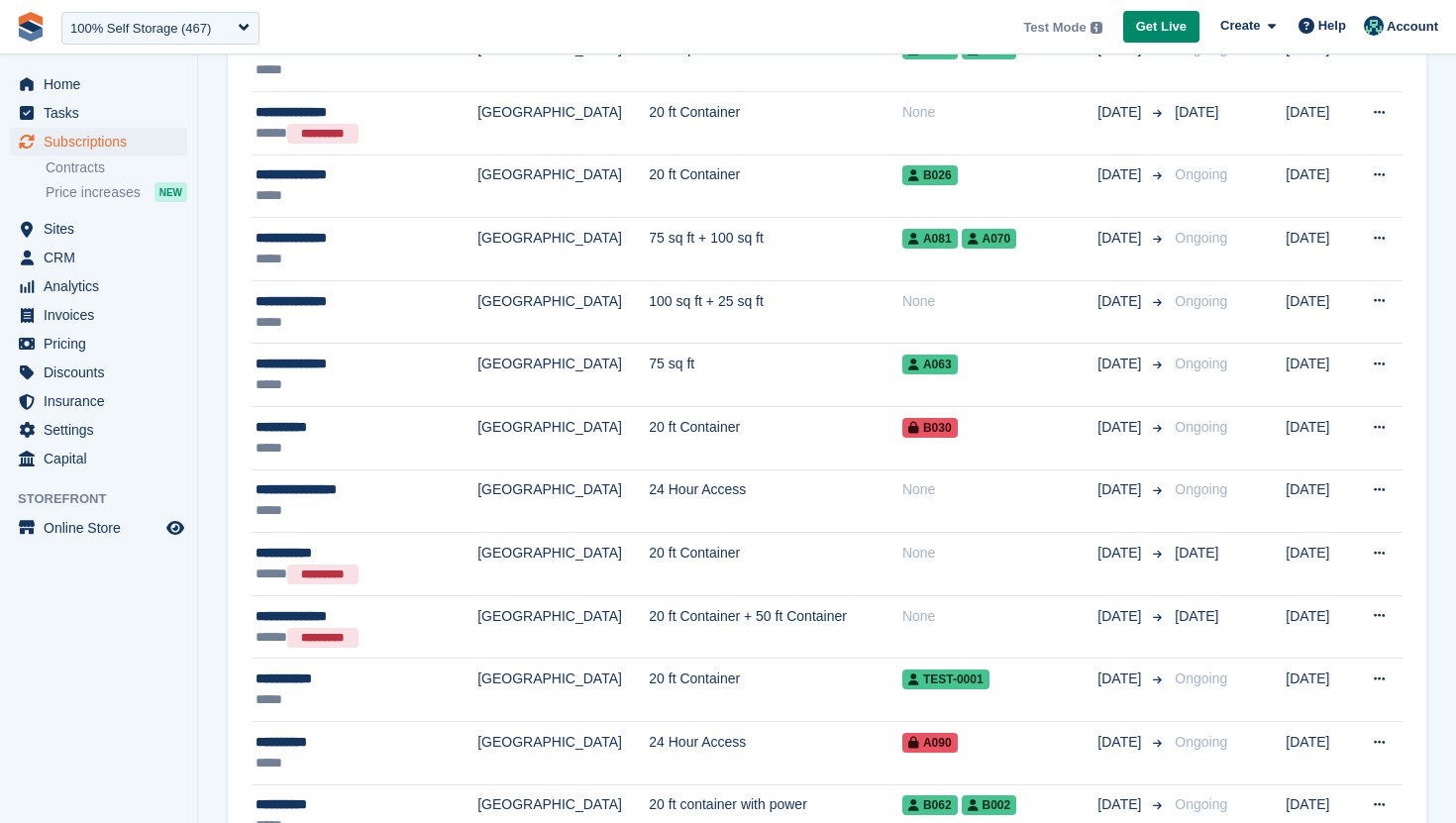 scroll, scrollTop: 2756, scrollLeft: 0, axis: vertical 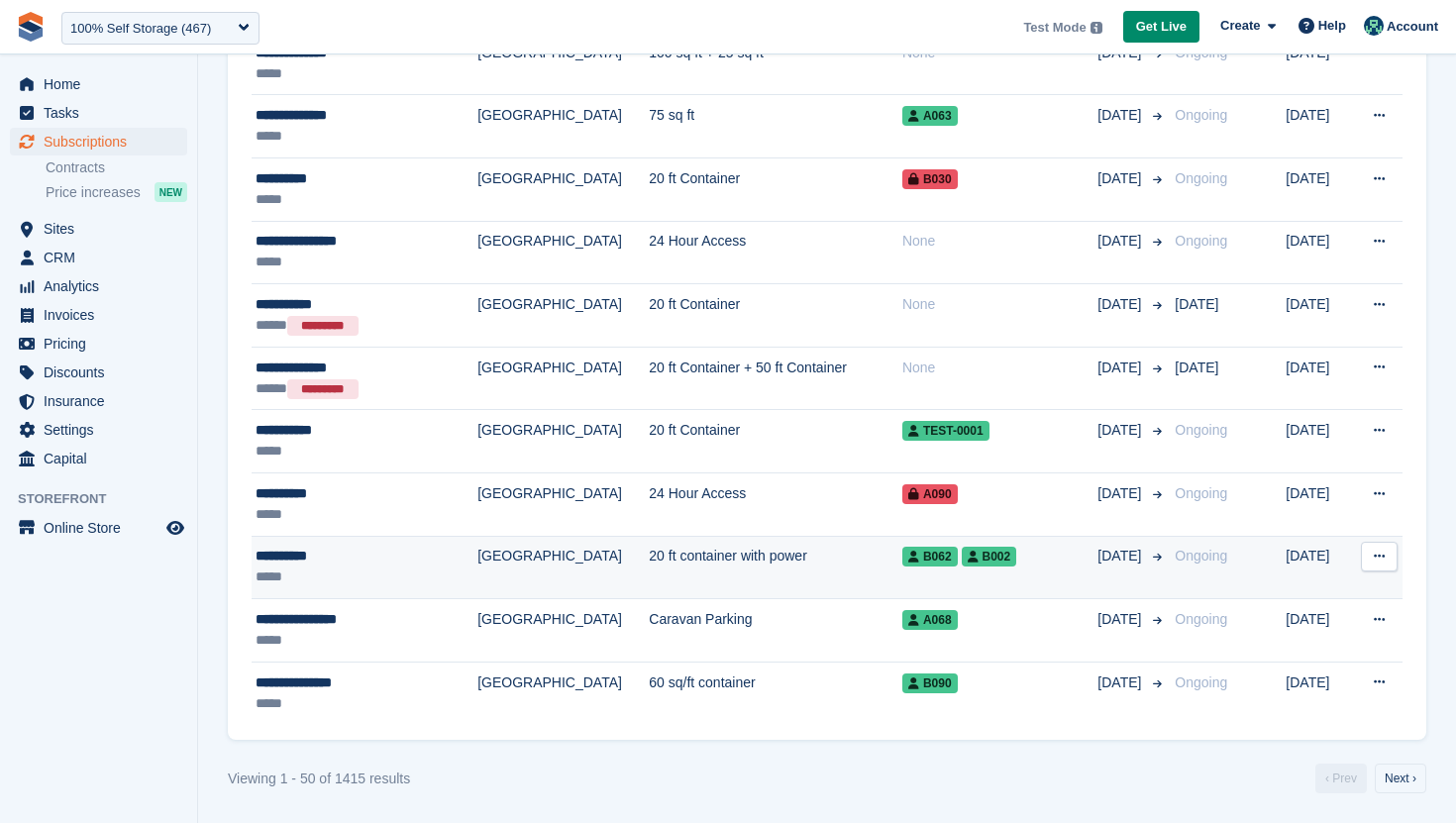 click on "*****" at bounding box center [349, 576] 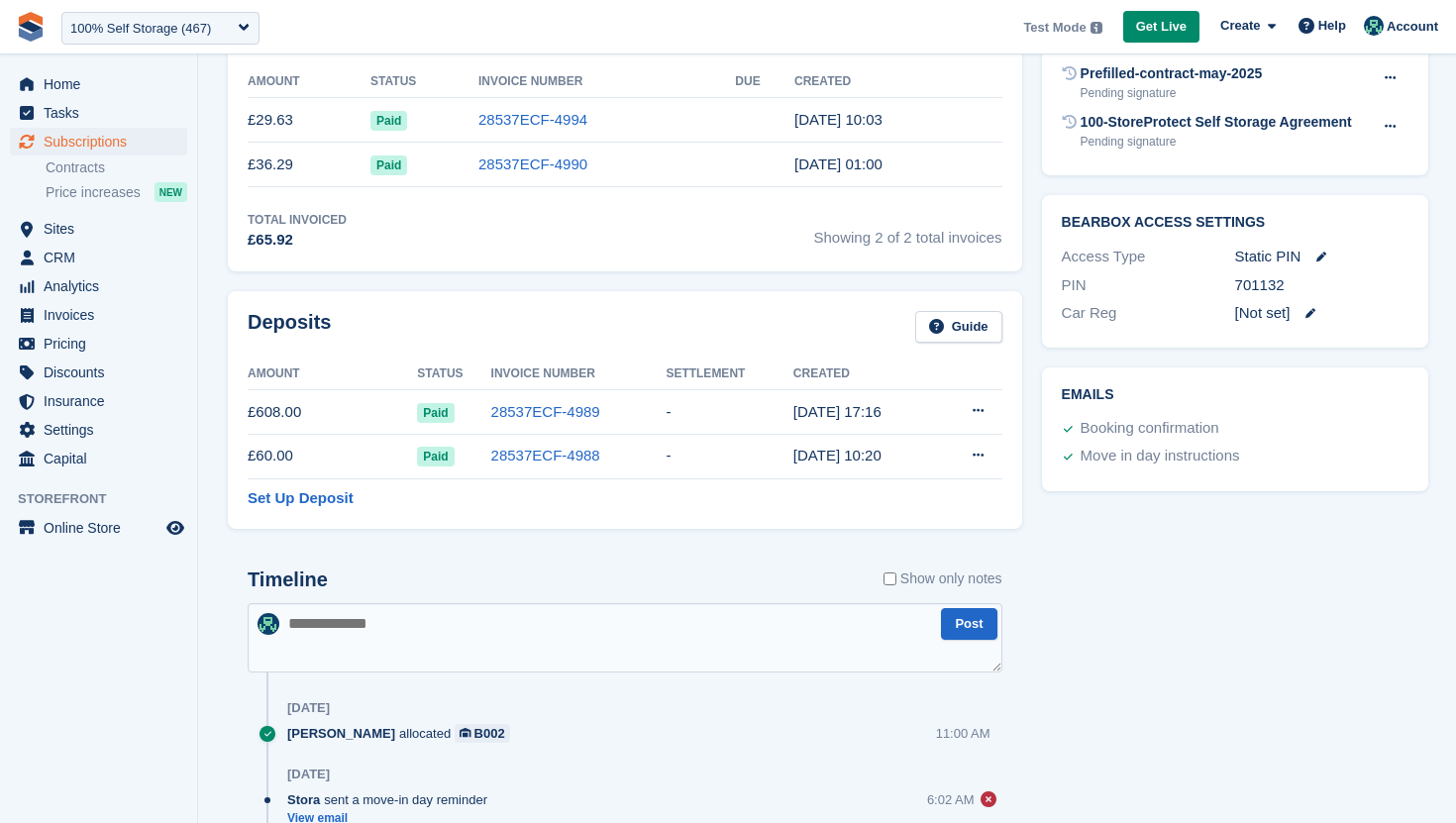 scroll, scrollTop: 0, scrollLeft: 0, axis: both 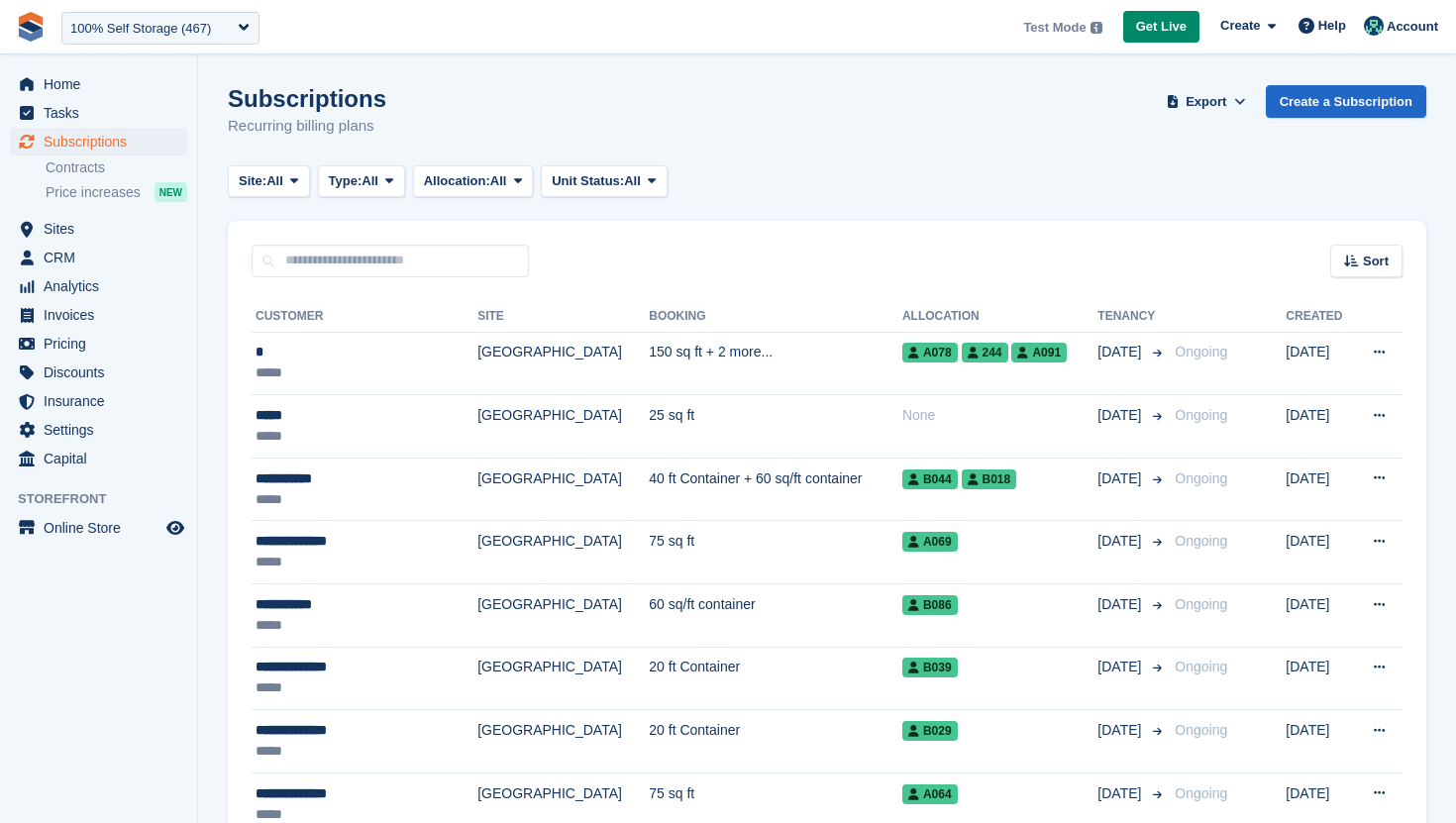 click on "Subscriptions
Recurring billing plans
Export
Export Subscriptions
Export a CSV of all Subscriptions which match the current filters.
Please allow time for large exports.
Start Export
Create a Subscription
Site:
All
All
Nottingham
Leicester
Richmond Main
St iIves
Test Site
Edenderry
Type:
All
All
Upcoming
Previous" at bounding box center [827, 1790] 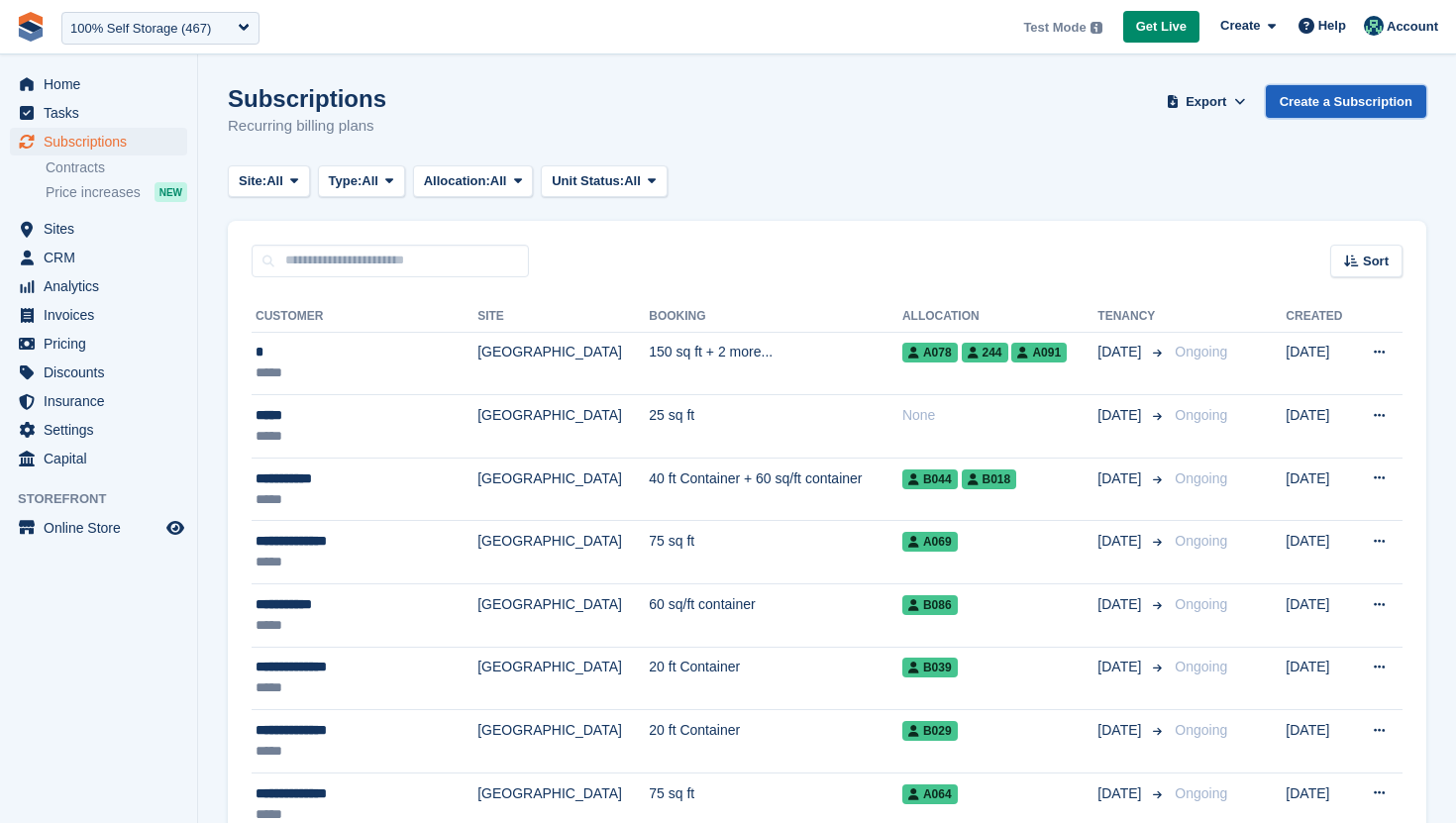 click on "Create a Subscription" at bounding box center [1346, 101] 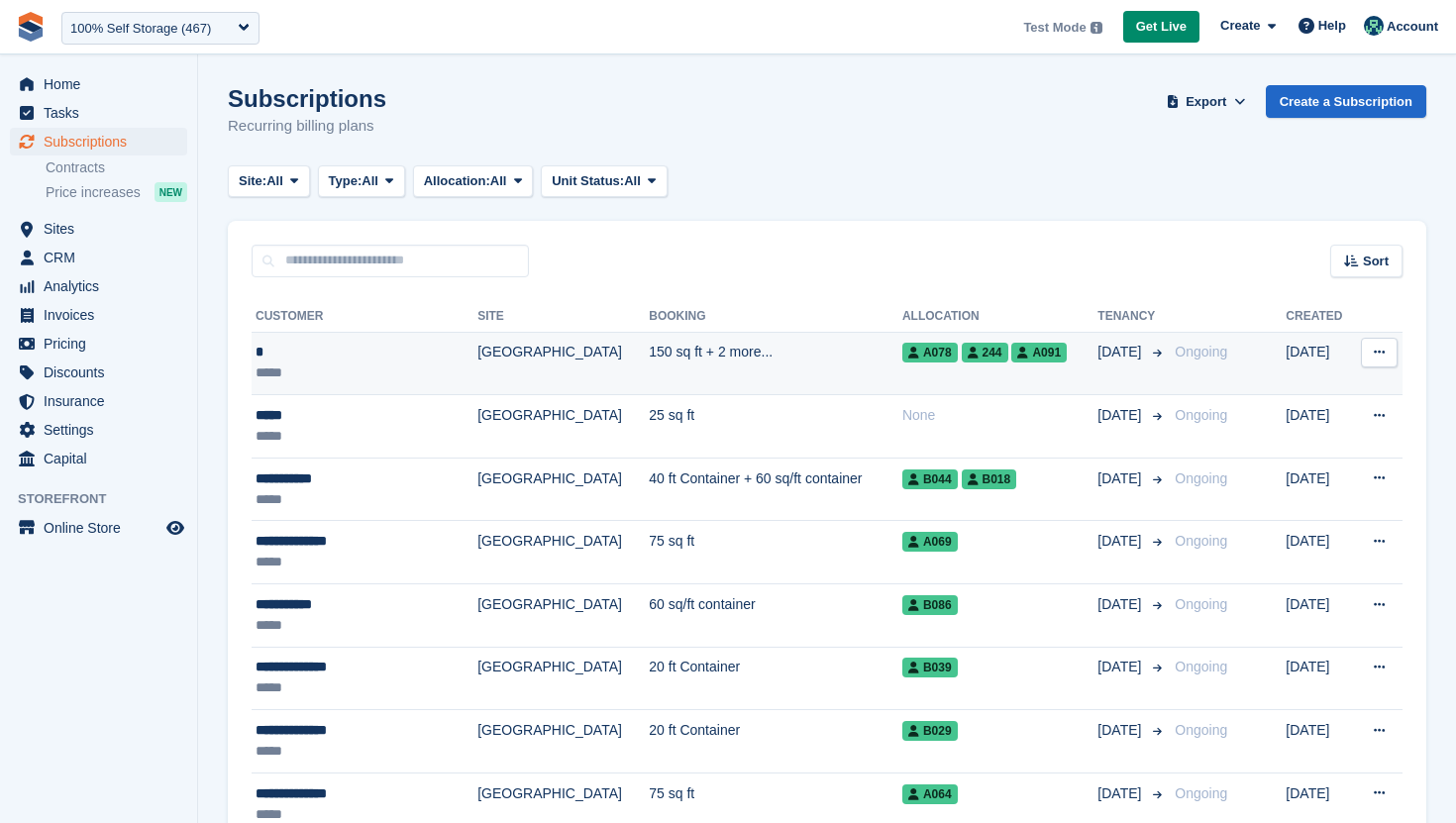 click on "*****" at bounding box center [349, 372] 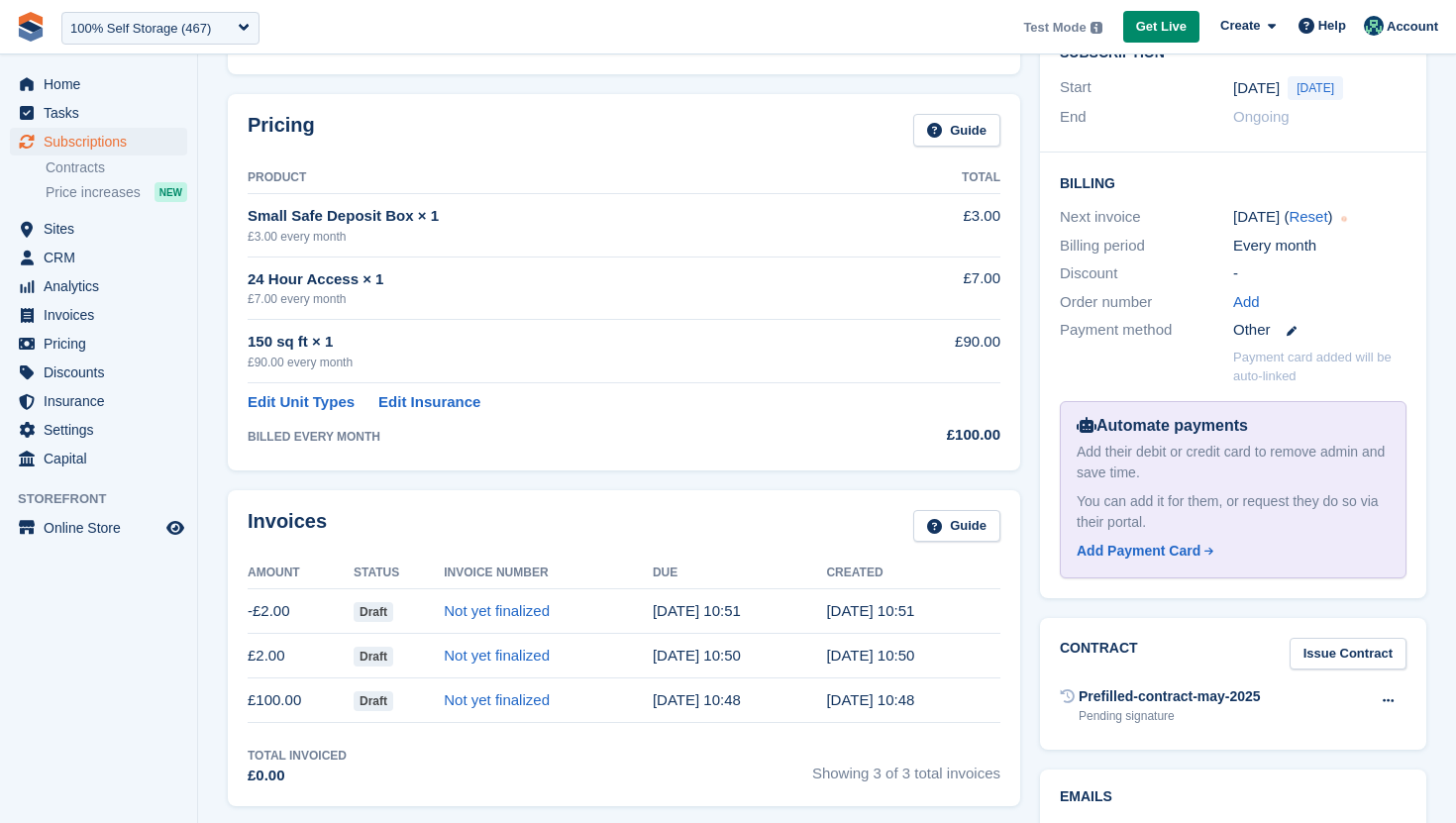 scroll, scrollTop: 403, scrollLeft: 0, axis: vertical 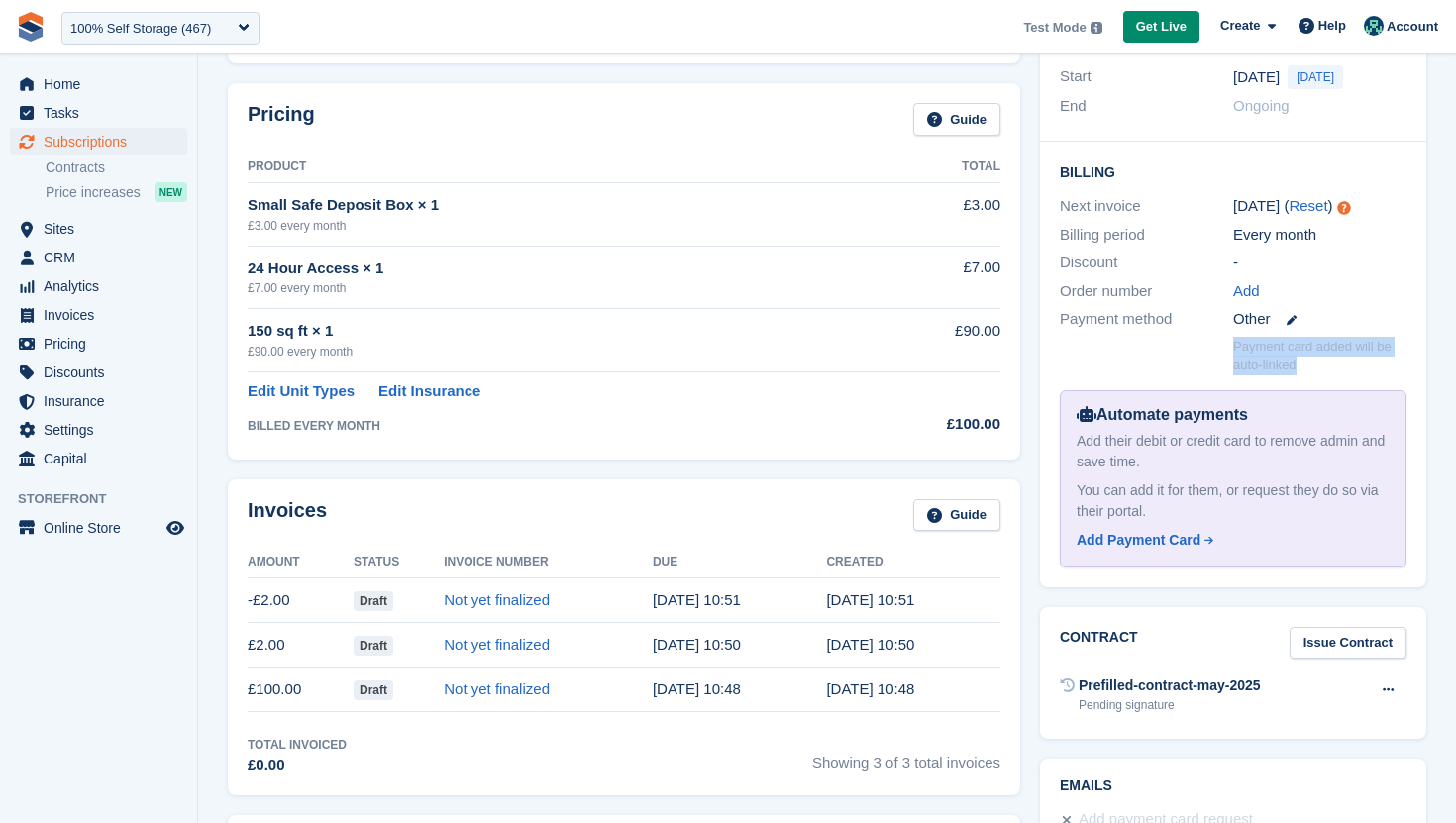 drag, startPoint x: 1311, startPoint y: 352, endPoint x: 1232, endPoint y: 327, distance: 82.86133 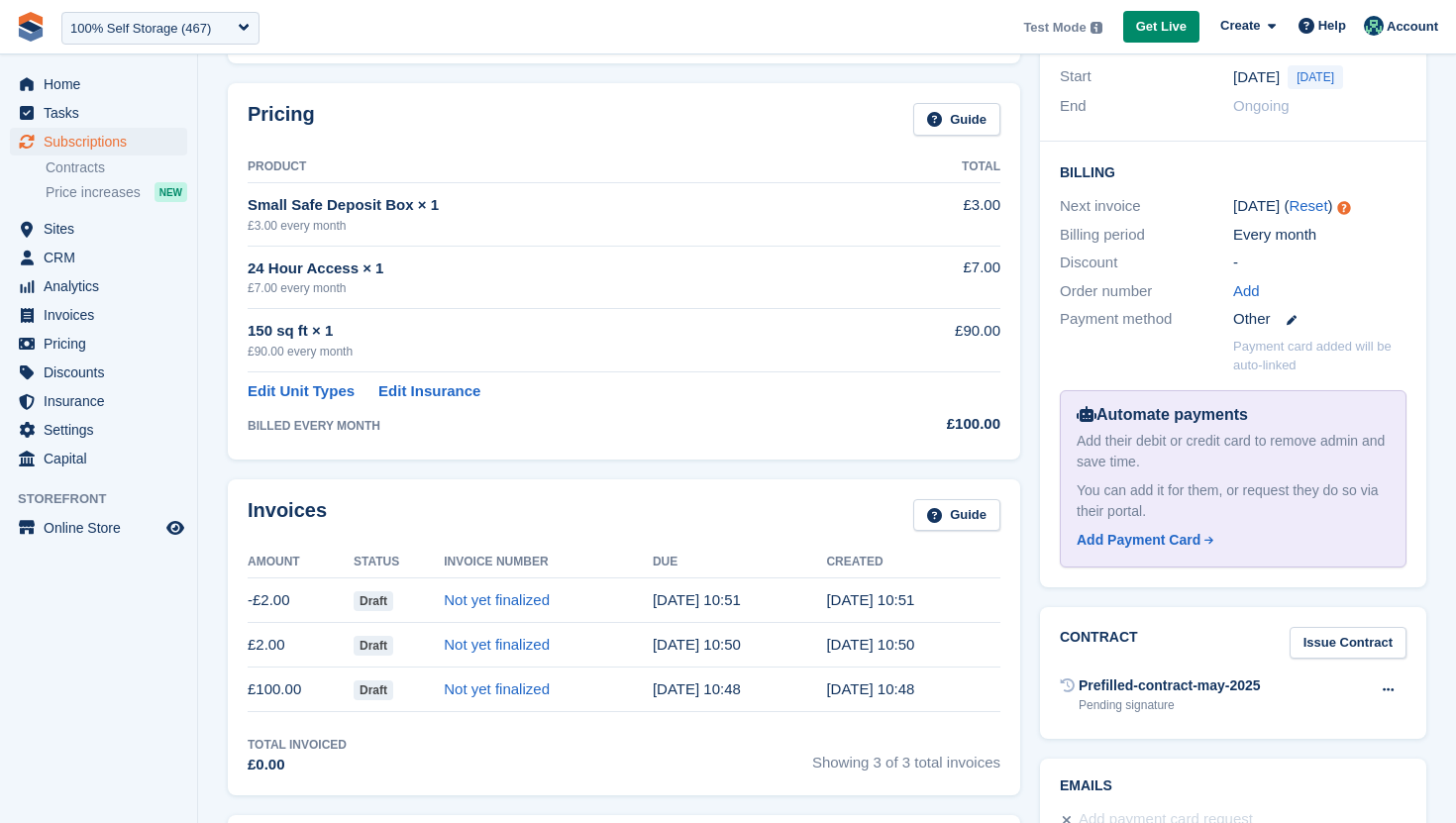 click on "Billing
Next invoice
21 Aug
( Reset )
Billing period
Every month
Discount
-
Order number
Add
Payment method
Other
Payment card added will be auto-linked
Automate payments
Add their debit or credit card to remove admin and save time.
You can add it for them, or request they do so via their portal.
Add Payment Card
Link payment card
Dismiss" at bounding box center (1233, 364) 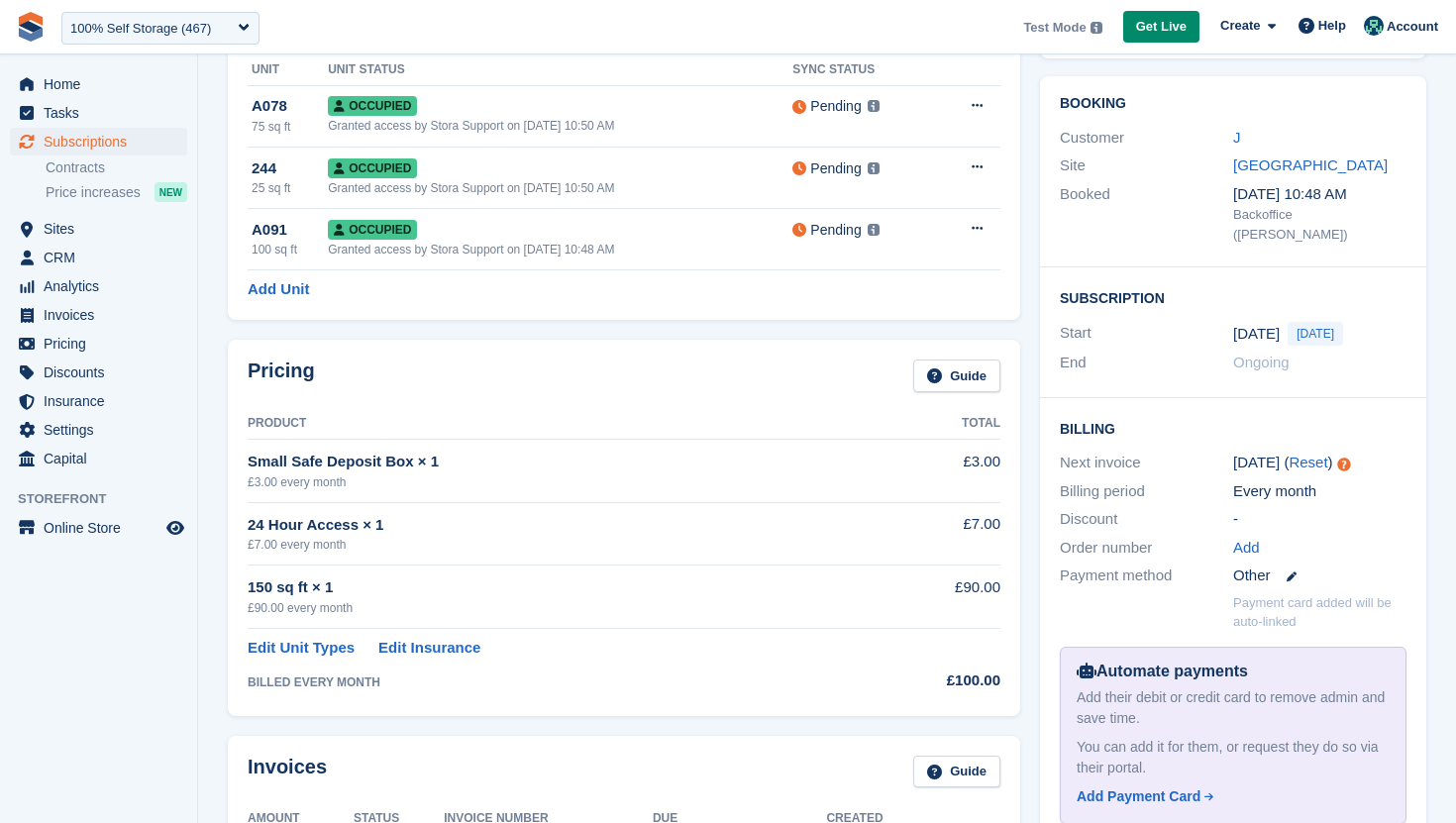scroll, scrollTop: 0, scrollLeft: 0, axis: both 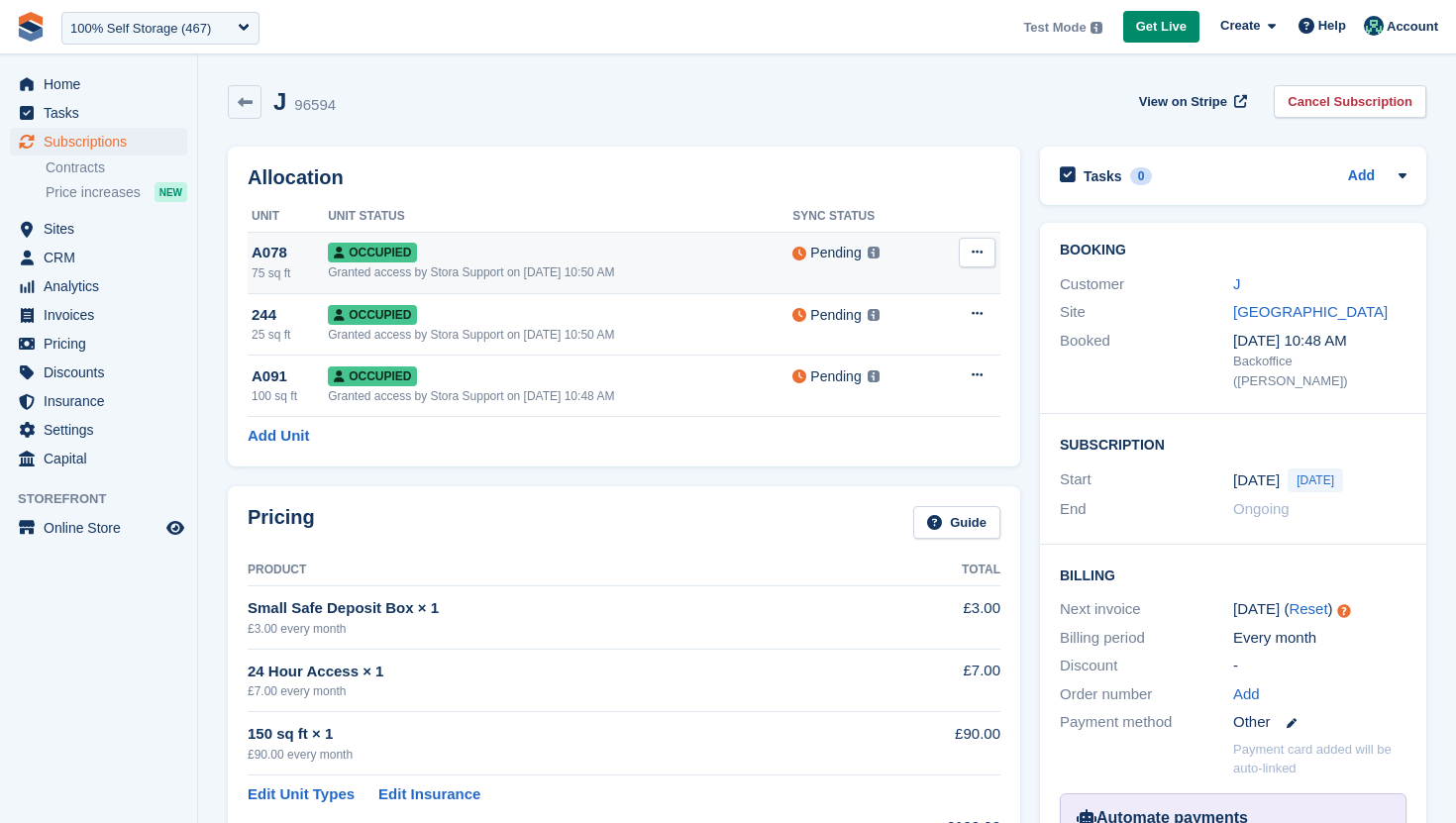 click at bounding box center (977, 252) 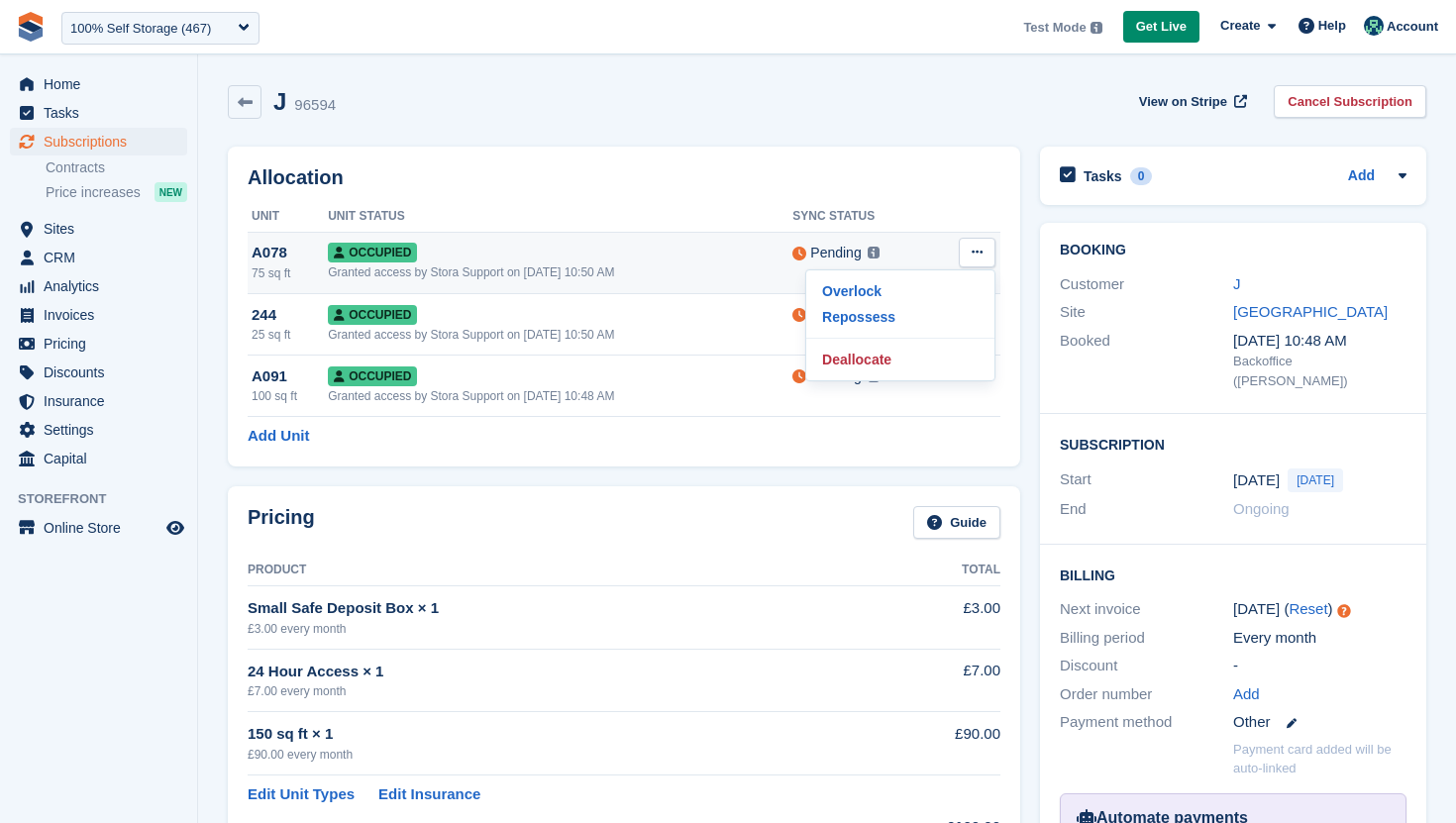 click on "Overlock
Repossess
Deallocate" at bounding box center [900, 325] 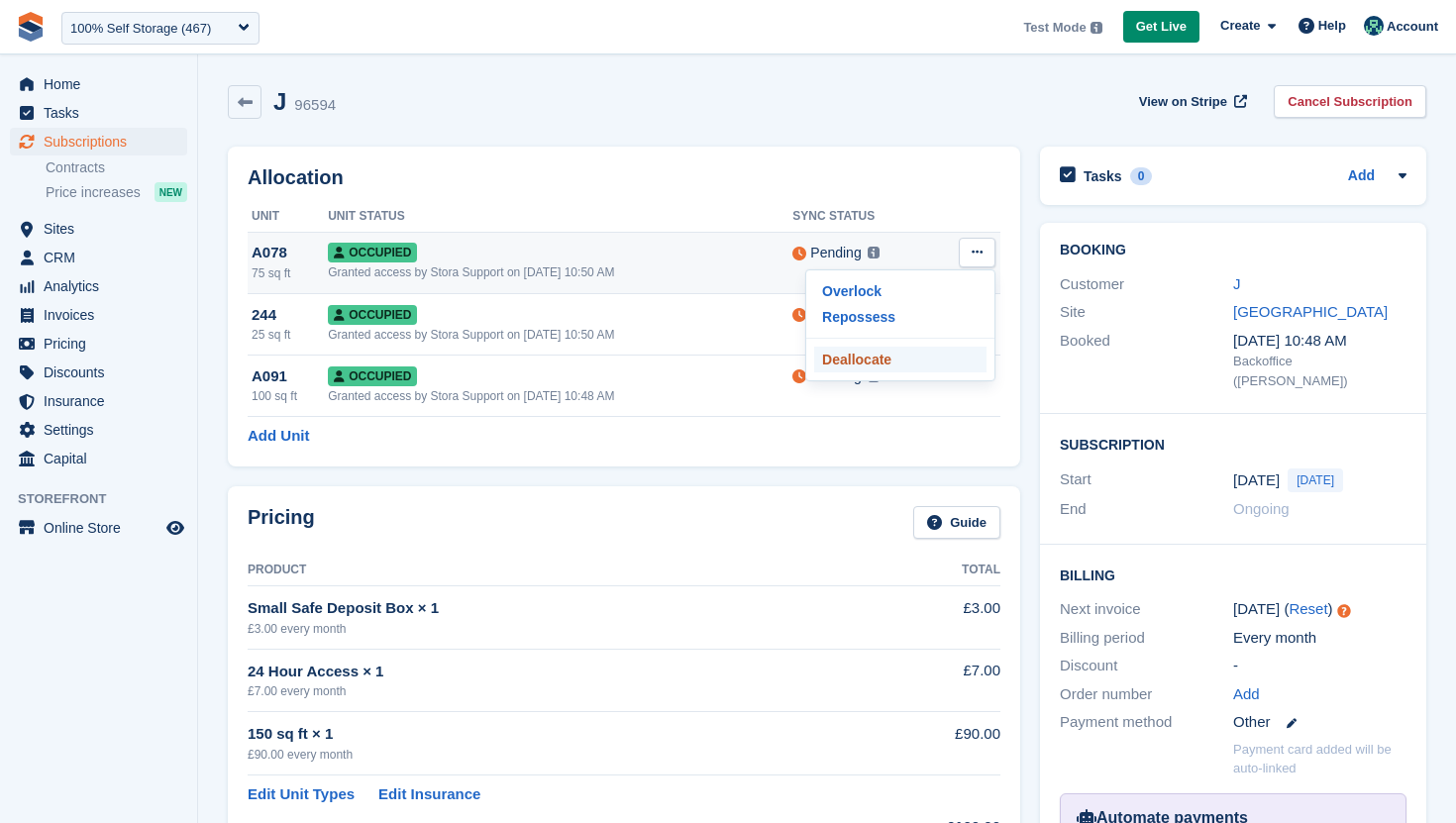 click on "Deallocate" at bounding box center (900, 360) 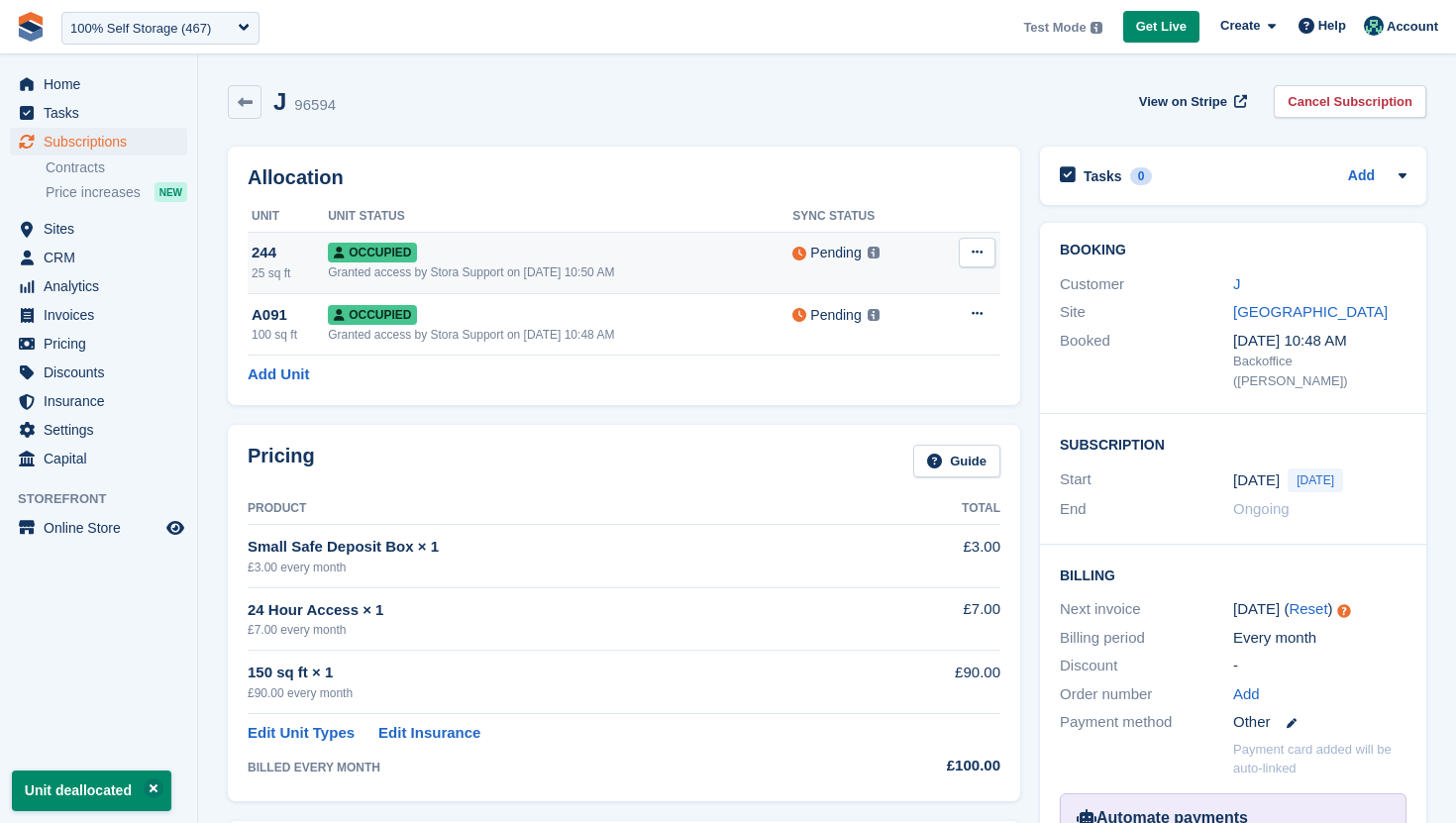 click at bounding box center [977, 253] 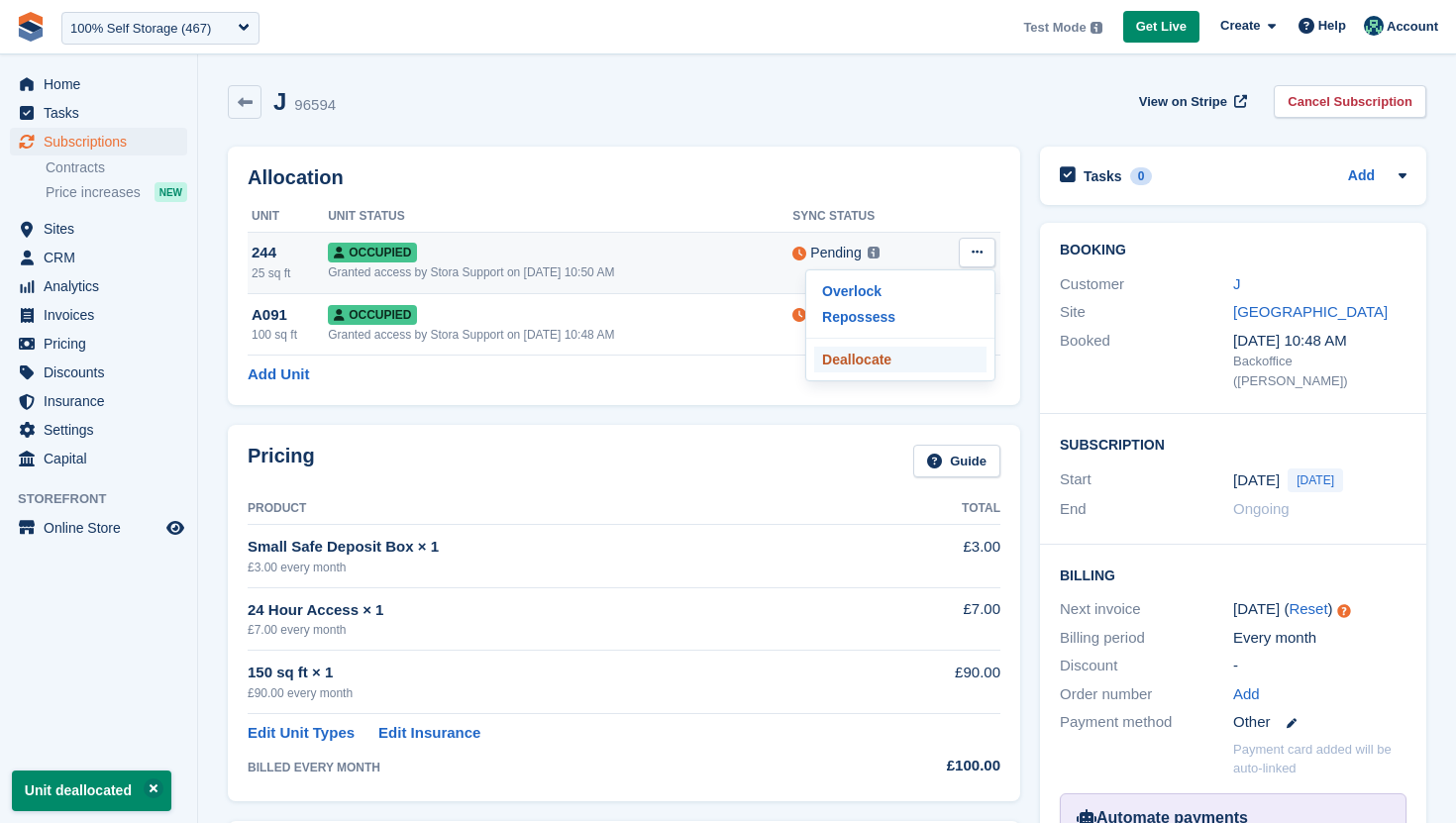 click on "Deallocate" at bounding box center (900, 360) 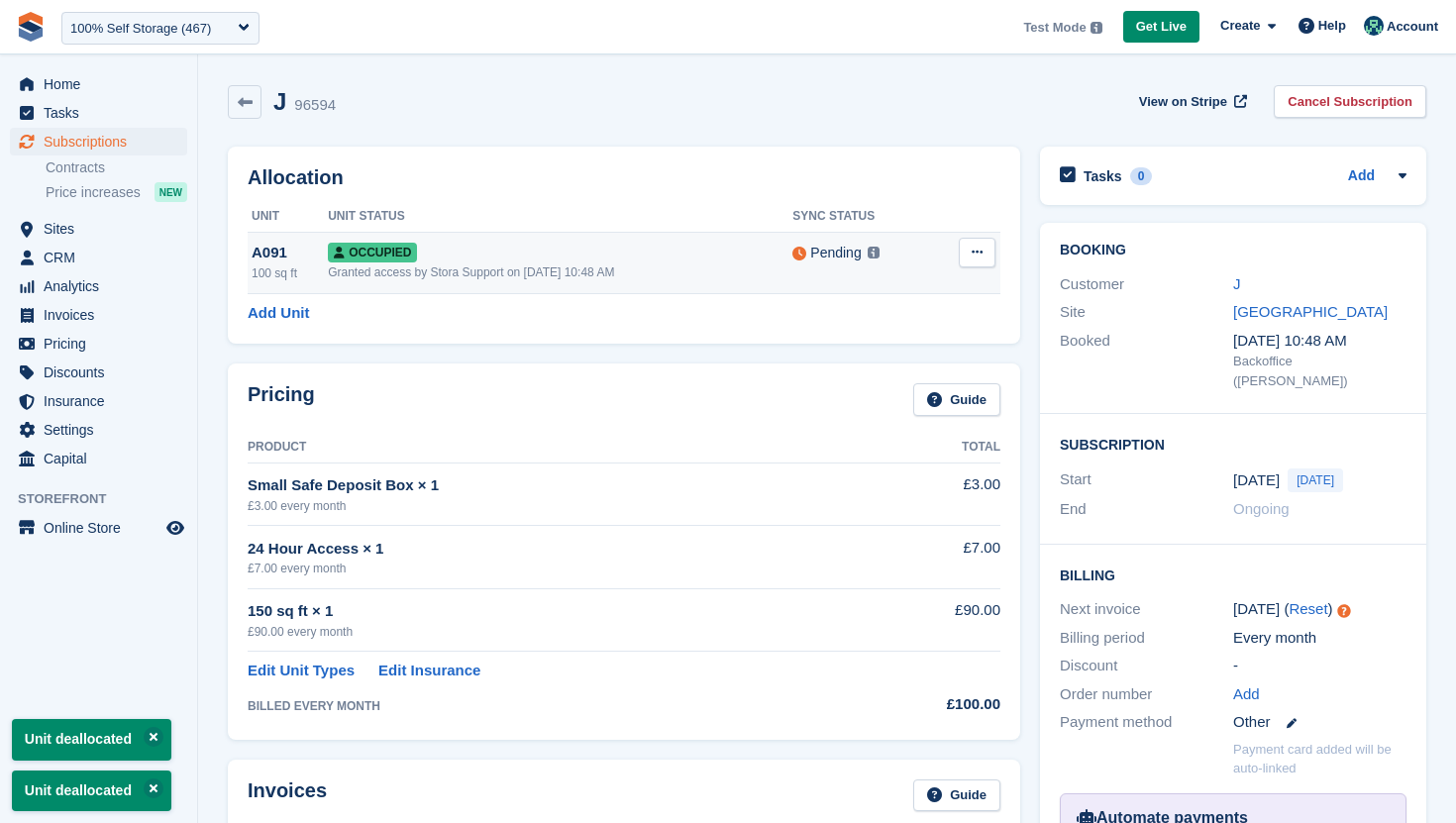 click at bounding box center (977, 252) 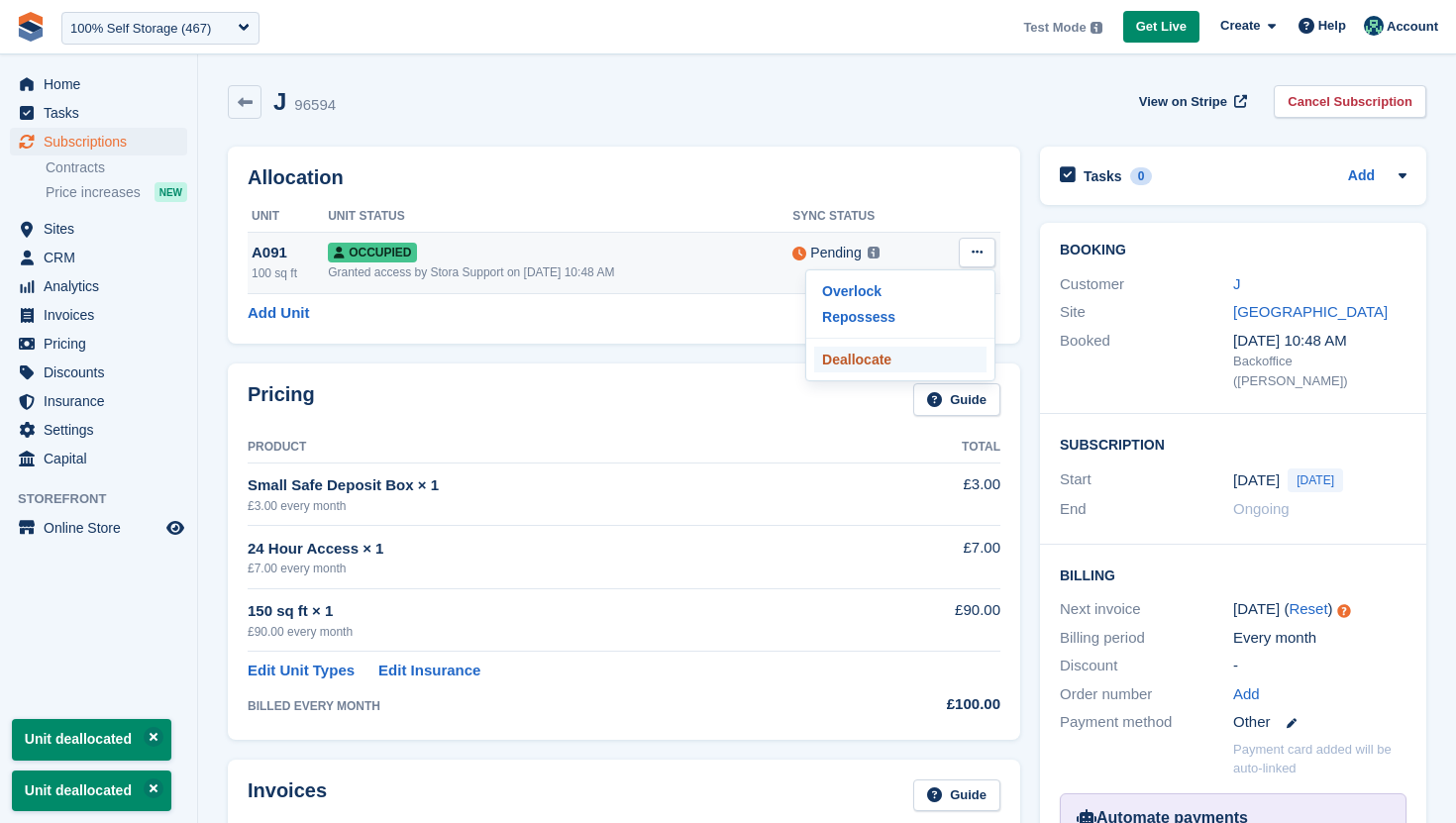 click on "Deallocate" at bounding box center (900, 360) 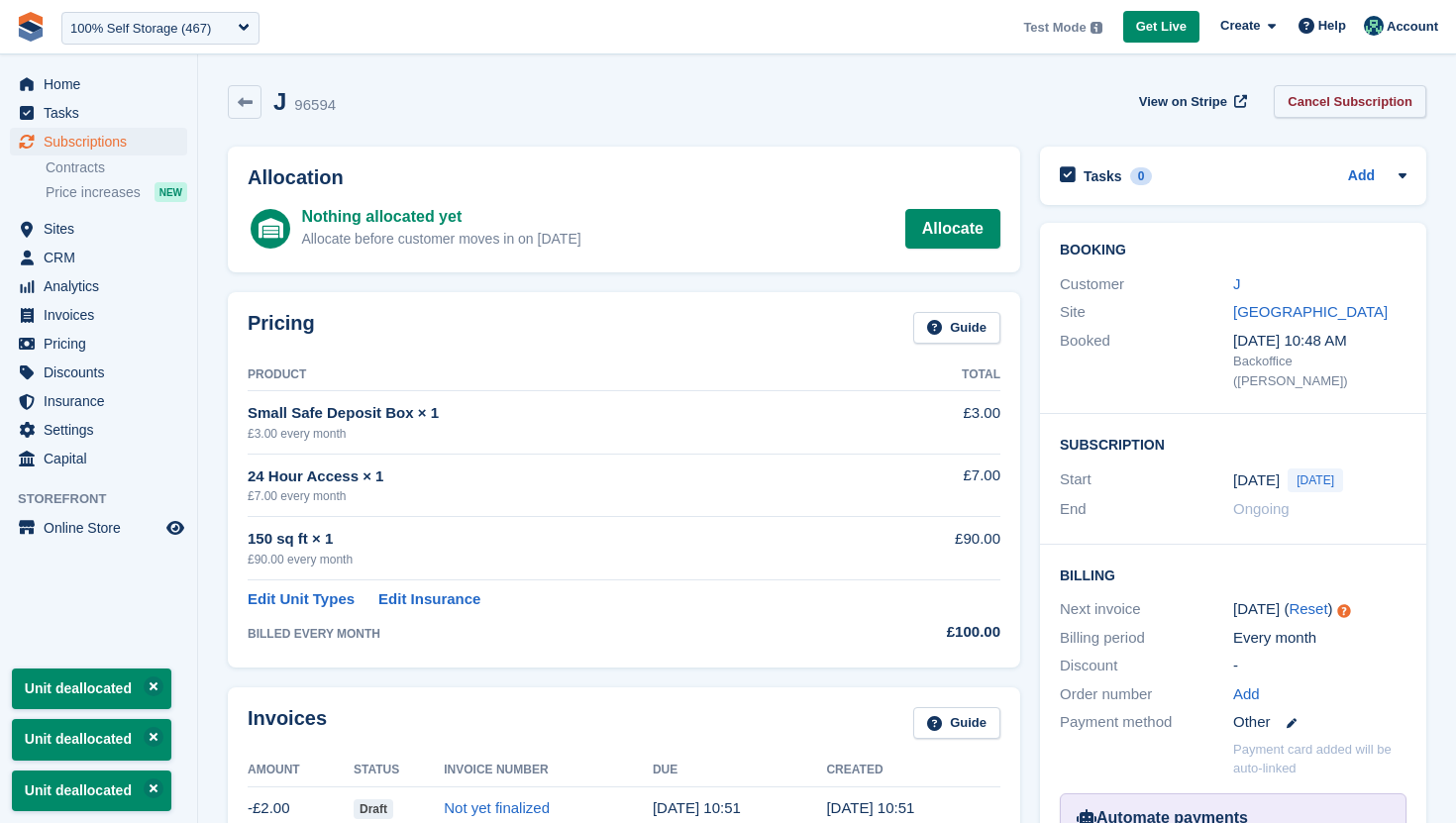 click on "Cancel Subscription" at bounding box center [1350, 101] 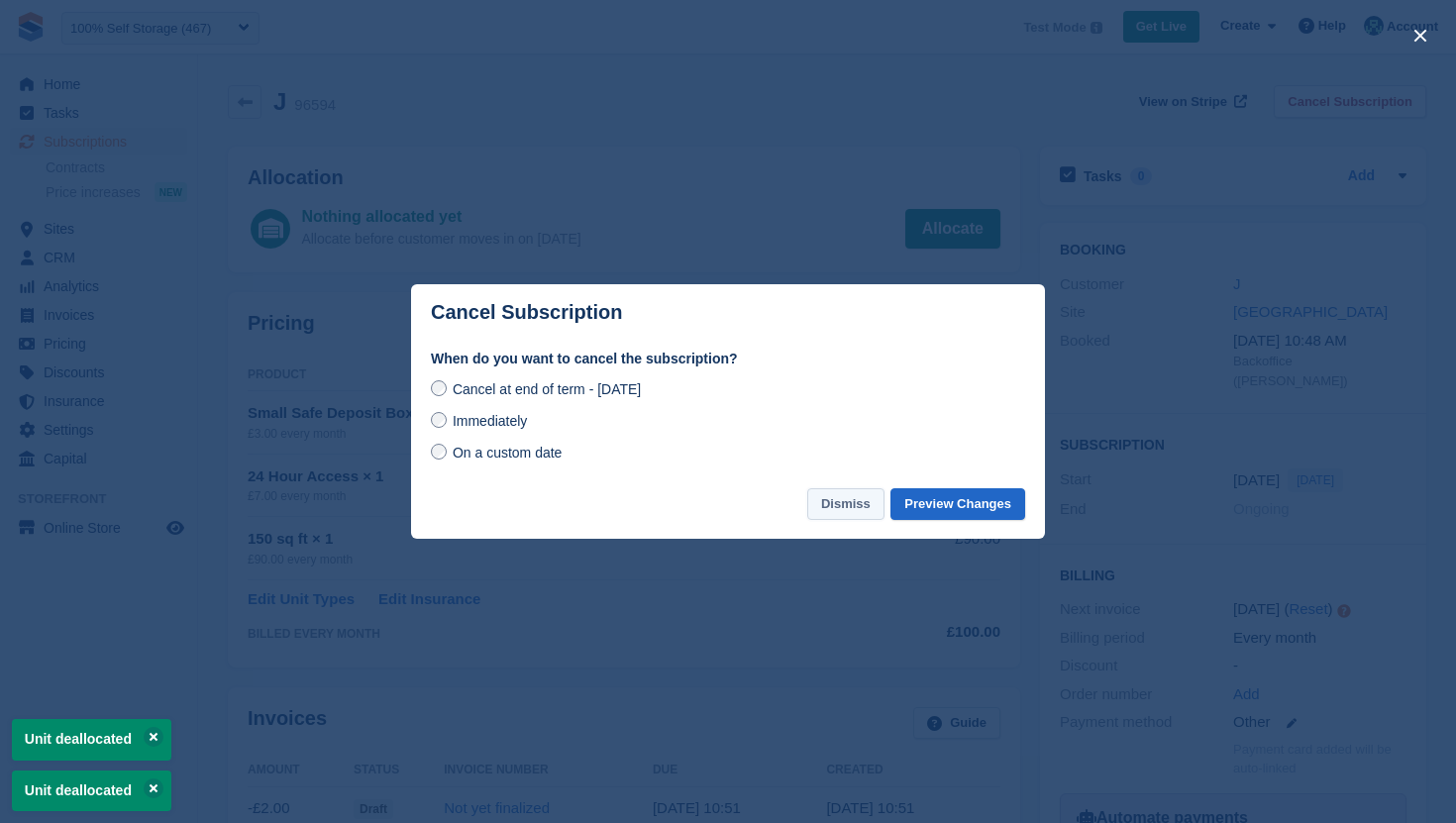 click on "Dismiss" at bounding box center [846, 504] 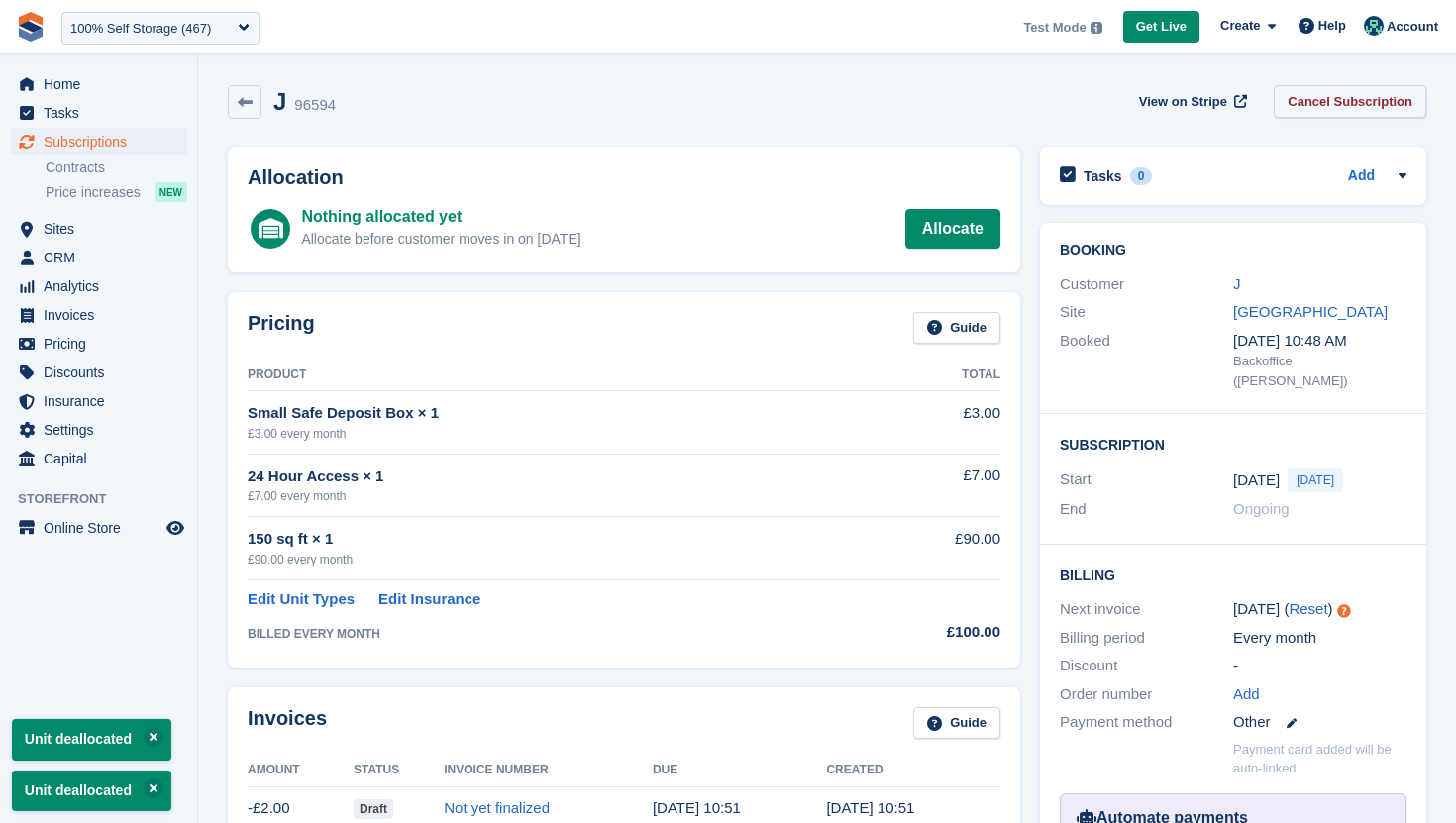 click on "Cancel Subscription" at bounding box center [1350, 101] 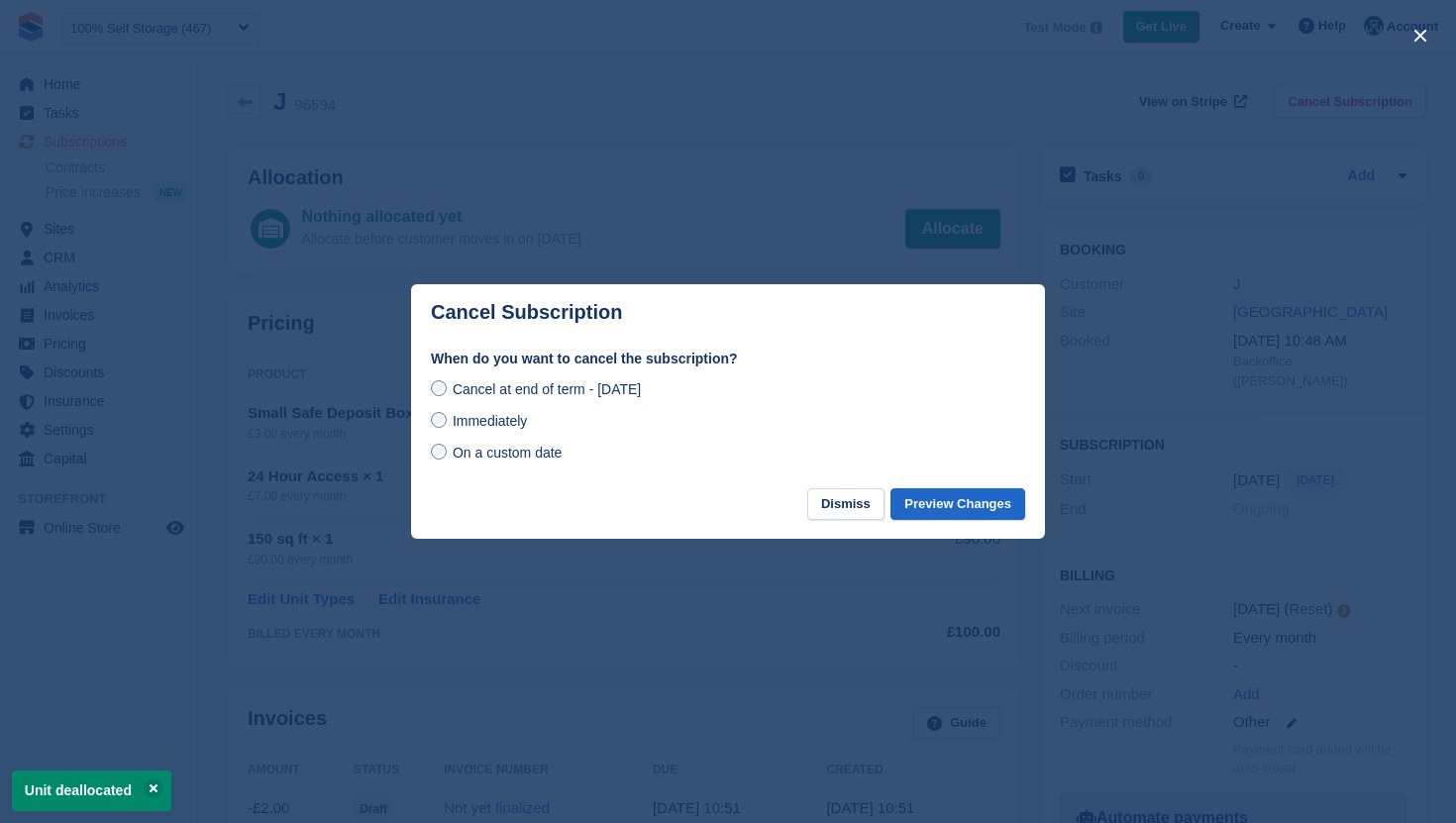 click on "Immediately" at bounding box center (489, 421) 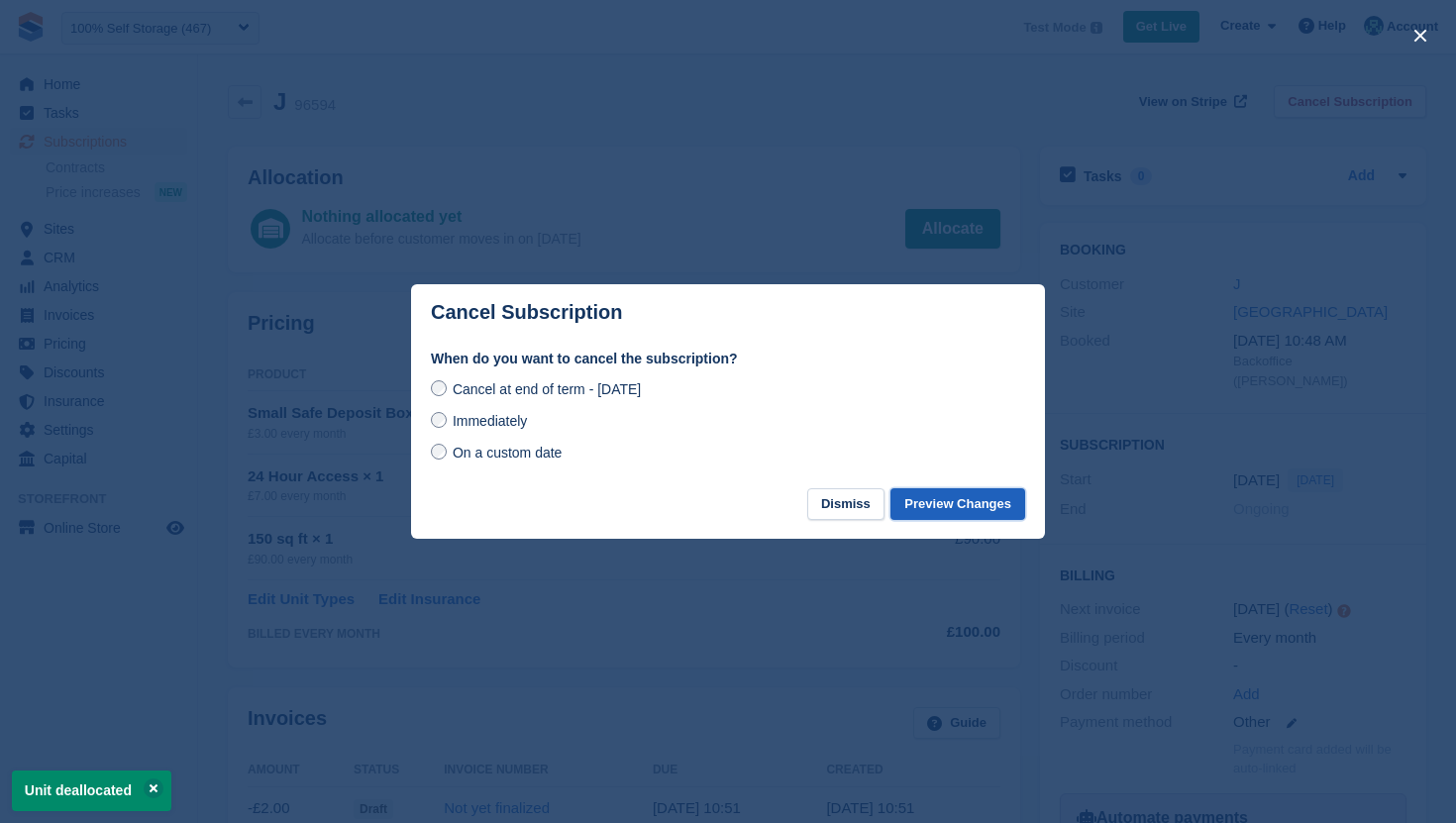 click on "Preview Changes" at bounding box center [958, 504] 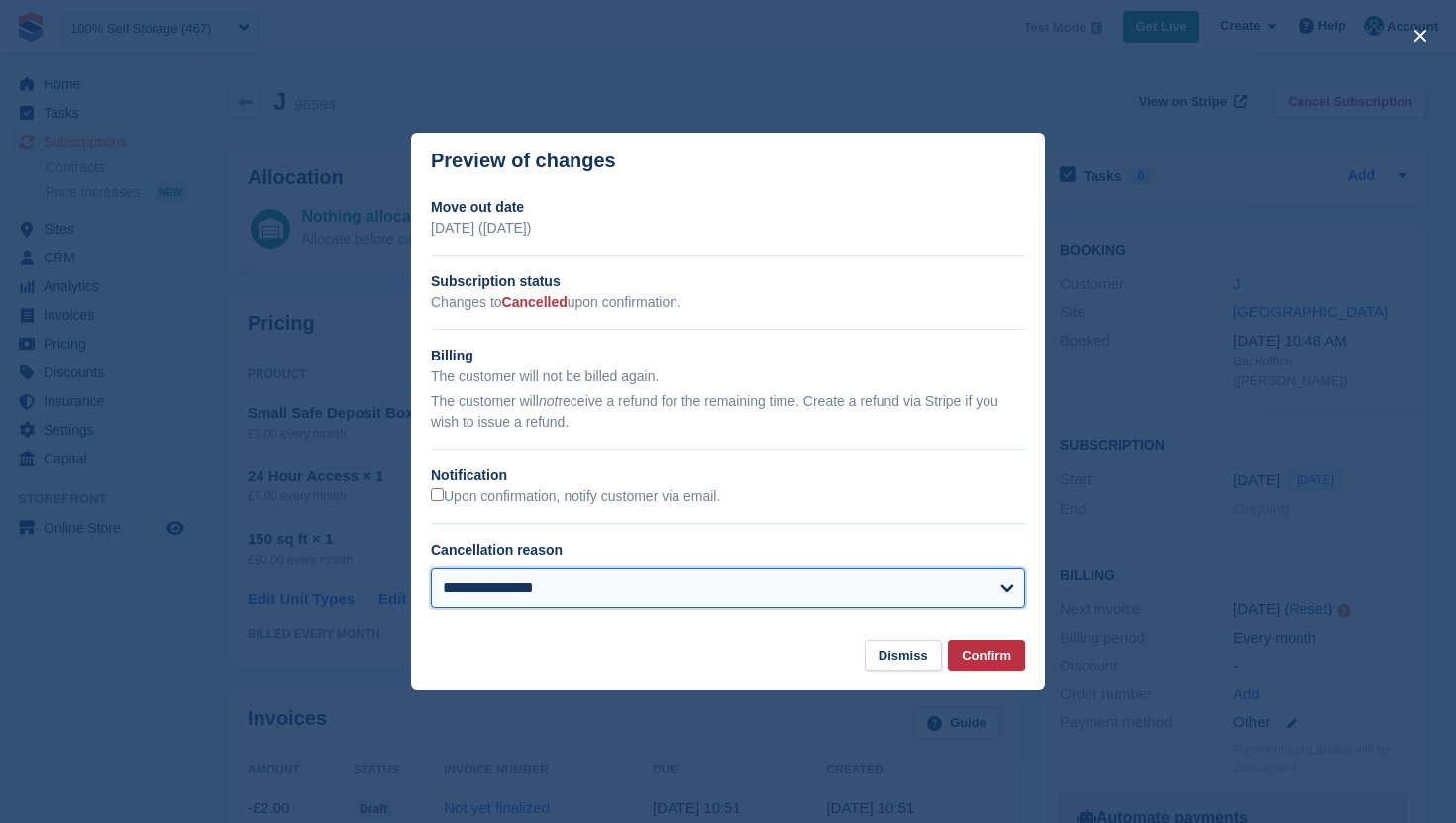 click on "**********" at bounding box center (728, 588) 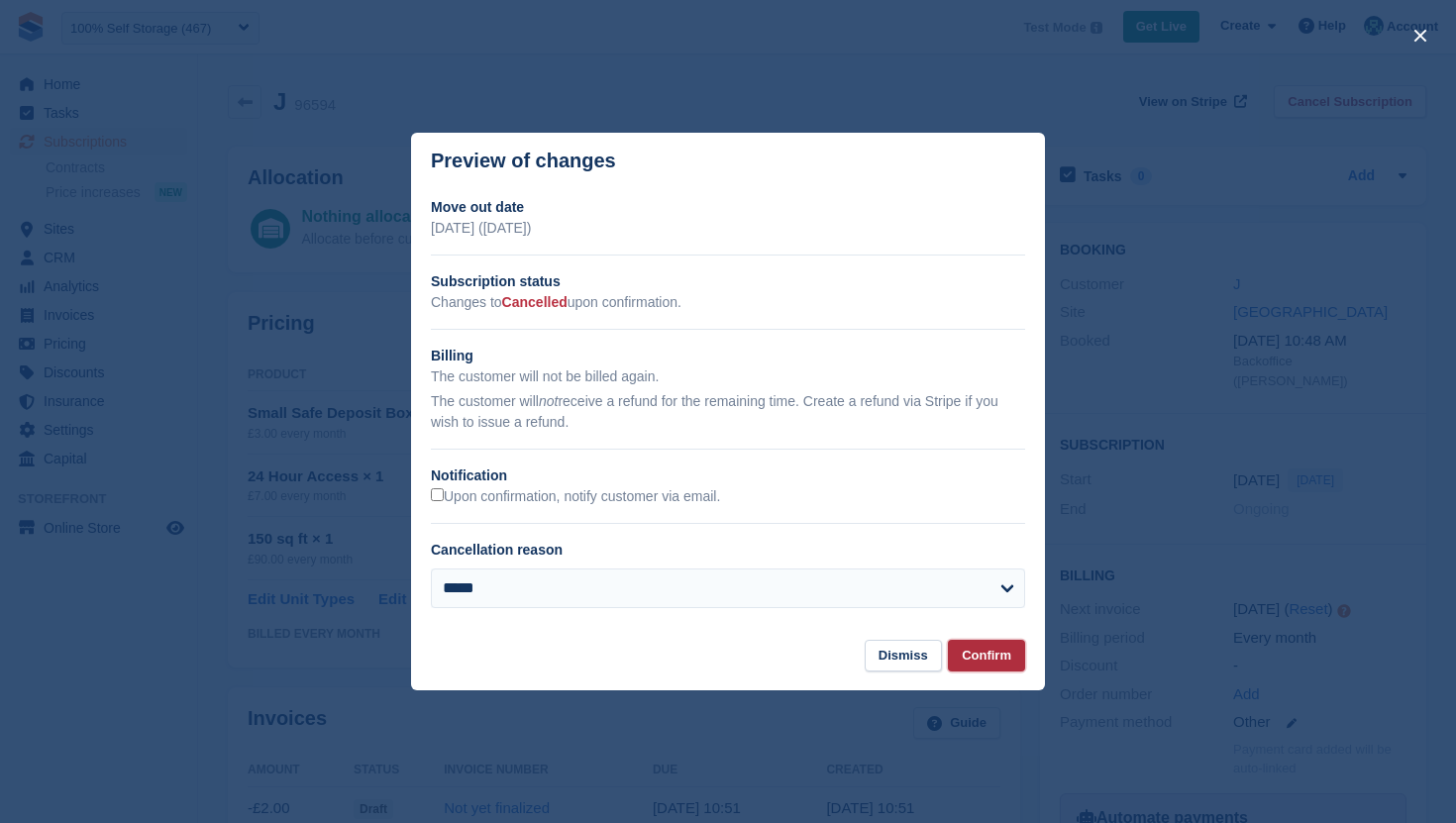 click on "Confirm" at bounding box center [987, 656] 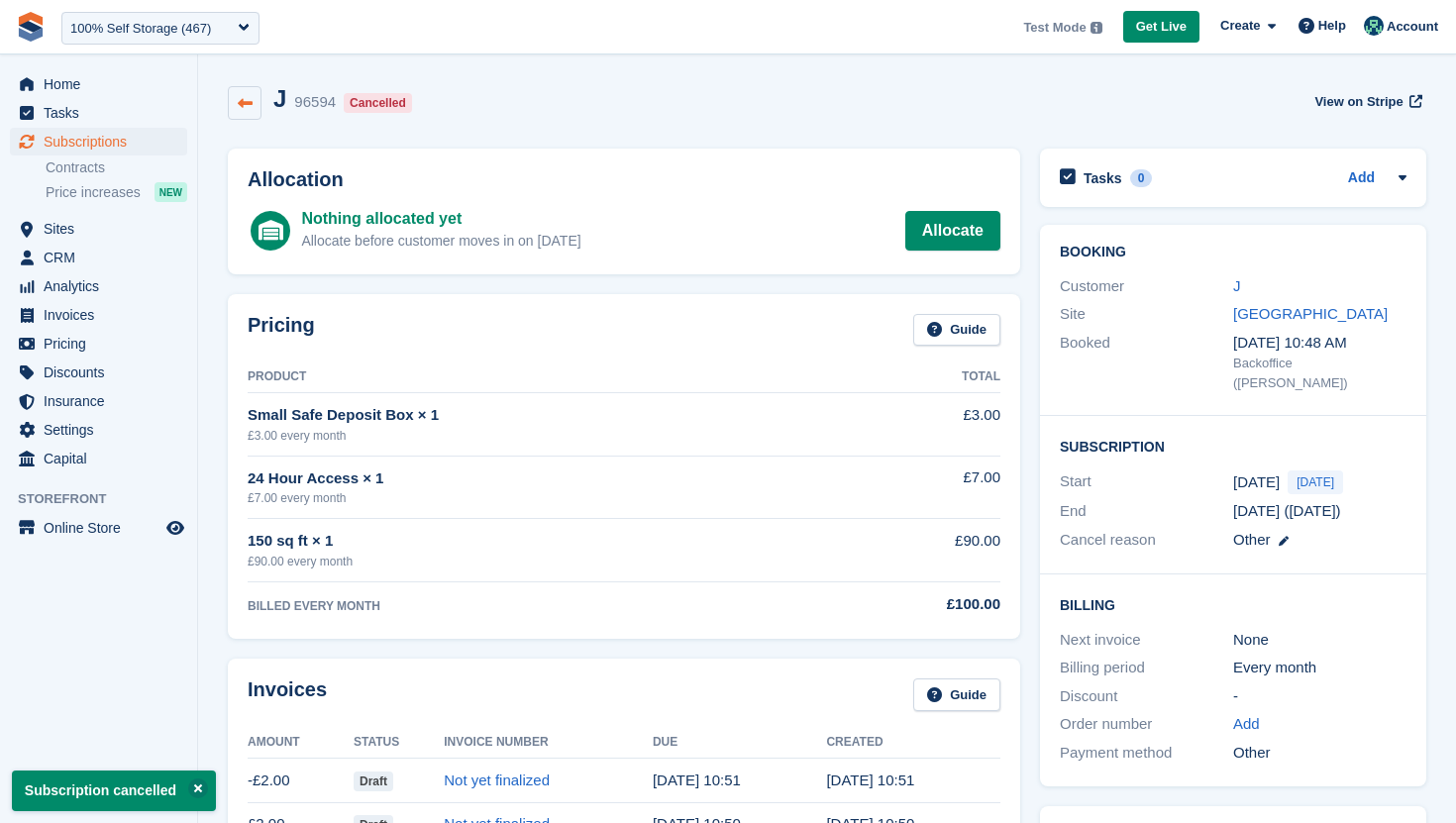 click at bounding box center (245, 103) 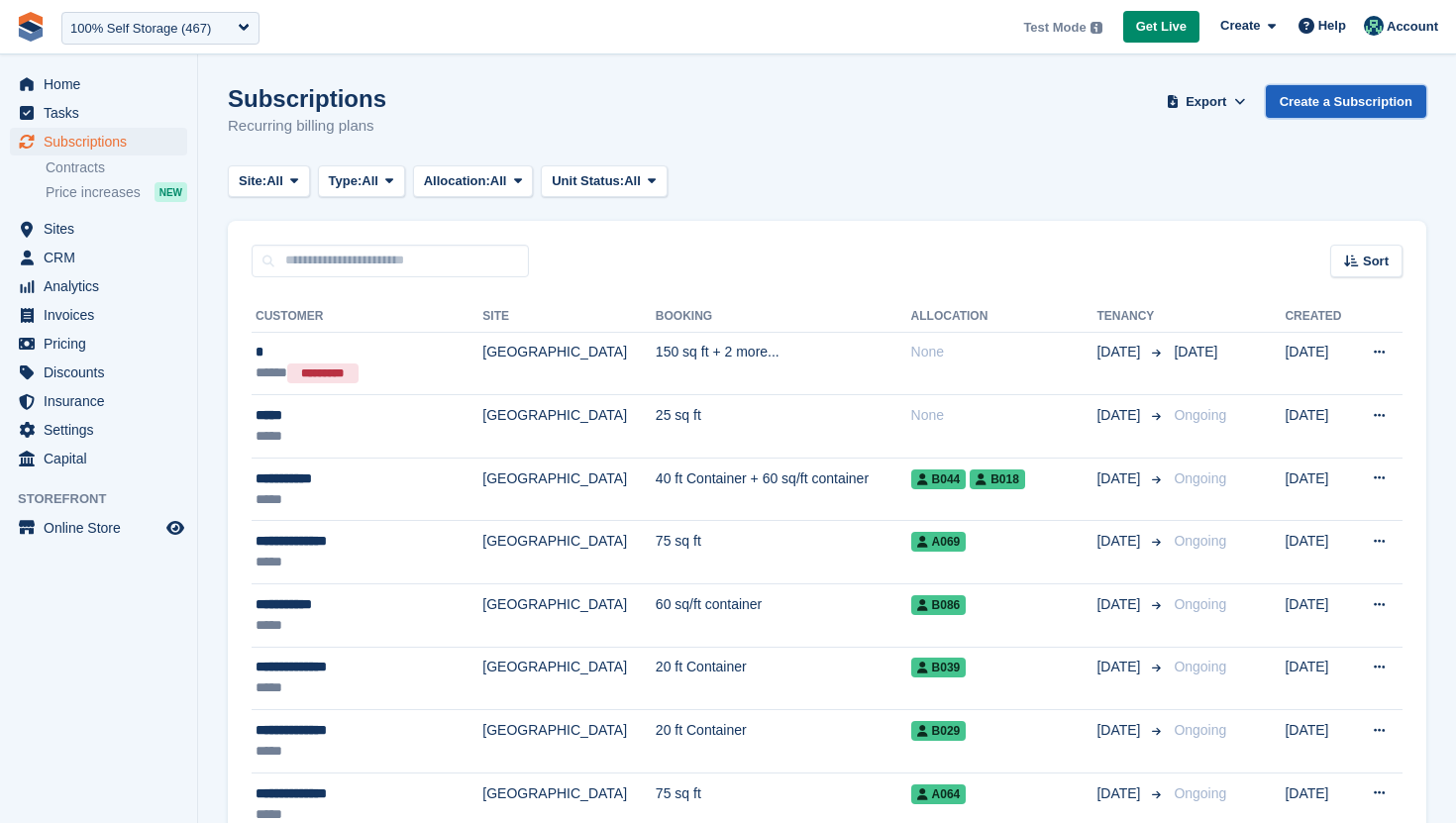 click on "Create a Subscription" at bounding box center (1346, 101) 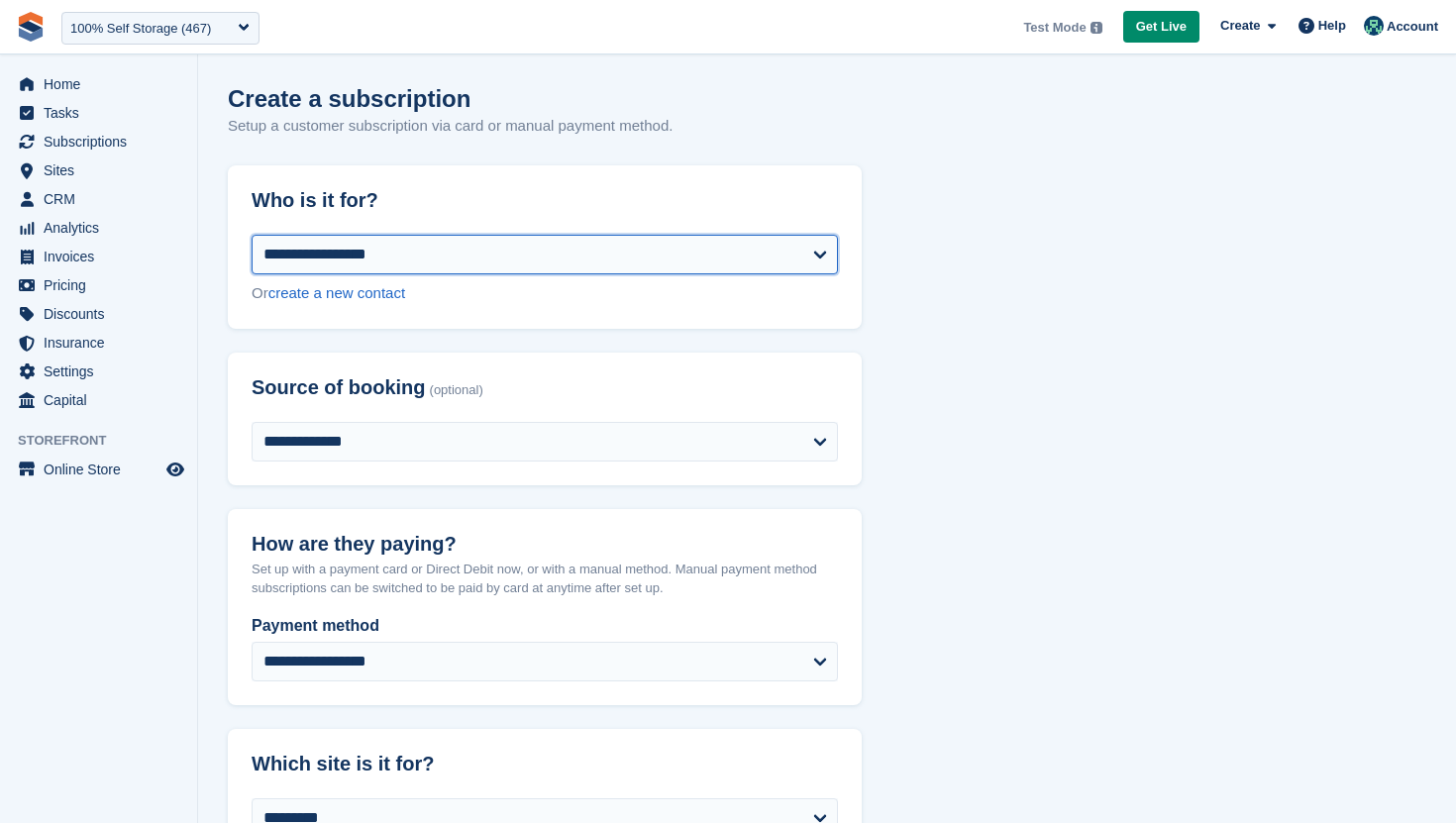 click on "**********" at bounding box center (545, 255) 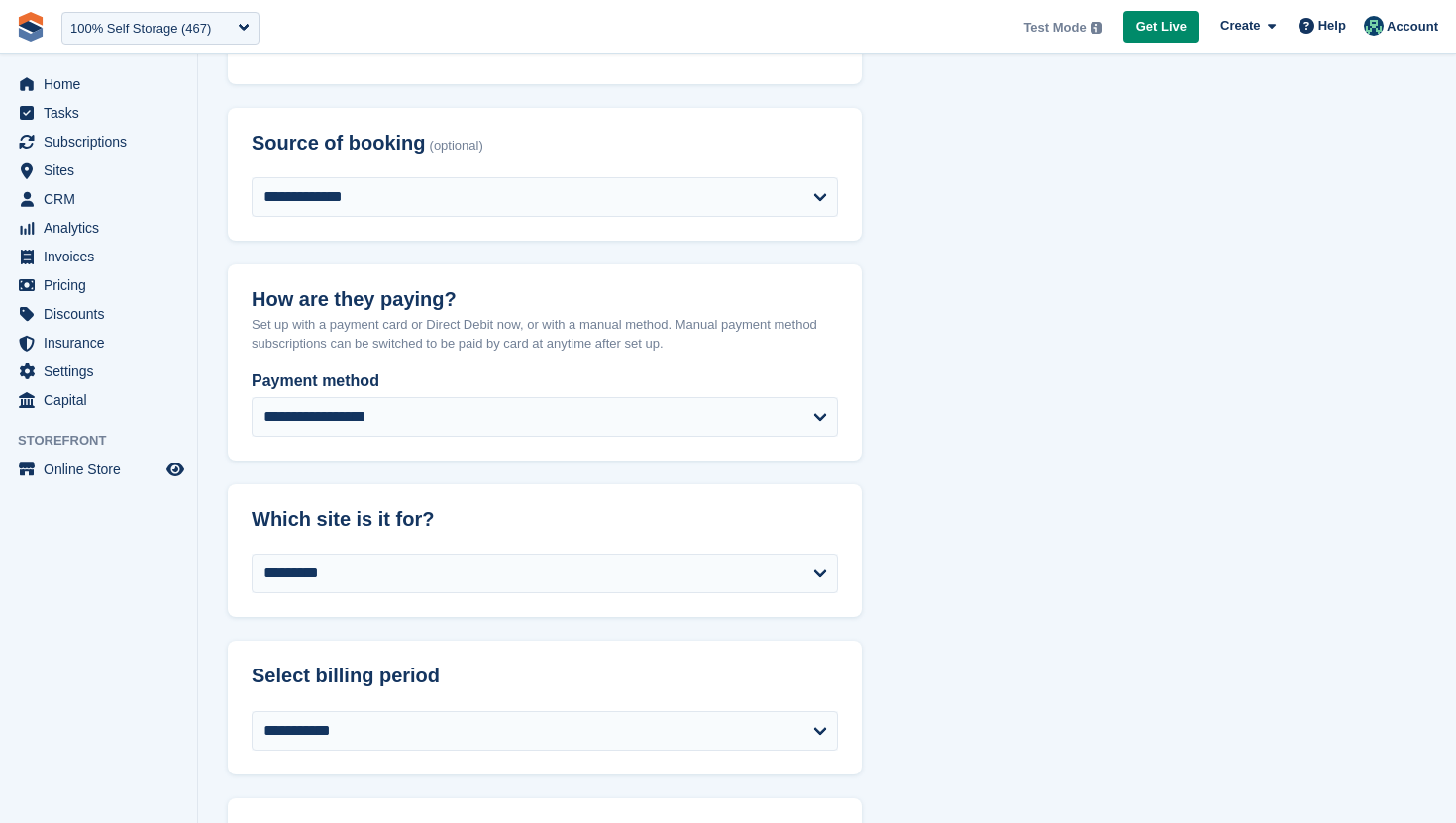 select on "**********" 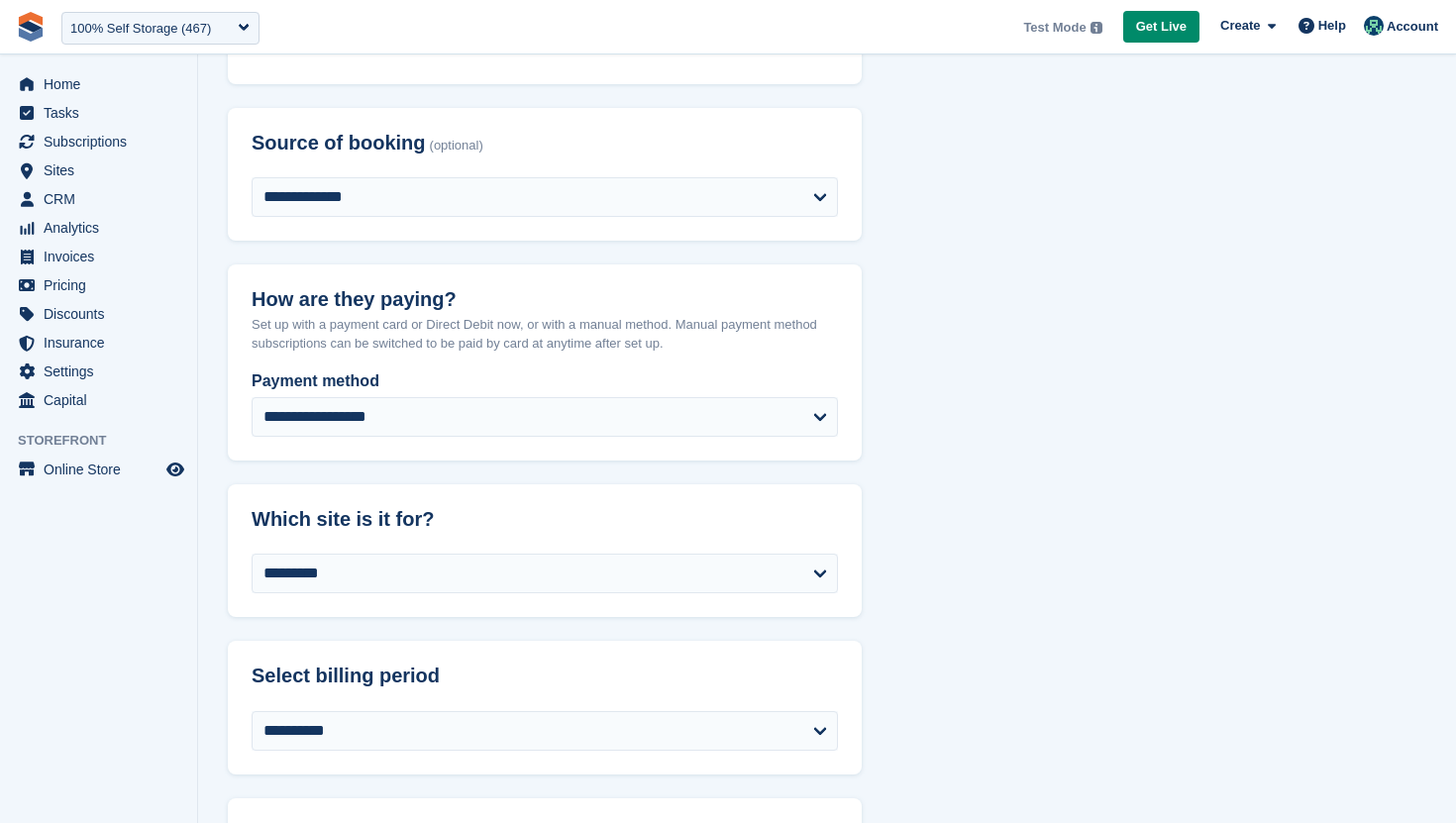 select 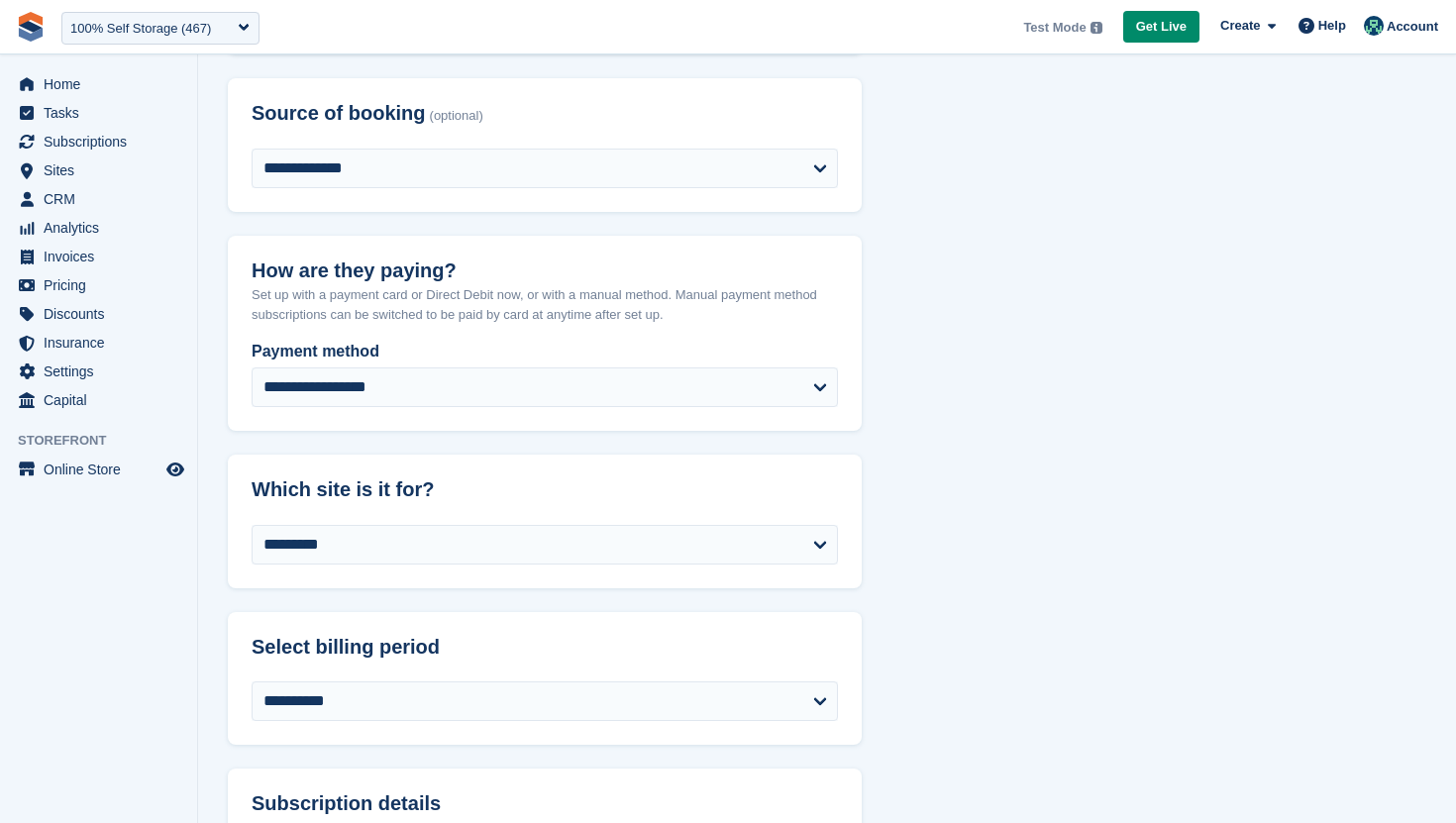 scroll, scrollTop: 778, scrollLeft: 0, axis: vertical 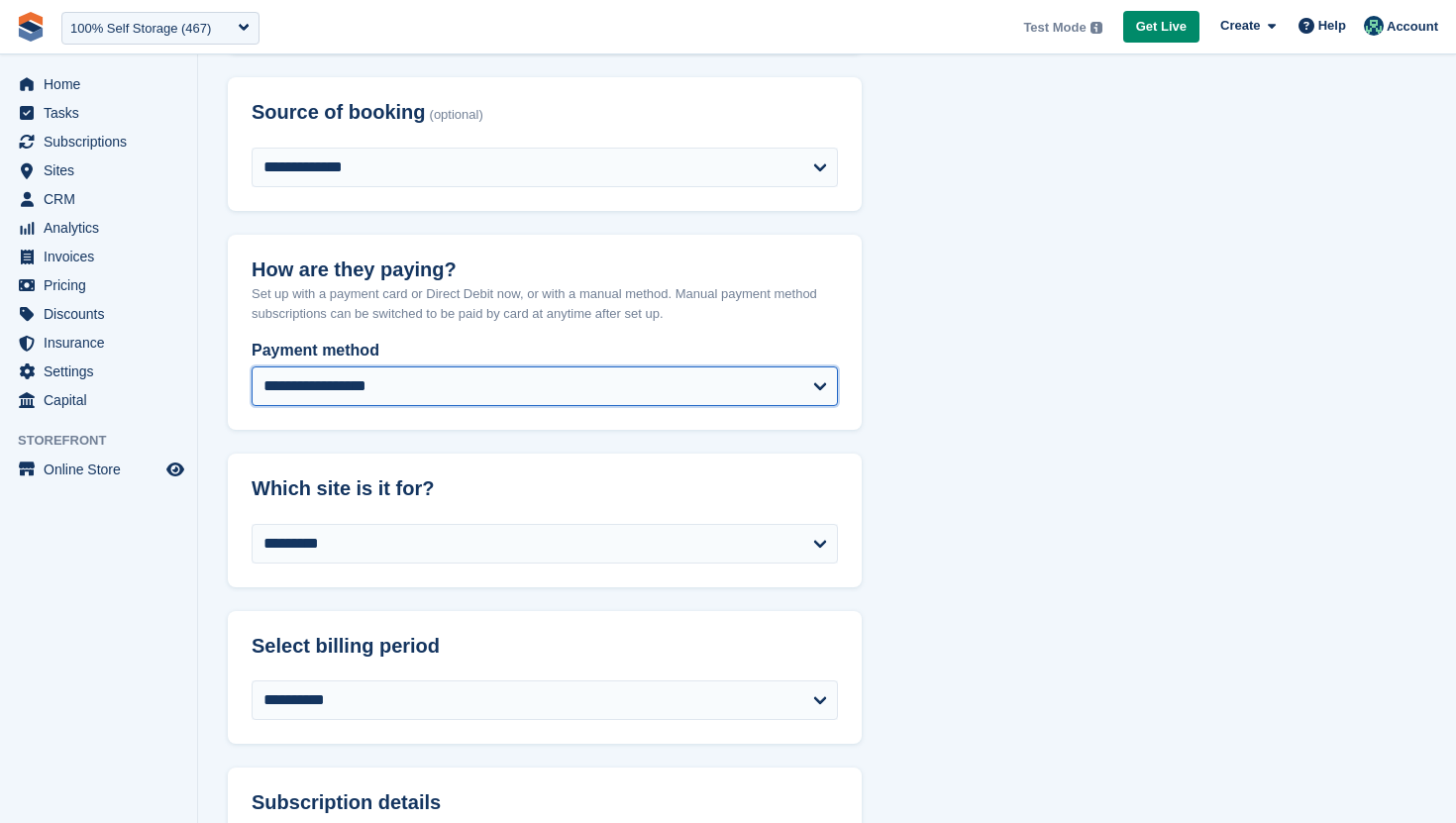 click on "**********" at bounding box center [545, 386] 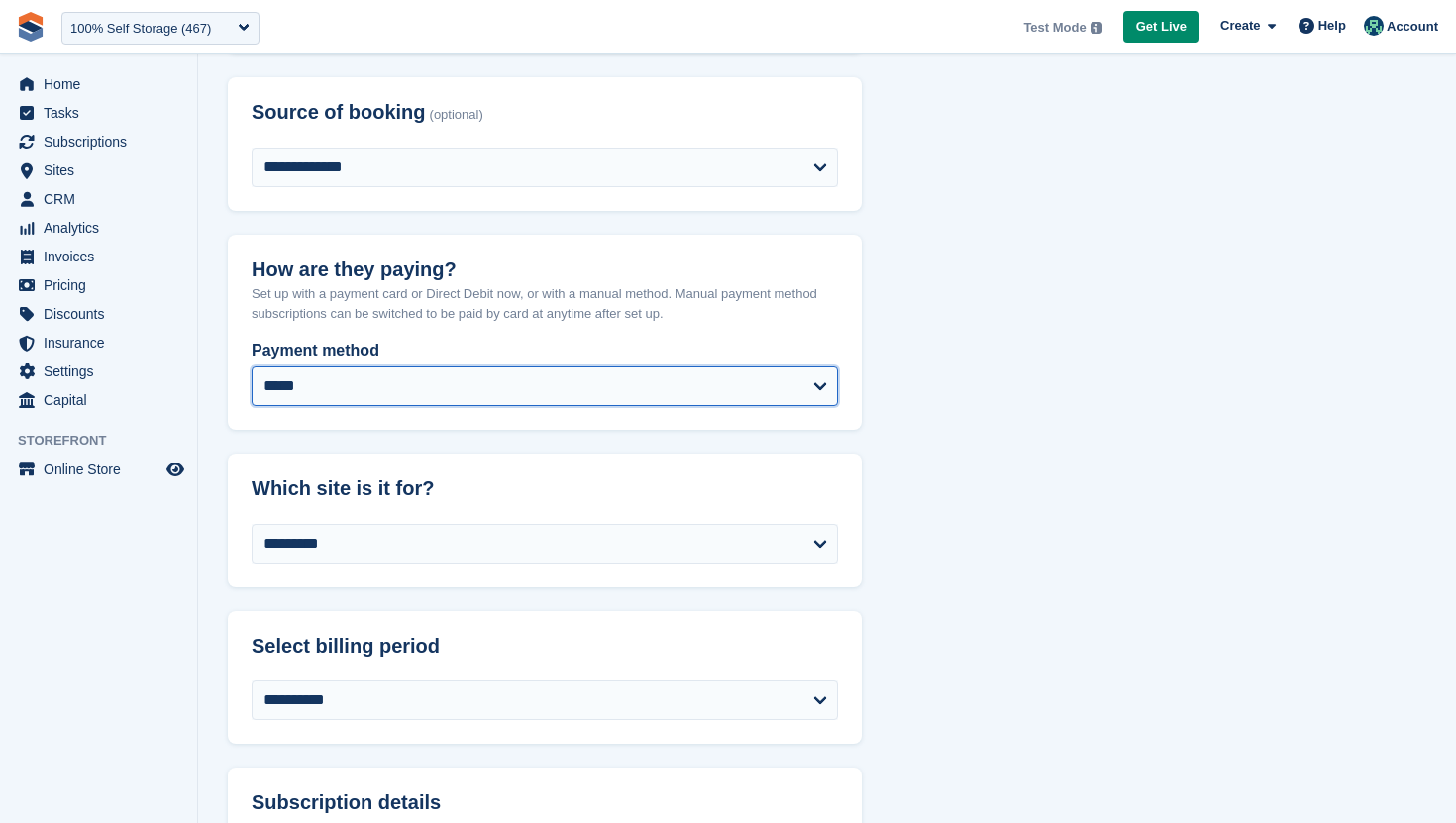 select on "******" 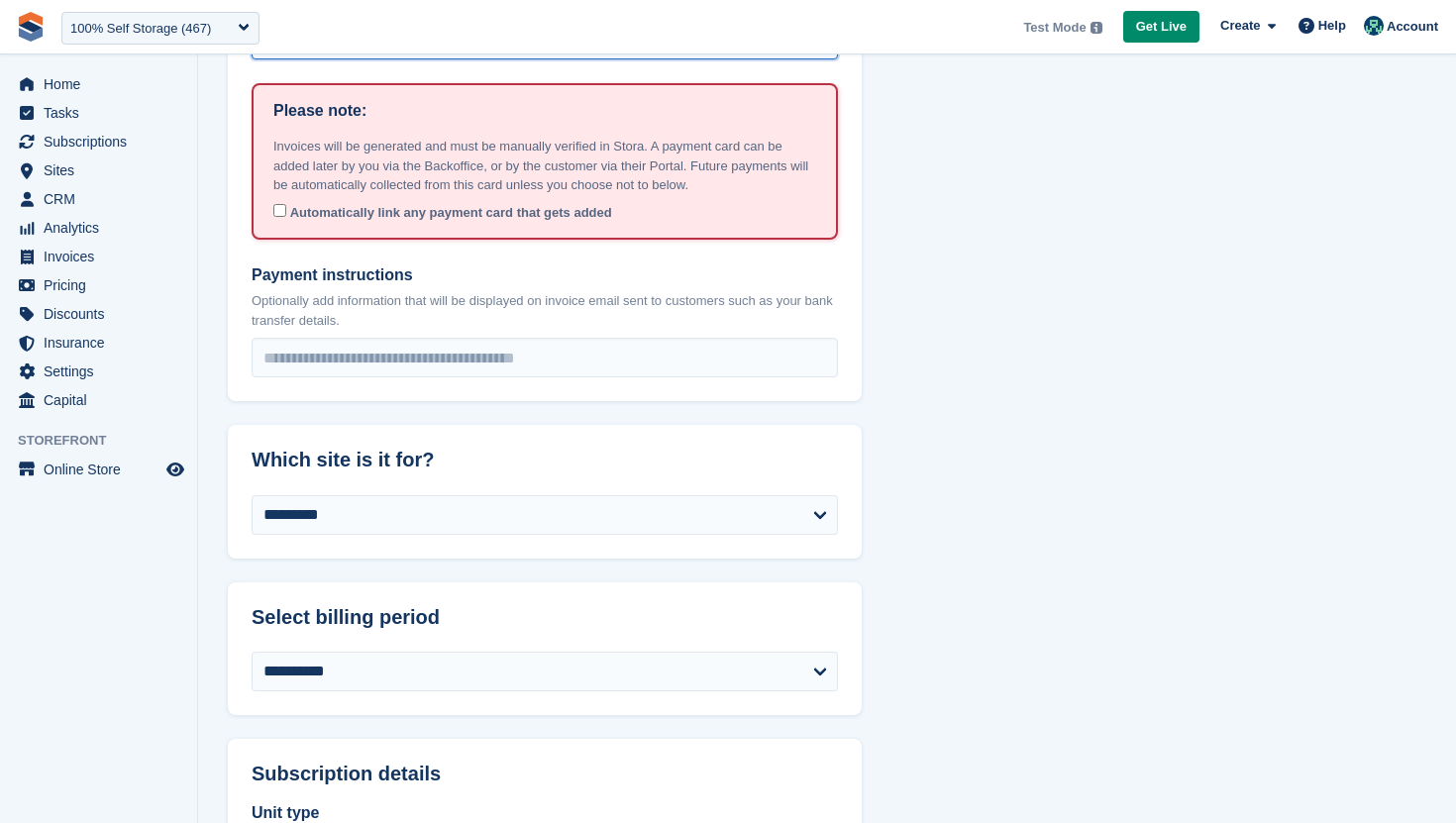 scroll, scrollTop: 1165, scrollLeft: 0, axis: vertical 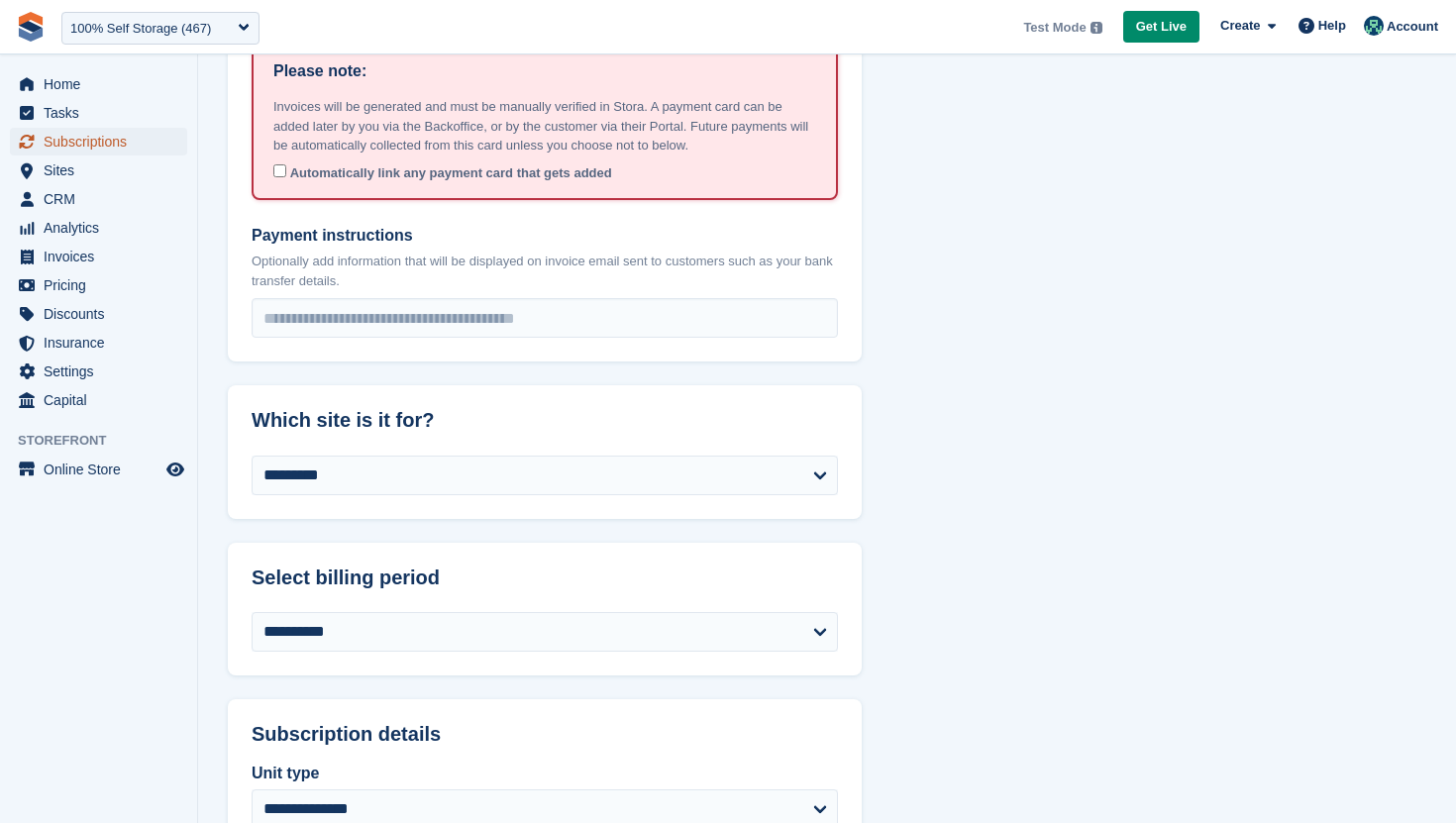 click on "Subscriptions" at bounding box center [103, 142] 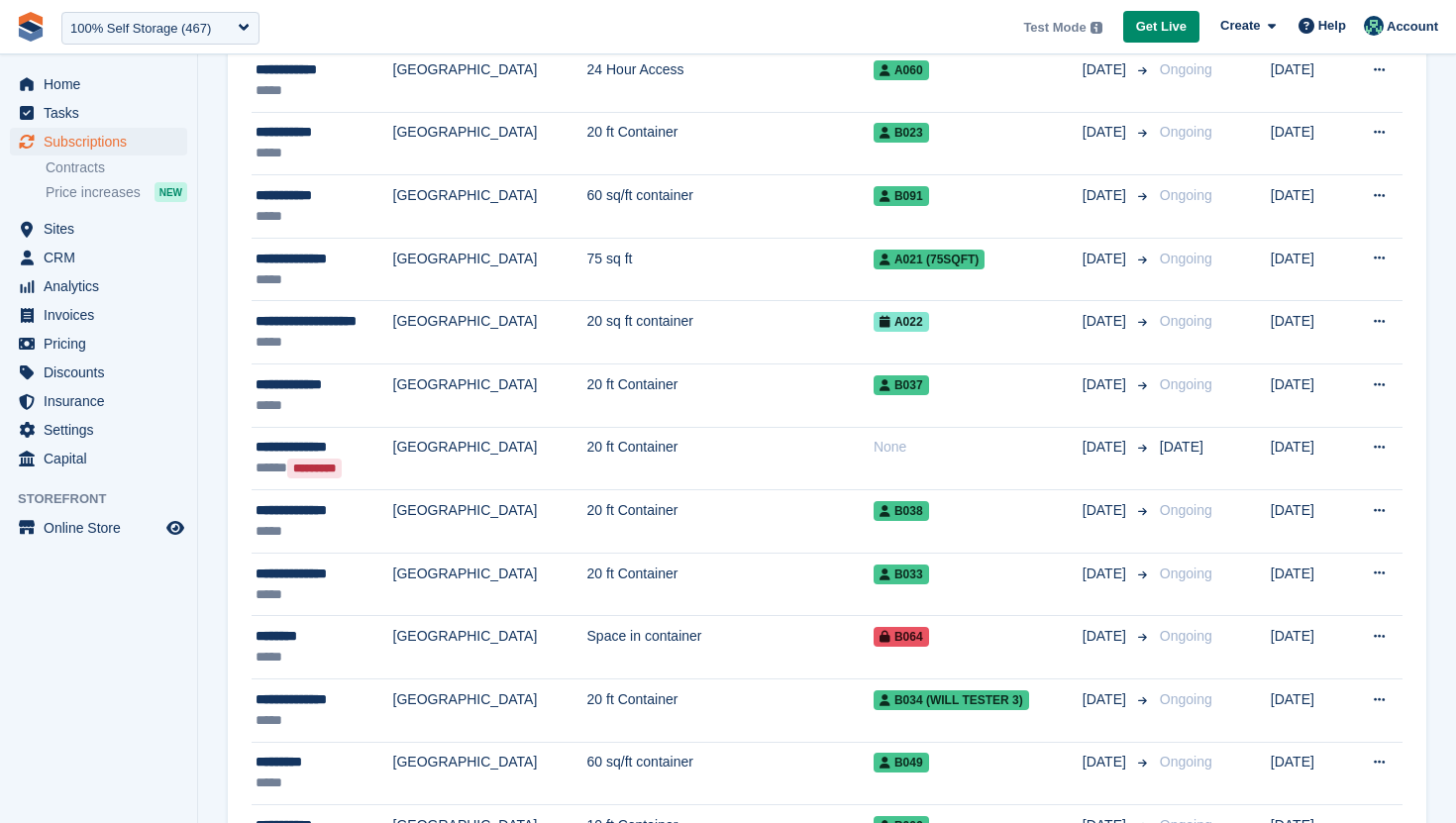scroll, scrollTop: 0, scrollLeft: 0, axis: both 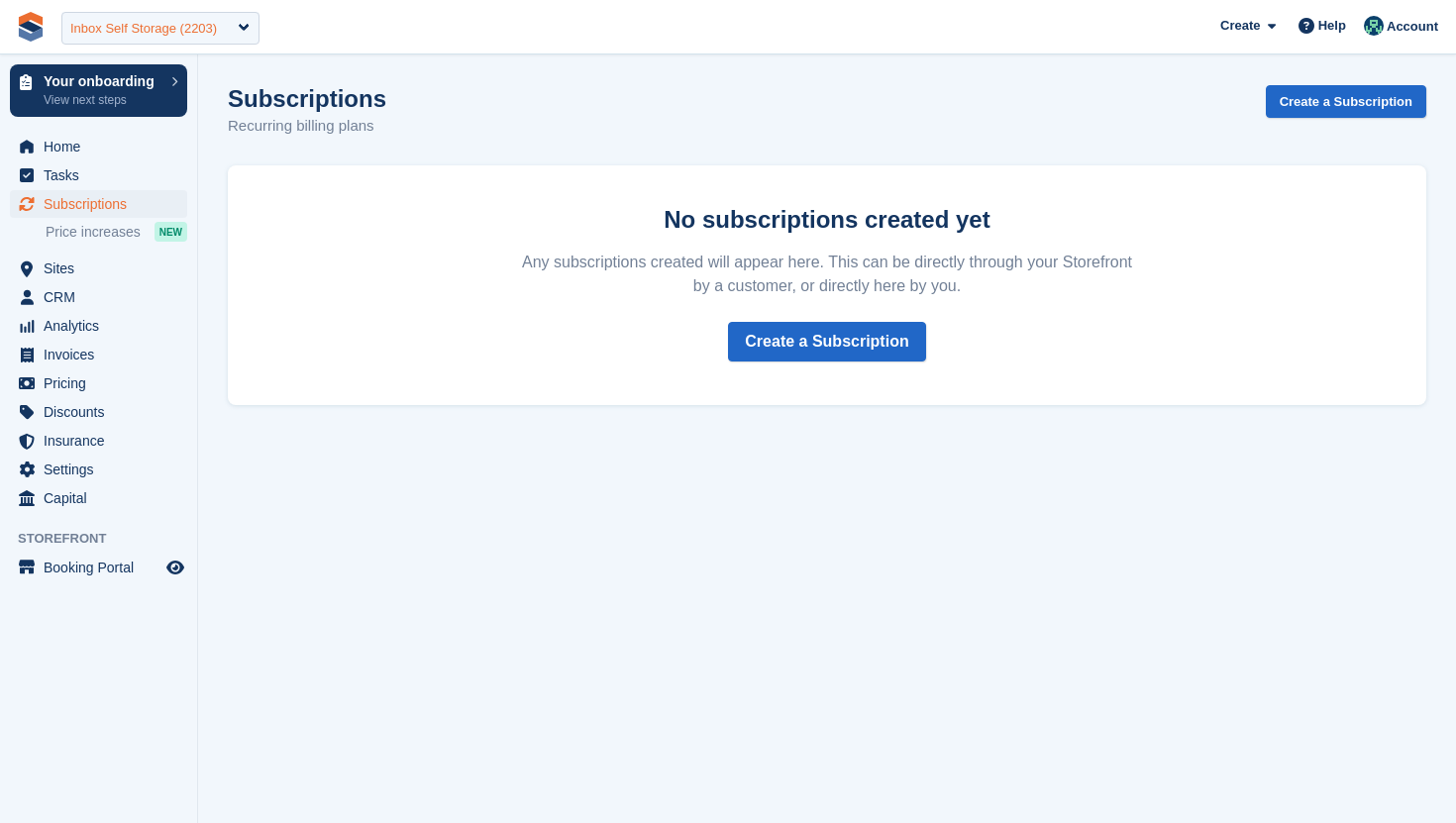 click on "Inbox Self Storage (2203)" at bounding box center (144, 29) 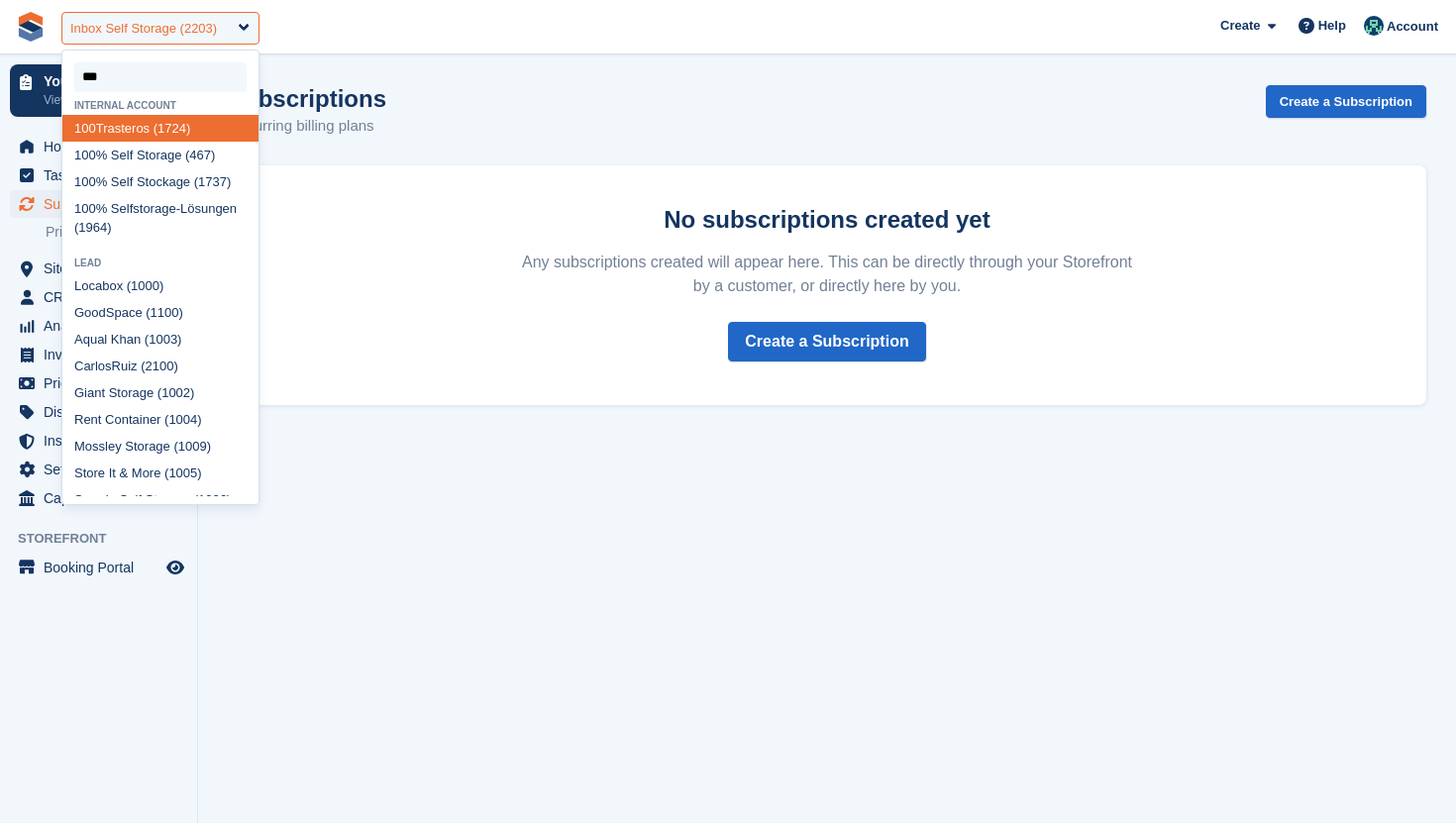 type on "****" 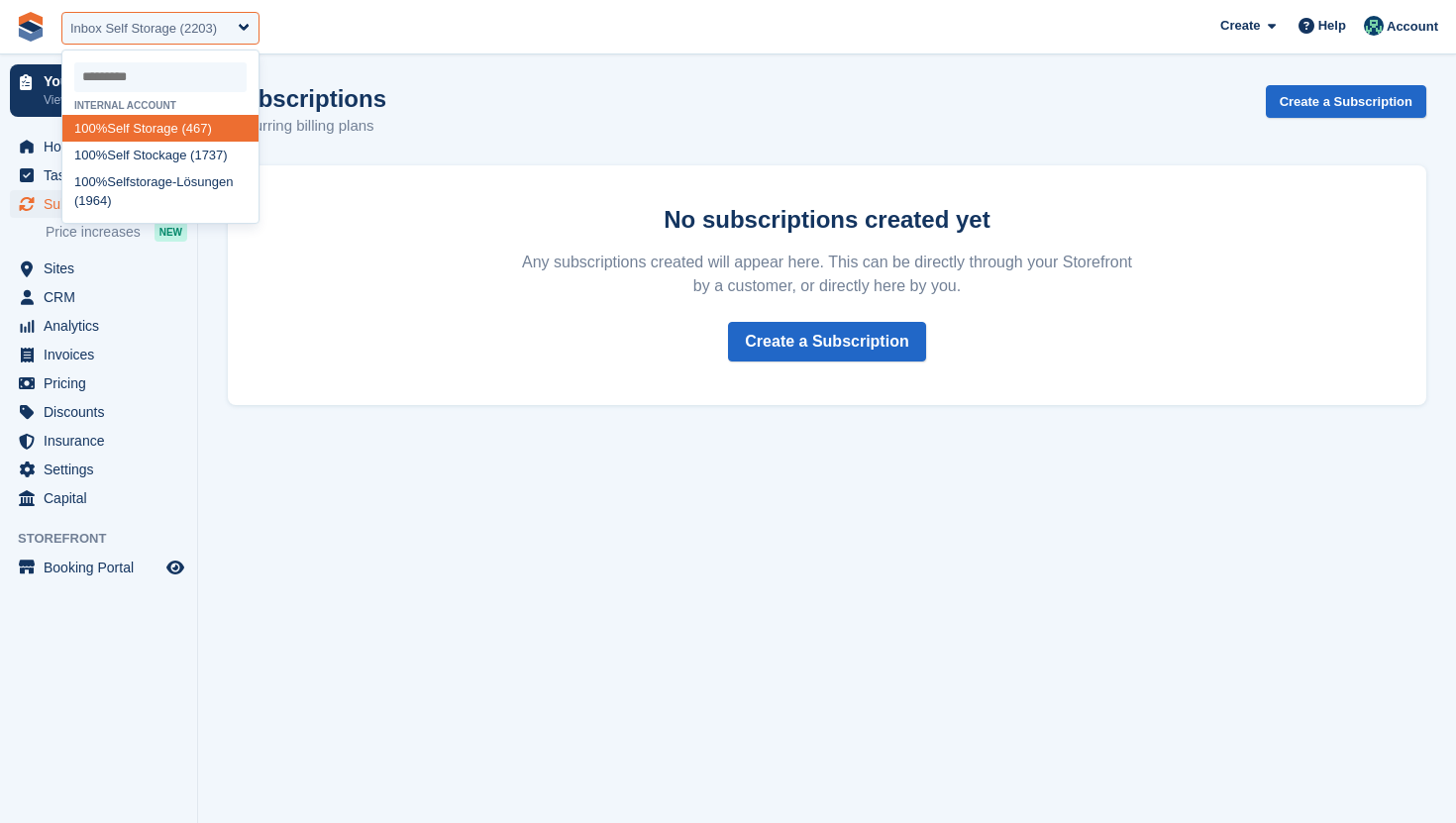 select on "***" 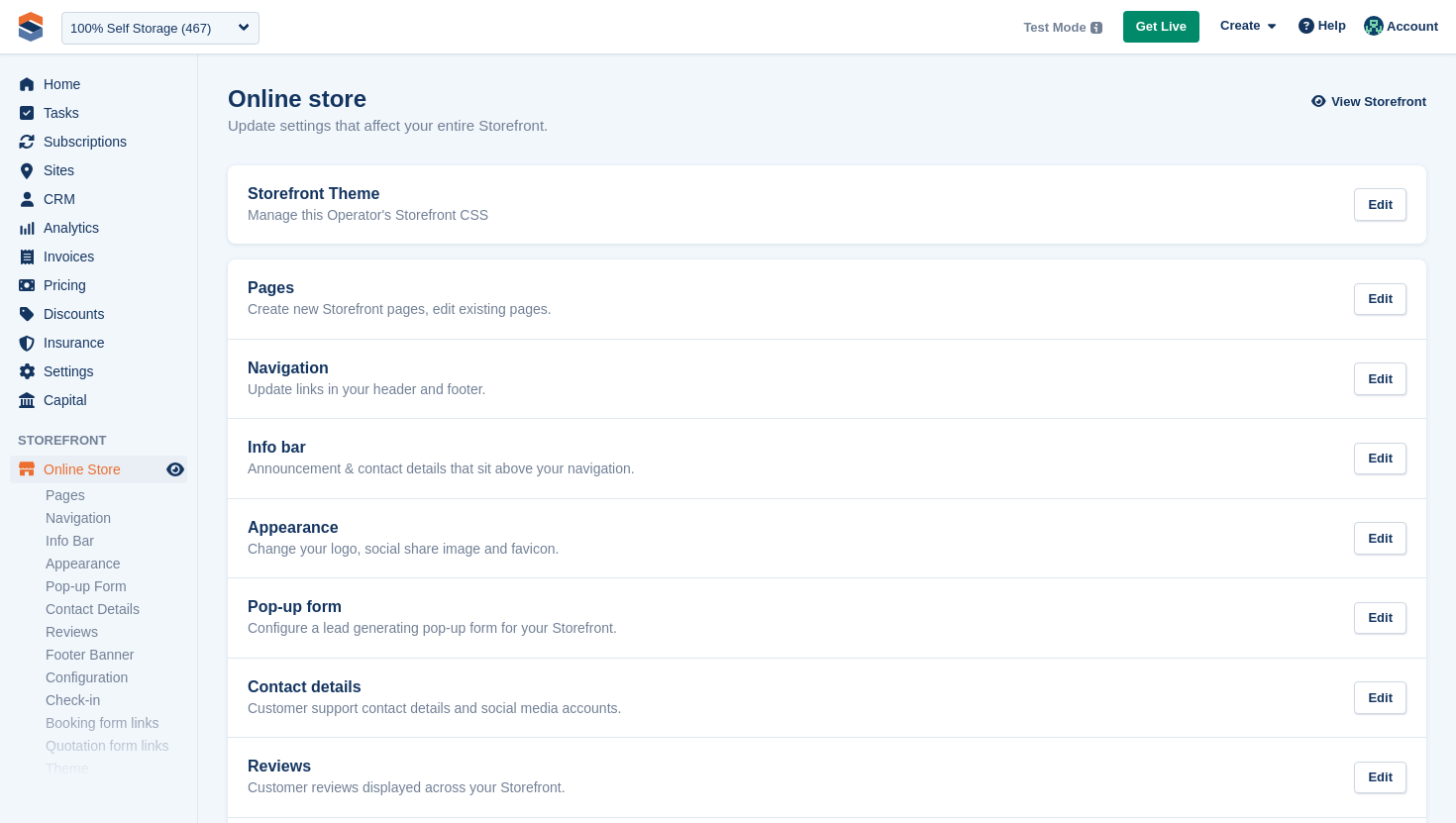 scroll, scrollTop: 0, scrollLeft: 0, axis: both 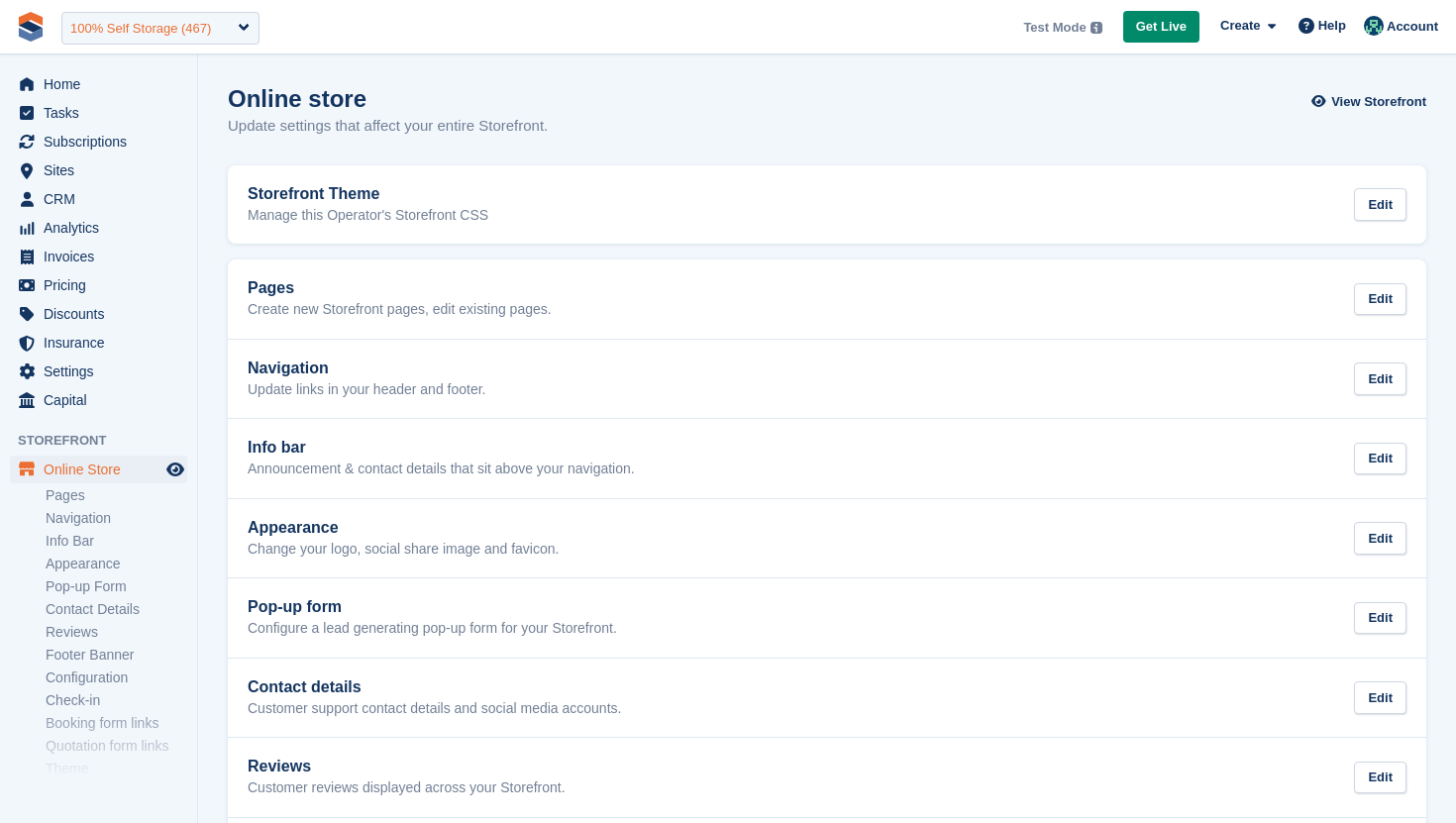 click on "100% Self Storage (467)" at bounding box center (160, 28) 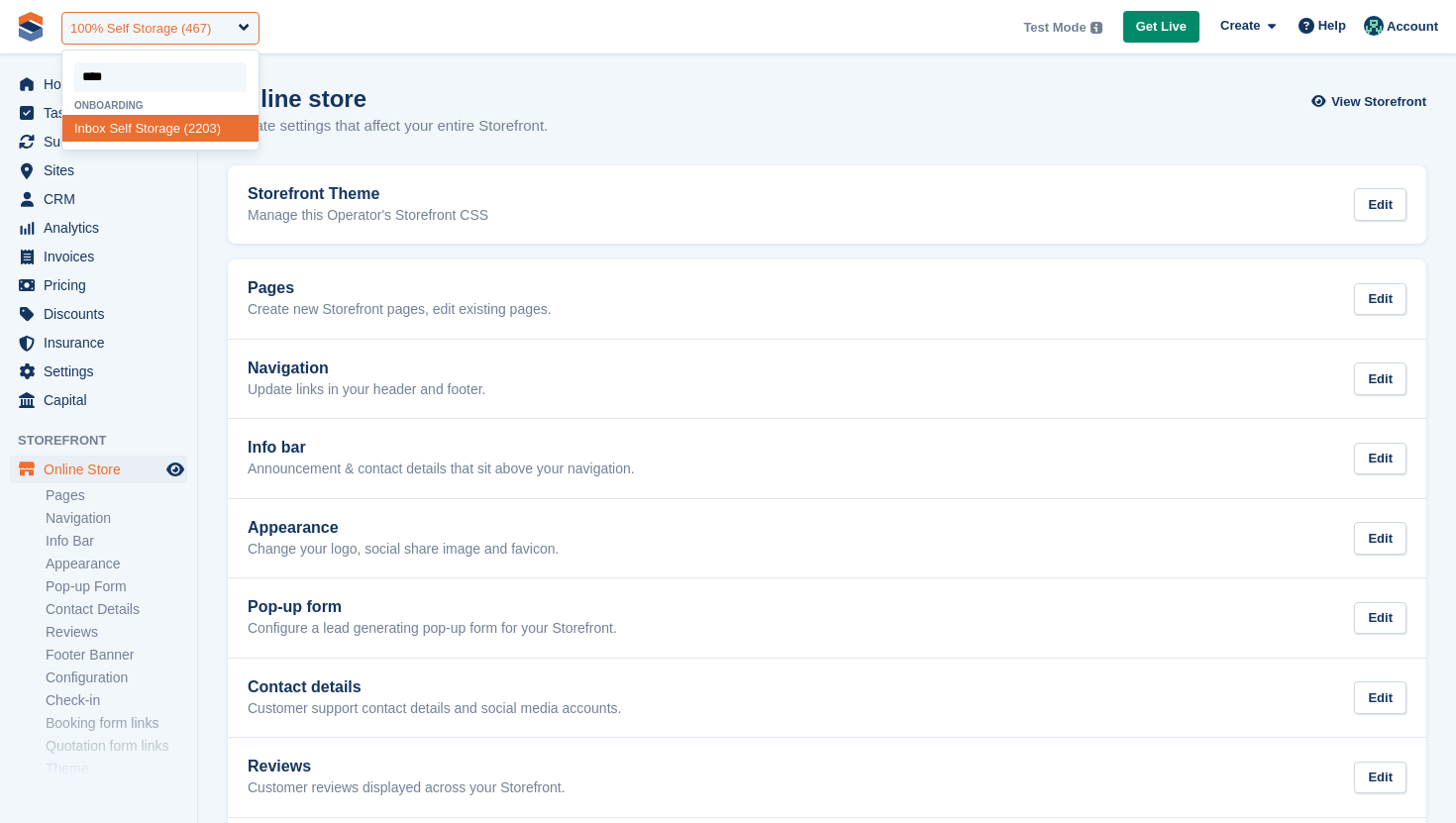 type on "*****" 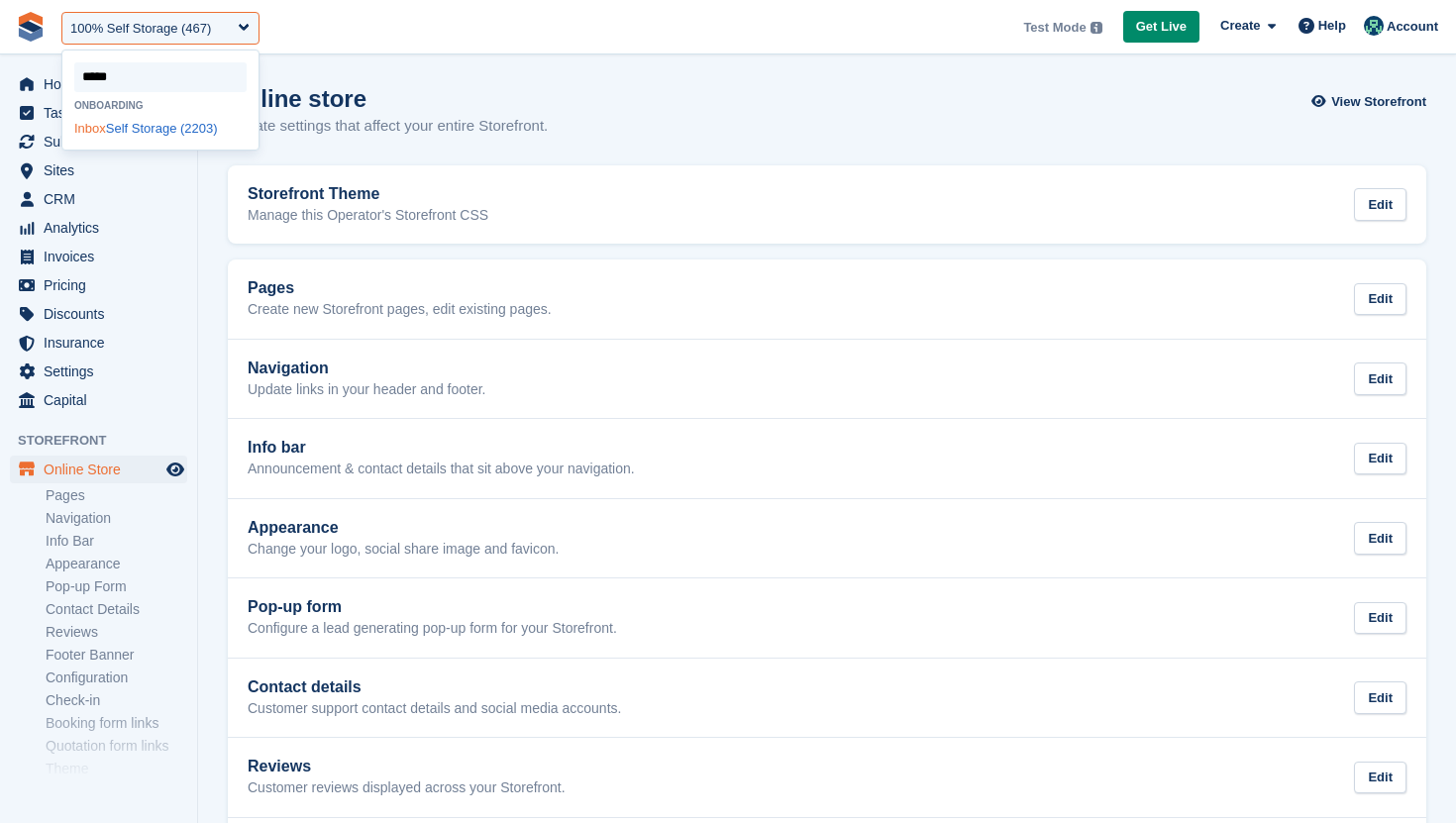 click on "Inbox  Self Storage (2203)" at bounding box center (160, 128) 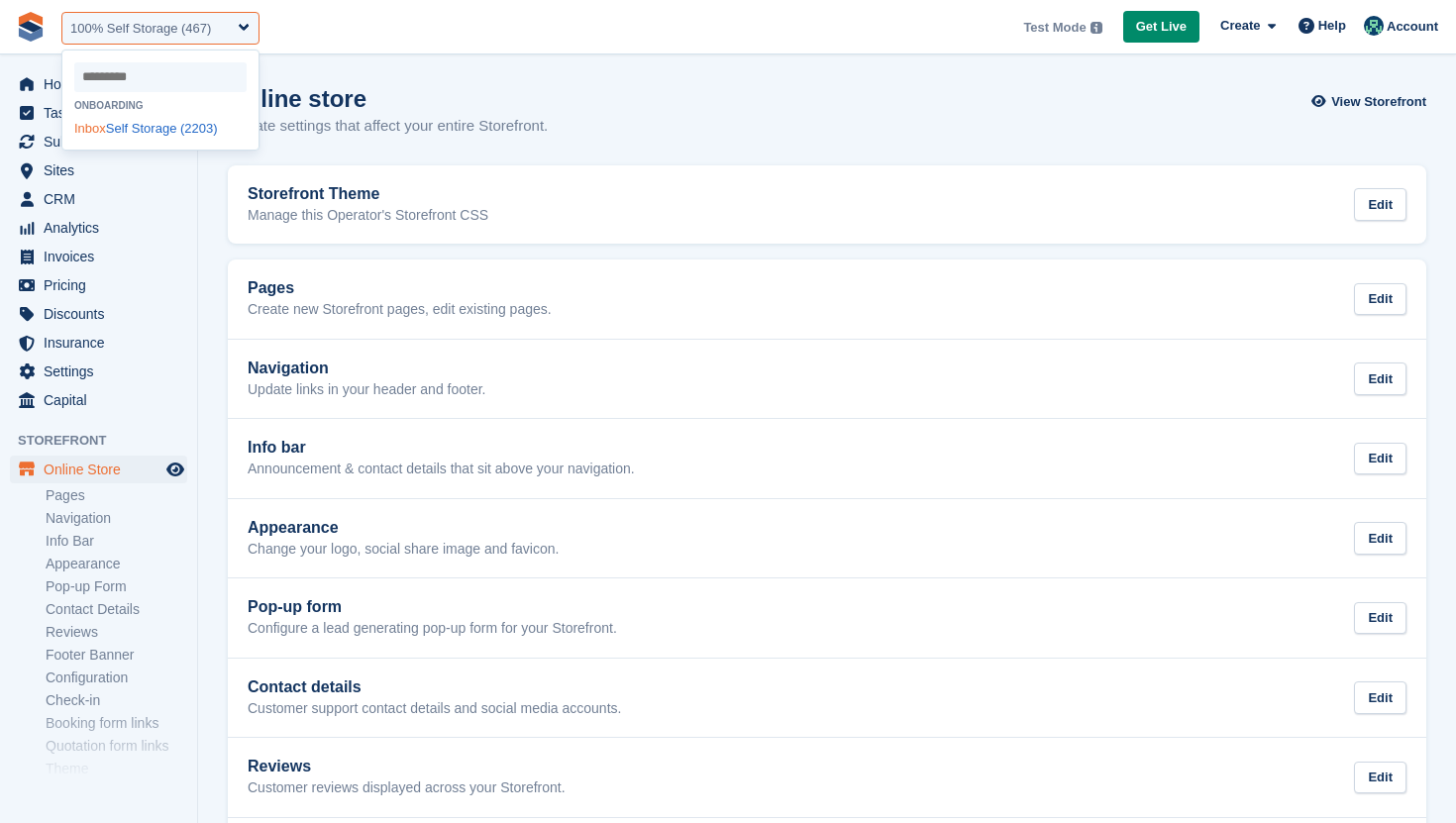select on "****" 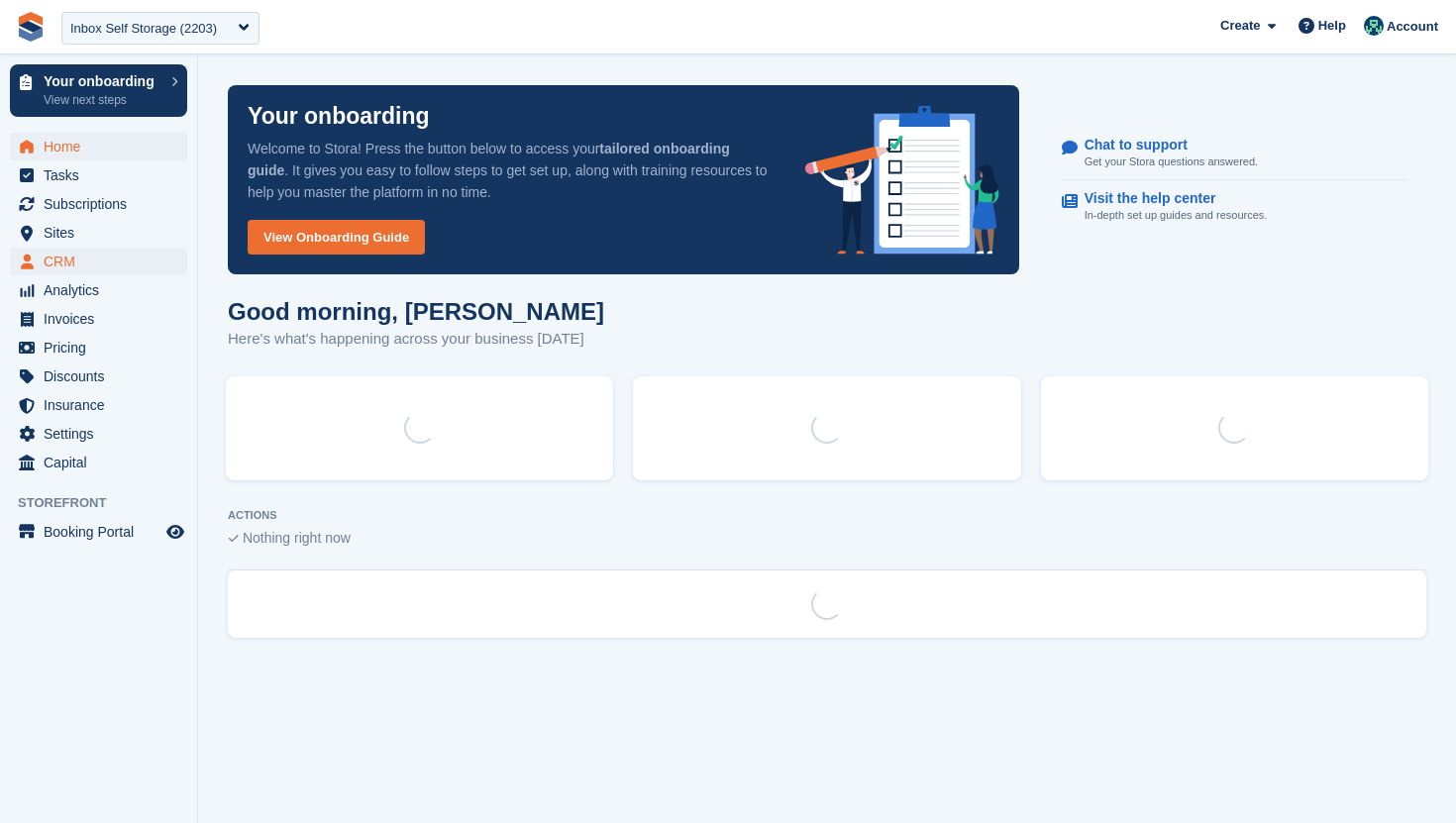 scroll, scrollTop: 0, scrollLeft: 0, axis: both 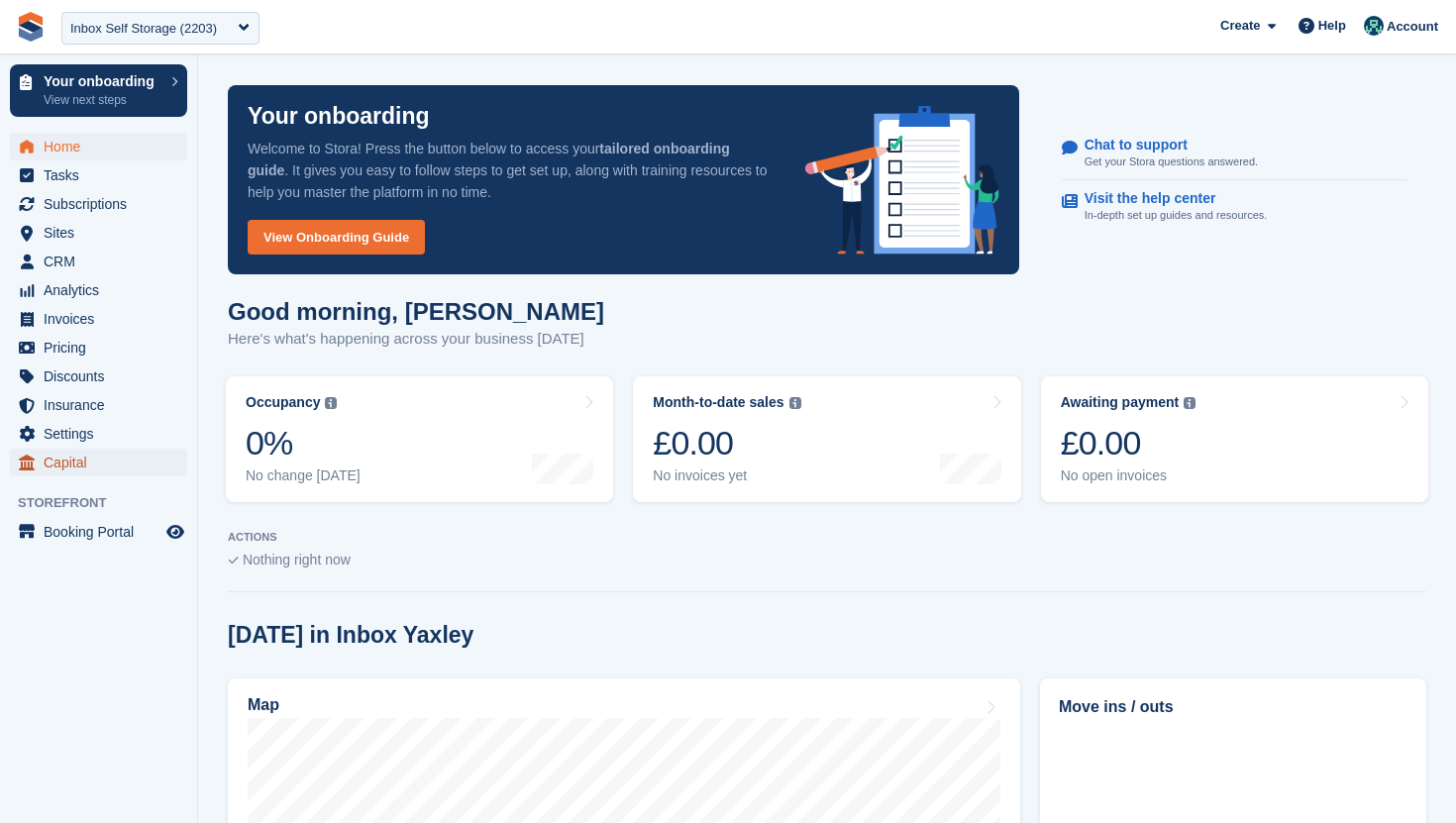 click on "Capital" at bounding box center (103, 463) 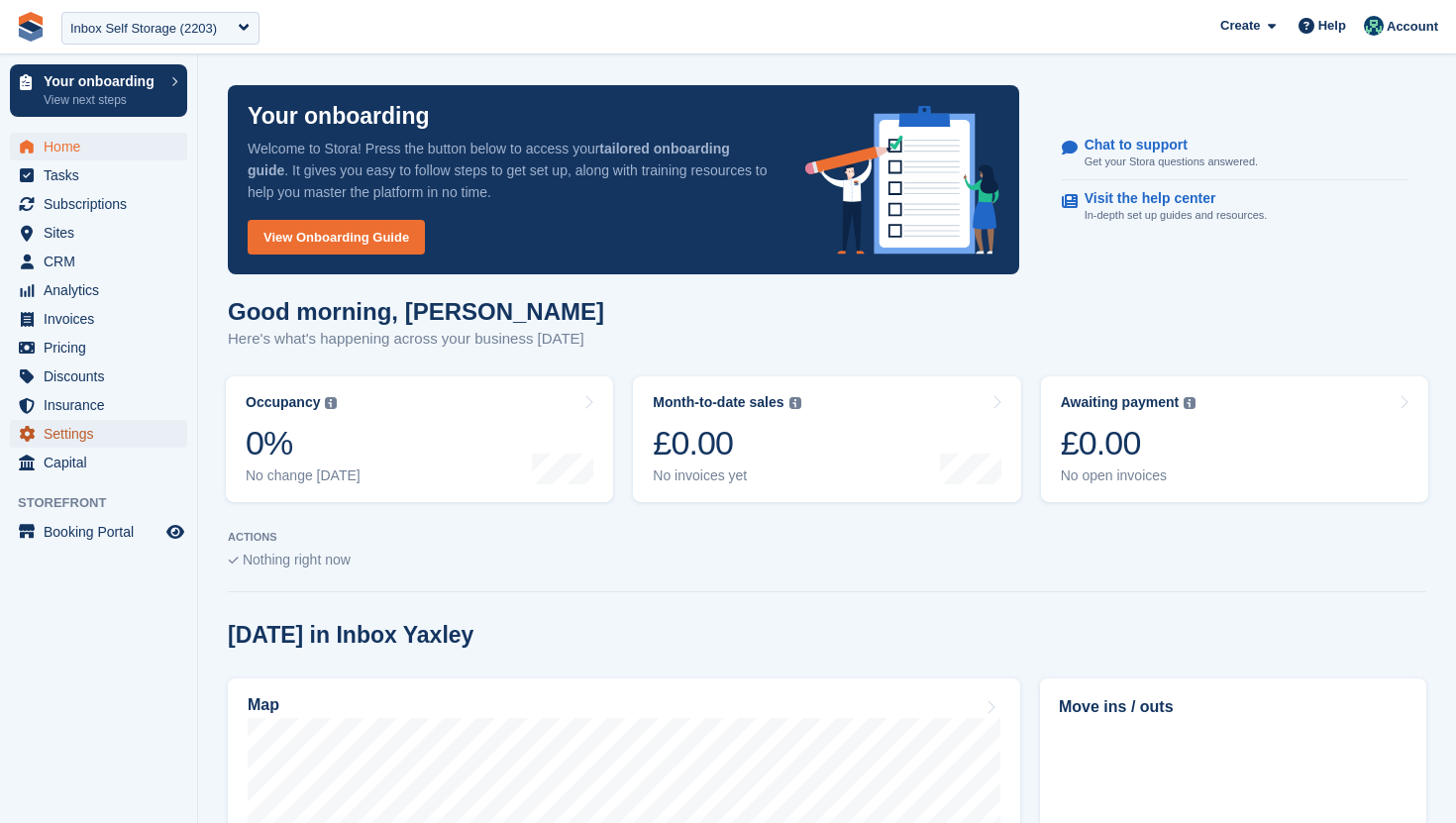 click on "Settings" at bounding box center (103, 434) 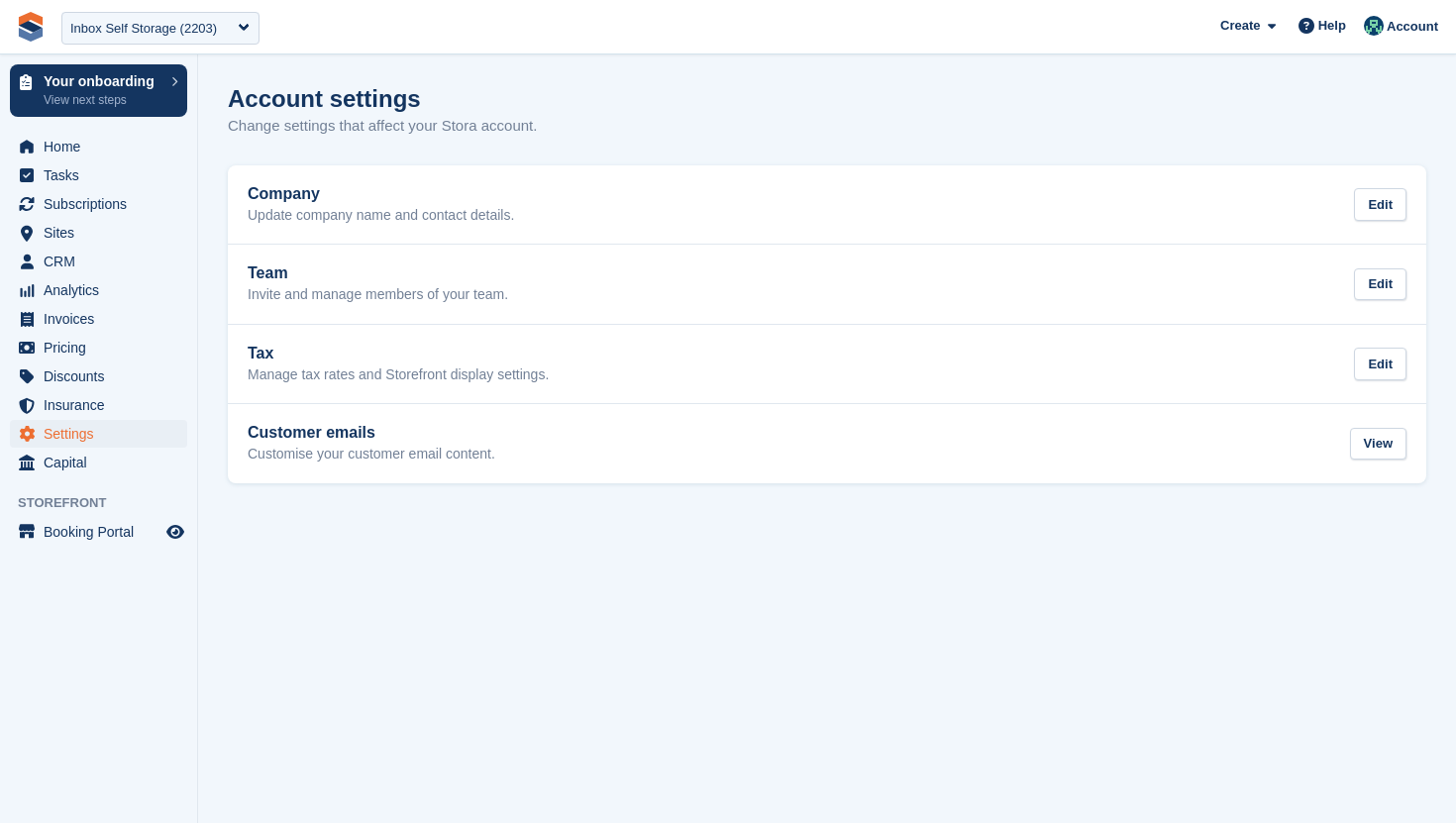 scroll, scrollTop: 0, scrollLeft: 0, axis: both 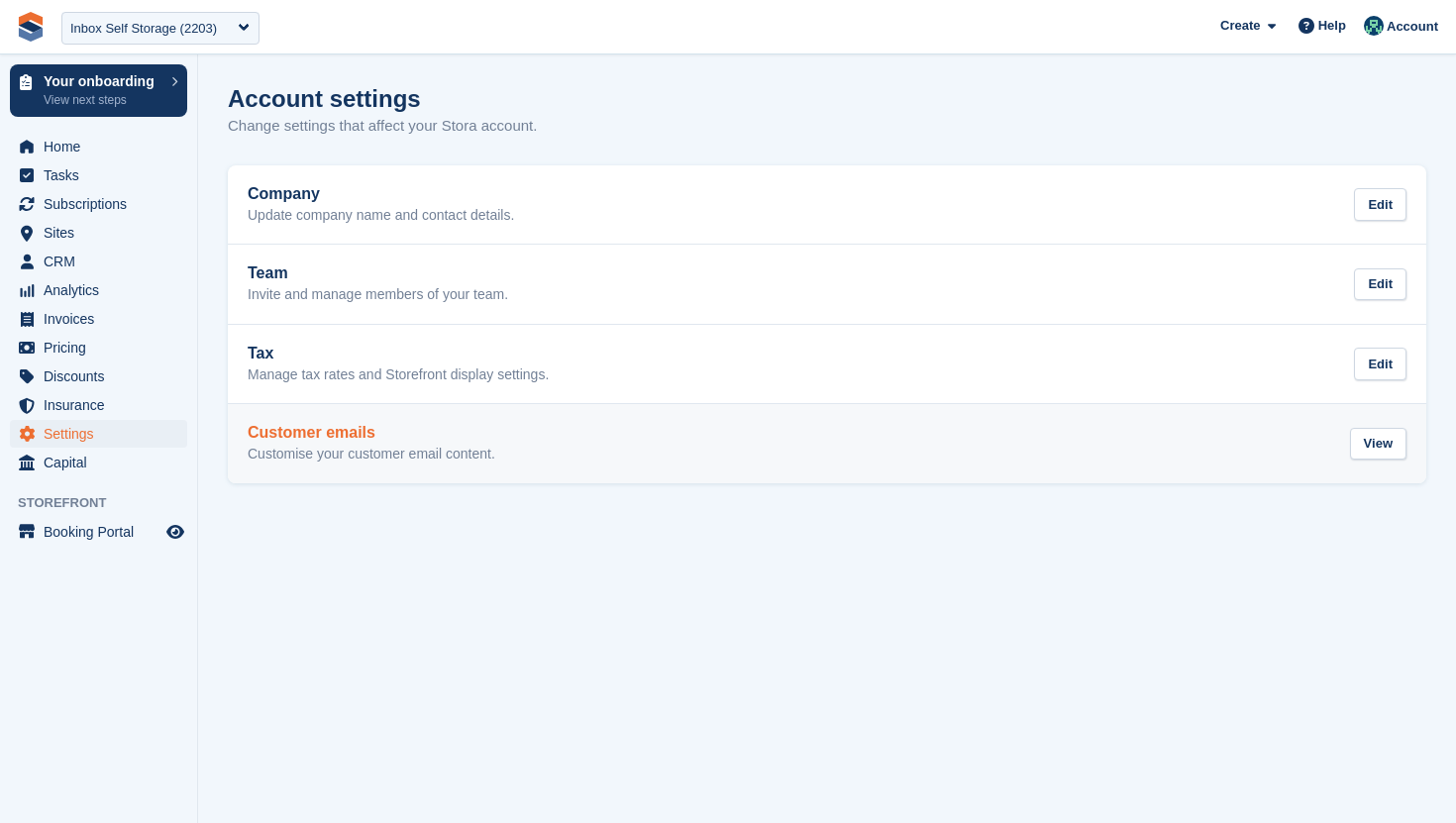 click on "Customer emails" at bounding box center (371, 433) 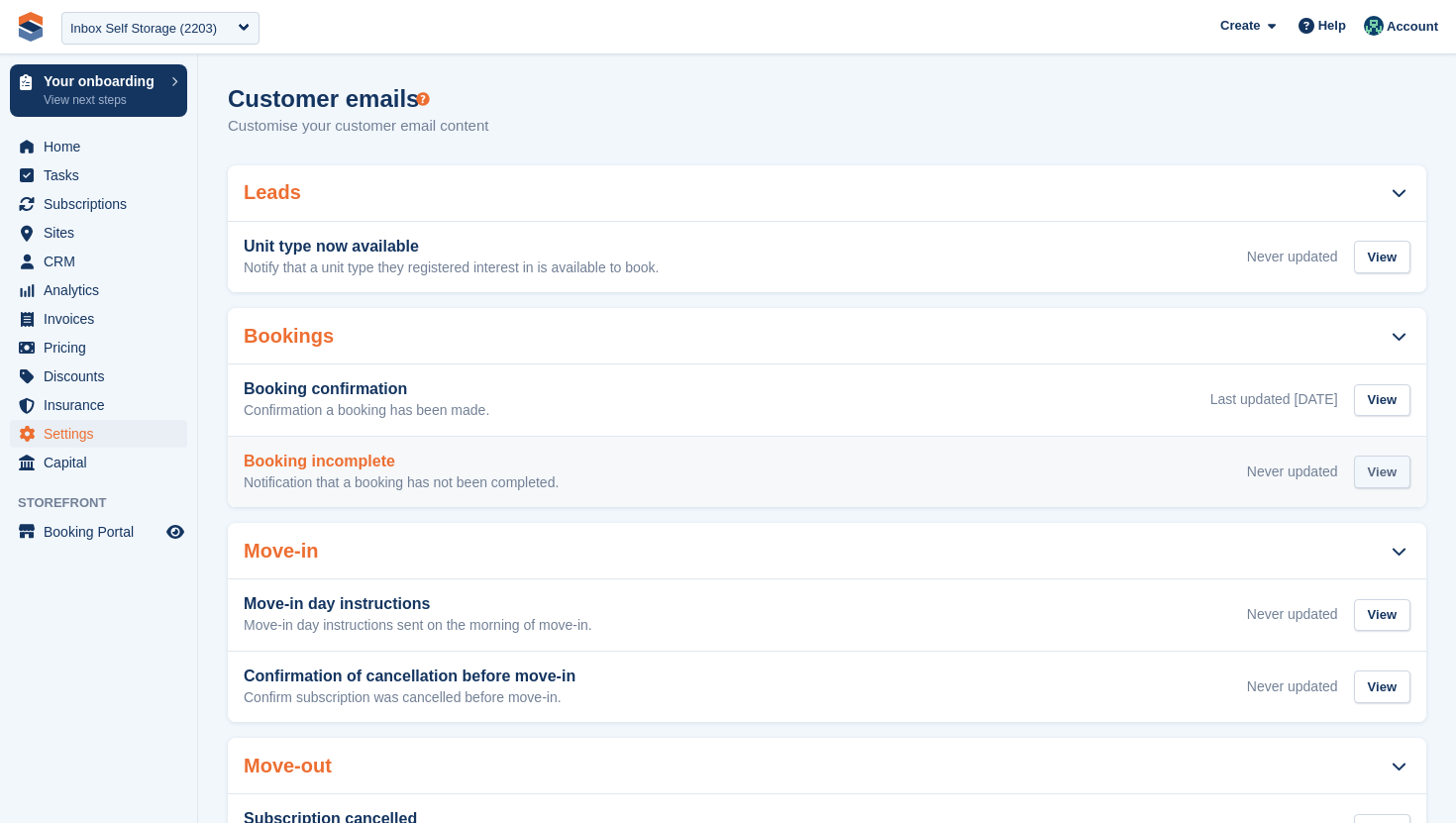 click on "View" at bounding box center (1382, 471) 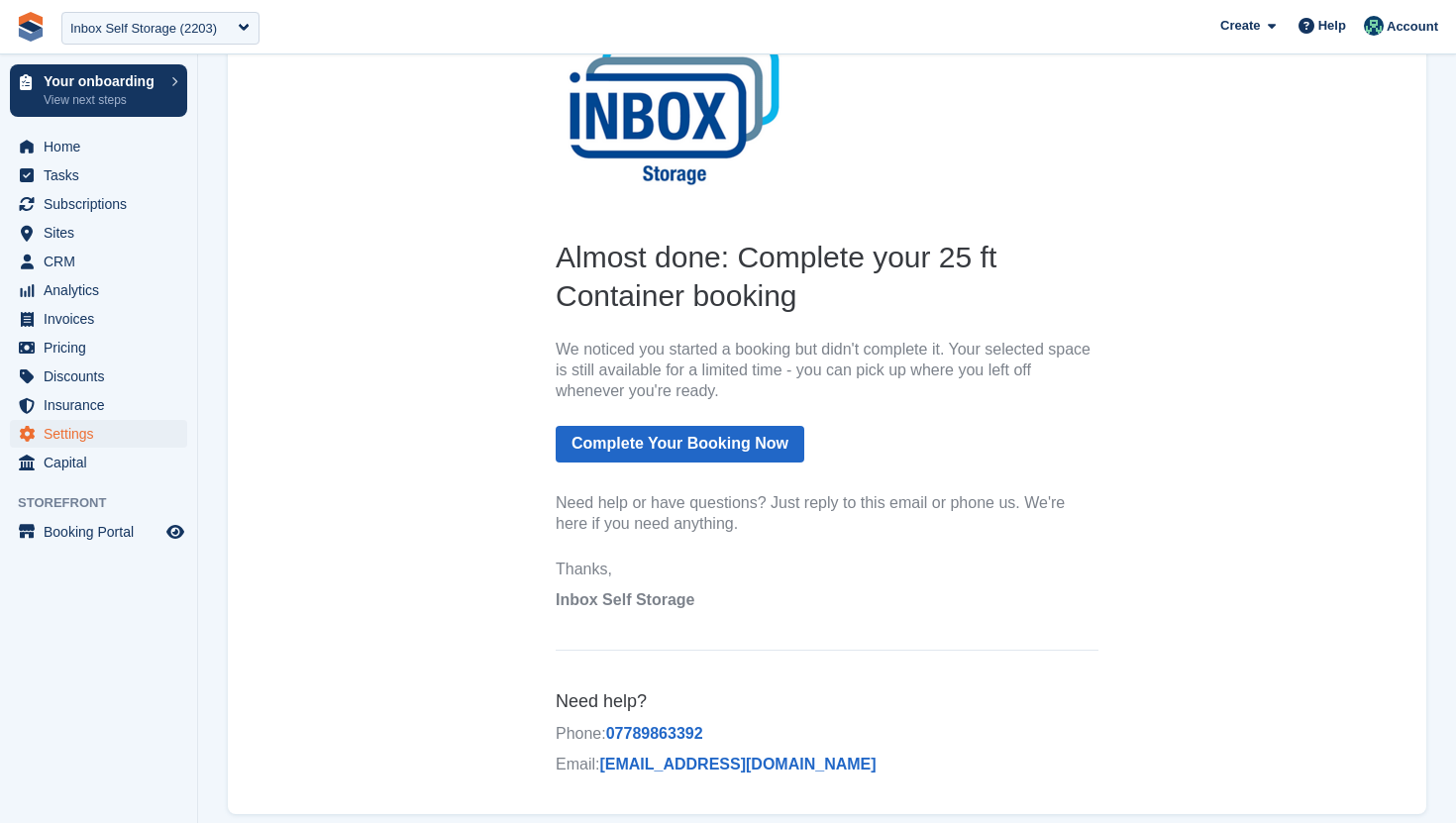 scroll, scrollTop: 277, scrollLeft: 0, axis: vertical 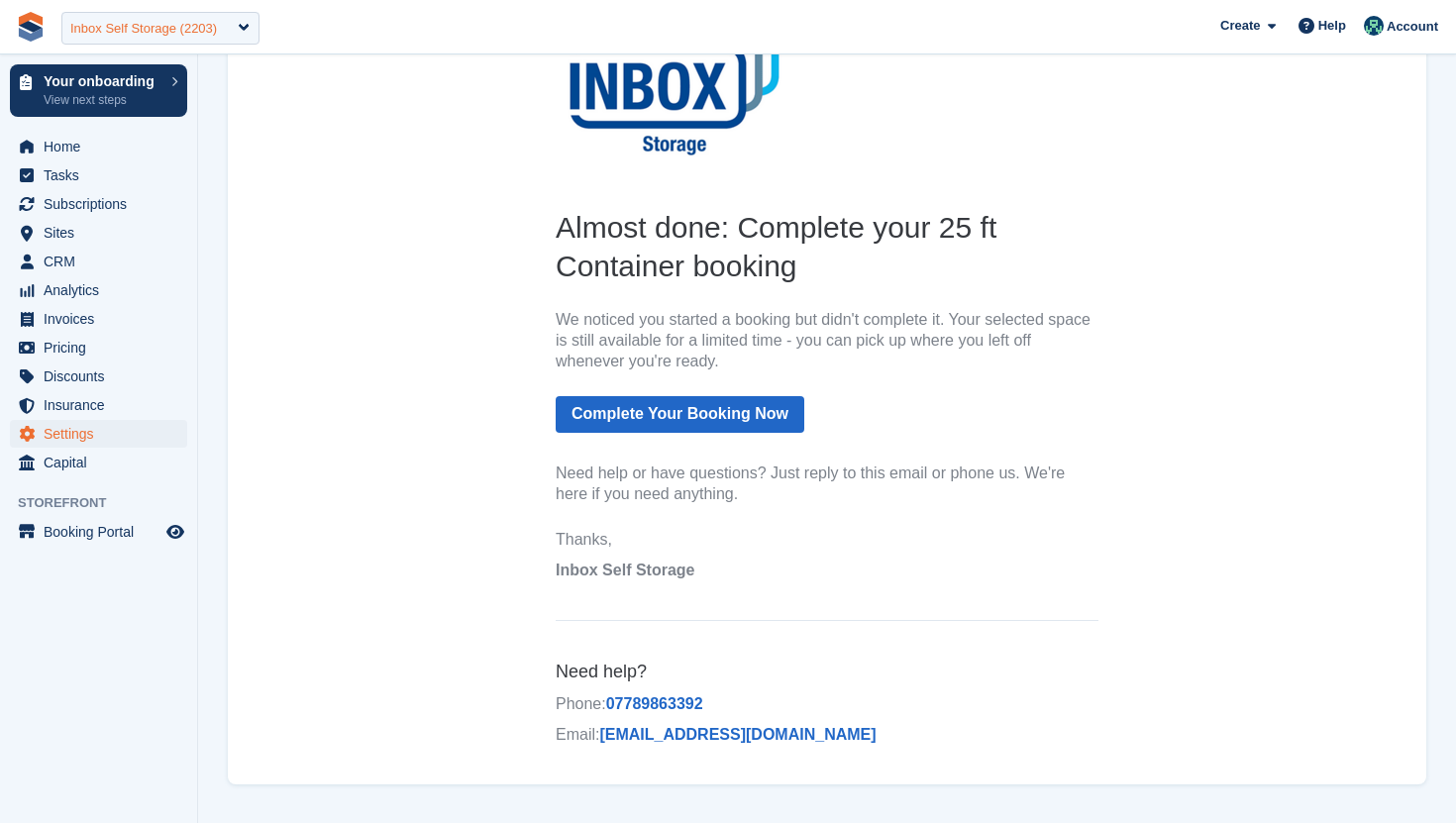 click on "Inbox Self Storage (2203)" at bounding box center (144, 29) 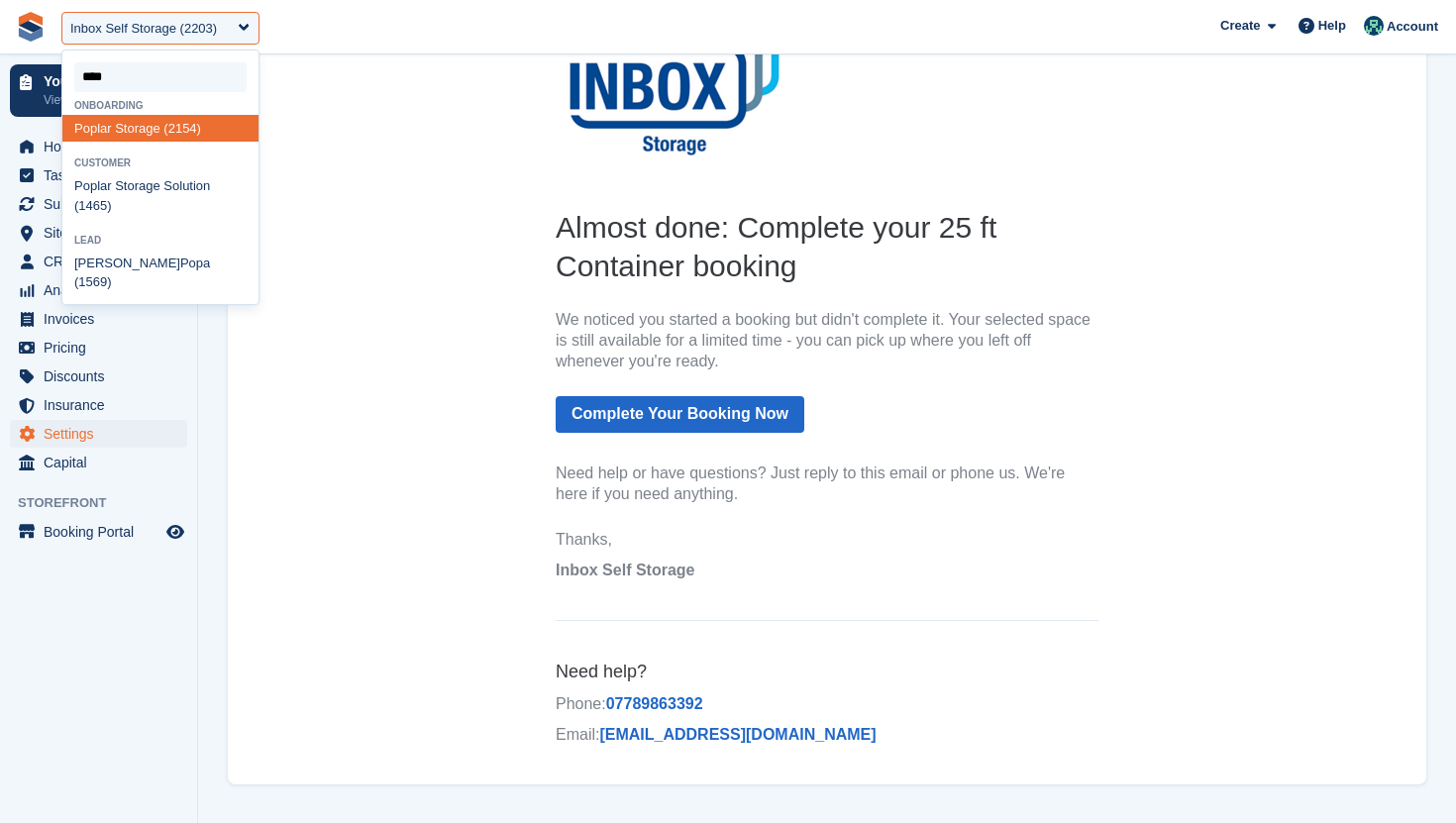 type on "*****" 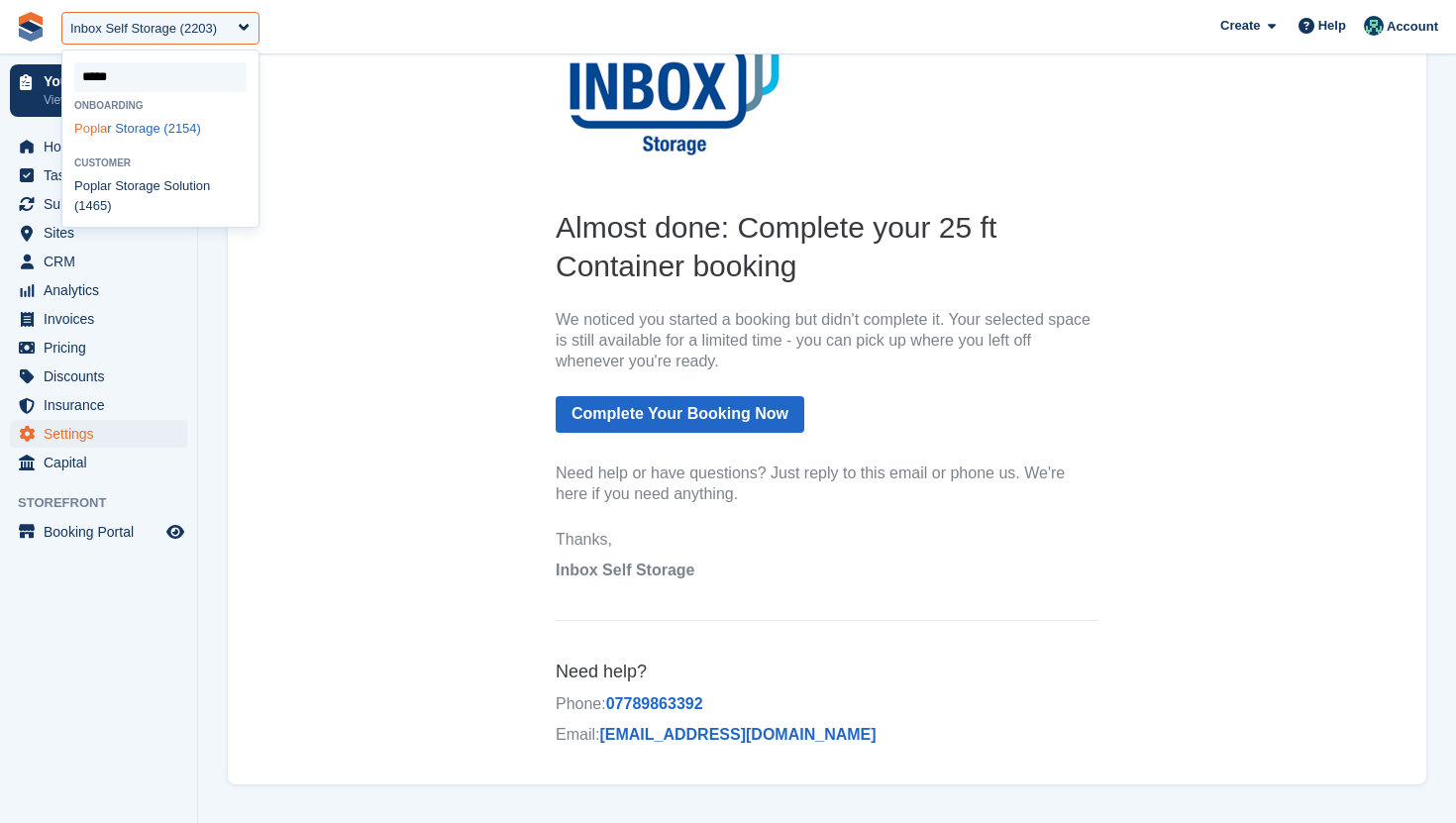 click on "Popla r Storage (2154)" at bounding box center (160, 128) 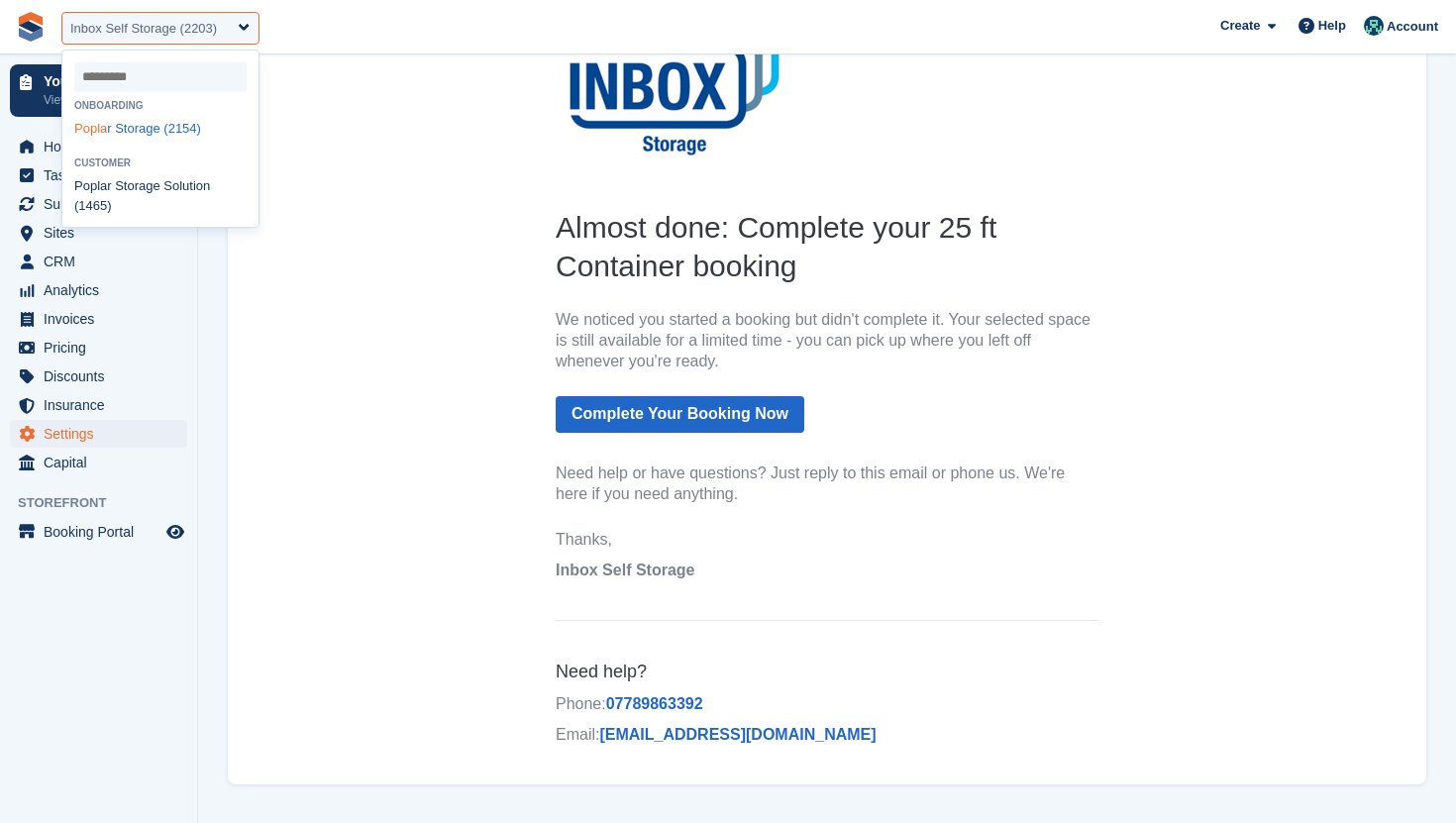 select on "****" 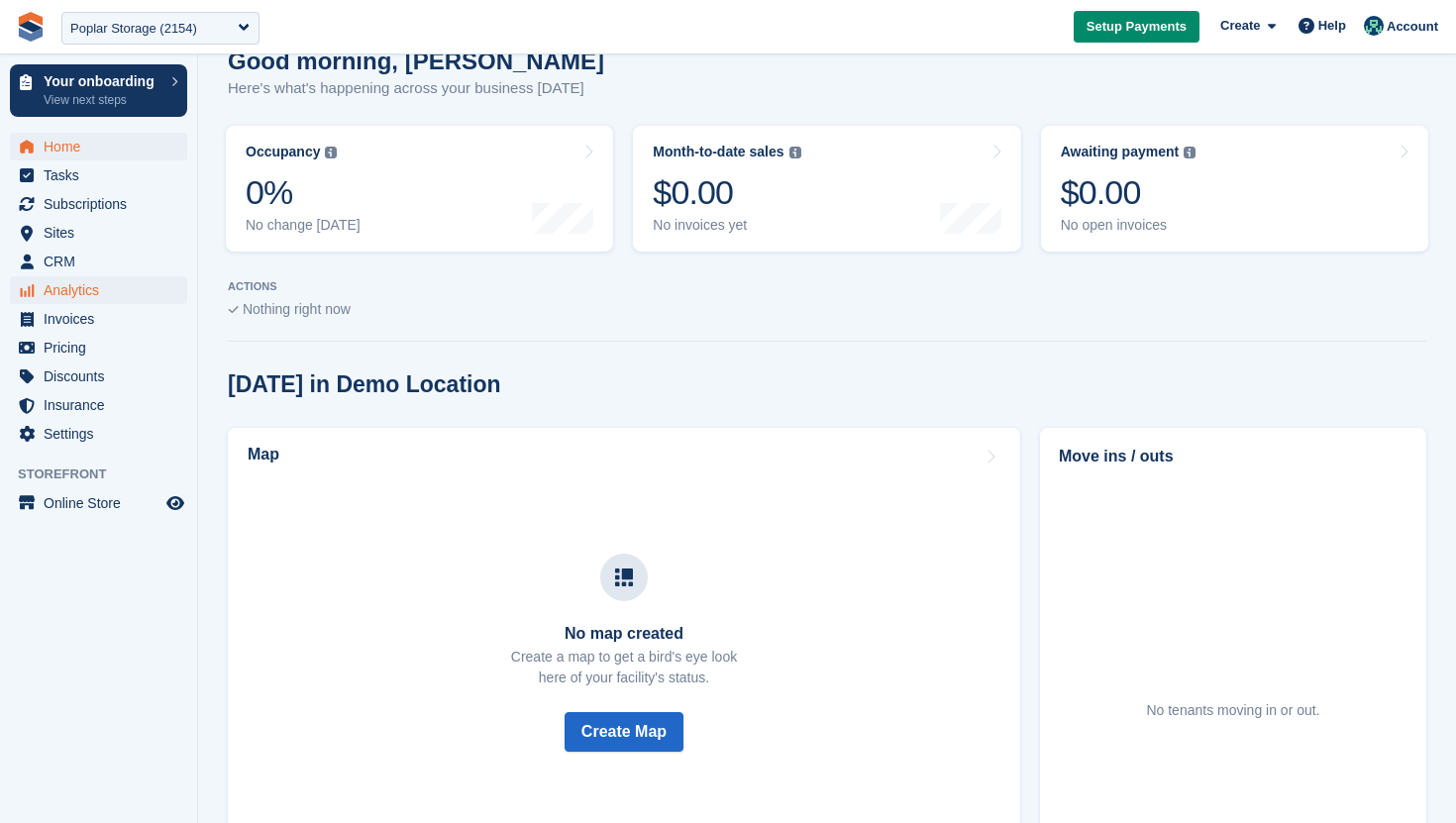 scroll, scrollTop: 287, scrollLeft: 0, axis: vertical 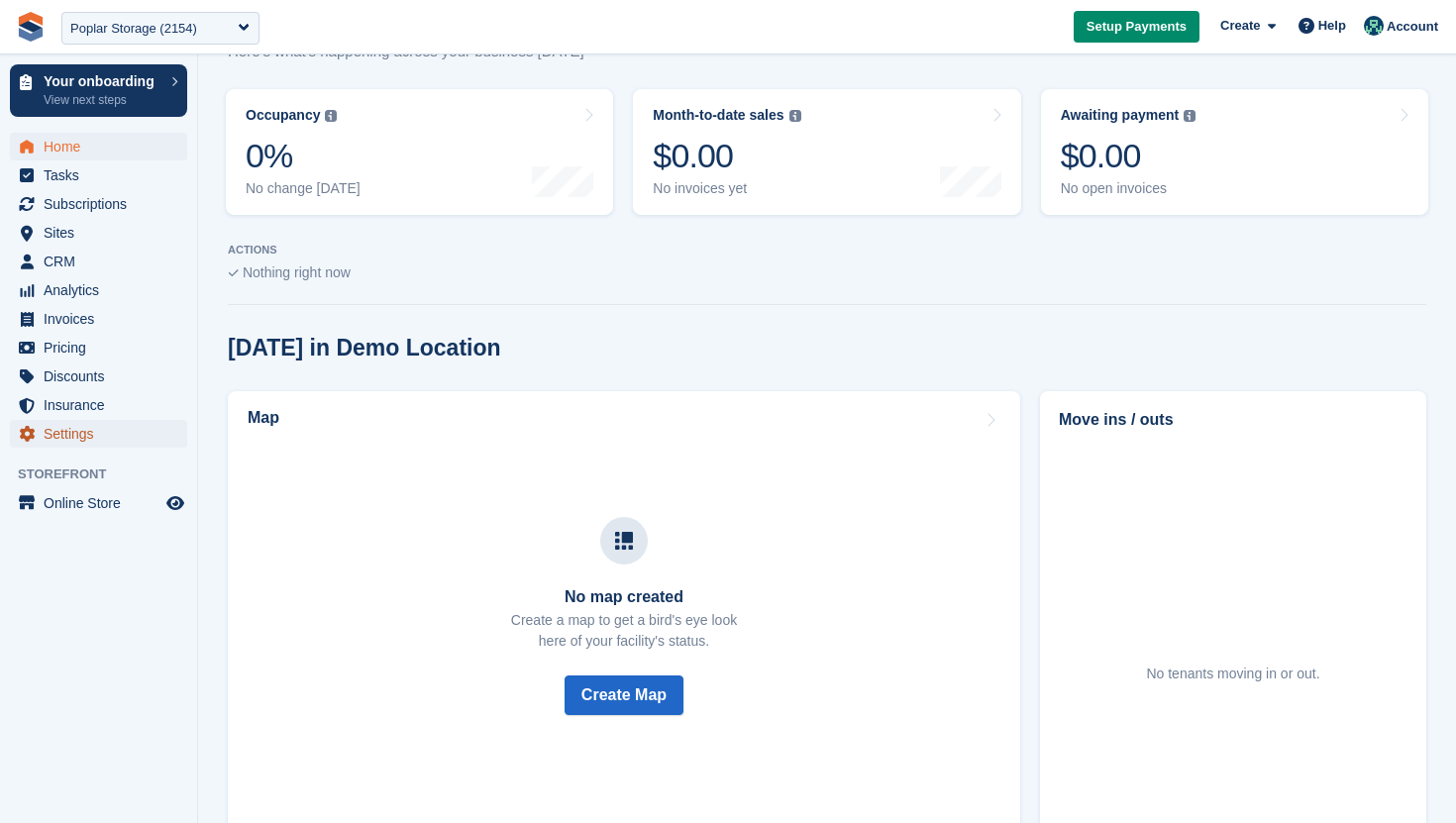 click on "Settings" at bounding box center (103, 434) 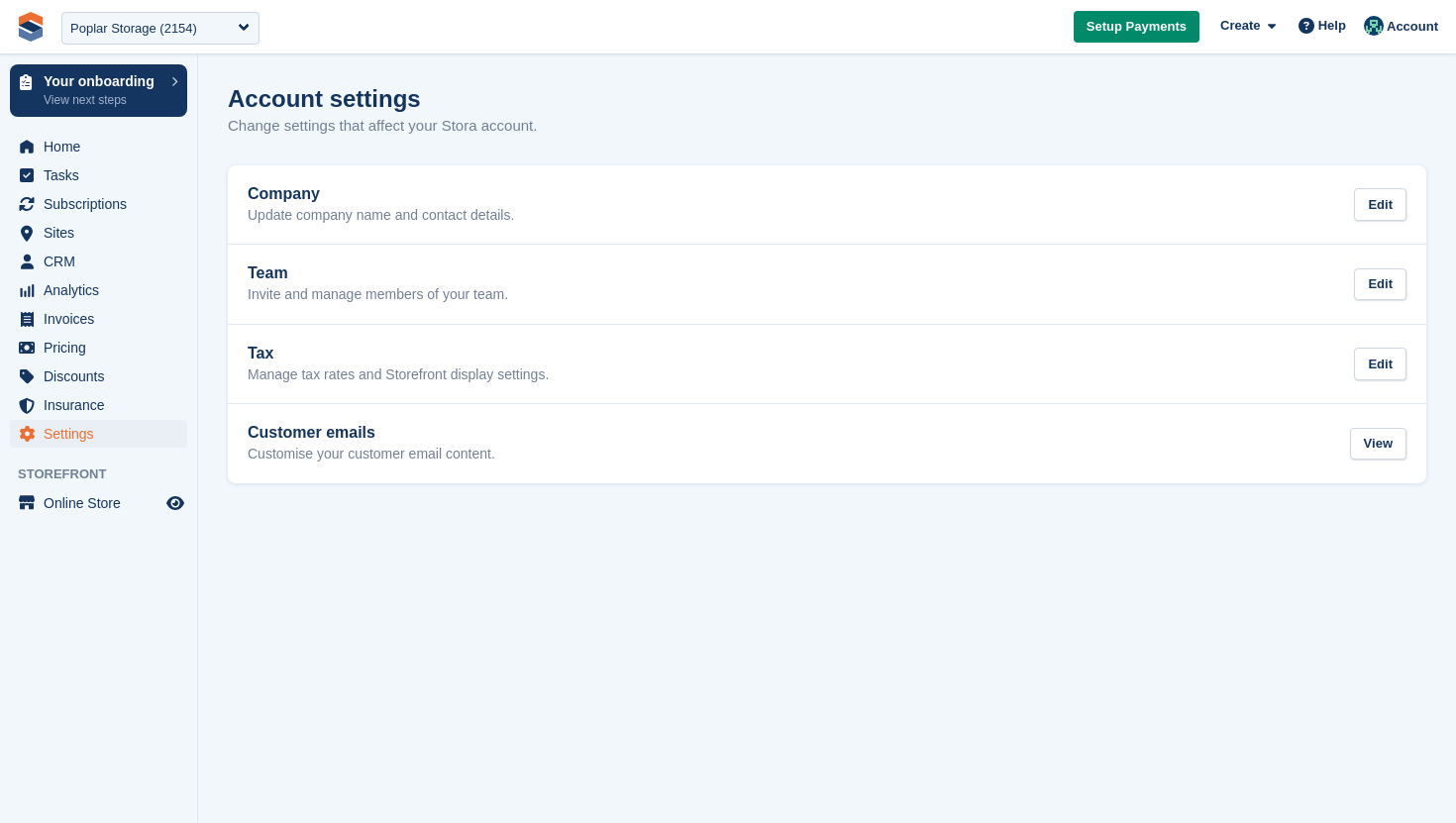 scroll, scrollTop: 0, scrollLeft: 0, axis: both 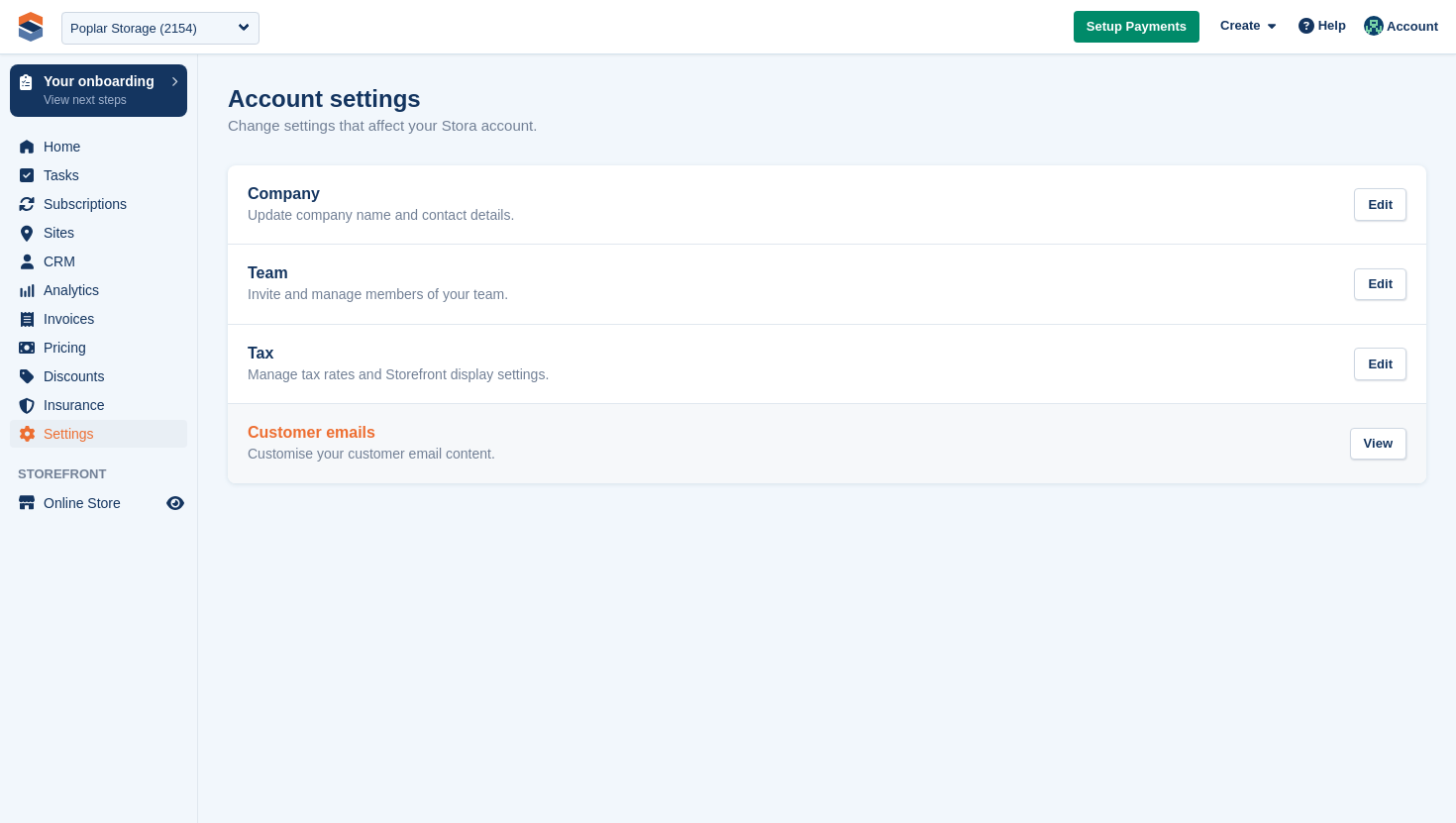 click on "Customise your customer email content." at bounding box center [371, 455] 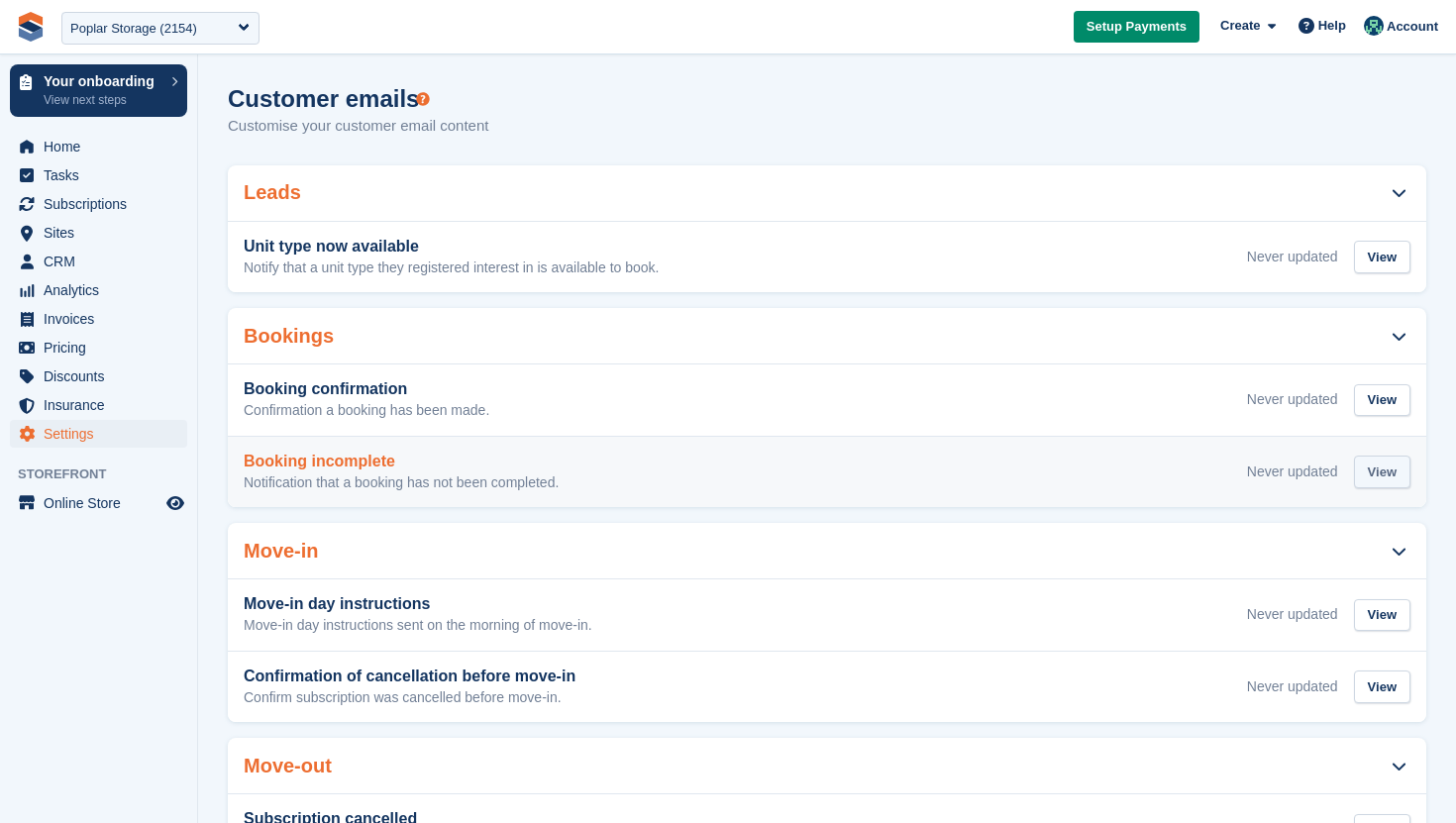 click on "View" at bounding box center (1382, 471) 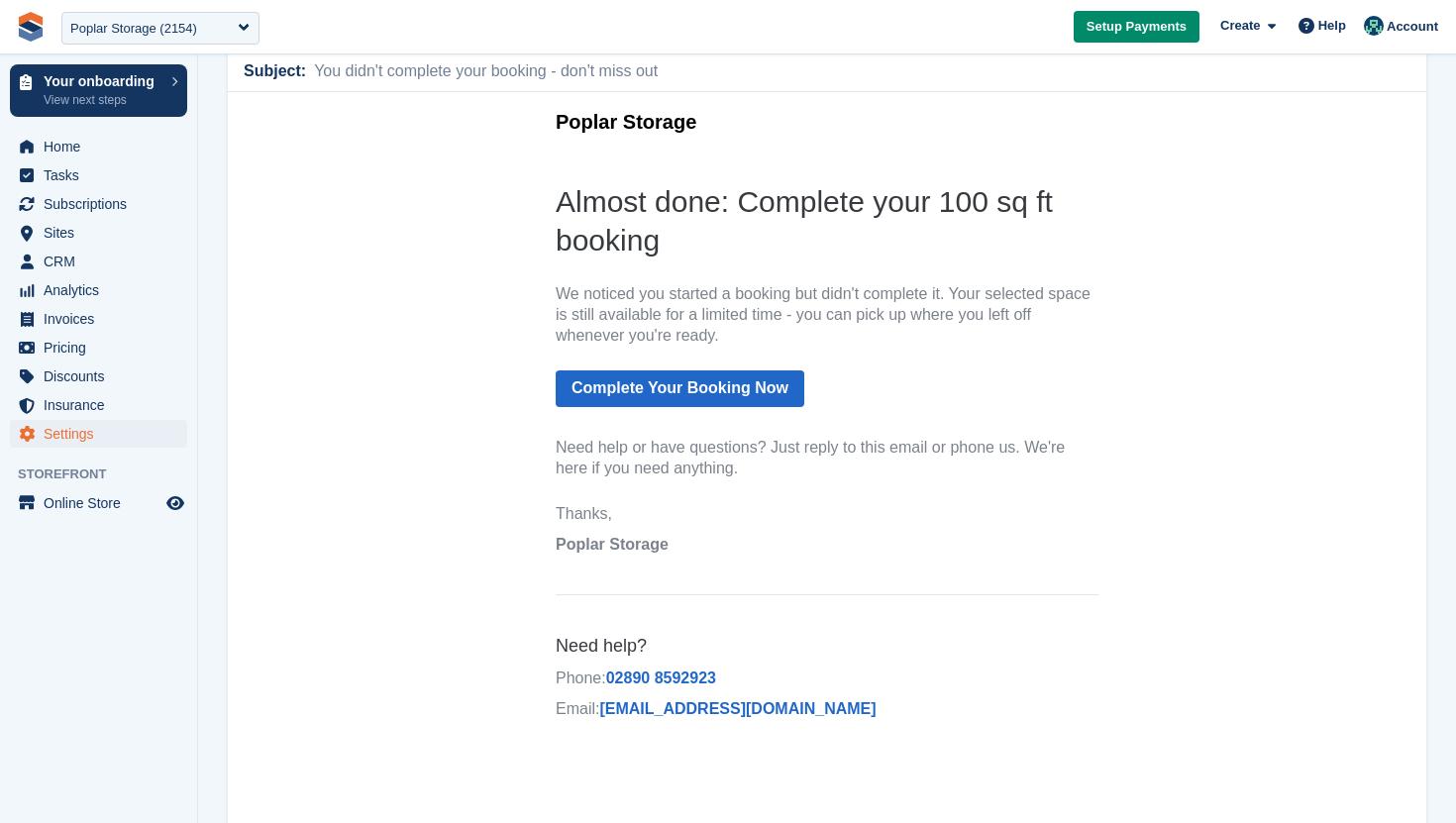 scroll, scrollTop: 0, scrollLeft: 0, axis: both 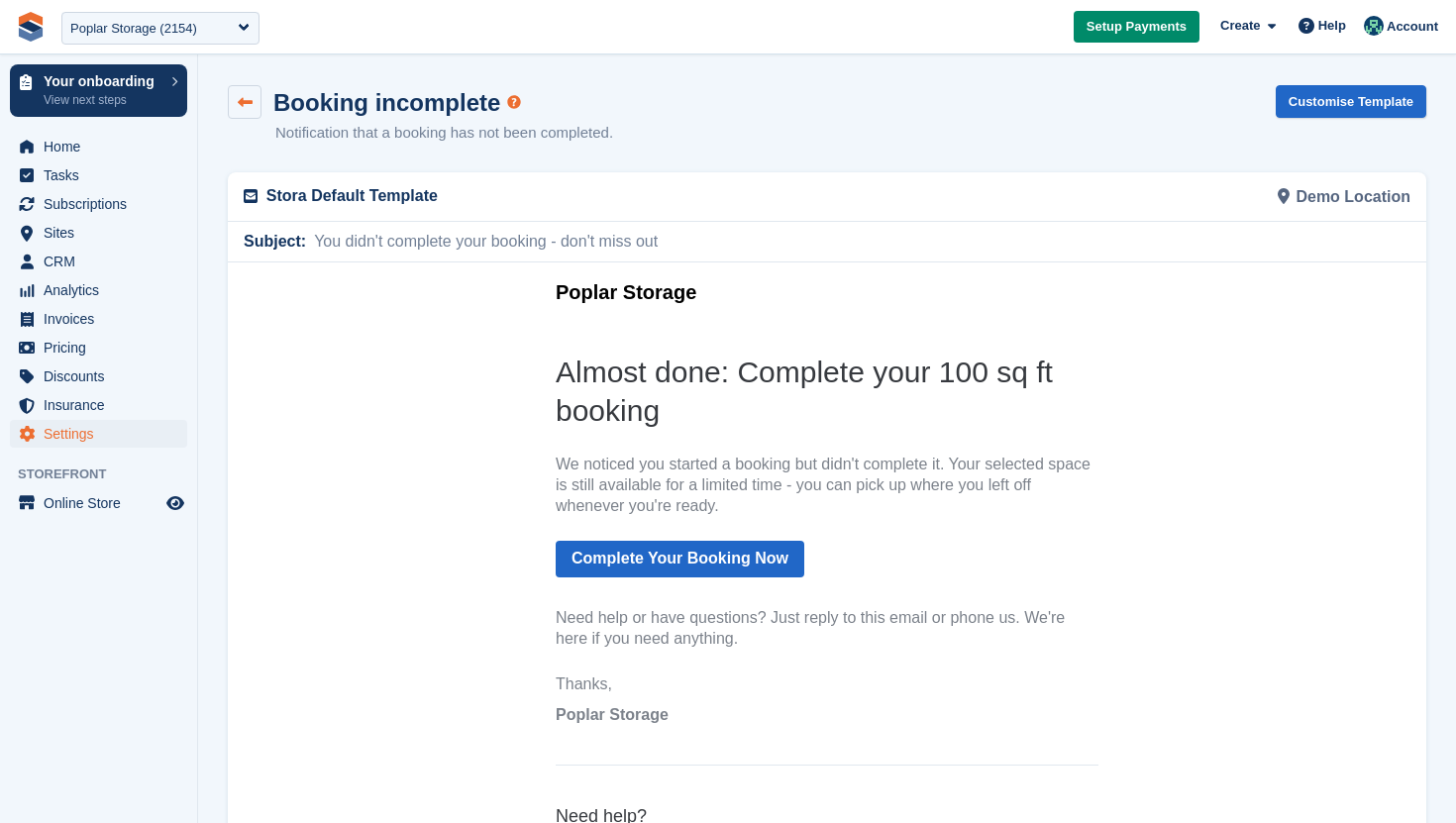 click at bounding box center (245, 102) 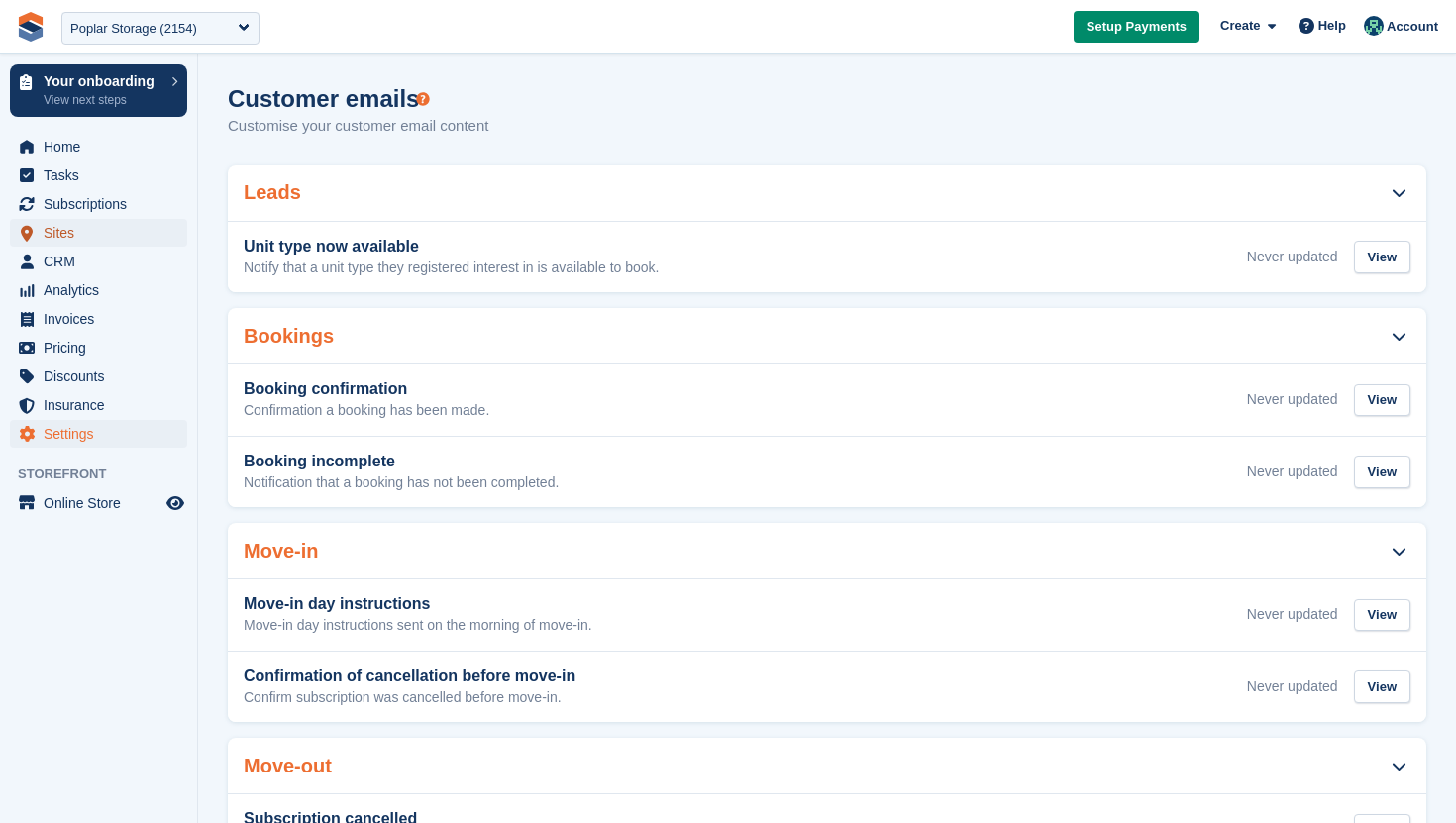 click on "Sites" at bounding box center (103, 233) 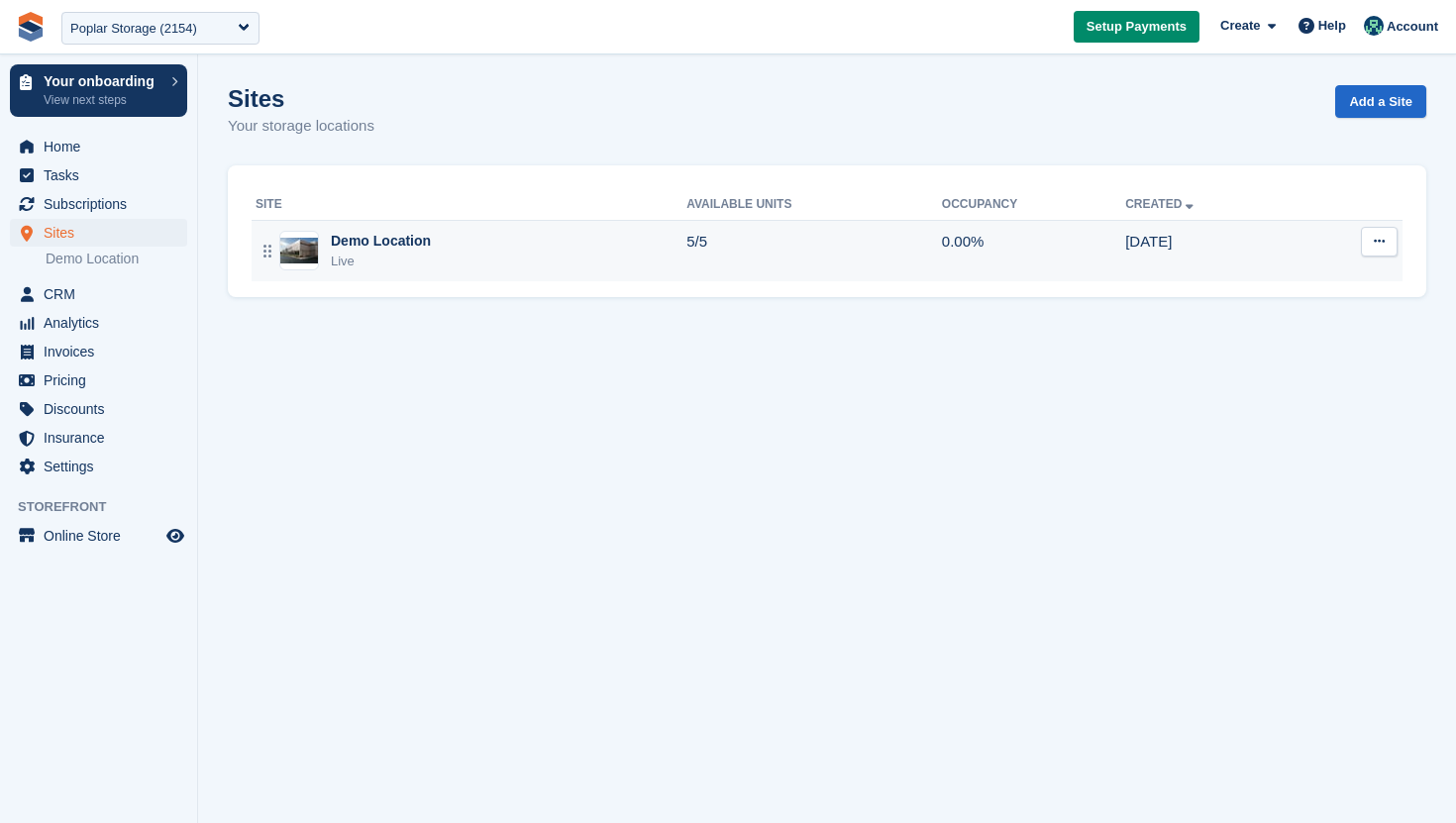click at bounding box center (1379, 241) 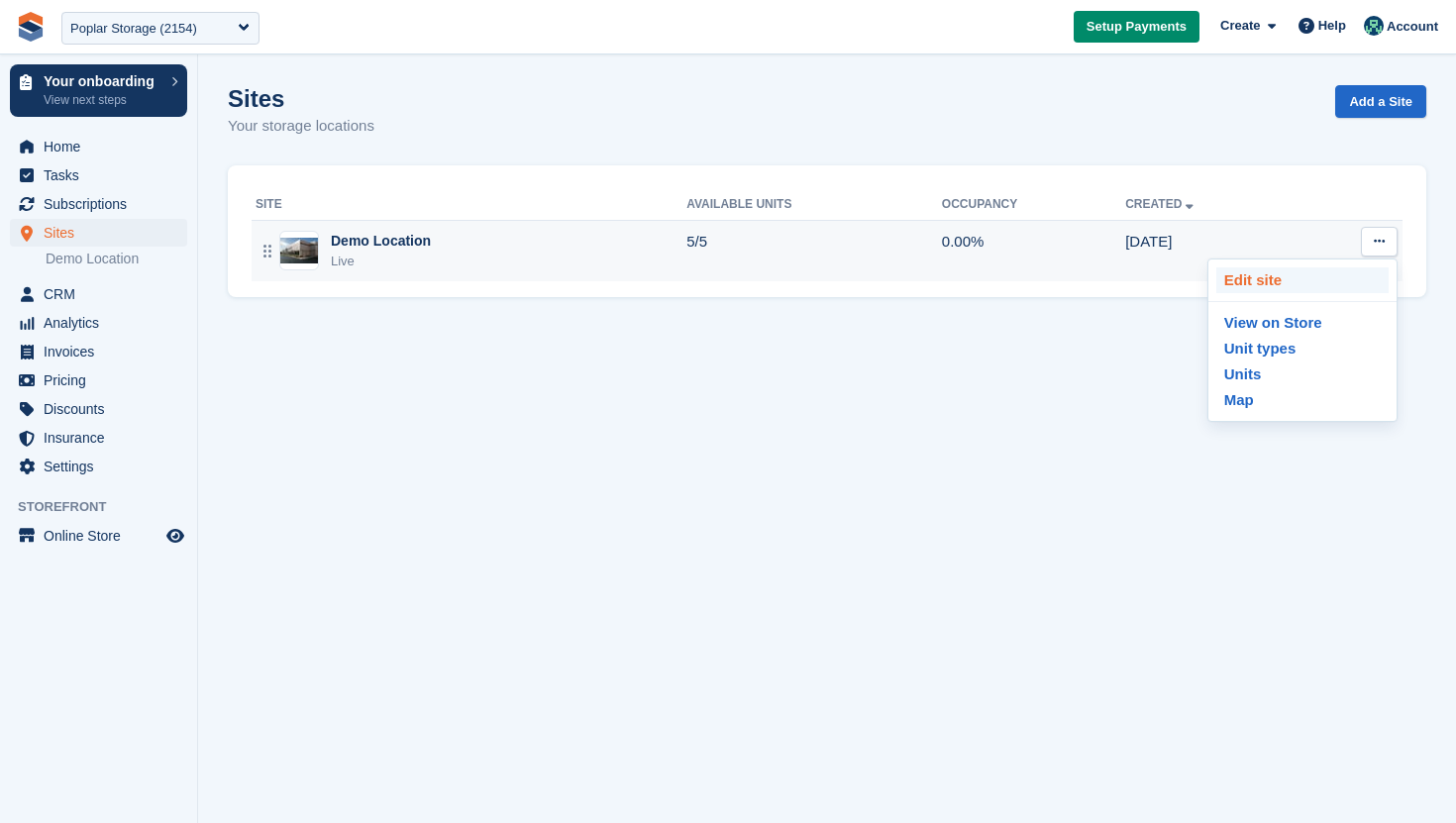 click on "Edit site" at bounding box center [1302, 280] 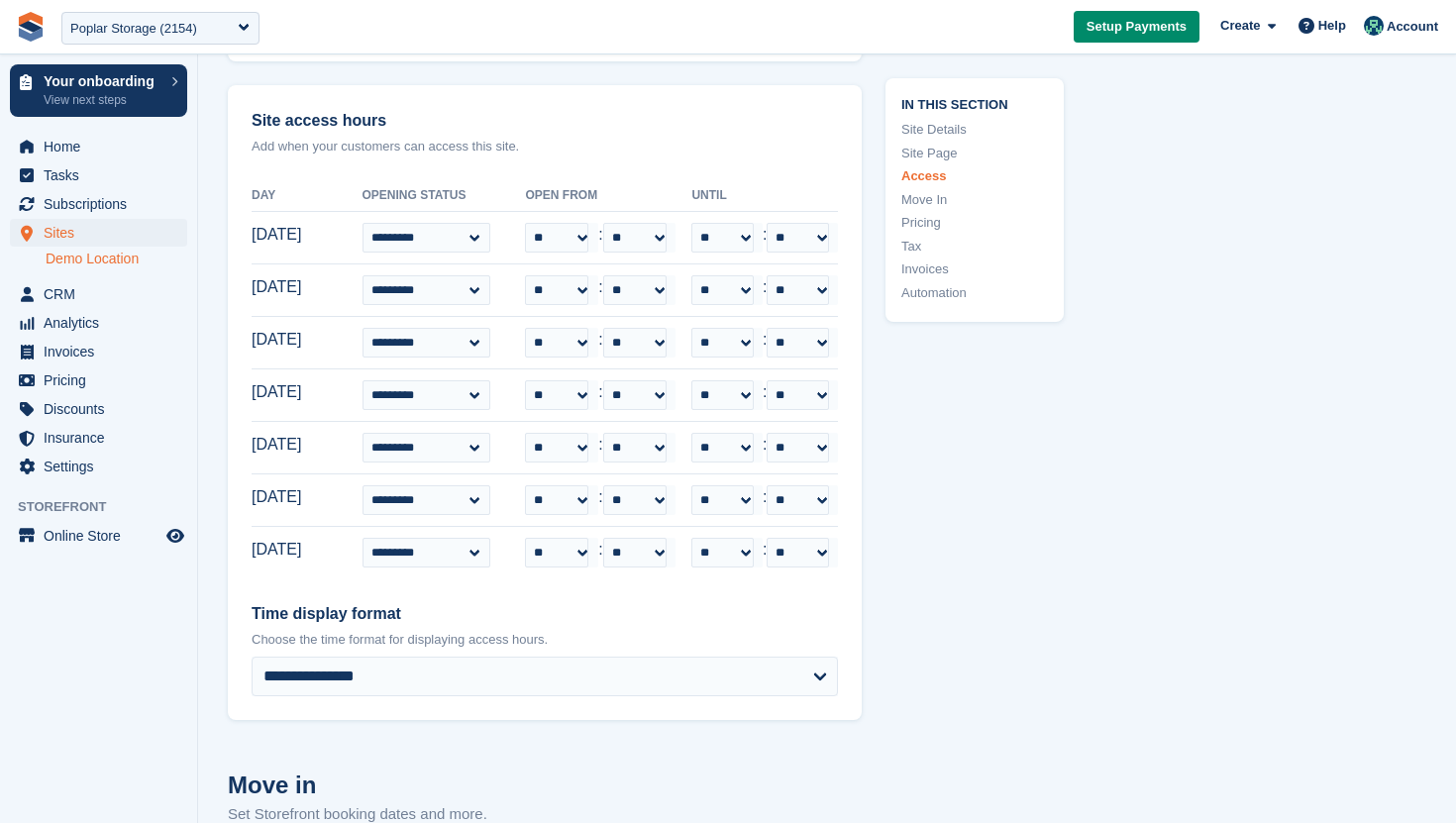 scroll, scrollTop: 4339, scrollLeft: 0, axis: vertical 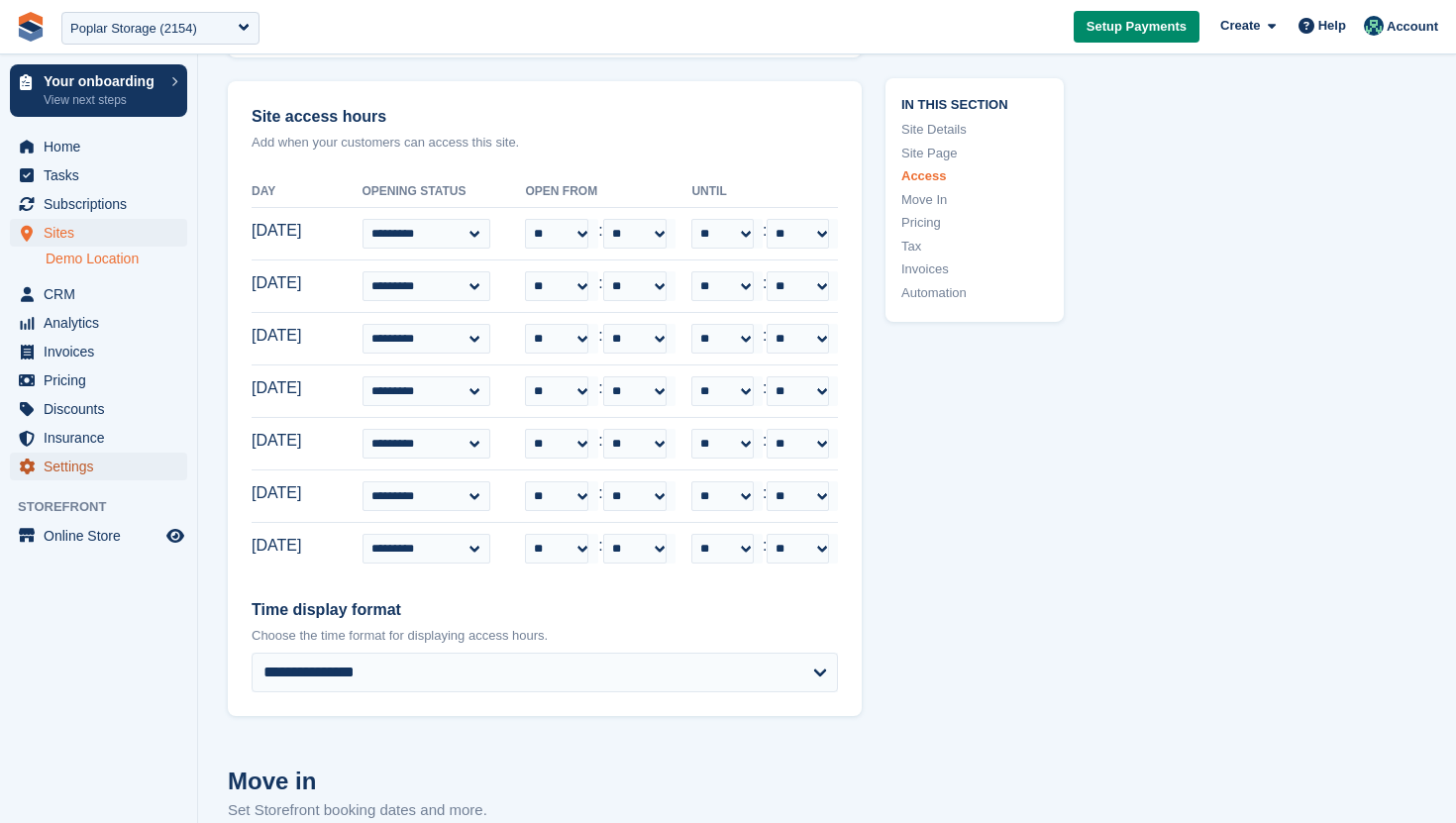 click on "Settings" at bounding box center [103, 466] 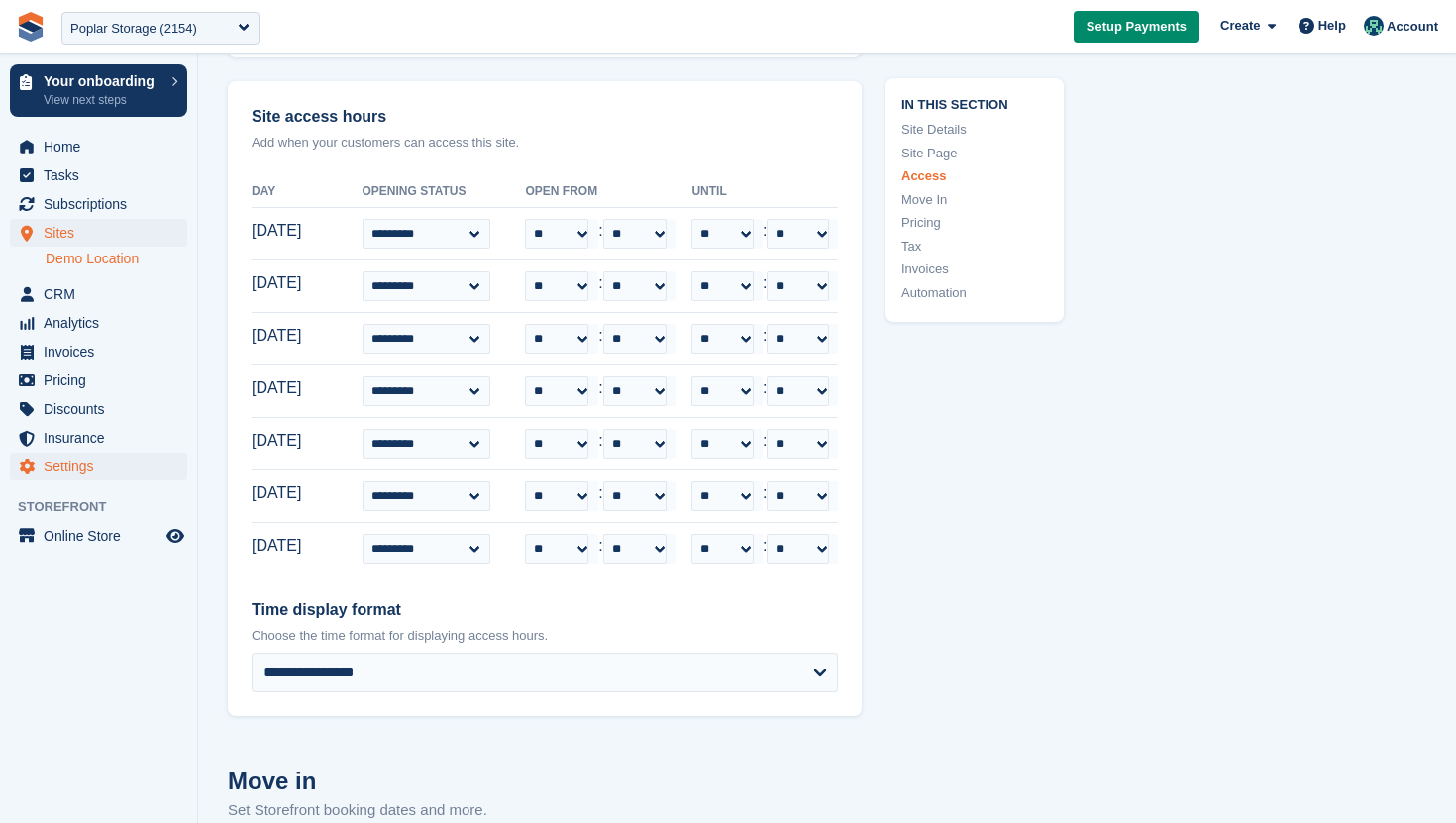 scroll, scrollTop: 0, scrollLeft: 0, axis: both 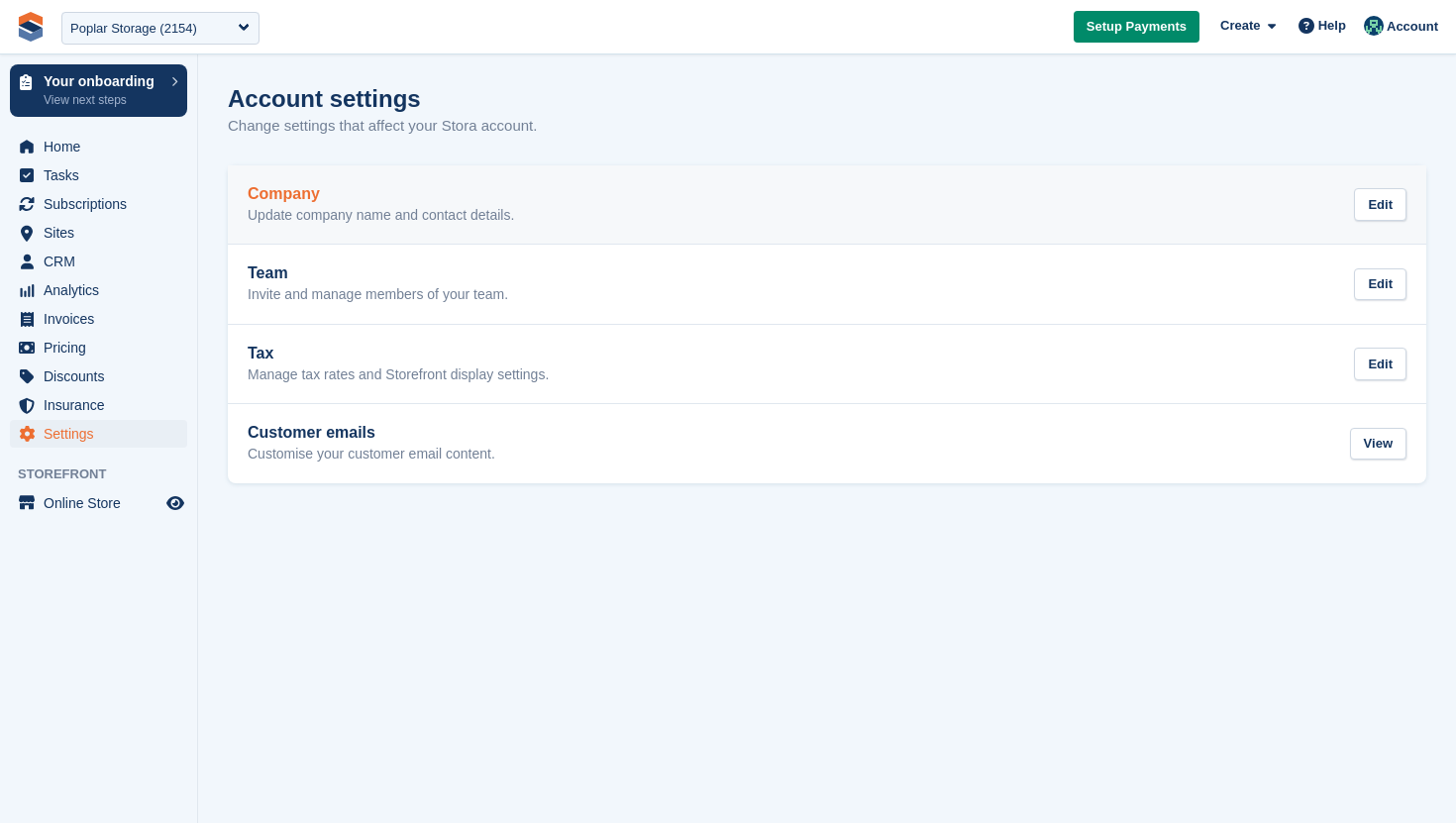 click on "Update company name and contact details." at bounding box center [380, 216] 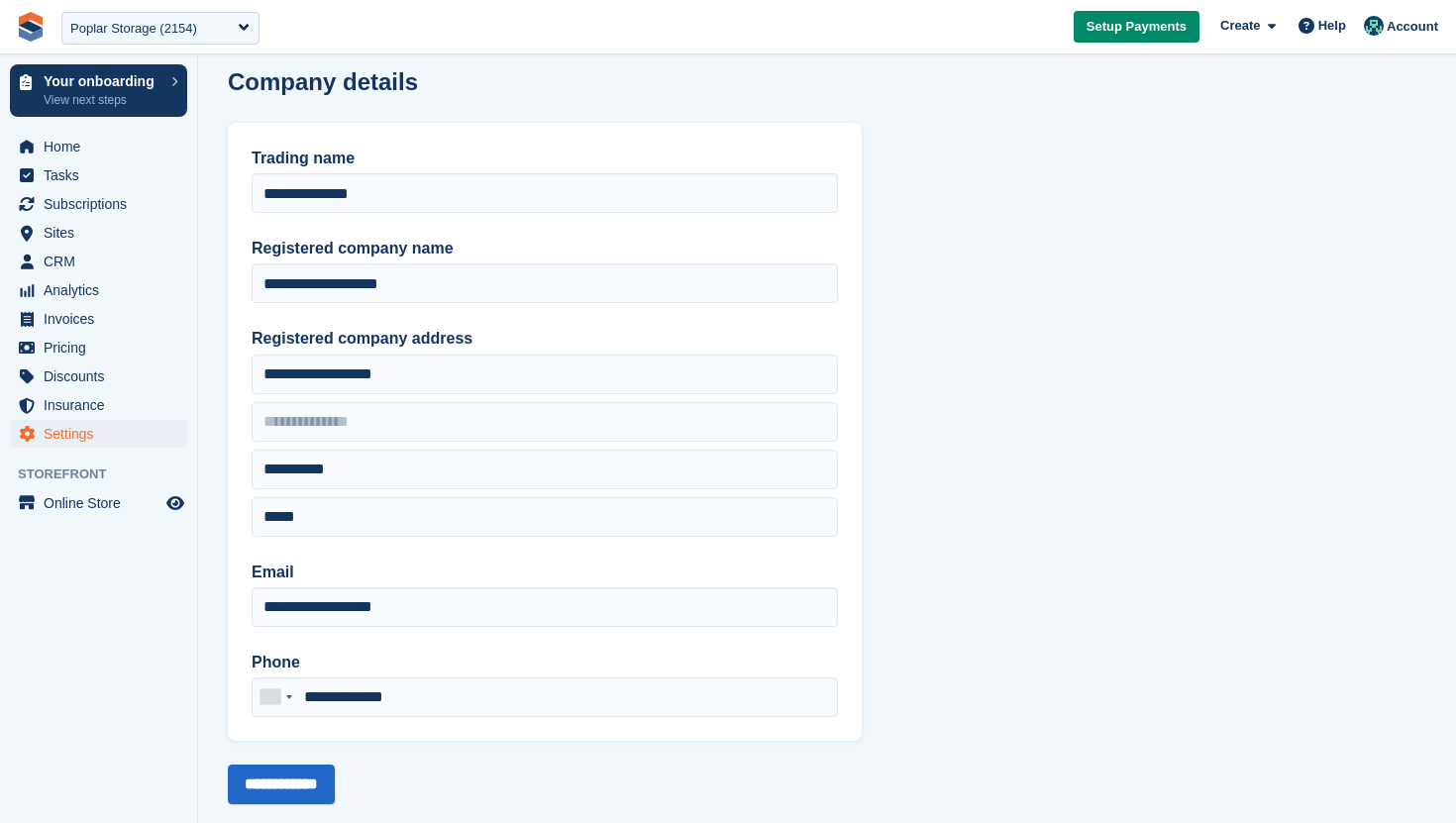scroll, scrollTop: 20, scrollLeft: 0, axis: vertical 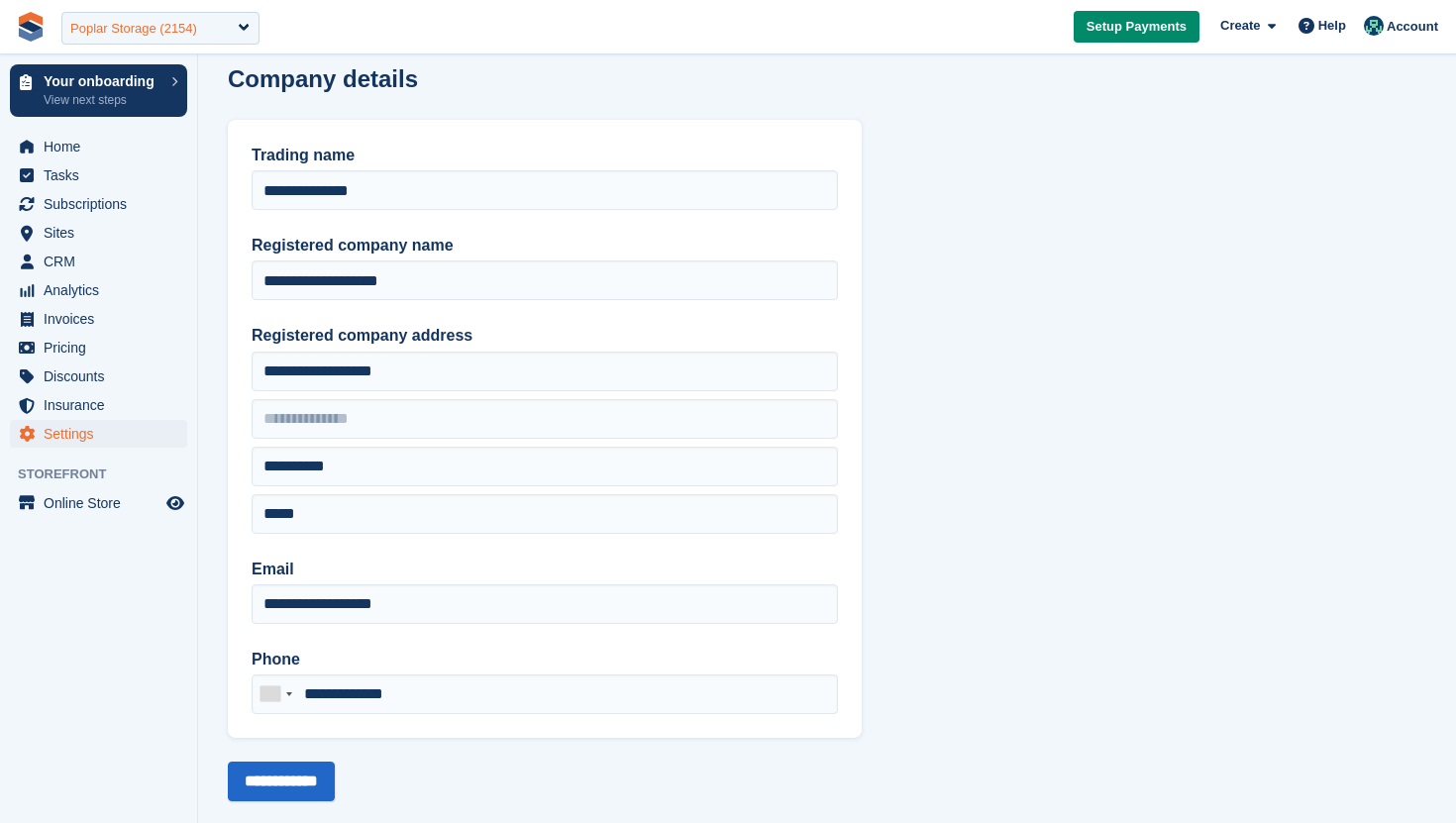 click on "Poplar Storage (2154)" at bounding box center [134, 29] 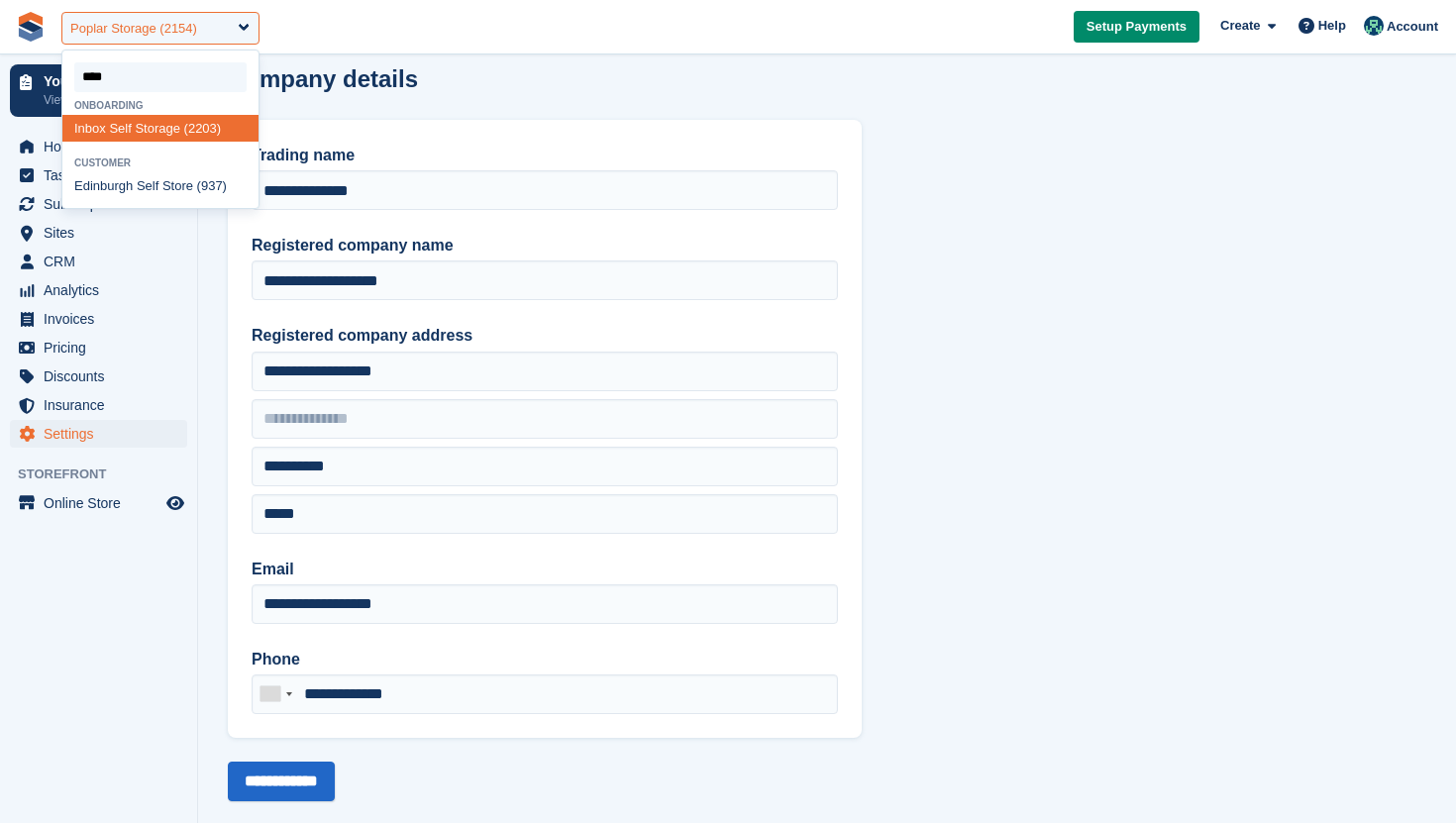 type on "*****" 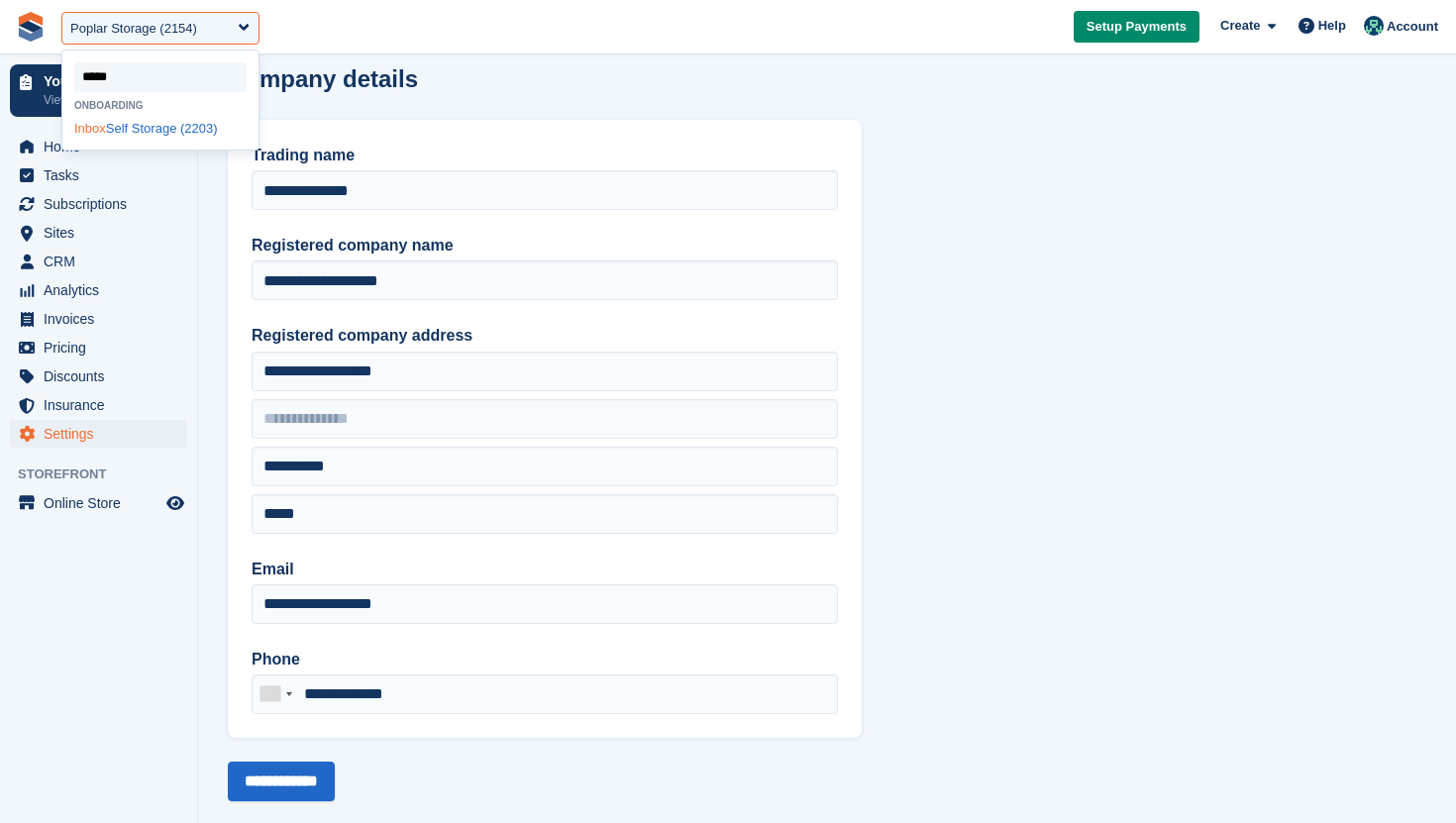 click on "Inbox  Self Storage (2203)" at bounding box center [160, 128] 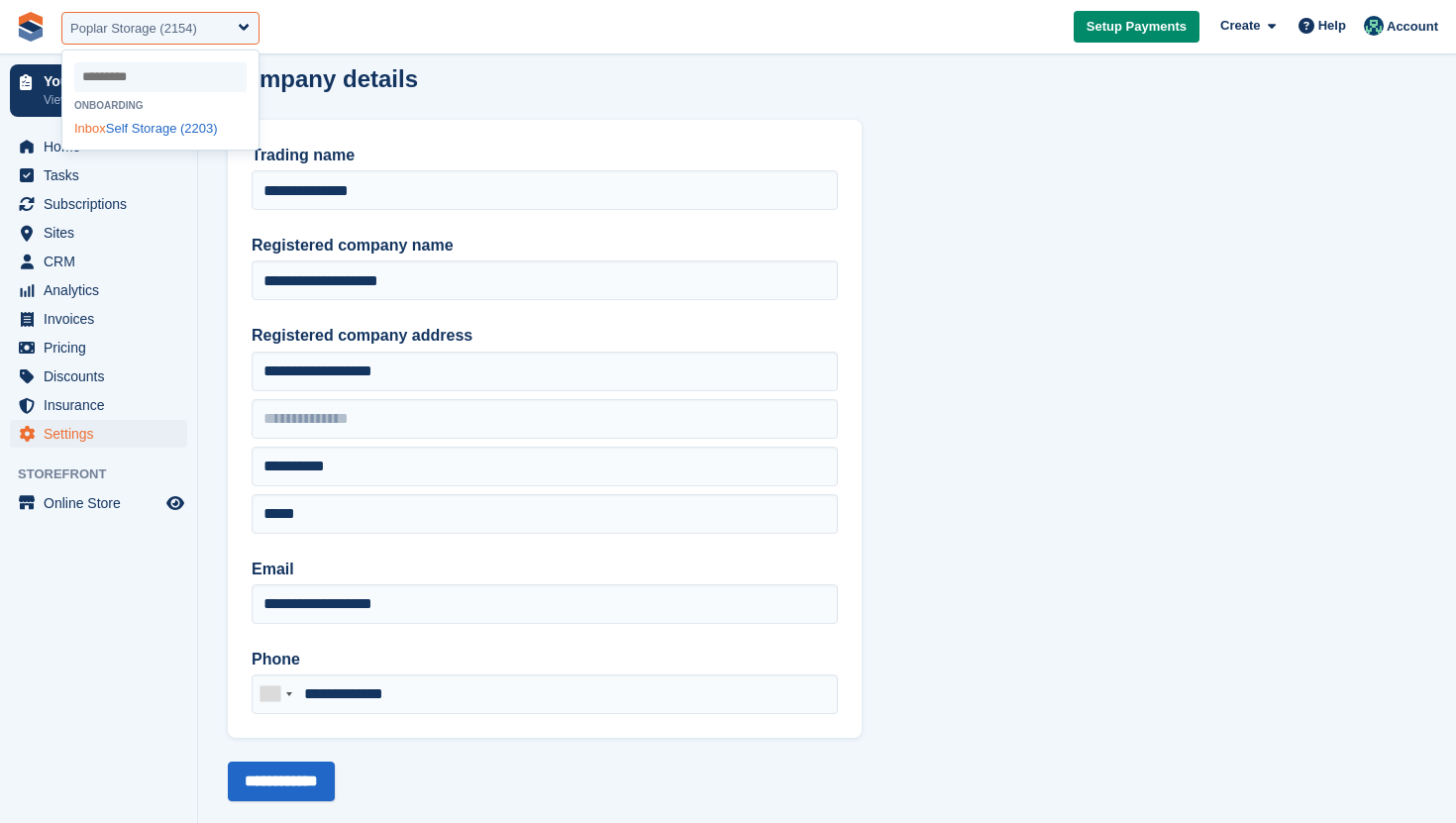 select on "****" 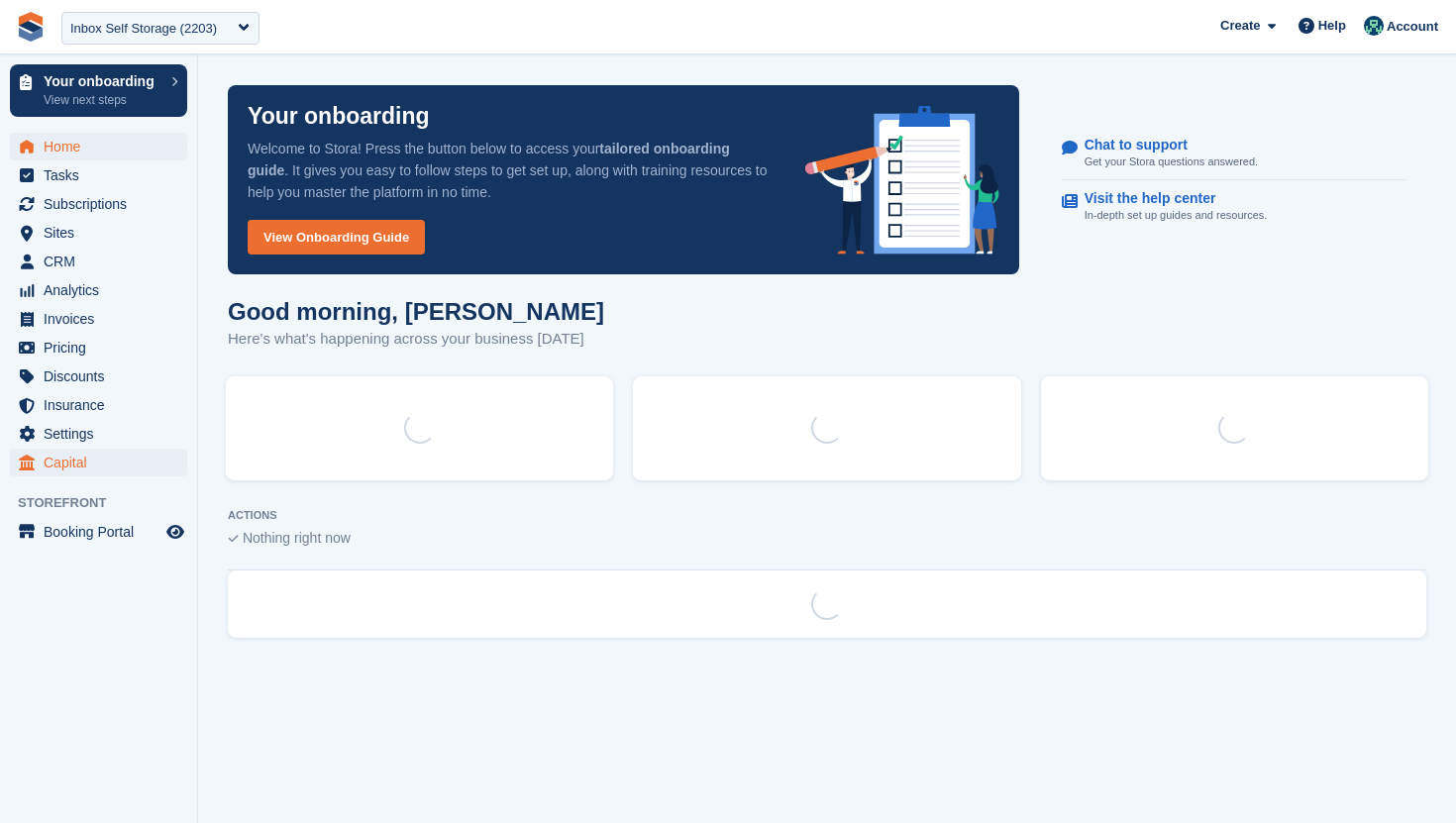 scroll, scrollTop: 0, scrollLeft: 0, axis: both 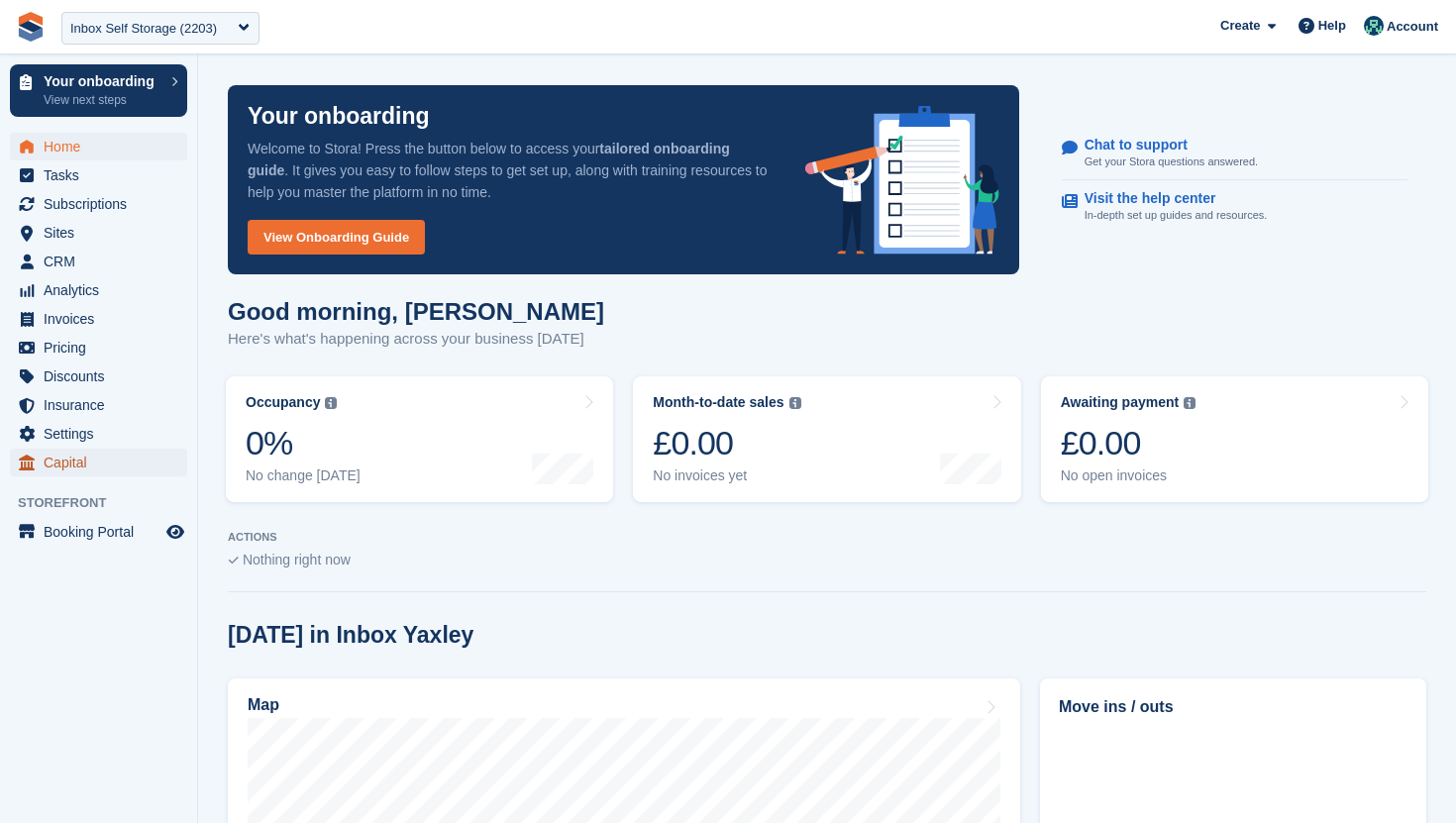 click on "Capital" at bounding box center (103, 463) 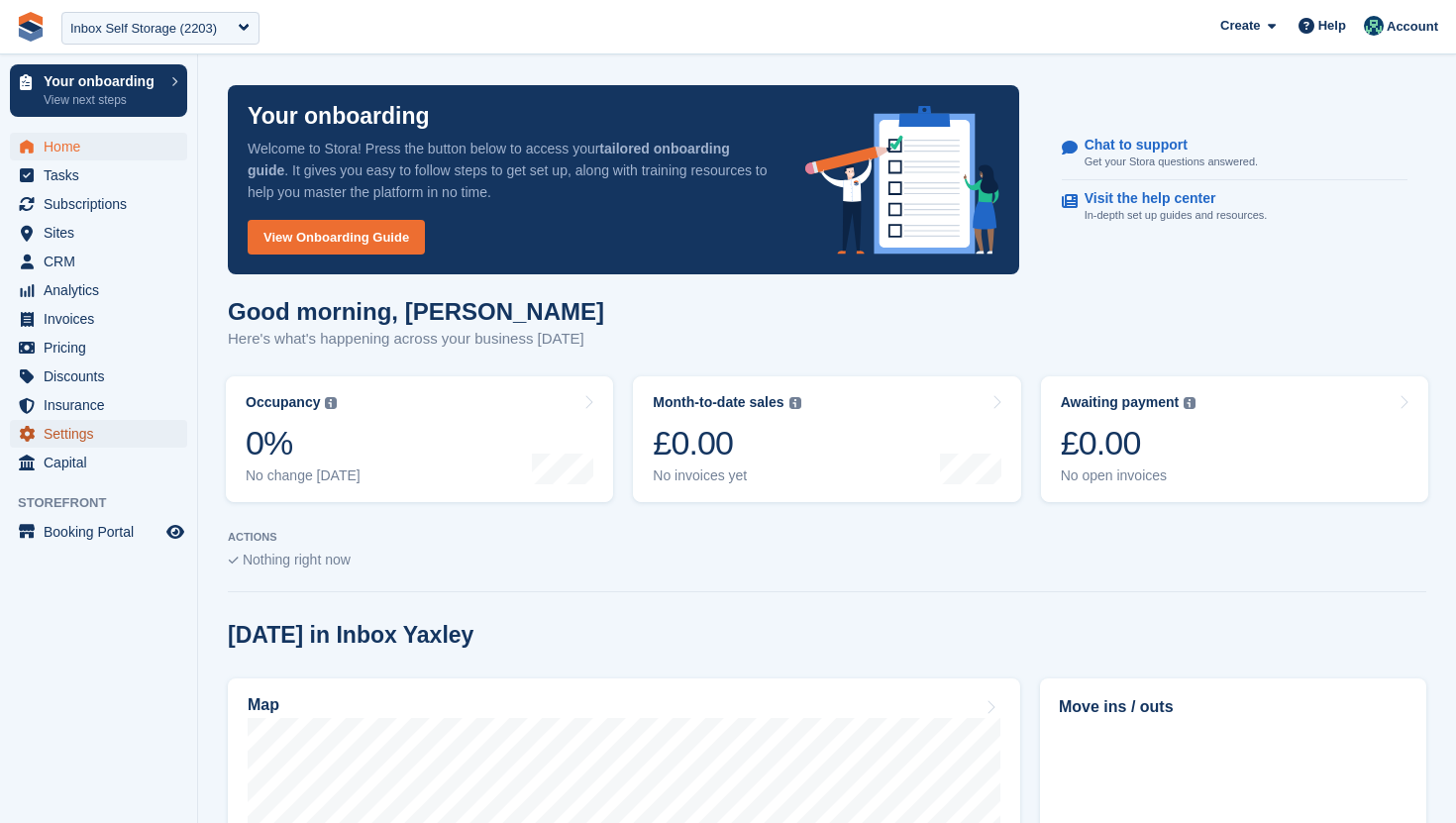 click on "Settings" at bounding box center (103, 434) 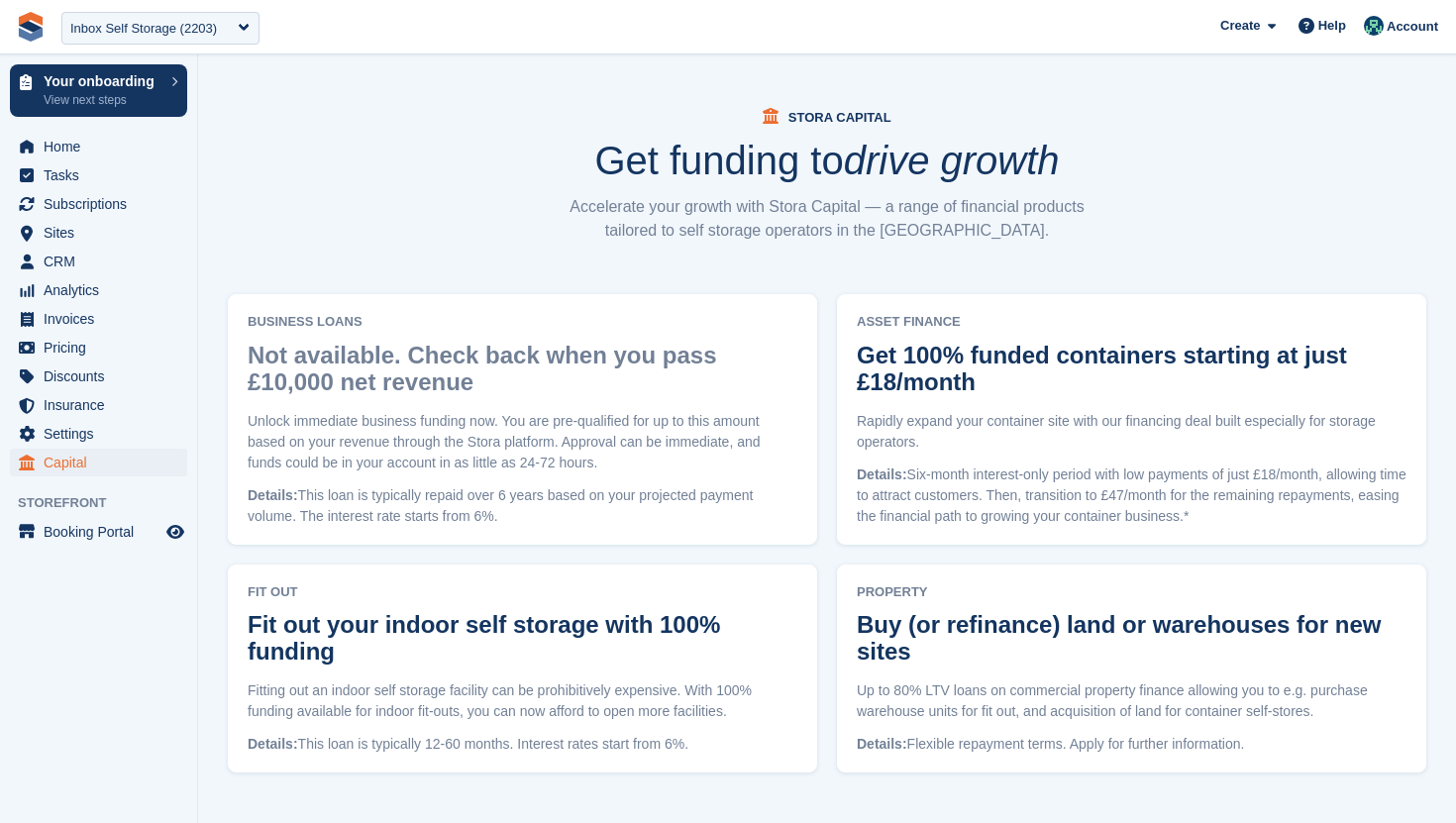 scroll, scrollTop: 0, scrollLeft: 0, axis: both 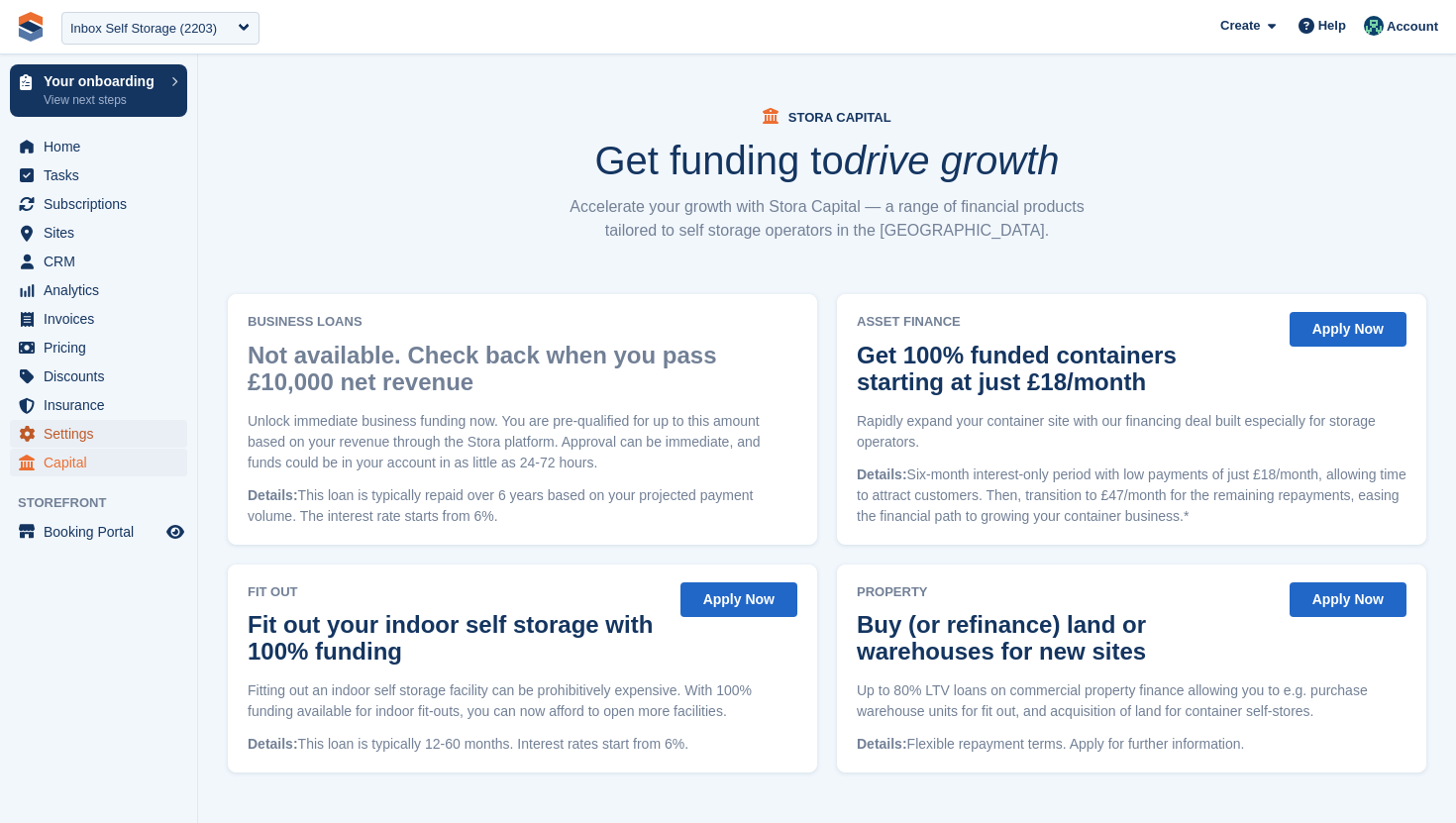 click on "Settings" at bounding box center (103, 434) 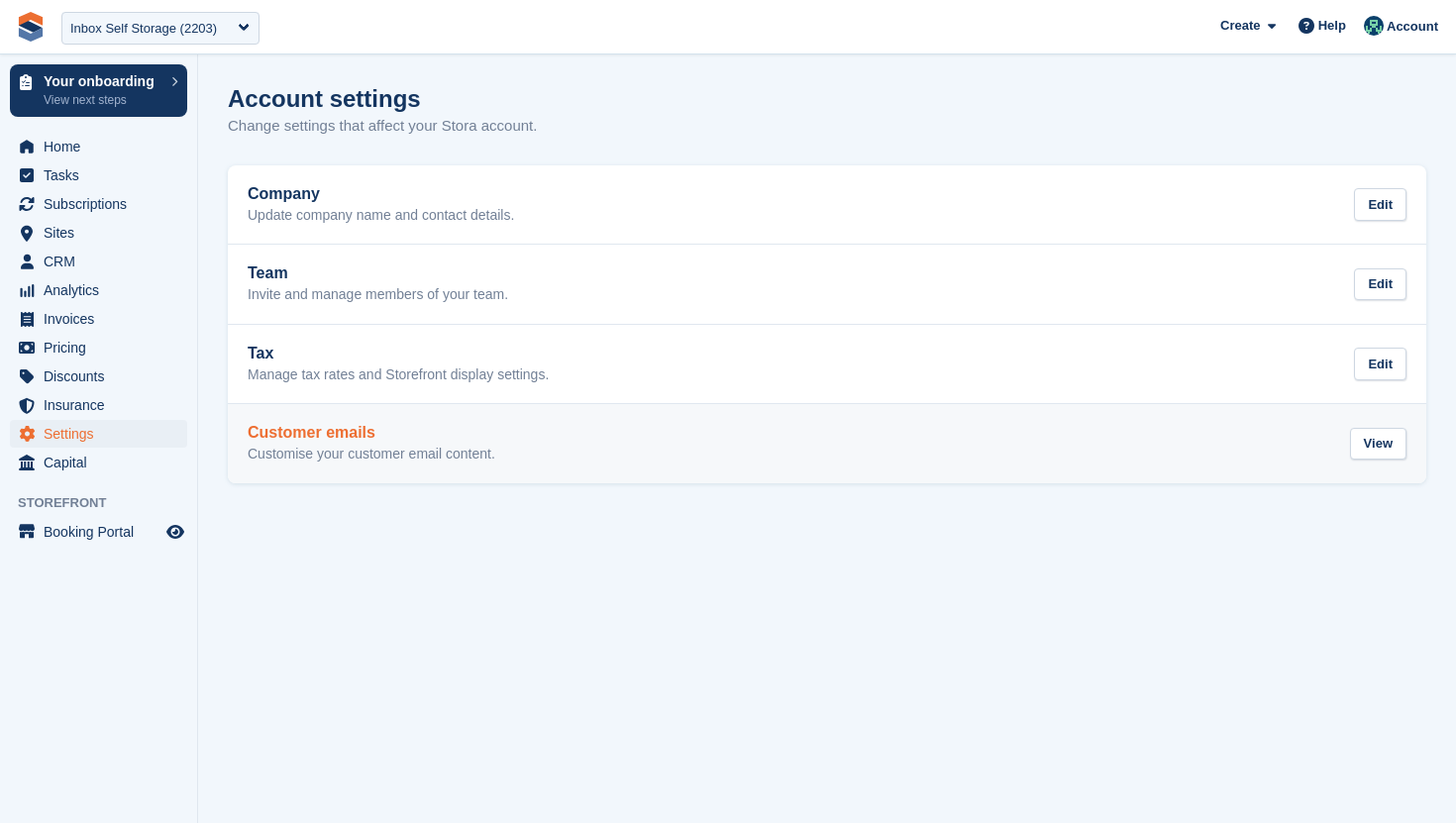 click on "Customise your customer email content." at bounding box center [371, 455] 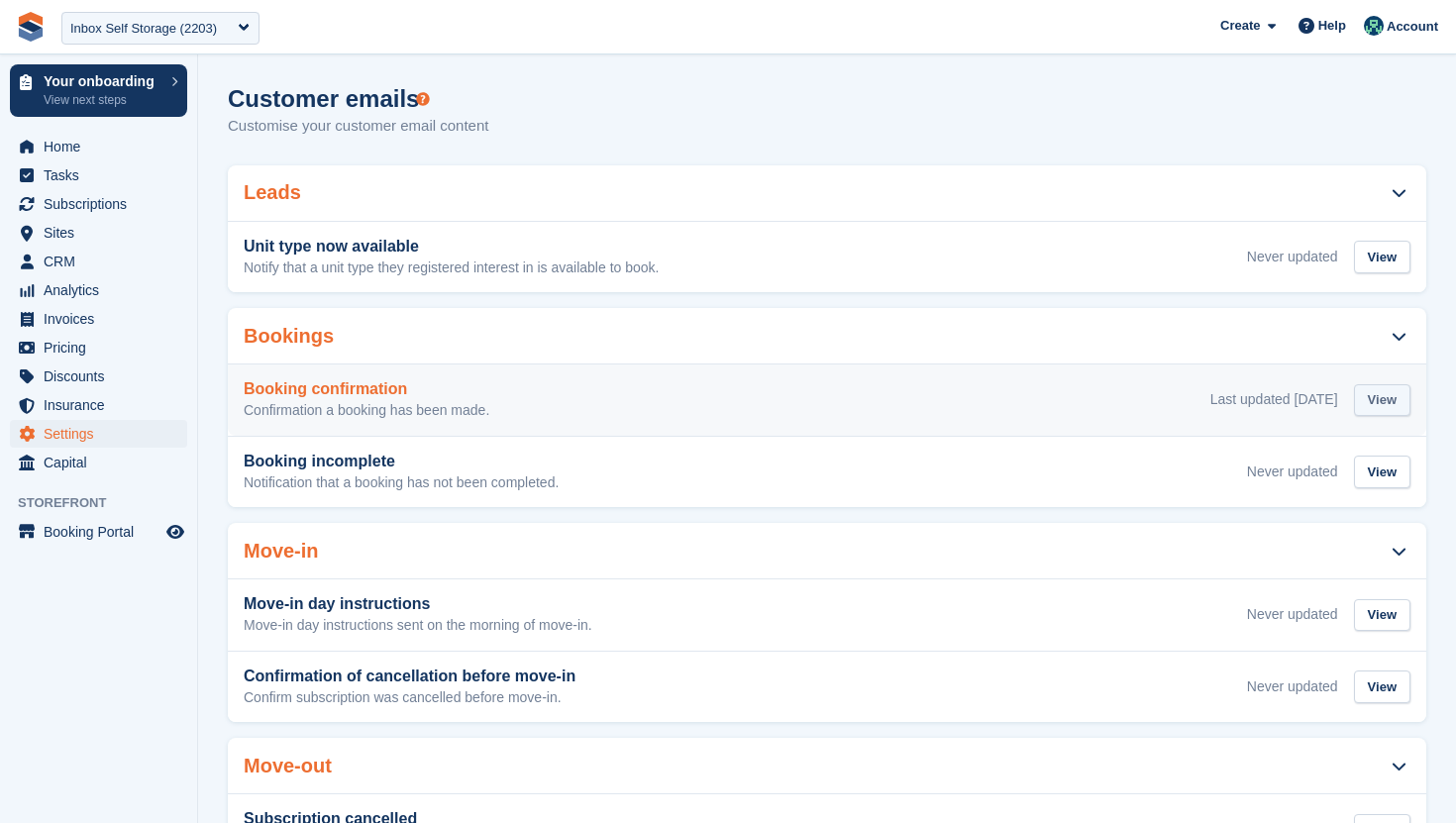 click on "View" at bounding box center [1382, 400] 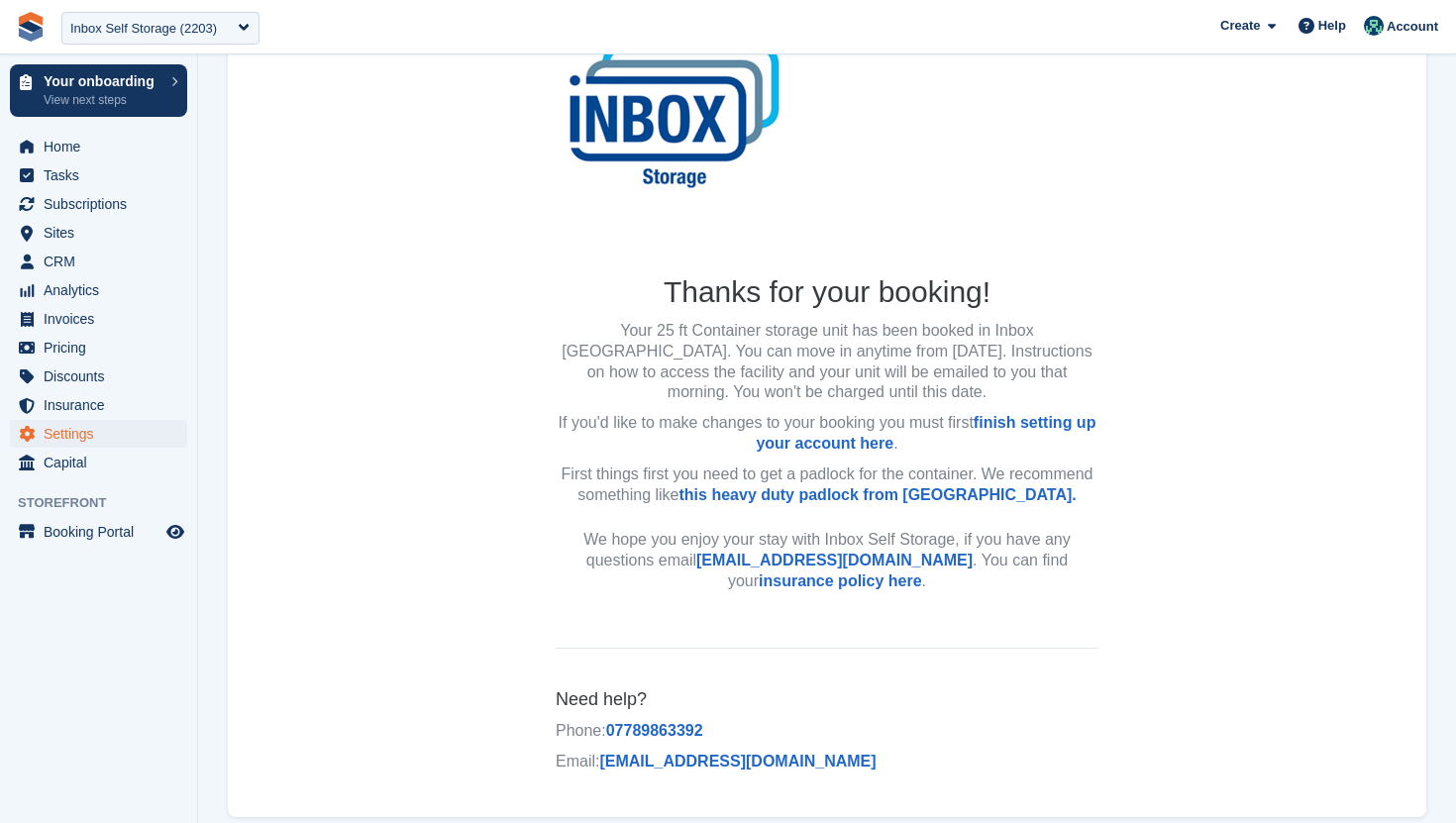 scroll, scrollTop: 297, scrollLeft: 0, axis: vertical 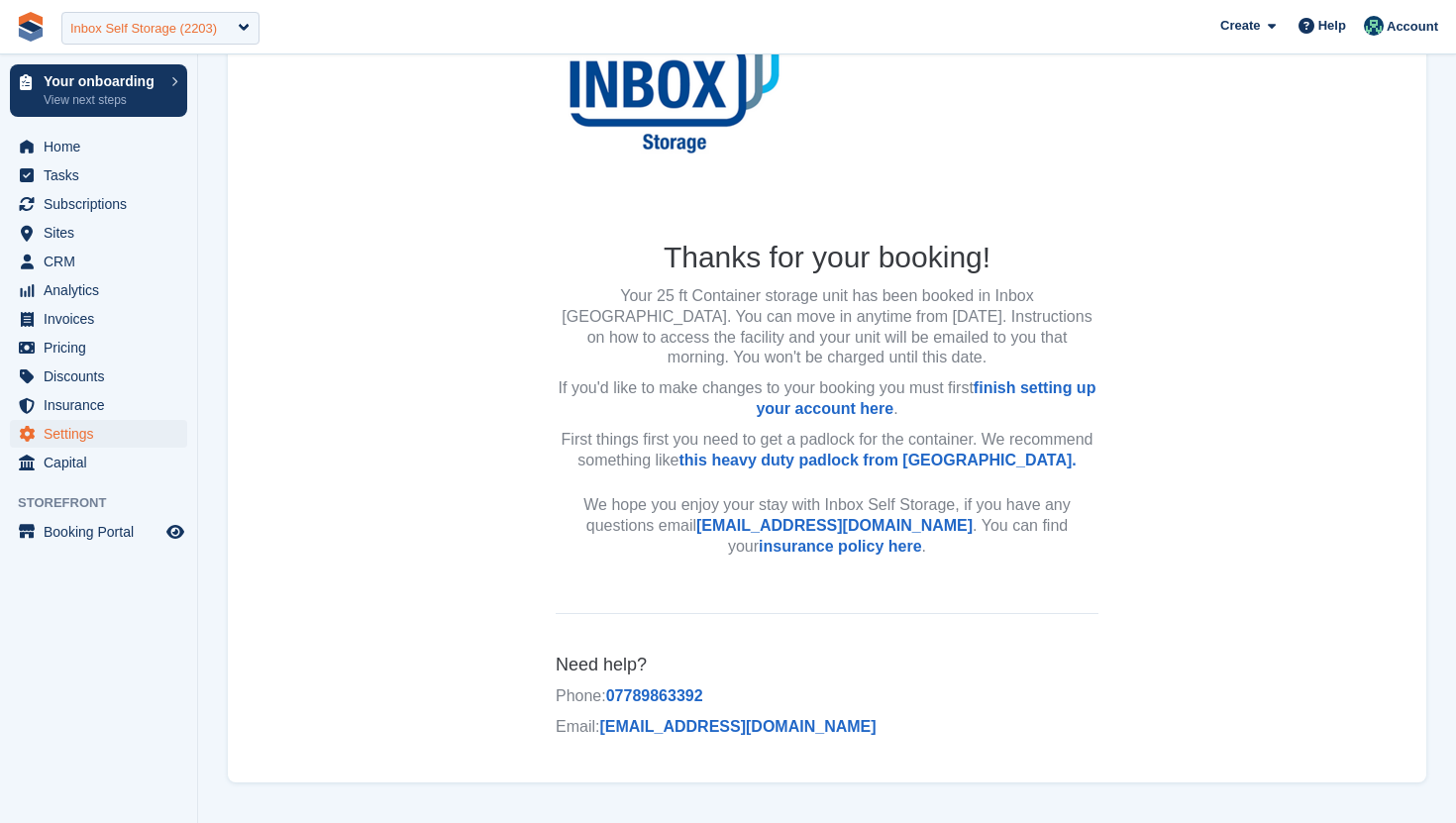 click on "Inbox Self Storage (2203)" at bounding box center (144, 29) 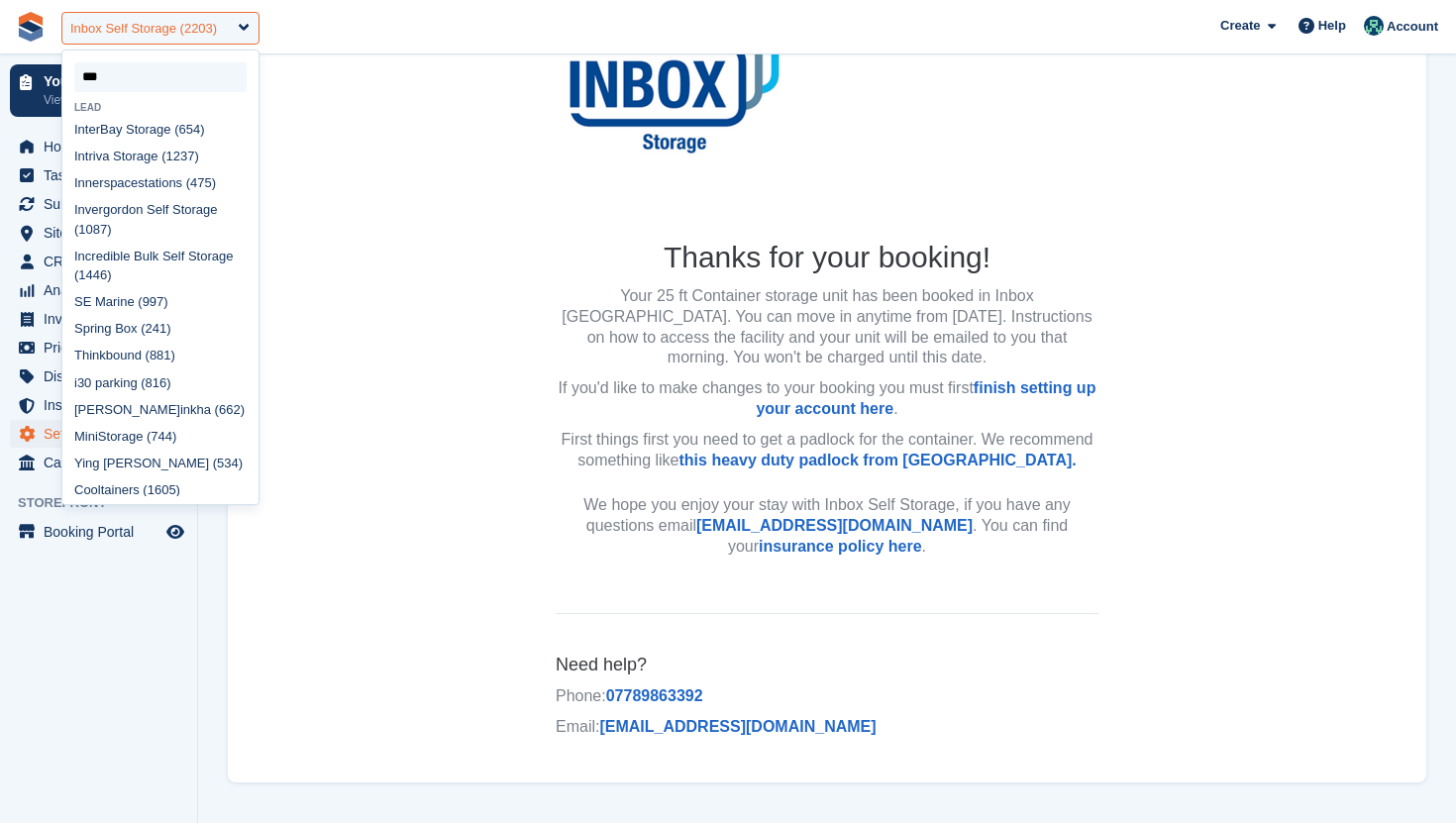 scroll, scrollTop: 0, scrollLeft: 0, axis: both 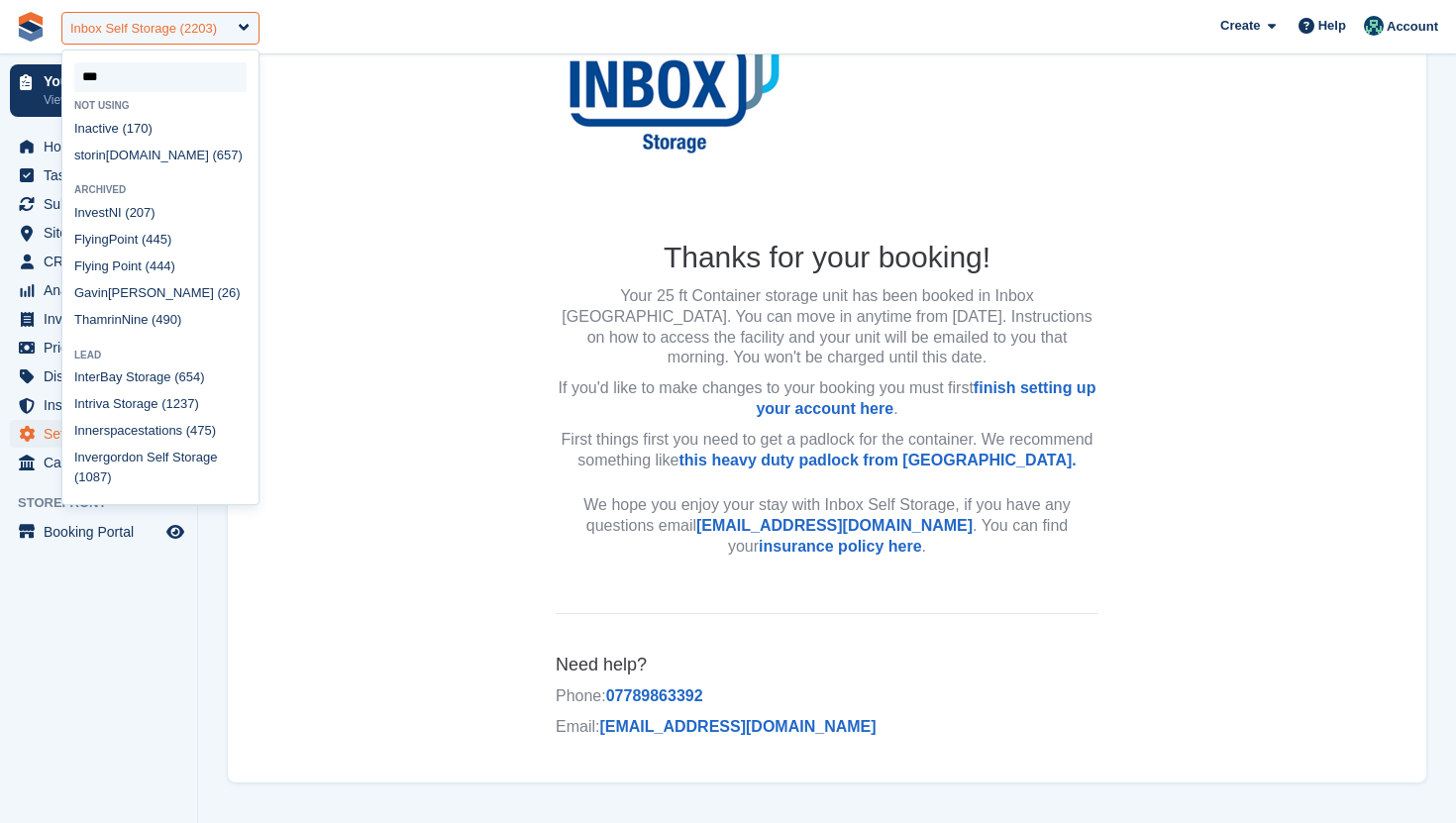 type on "****" 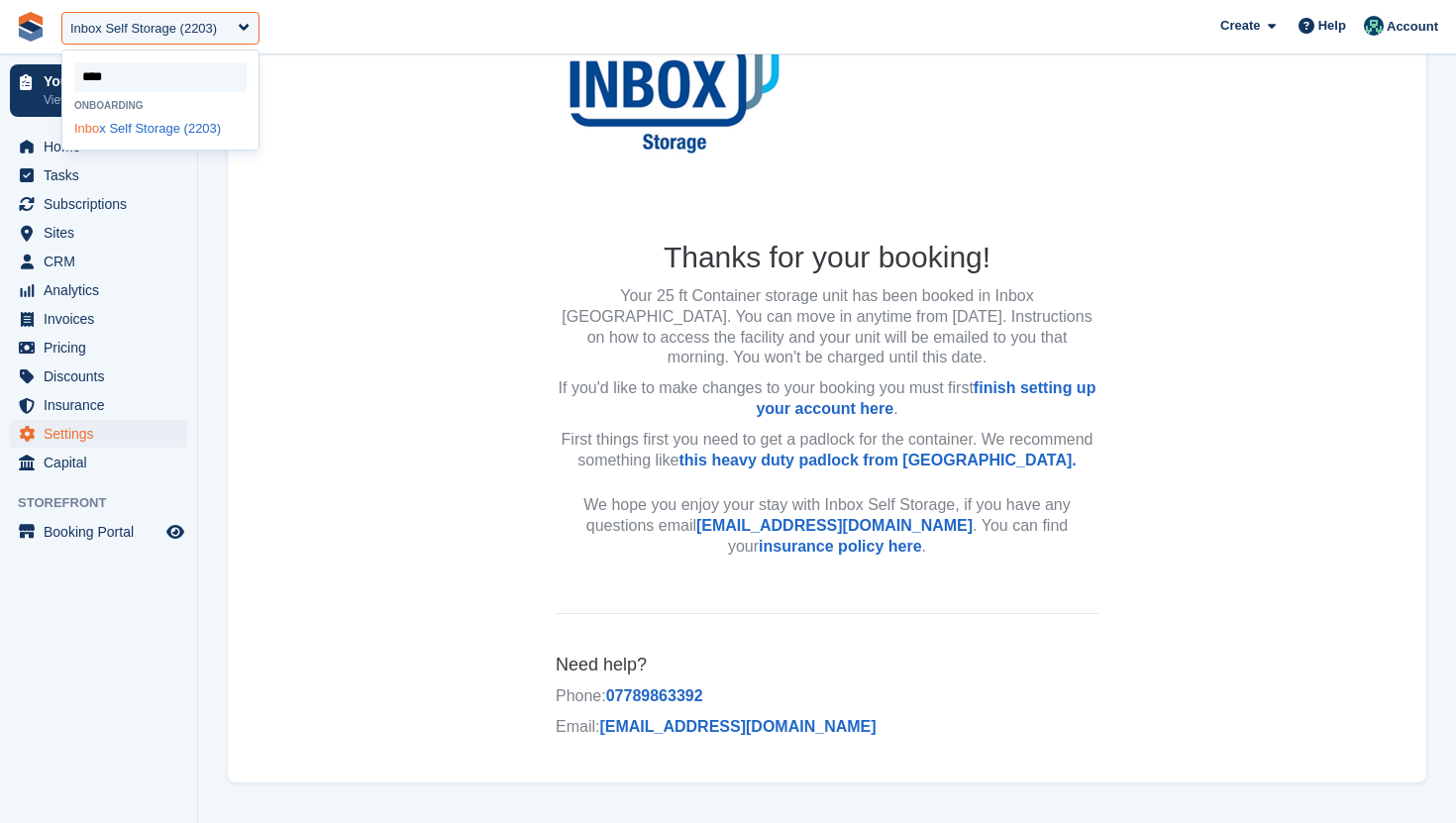 click on "Inbo x Self Storage (2203)" at bounding box center [160, 128] 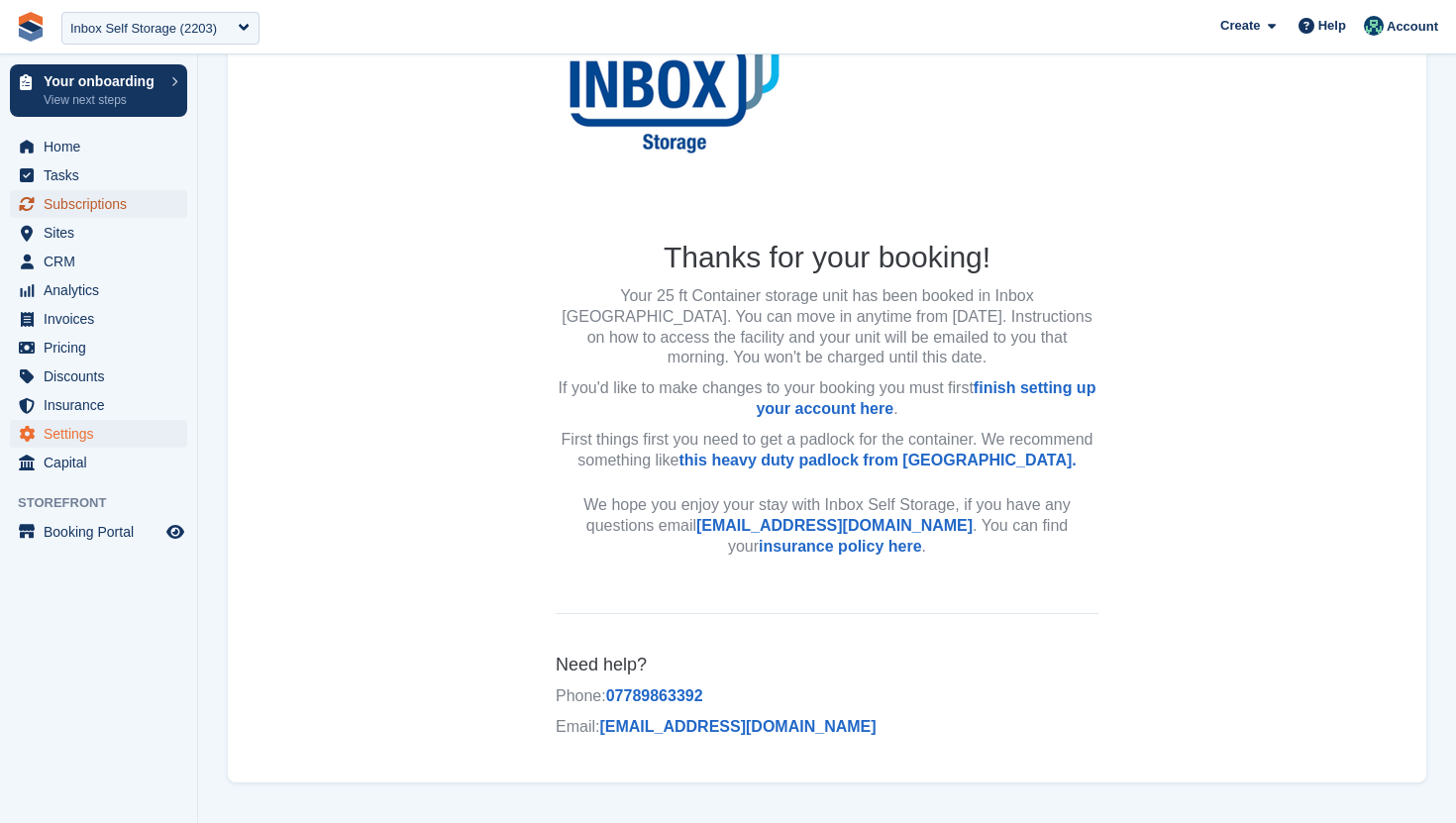 click on "Subscriptions" at bounding box center (103, 204) 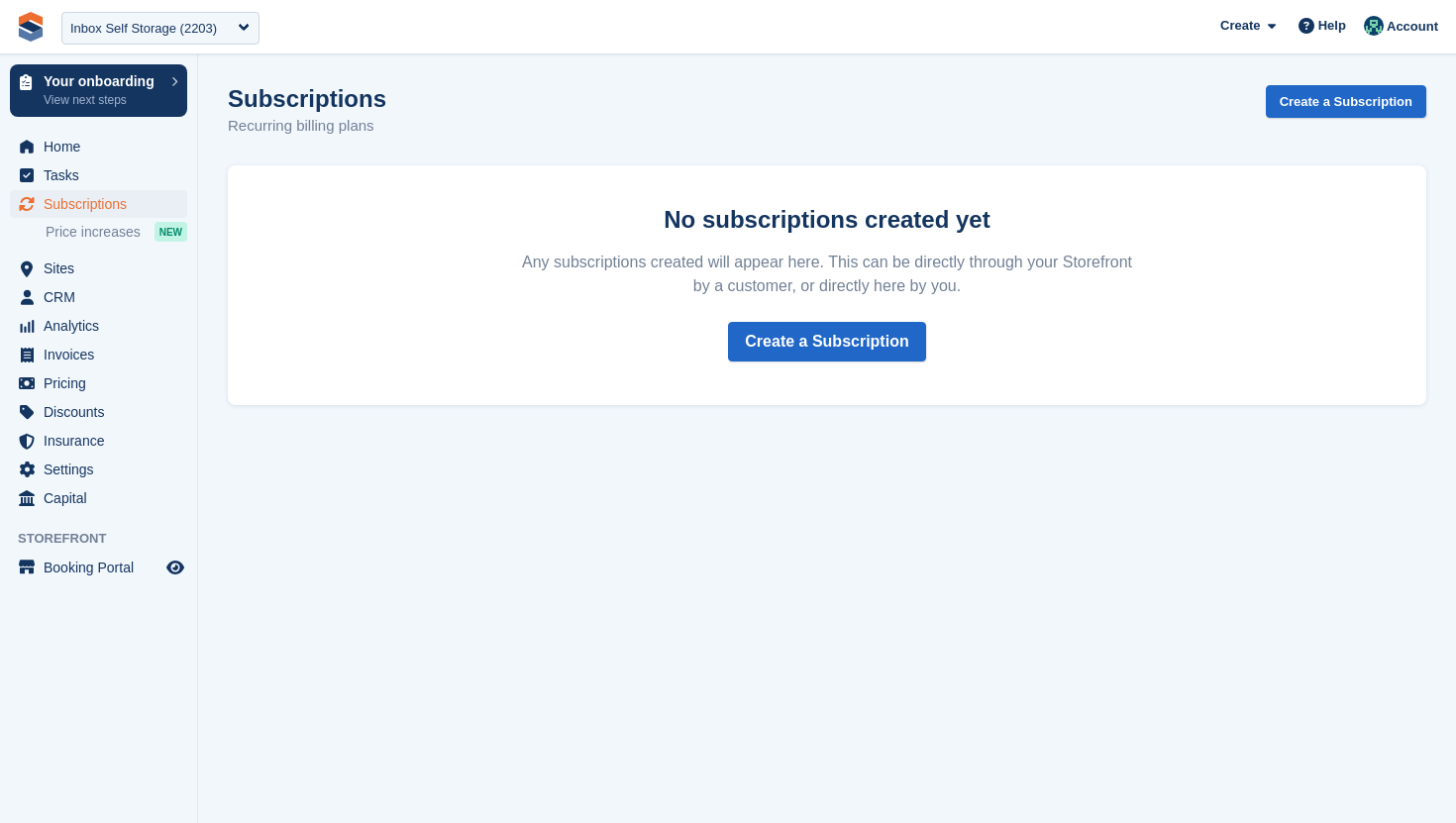 scroll, scrollTop: 0, scrollLeft: 0, axis: both 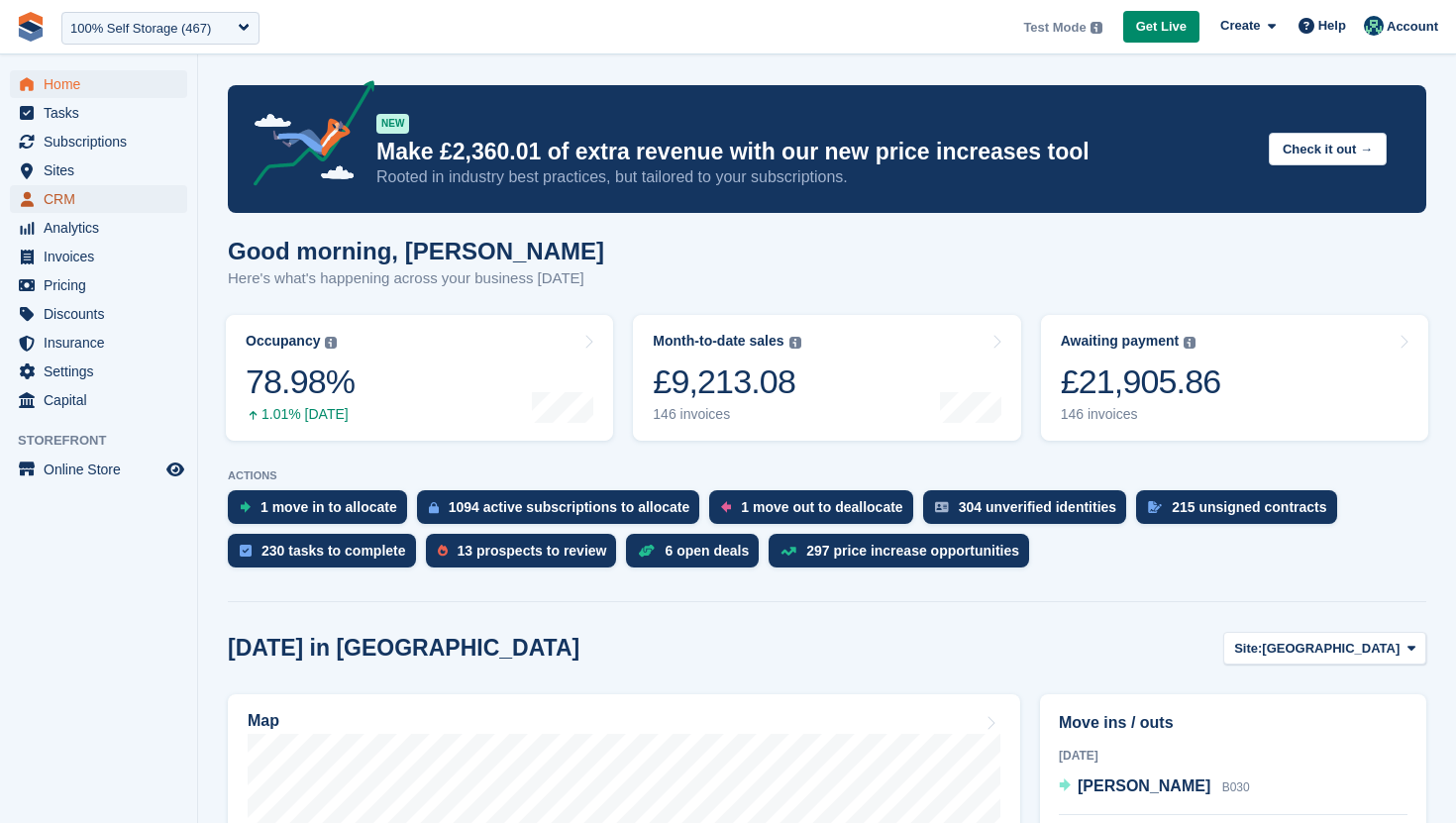 click on "CRM" at bounding box center (103, 199) 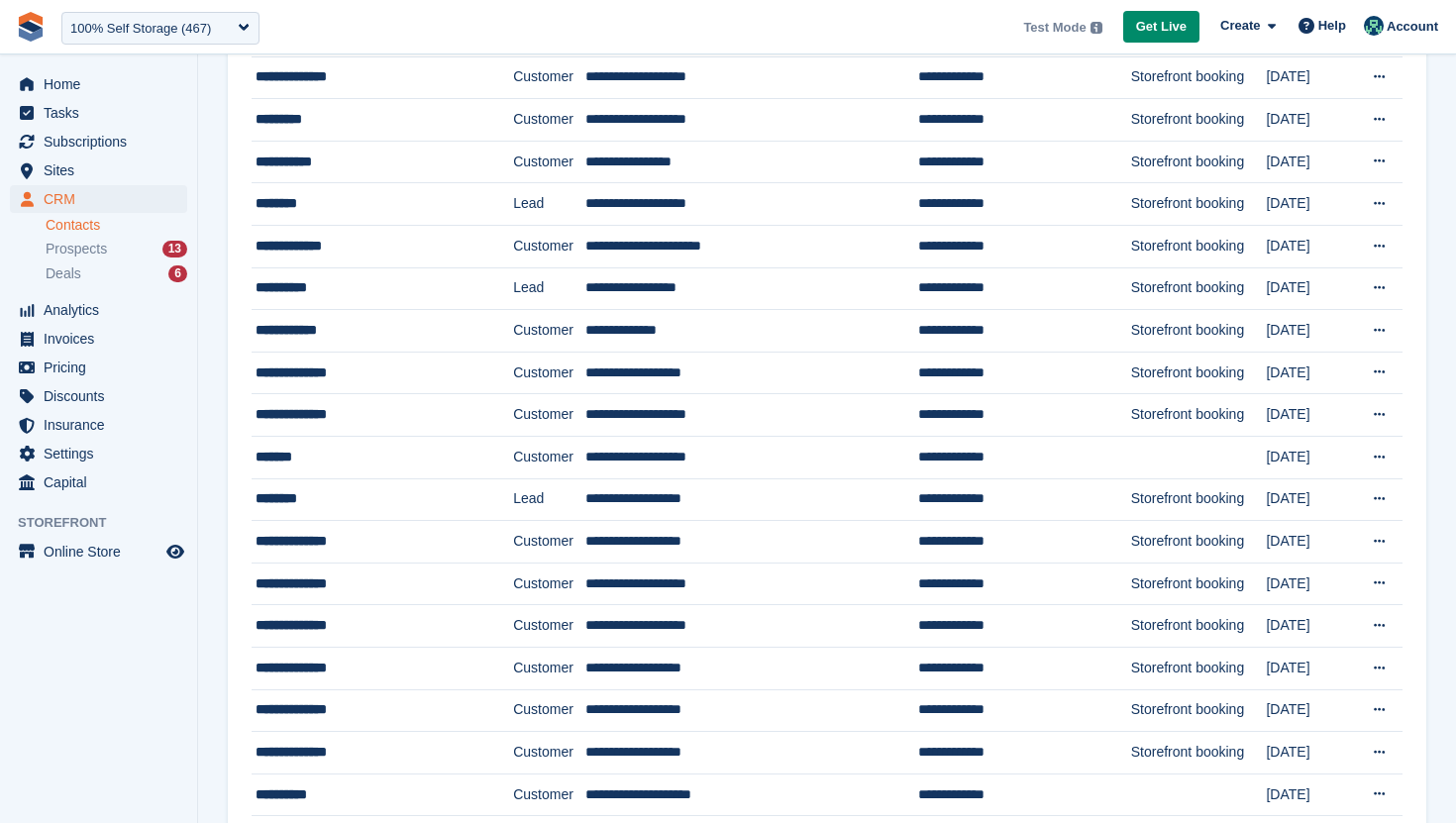 scroll, scrollTop: 1287, scrollLeft: 0, axis: vertical 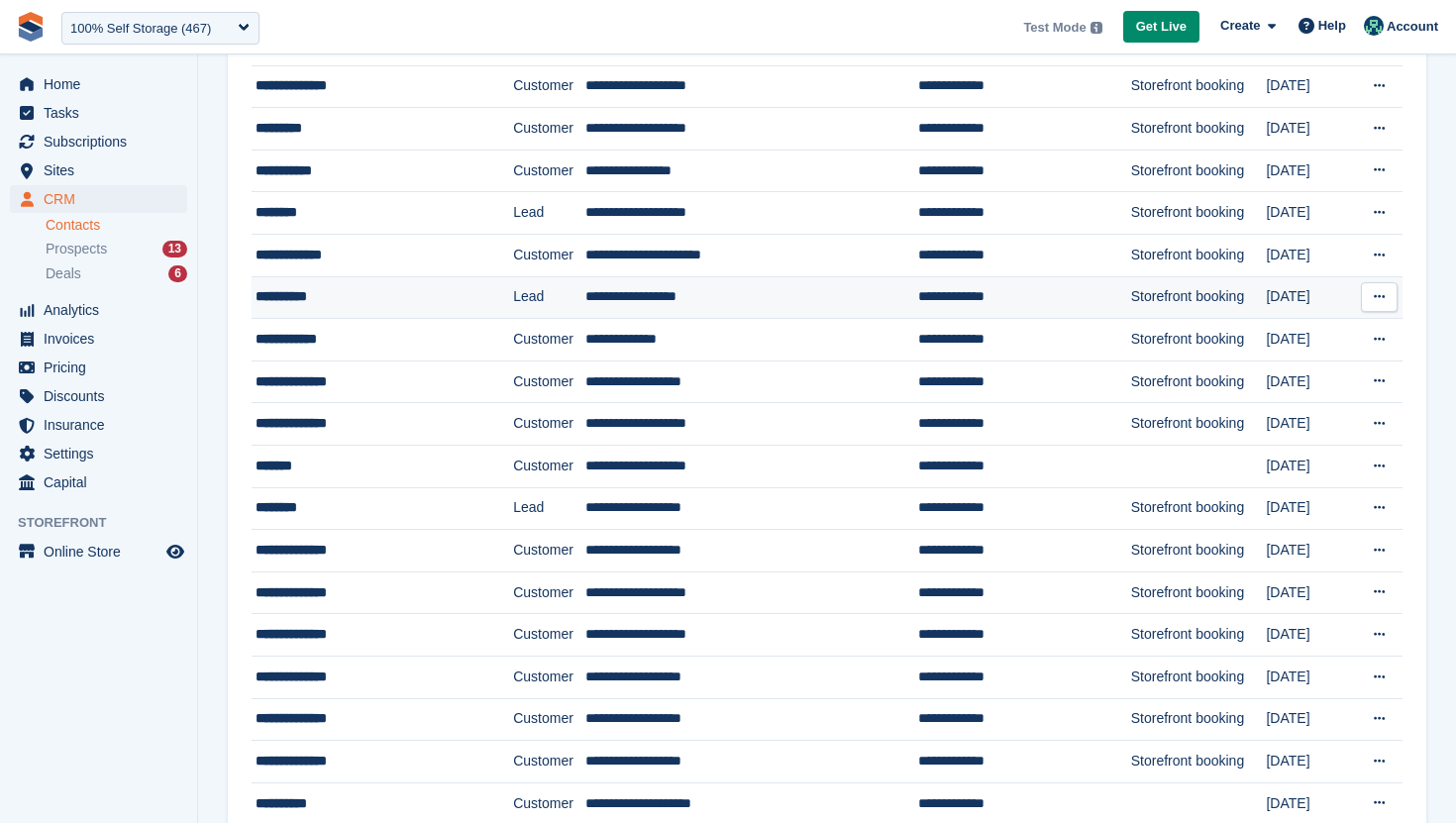 click on "**********" at bounding box center (752, 297) 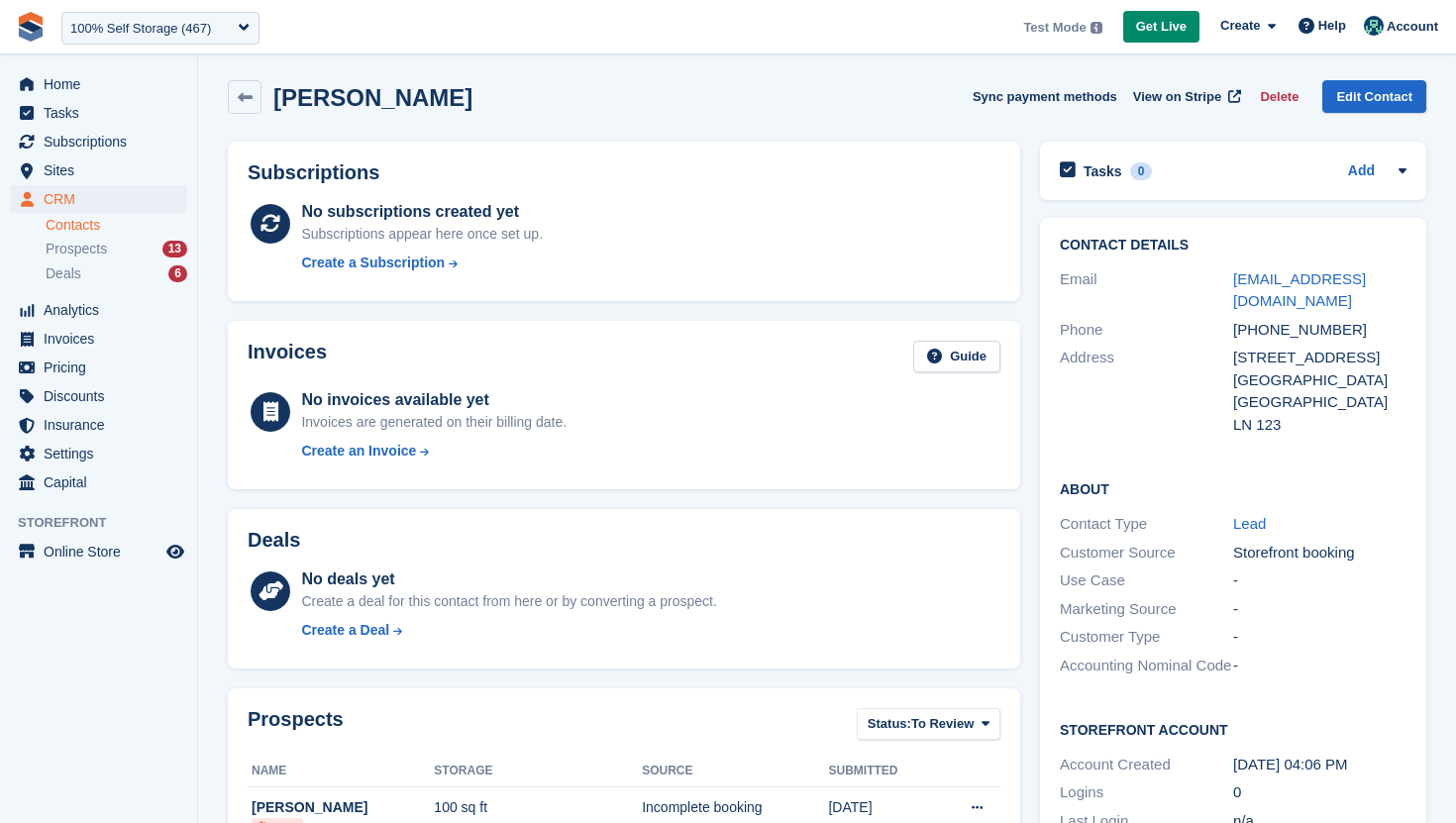 scroll, scrollTop: 0, scrollLeft: 0, axis: both 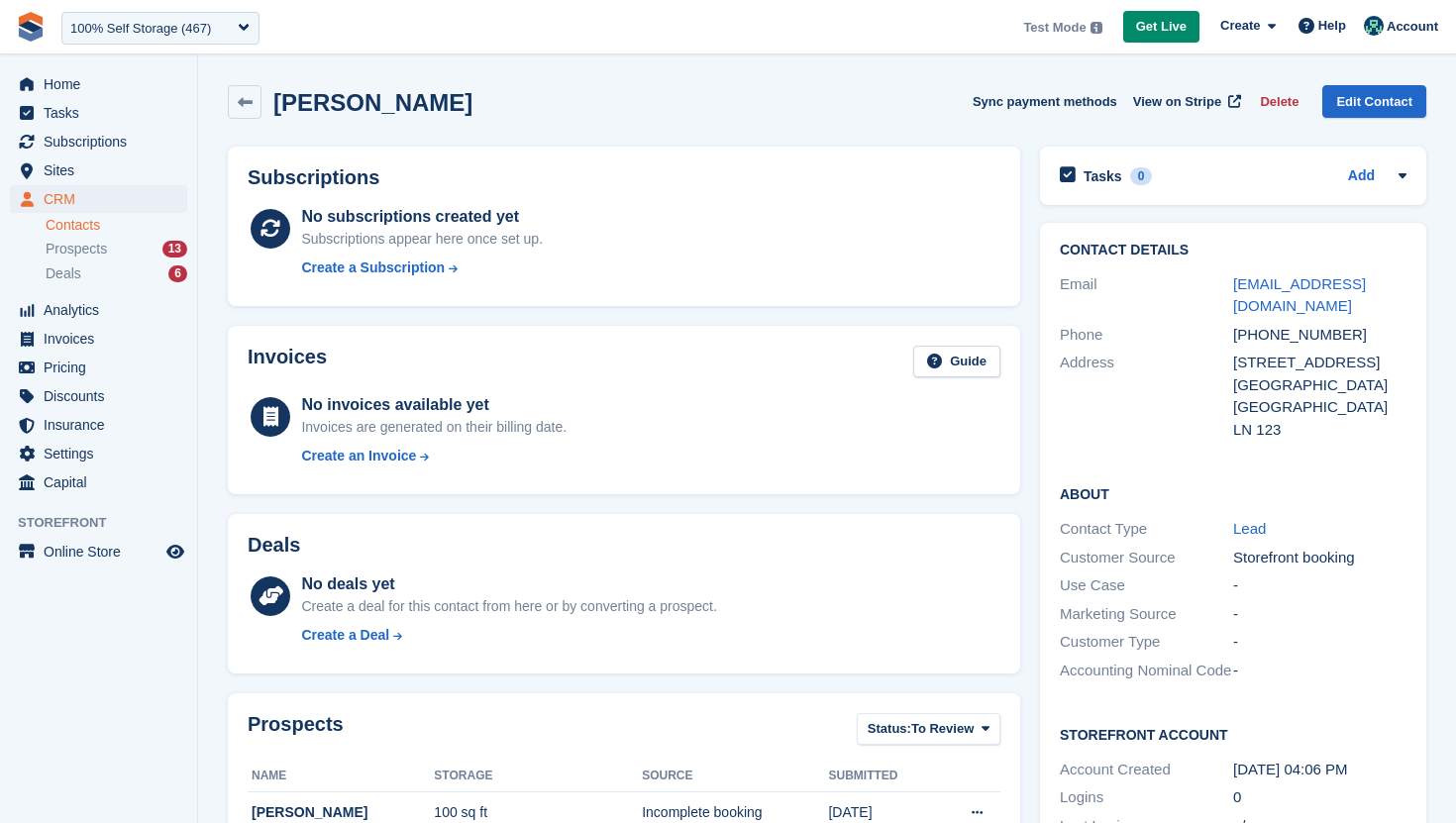 click on "Contacts" at bounding box center (116, 225) 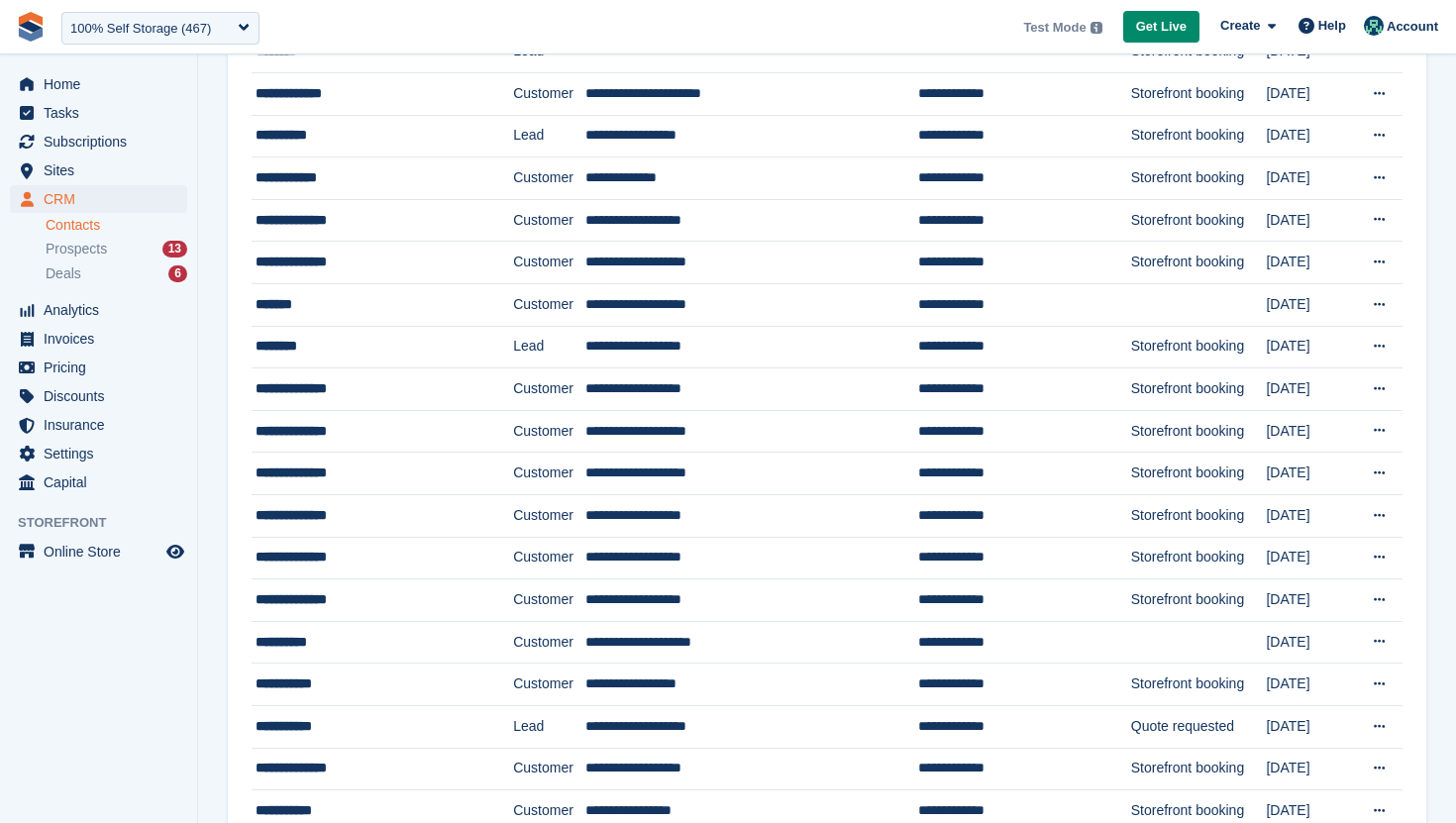scroll, scrollTop: 1641, scrollLeft: 0, axis: vertical 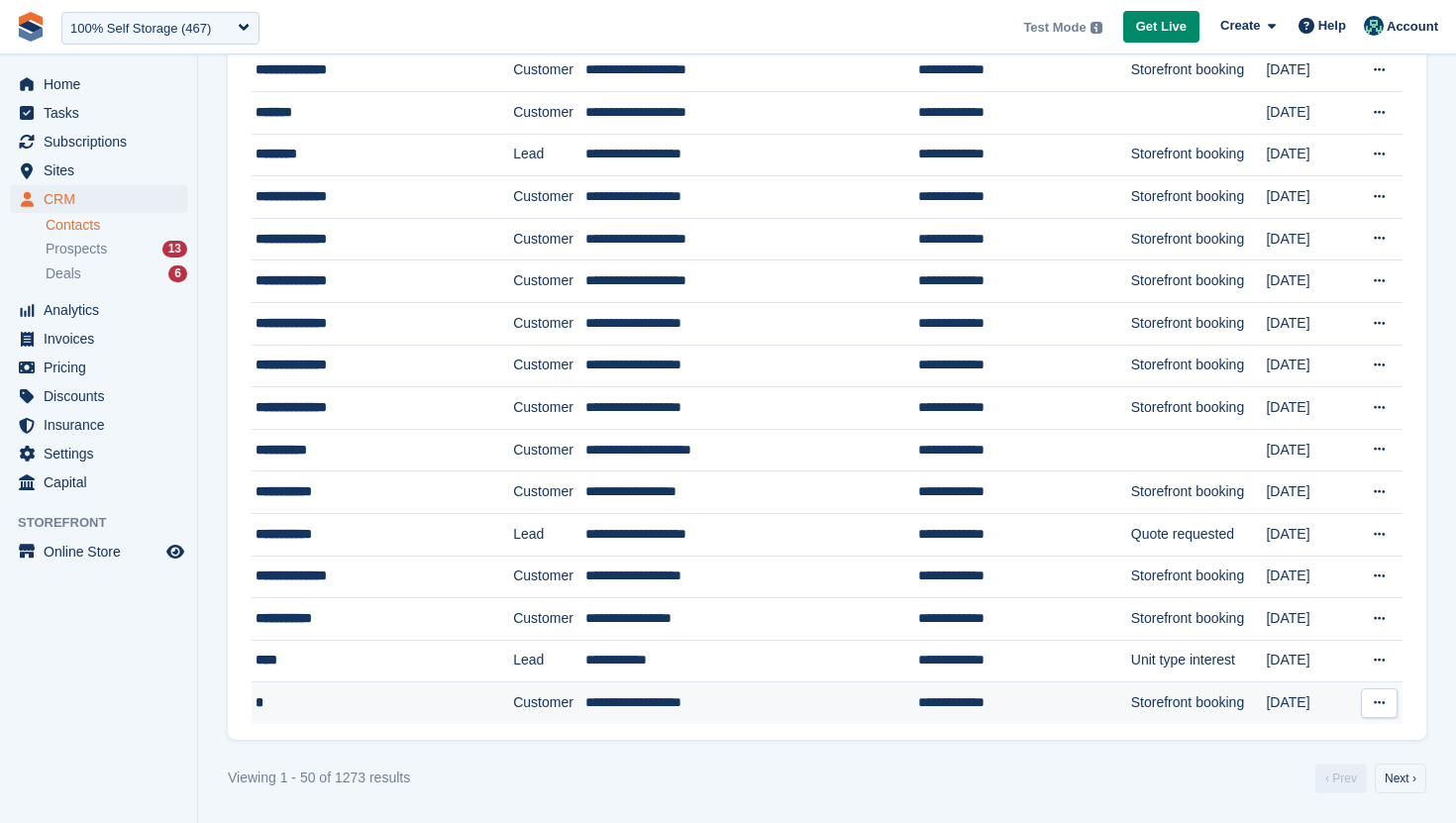 click on "**********" at bounding box center (752, 703) 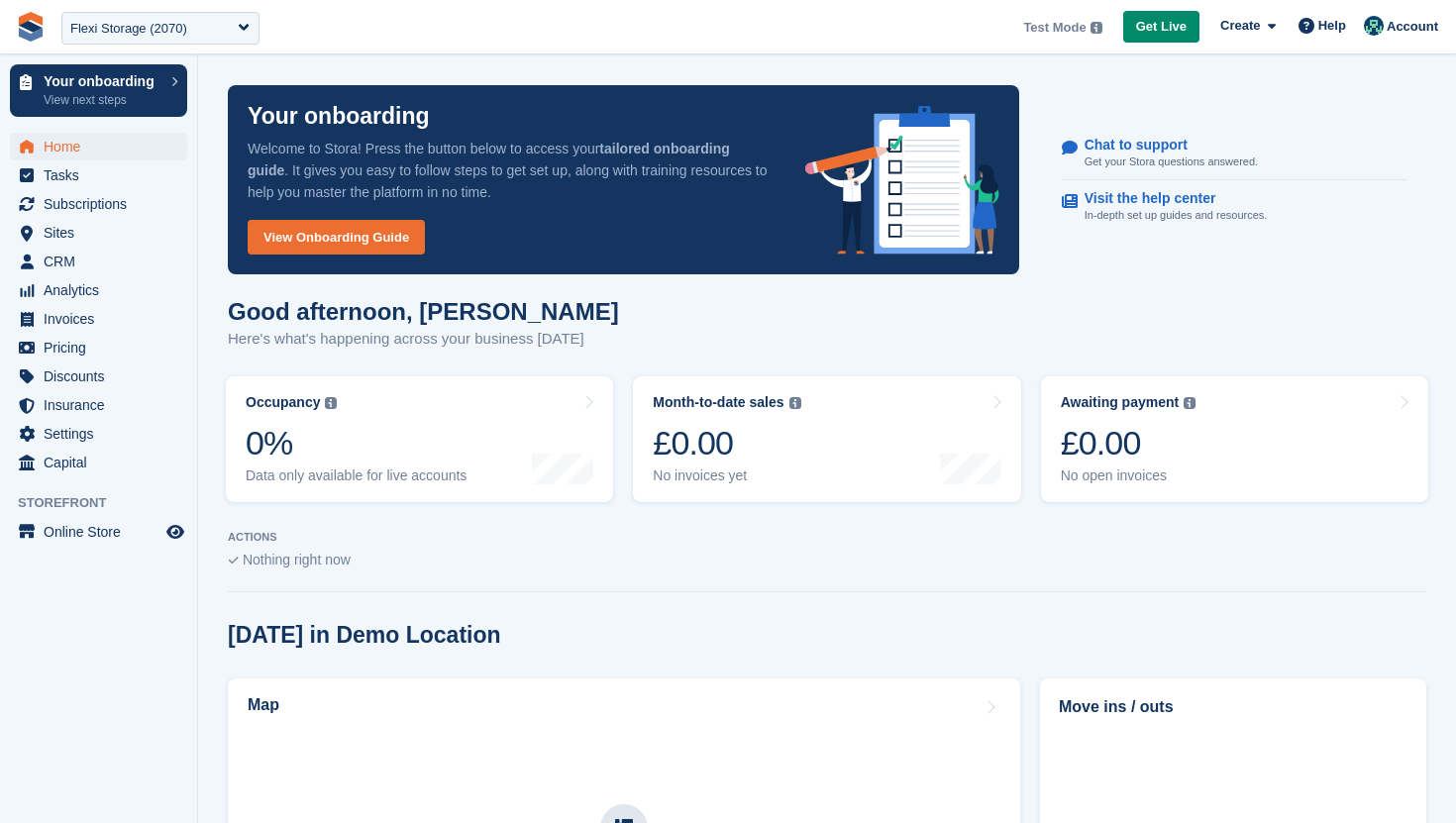 scroll, scrollTop: 0, scrollLeft: 0, axis: both 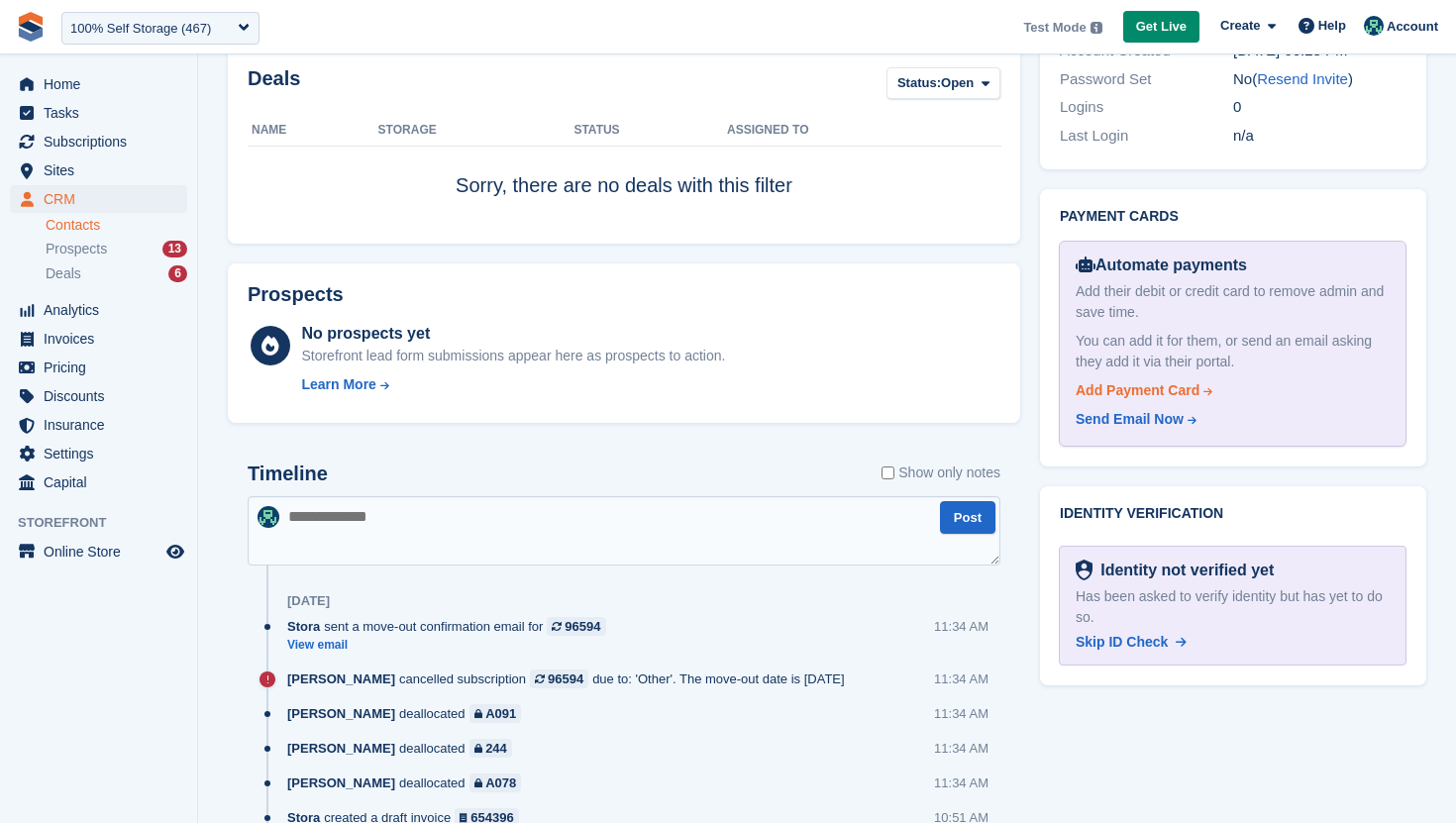click on "Add Payment Card" at bounding box center [1137, 390] 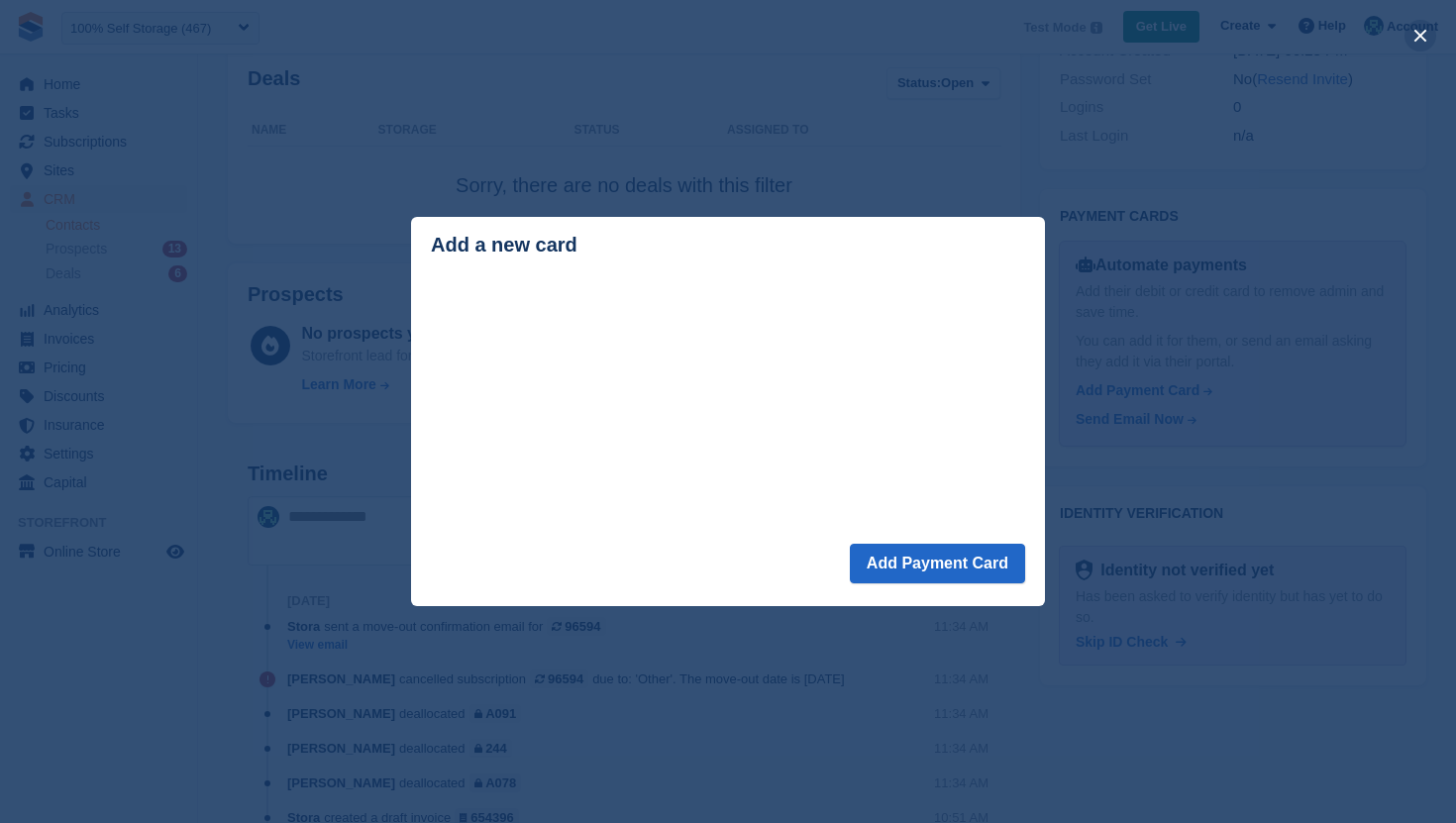 click at bounding box center [1420, 36] 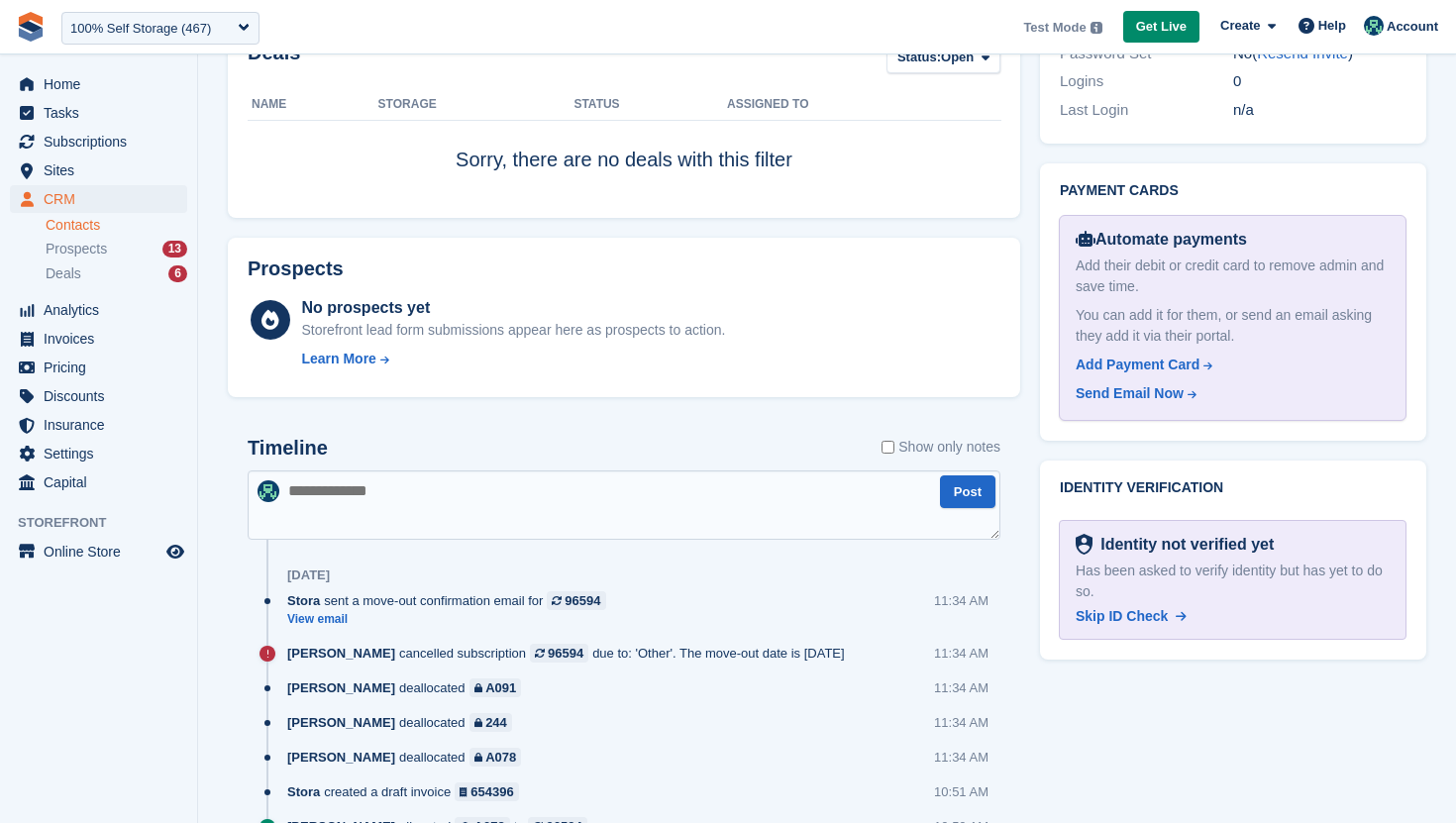scroll, scrollTop: 898, scrollLeft: 0, axis: vertical 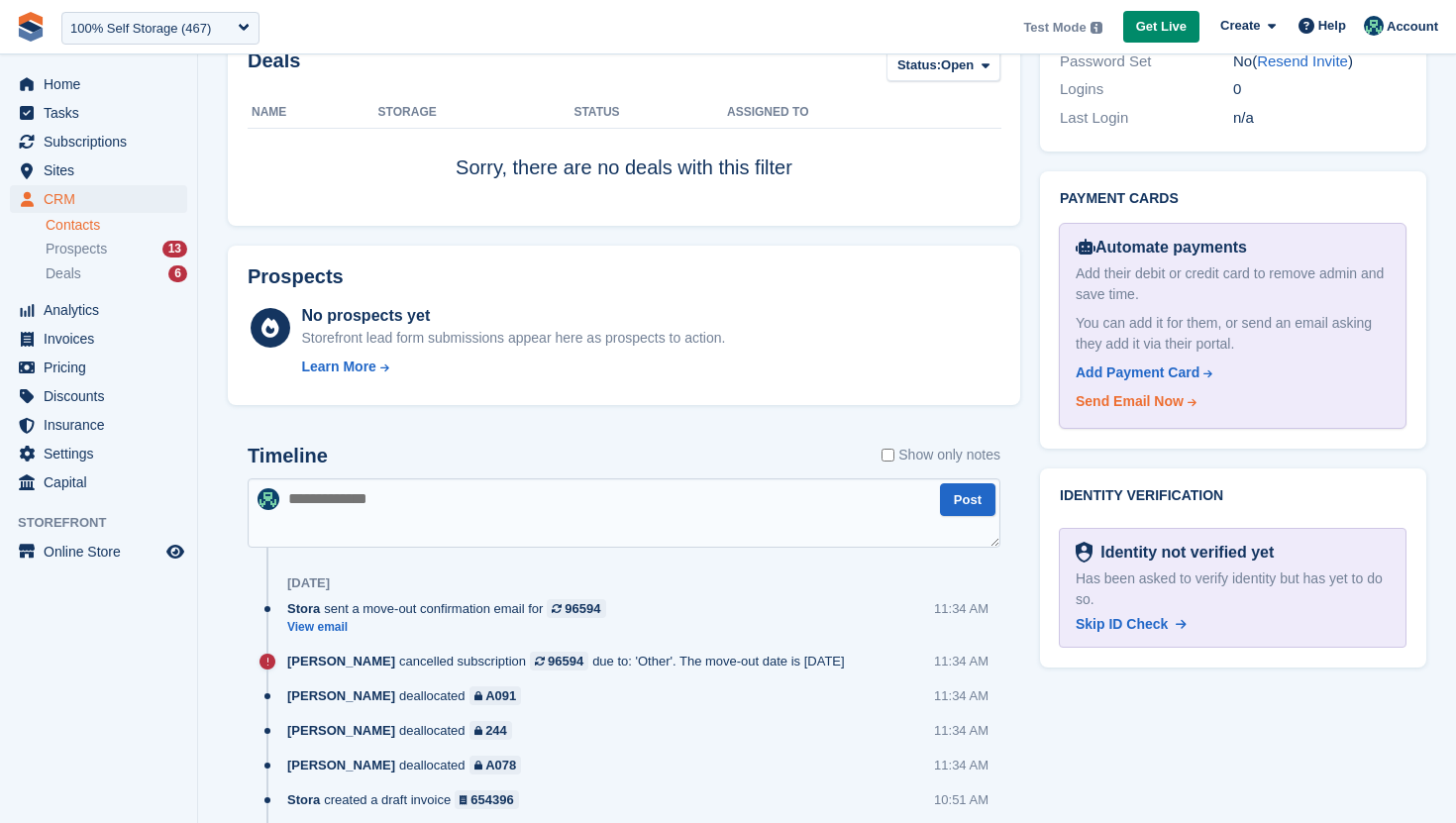 click on "Send Email Now" at bounding box center (1129, 401) 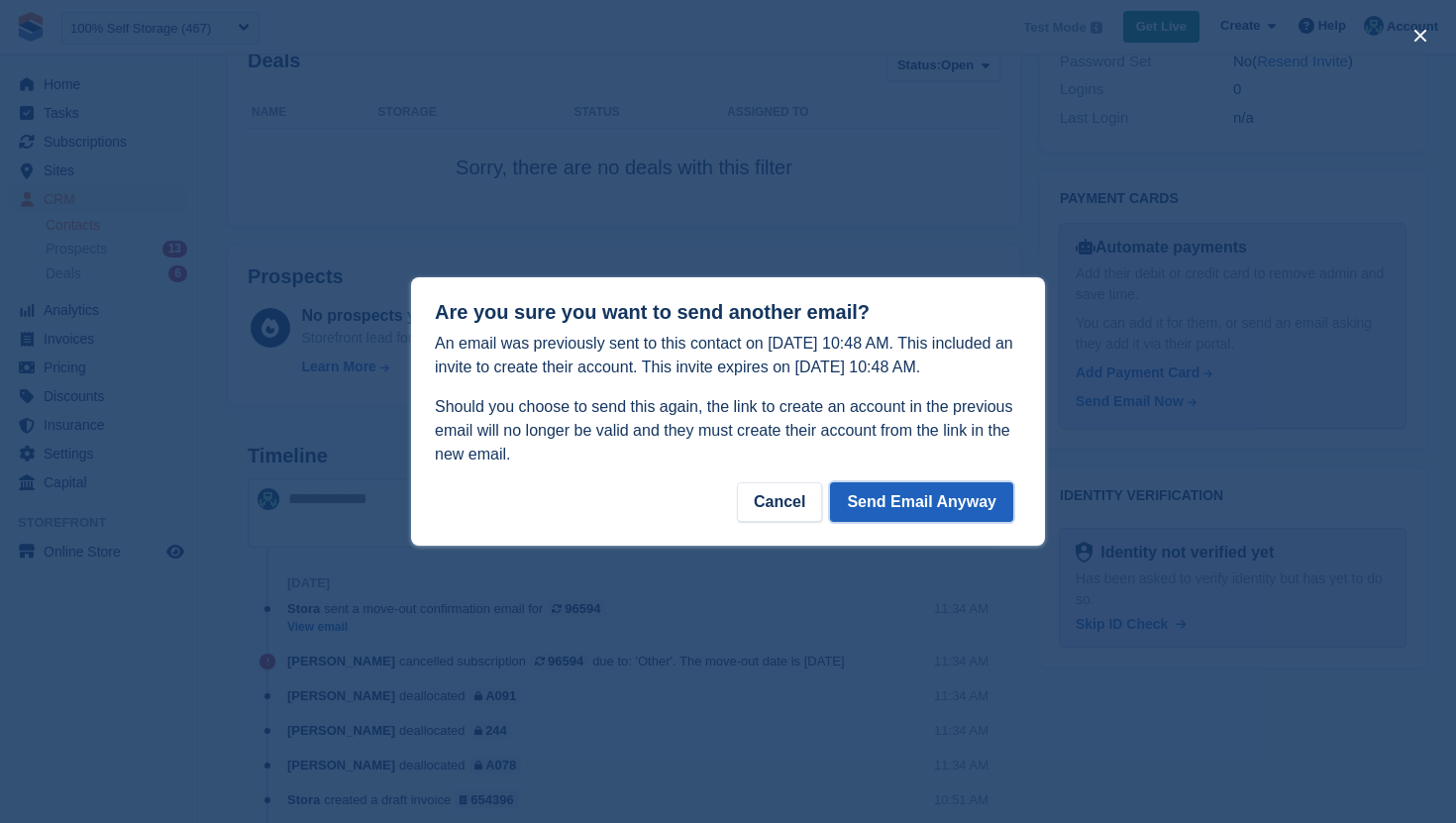 click on "Send Email Anyway" at bounding box center (921, 502) 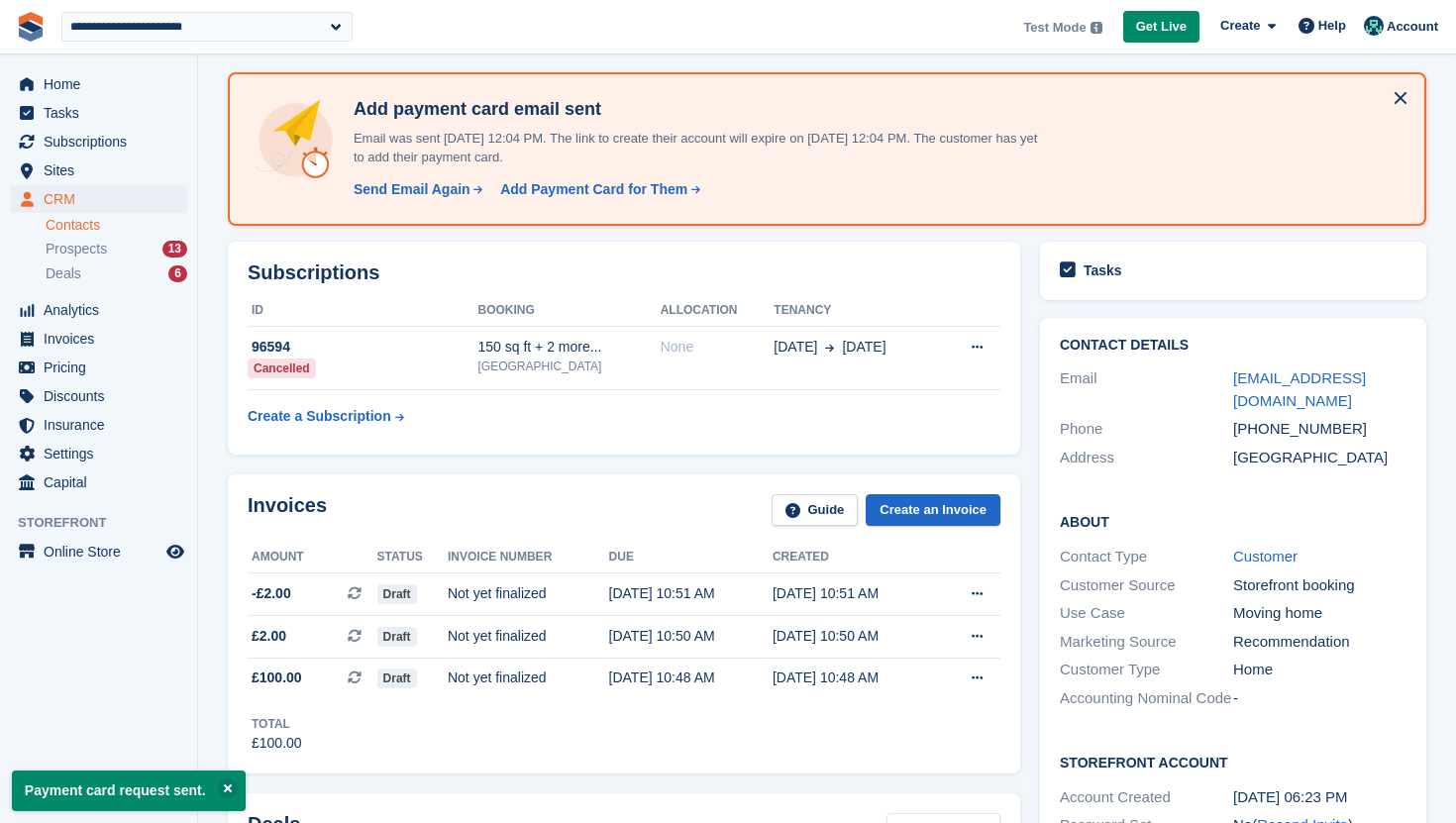 scroll, scrollTop: 0, scrollLeft: 0, axis: both 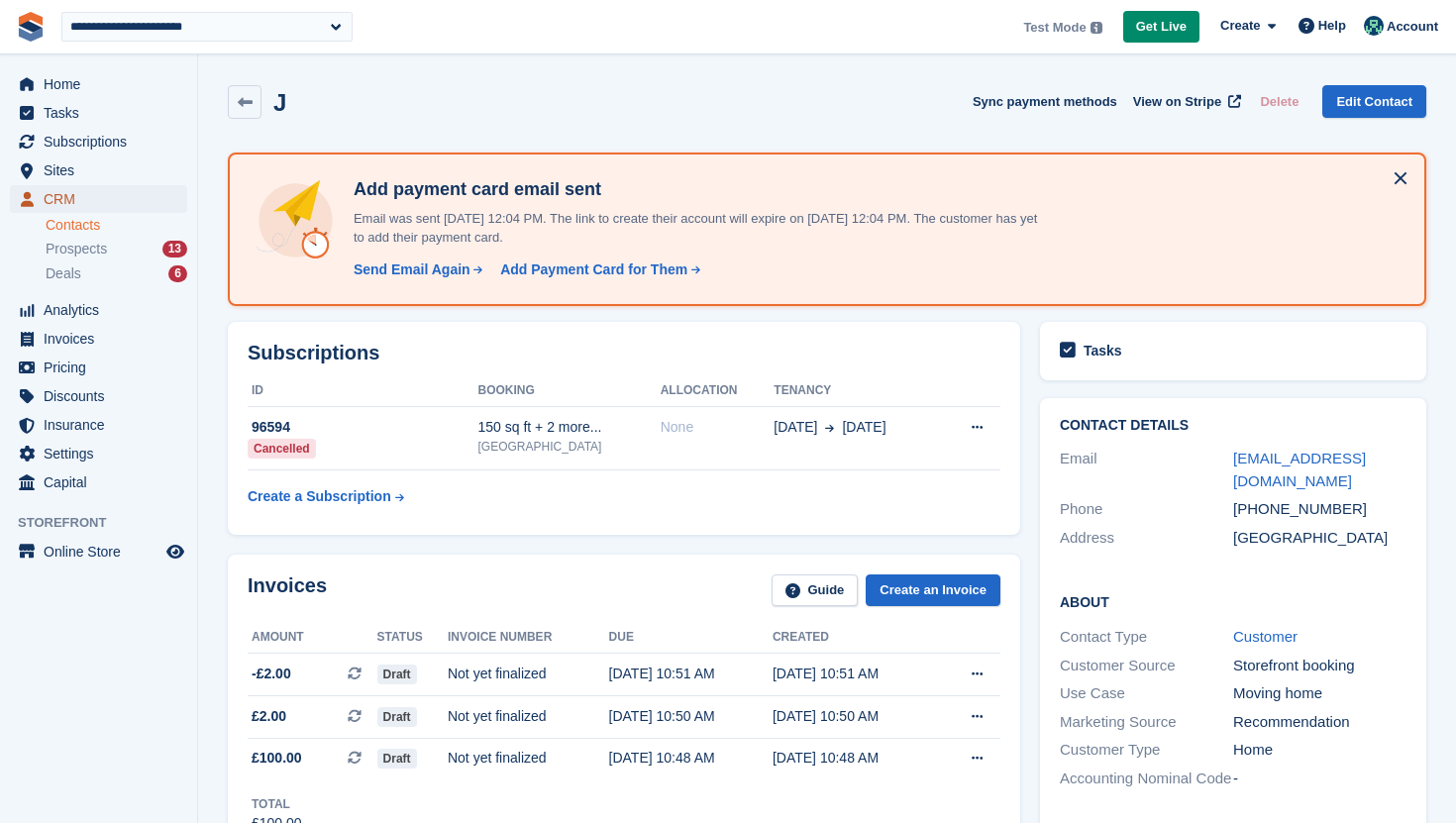 click on "CRM" at bounding box center [103, 199] 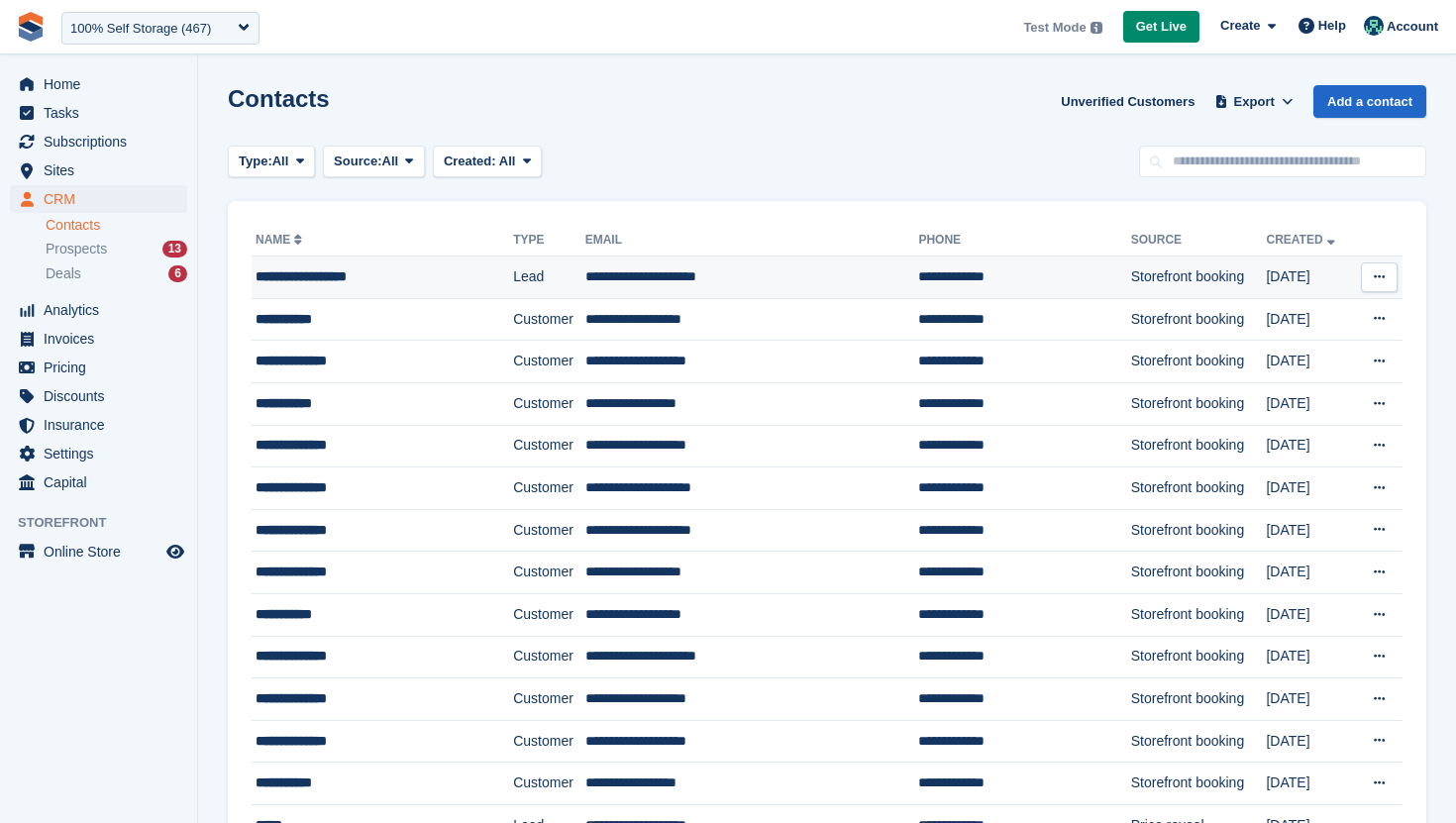 click on "Lead" at bounding box center (549, 277) 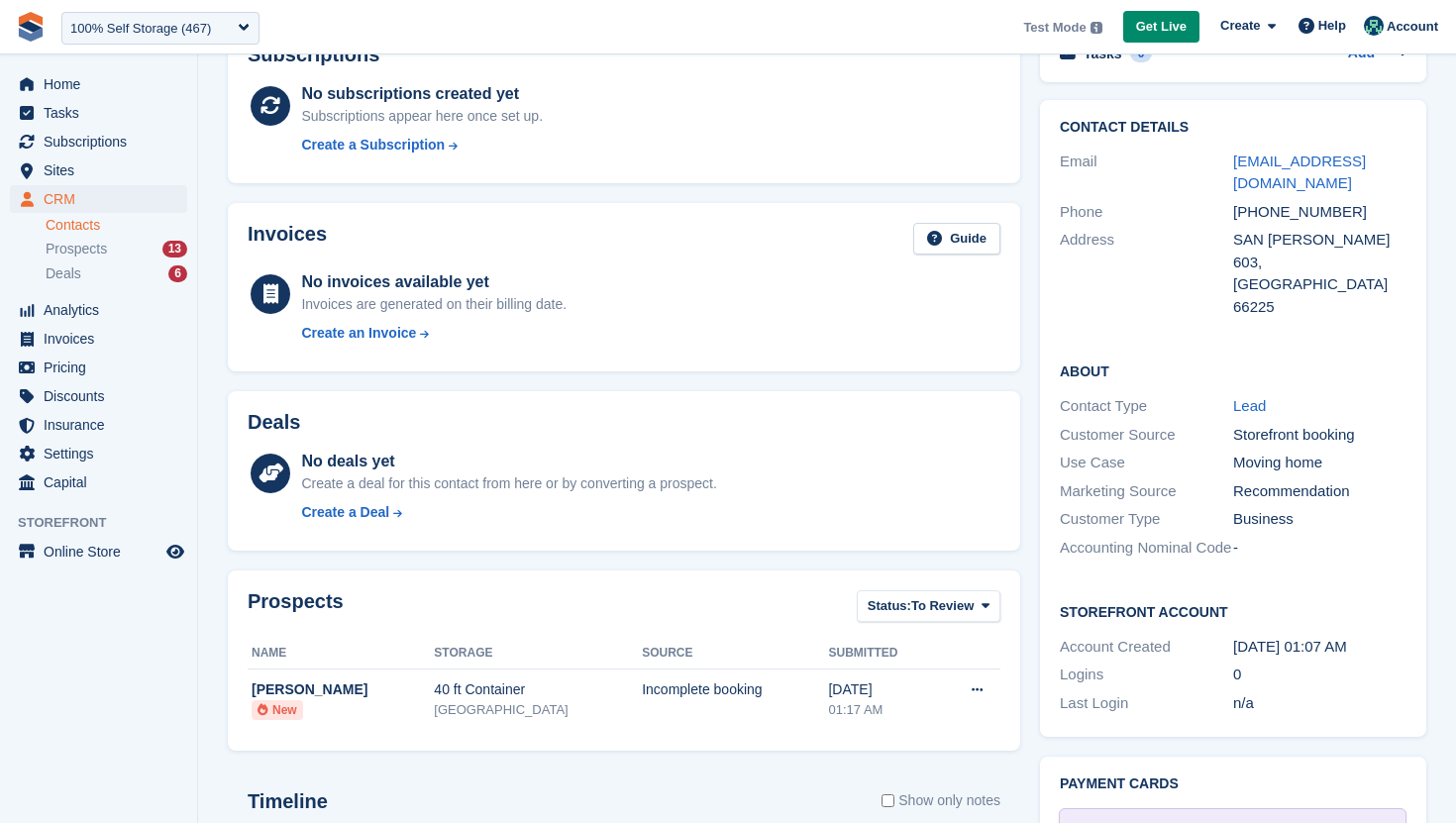 scroll, scrollTop: 461, scrollLeft: 0, axis: vertical 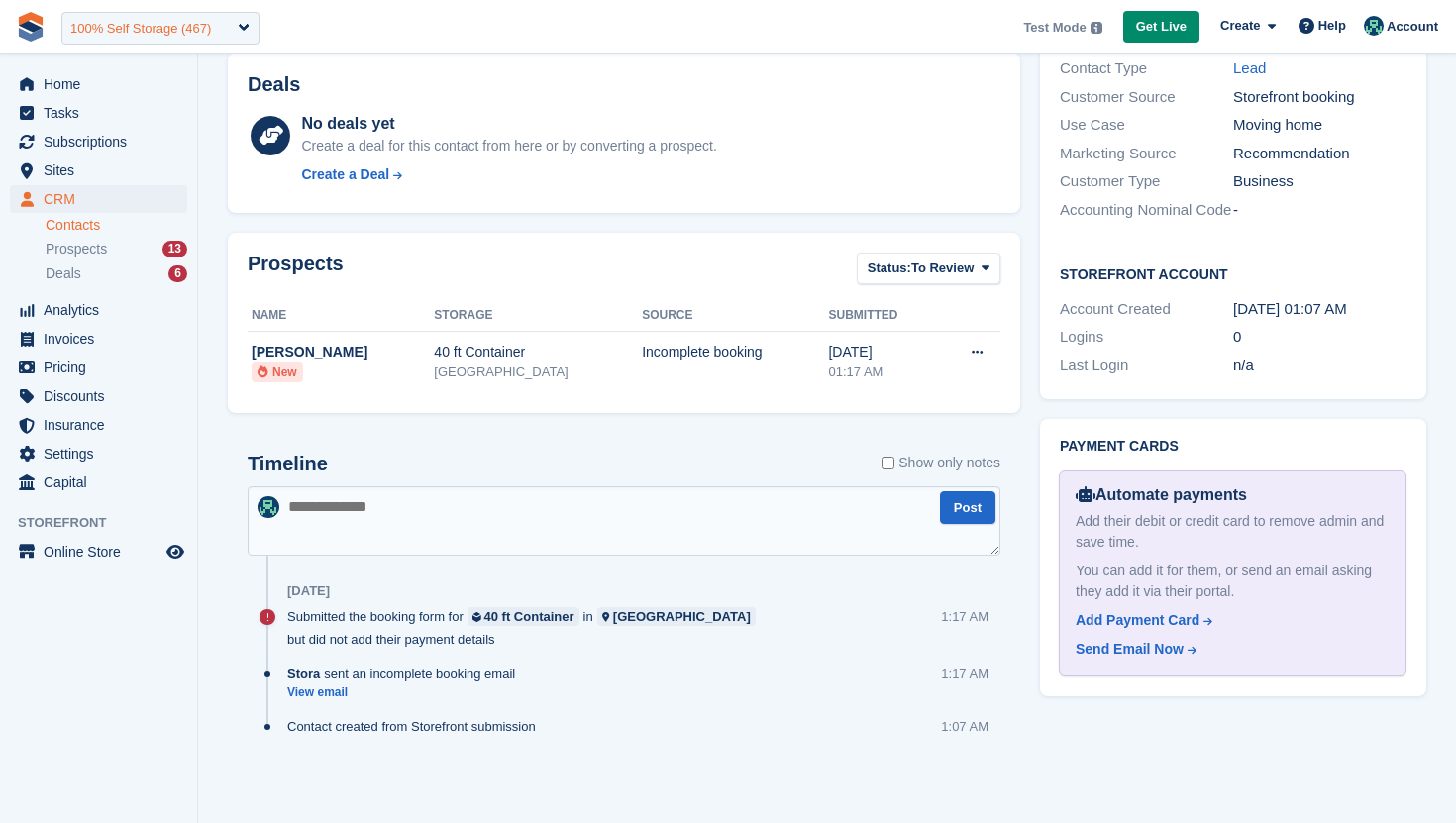 click on "100% Self Storage (467)" at bounding box center (141, 29) 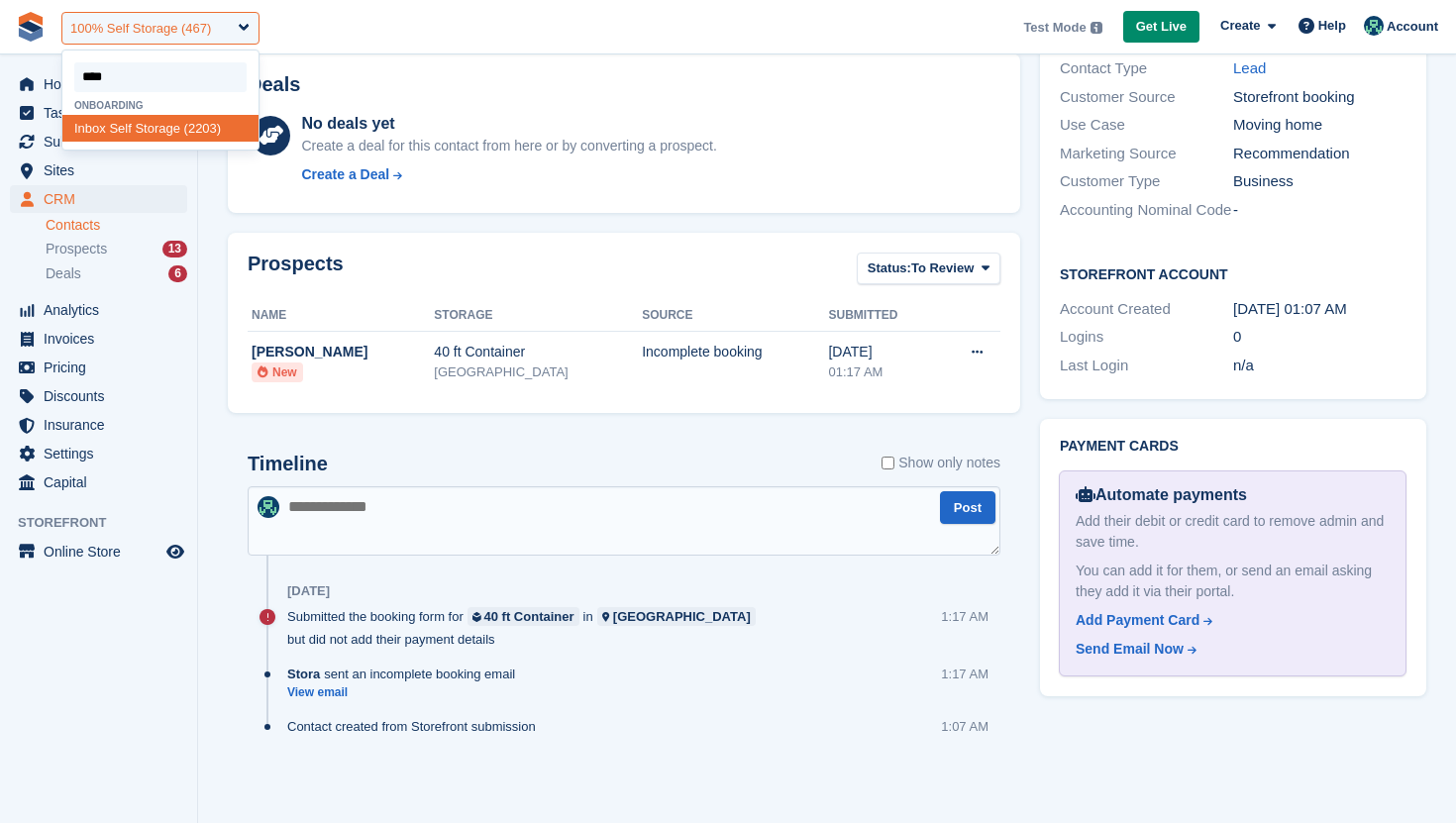 type on "*****" 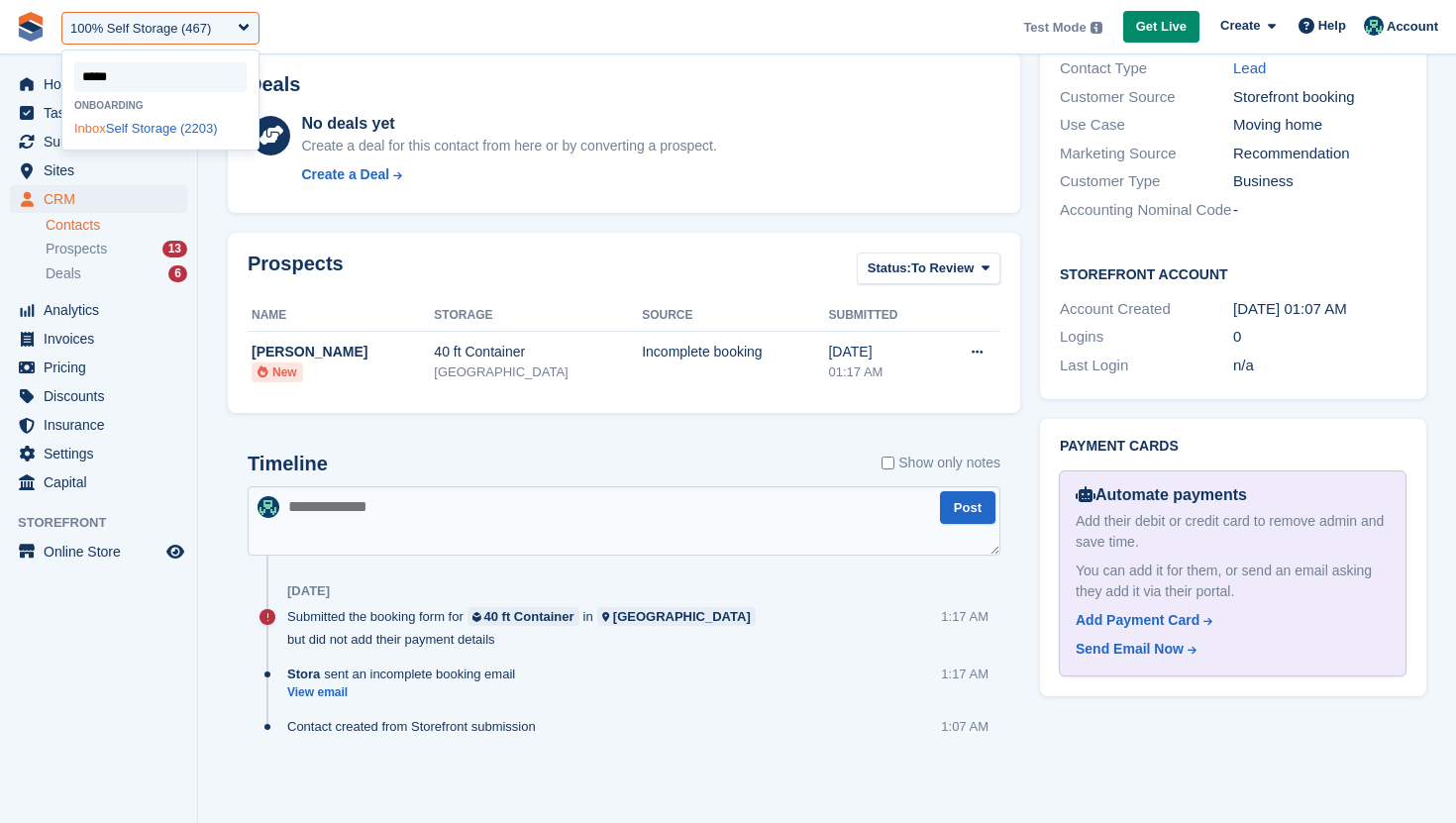 click on "Inbox  Self Storage (2203)" at bounding box center [160, 128] 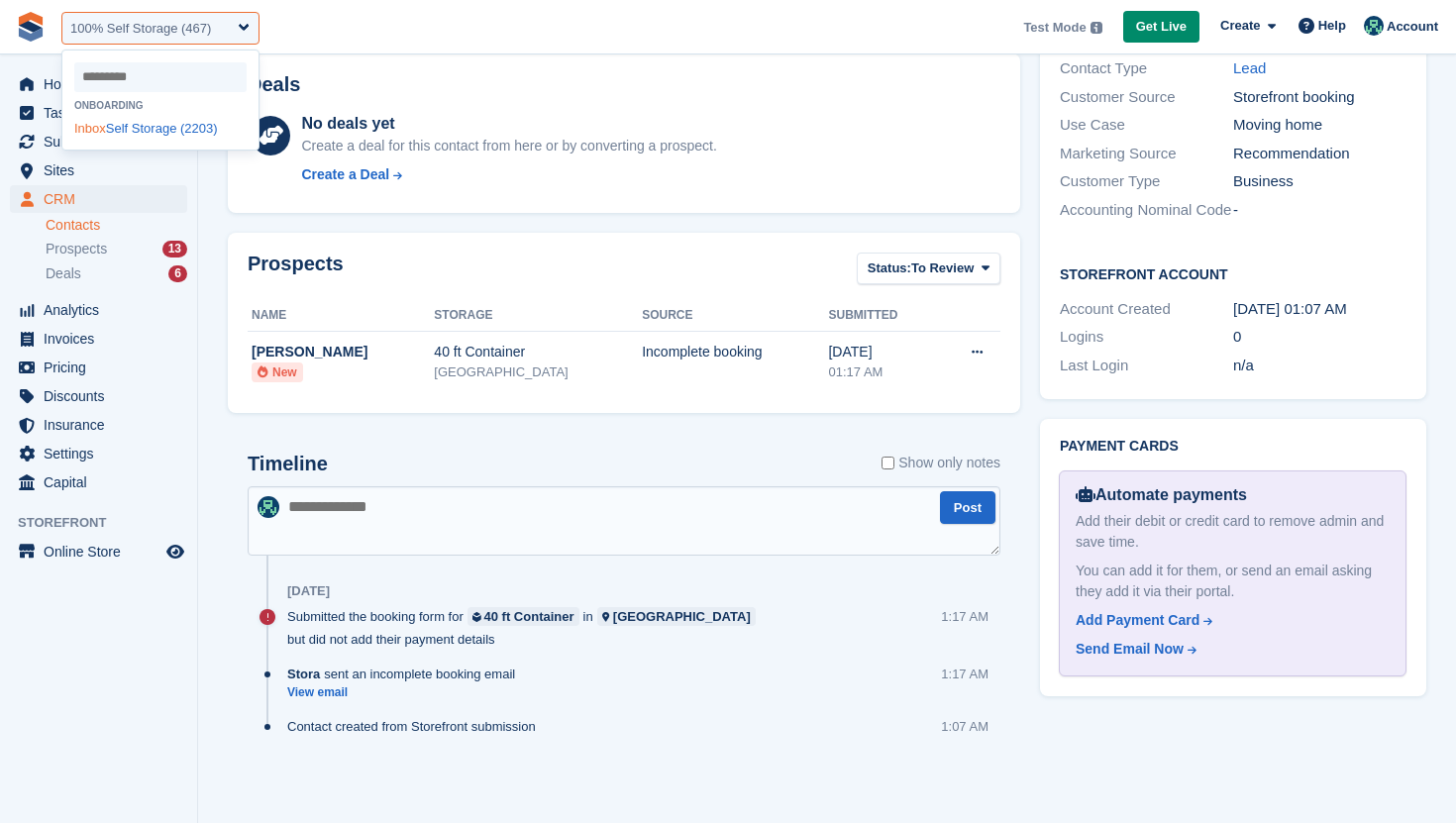 select on "****" 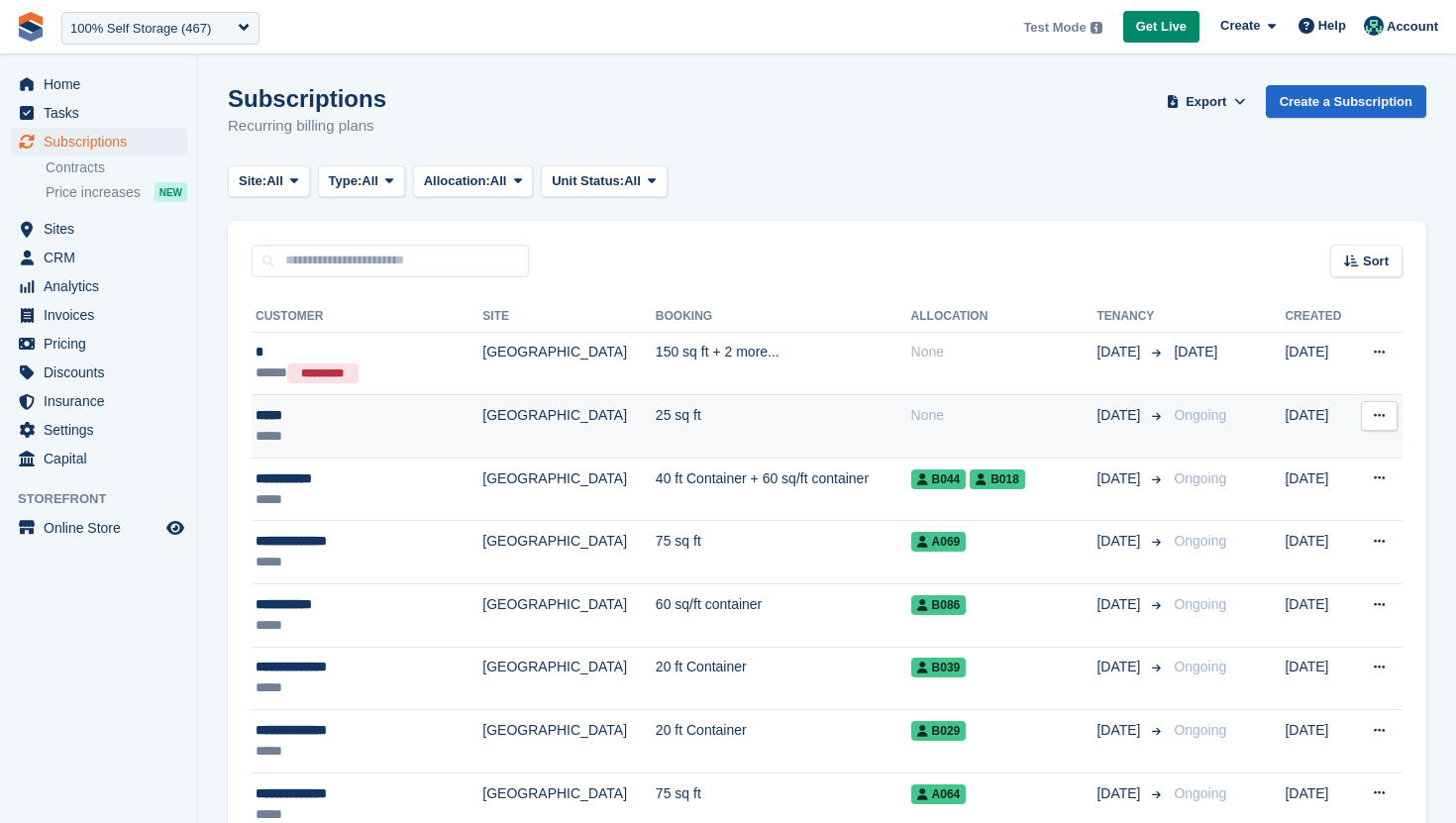 scroll, scrollTop: 0, scrollLeft: 0, axis: both 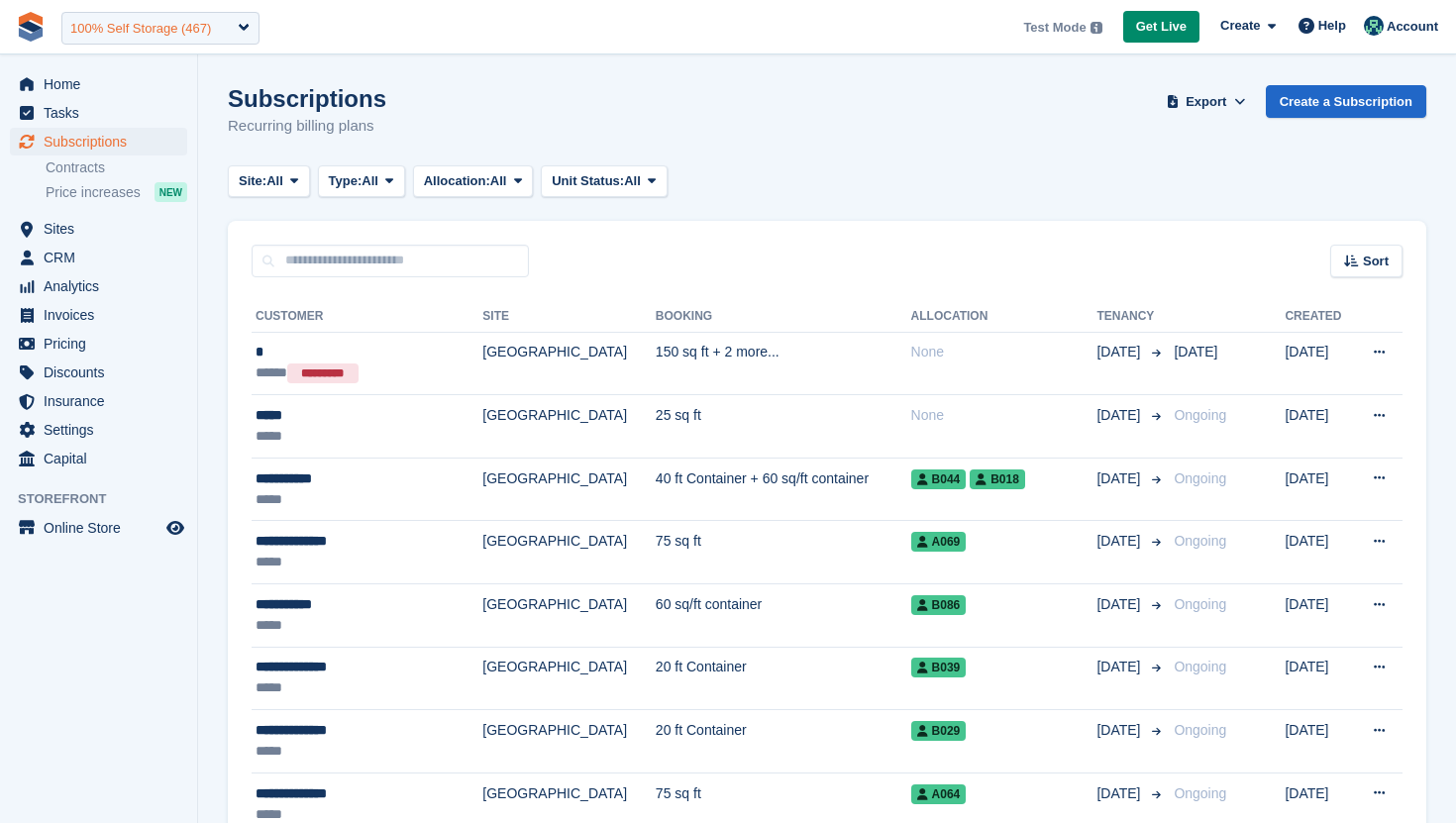 click on "100% Self Storage (467)" at bounding box center [160, 28] 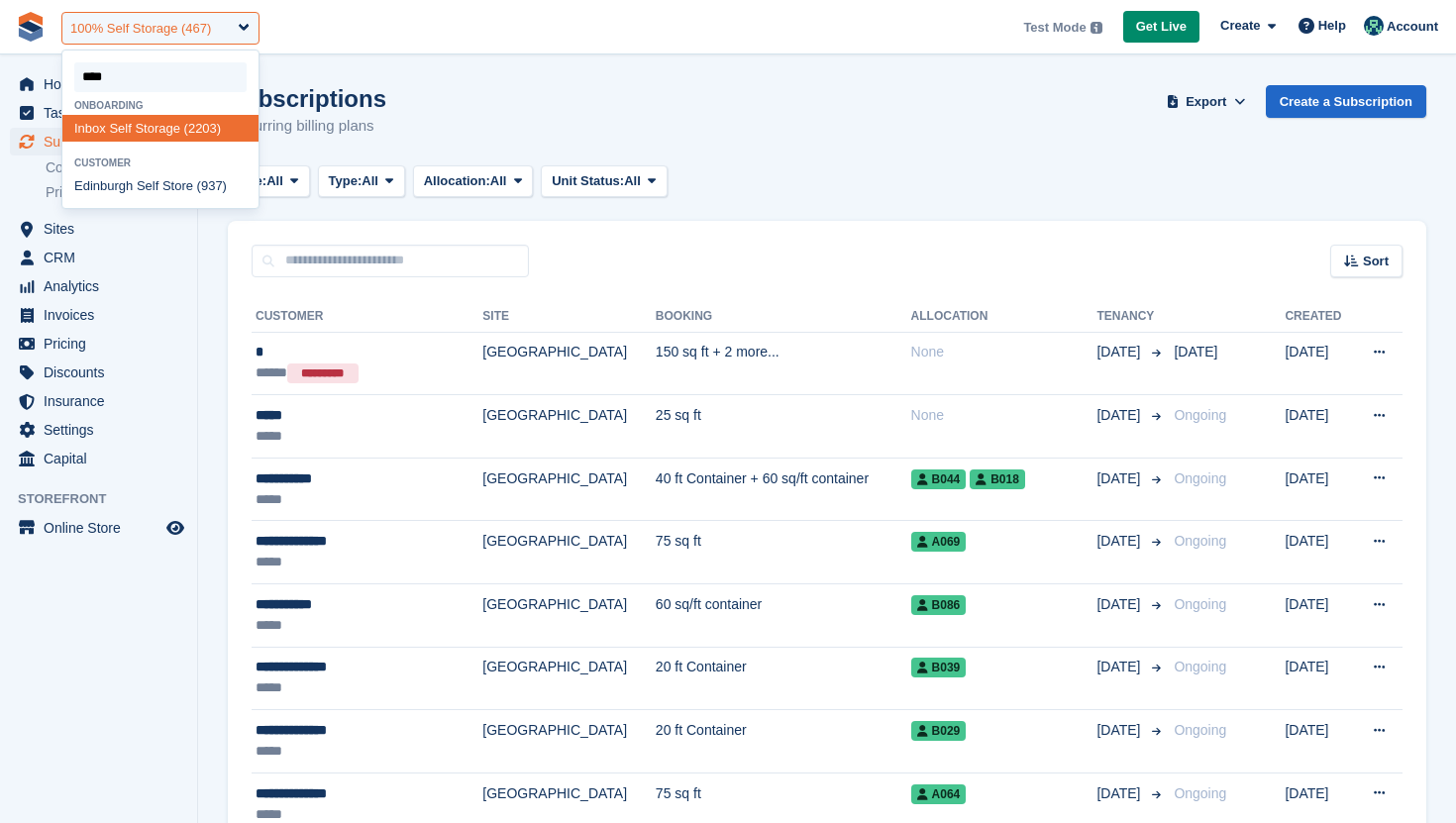 type on "*****" 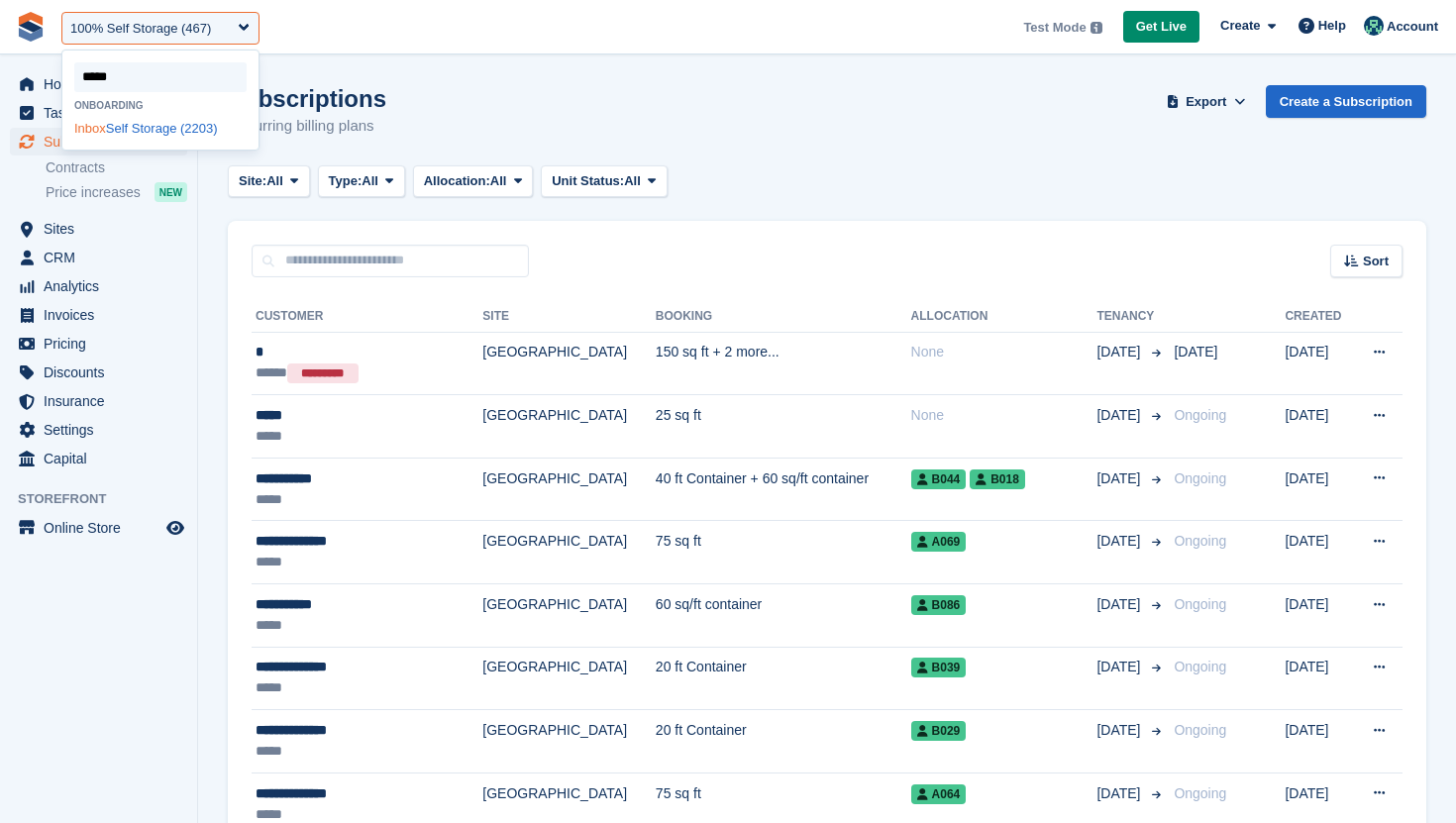 click on "Inbox  Self Storage (2203)" at bounding box center (160, 128) 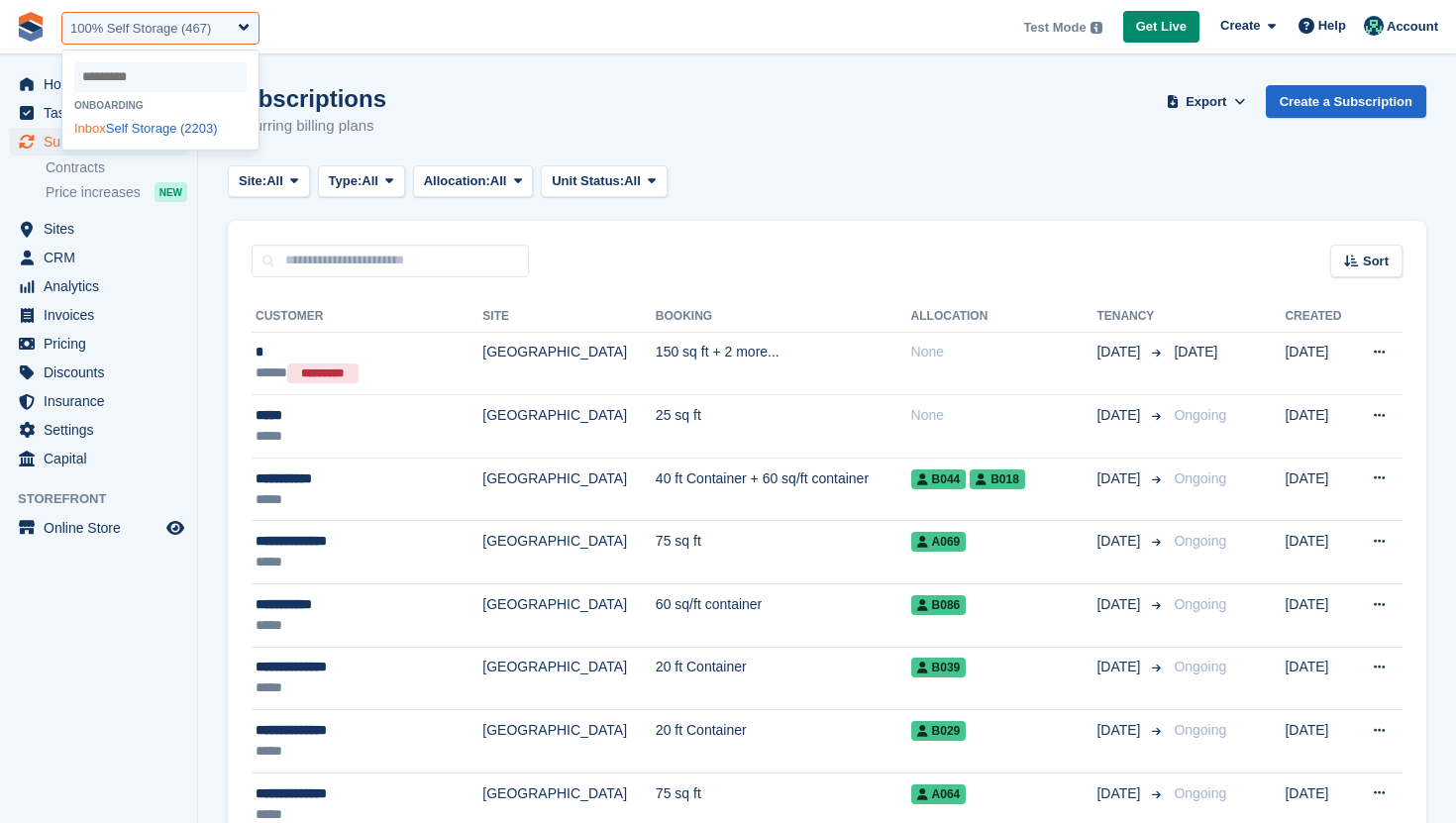 select on "****" 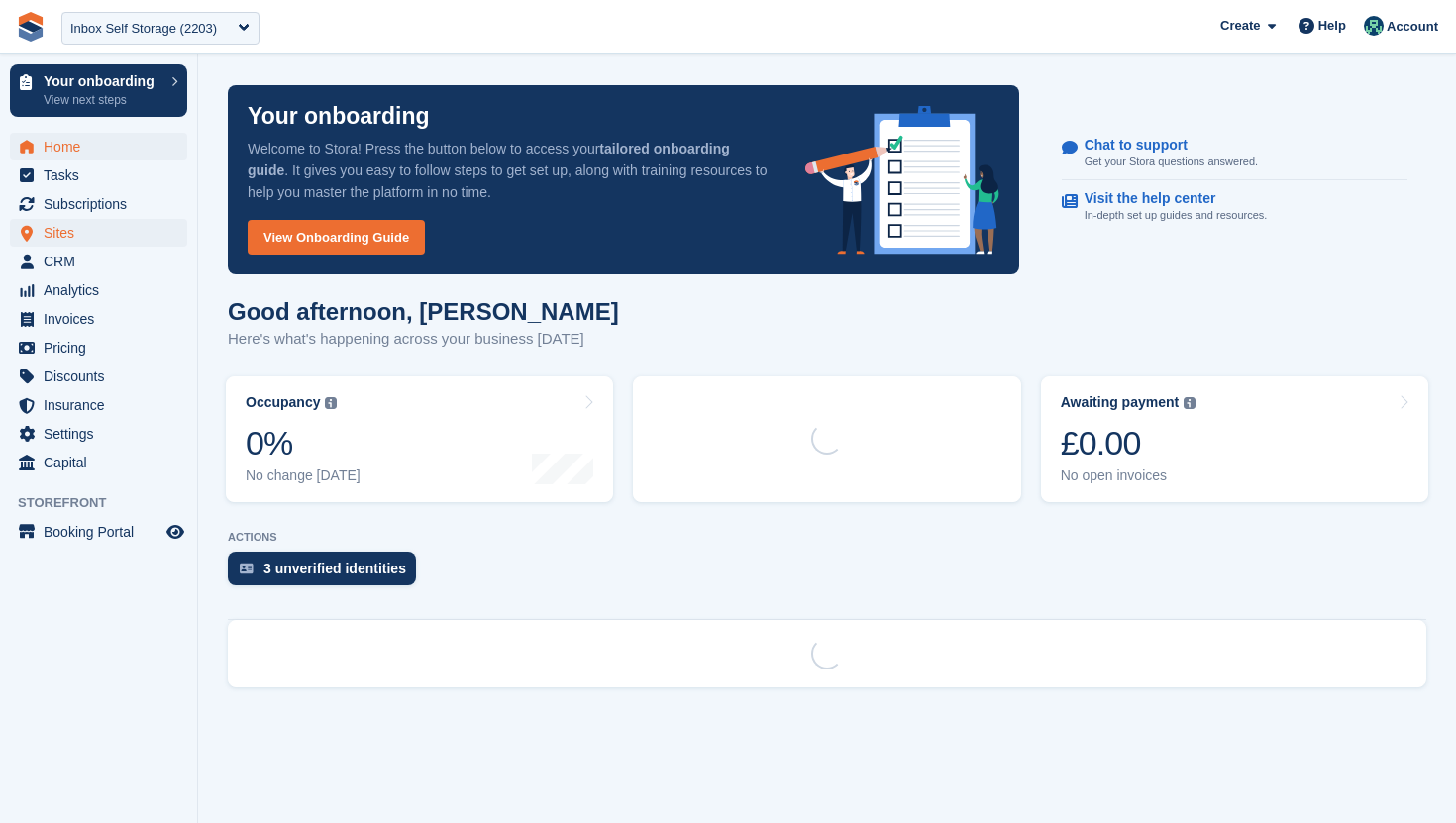 scroll, scrollTop: 0, scrollLeft: 0, axis: both 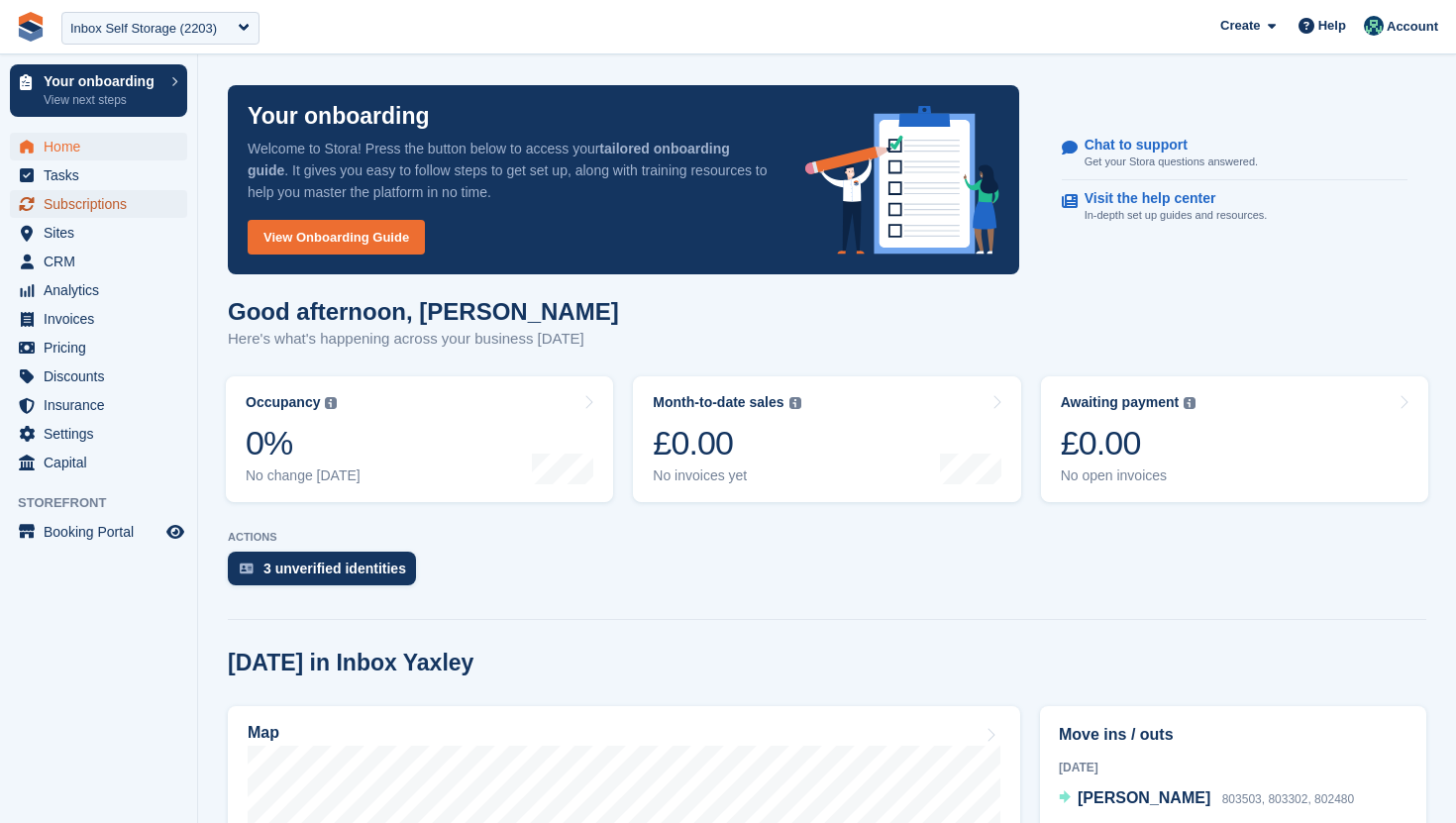 click on "Subscriptions" at bounding box center [103, 204] 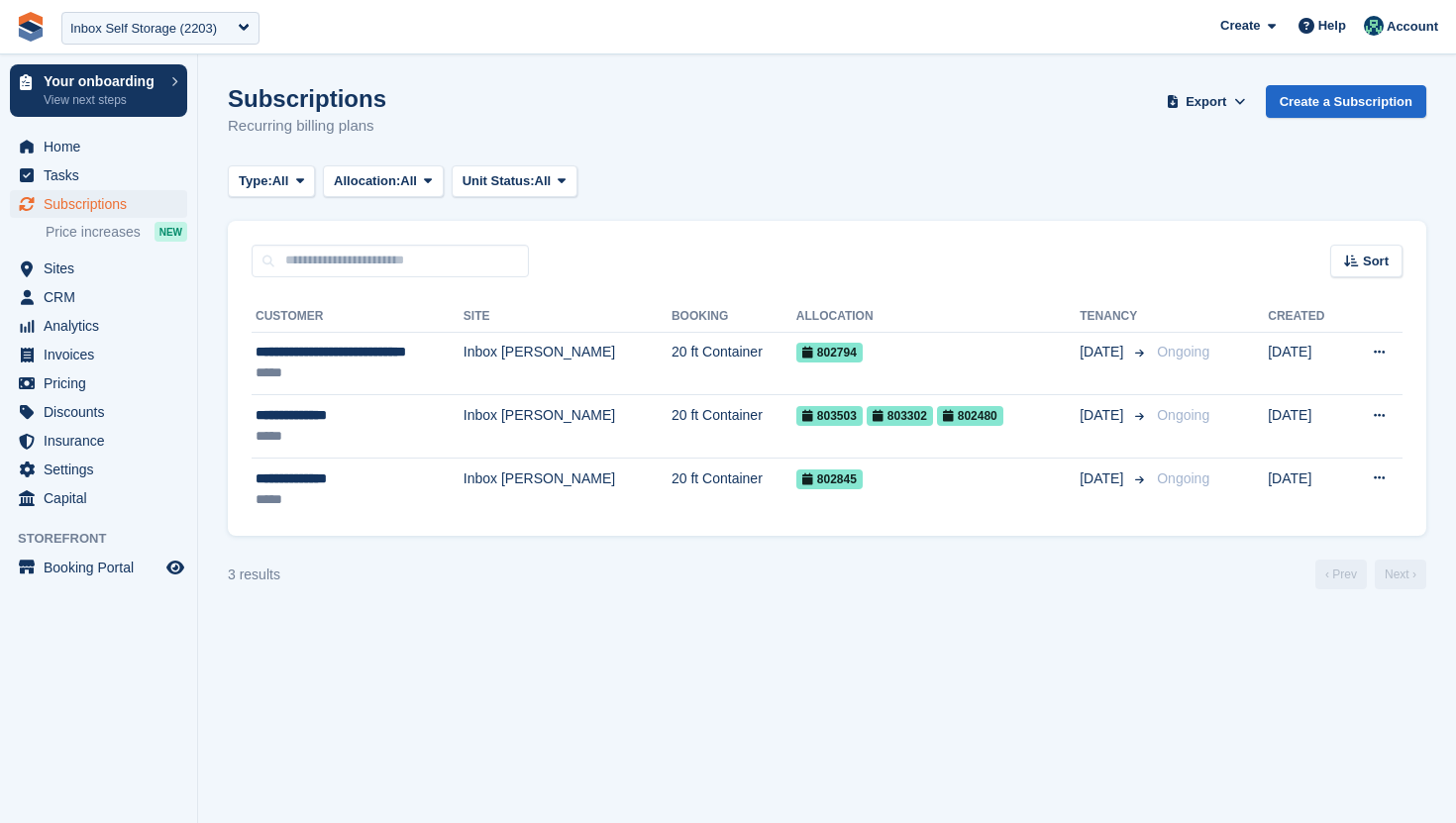 scroll, scrollTop: 0, scrollLeft: 0, axis: both 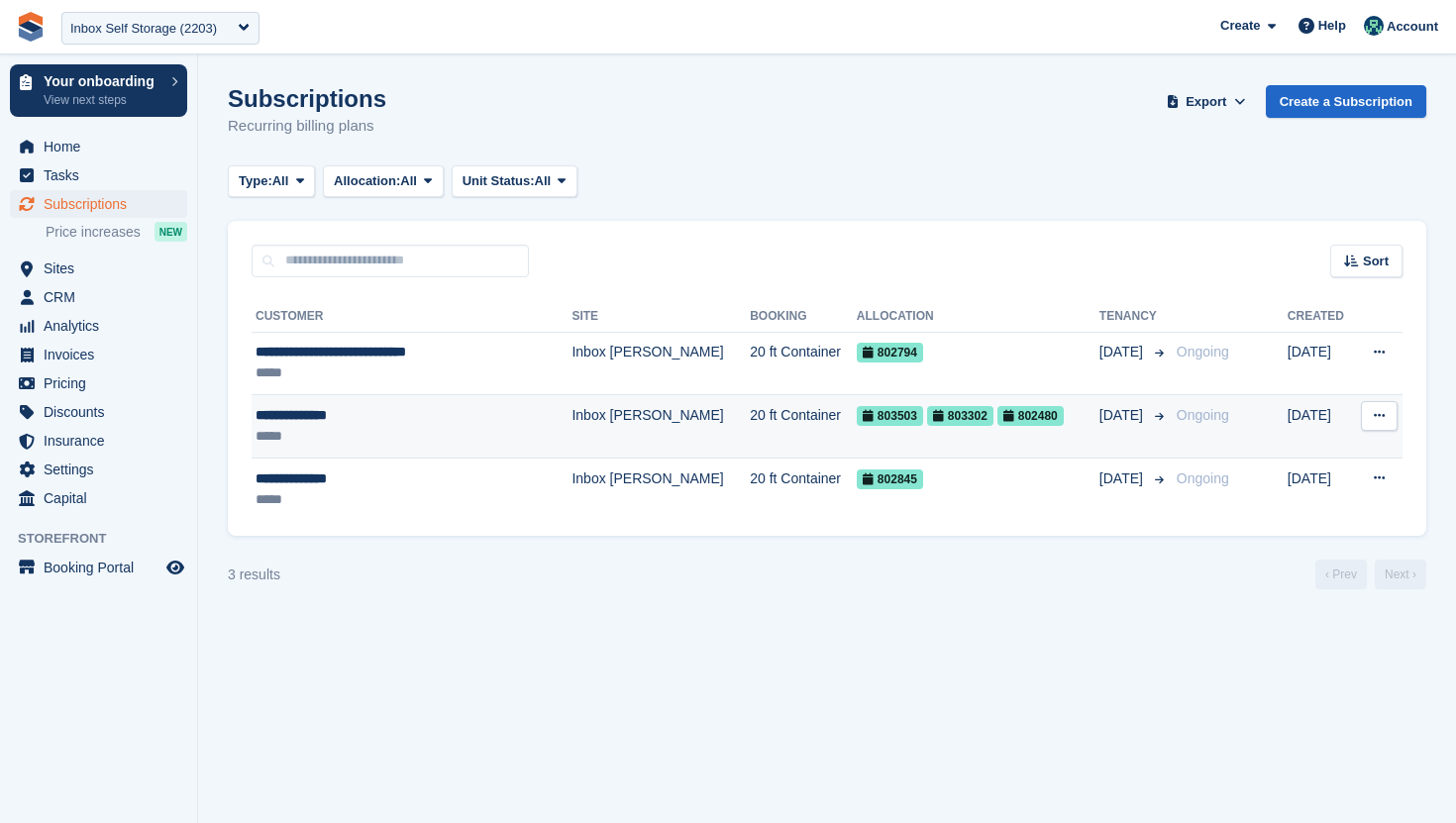 click on "803503   803302   802480" at bounding box center [978, 427] 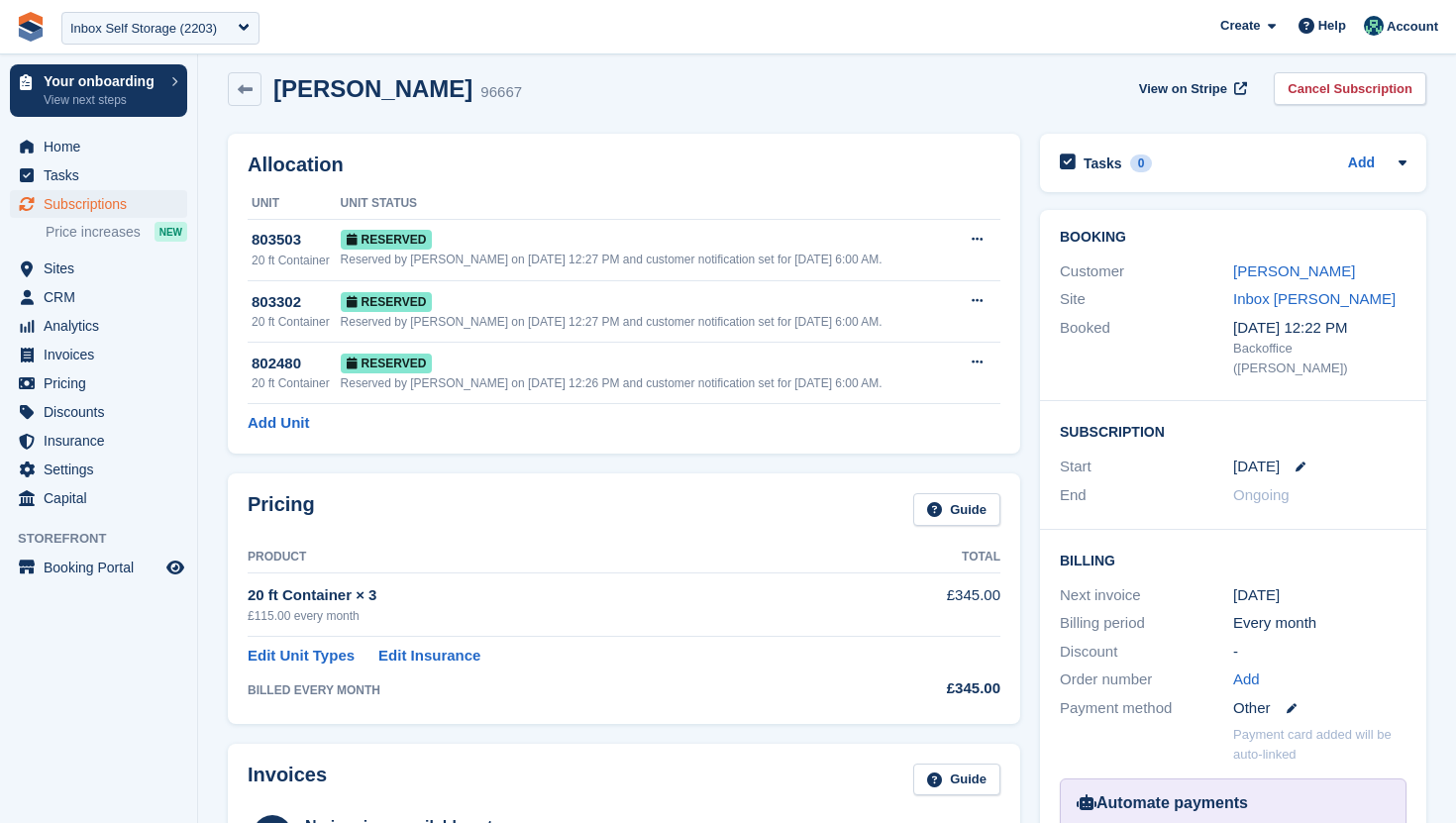 scroll, scrollTop: 9, scrollLeft: 0, axis: vertical 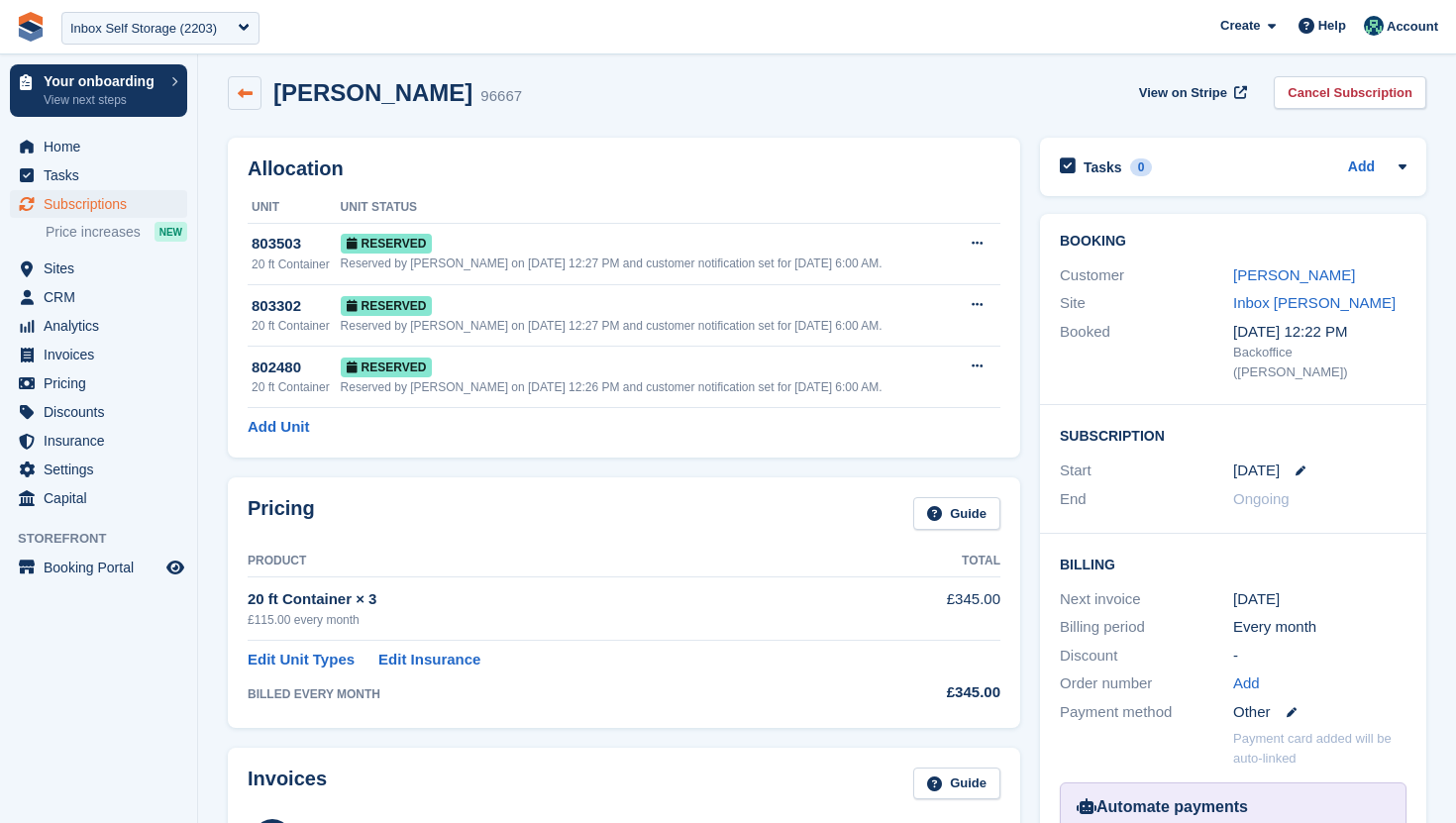 click at bounding box center [245, 93] 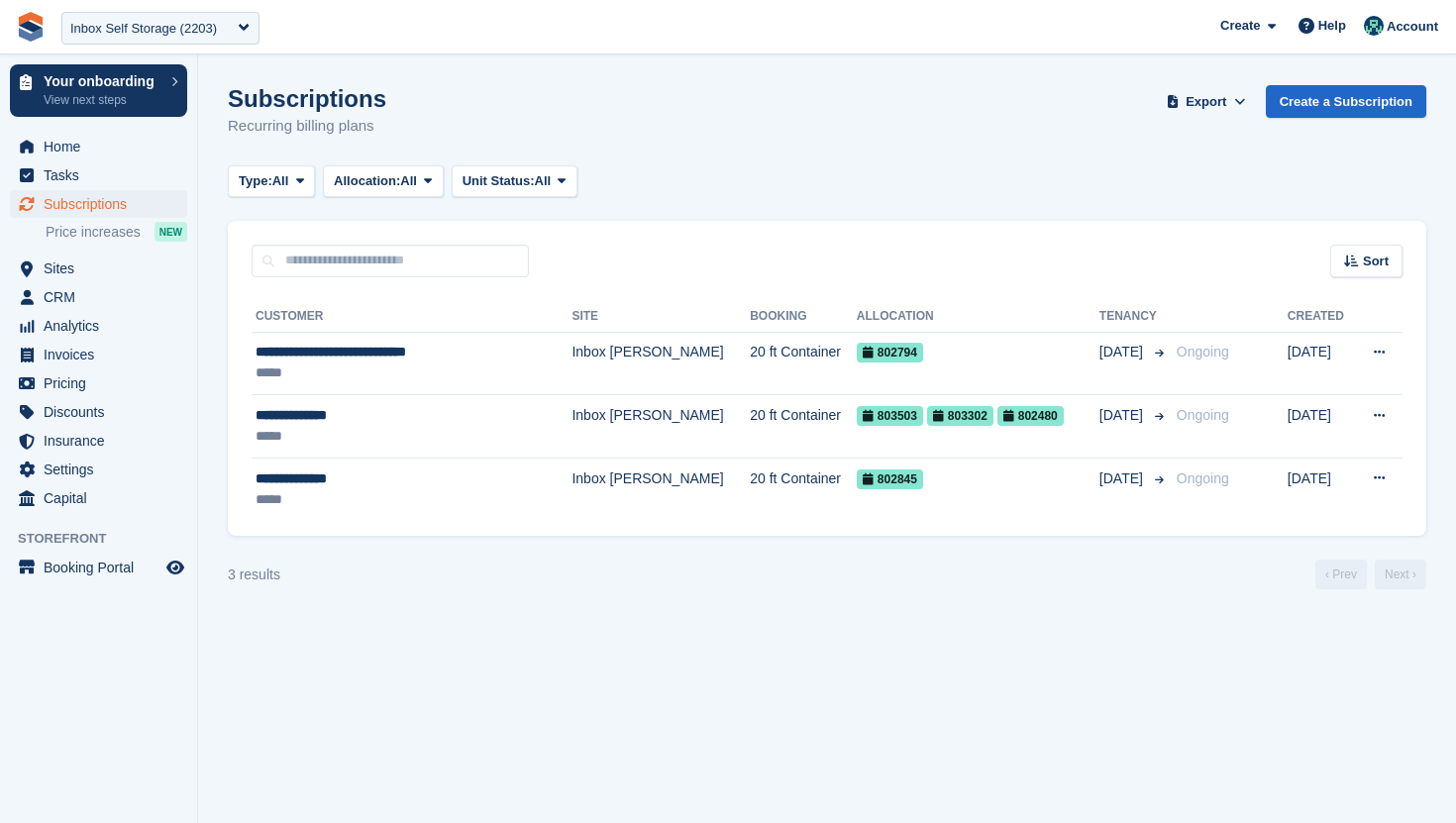 scroll, scrollTop: 0, scrollLeft: 0, axis: both 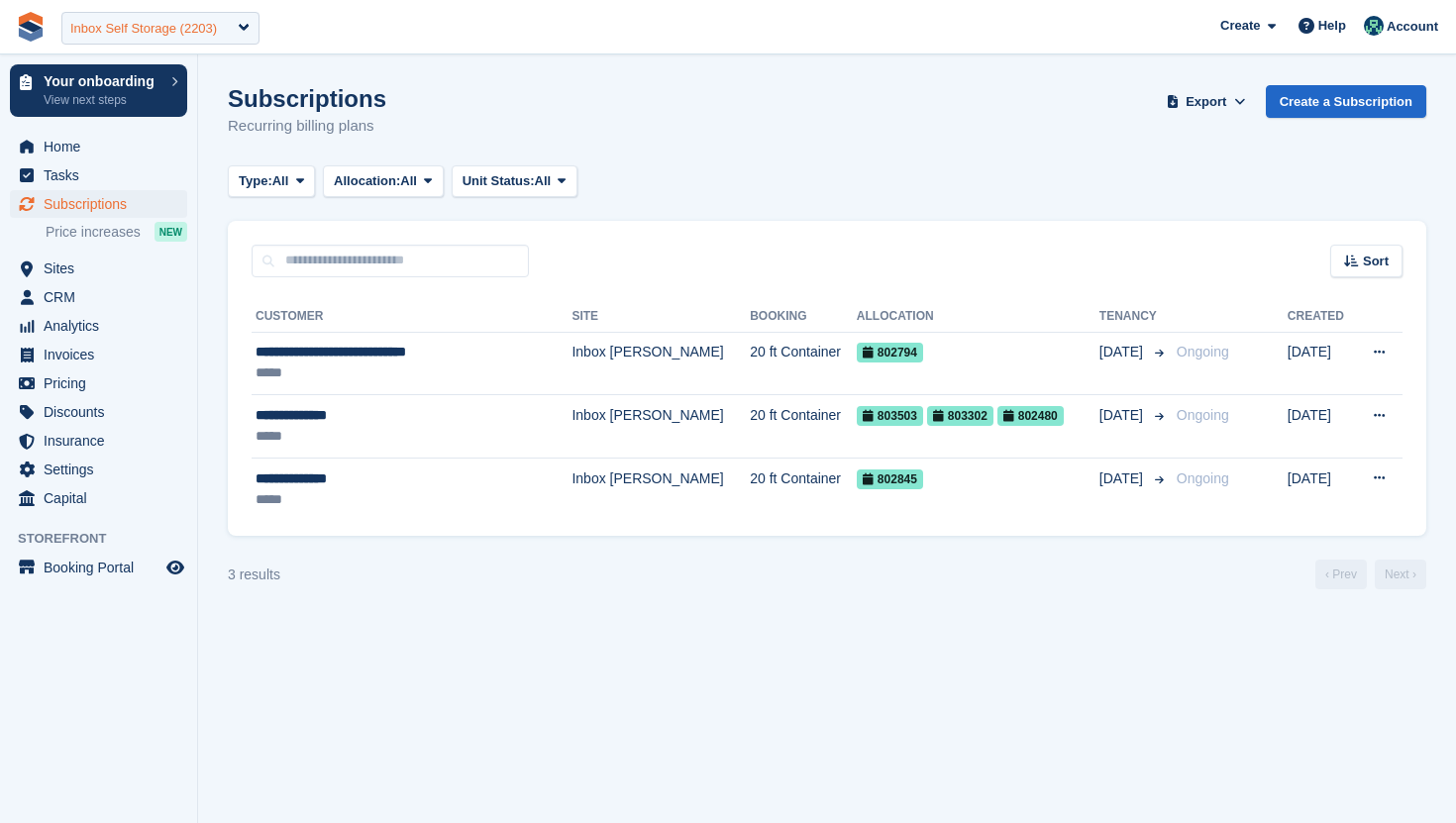 click on "Inbox Self Storage (2203)" at bounding box center (144, 29) 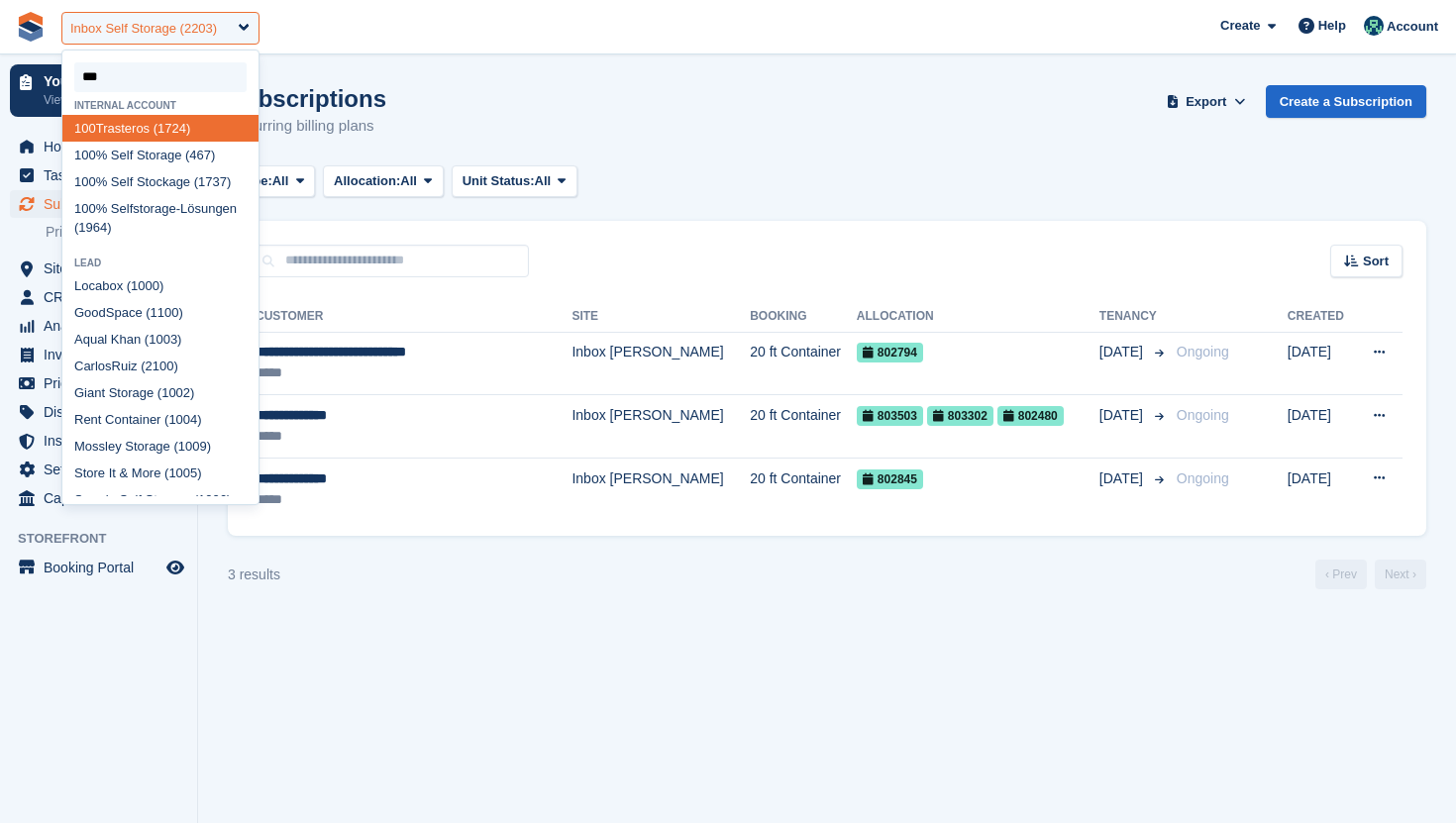 type on "****" 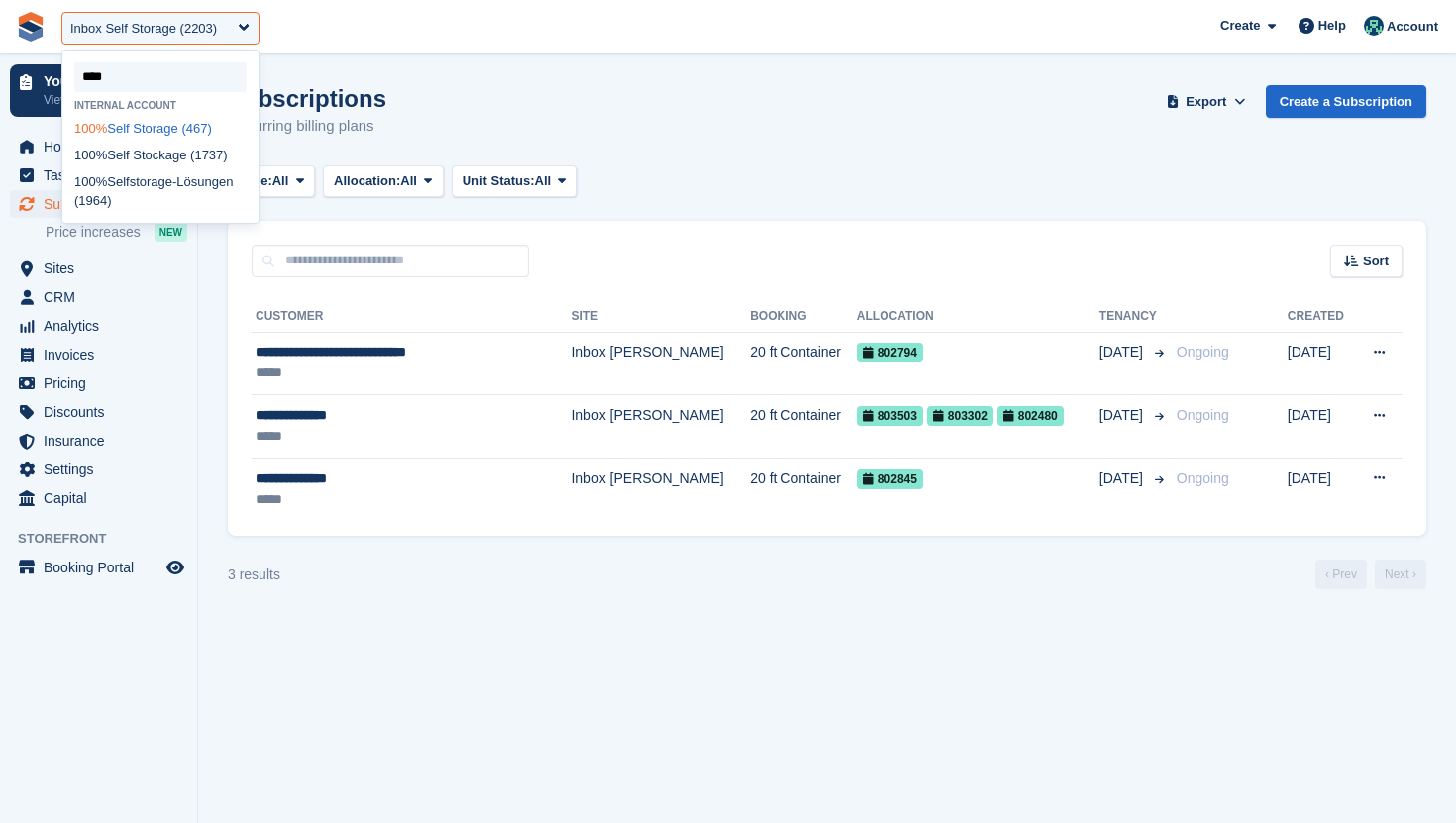 click on "100%  Self Storage (467)" at bounding box center [160, 128] 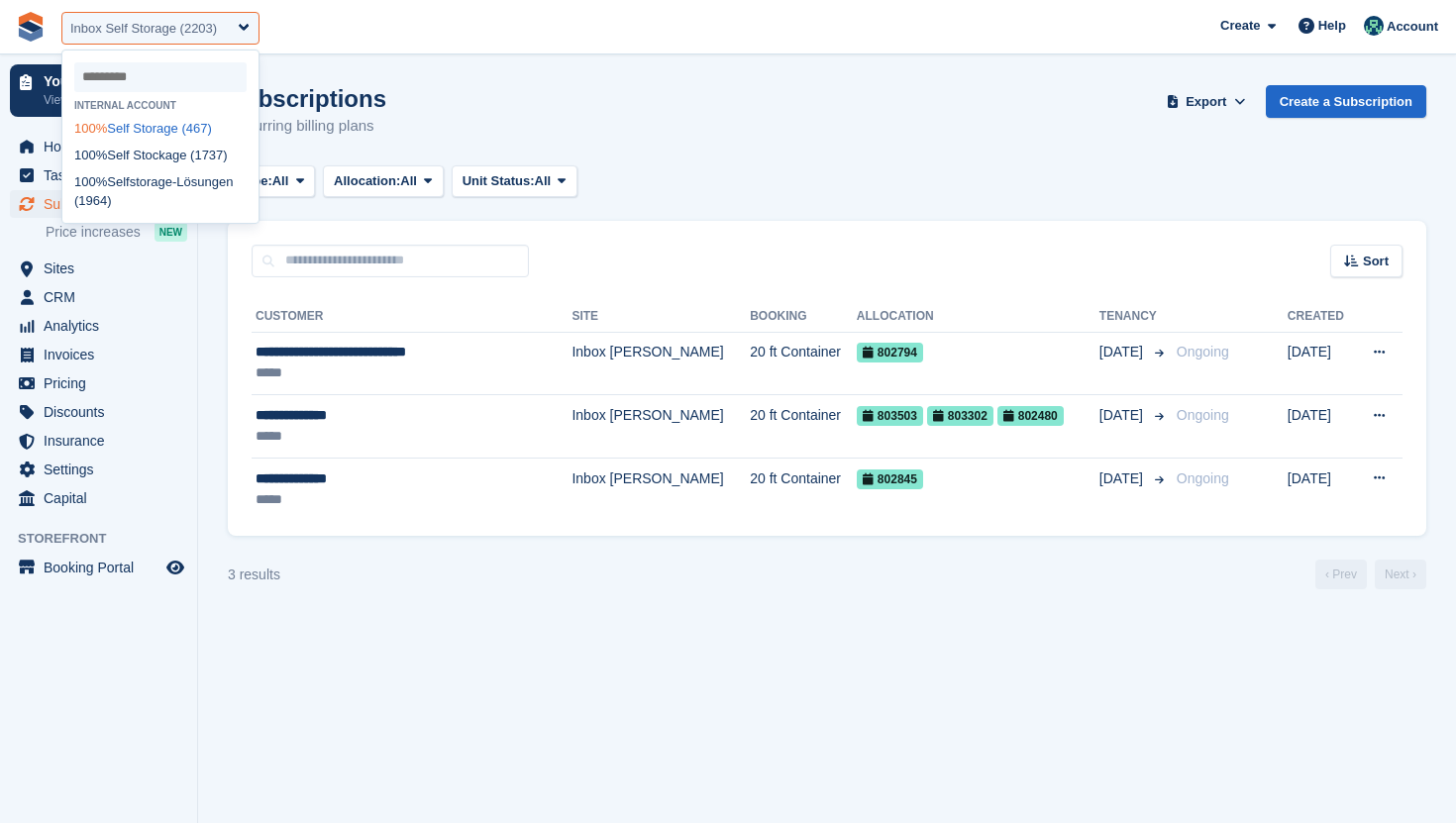 select on "***" 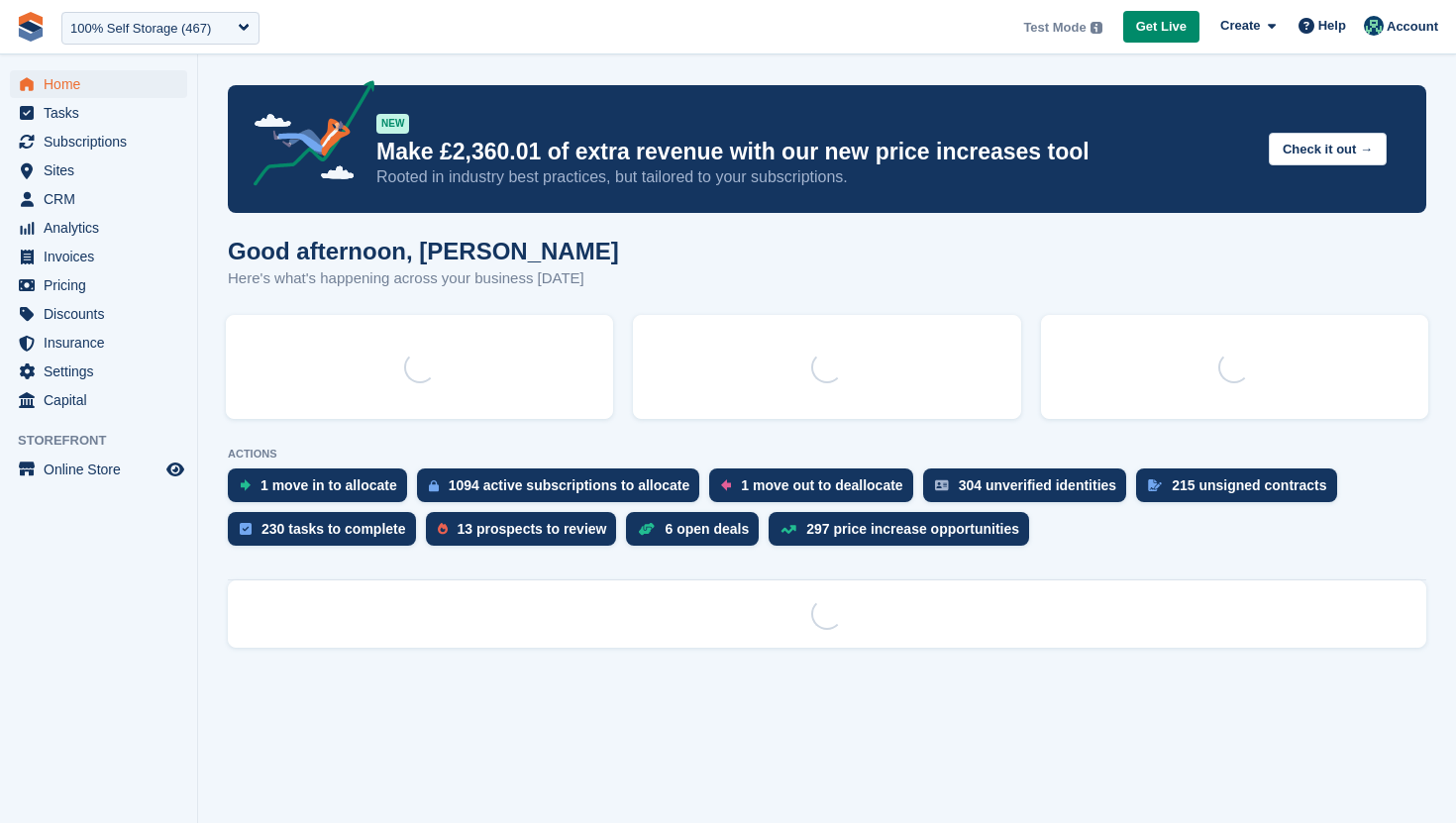 scroll, scrollTop: 0, scrollLeft: 0, axis: both 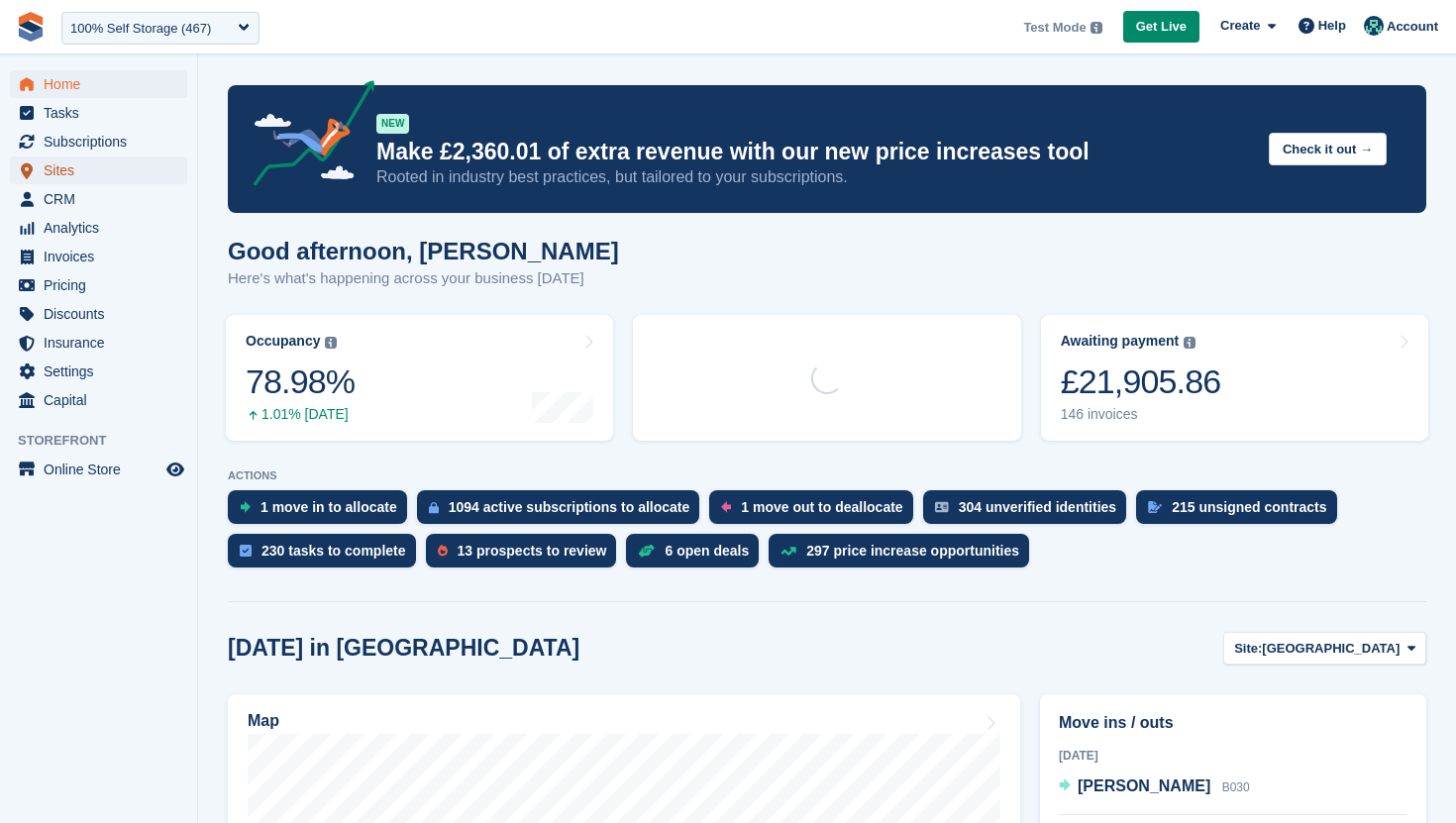 click on "Sites" at bounding box center [103, 170] 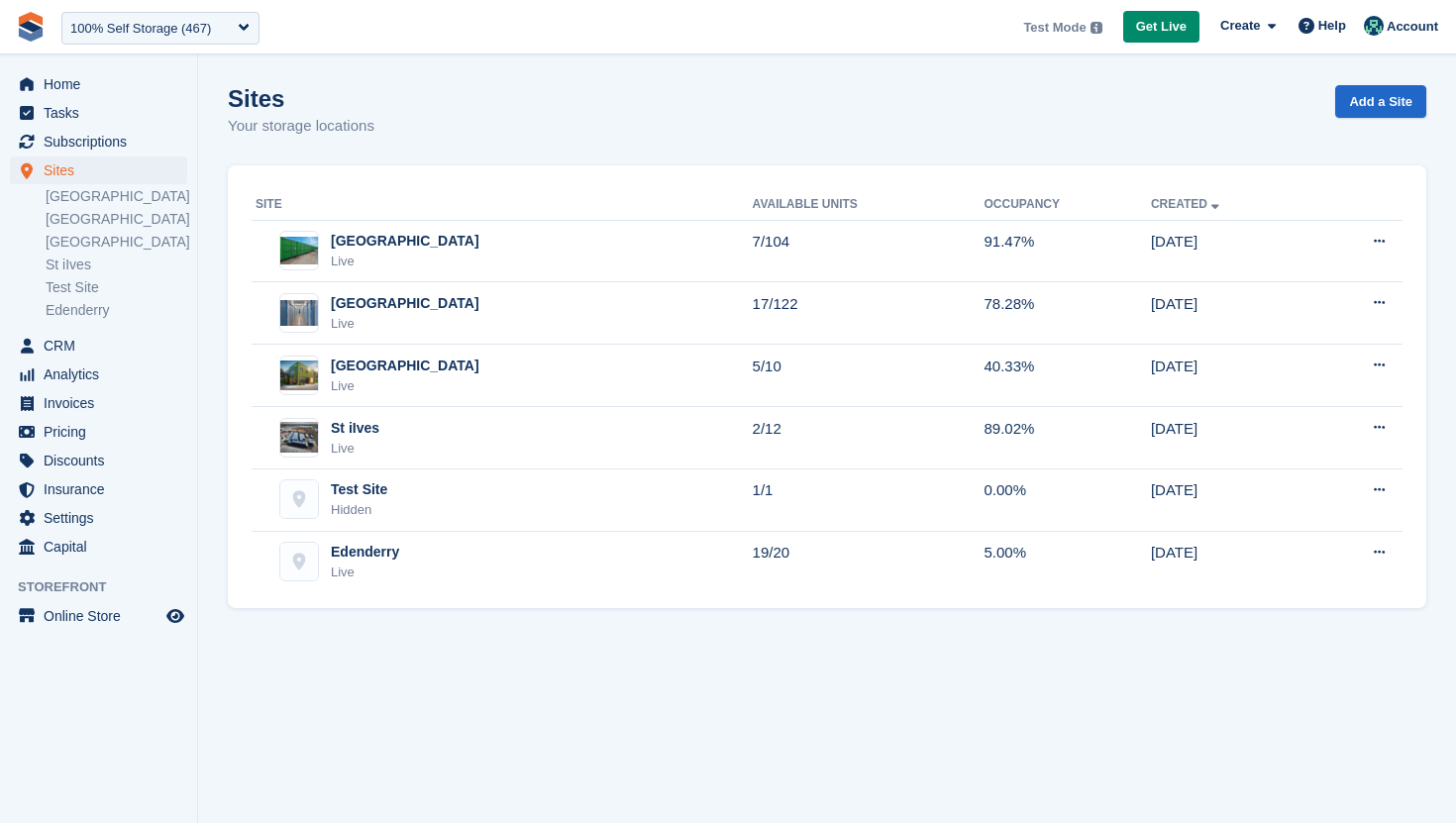scroll, scrollTop: 0, scrollLeft: 0, axis: both 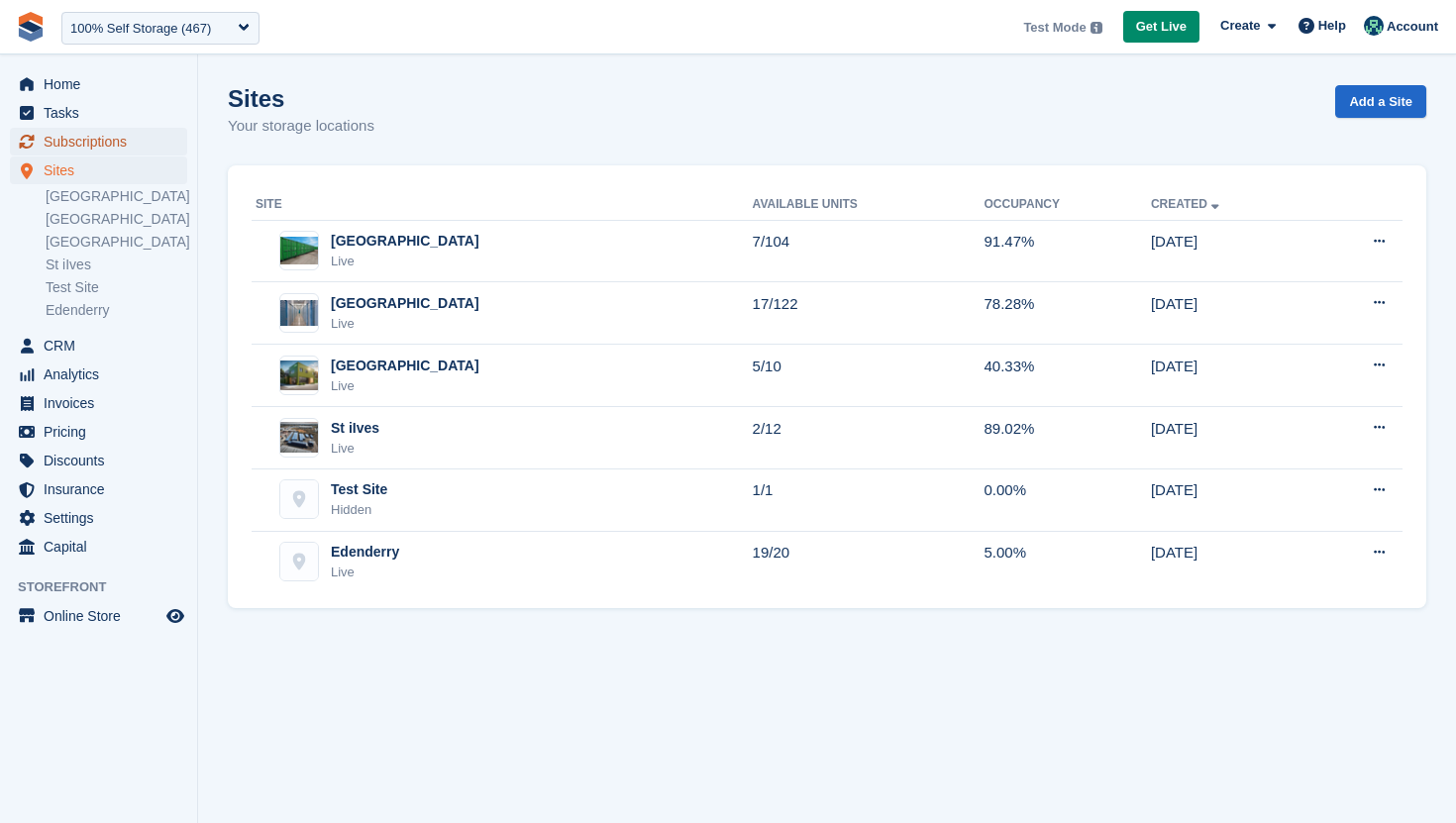 click on "Subscriptions" at bounding box center [103, 142] 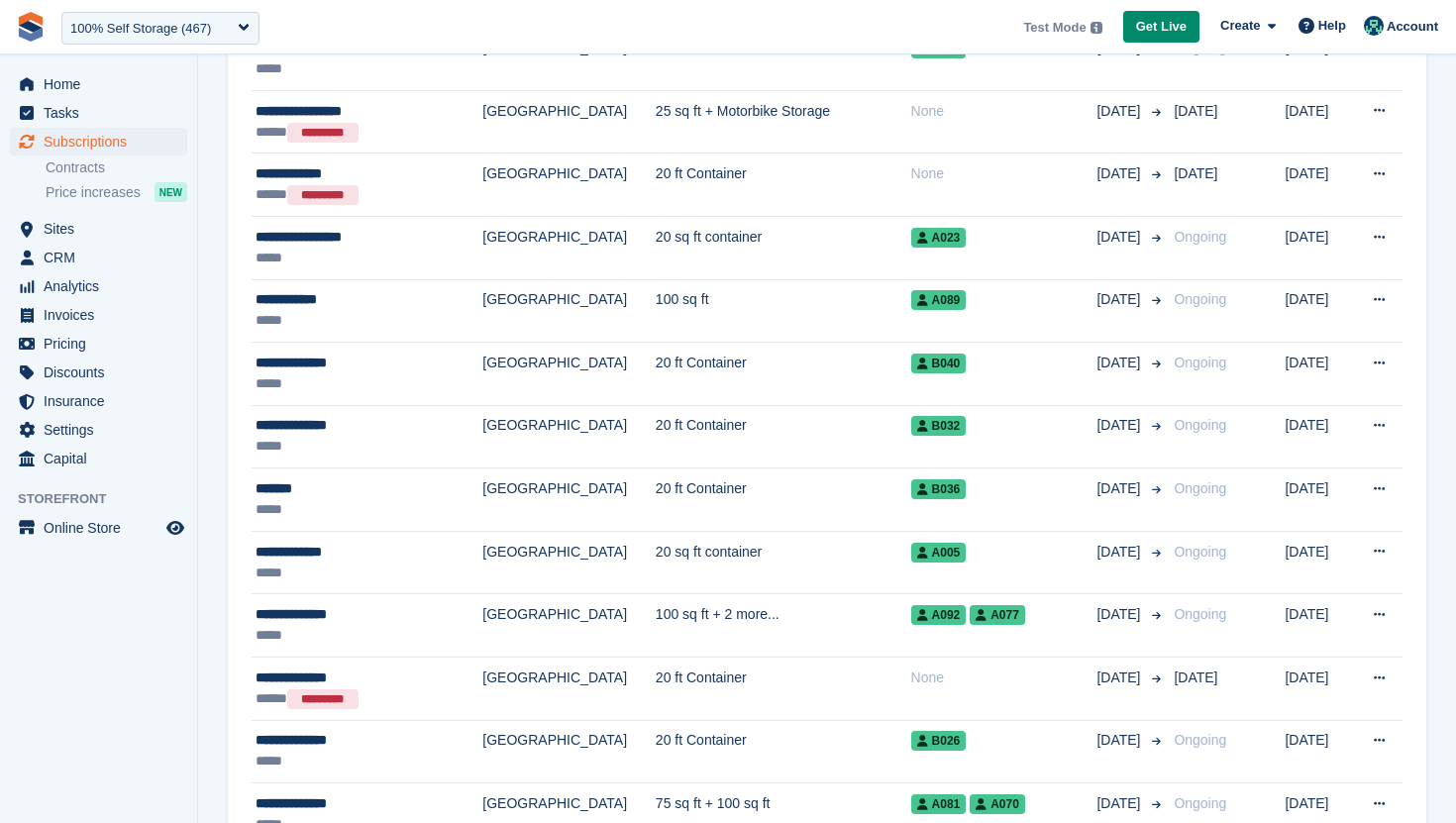 scroll, scrollTop: 0, scrollLeft: 0, axis: both 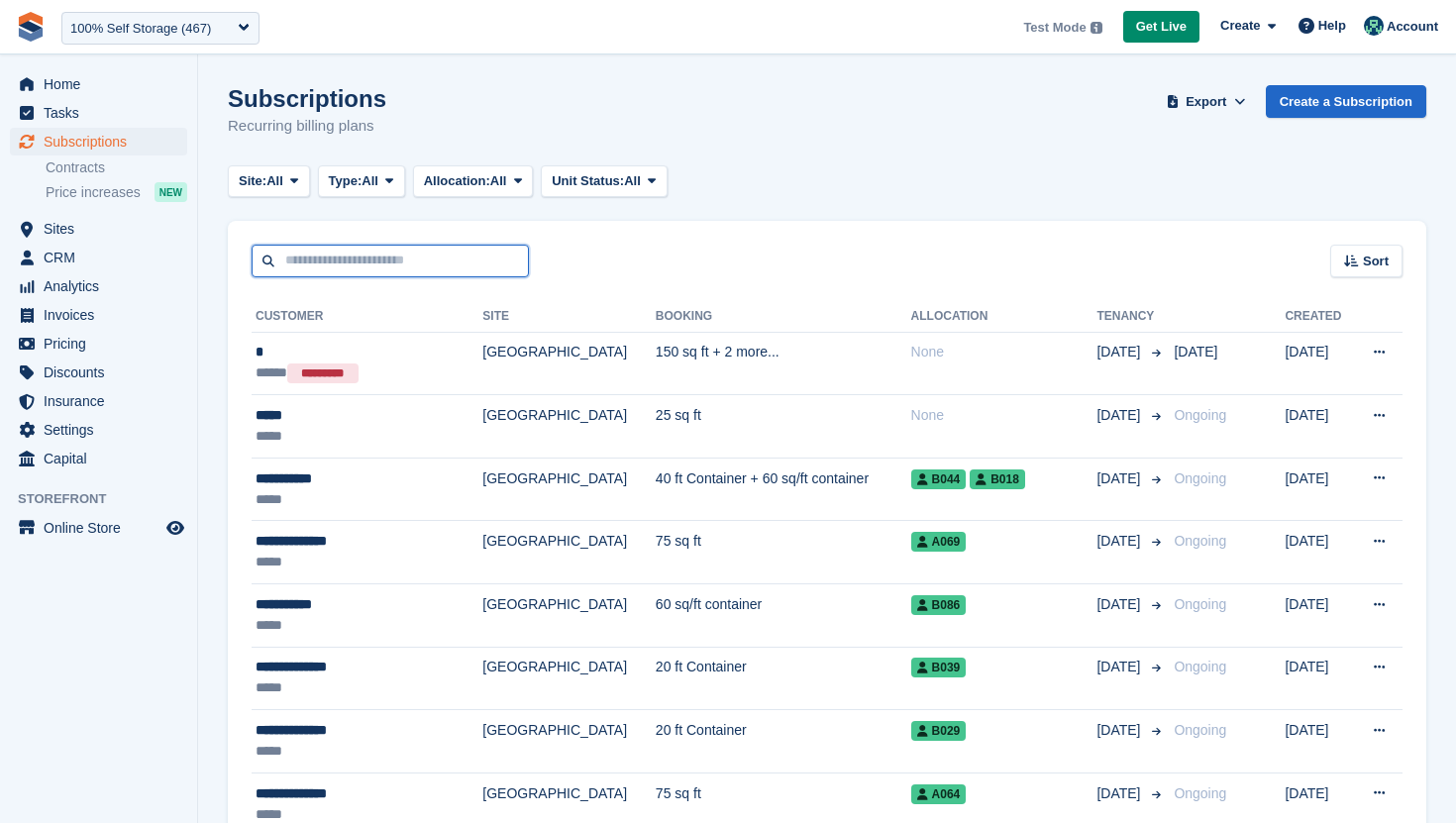 click at bounding box center (390, 260) 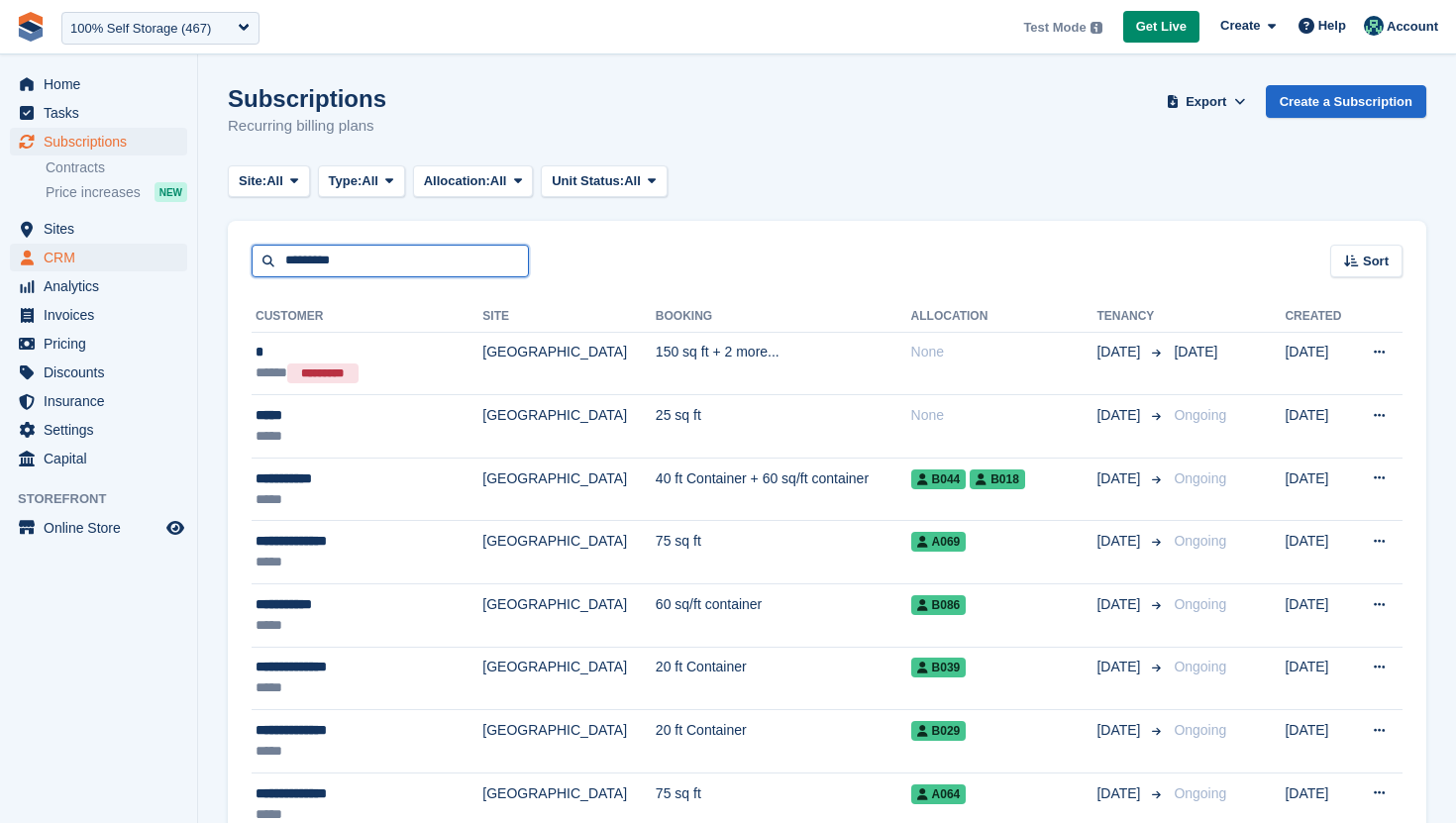type on "*********" 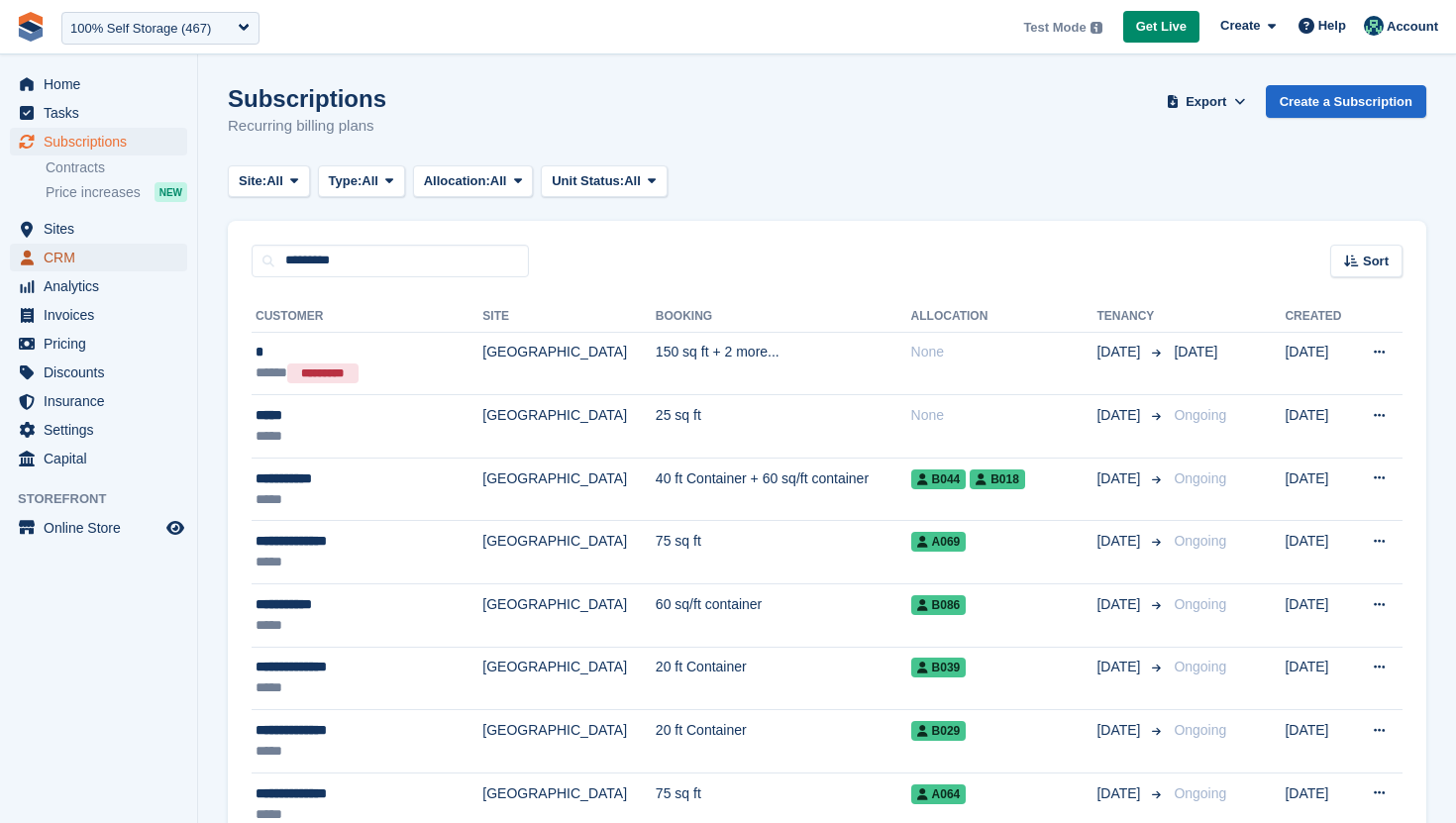 click on "CRM" at bounding box center [103, 257] 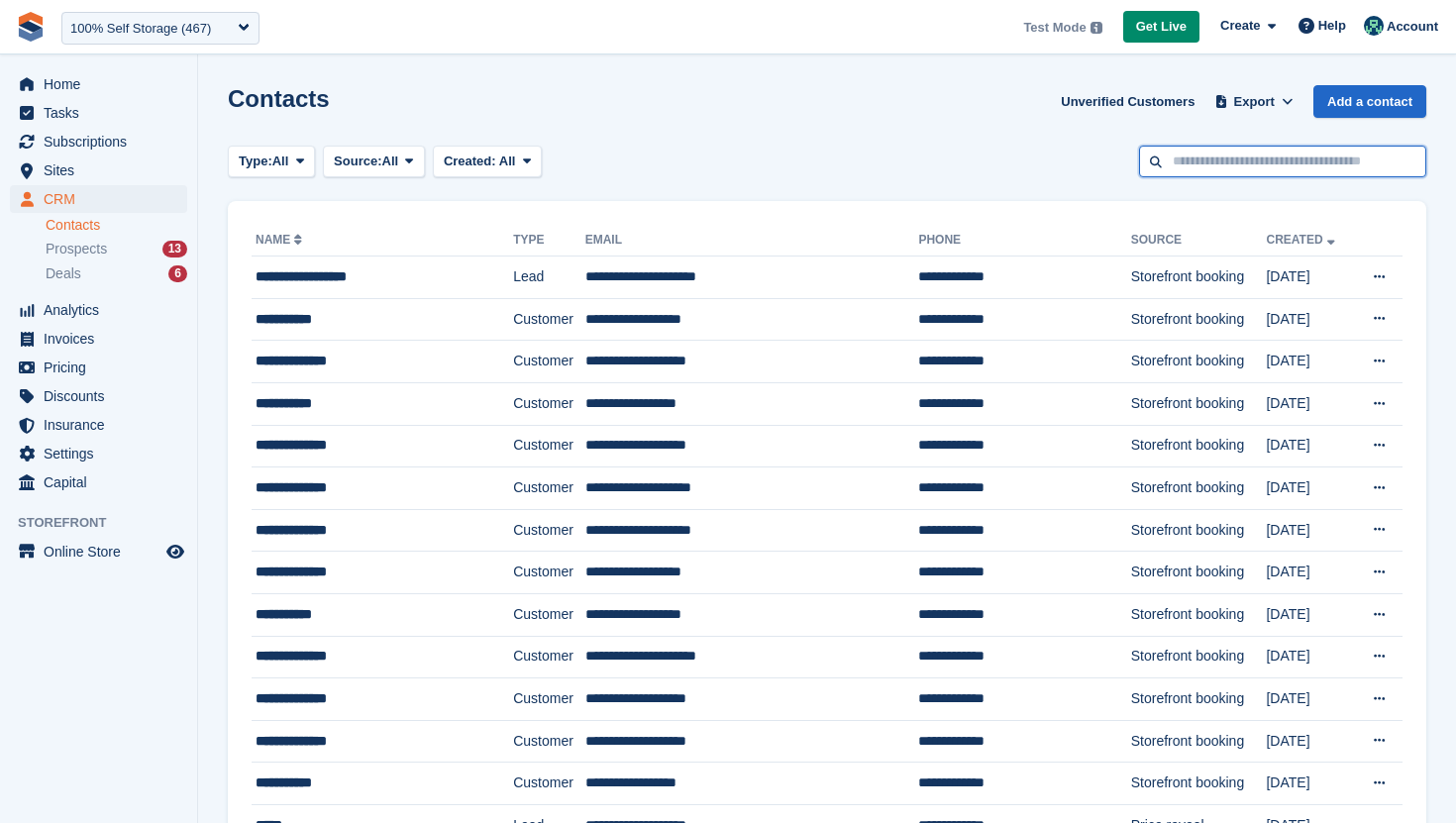 click at bounding box center (1283, 161) 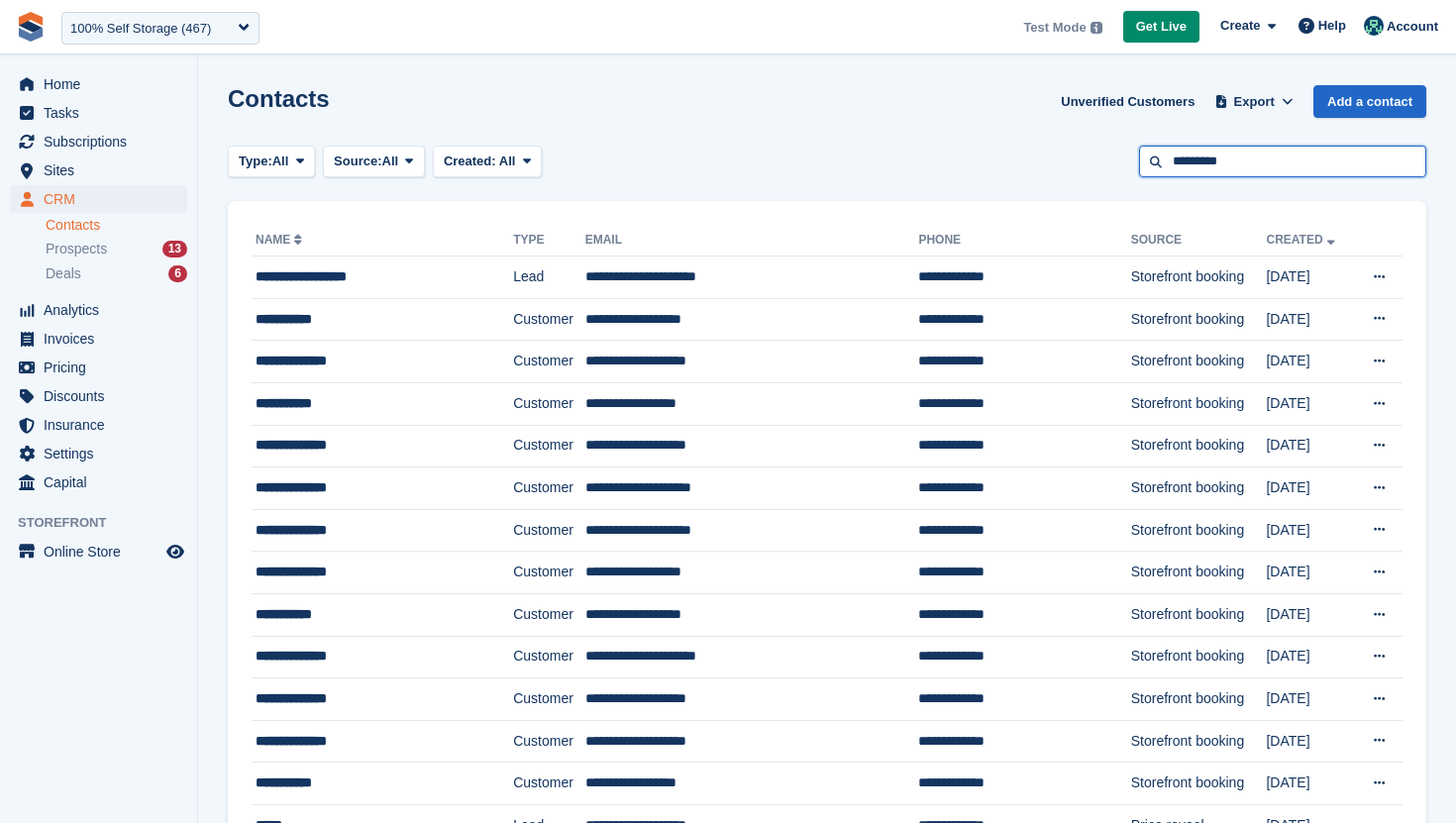type on "*********" 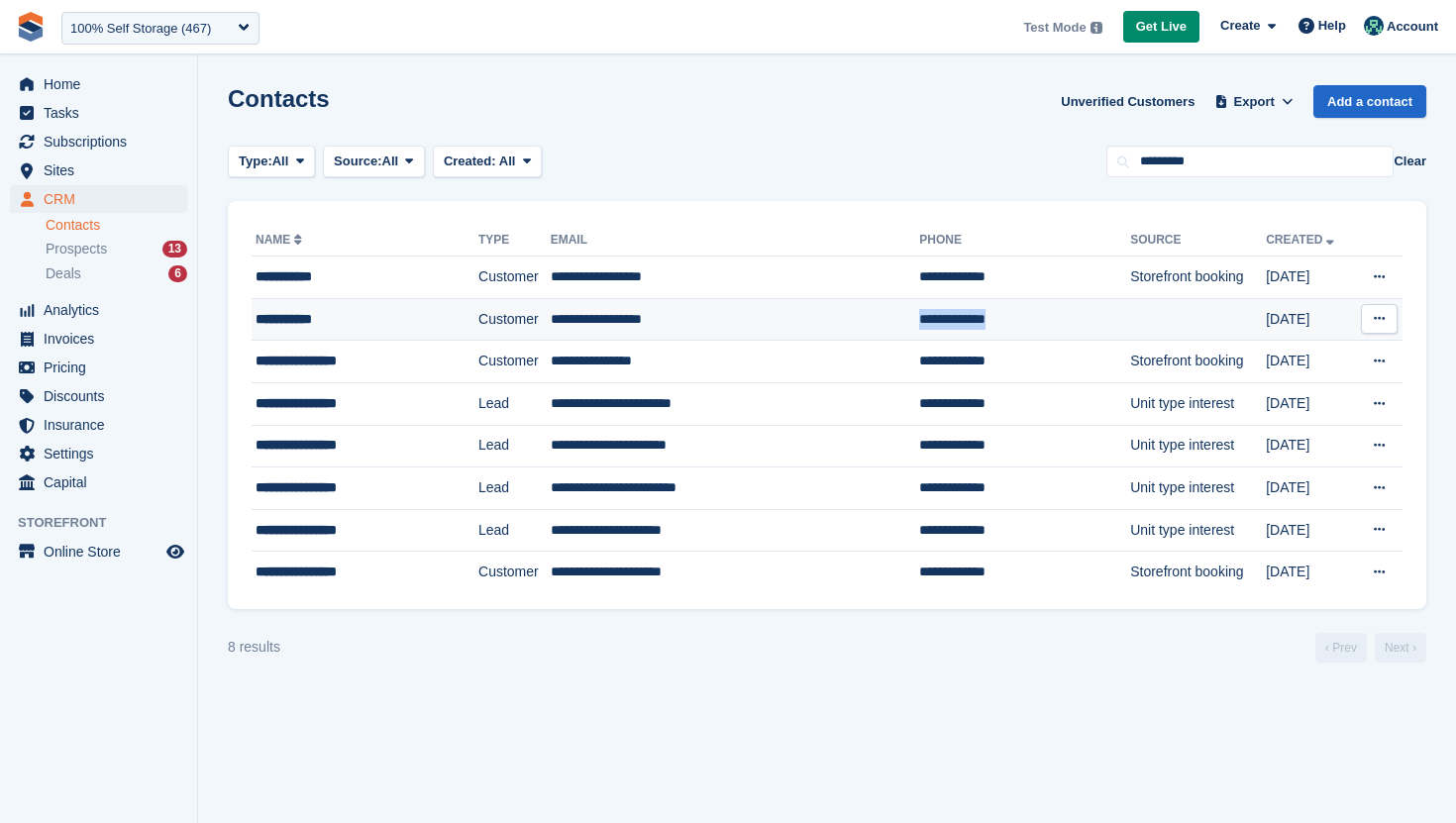drag, startPoint x: 987, startPoint y: 318, endPoint x: 847, endPoint y: 321, distance: 140.0321 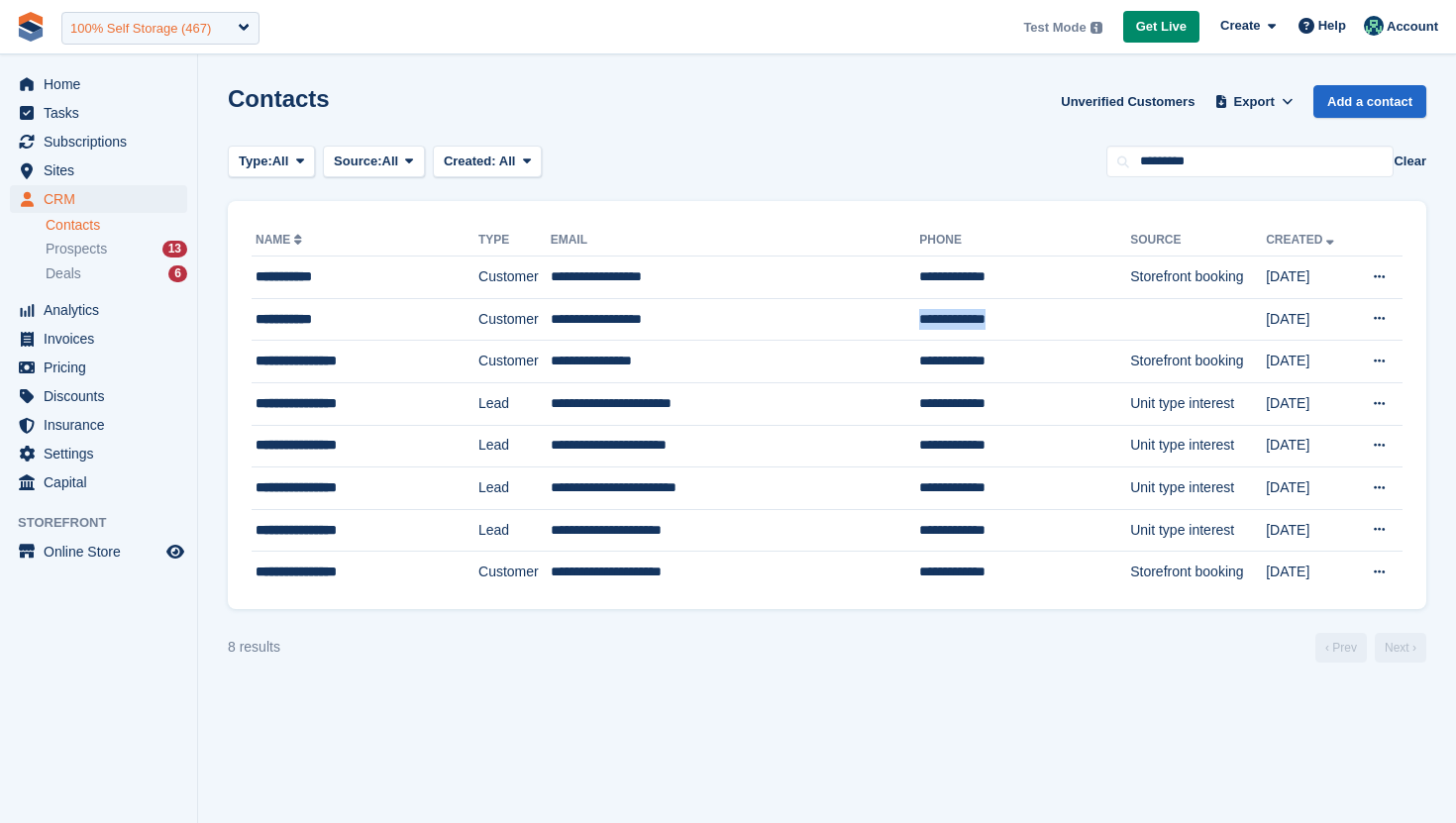 click on "100% Self Storage (467)" at bounding box center [141, 29] 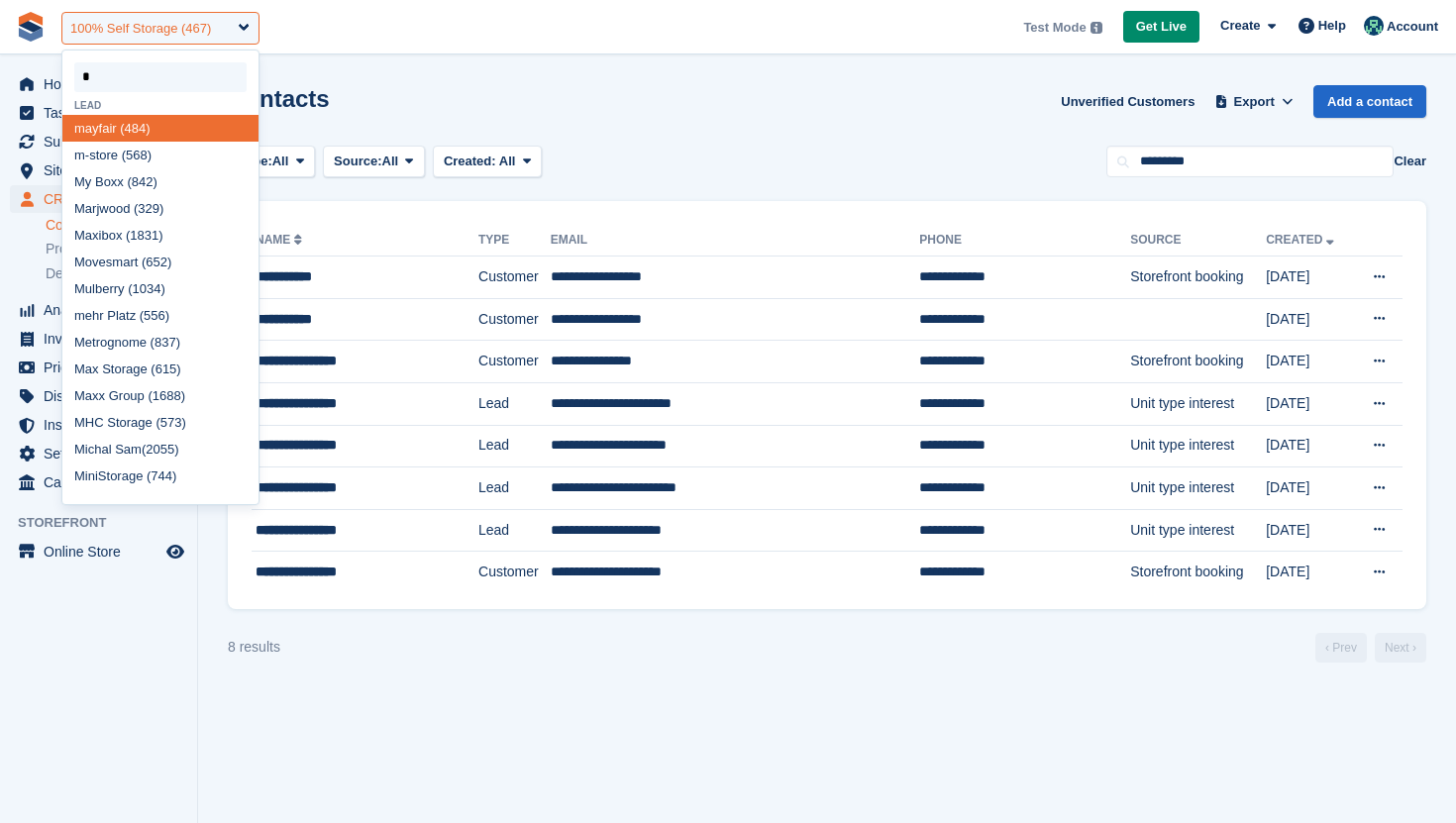 type on "**" 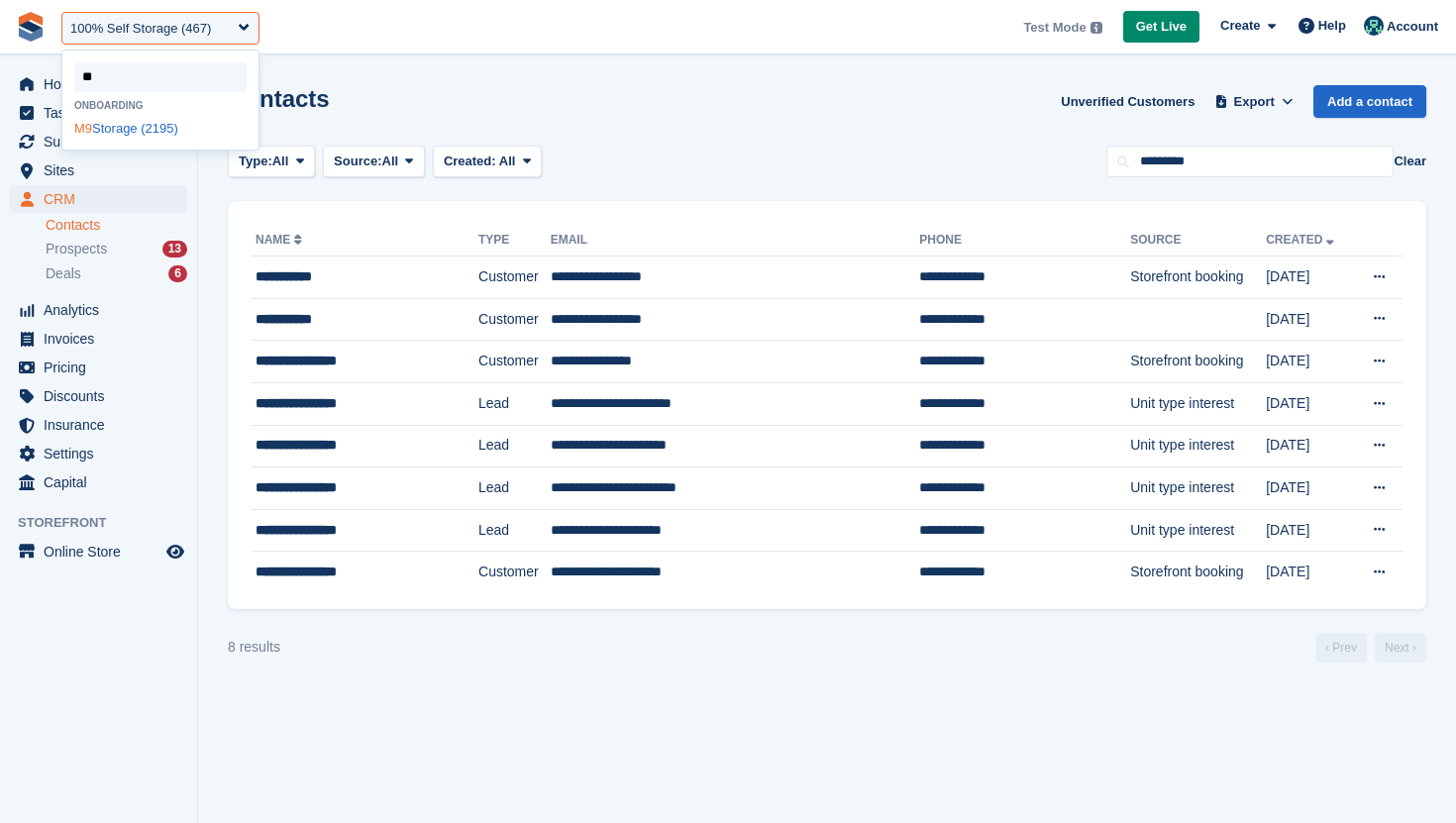 click on "M9  Storage  (2195)" at bounding box center (160, 128) 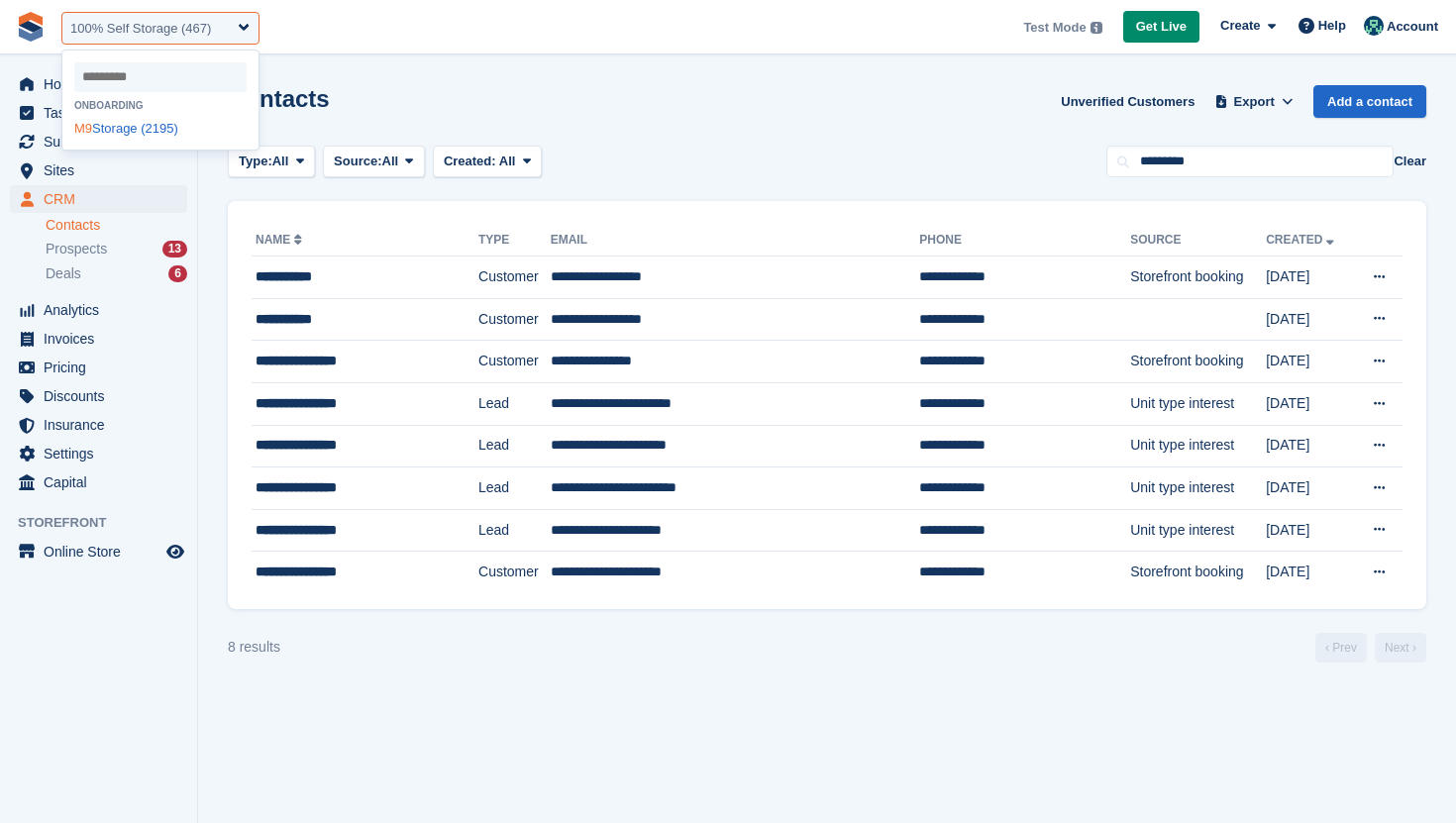 select on "****" 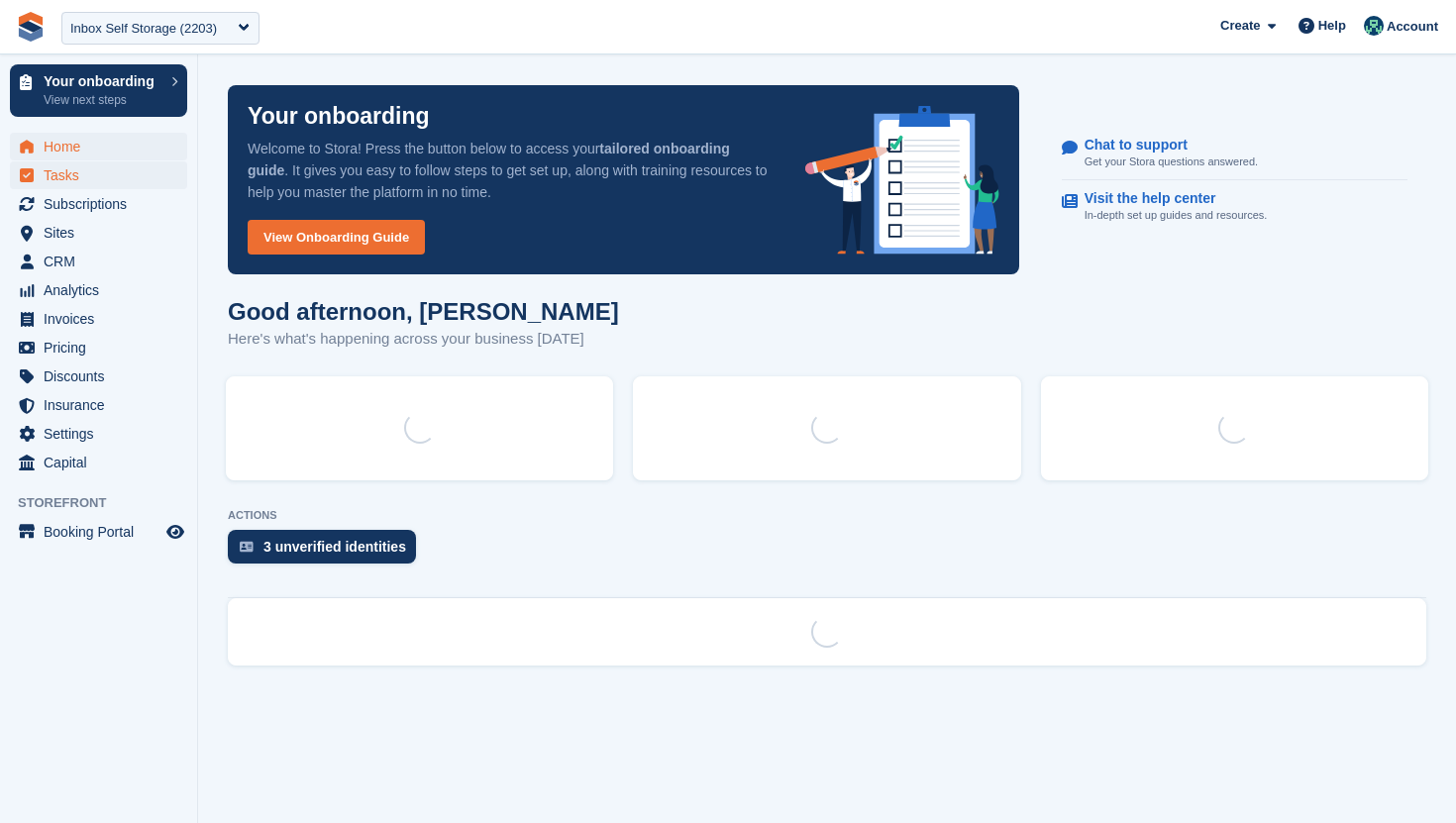 scroll, scrollTop: 0, scrollLeft: 0, axis: both 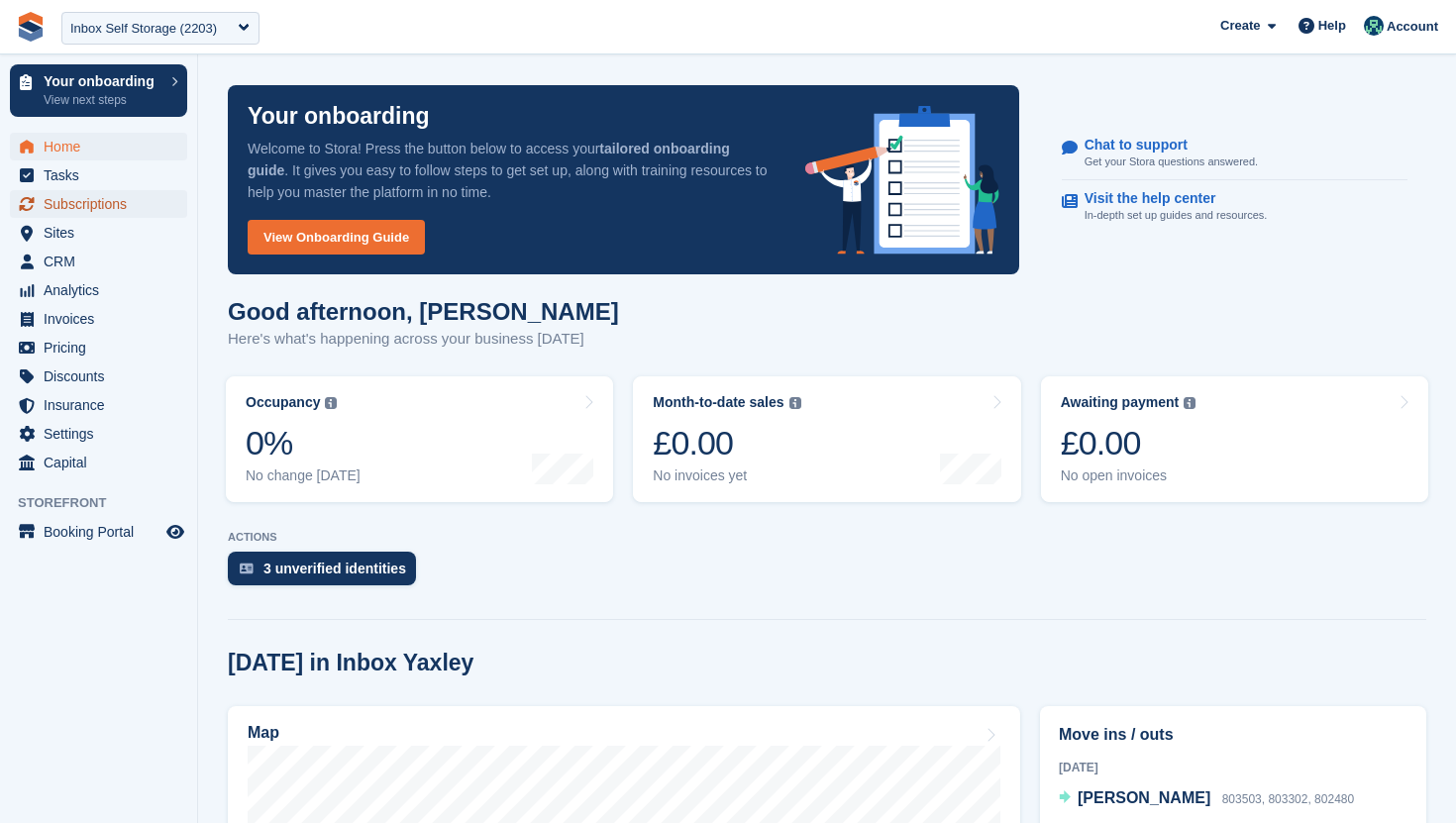 click on "Subscriptions" at bounding box center [103, 204] 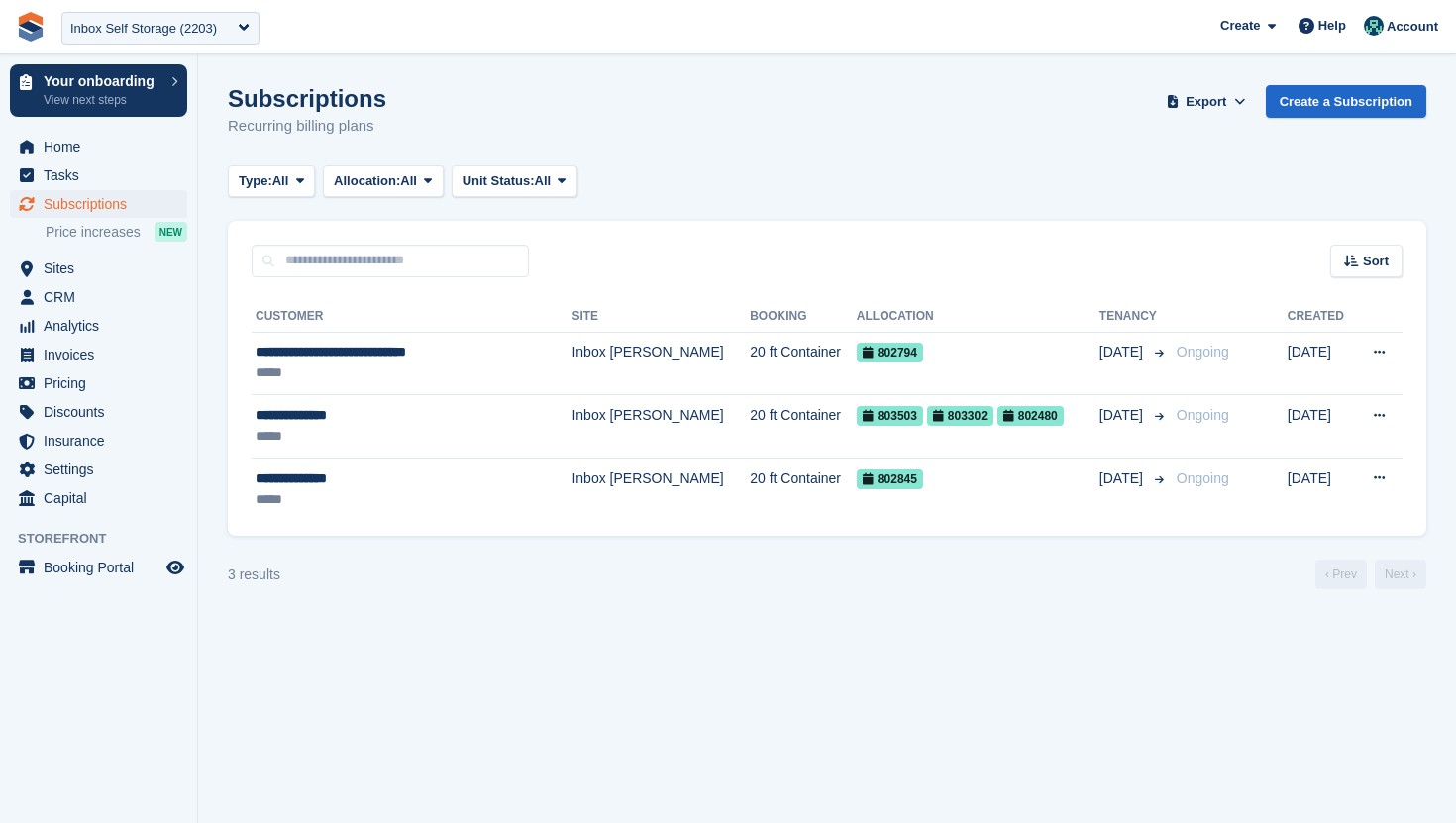 scroll, scrollTop: 0, scrollLeft: 0, axis: both 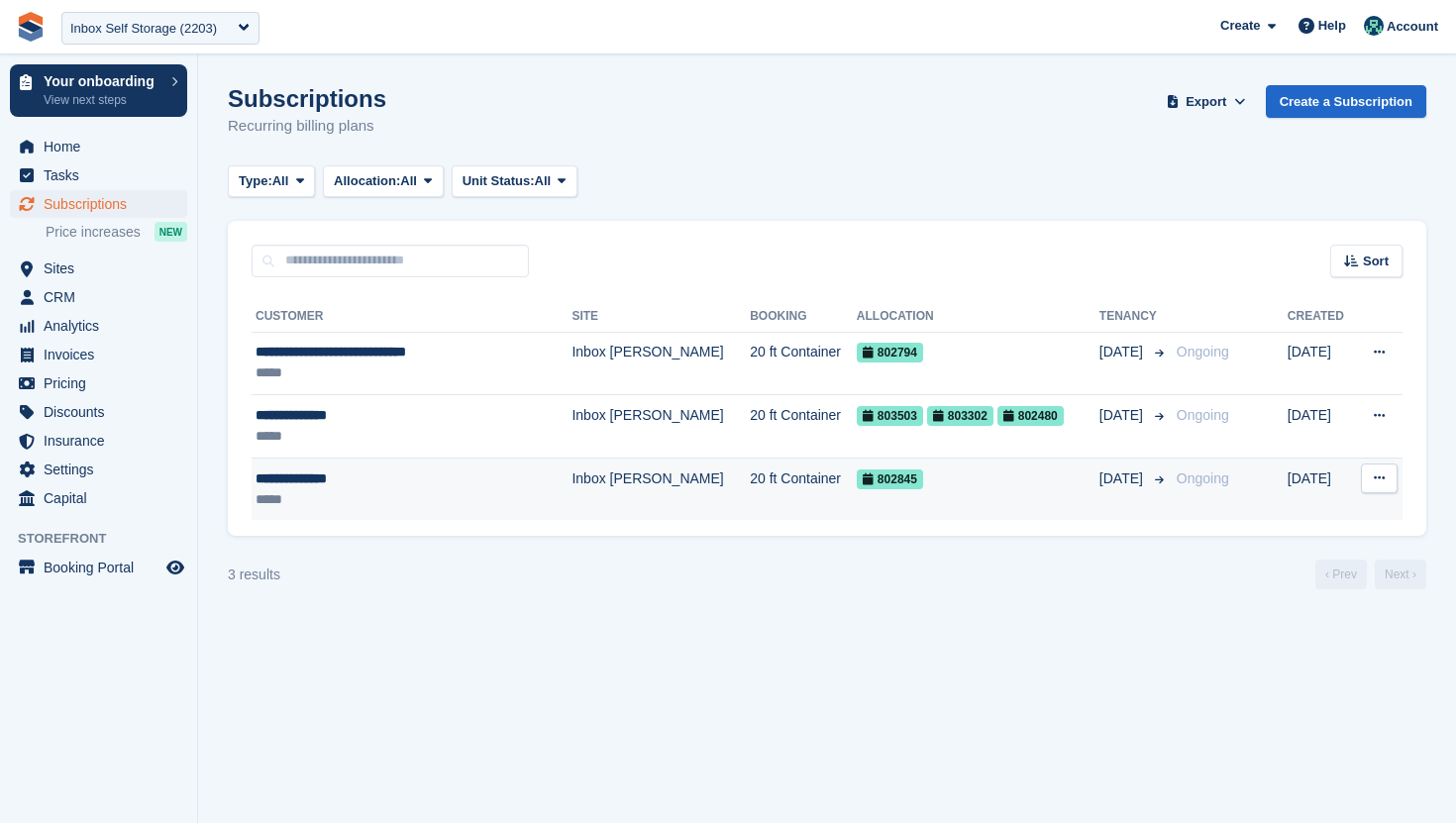 click on "Inbox [PERSON_NAME]" at bounding box center (661, 488) 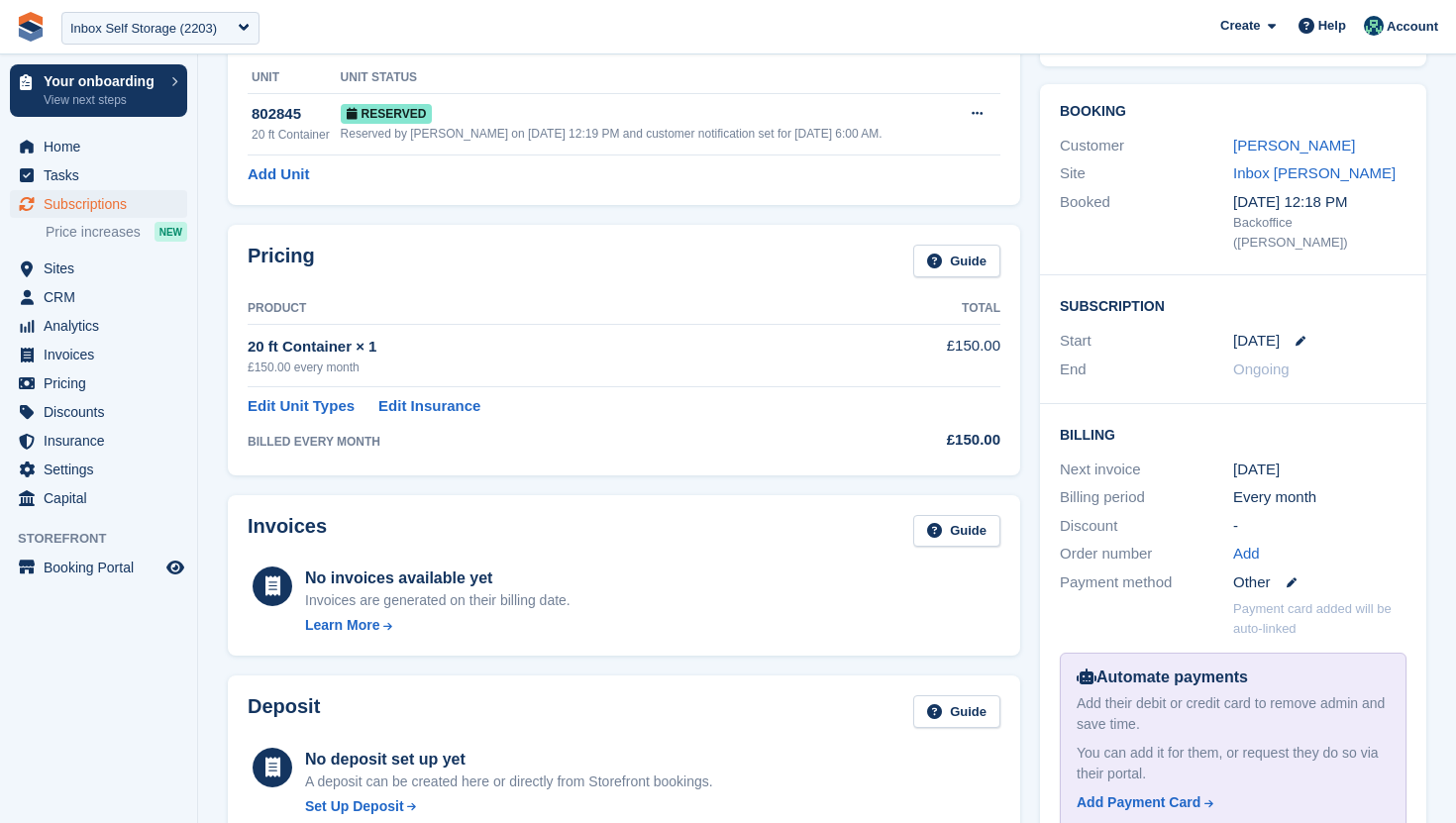 scroll, scrollTop: 0, scrollLeft: 0, axis: both 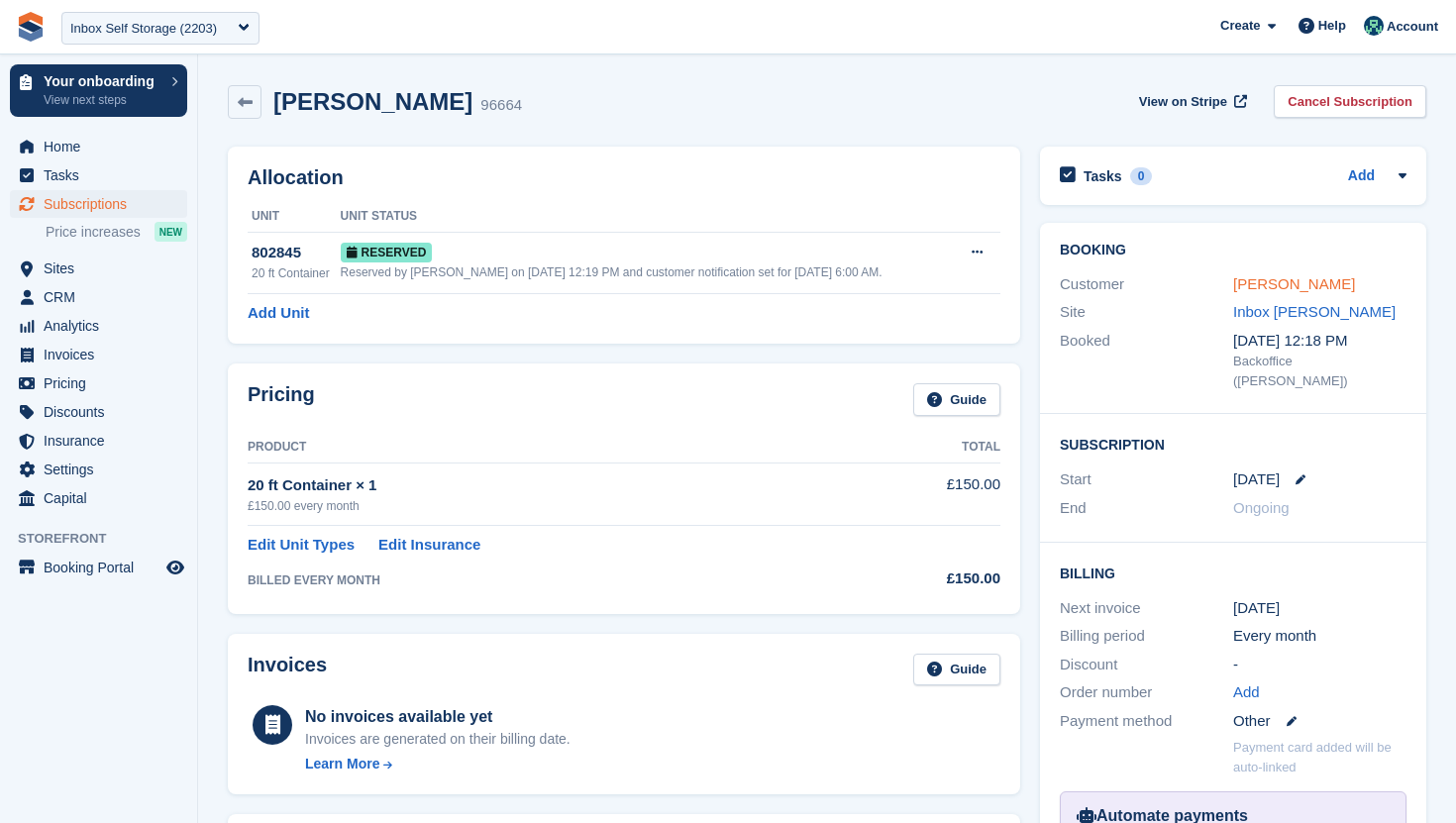 click on "Martin Peacock" at bounding box center [1294, 283] 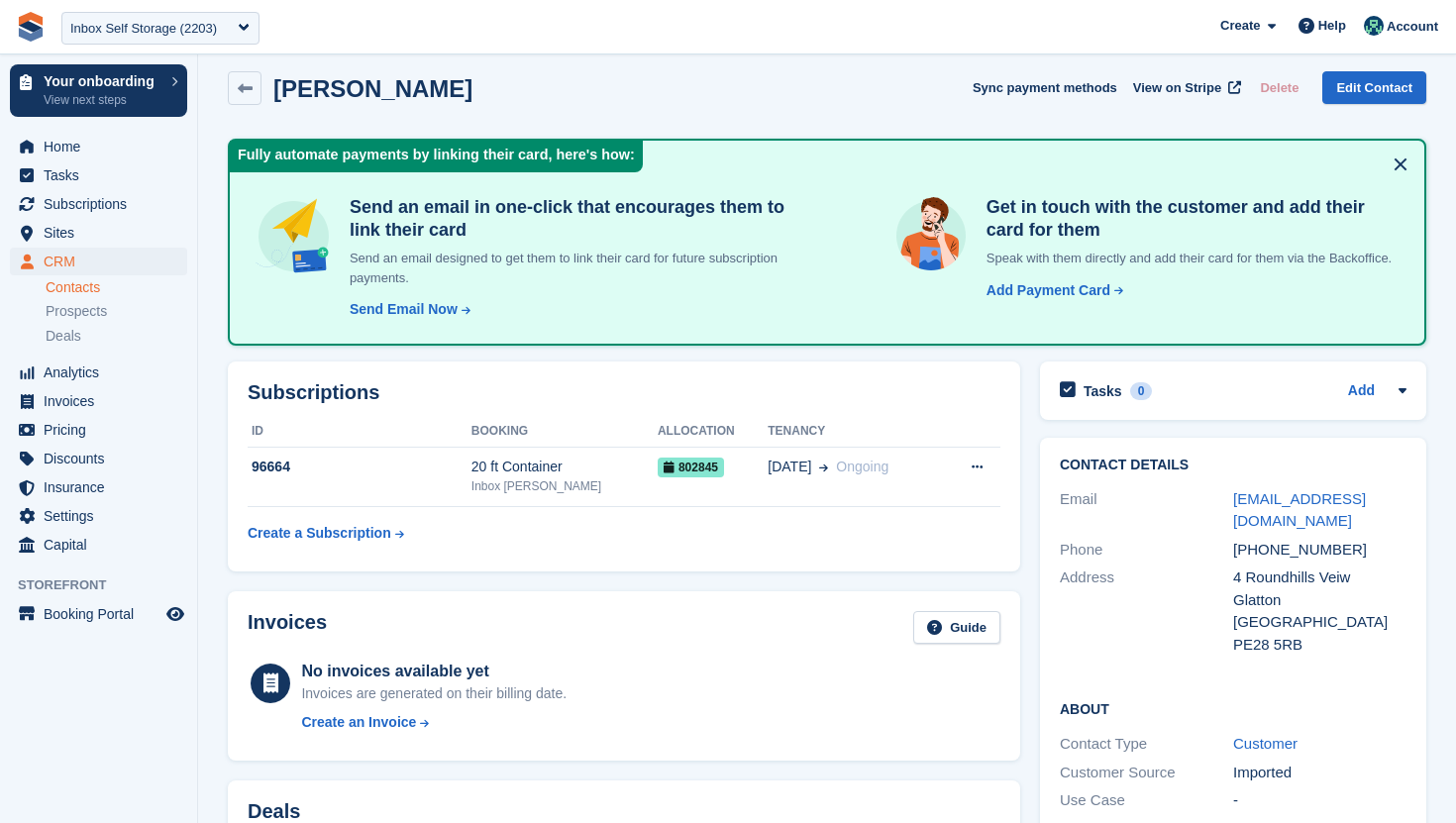 scroll, scrollTop: 9, scrollLeft: 0, axis: vertical 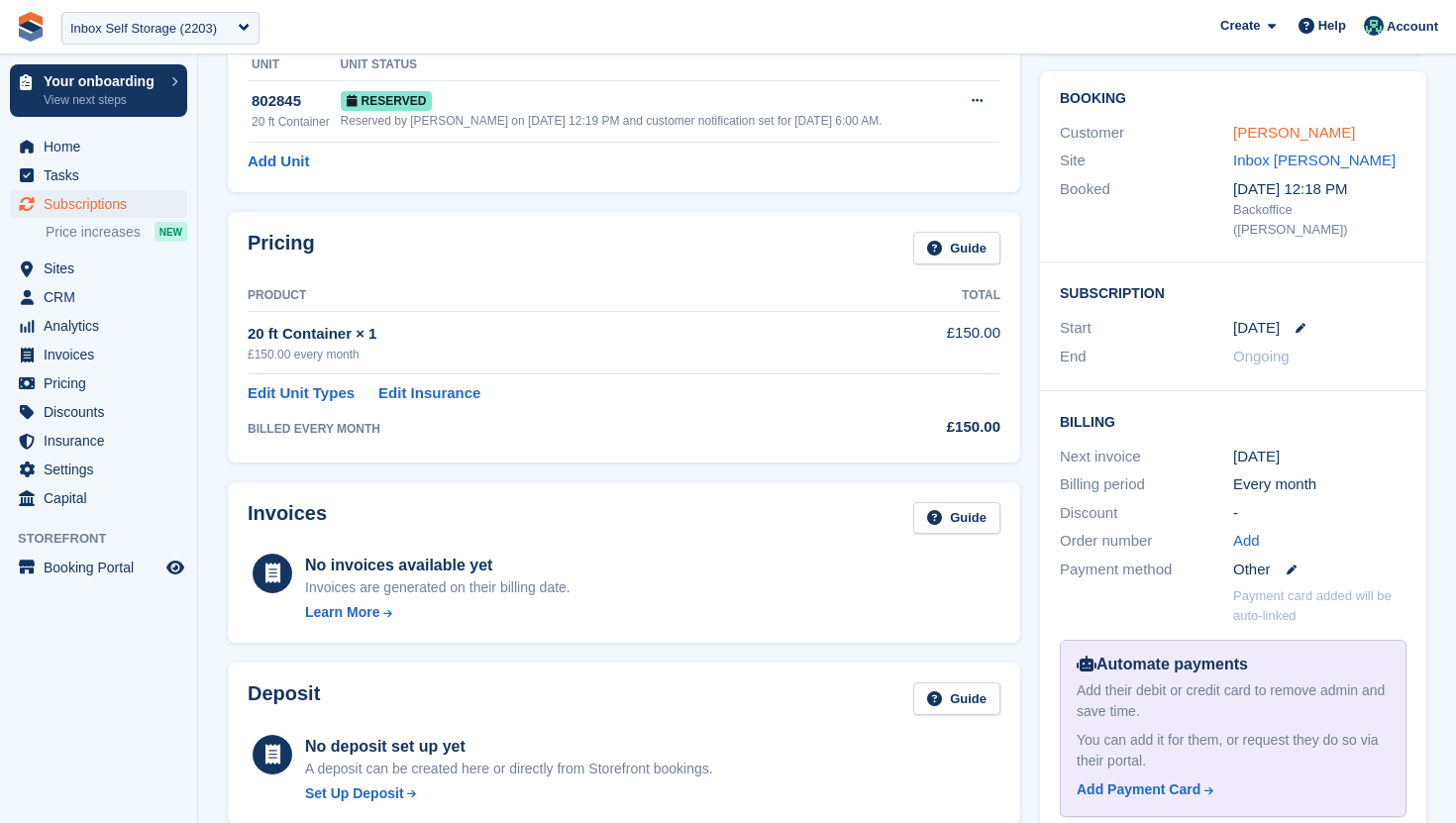 click on "Martin Peacock" at bounding box center (1294, 132) 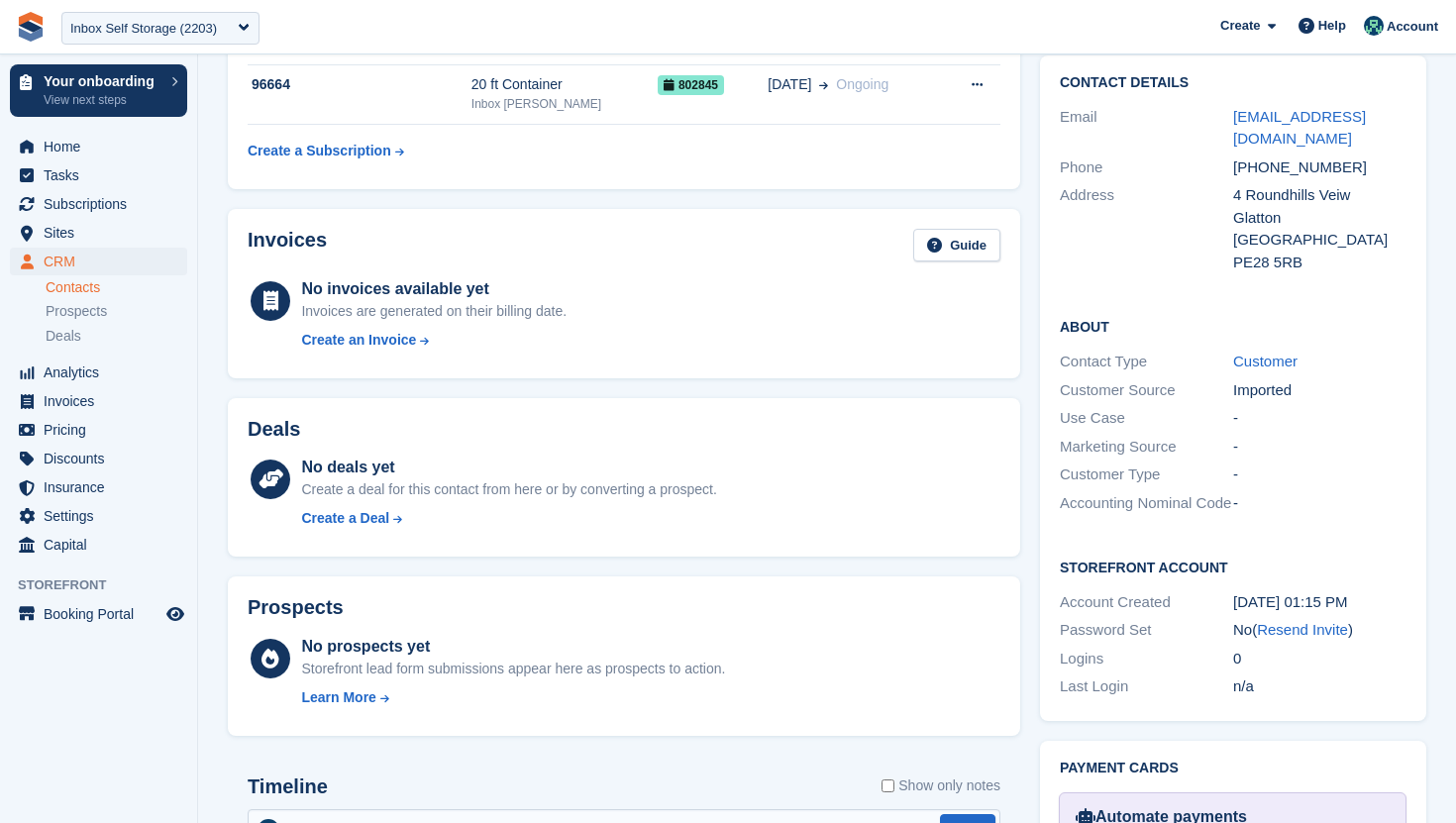scroll, scrollTop: 396, scrollLeft: 0, axis: vertical 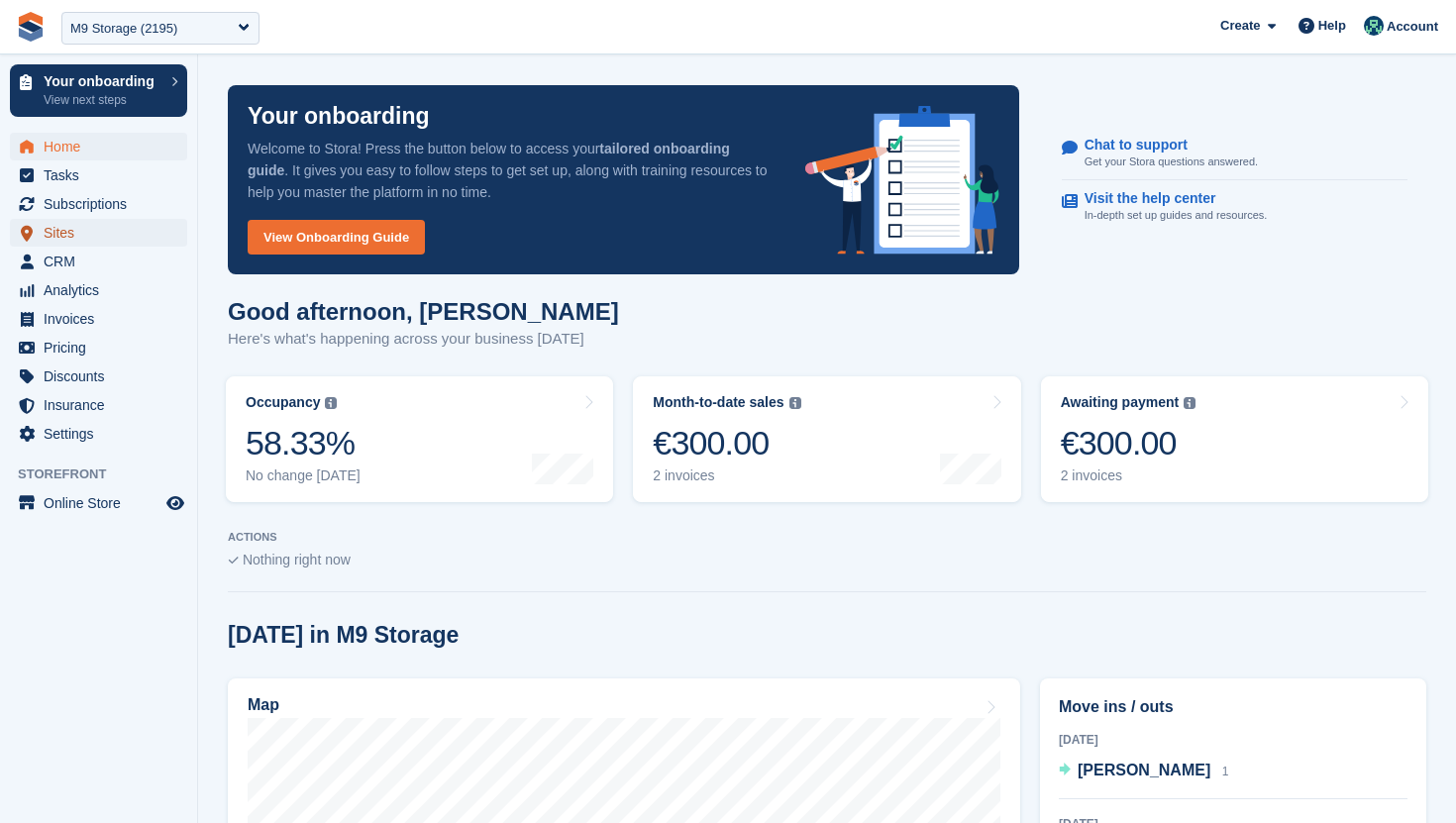 click on "Sites" at bounding box center [103, 233] 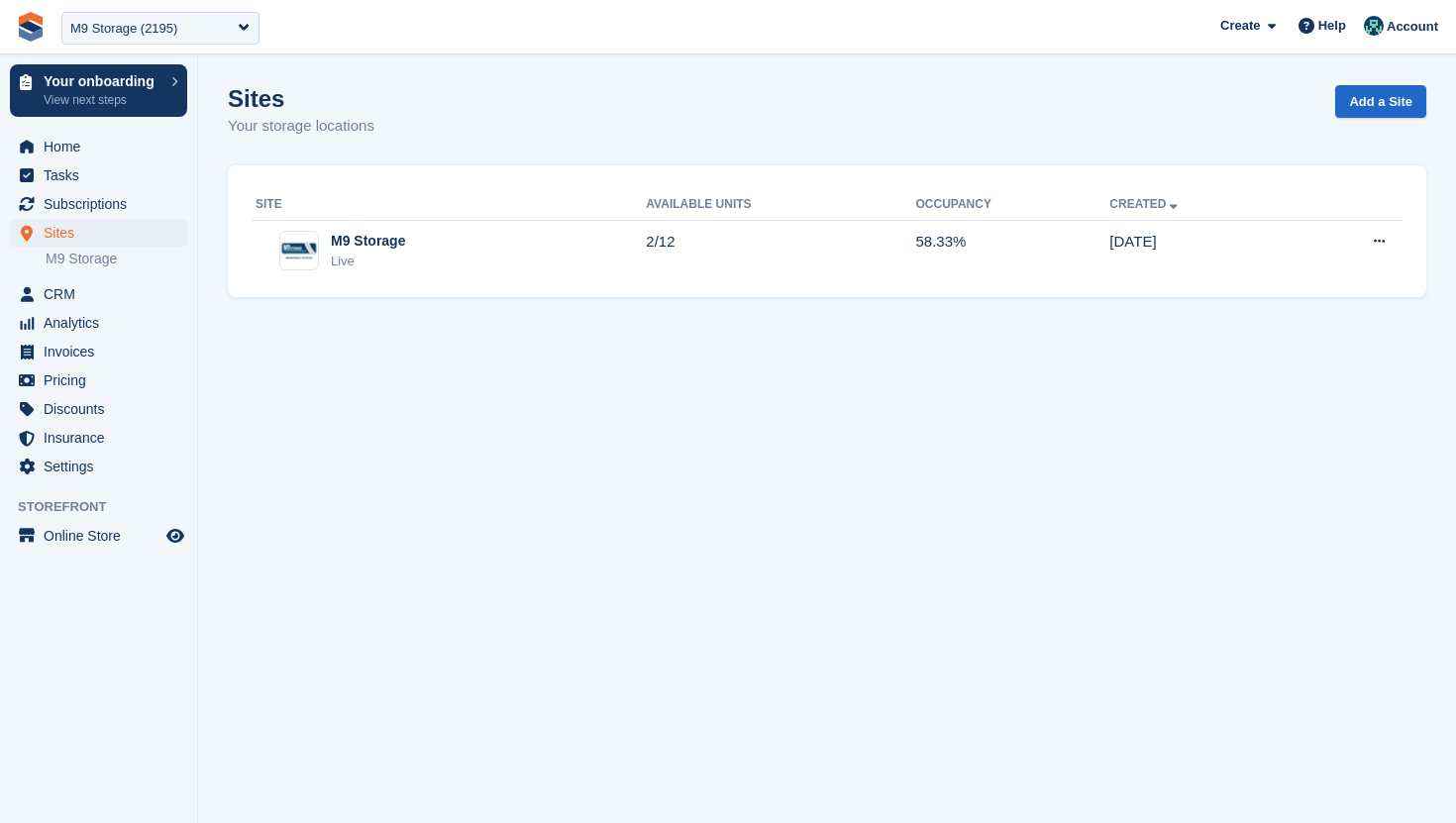 scroll, scrollTop: 0, scrollLeft: 0, axis: both 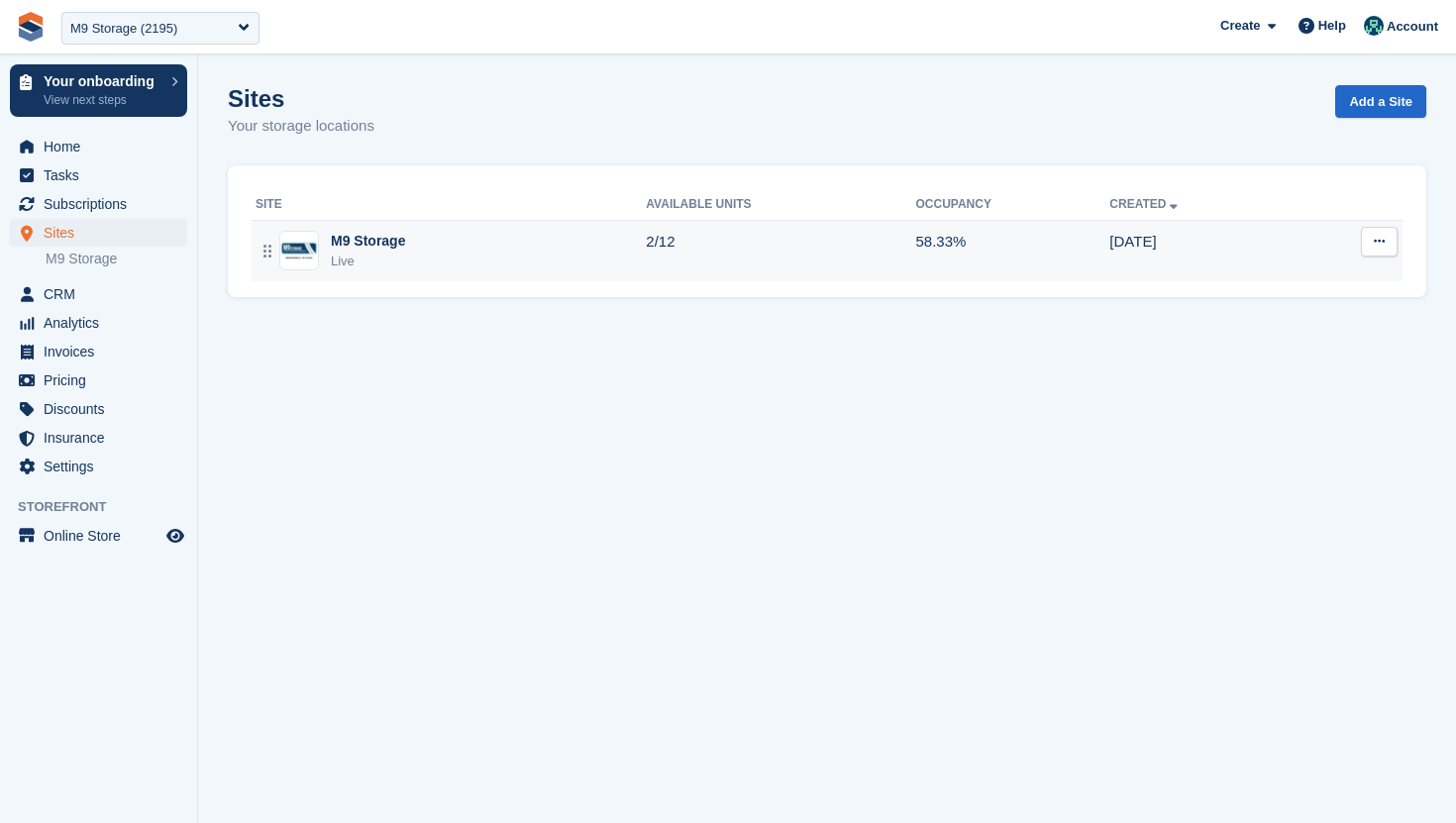 click on "2/12" at bounding box center (780, 251) 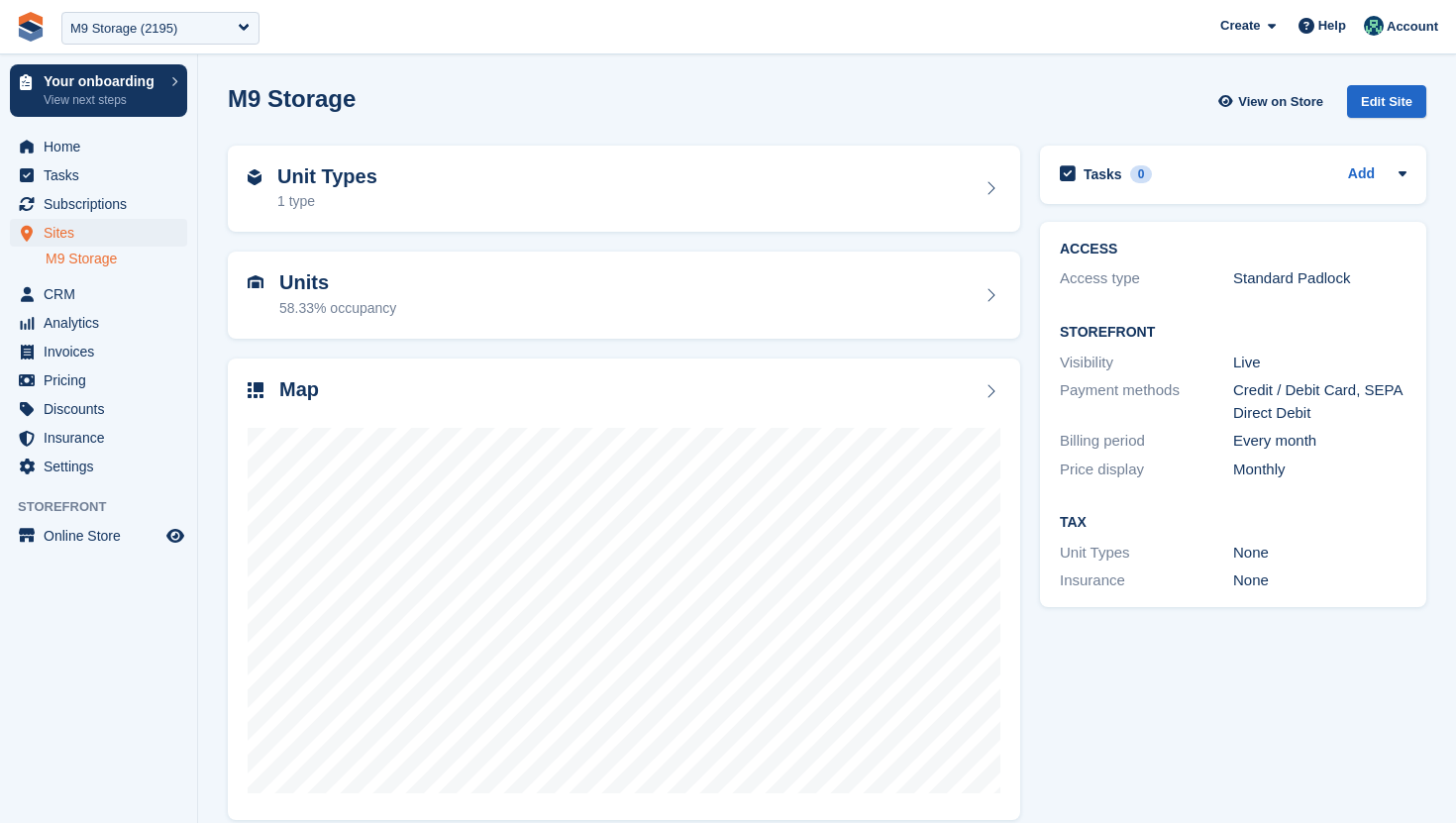 scroll, scrollTop: 0, scrollLeft: 0, axis: both 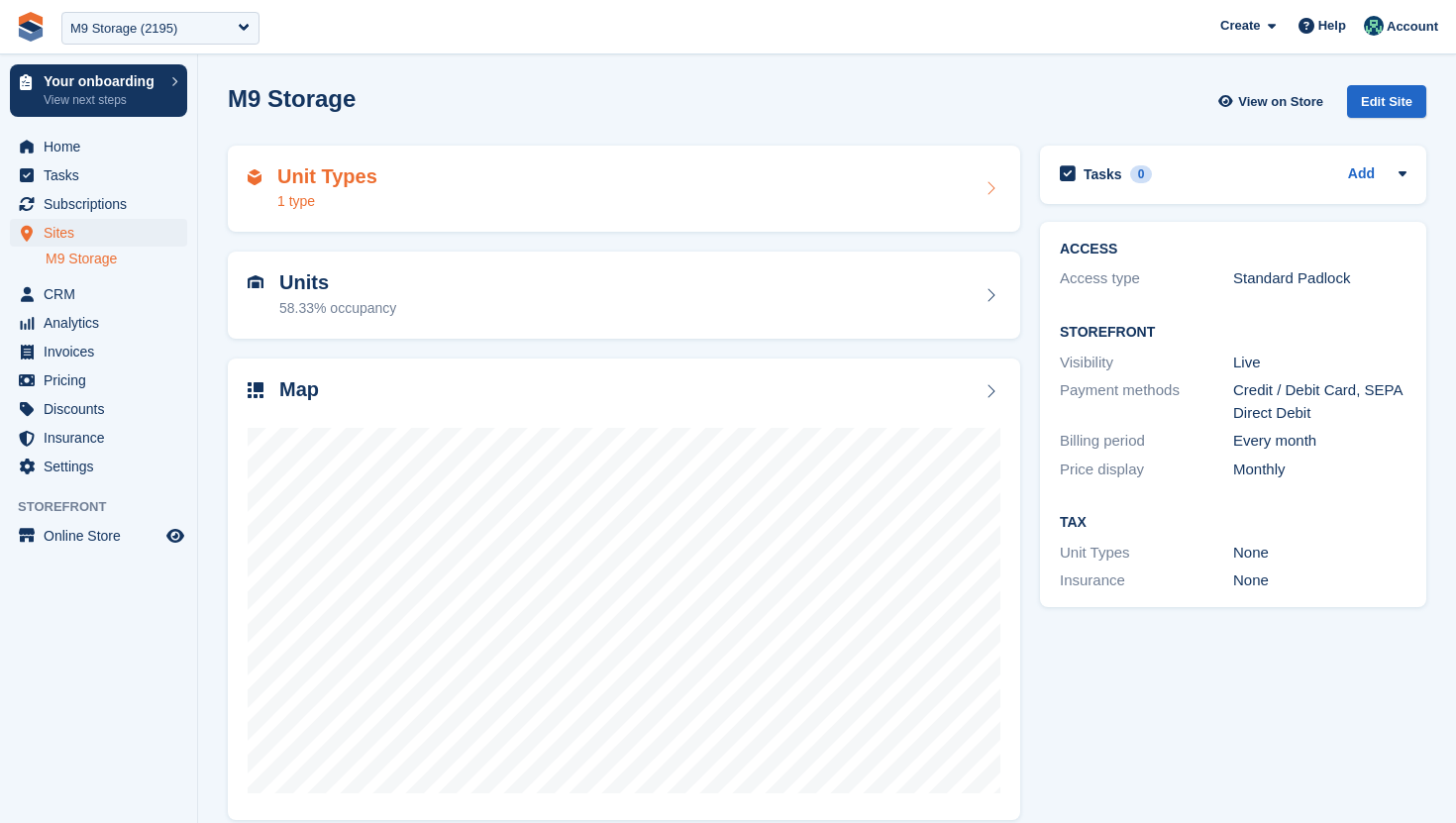 click on "Unit Types
1 type" at bounding box center (624, 189) 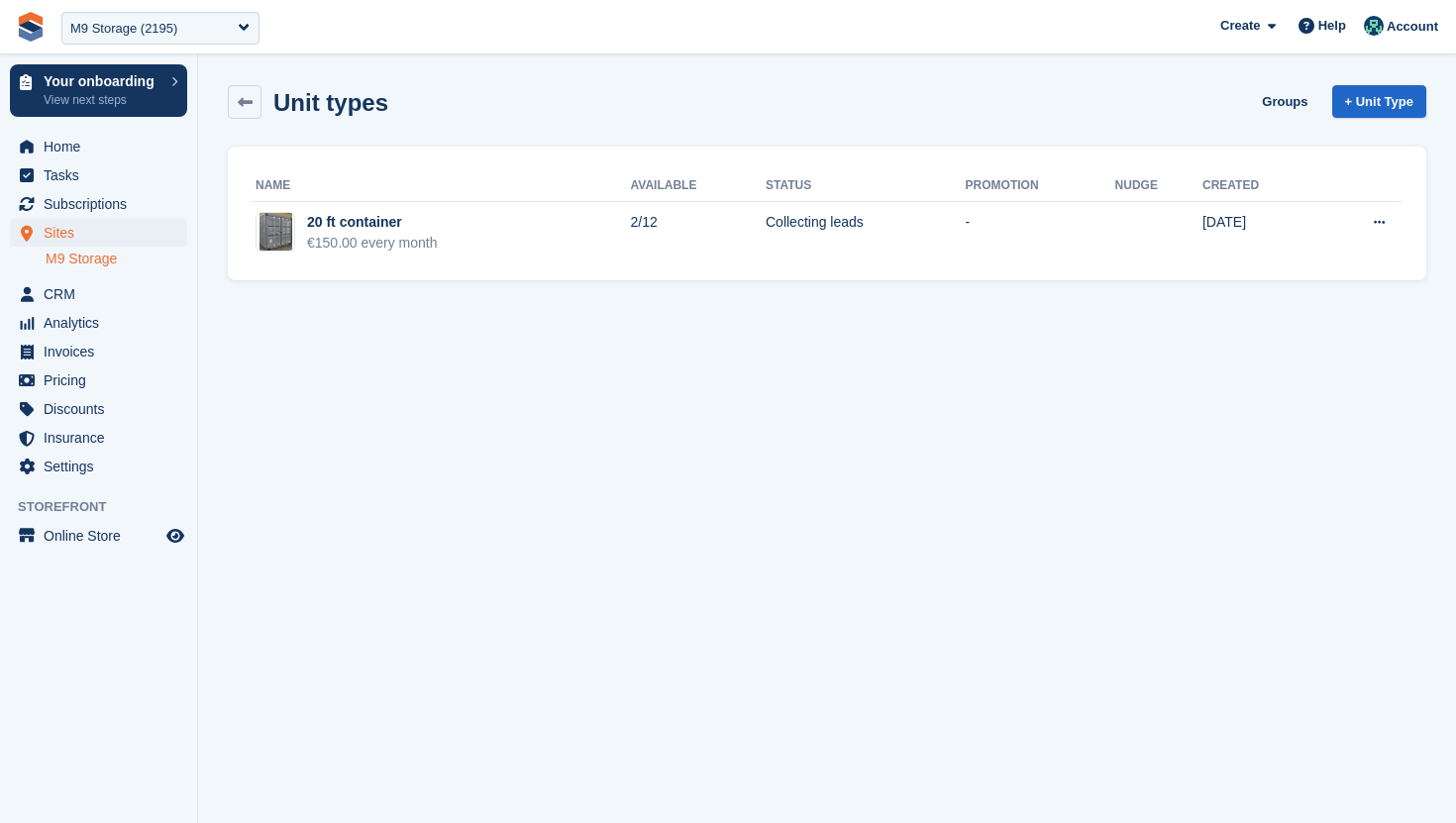 scroll, scrollTop: 0, scrollLeft: 0, axis: both 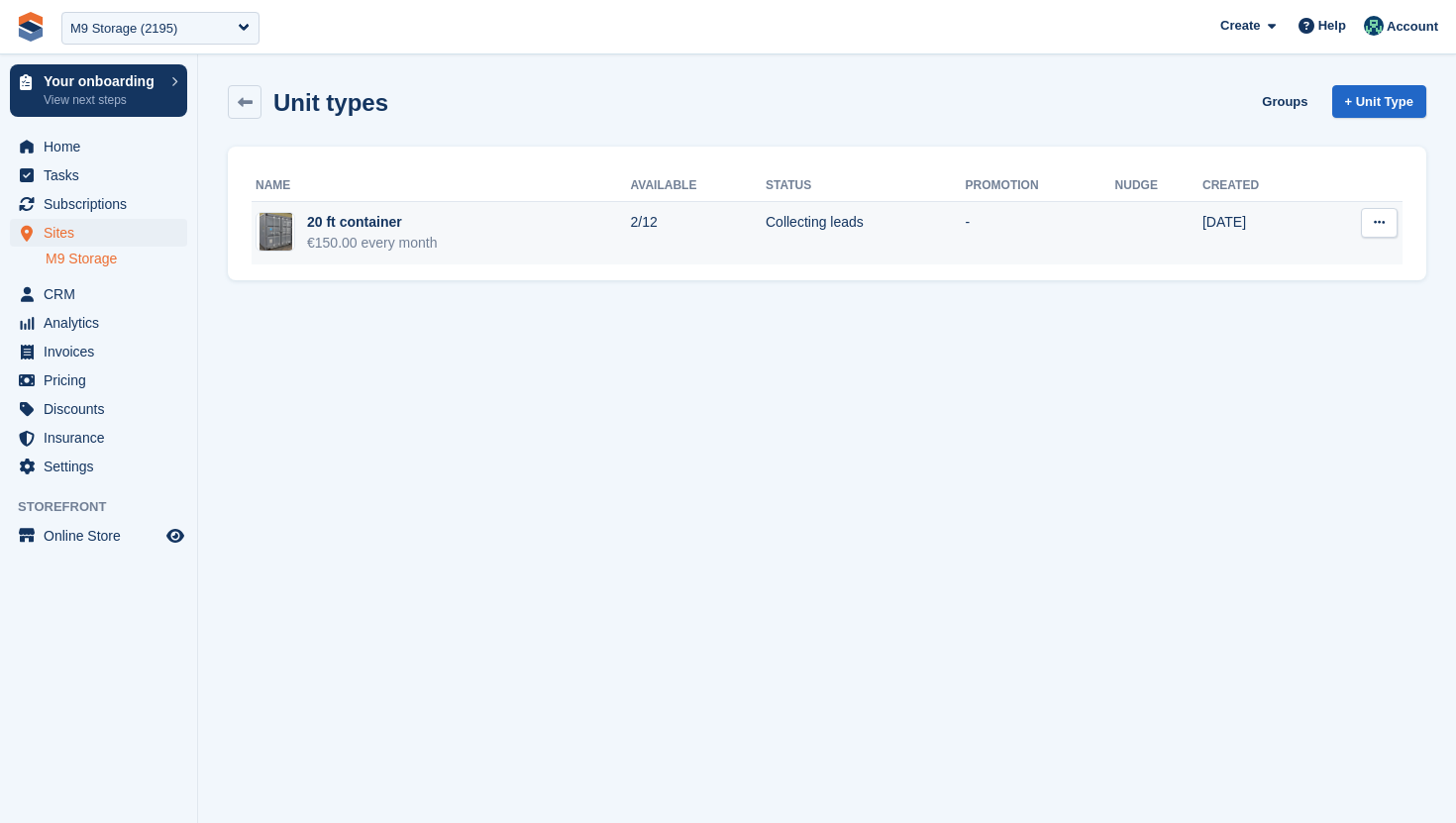click at bounding box center [1379, 222] 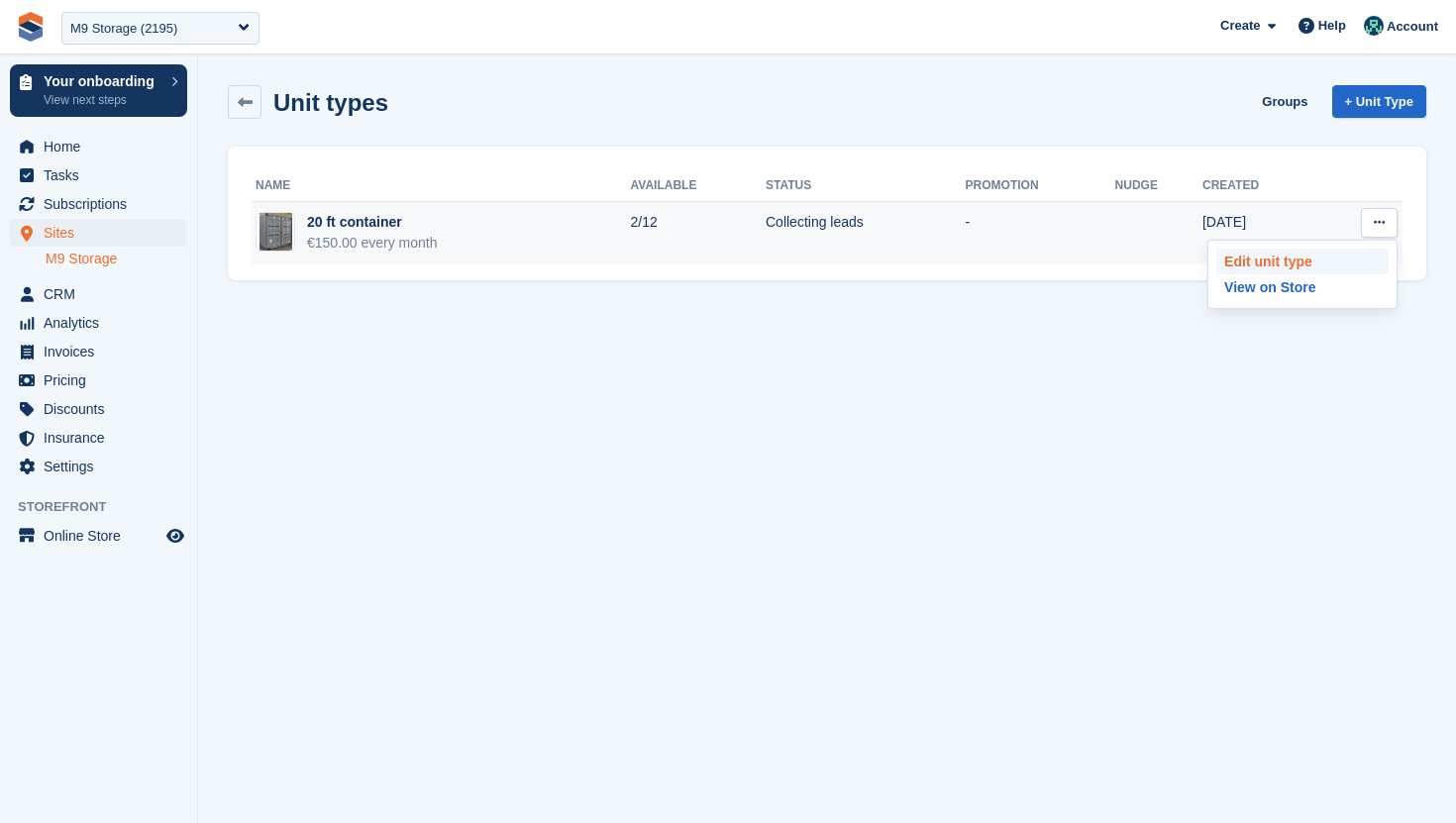 click on "Edit unit type" at bounding box center [1302, 261] 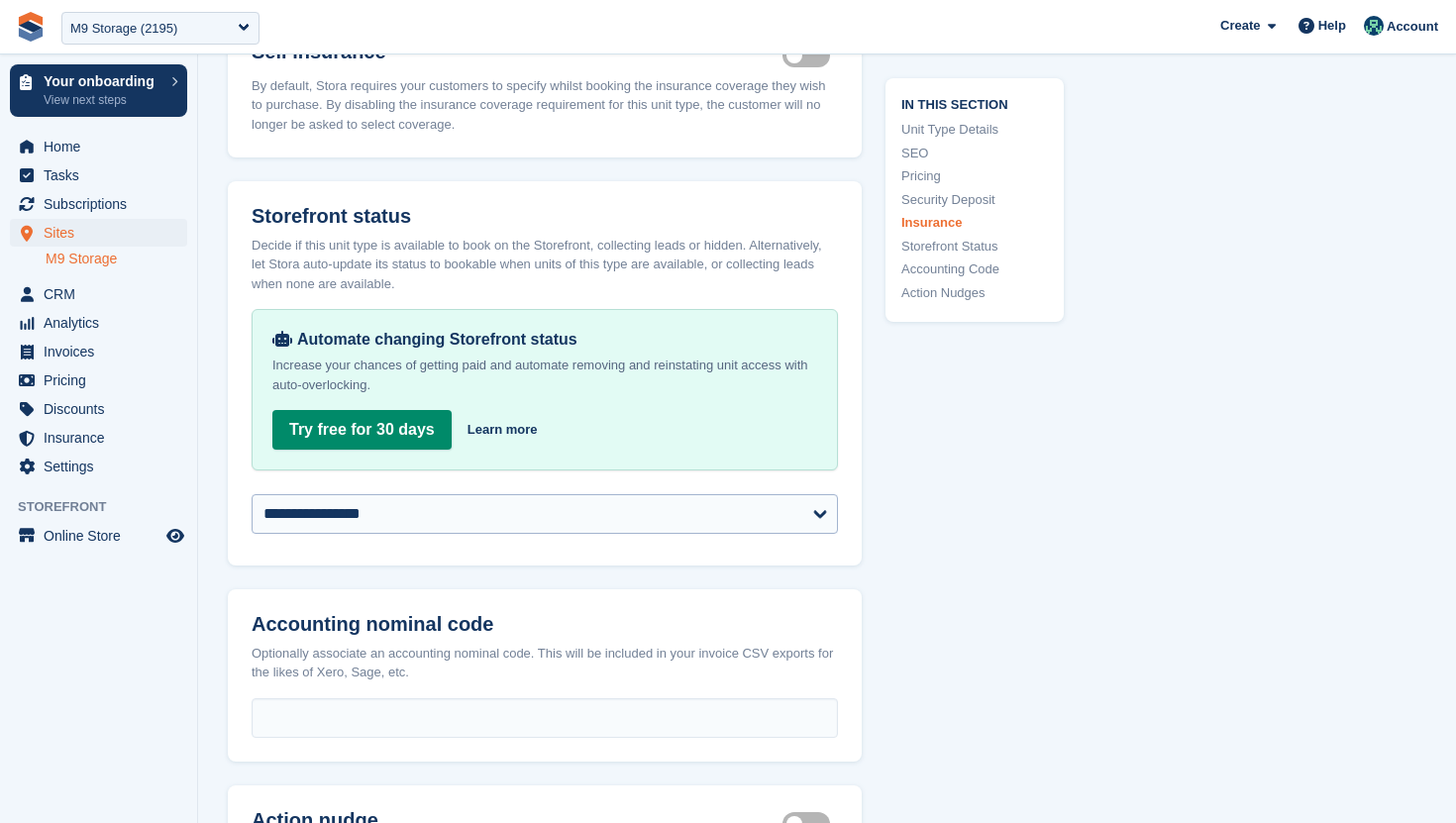 scroll, scrollTop: 2703, scrollLeft: 0, axis: vertical 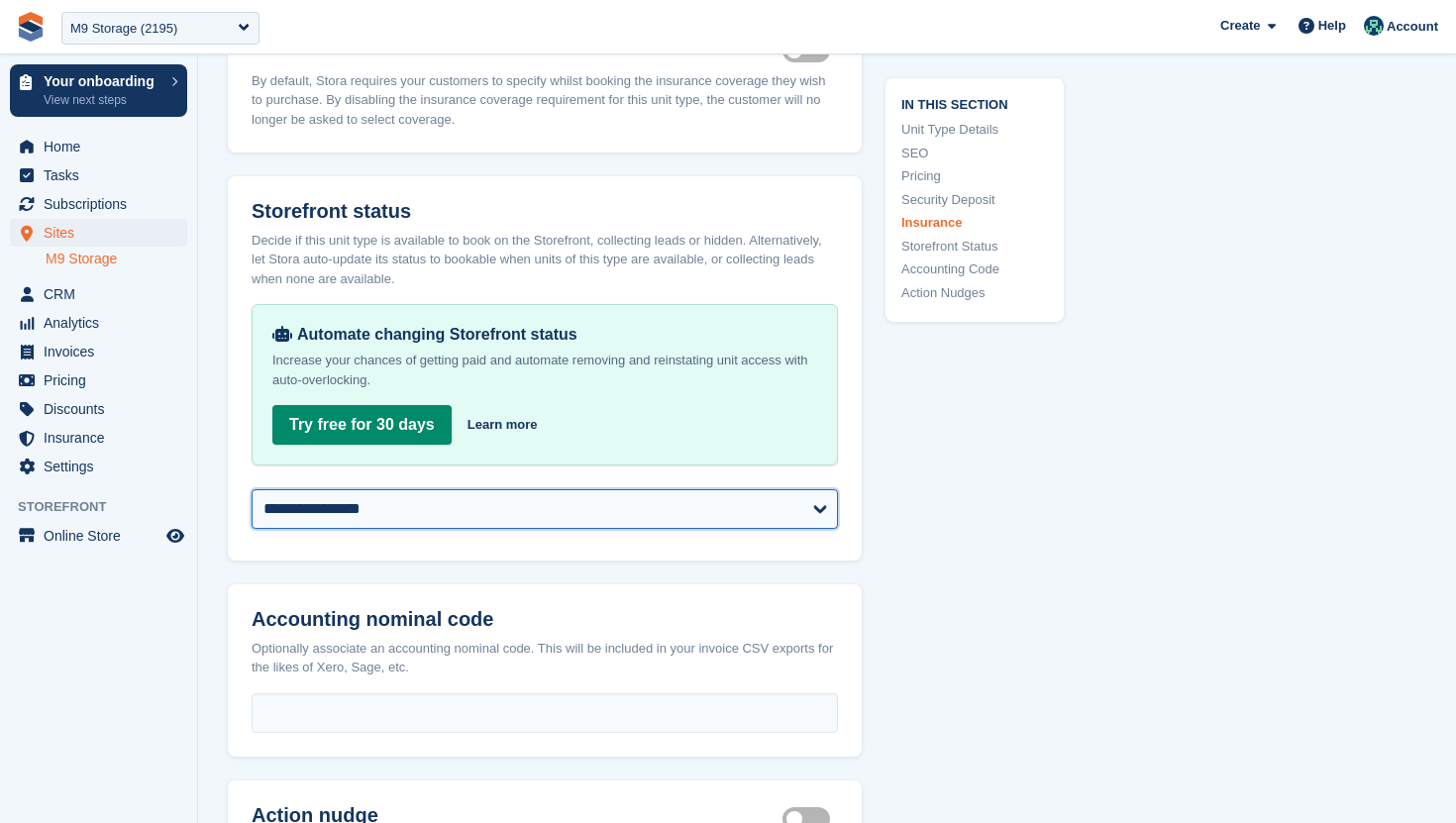 click on "**********" at bounding box center (545, 509) 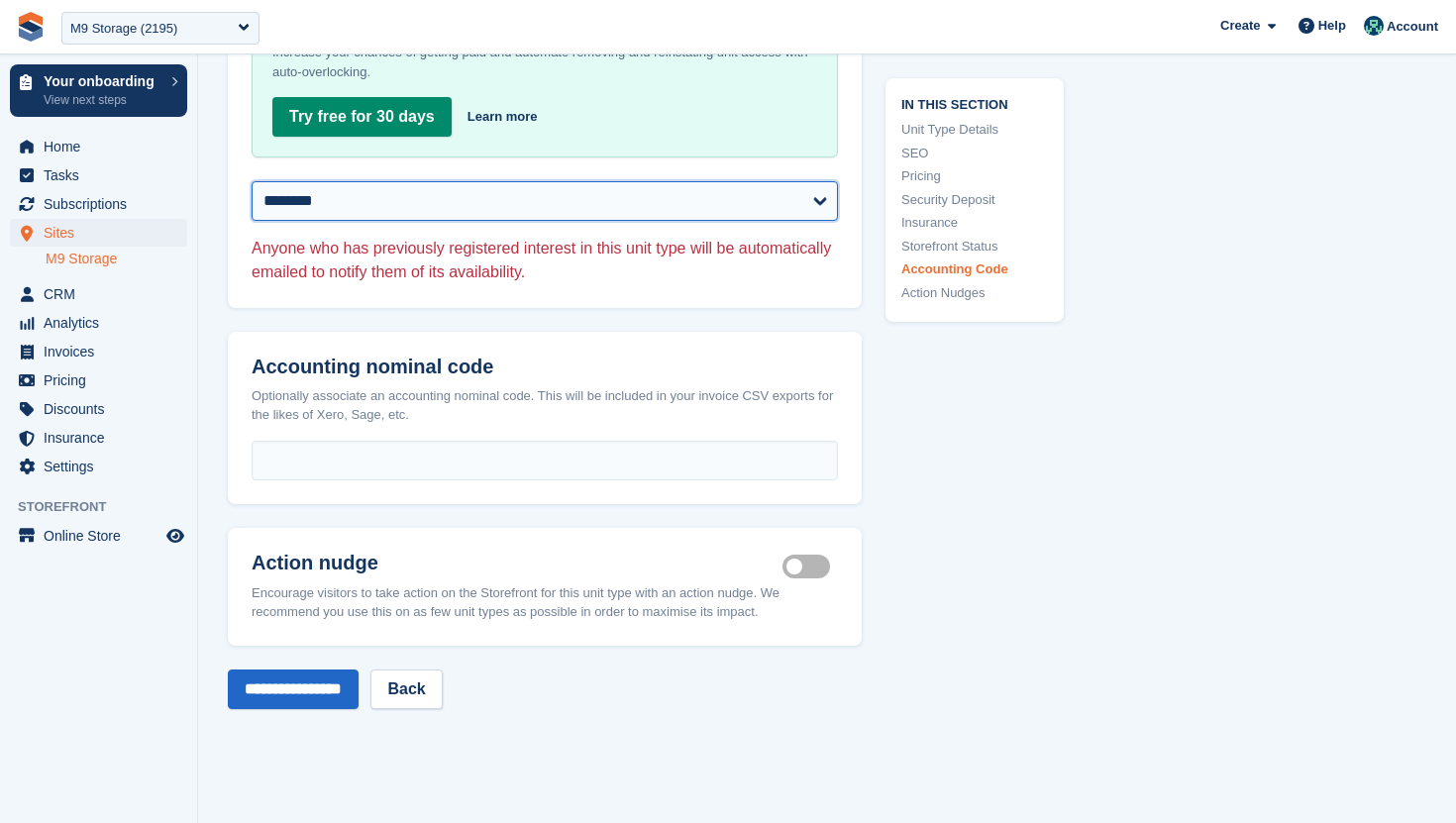 scroll, scrollTop: 3352, scrollLeft: 0, axis: vertical 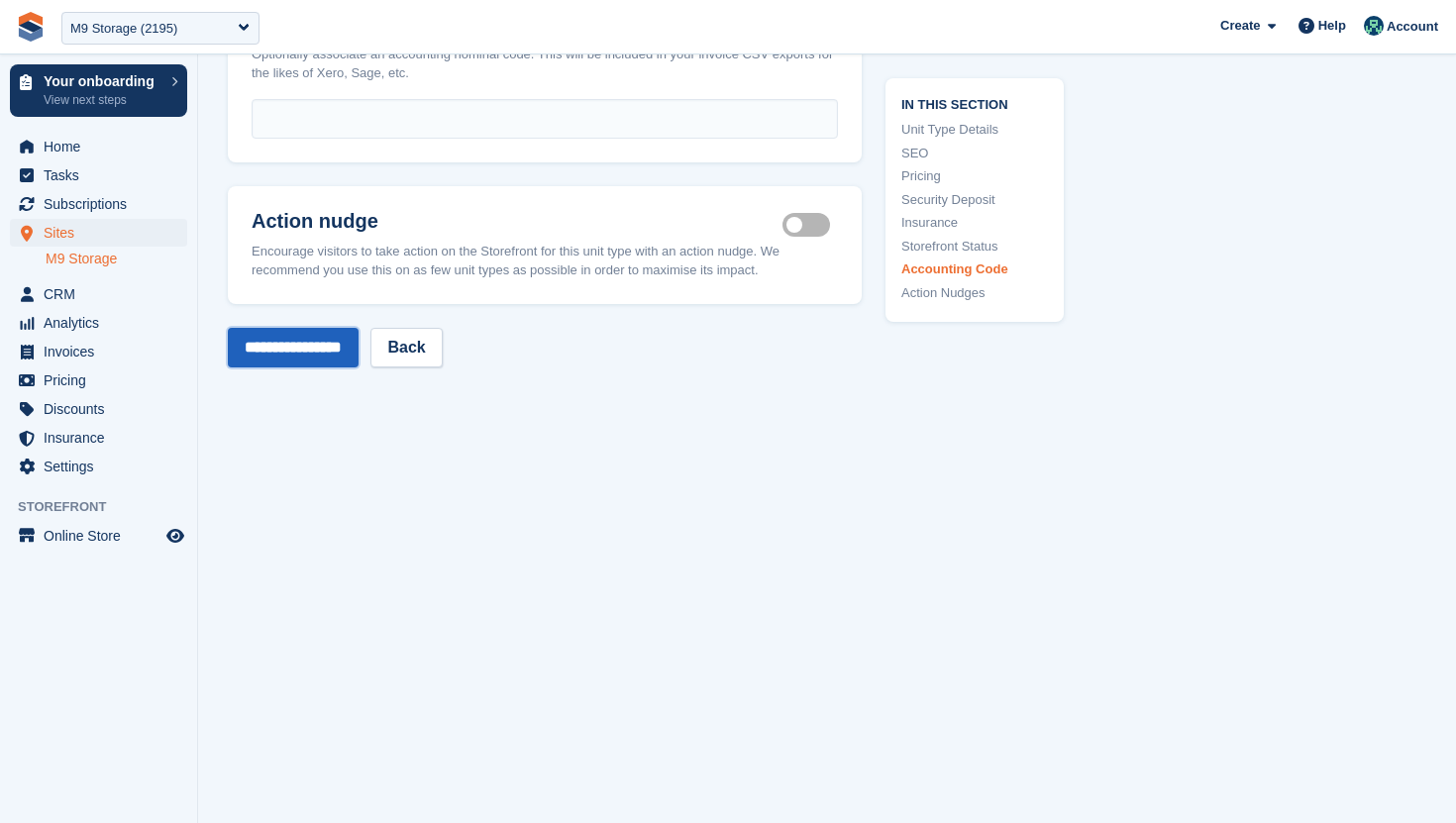 click on "**********" at bounding box center [293, 348] 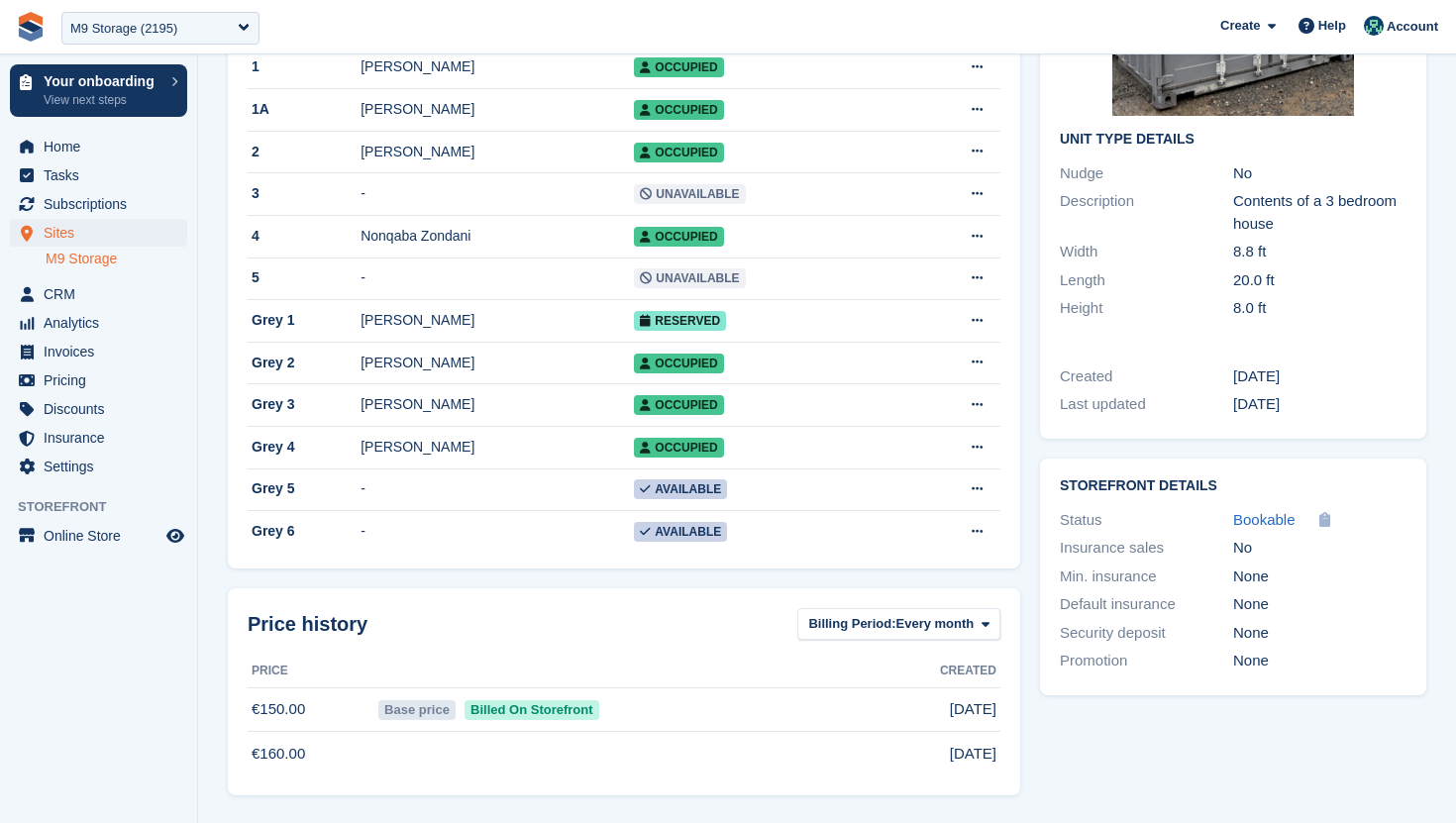 scroll, scrollTop: 0, scrollLeft: 0, axis: both 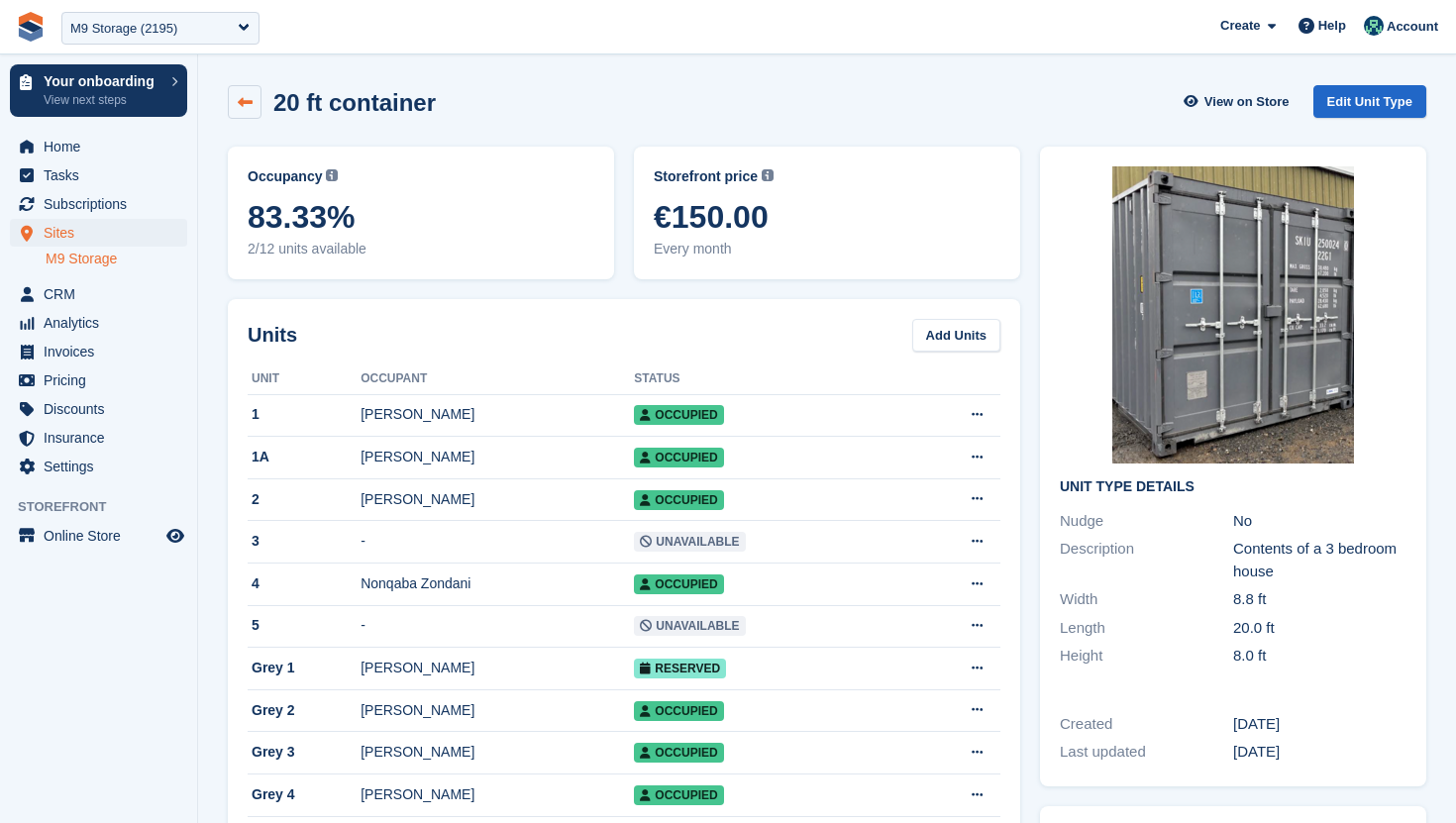 click at bounding box center [245, 102] 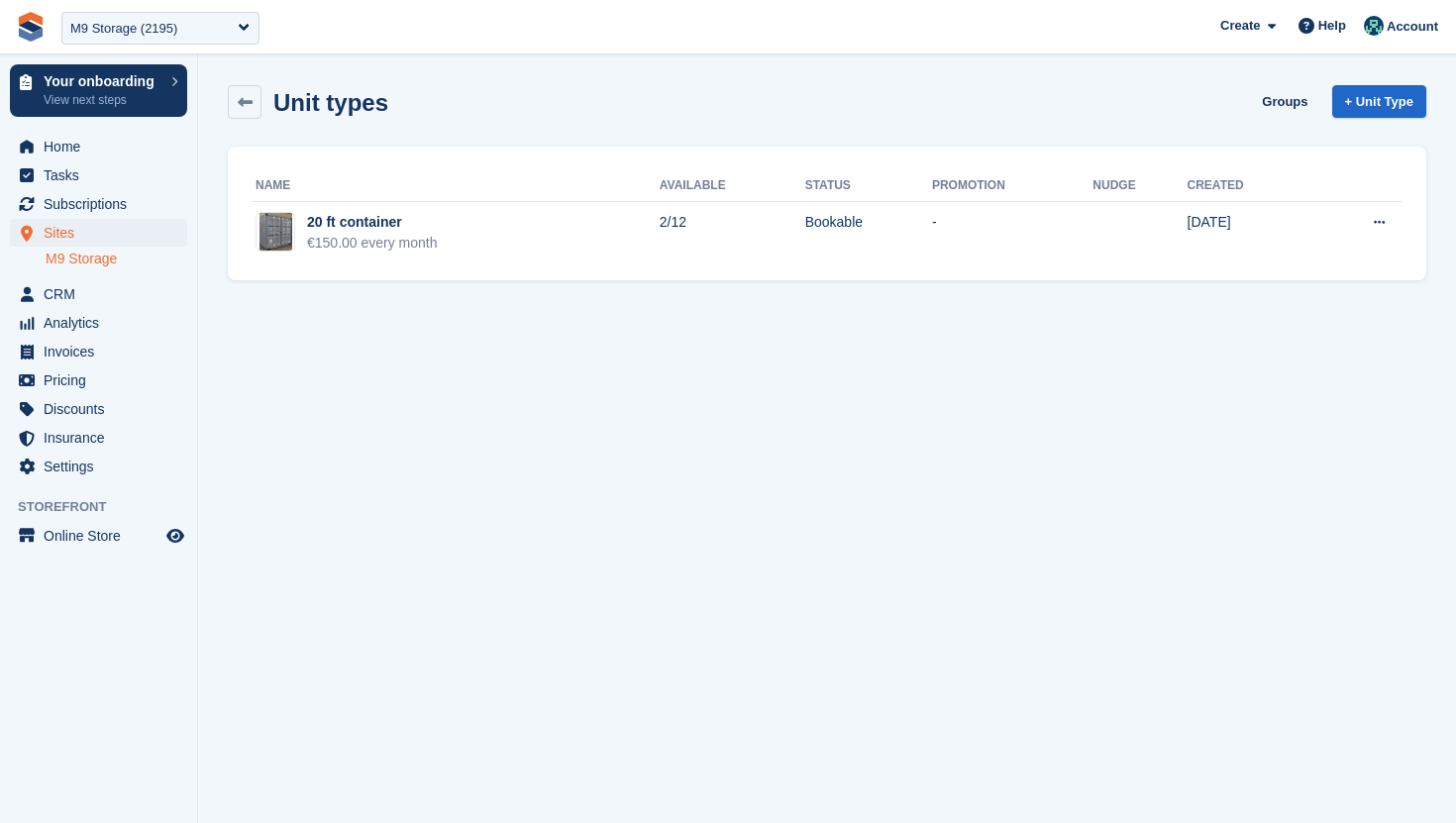 click at bounding box center [245, 102] 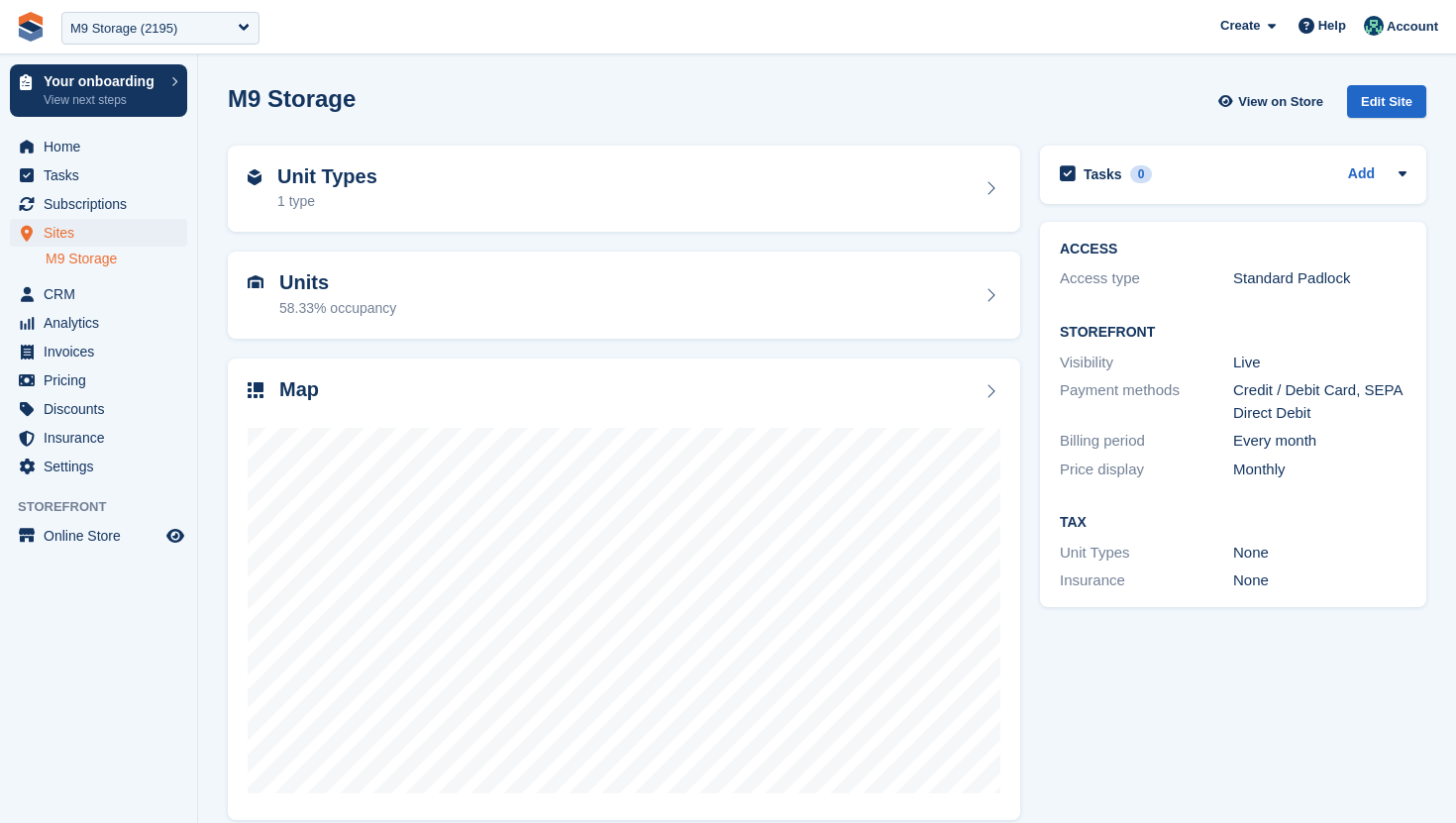 scroll, scrollTop: 0, scrollLeft: 0, axis: both 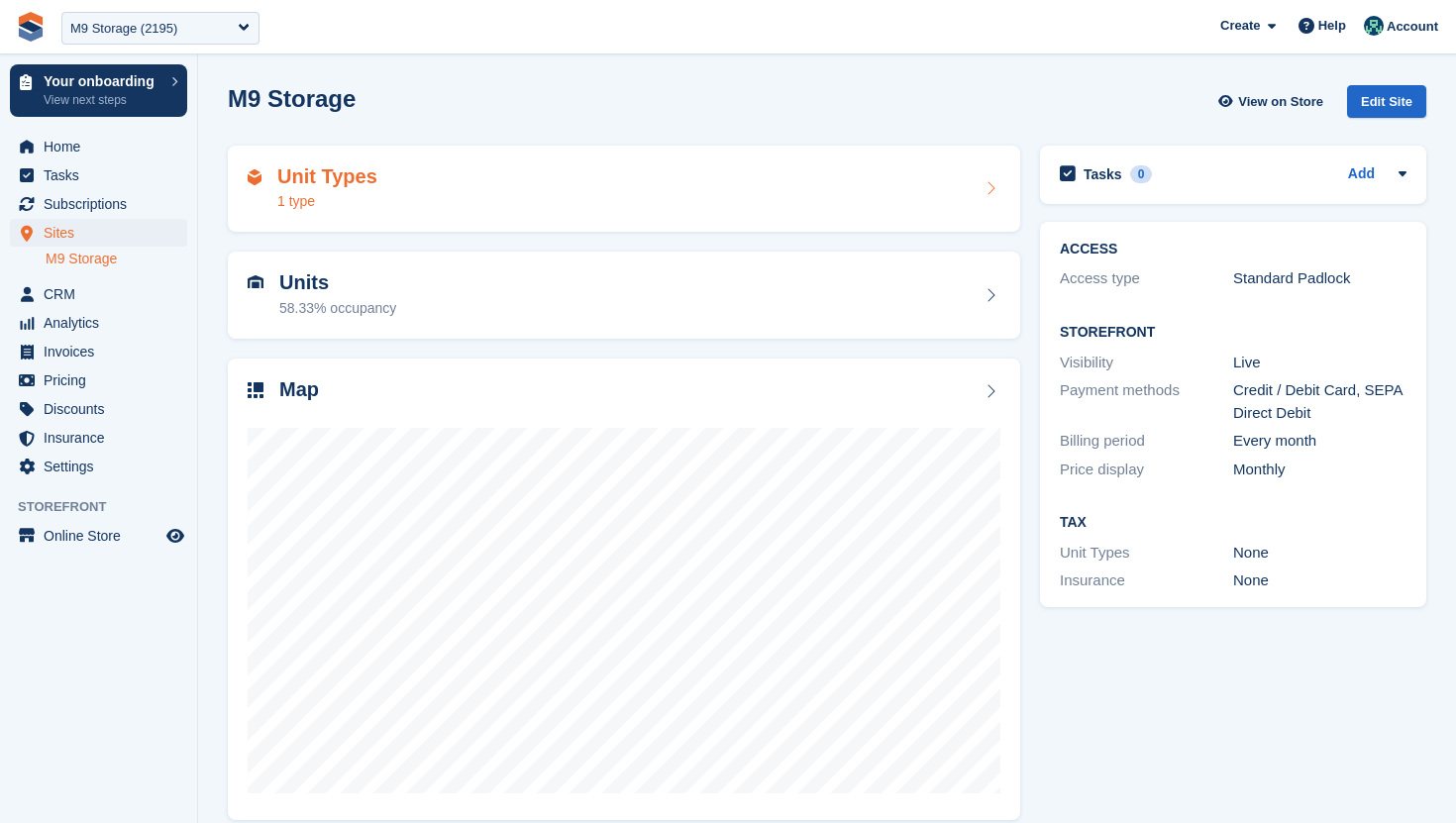 click on "Unit Types
1 type" at bounding box center (624, 189) 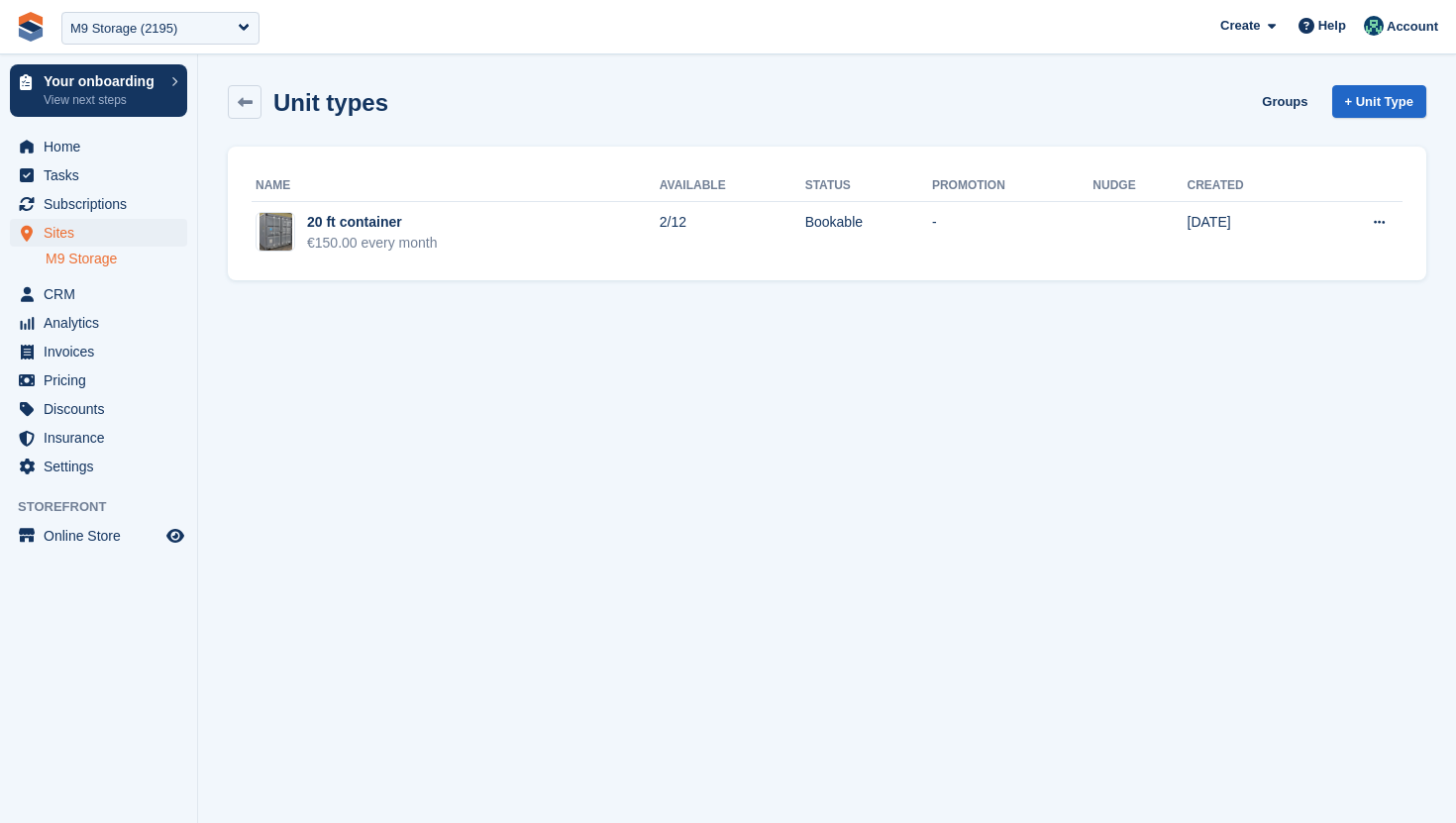 scroll, scrollTop: 0, scrollLeft: 0, axis: both 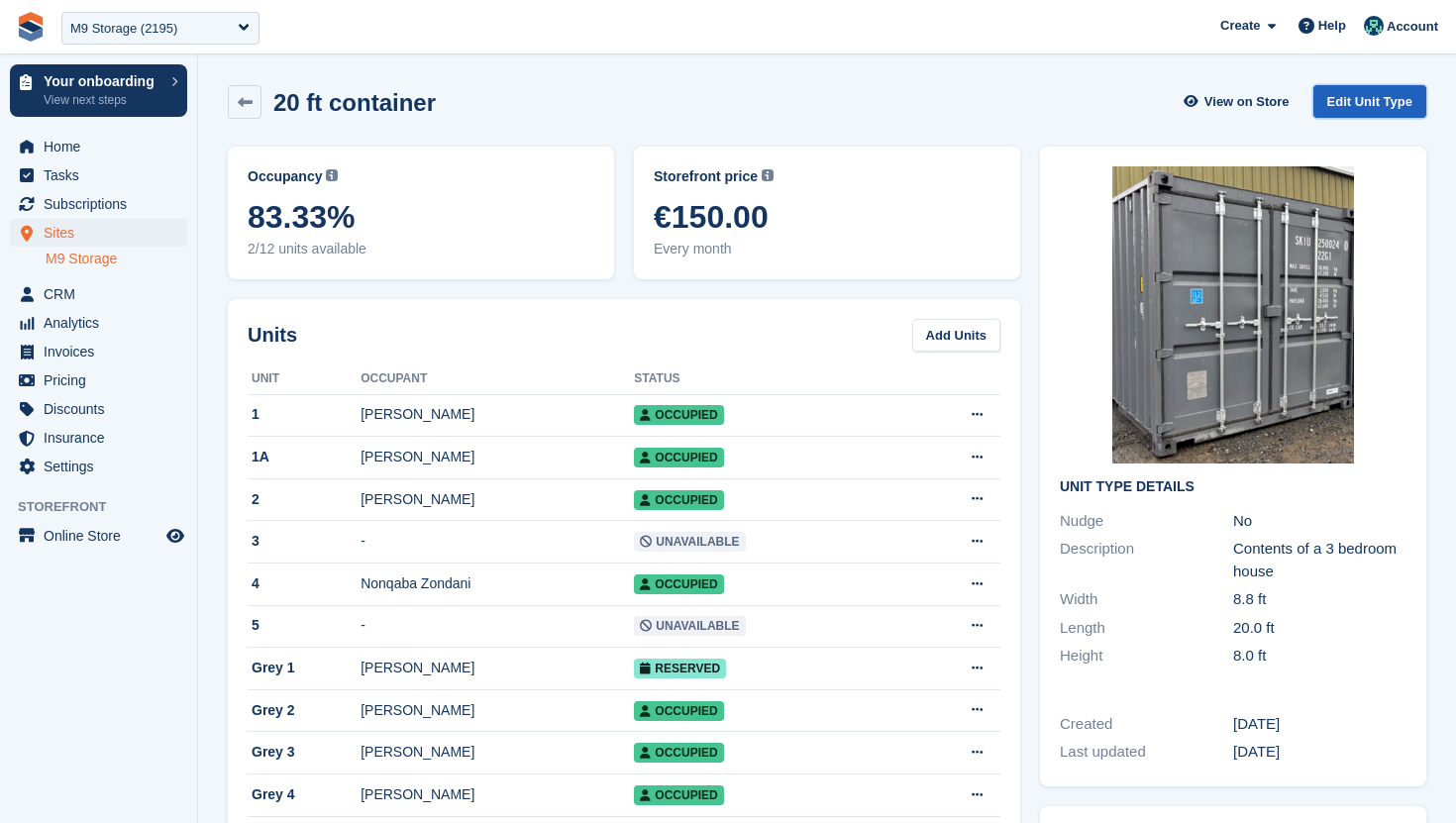 click on "Edit Unit Type" at bounding box center [1370, 101] 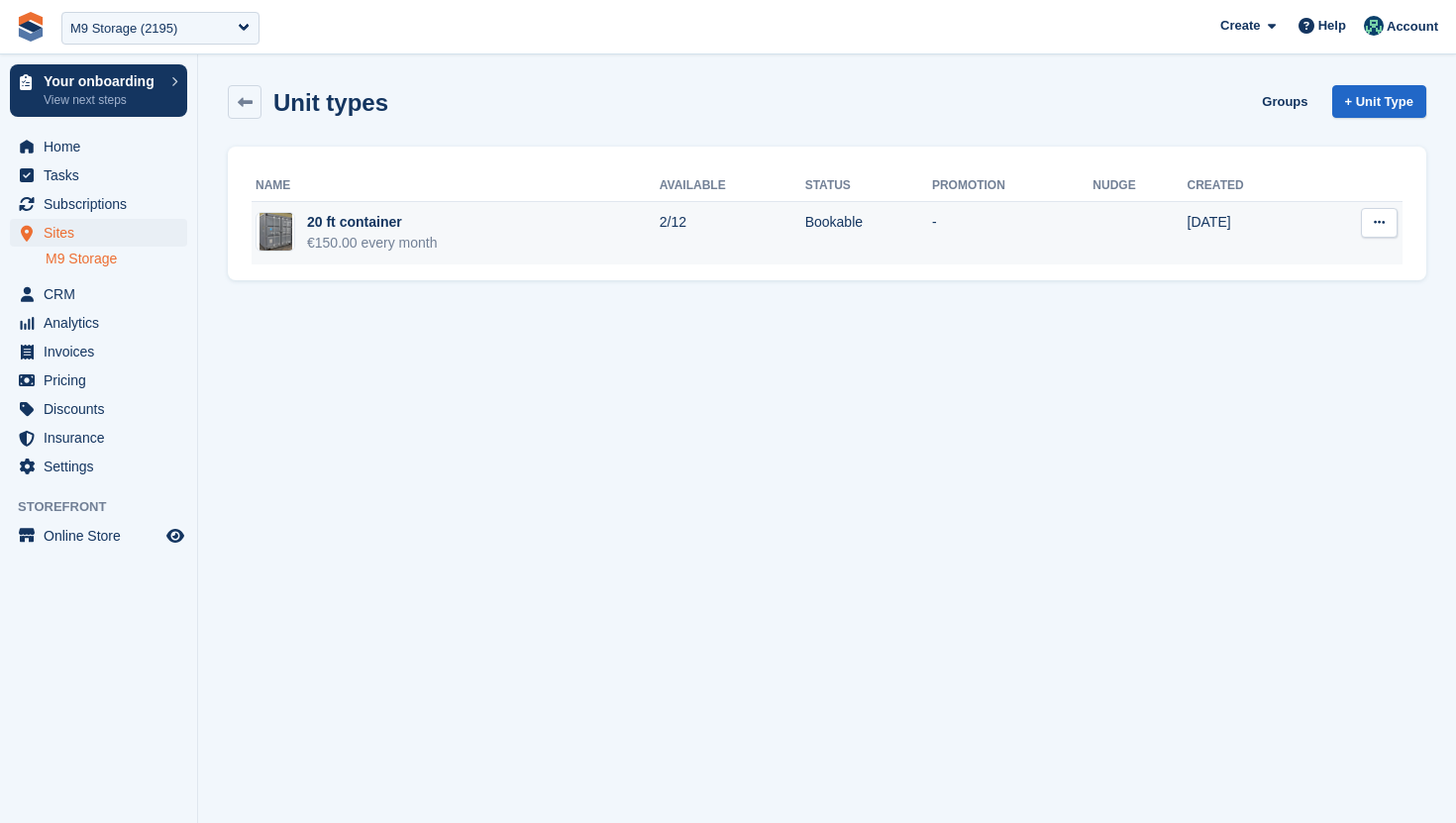 scroll, scrollTop: 0, scrollLeft: 0, axis: both 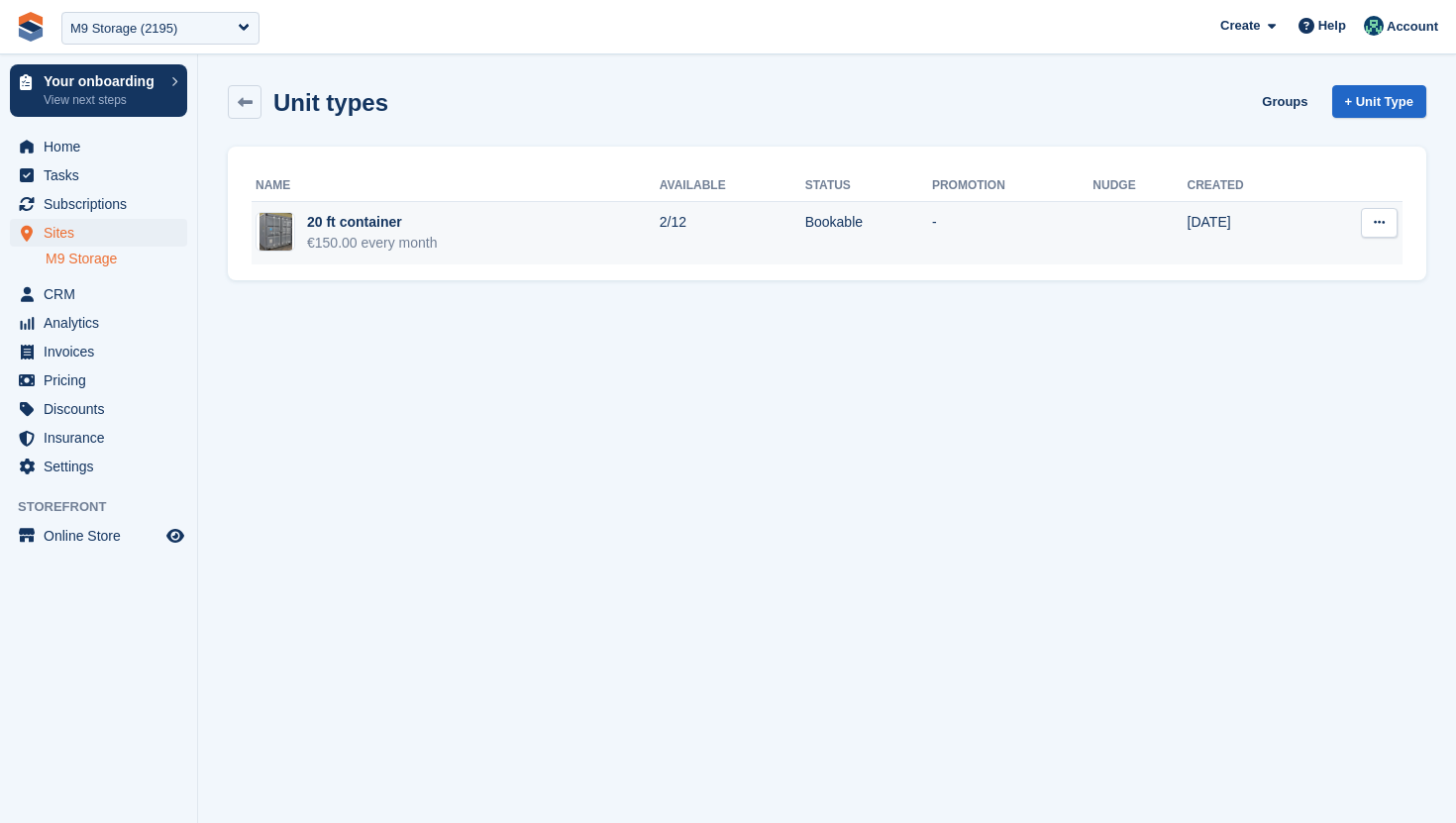 click on "Edit unit type
View on Store" at bounding box center [1357, 233] 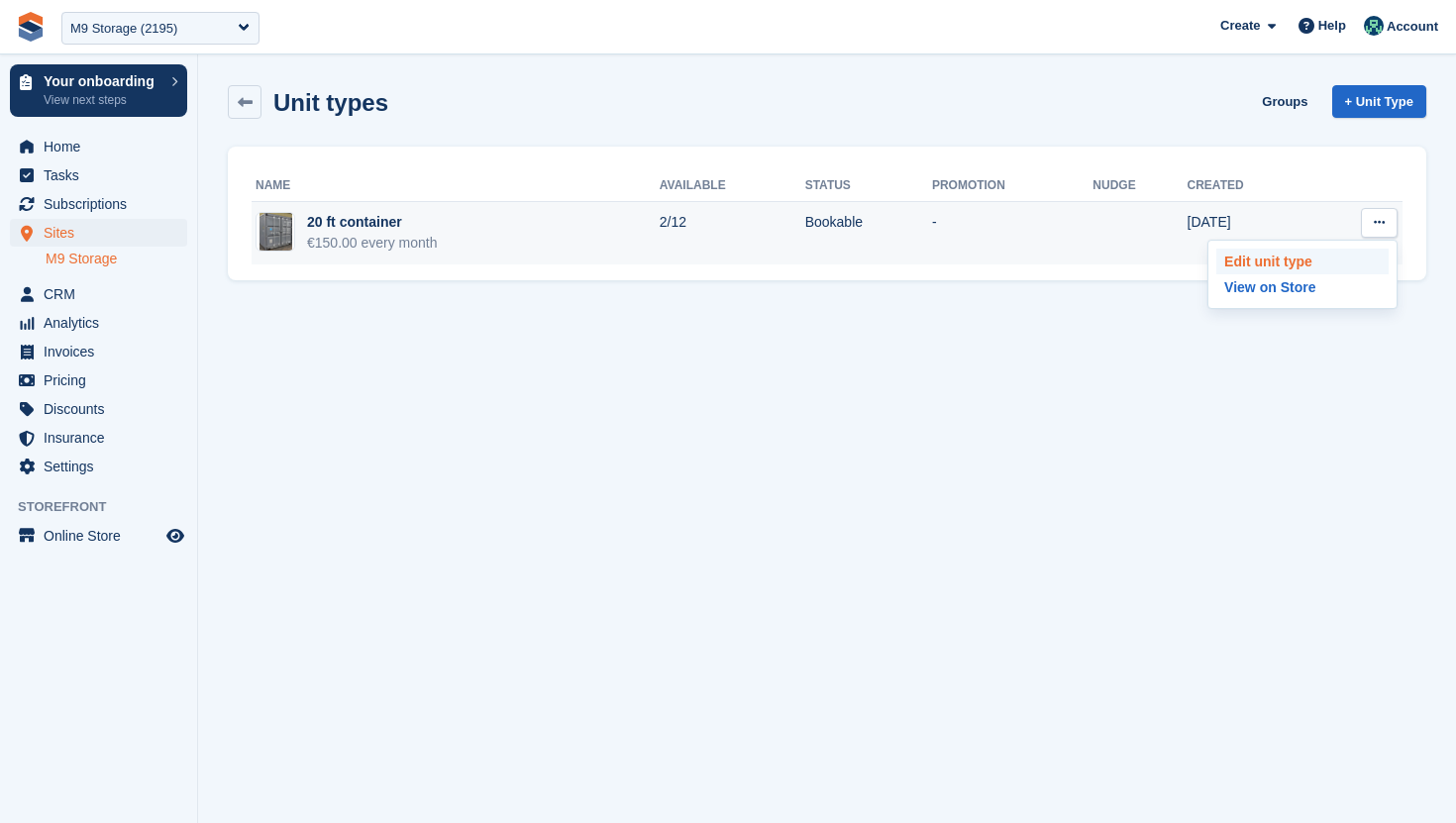 click on "Edit unit type" at bounding box center [1302, 261] 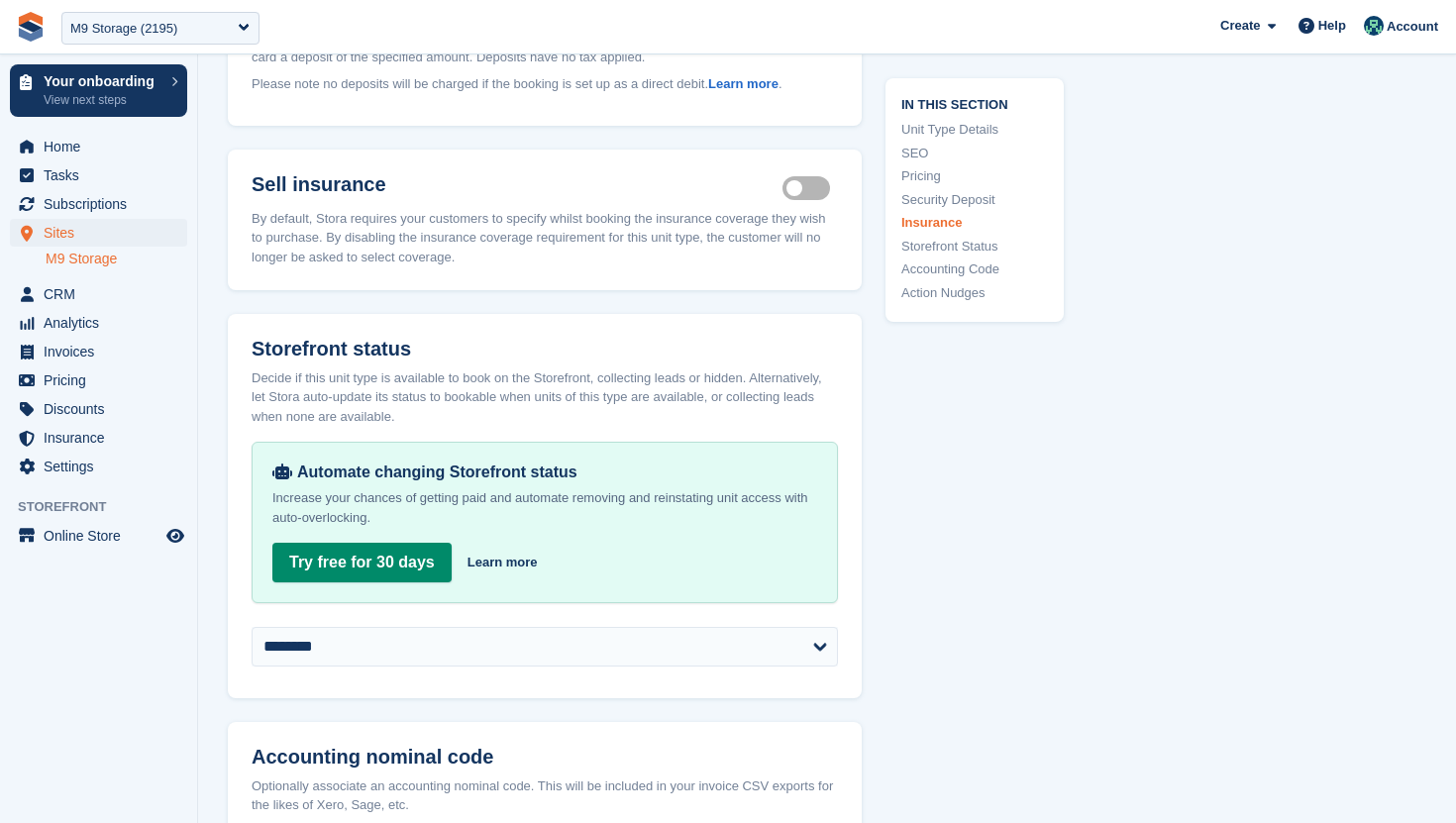 scroll, scrollTop: 2581, scrollLeft: 0, axis: vertical 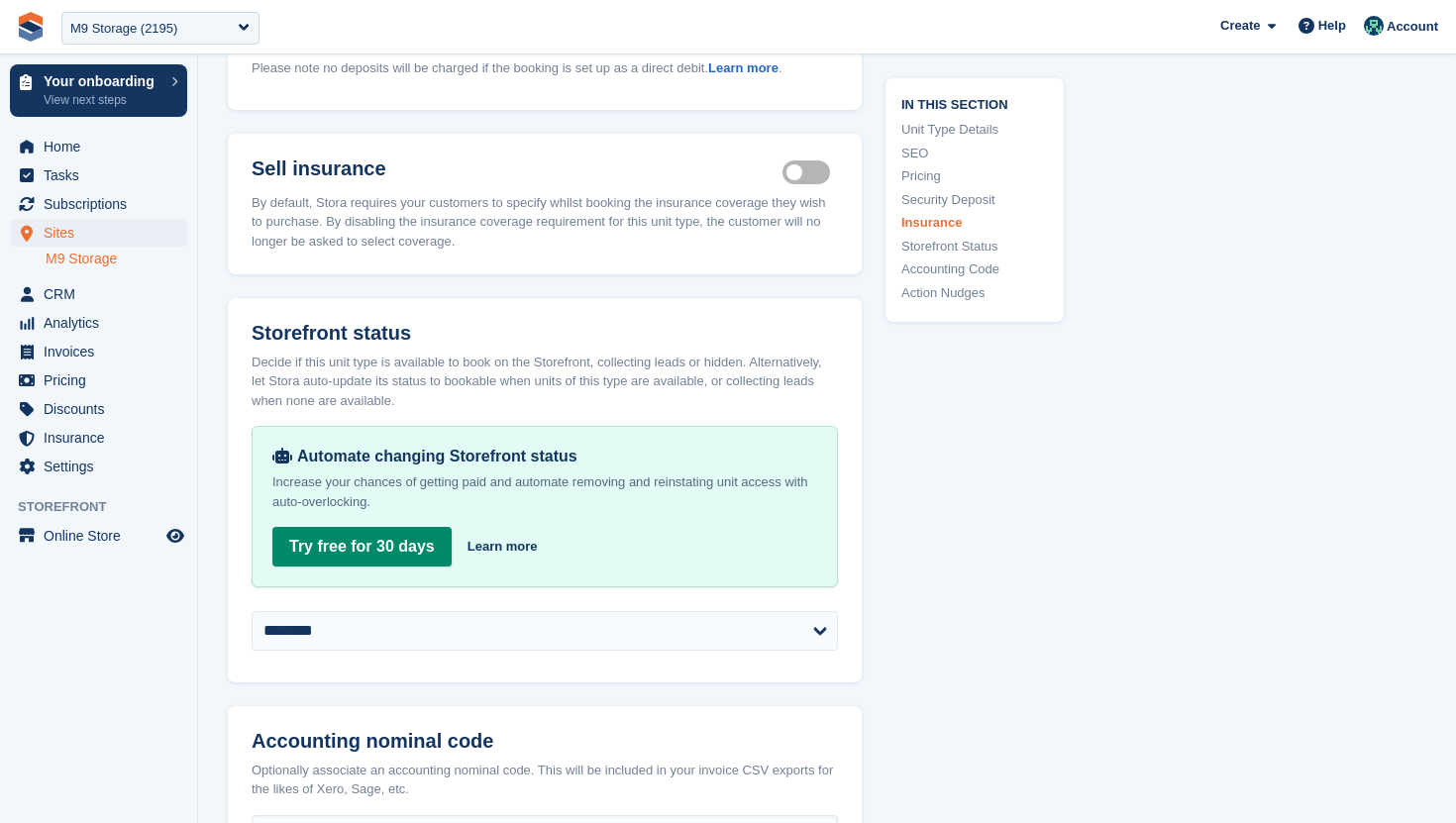 click on "Storefront Status" at bounding box center (975, 246) 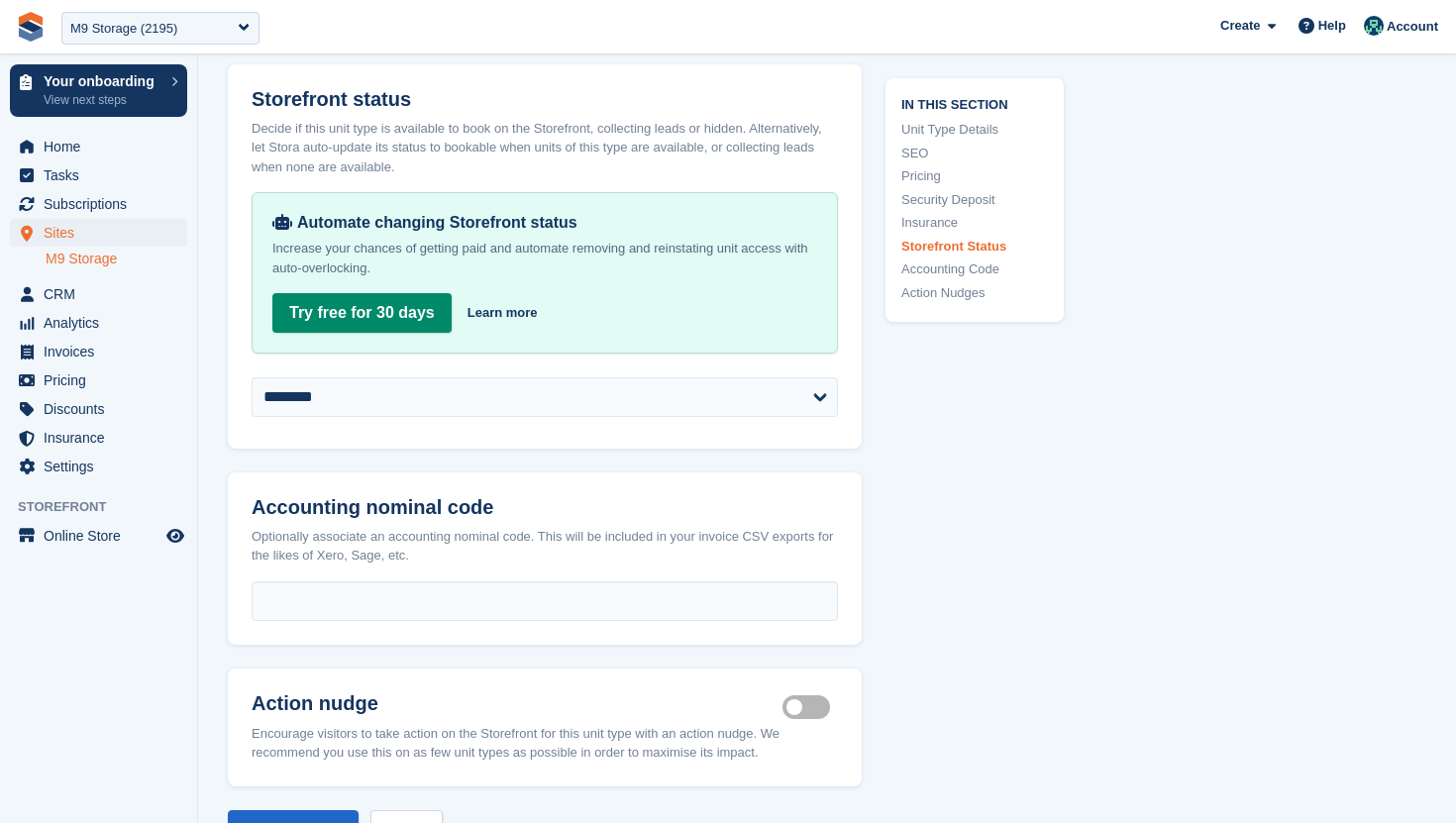 scroll, scrollTop: 2825, scrollLeft: 0, axis: vertical 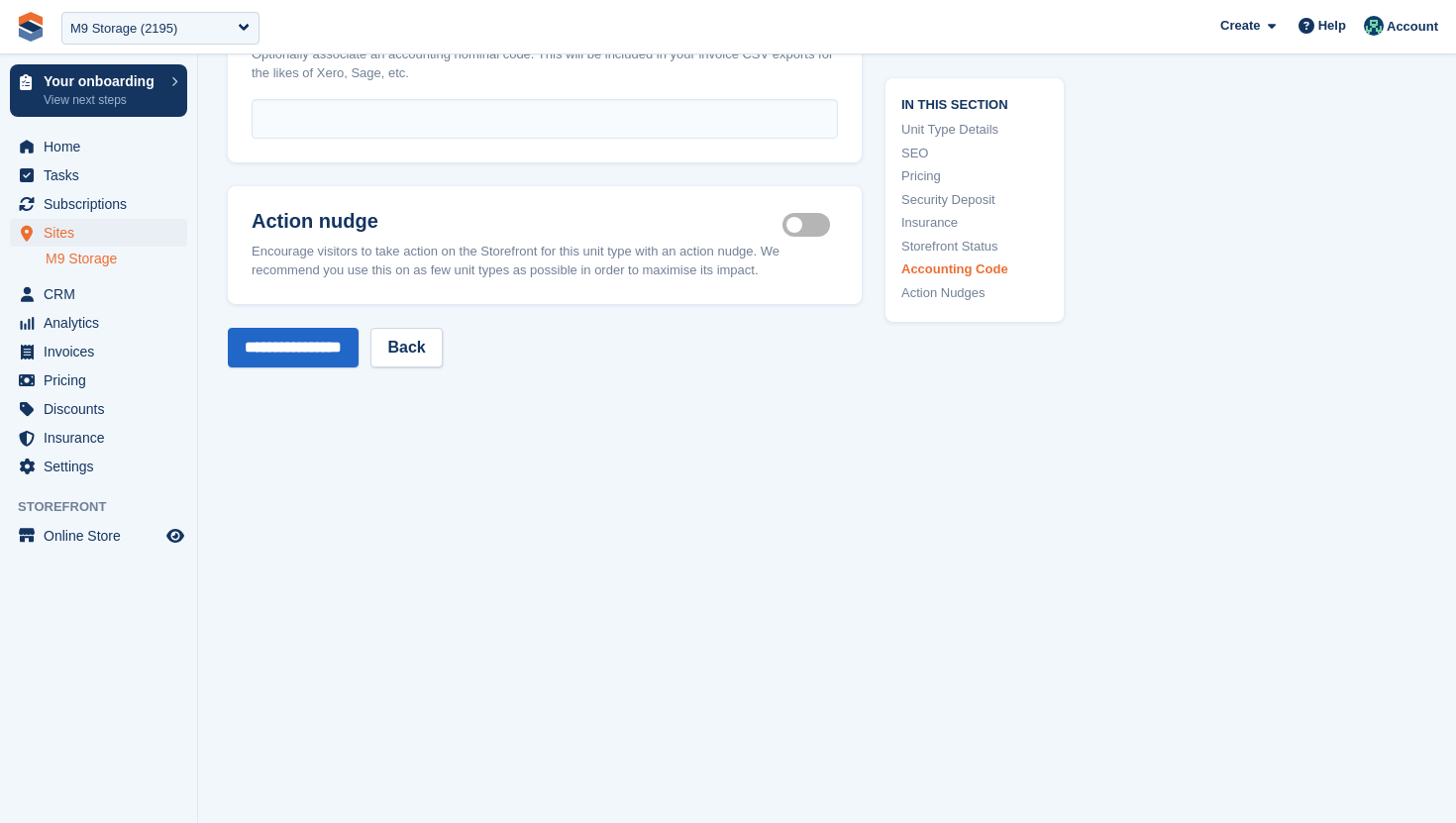 click on "M9 Storage  (2195)" at bounding box center [160, 28] 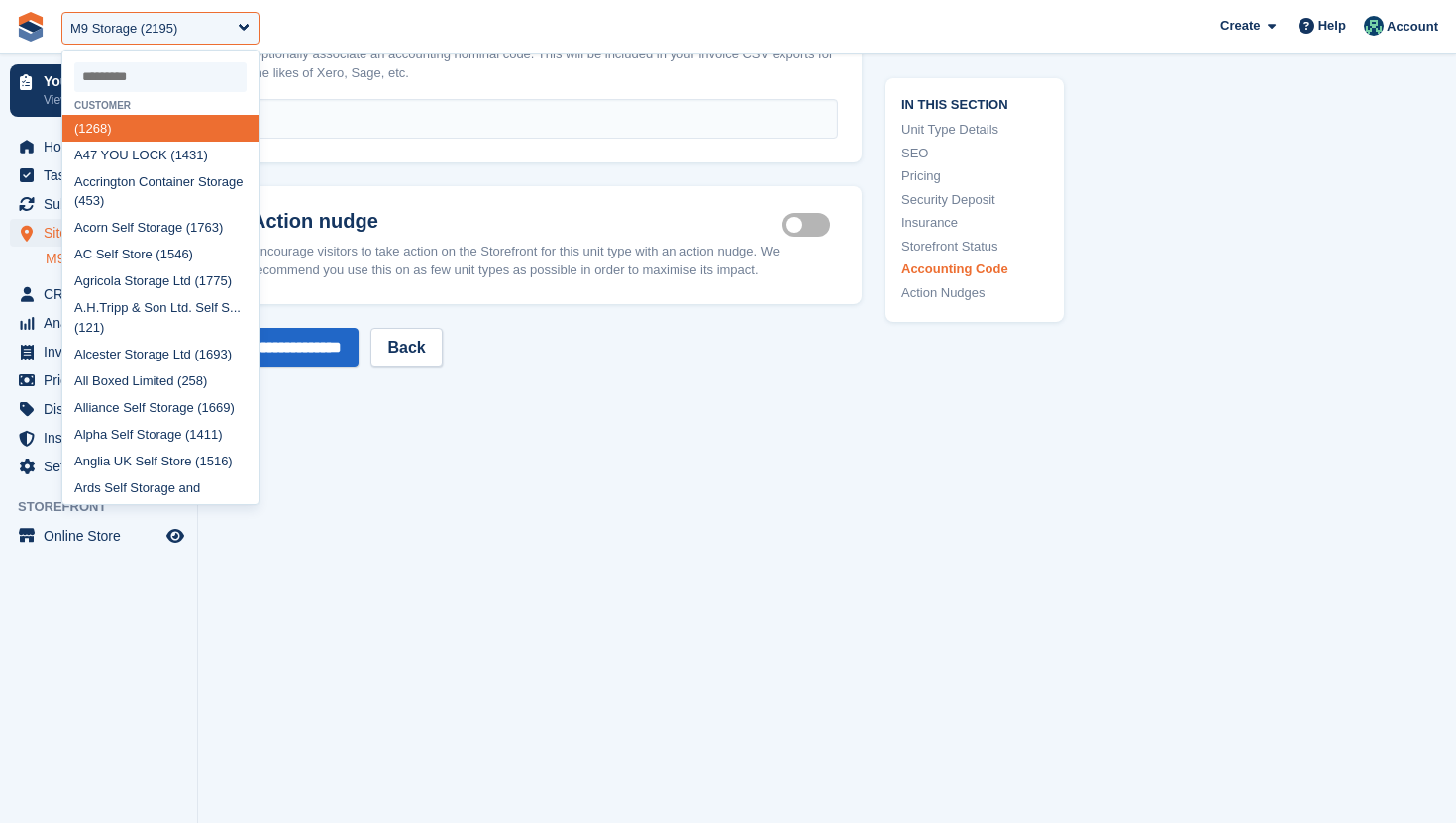 click on "**********" at bounding box center [545, -1383] 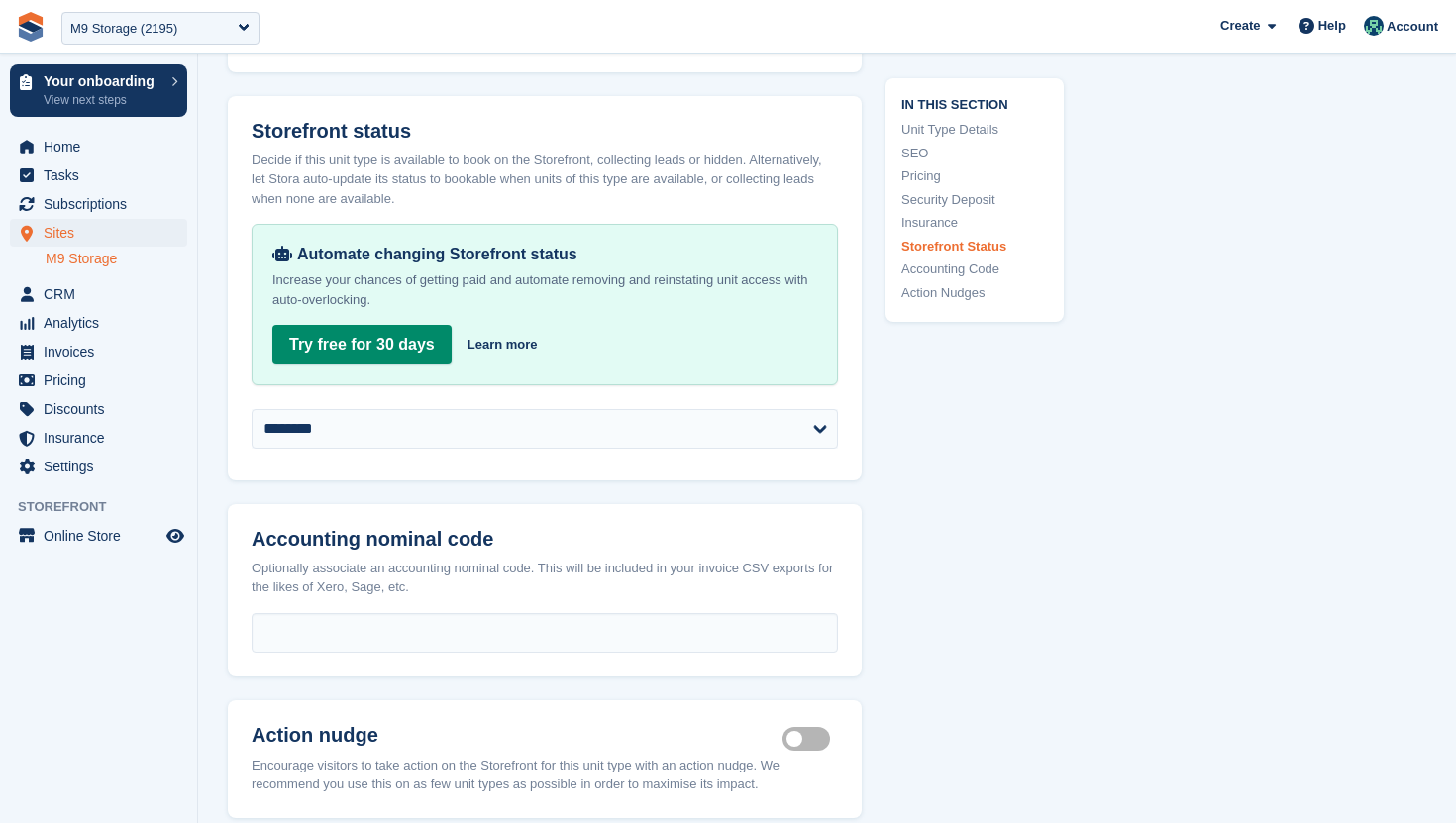 scroll, scrollTop: 2595, scrollLeft: 0, axis: vertical 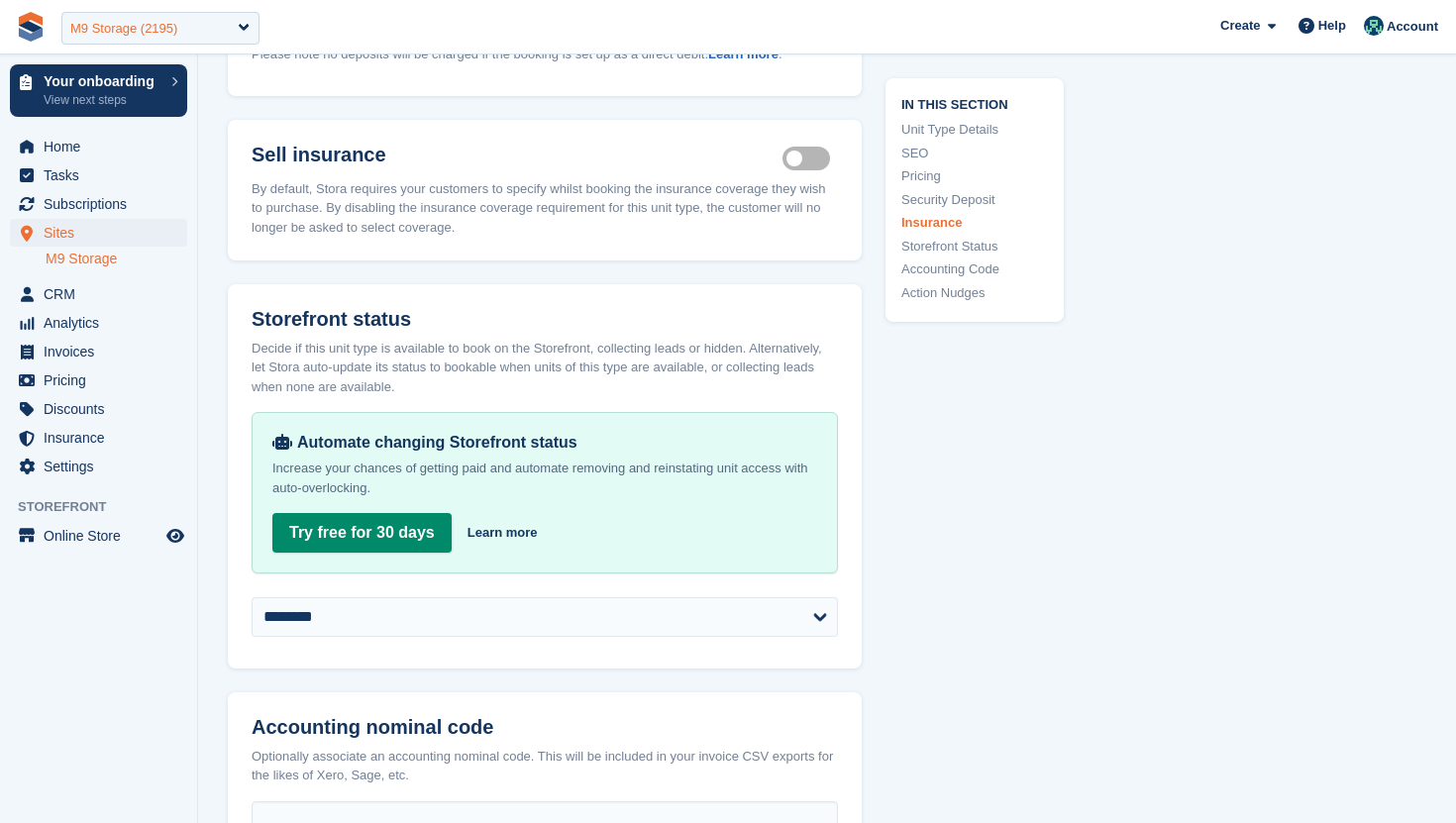 click on "M9 Storage  (2195)" at bounding box center [124, 29] 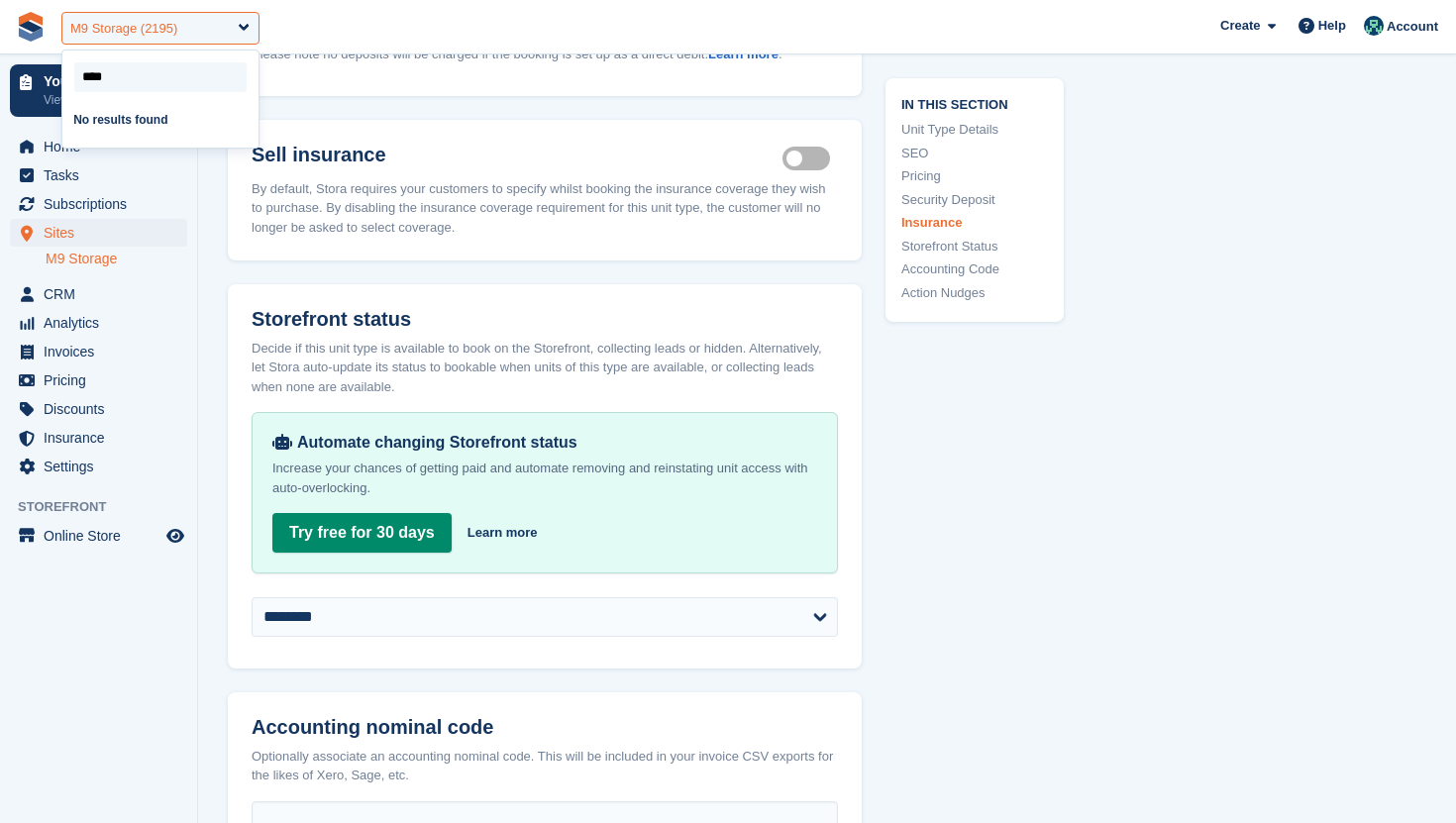 type on "***" 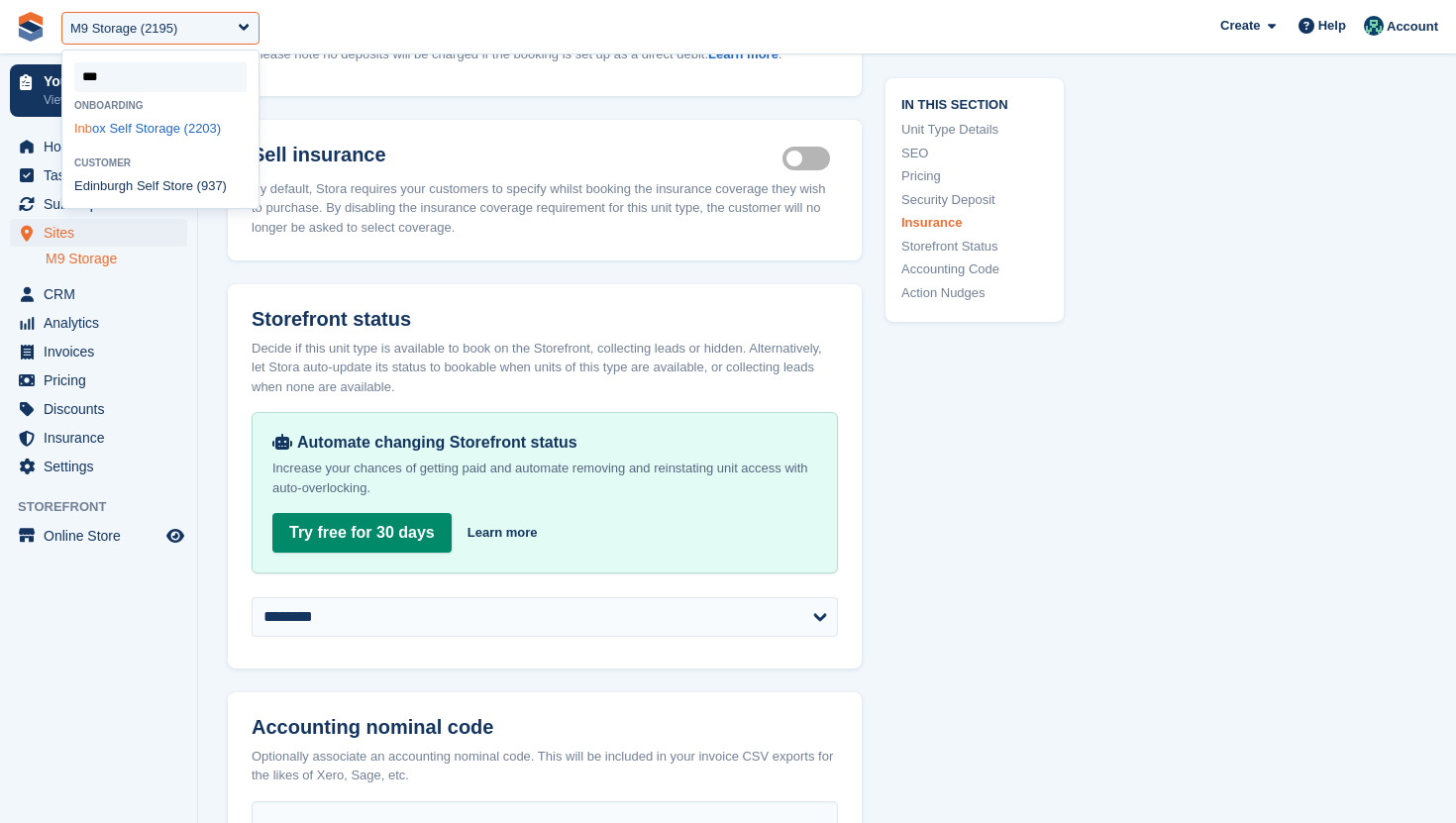 click on "Inb ox Self Storage (2203)" at bounding box center (160, 128) 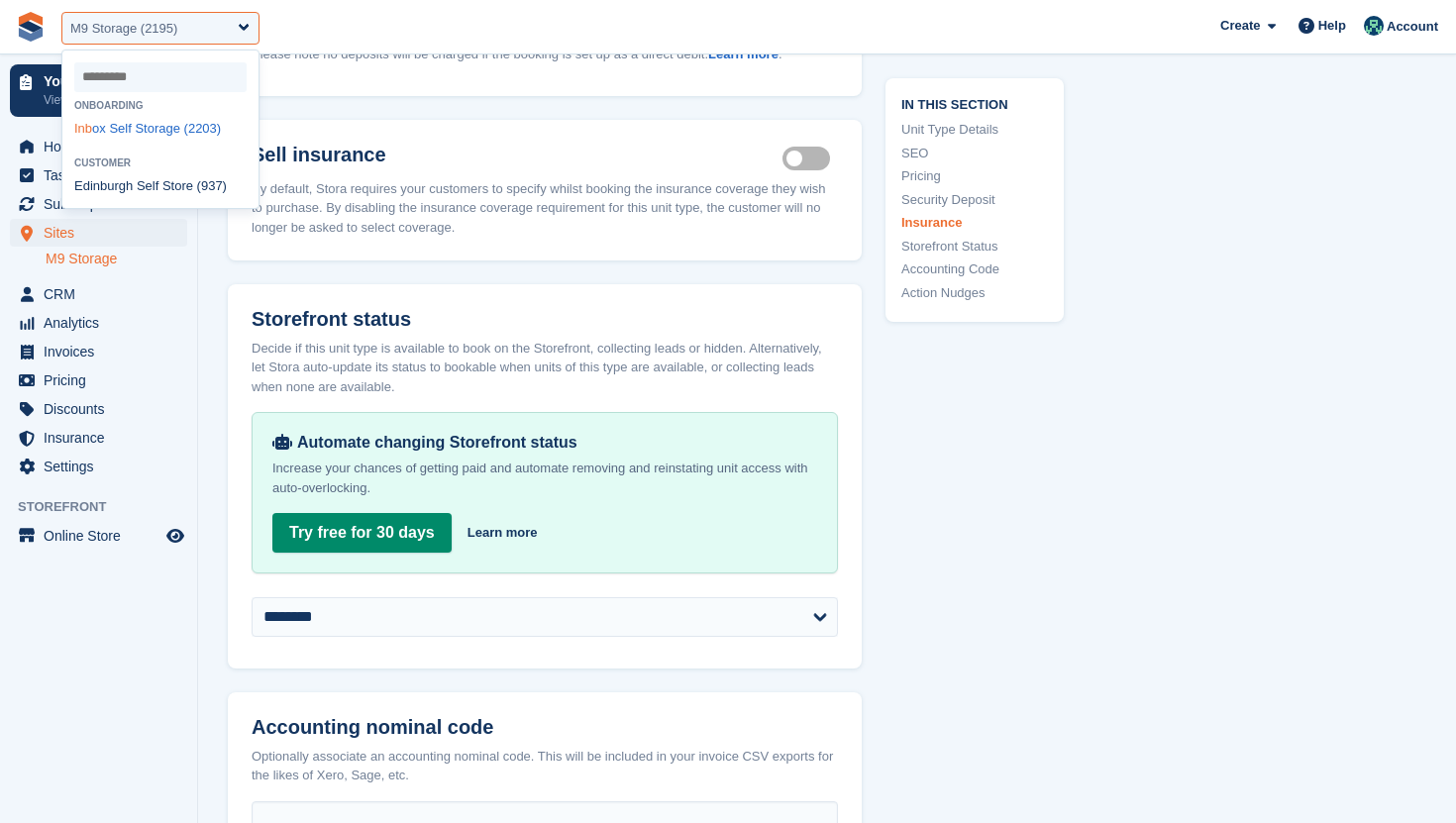 select on "****" 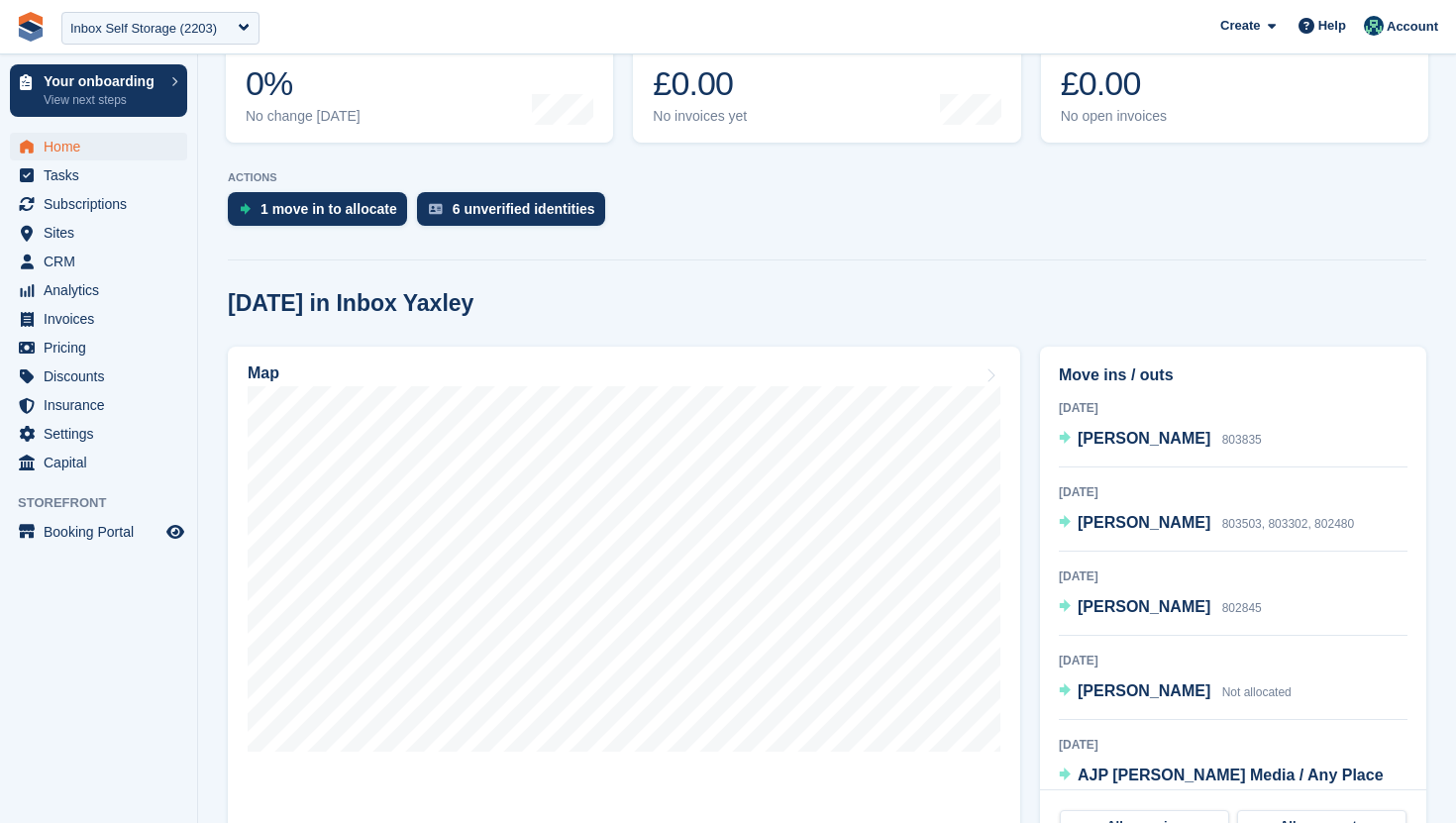 scroll, scrollTop: 361, scrollLeft: 0, axis: vertical 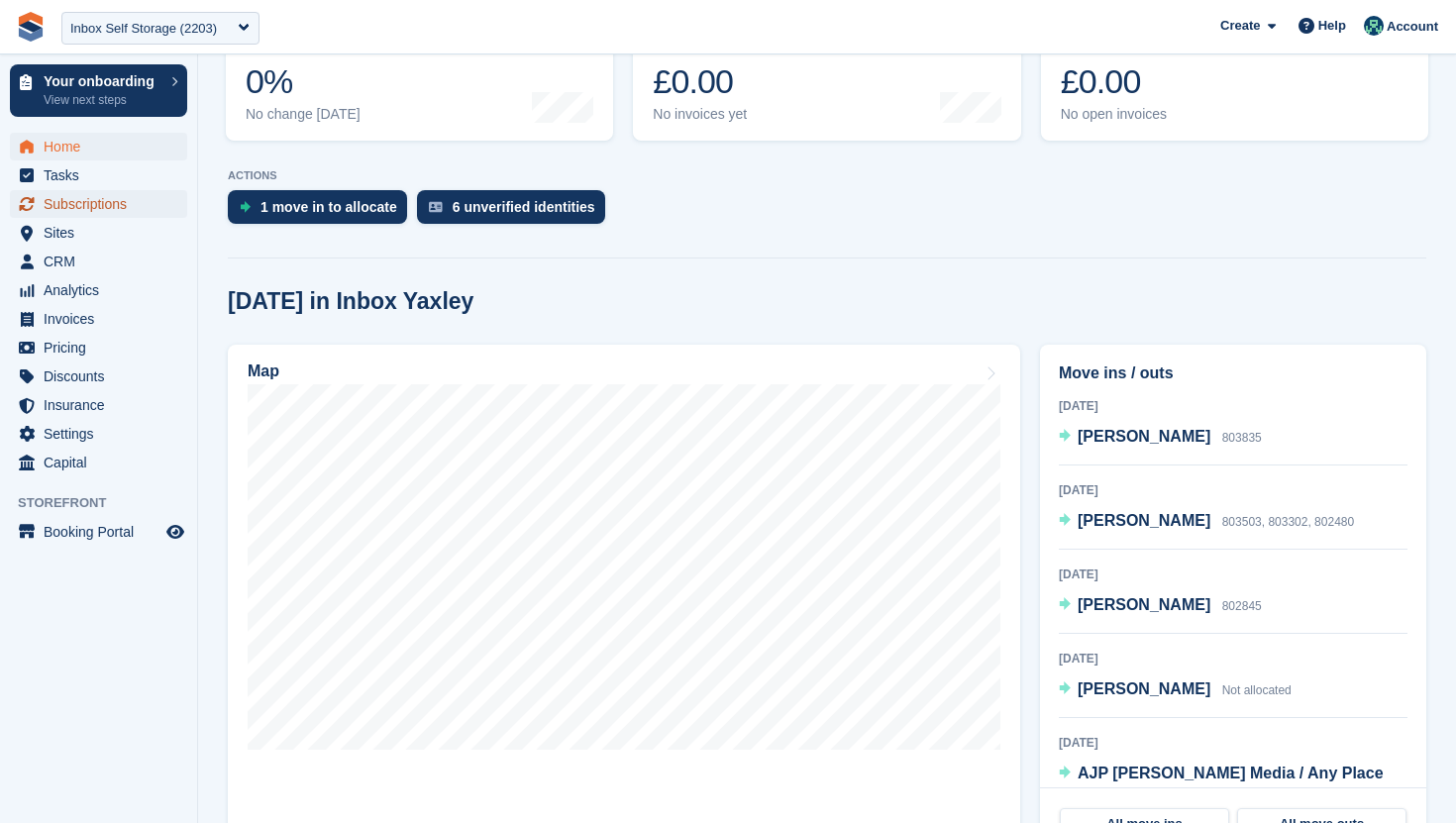 click on "Subscriptions" at bounding box center (103, 204) 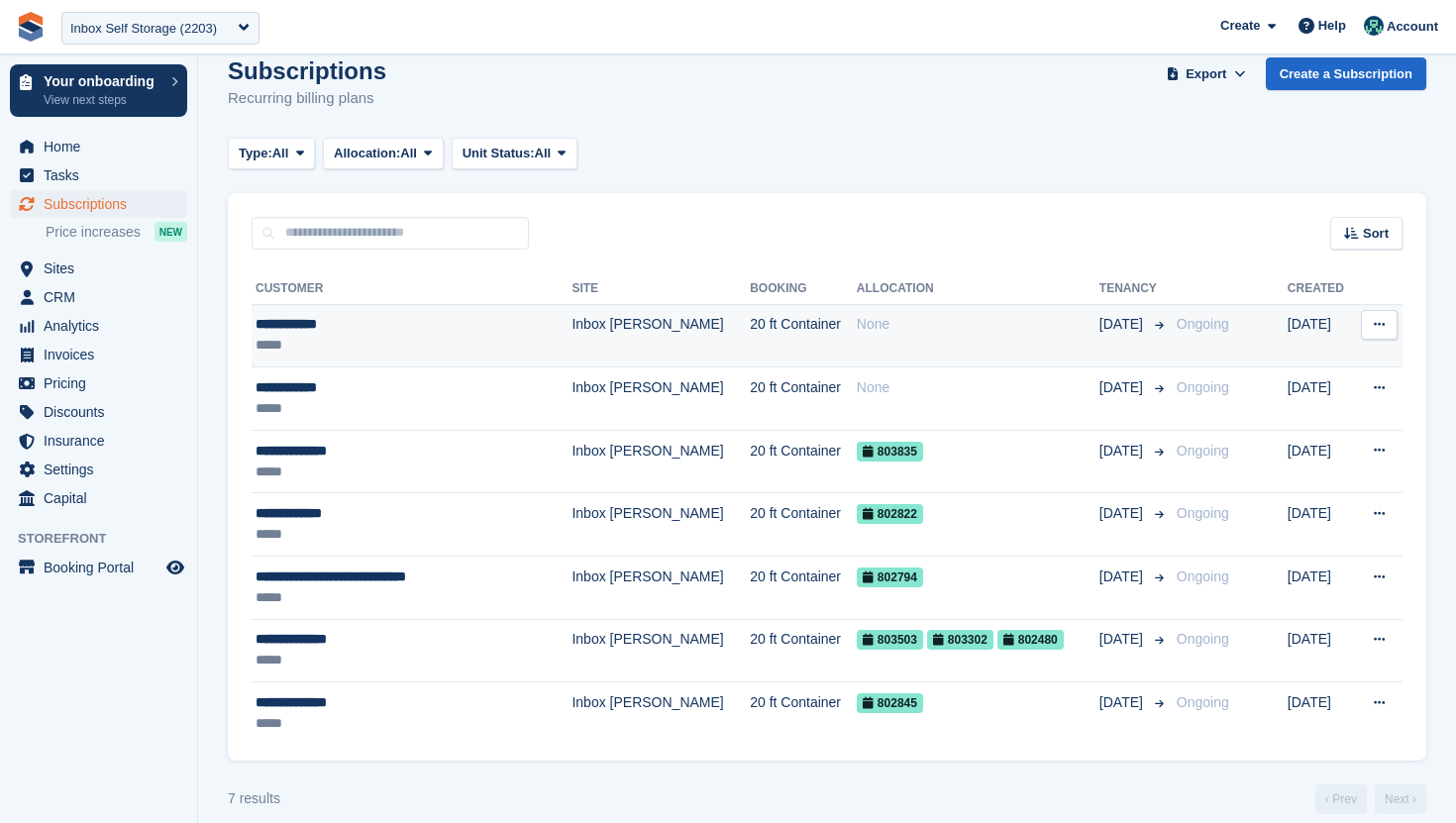 scroll, scrollTop: 30, scrollLeft: 0, axis: vertical 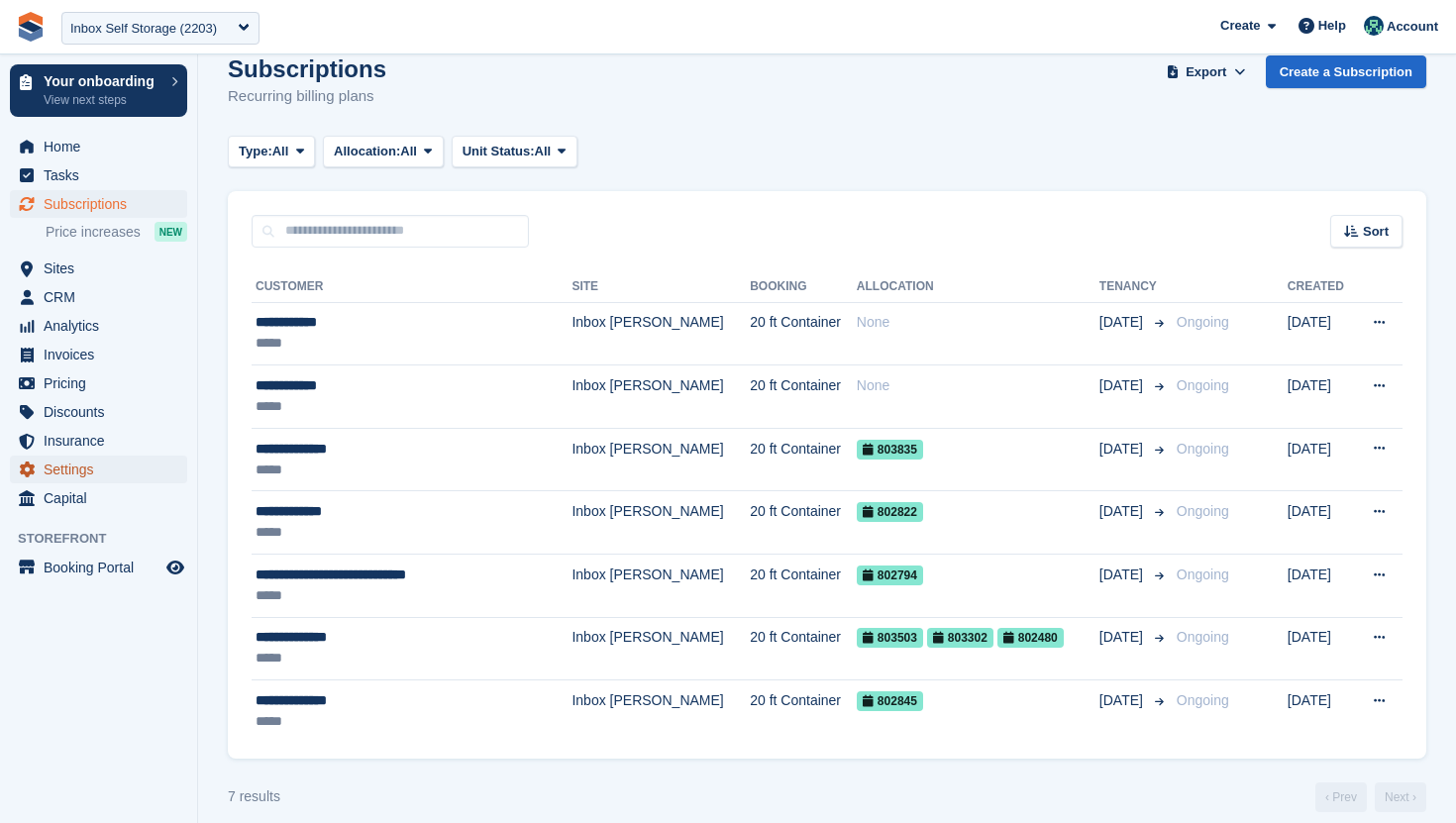 click on "Settings" at bounding box center (103, 469) 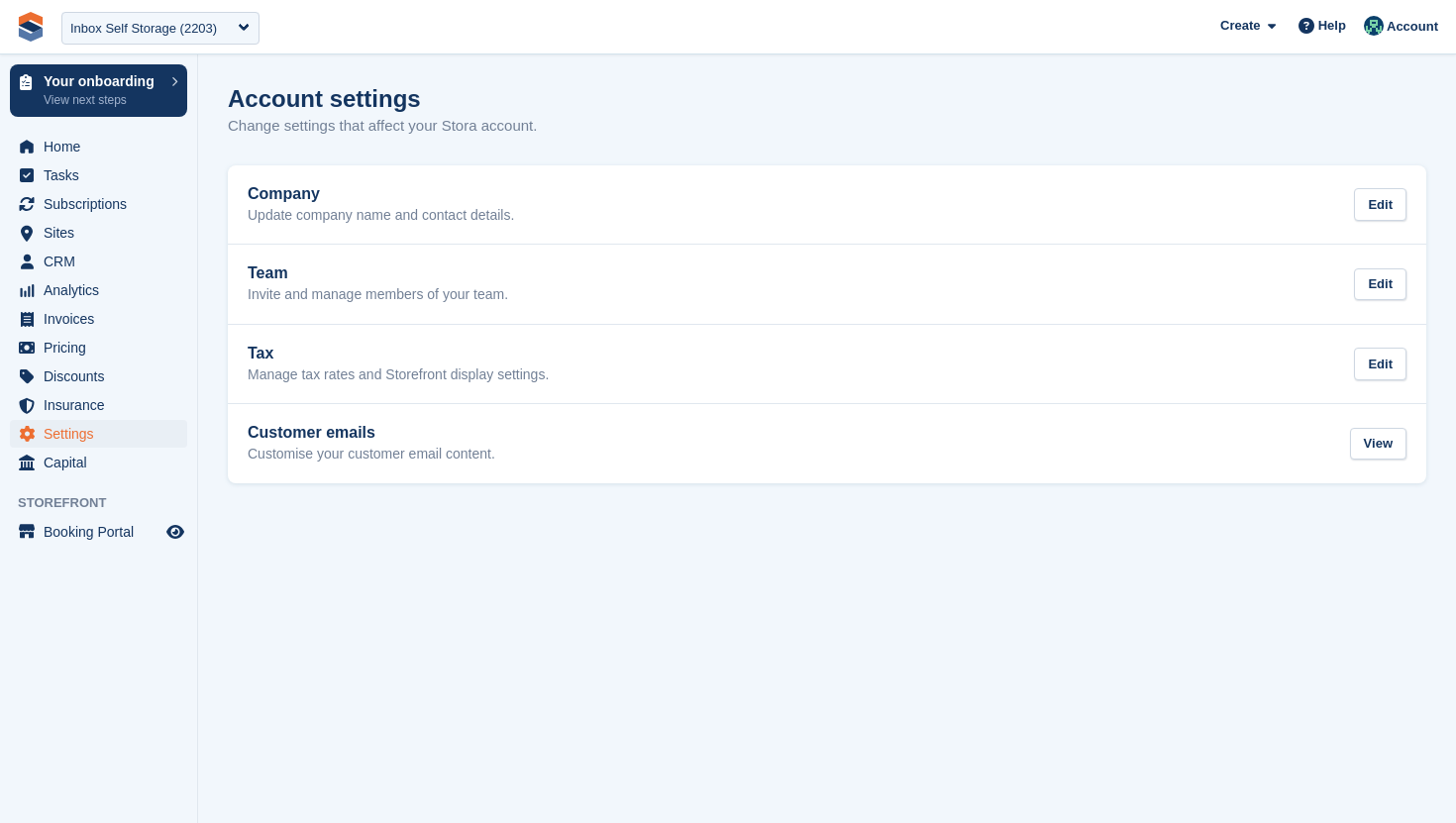 scroll, scrollTop: 0, scrollLeft: 0, axis: both 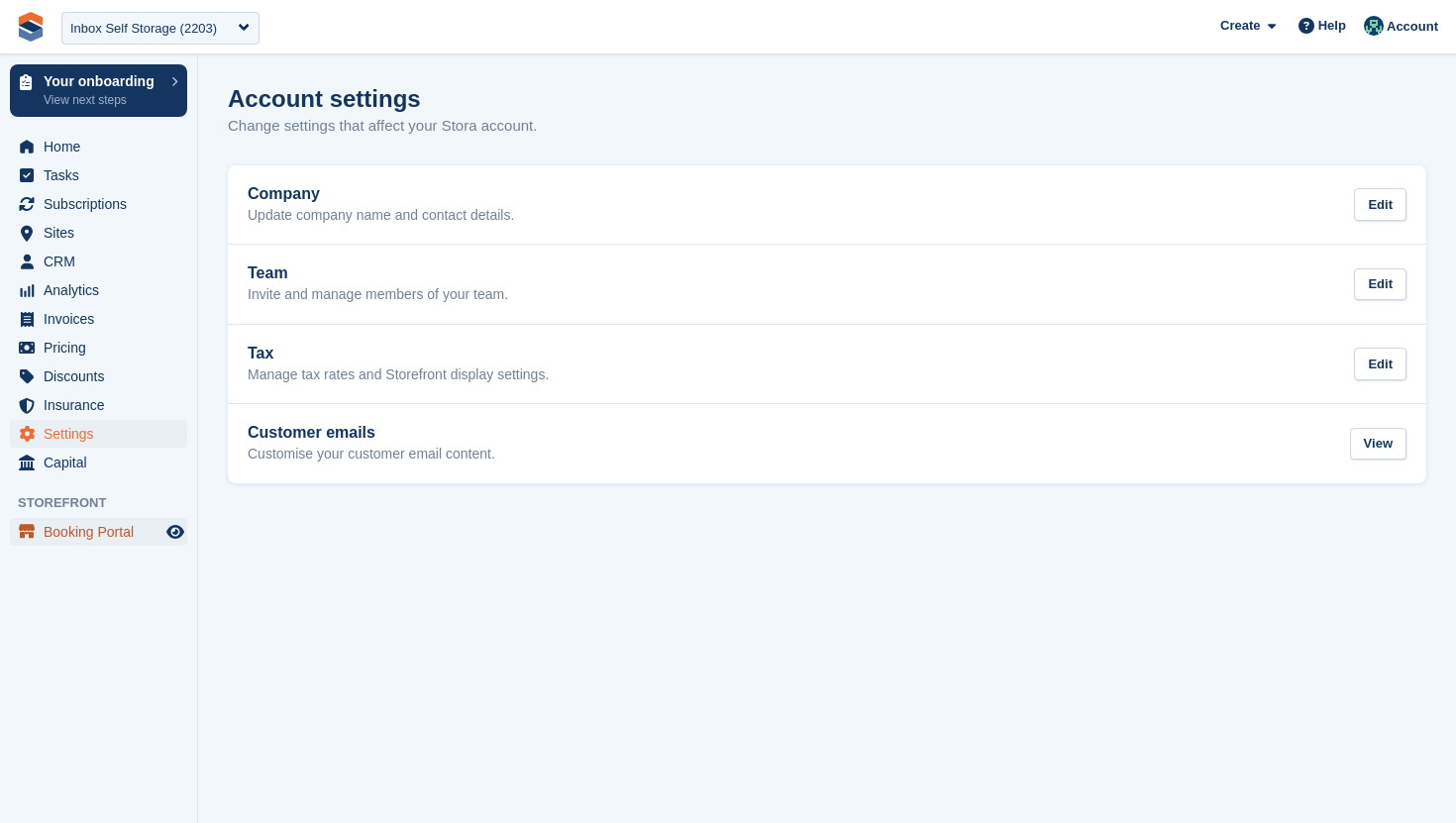 click on "Booking Portal" at bounding box center [103, 532] 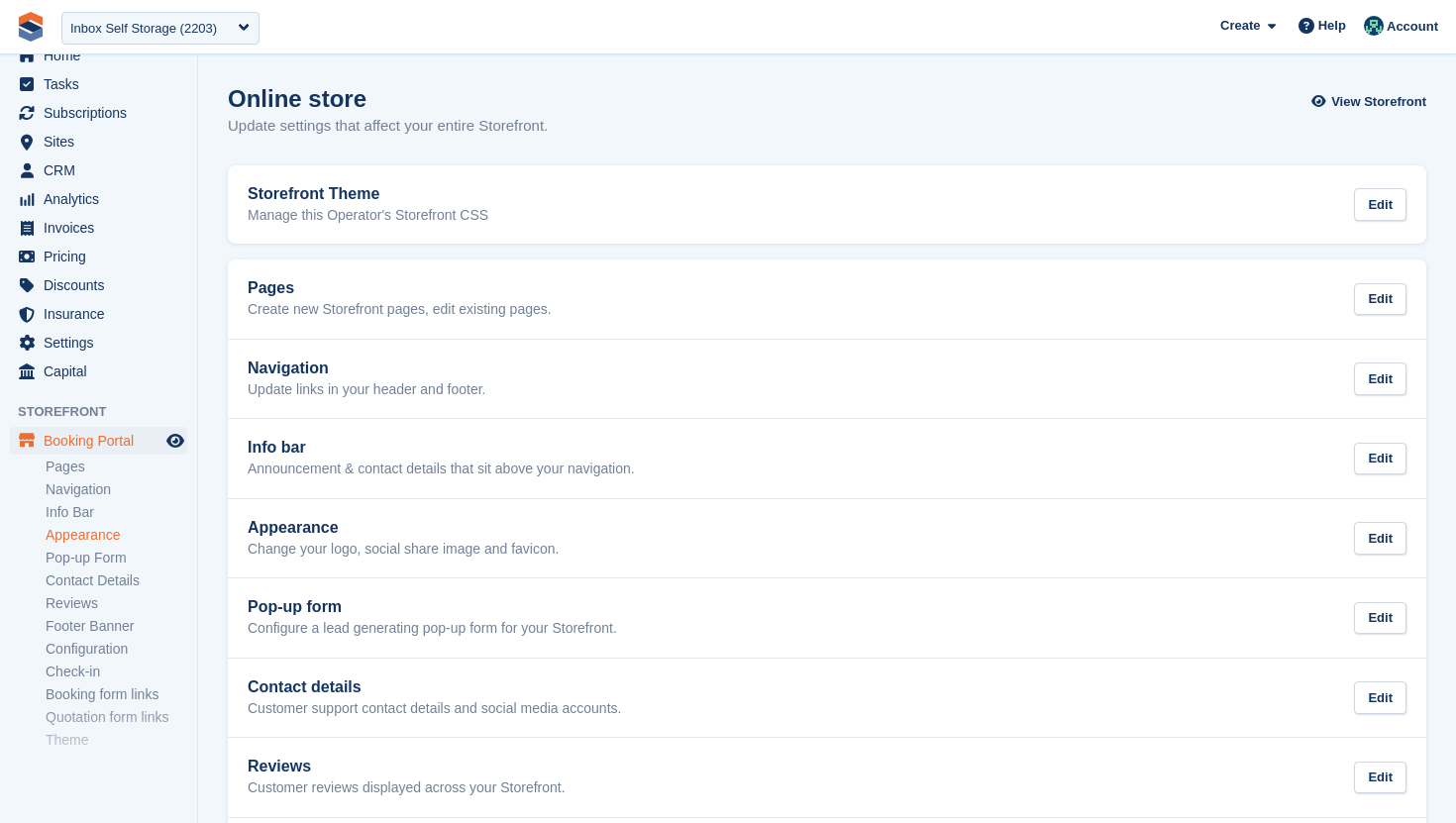 scroll, scrollTop: 137, scrollLeft: 0, axis: vertical 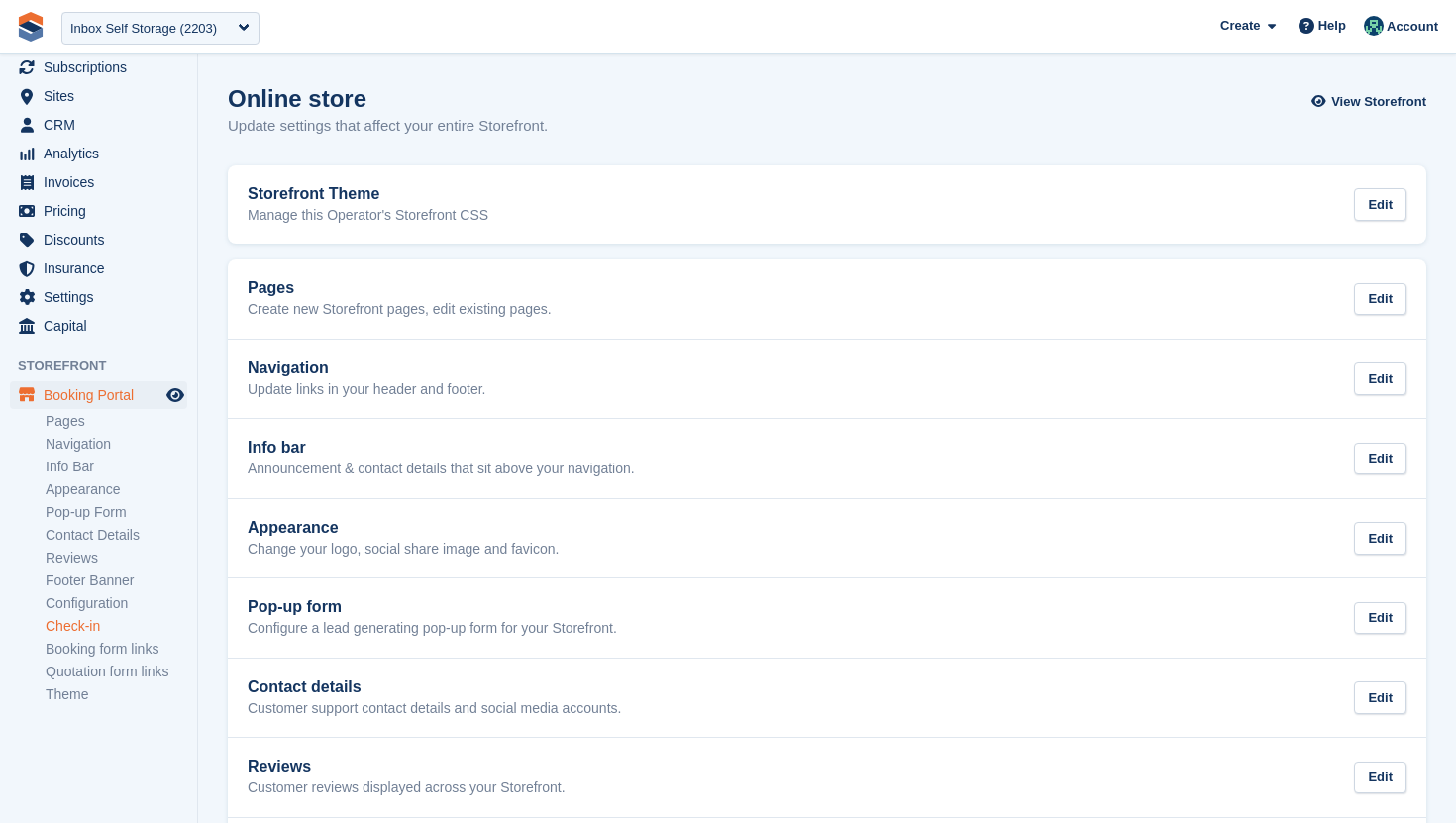 click on "Check-in" at bounding box center [116, 626] 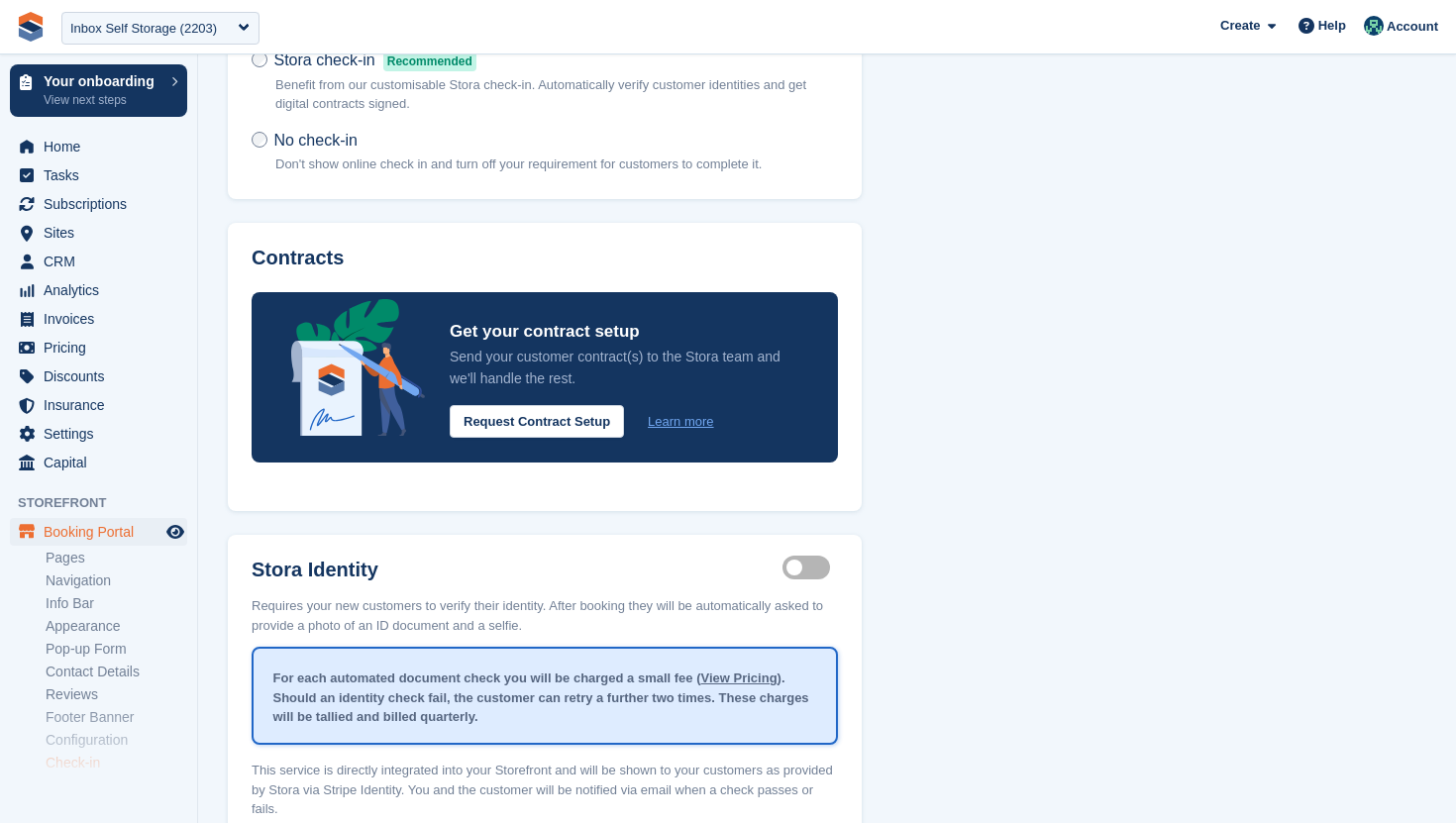 scroll, scrollTop: 154, scrollLeft: 0, axis: vertical 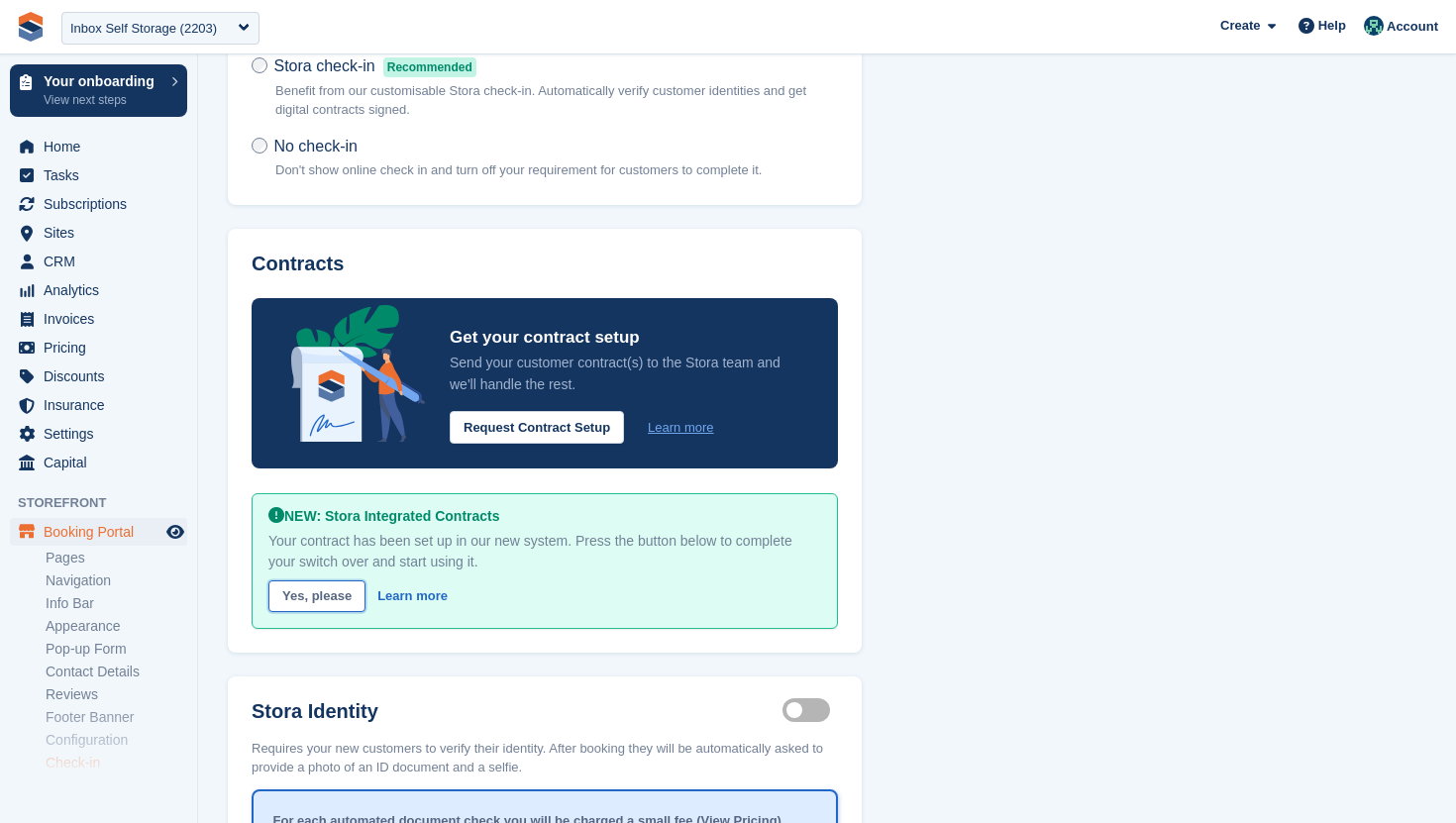 click on "Yes, please" at bounding box center (317, 596) 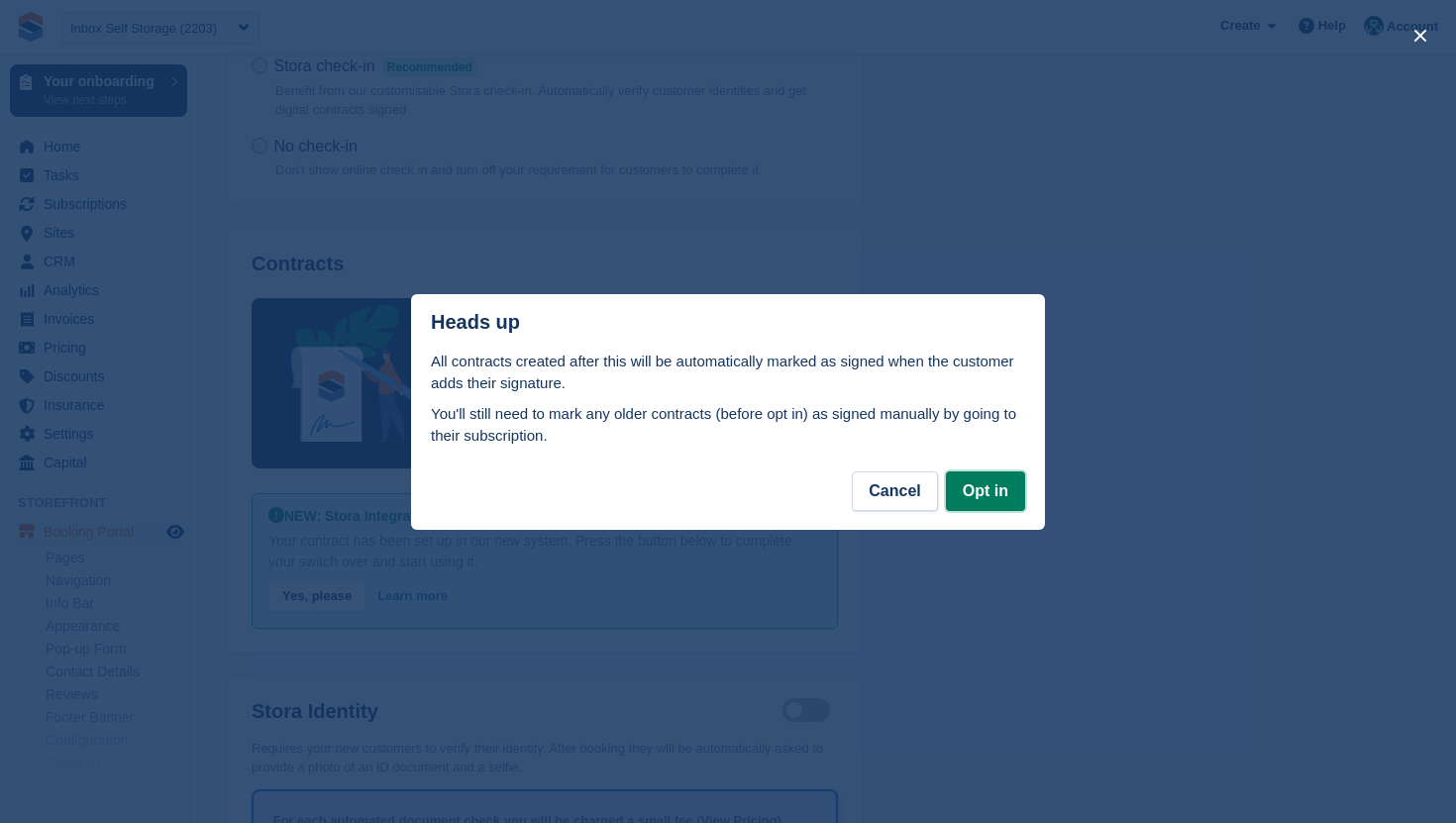 click on "Opt in" at bounding box center [986, 491] 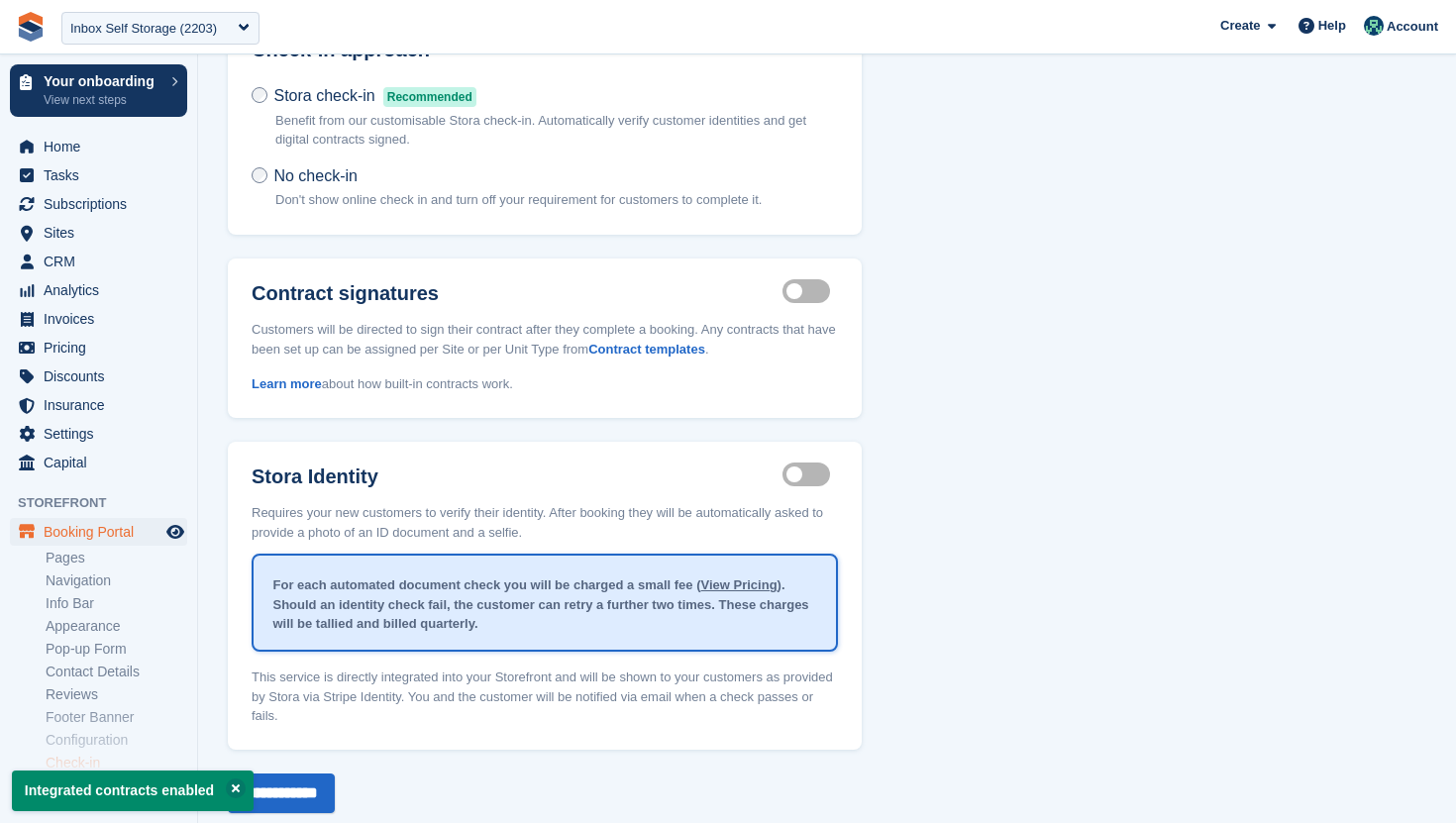 scroll, scrollTop: 165, scrollLeft: 0, axis: vertical 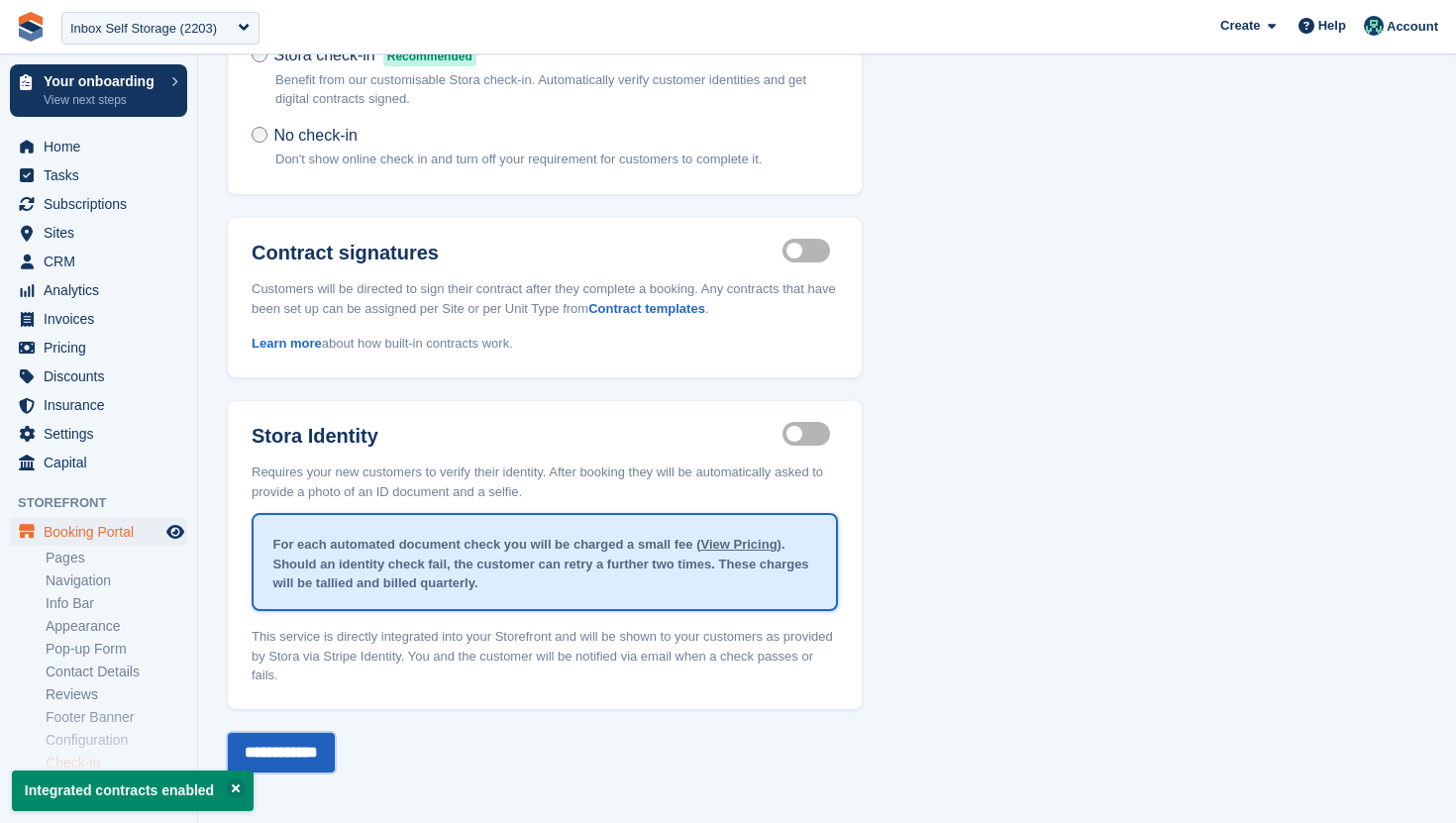 click on "**********" at bounding box center (281, 753) 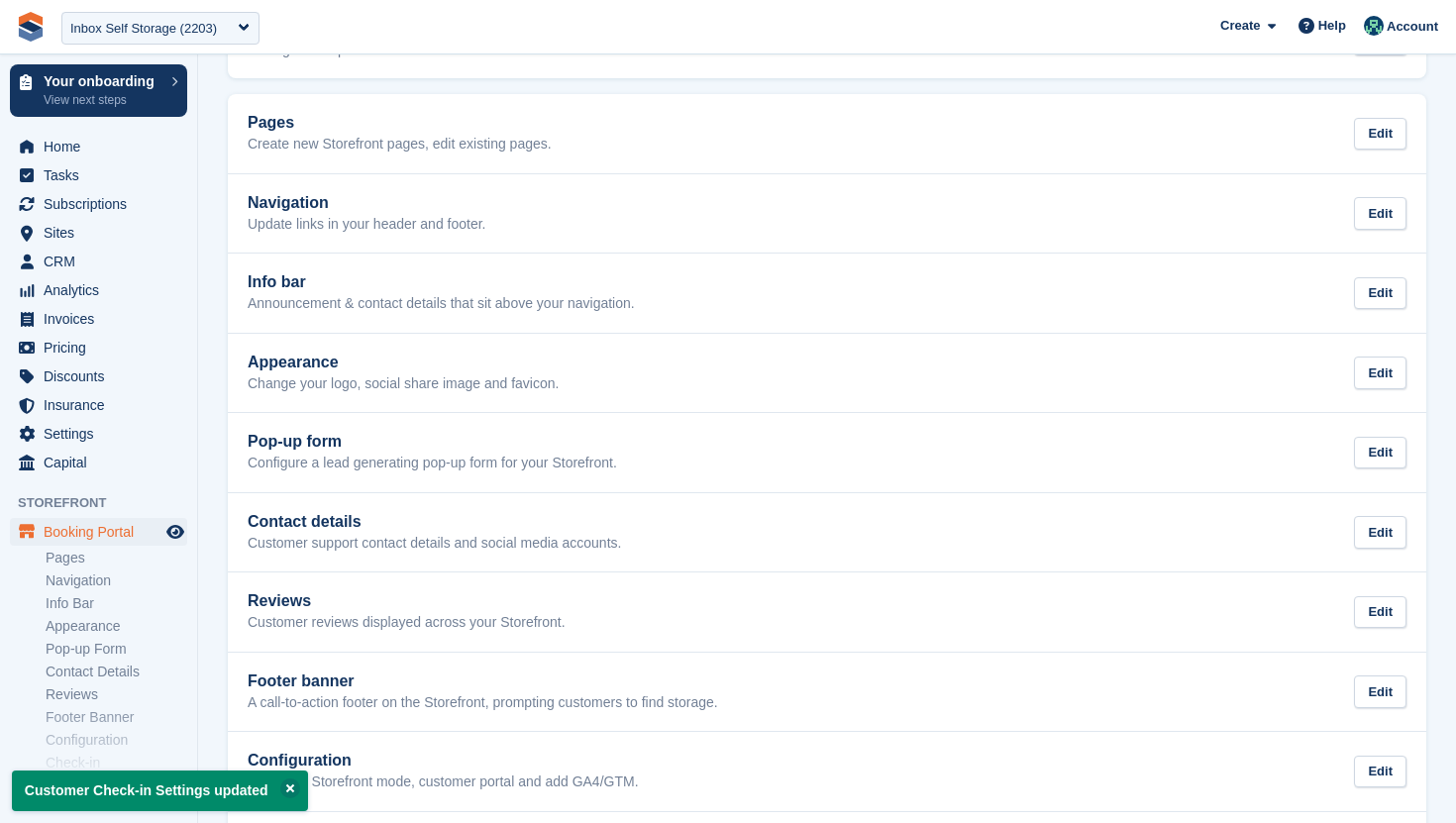 scroll, scrollTop: 0, scrollLeft: 0, axis: both 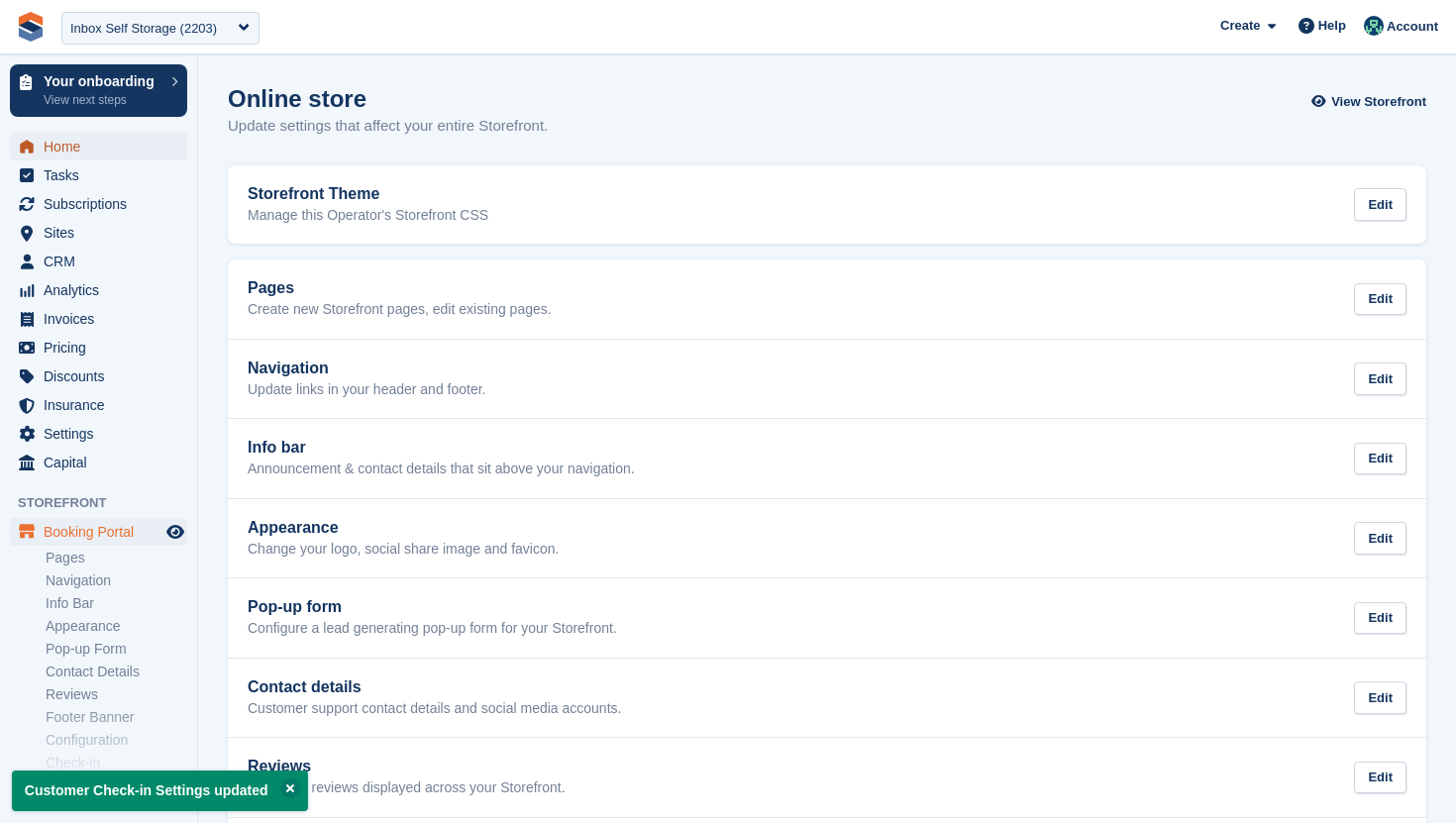 click on "Home" at bounding box center [103, 147] 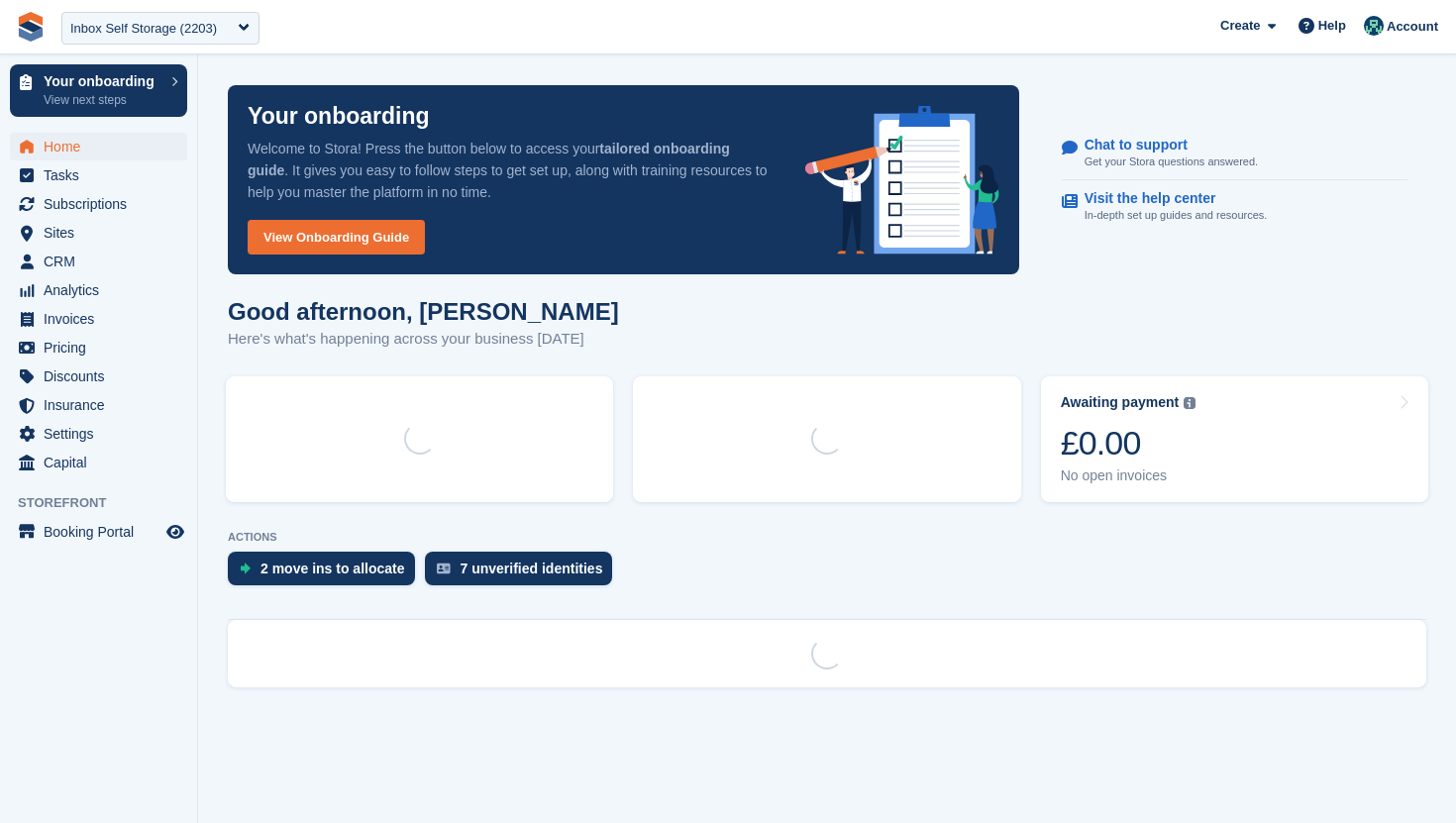 scroll, scrollTop: 0, scrollLeft: 0, axis: both 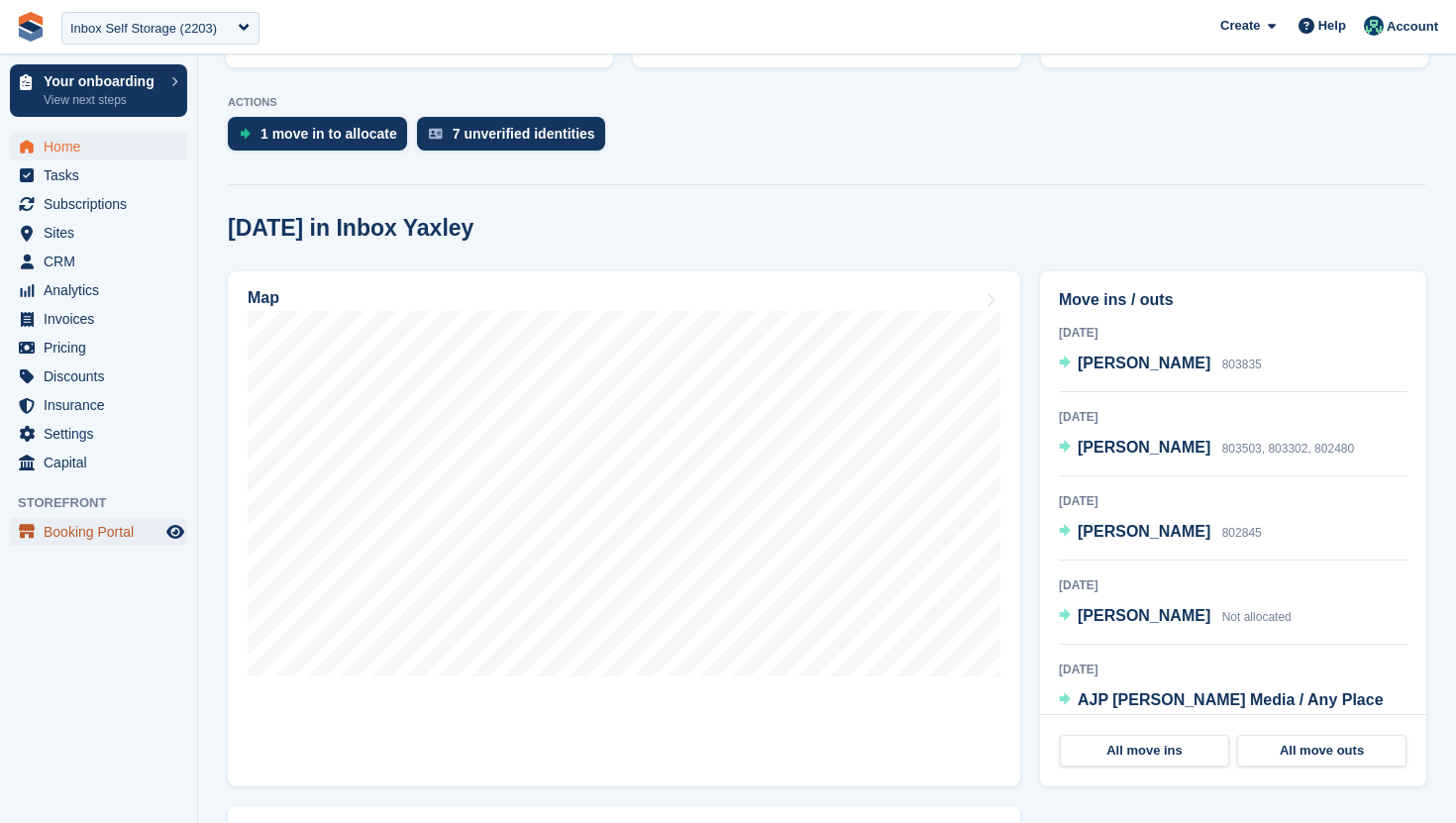 click on "Booking Portal" at bounding box center (103, 532) 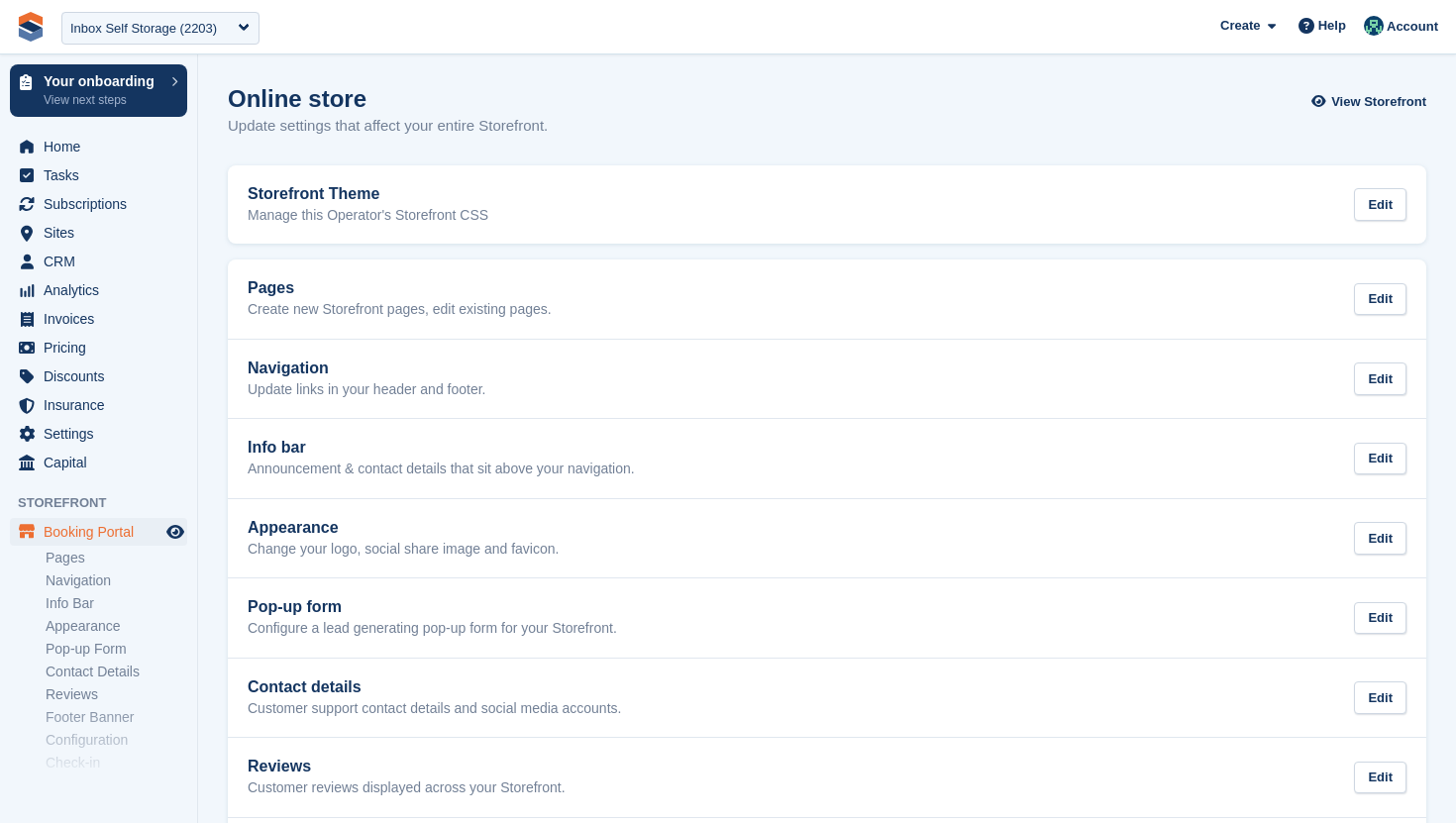 scroll, scrollTop: 0, scrollLeft: 0, axis: both 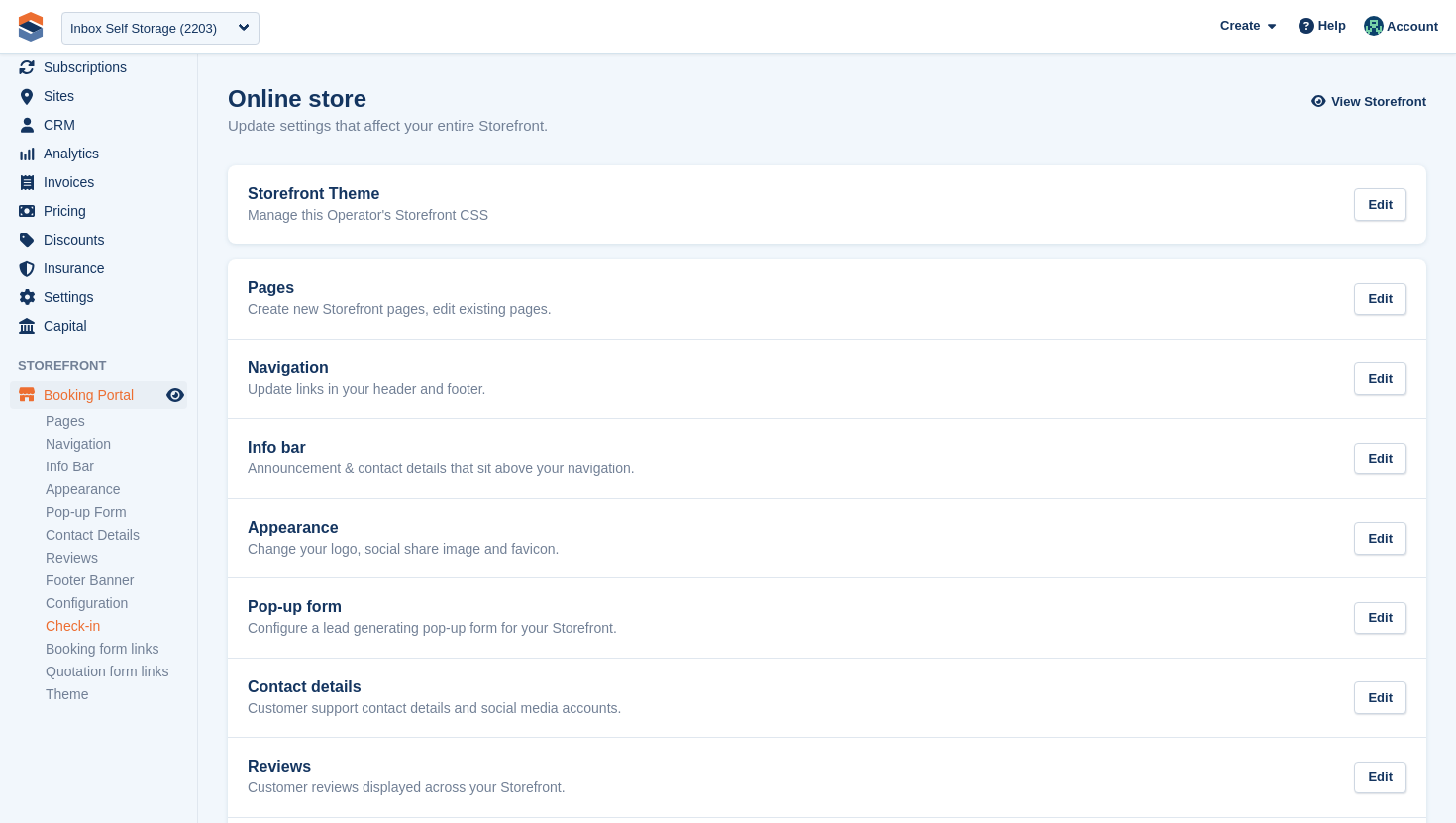 click on "Check-in" at bounding box center (116, 626) 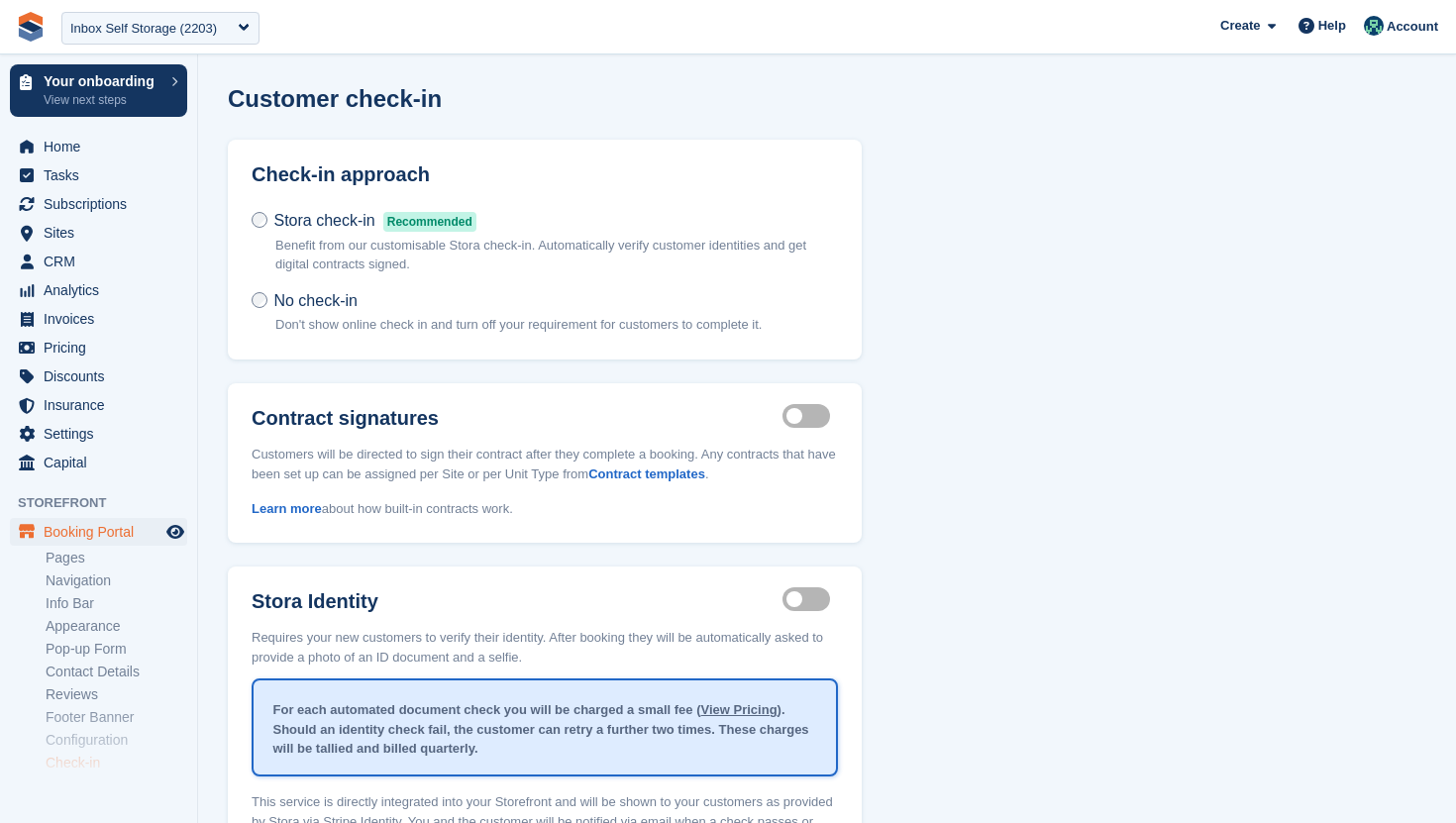 click on "Integrated contract signing enabled" at bounding box center (810, 416) 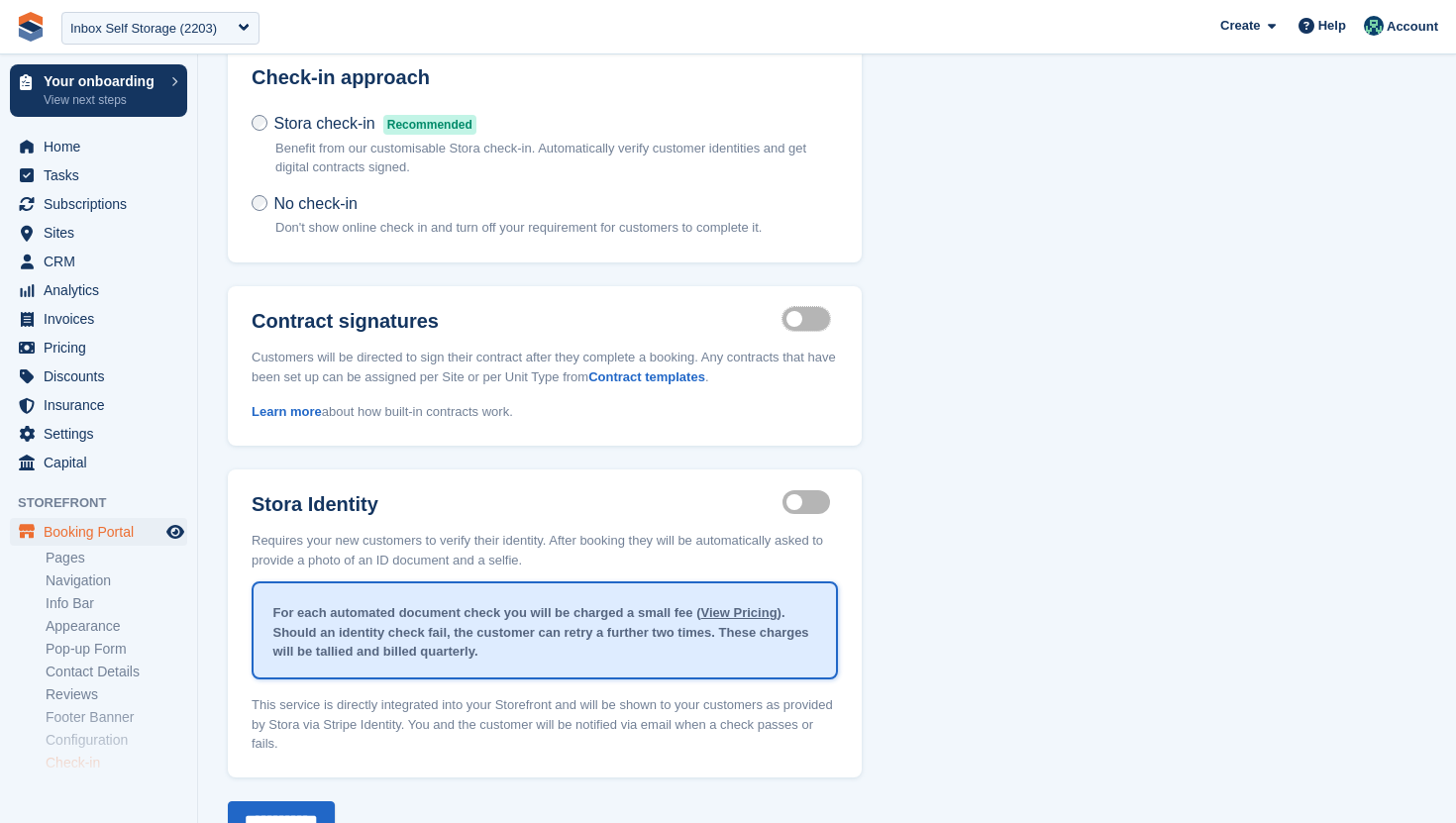scroll, scrollTop: 165, scrollLeft: 0, axis: vertical 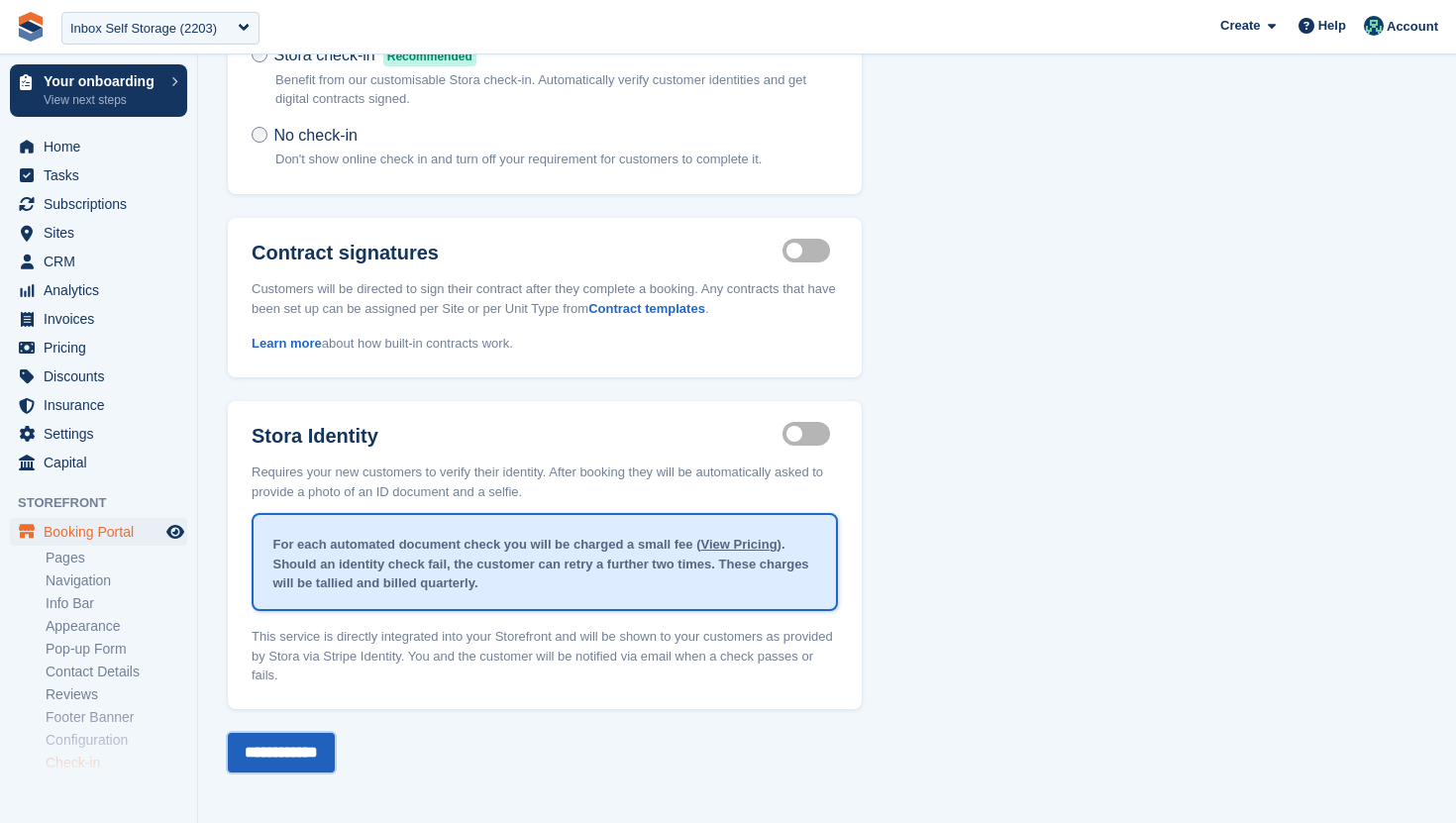 click on "**********" at bounding box center (281, 753) 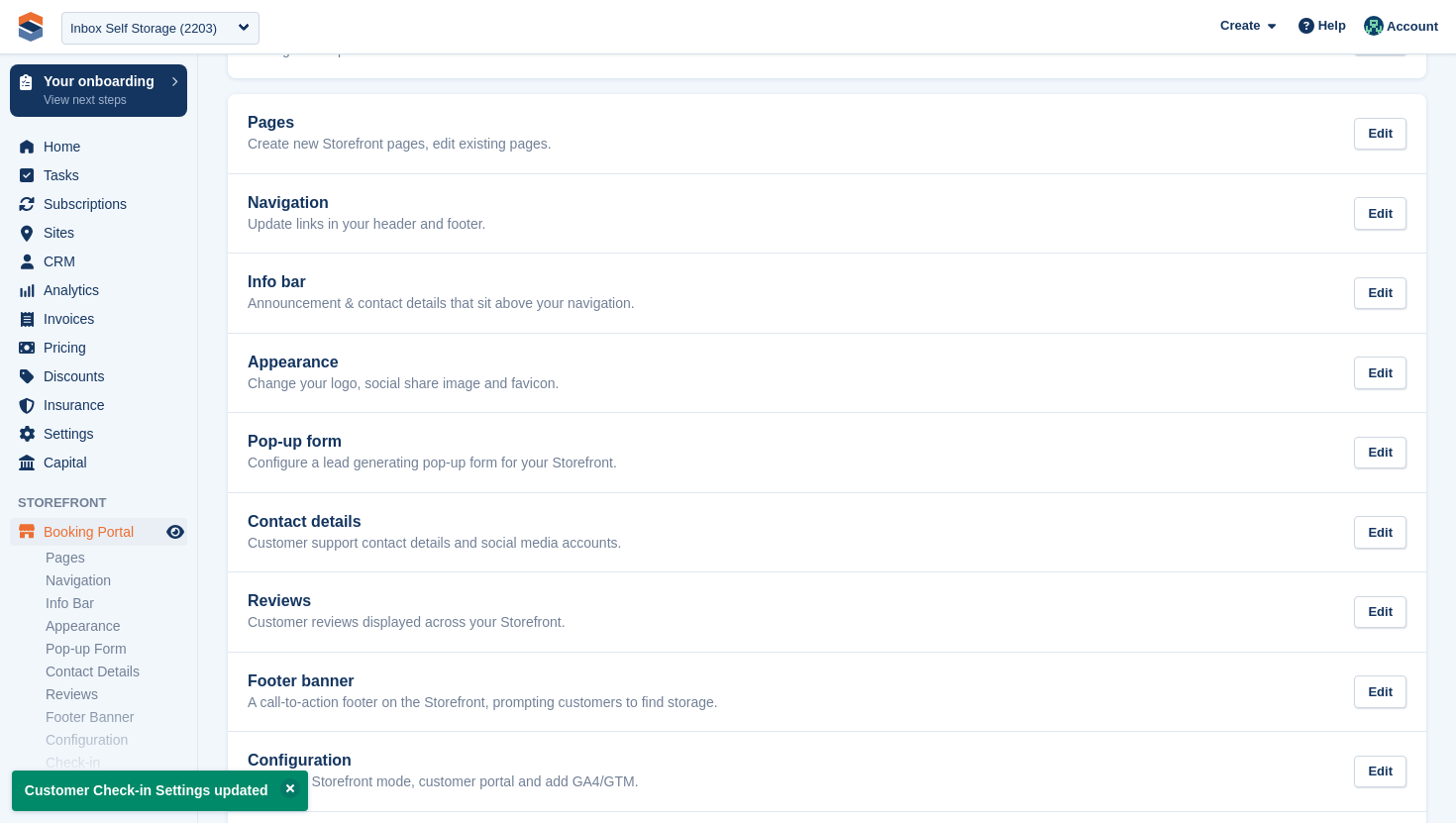 scroll, scrollTop: 0, scrollLeft: 0, axis: both 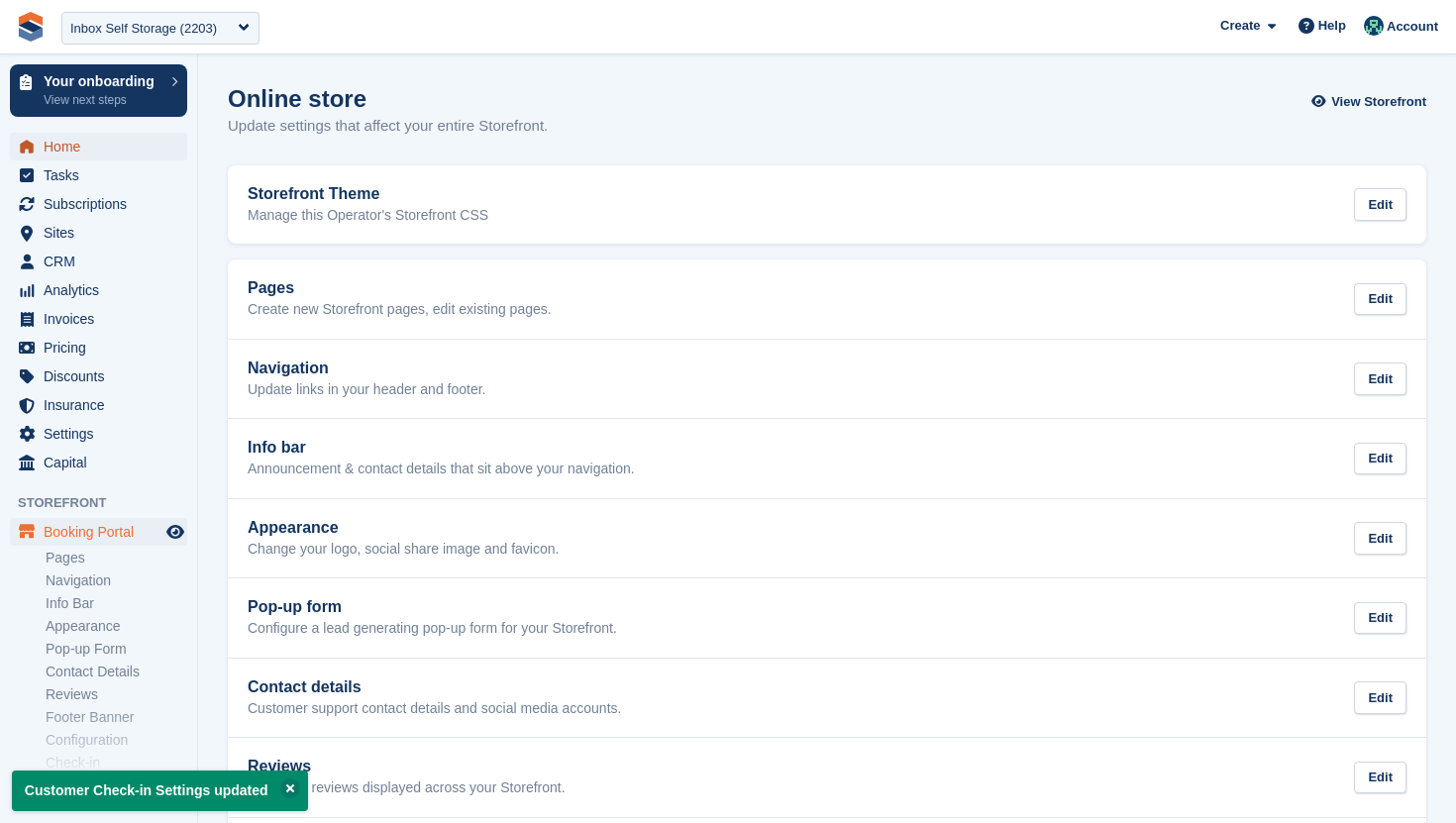 click on "Home" at bounding box center (103, 147) 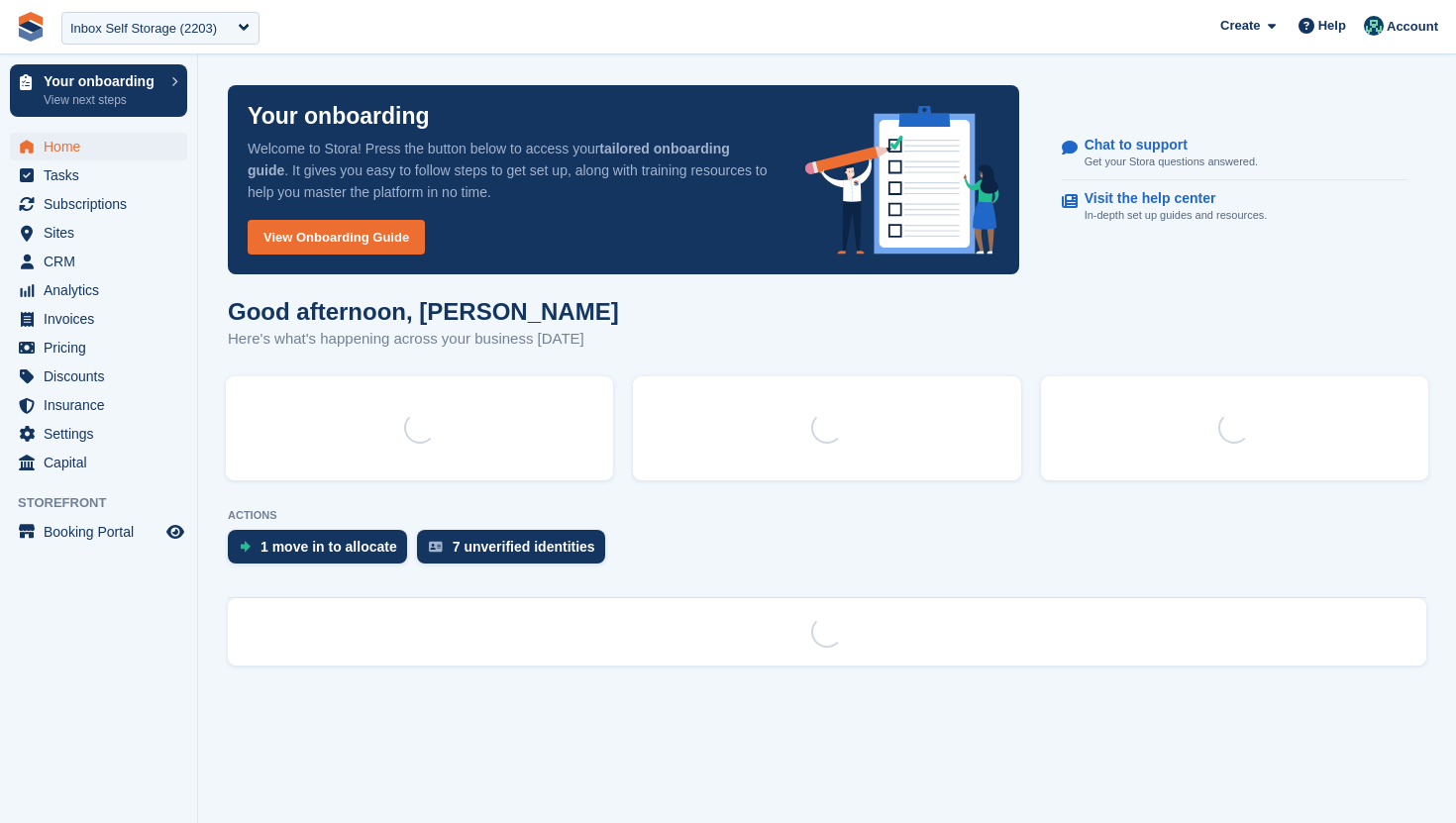 scroll, scrollTop: 0, scrollLeft: 0, axis: both 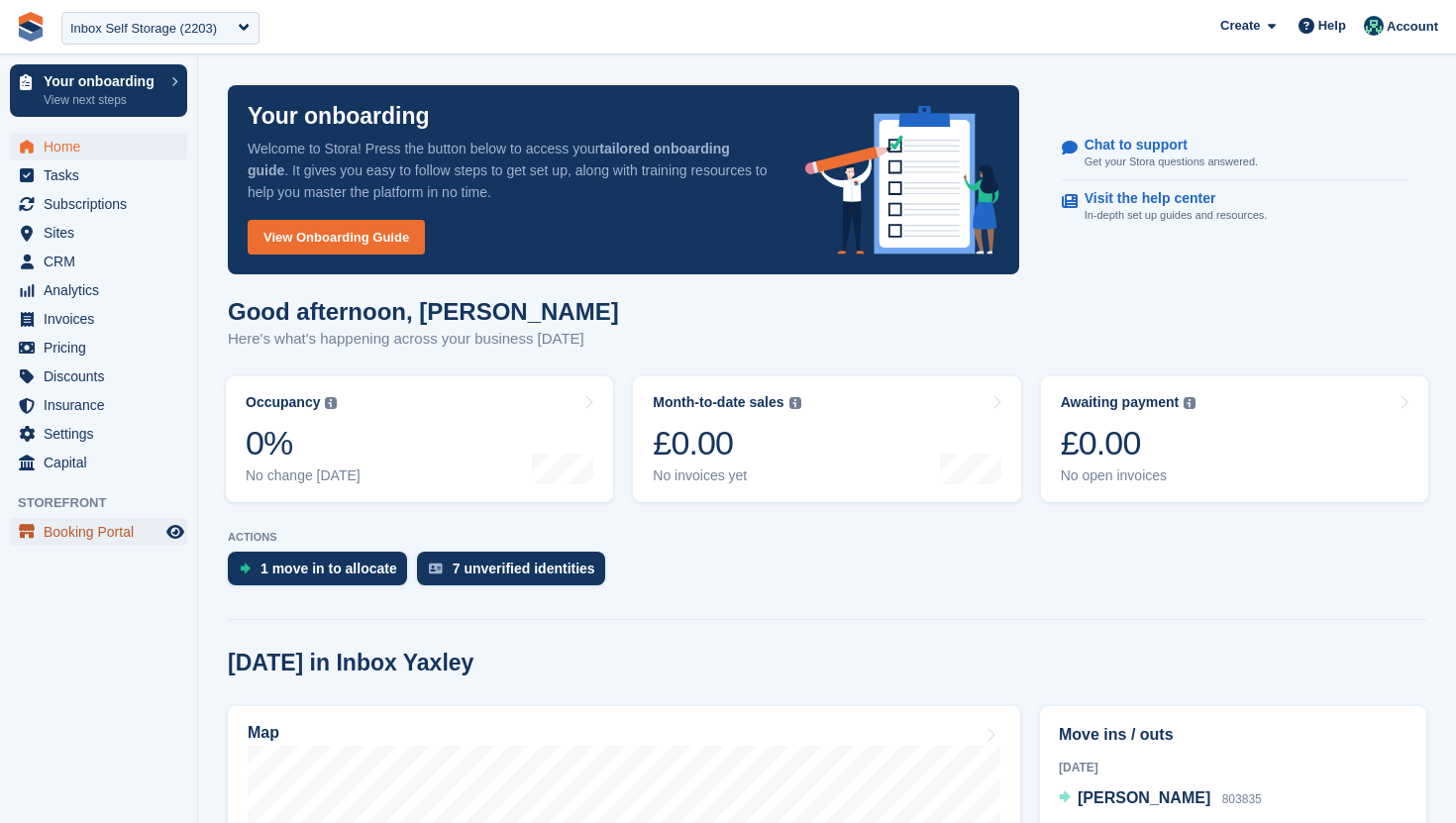 click on "Booking Portal" at bounding box center (103, 532) 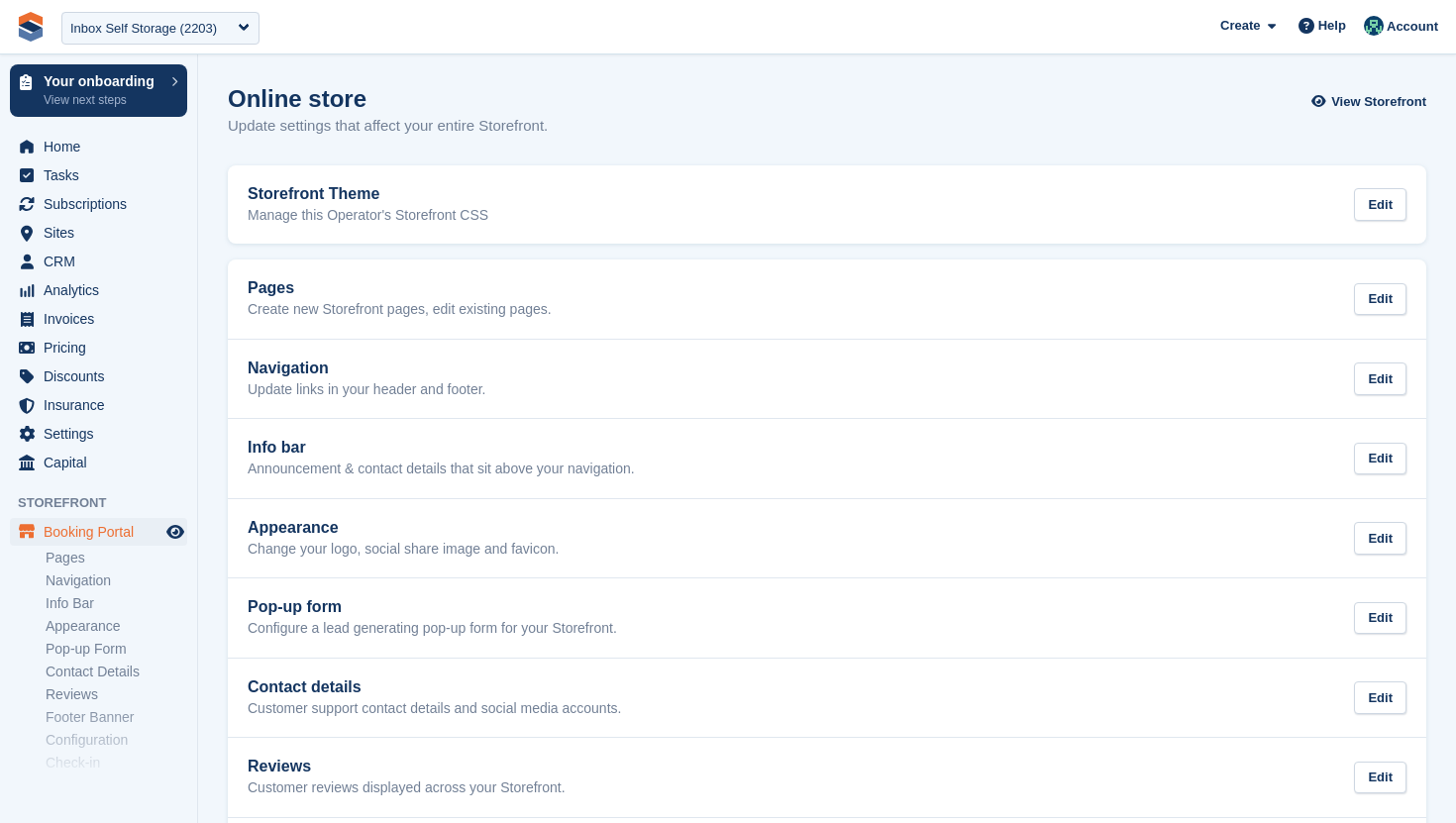 scroll, scrollTop: 0, scrollLeft: 0, axis: both 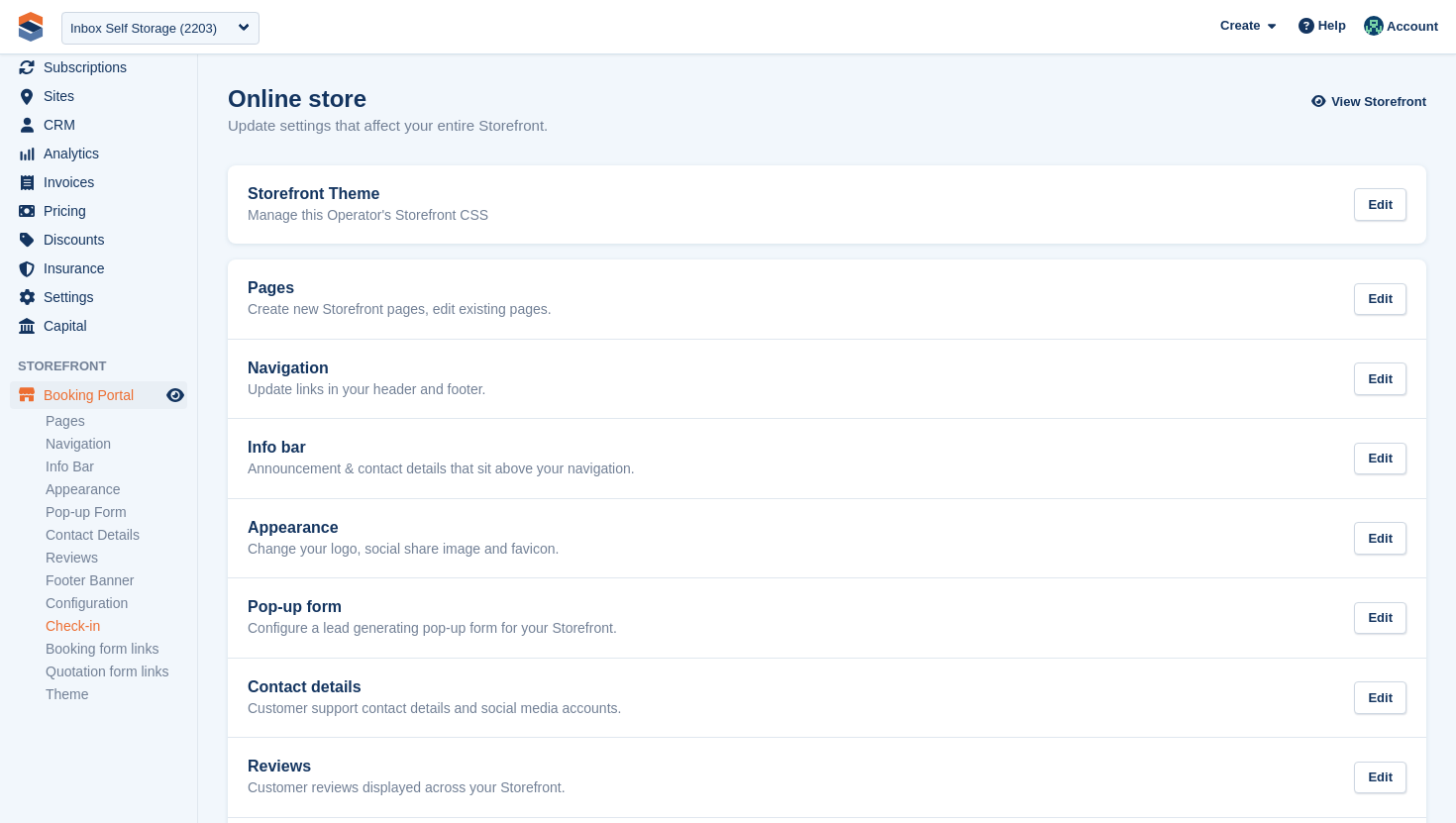 click on "Check-in" at bounding box center [116, 626] 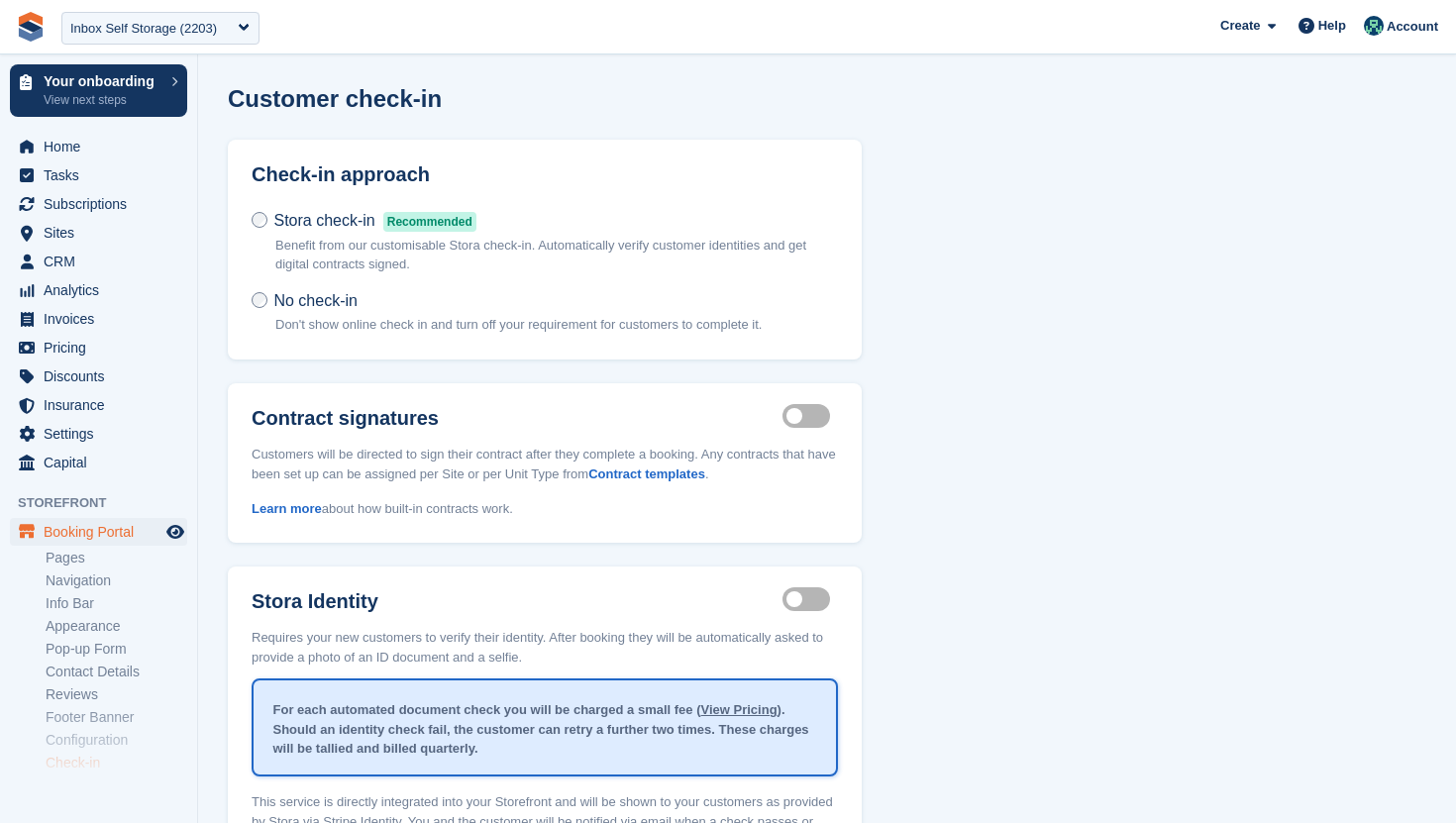 click on "Integrated contract signing enabled" at bounding box center [810, 416] 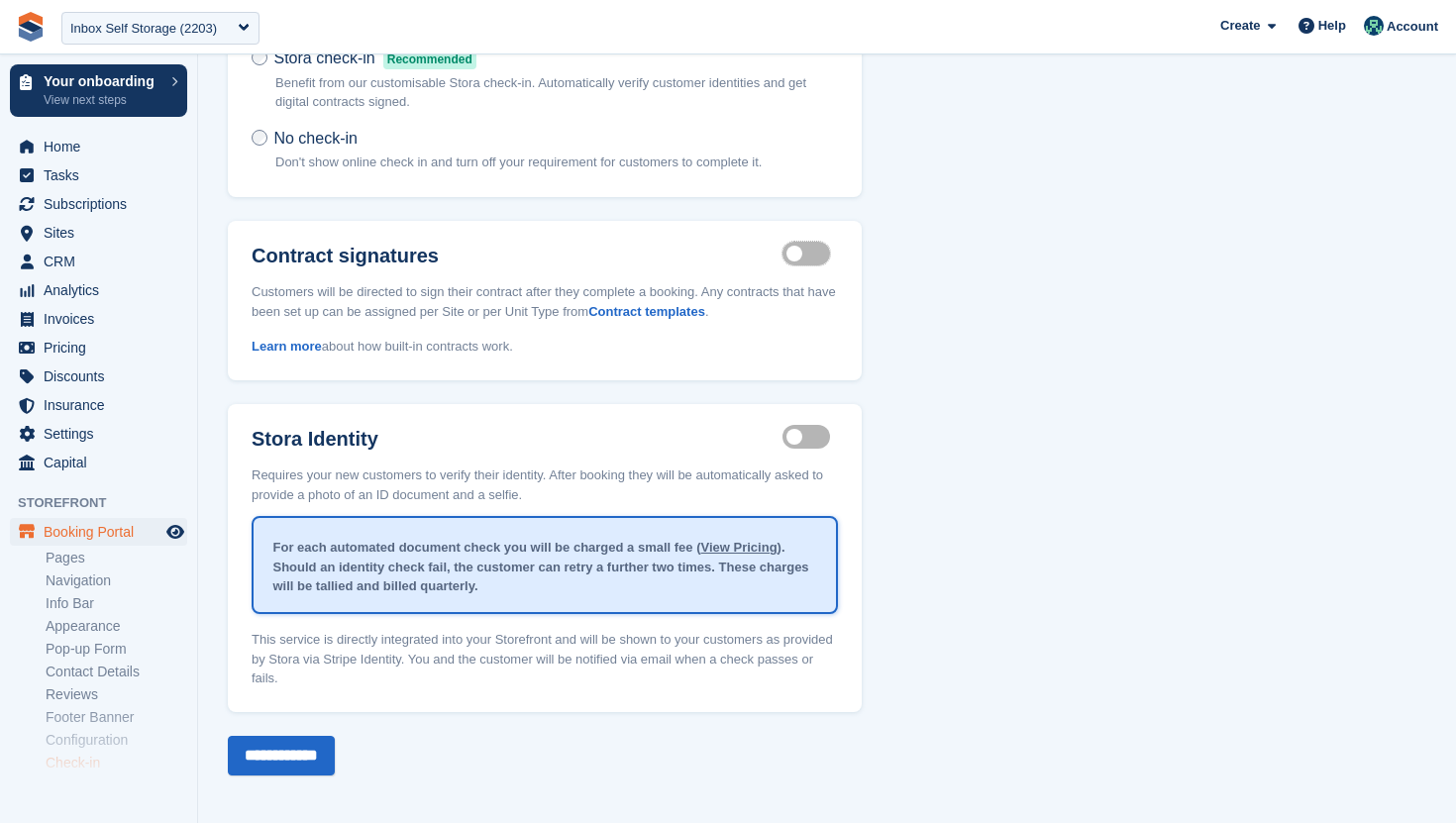 scroll, scrollTop: 165, scrollLeft: 0, axis: vertical 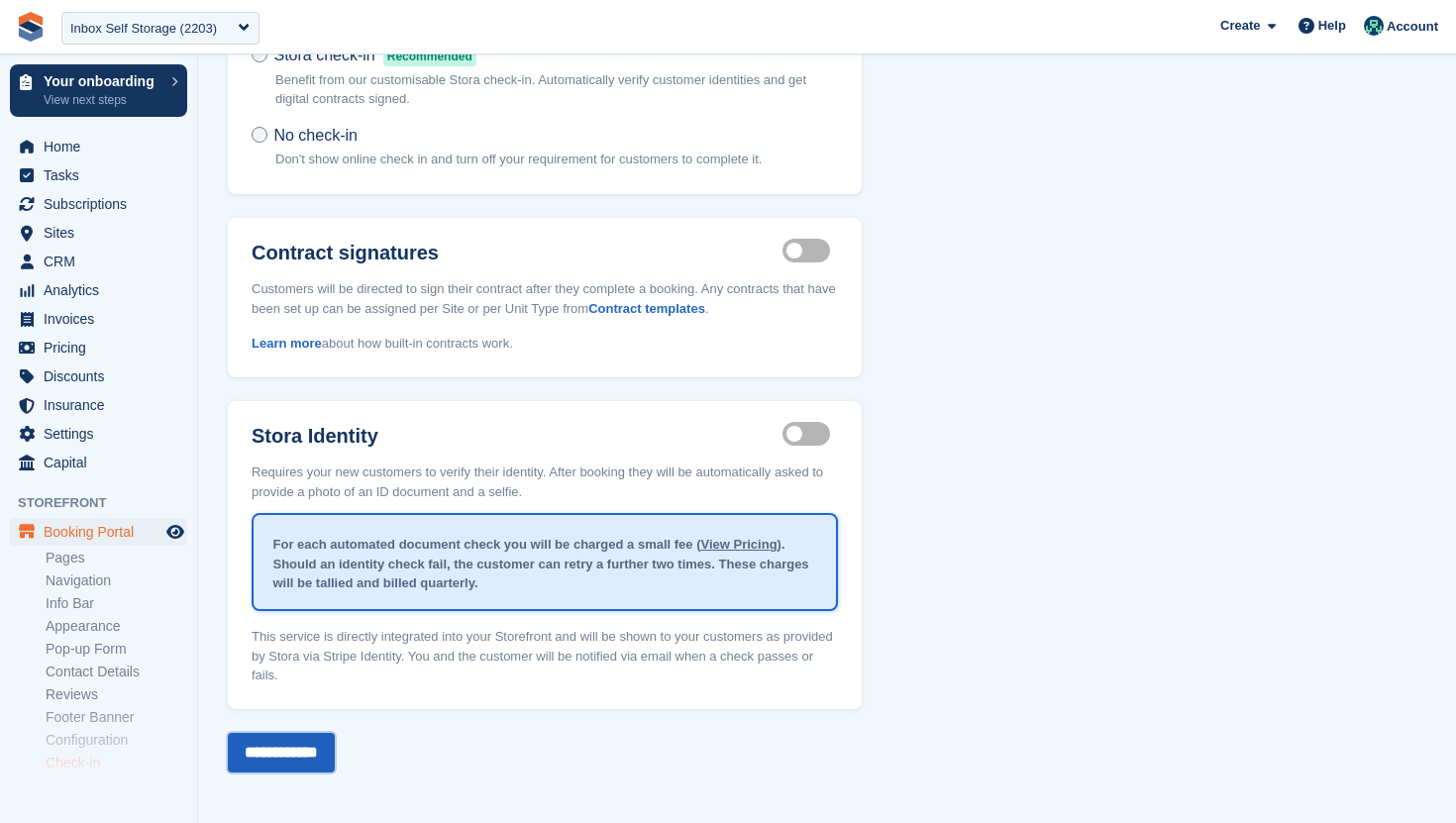 click on "**********" at bounding box center (281, 753) 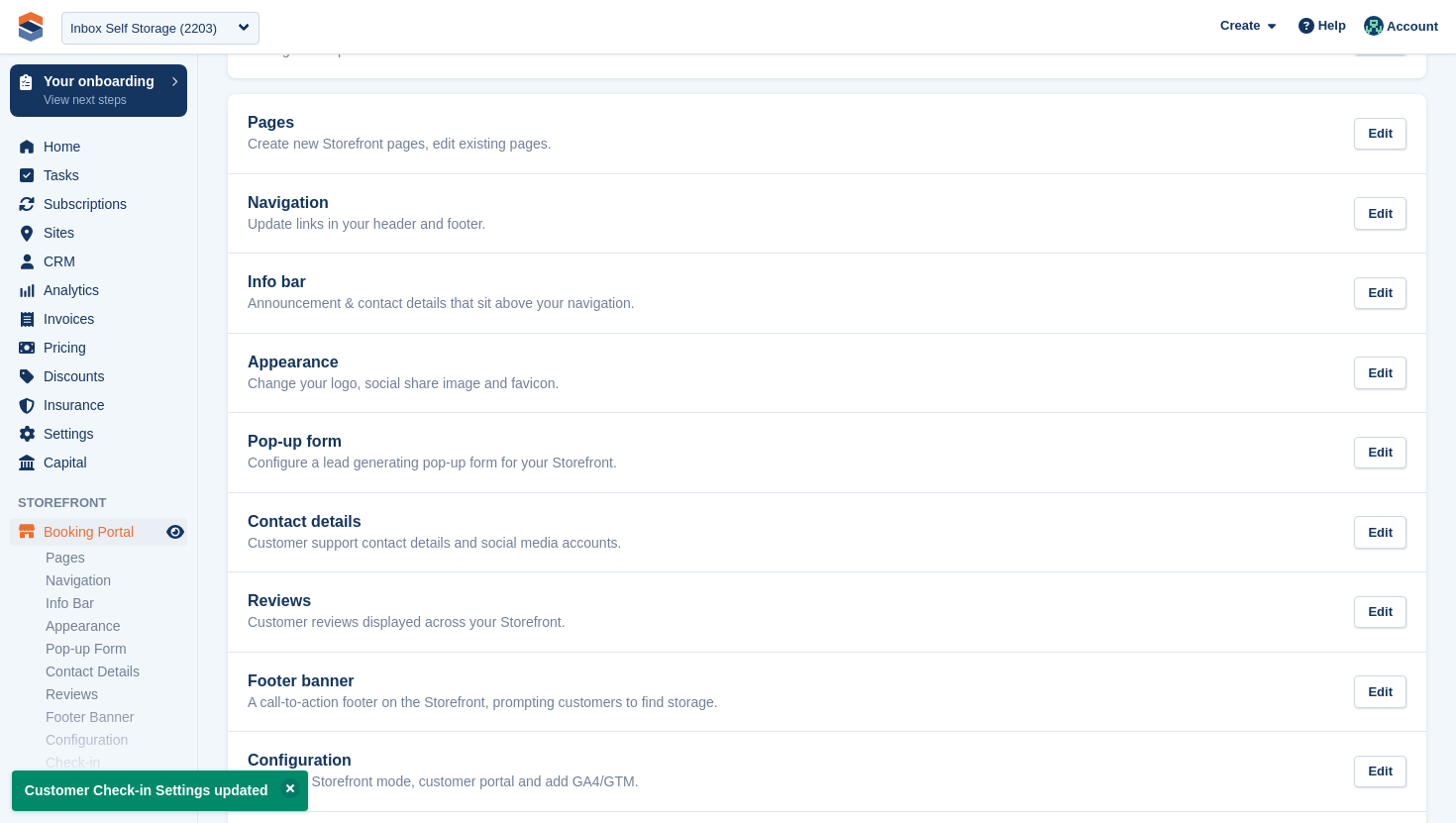 scroll, scrollTop: 0, scrollLeft: 0, axis: both 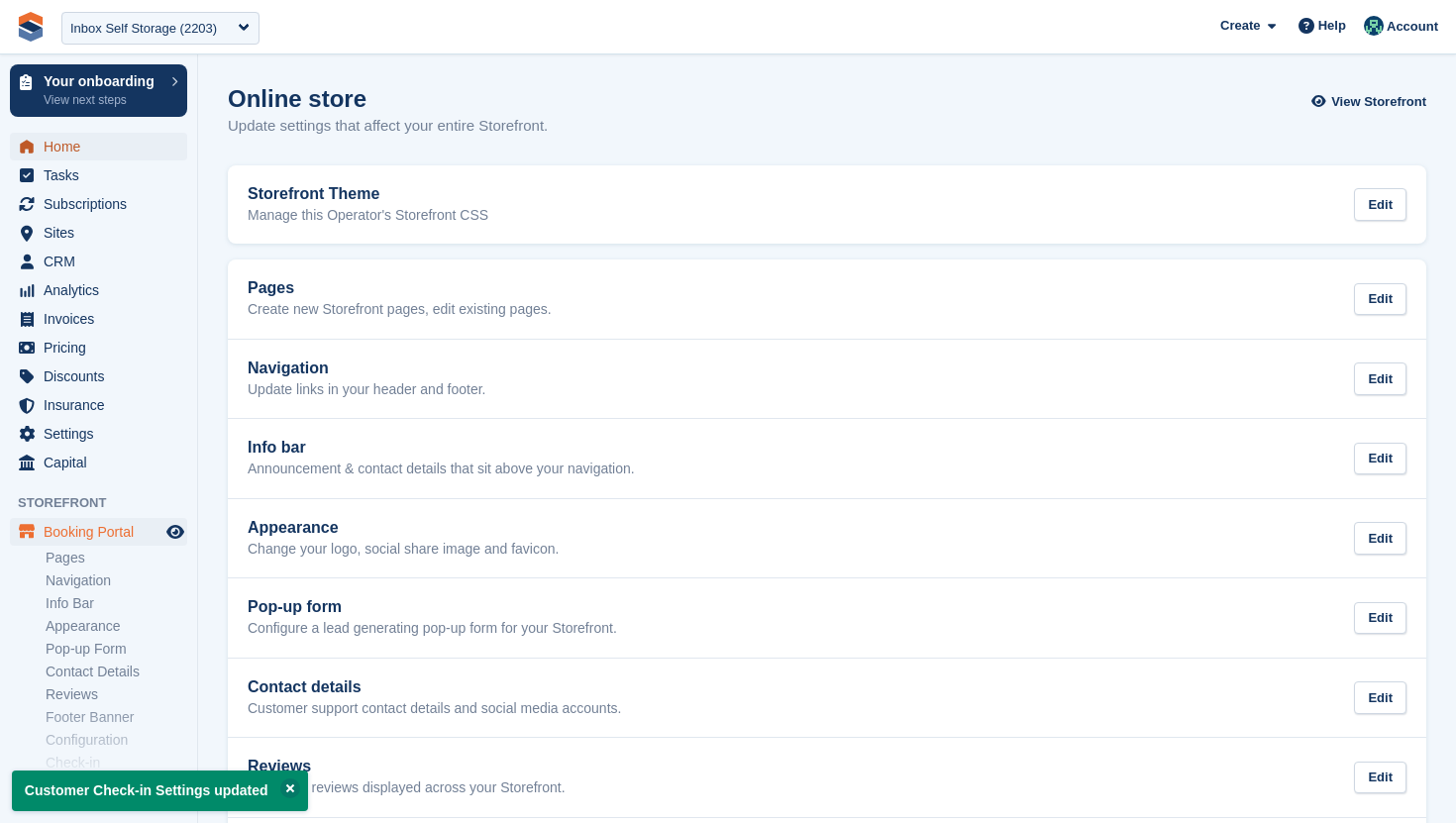 click on "Home" at bounding box center [103, 147] 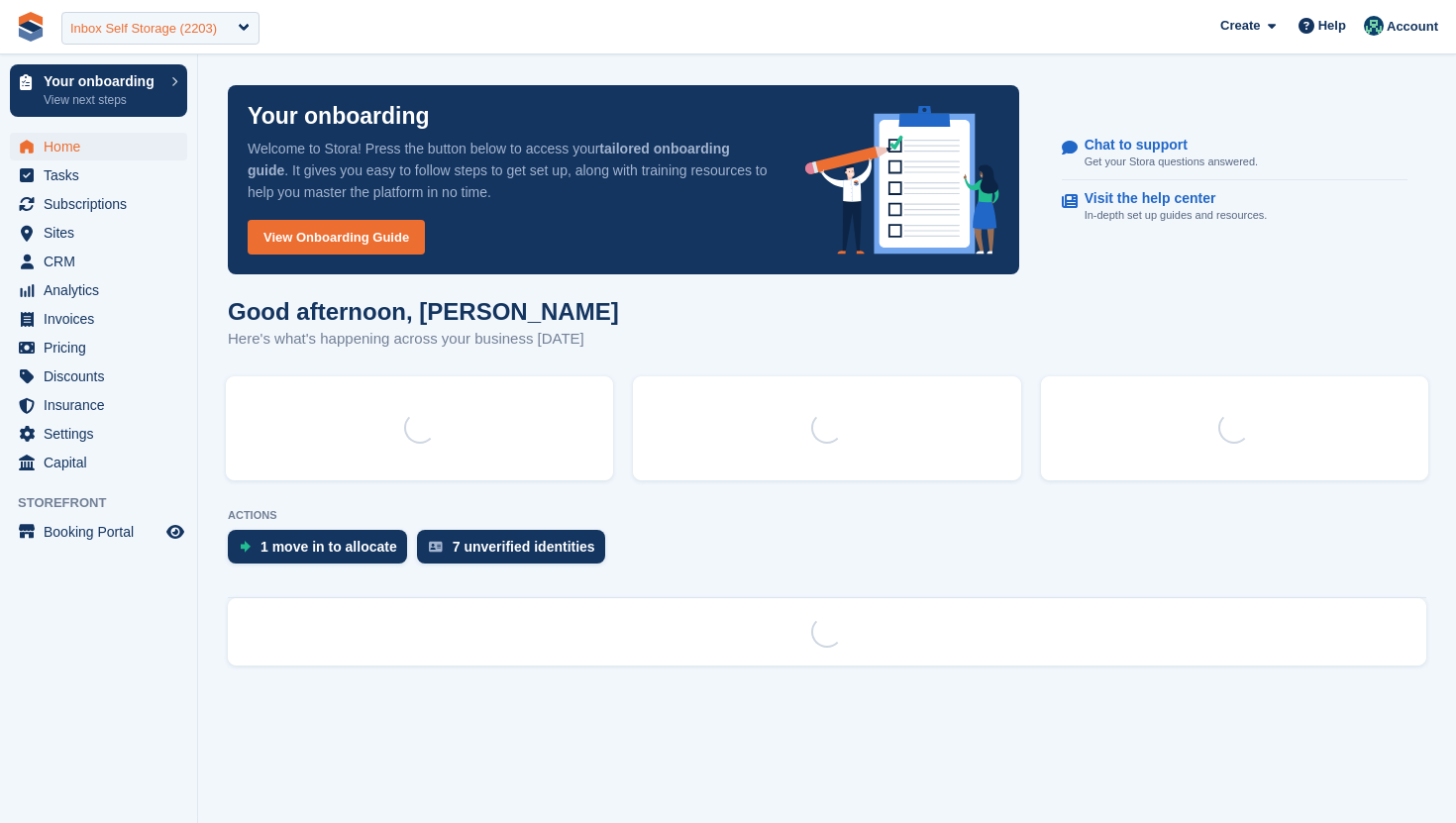 scroll, scrollTop: 0, scrollLeft: 0, axis: both 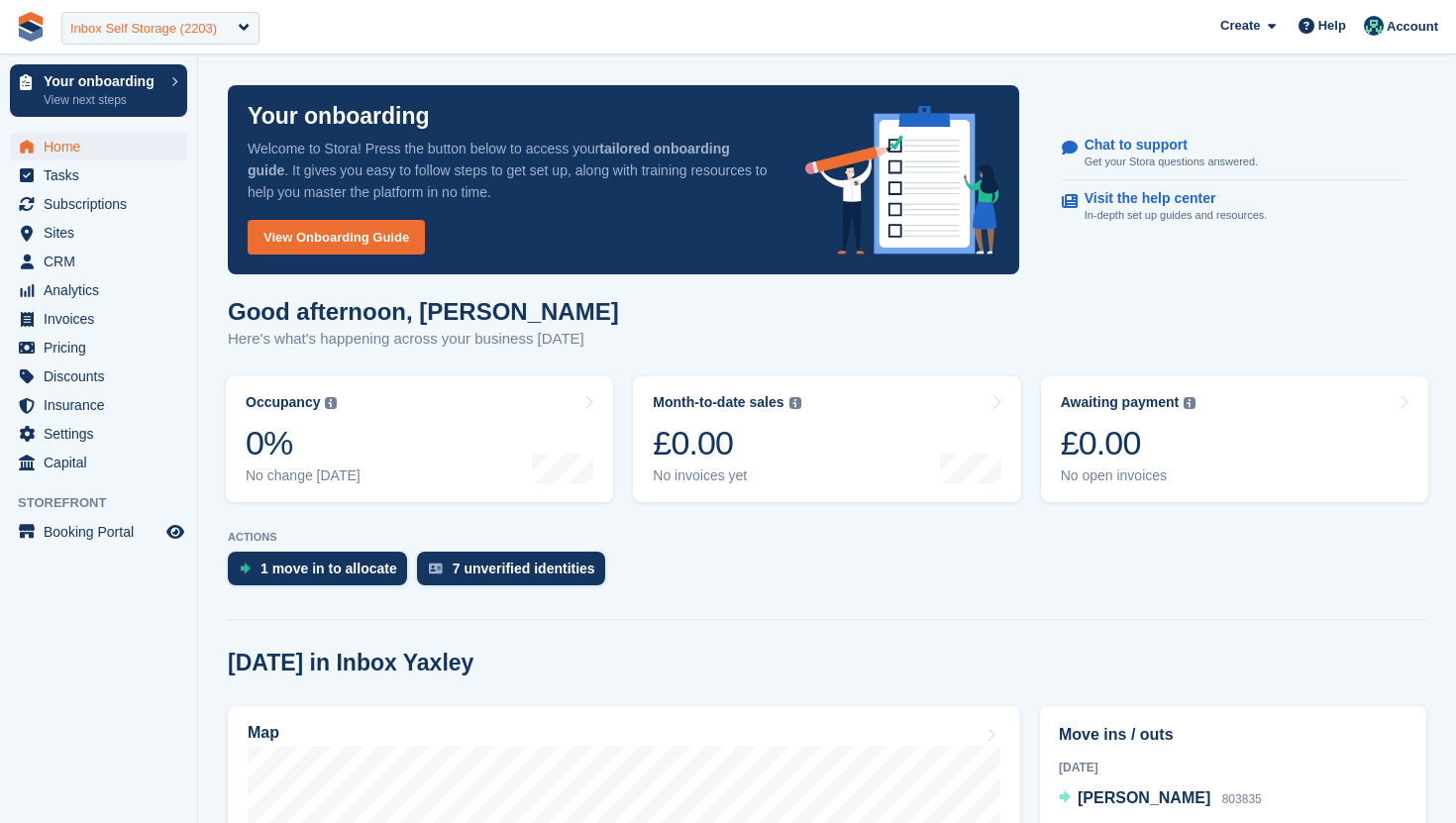 click on "Inbox Self Storage (2203)" at bounding box center (144, 29) 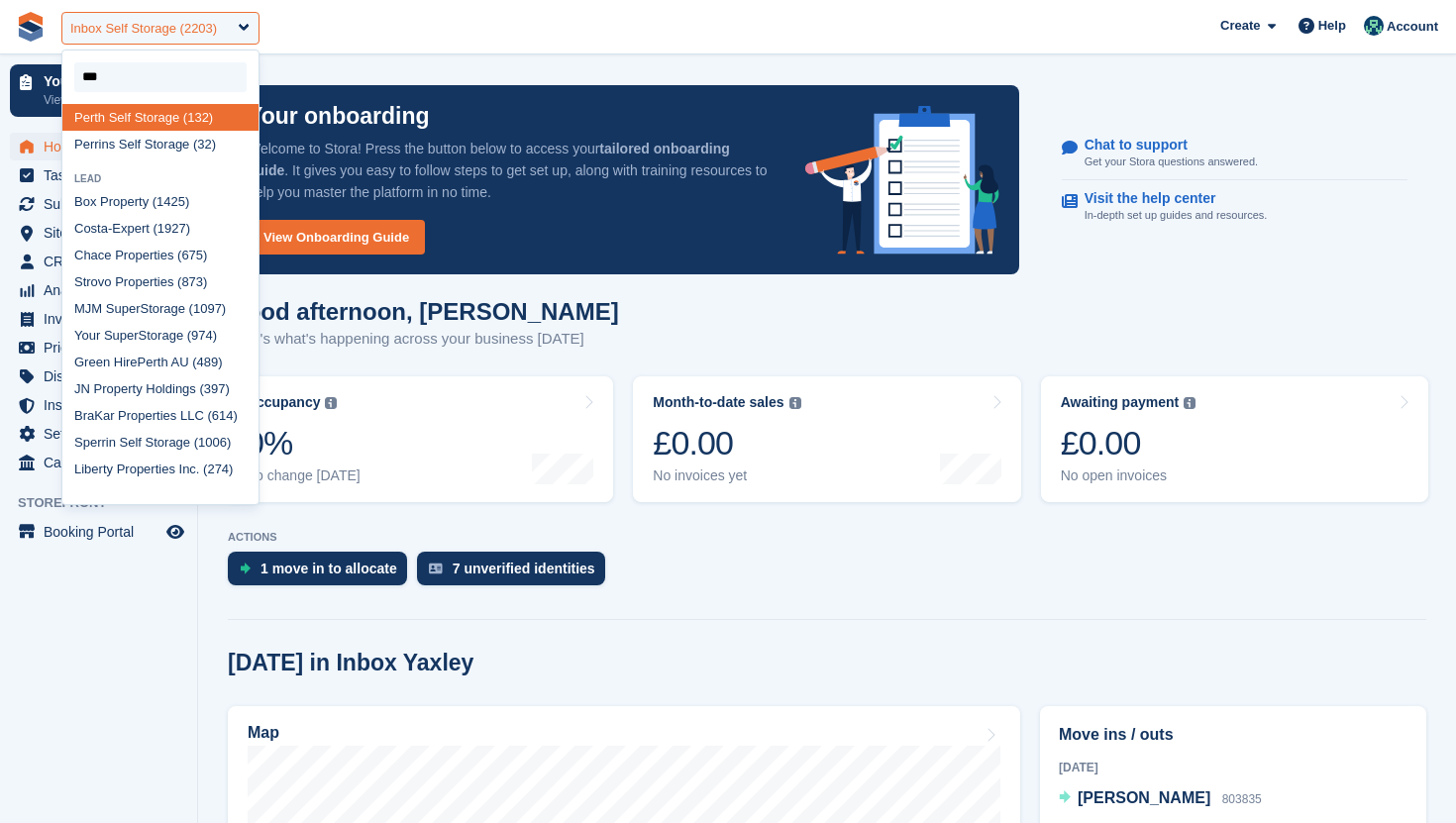 type on "****" 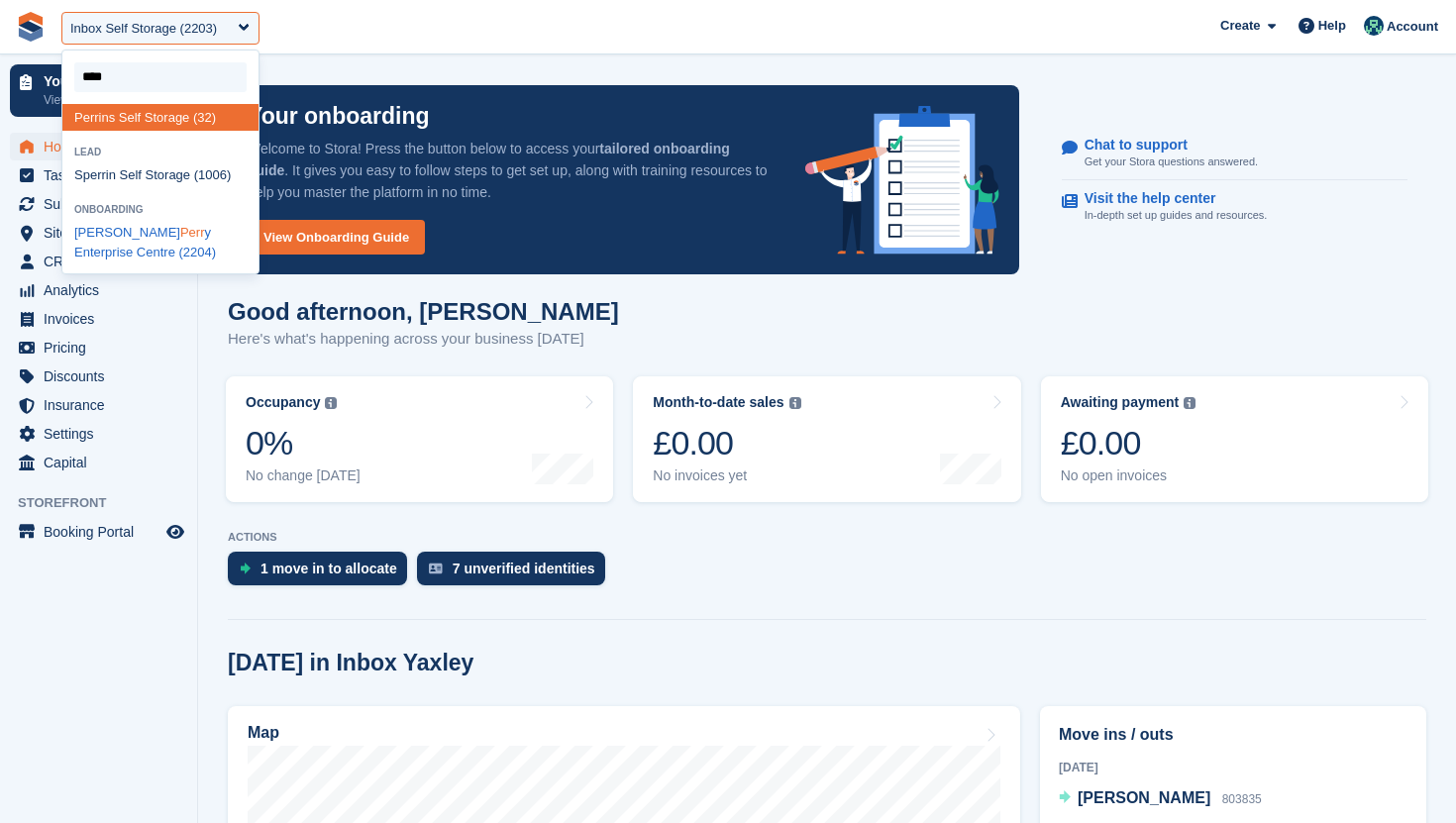 click on "Arthur  Perr y Enterprise Centre (2204)" at bounding box center (160, 243) 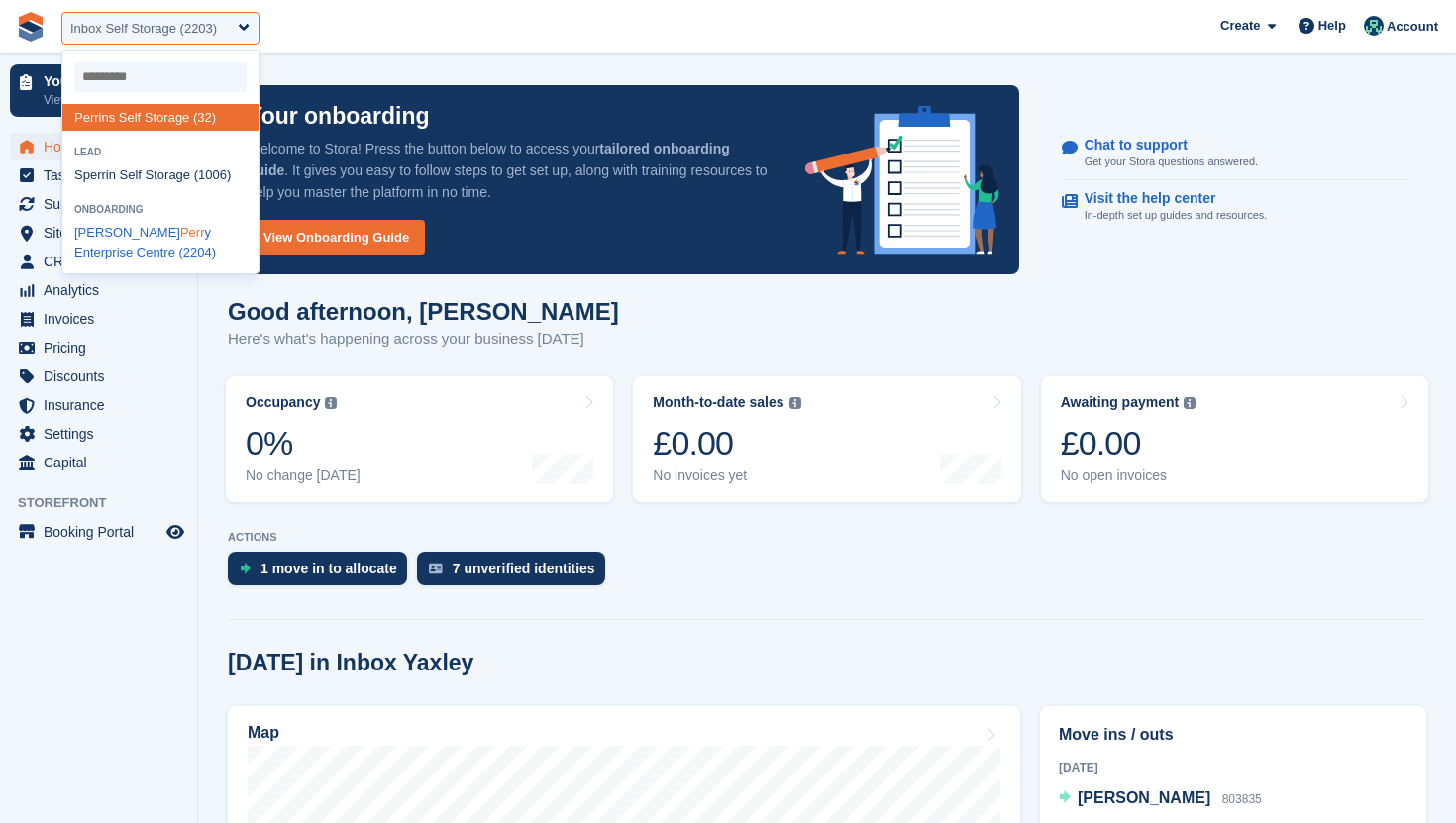 select on "****" 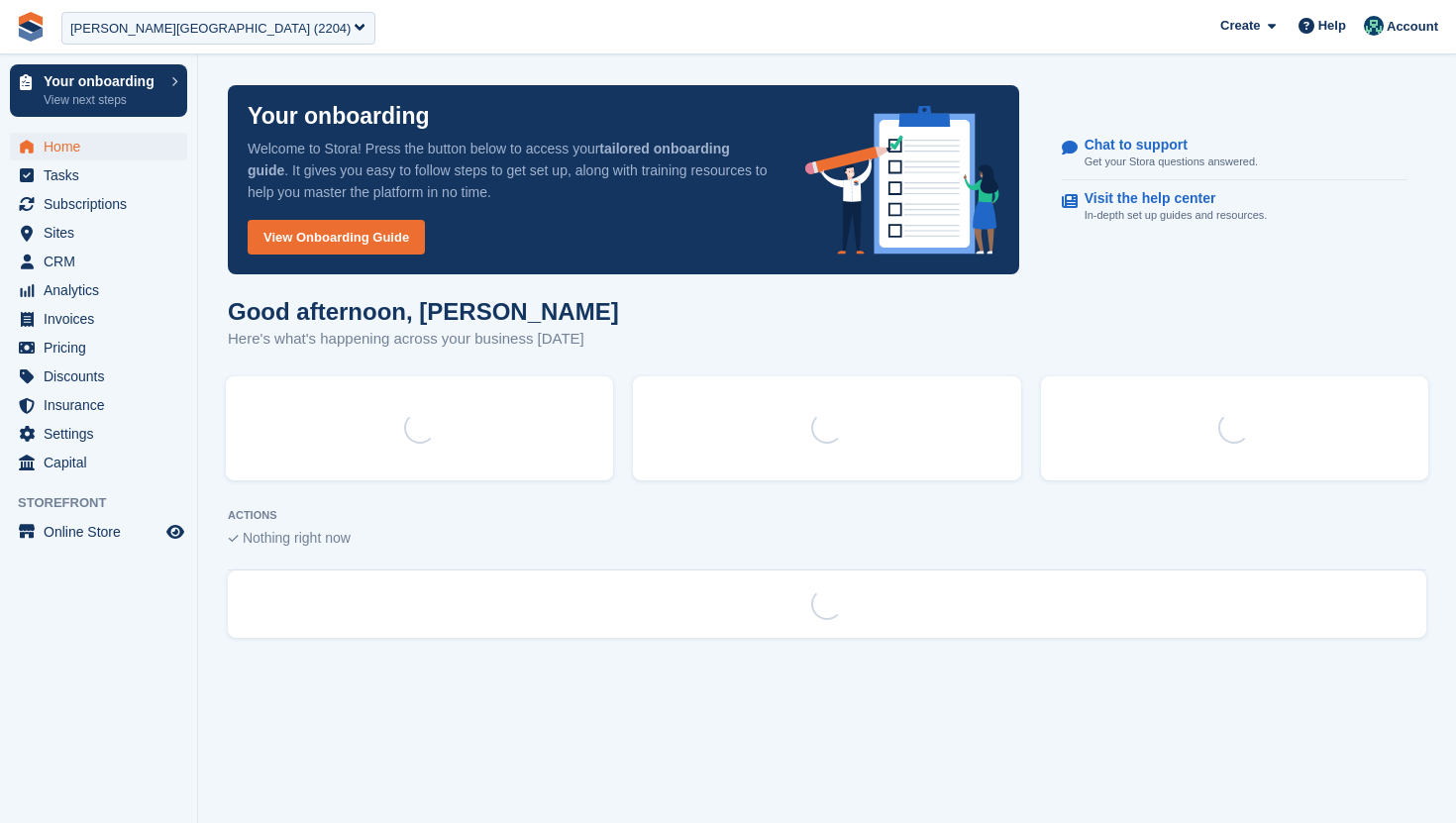 scroll, scrollTop: 0, scrollLeft: 0, axis: both 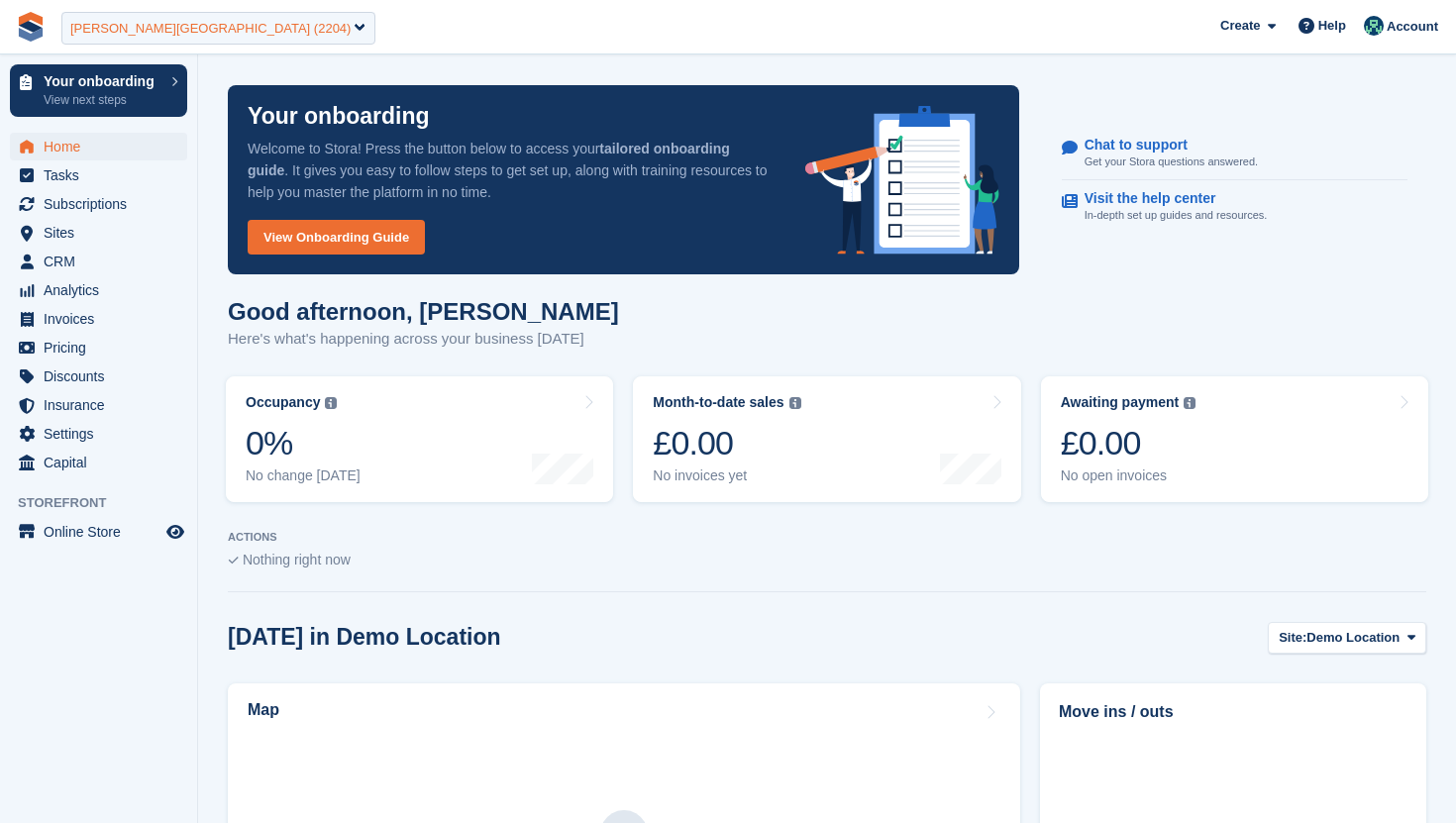drag, startPoint x: 354, startPoint y: 25, endPoint x: 95, endPoint y: 26, distance: 259.00193 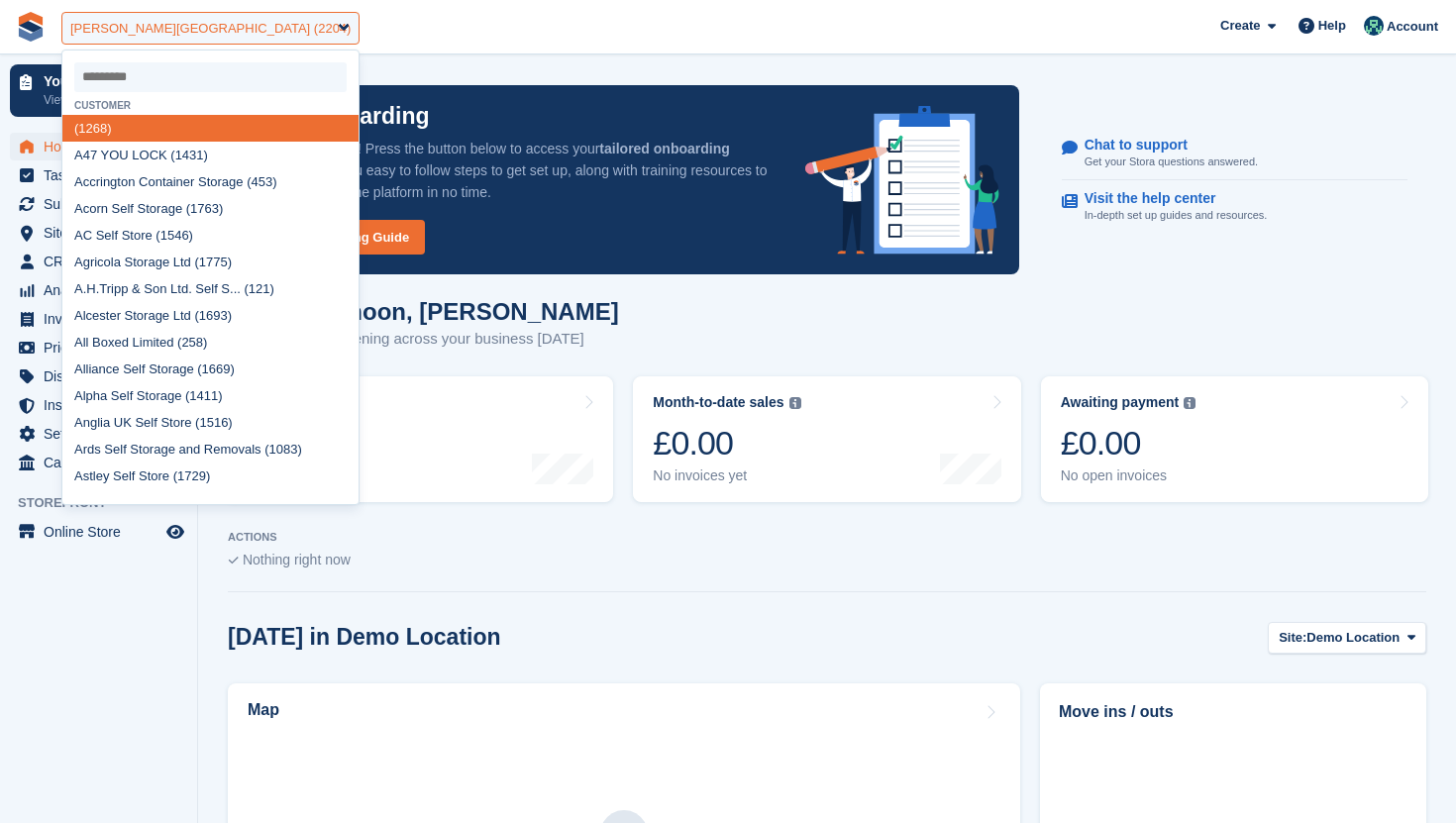 type on "*" 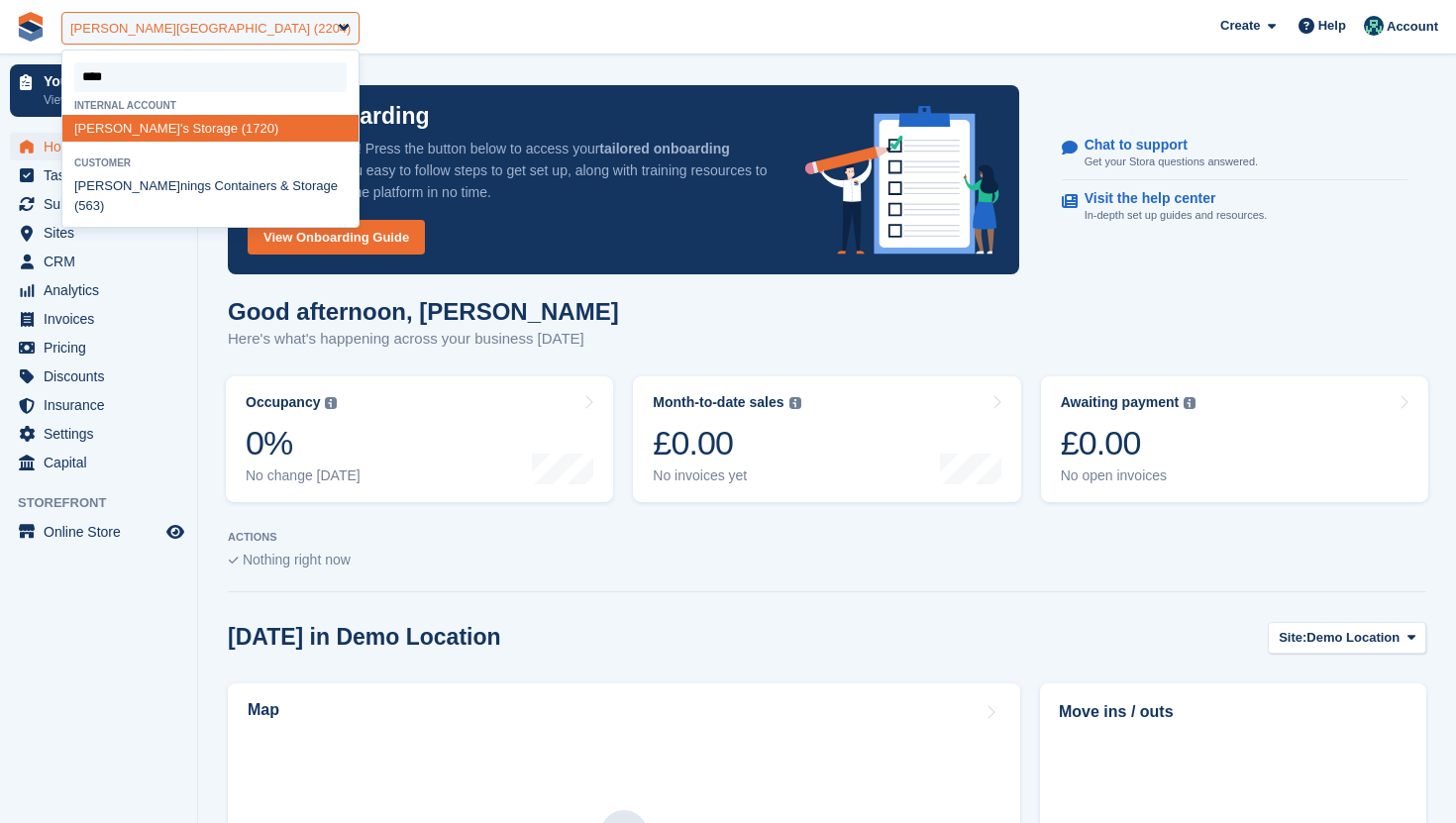 type on "*****" 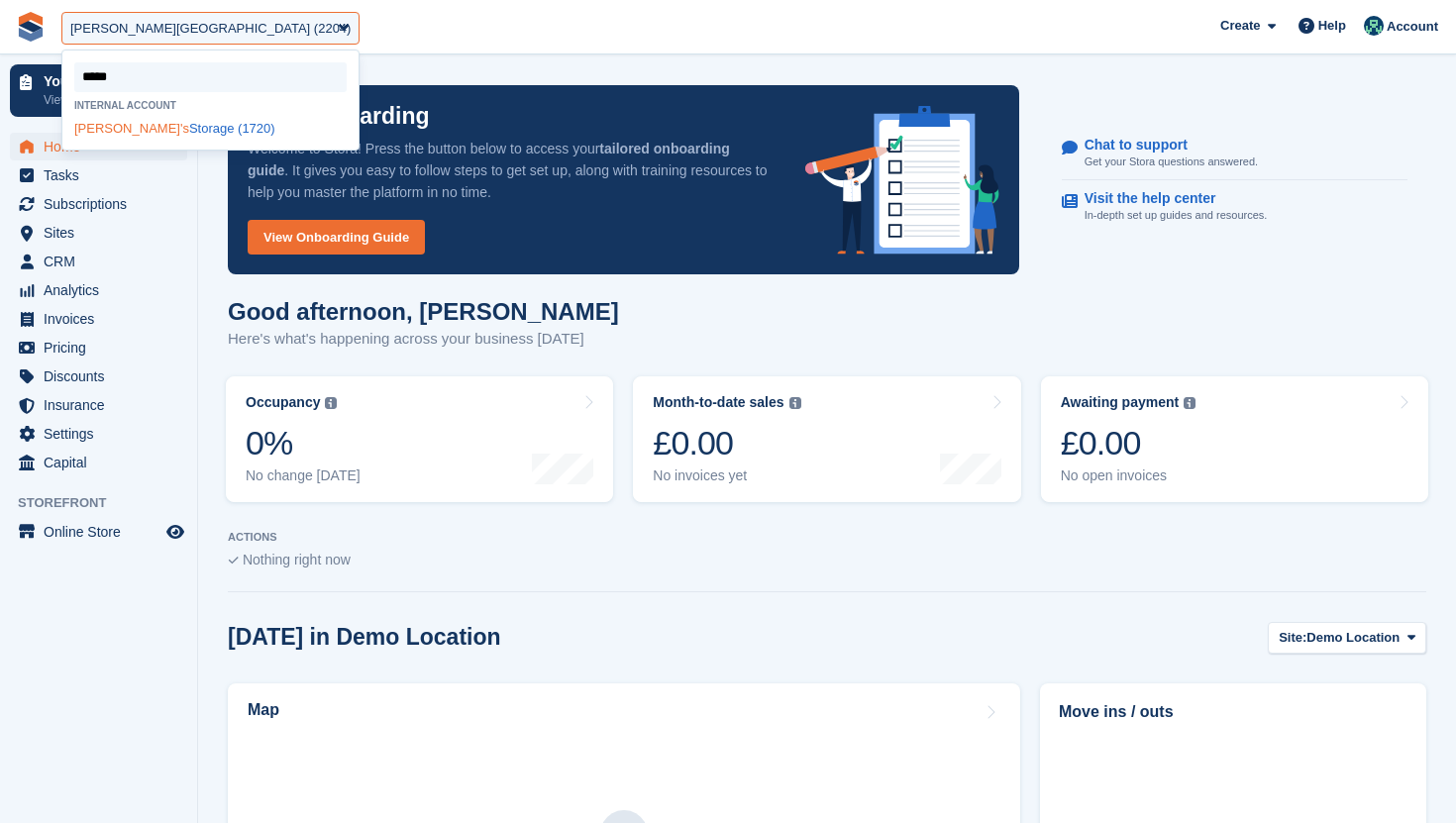 click on "Jen's  Storage (1720)" at bounding box center [210, 128] 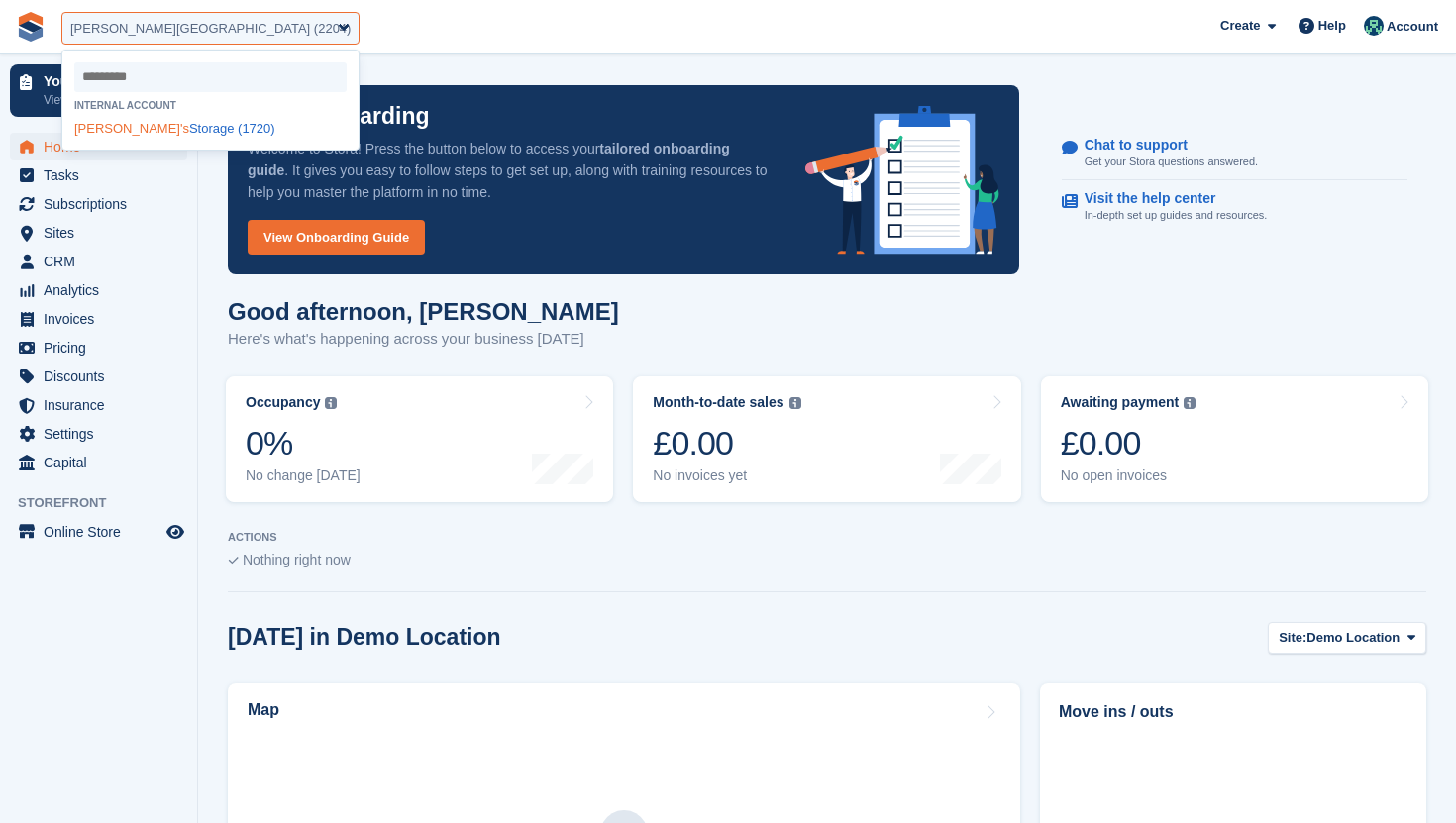 select on "****" 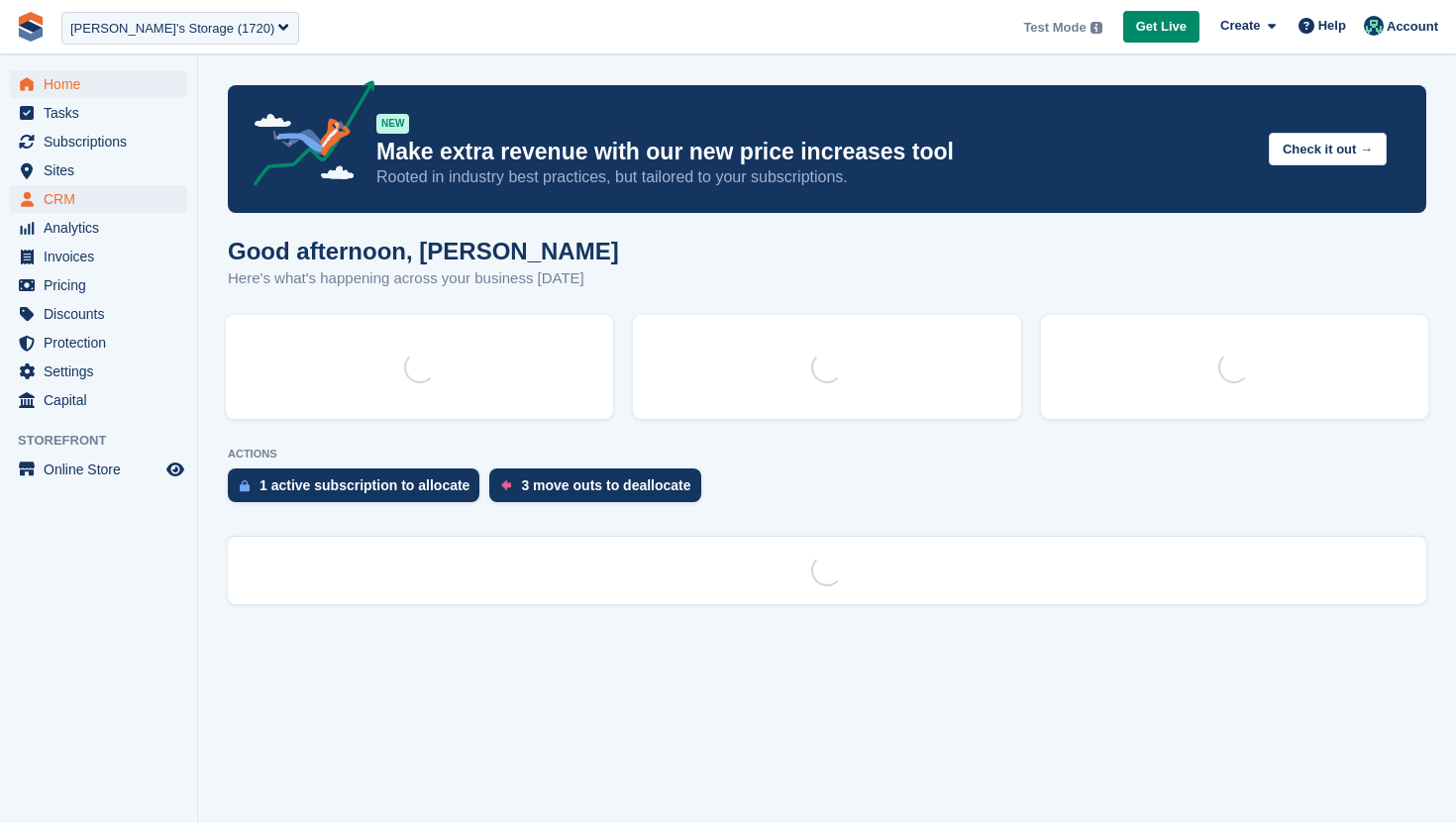 scroll, scrollTop: 0, scrollLeft: 0, axis: both 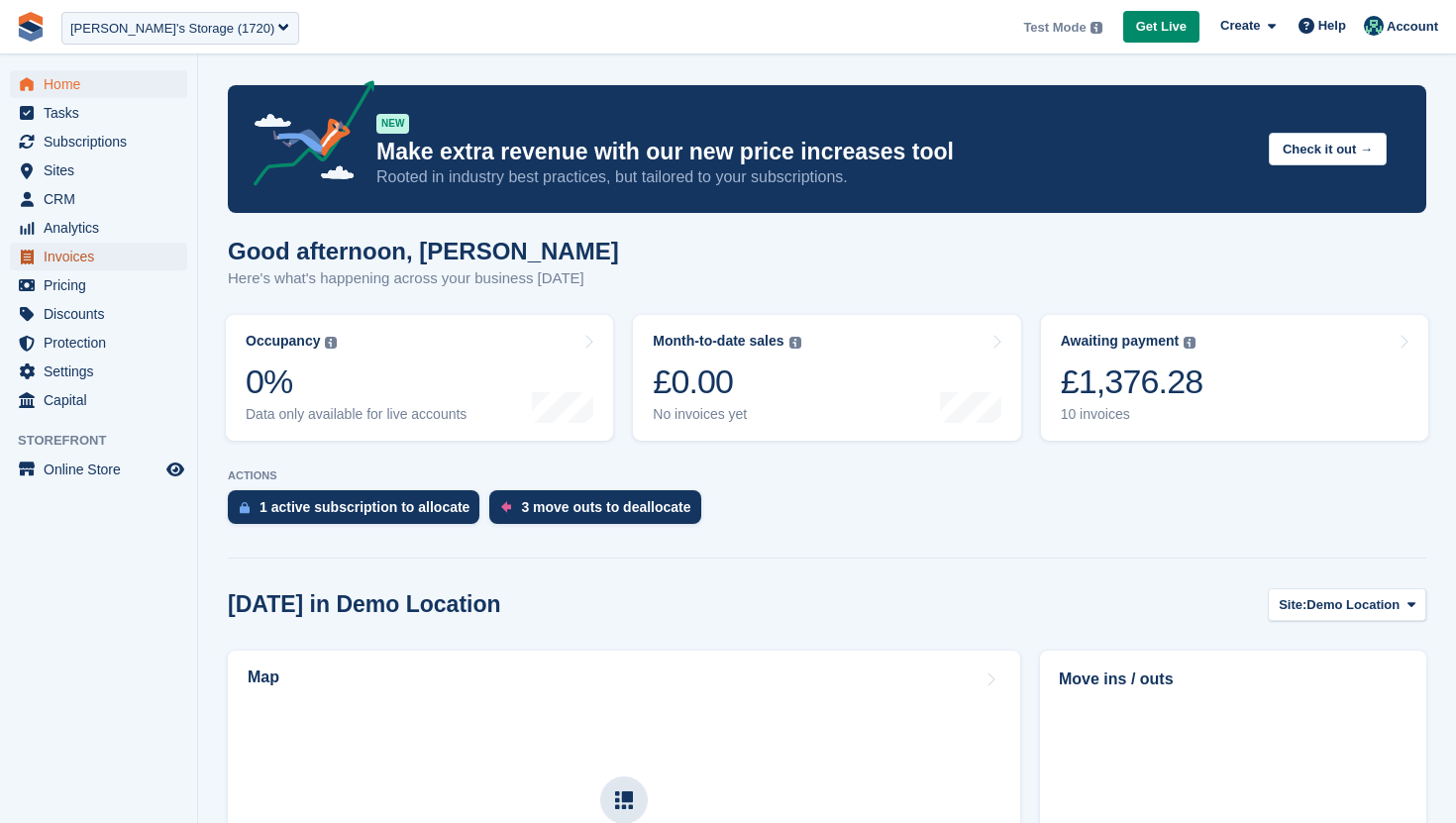 click on "Invoices" at bounding box center [103, 257] 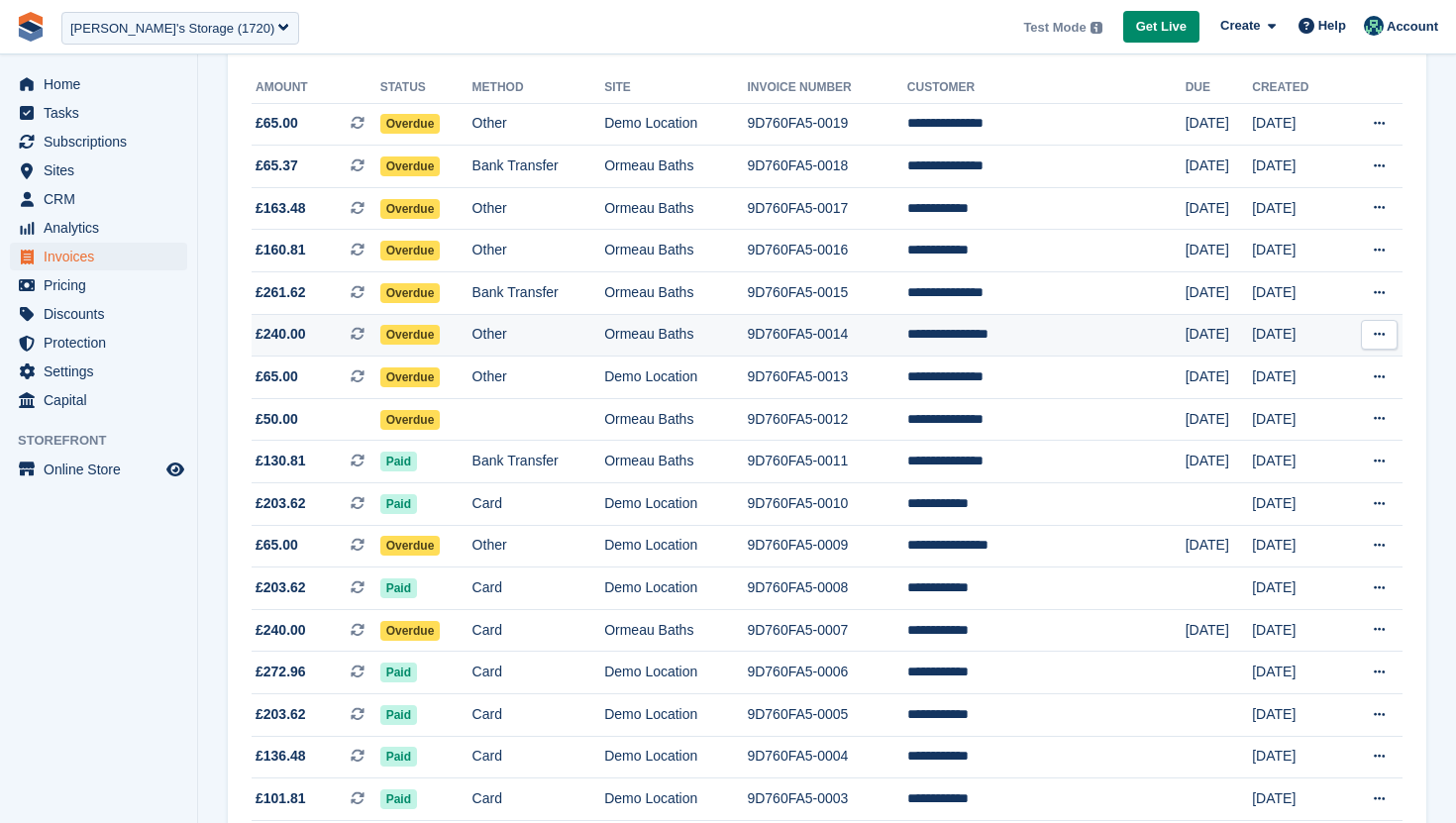 scroll, scrollTop: 409, scrollLeft: 0, axis: vertical 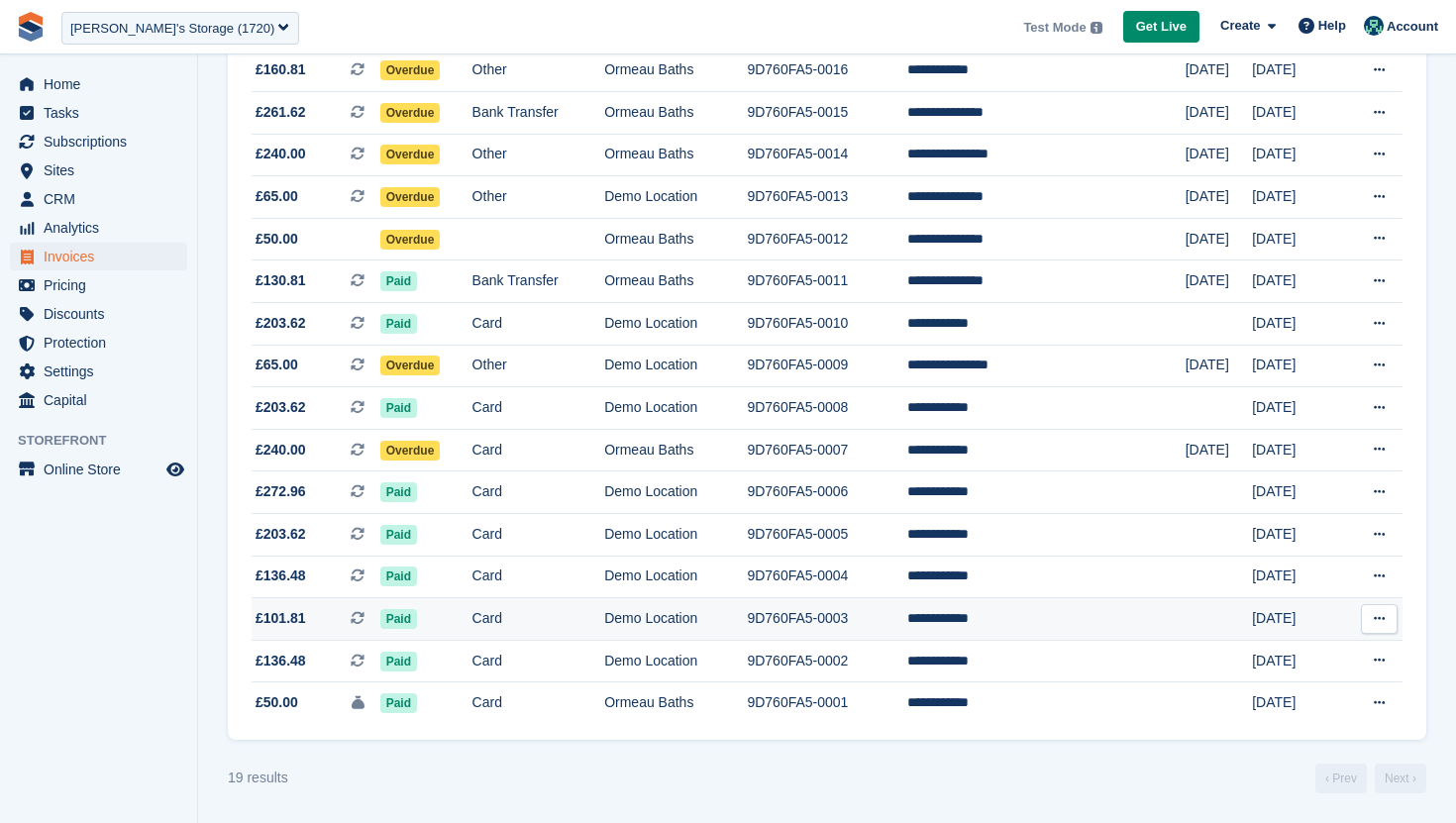 click on "Paid" at bounding box center [426, 619] 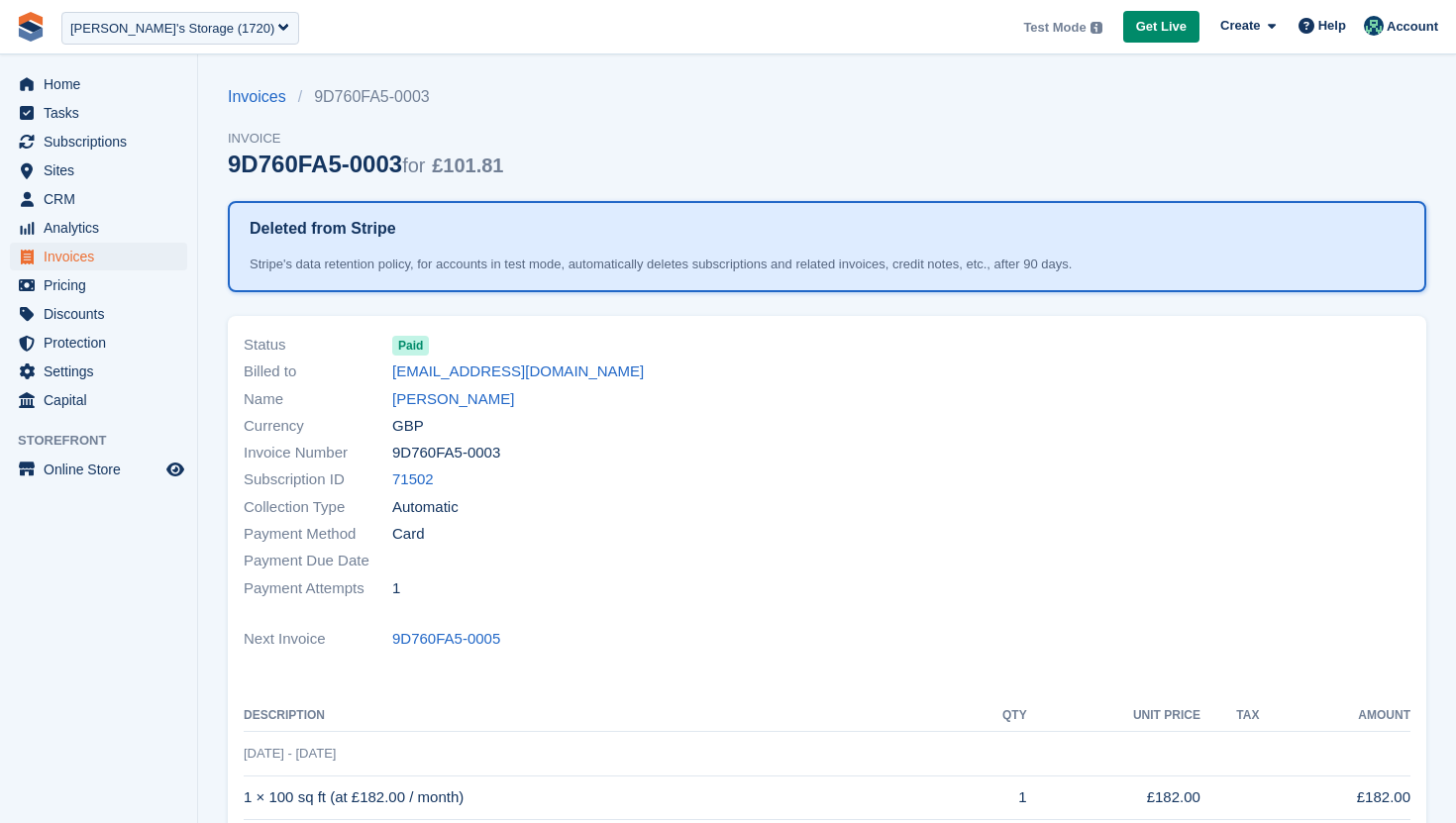 scroll, scrollTop: 0, scrollLeft: 0, axis: both 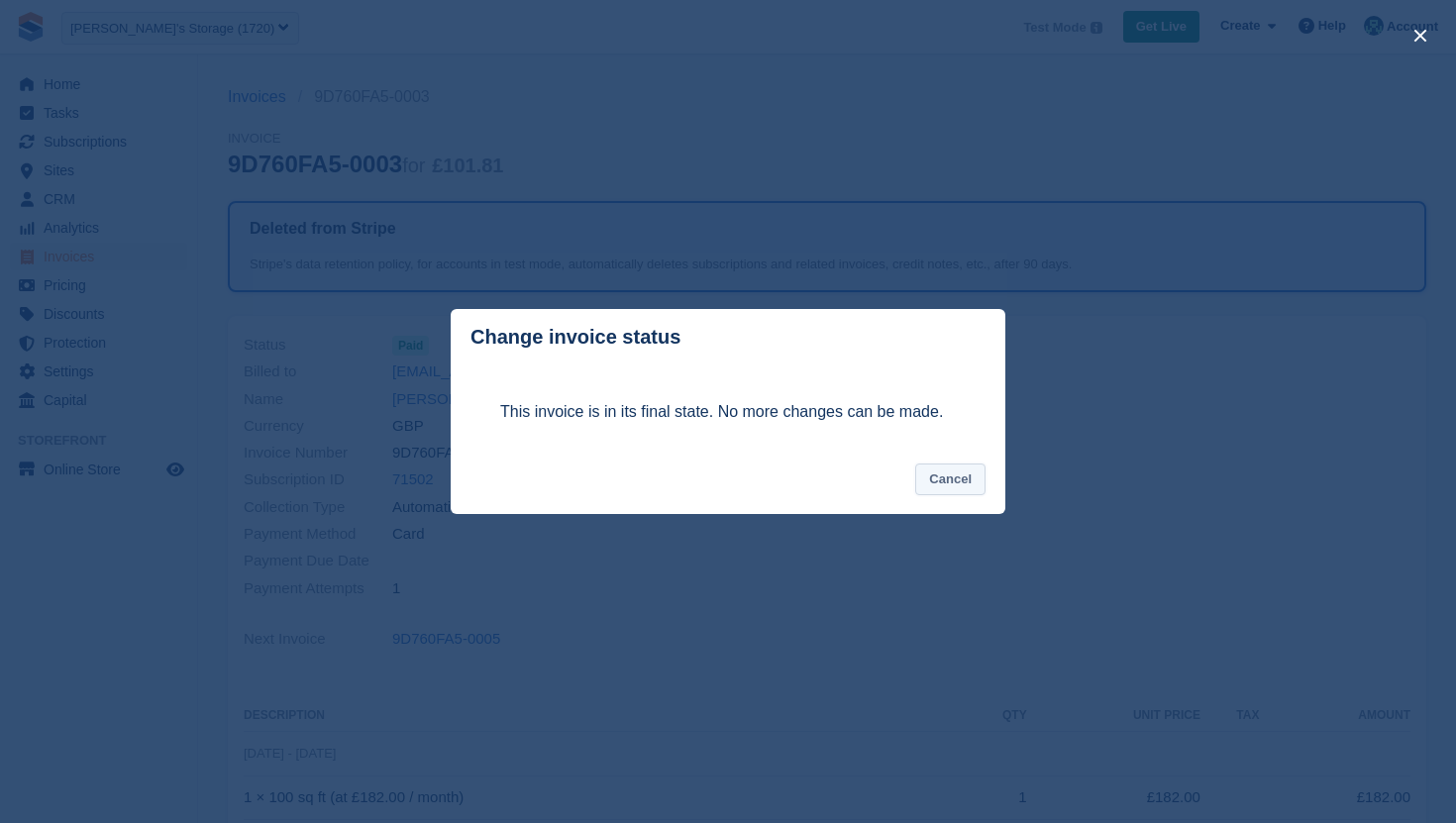 click on "Cancel" at bounding box center [950, 479] 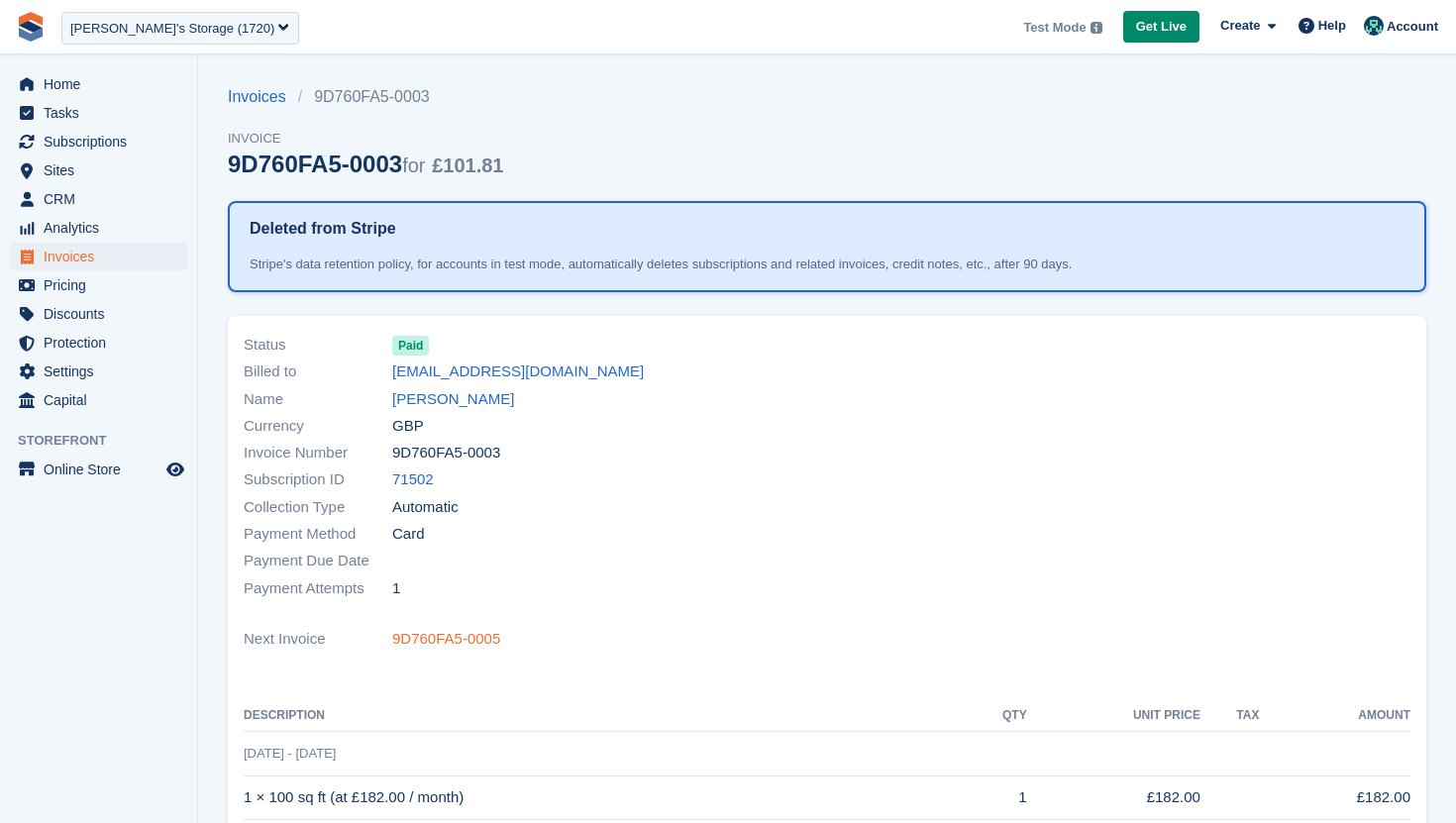 click on "9D760FA5-0005" at bounding box center [446, 639] 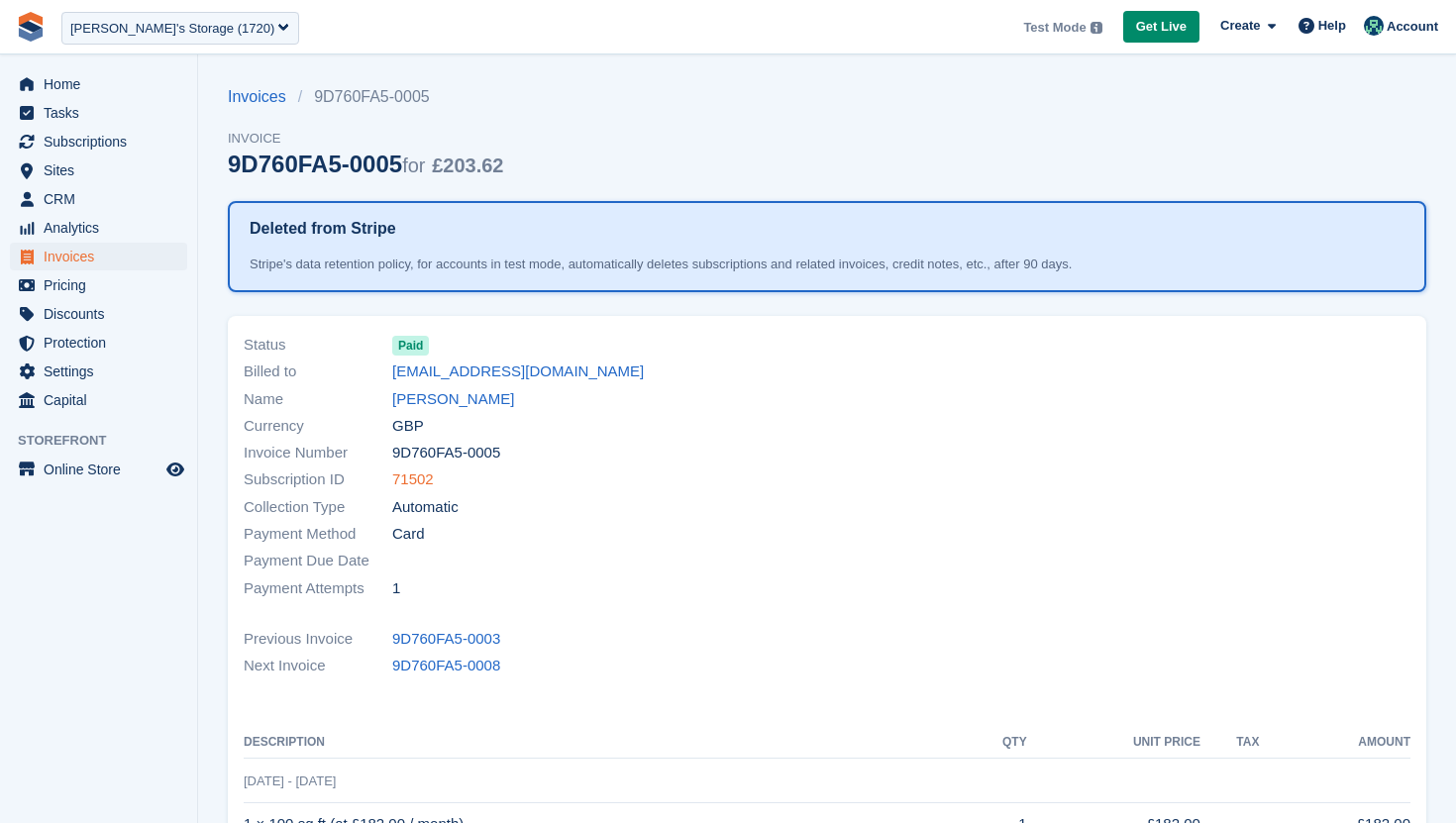 click on "71502" at bounding box center (413, 479) 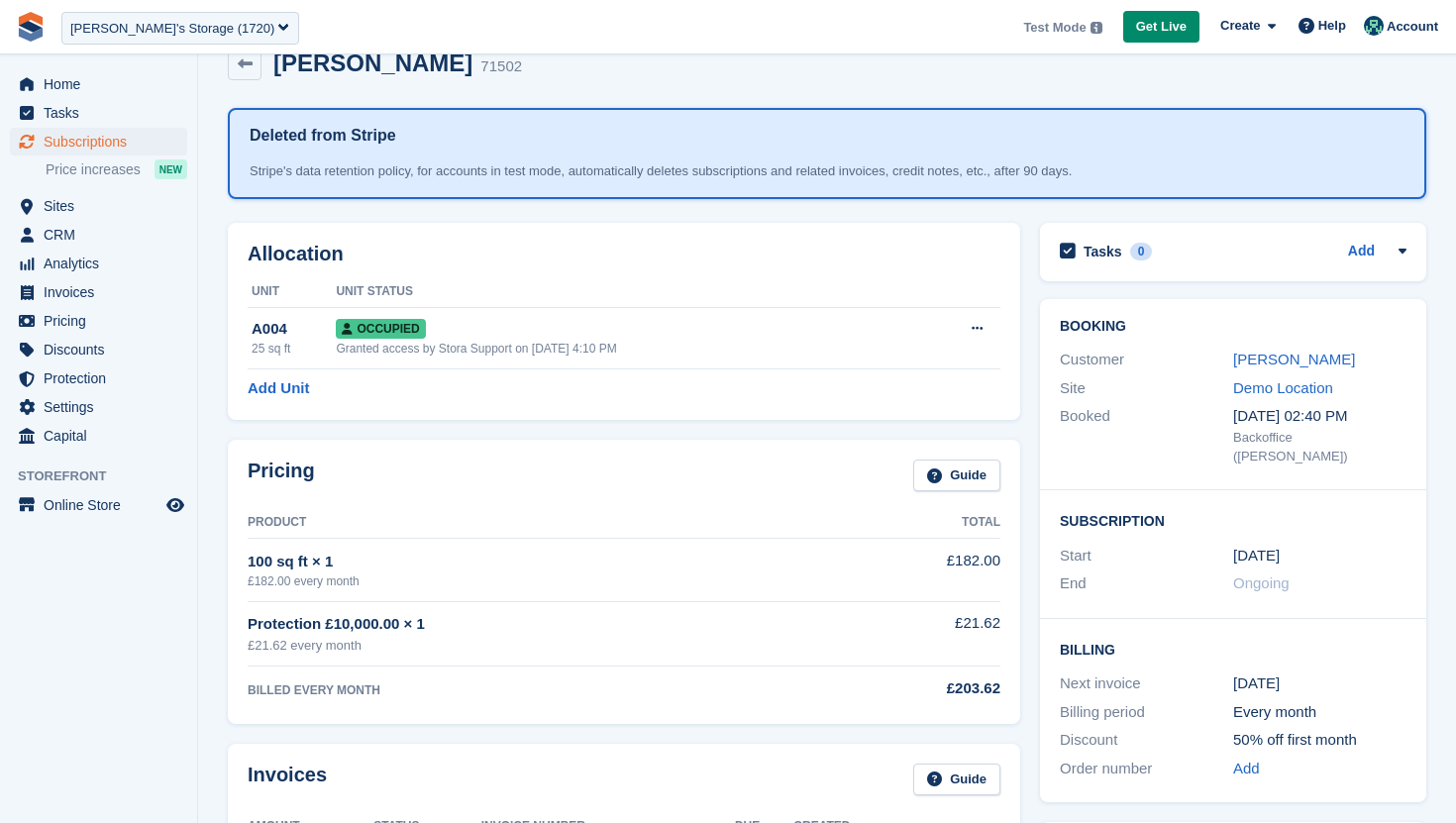 scroll, scrollTop: 42, scrollLeft: 0, axis: vertical 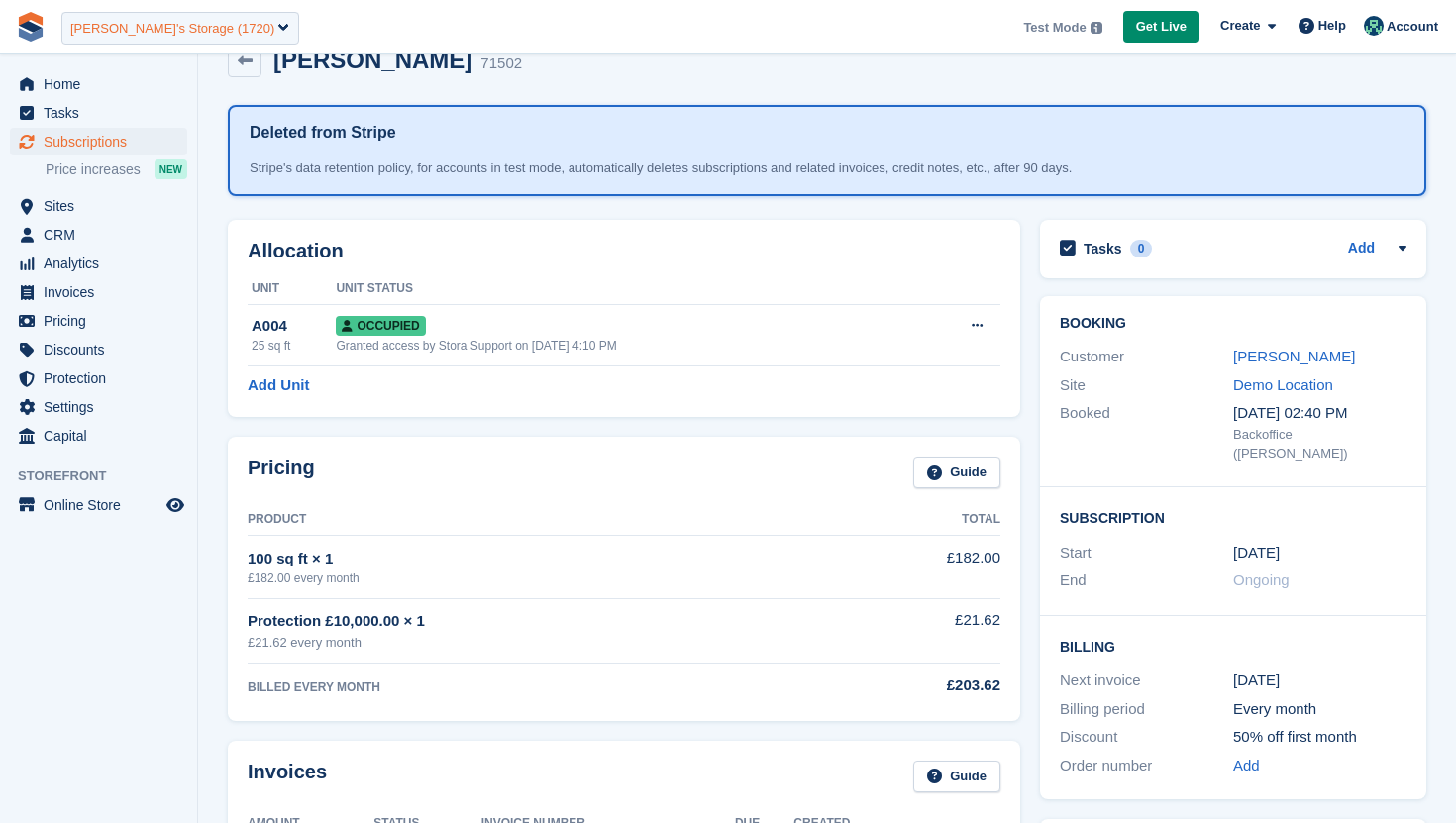 click on "Jen's Storage (1720)" at bounding box center [180, 28] 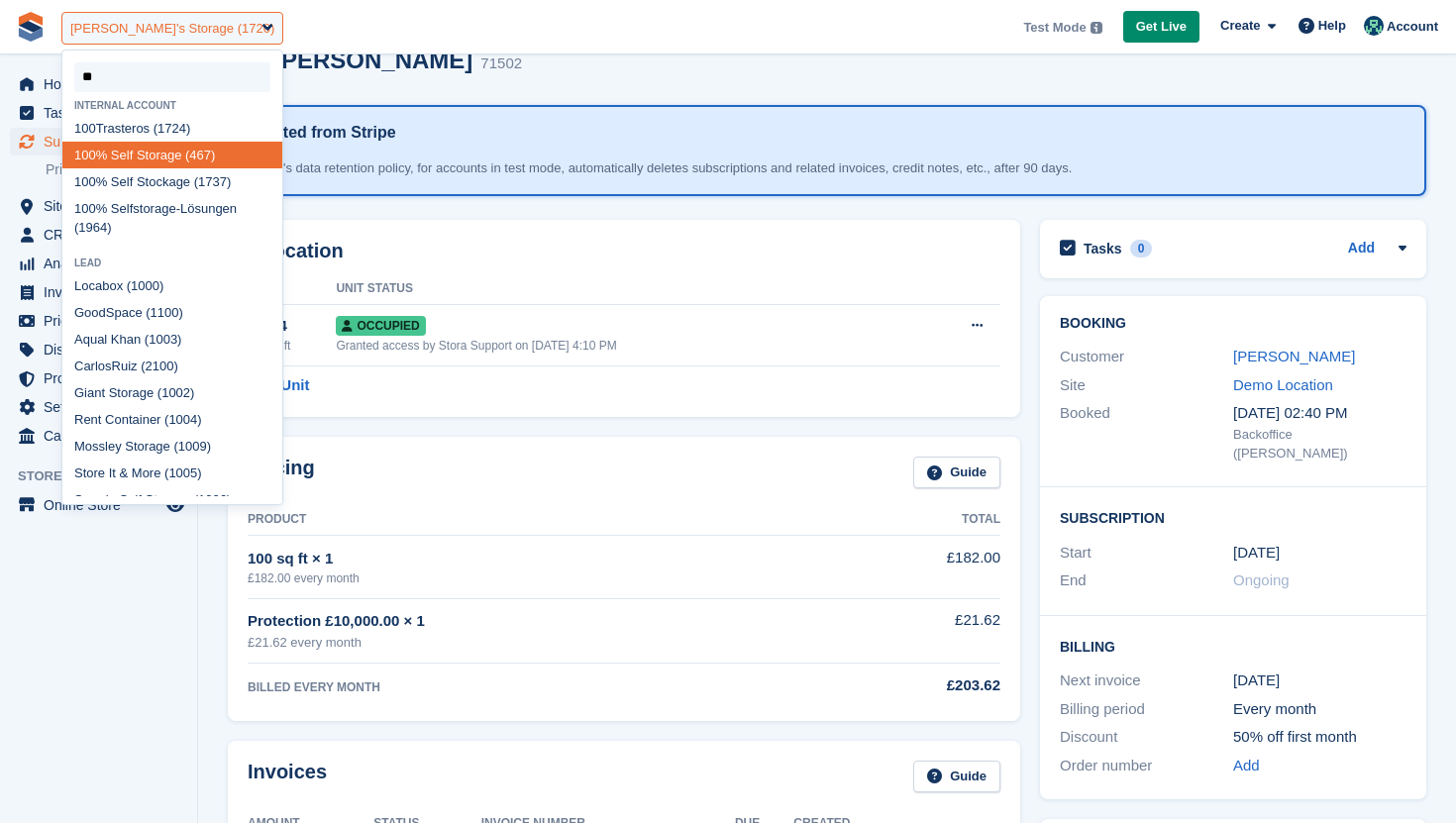 type on "*" 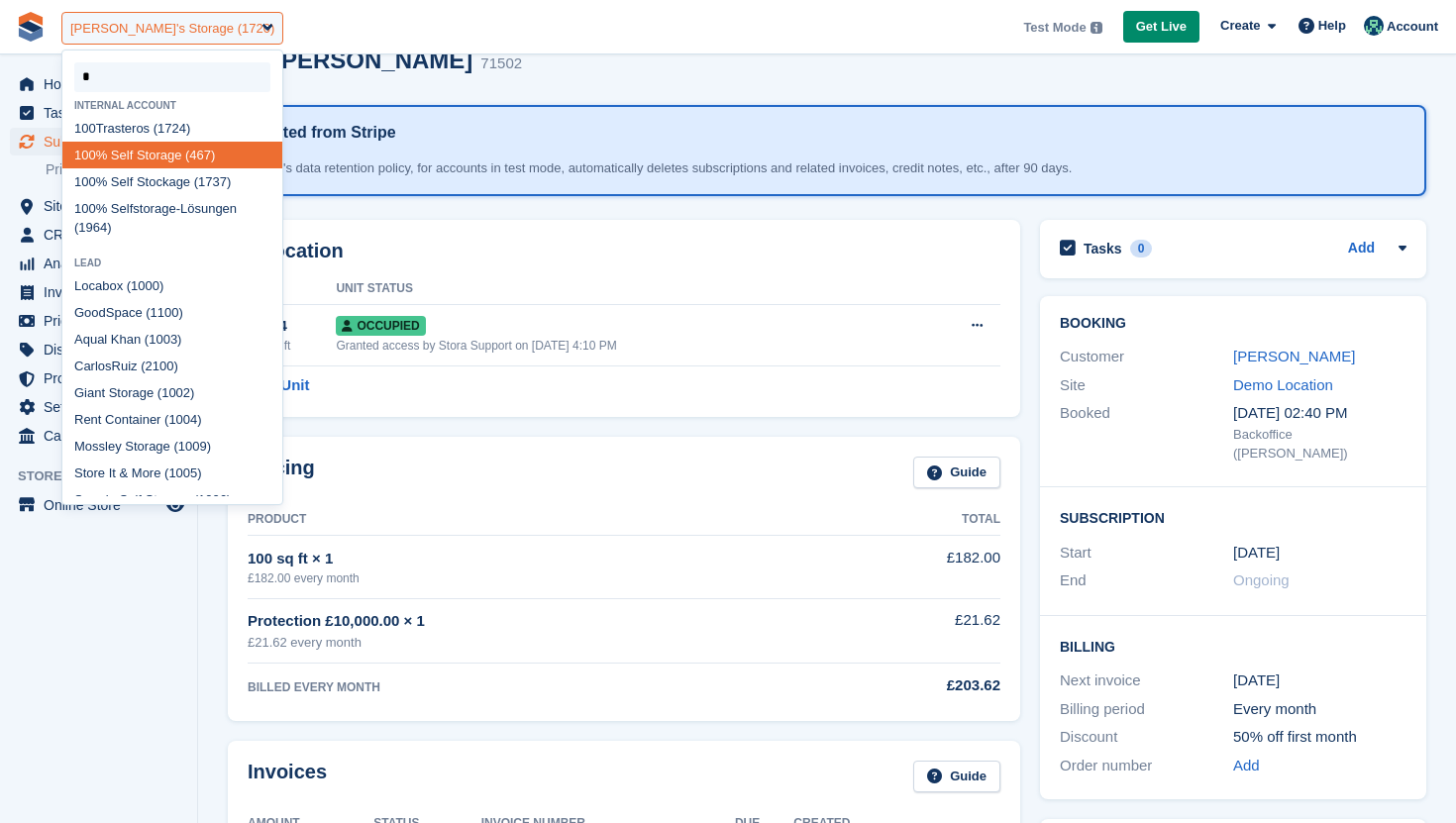 type 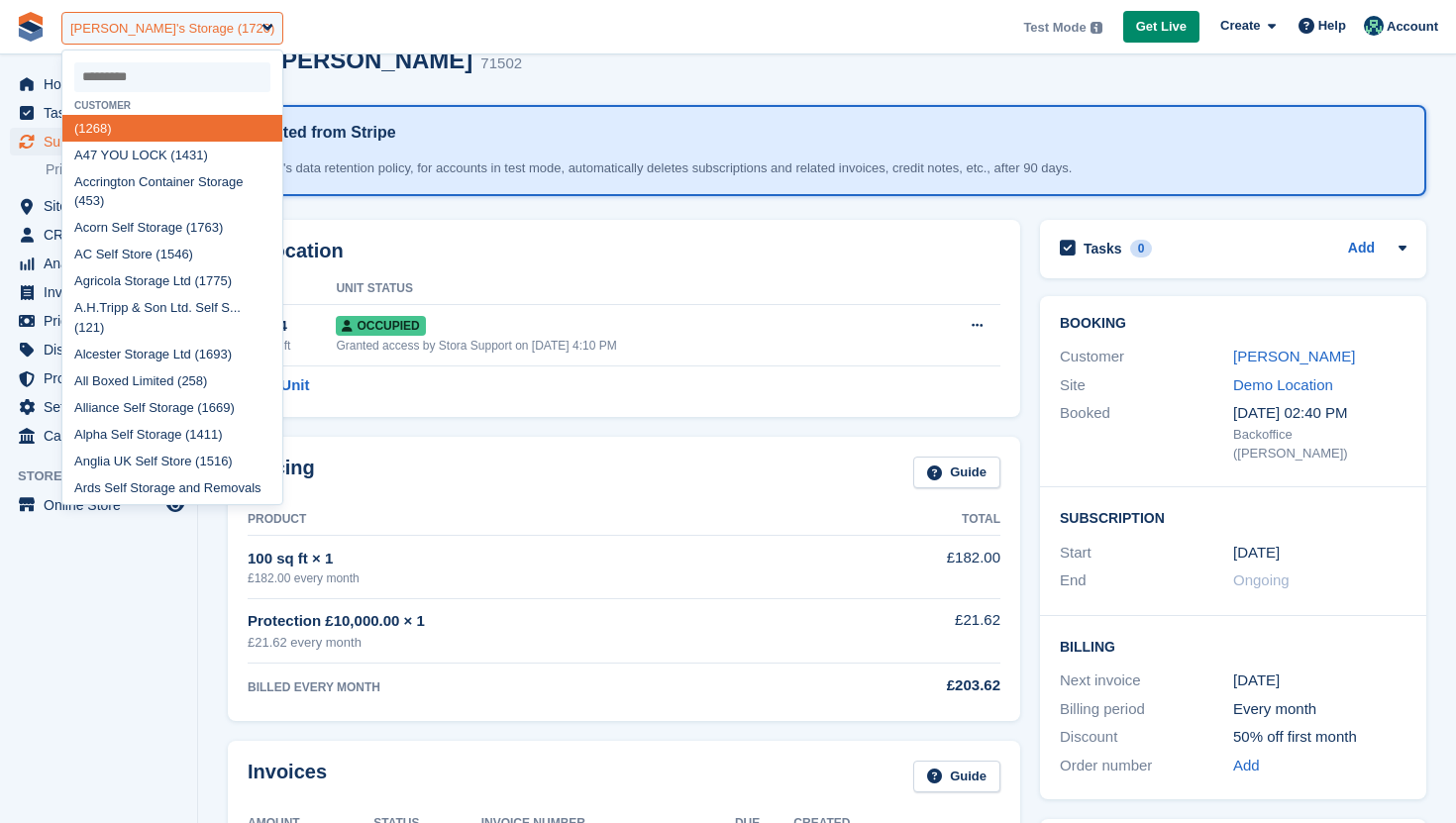 select 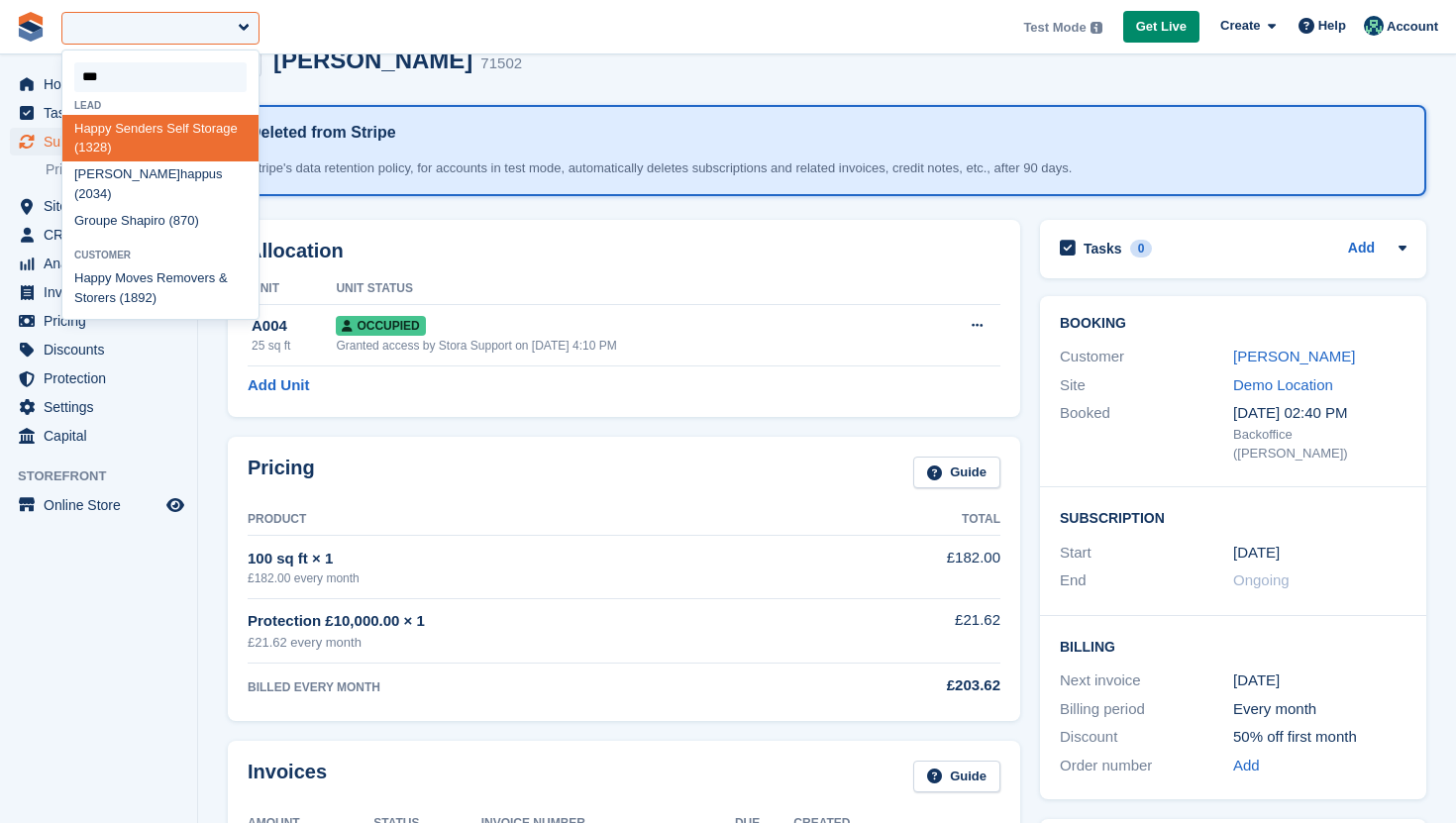 type on "****" 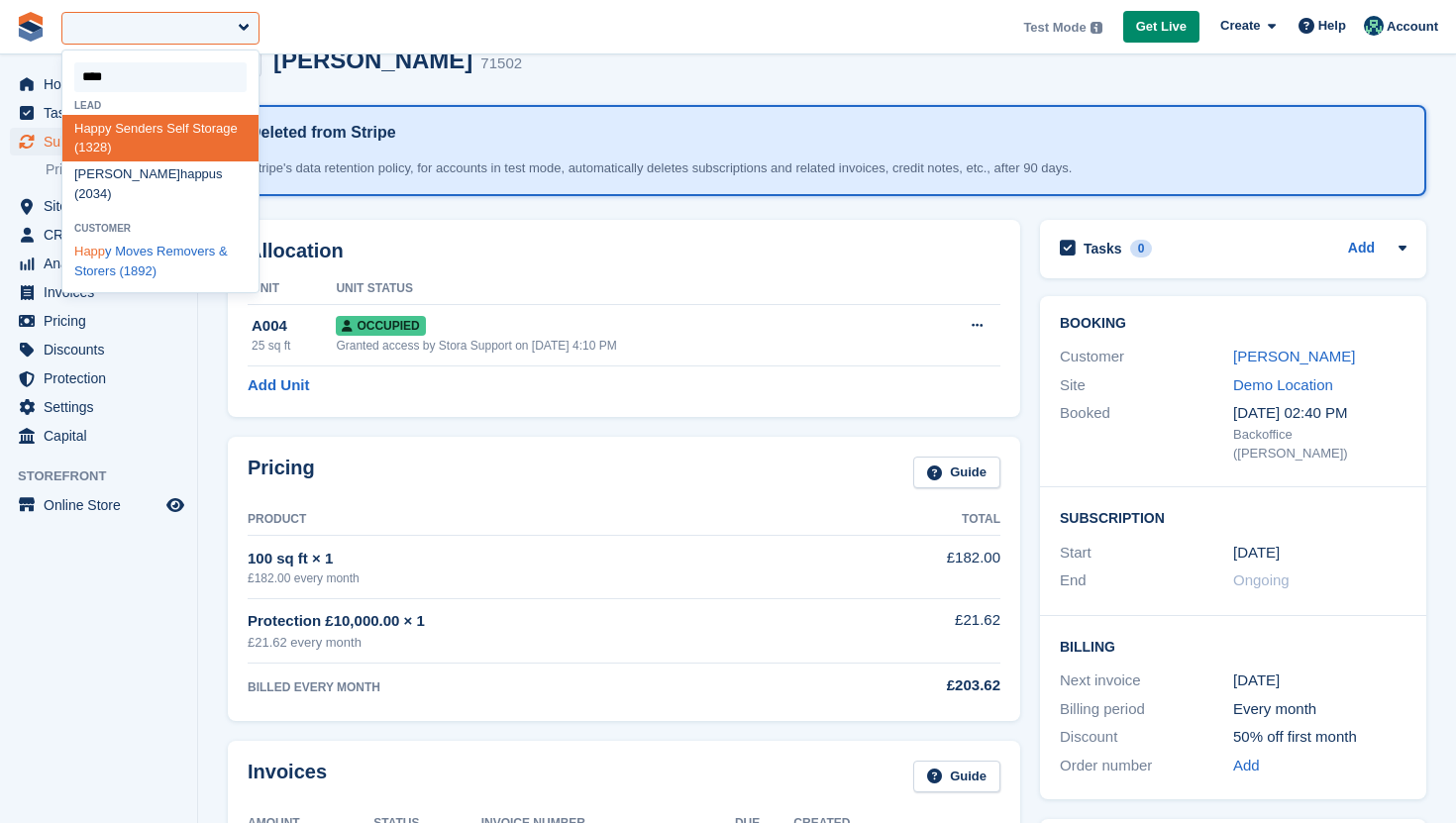 click on "Happ y Moves Removers & Storers (1892)" at bounding box center (160, 261) 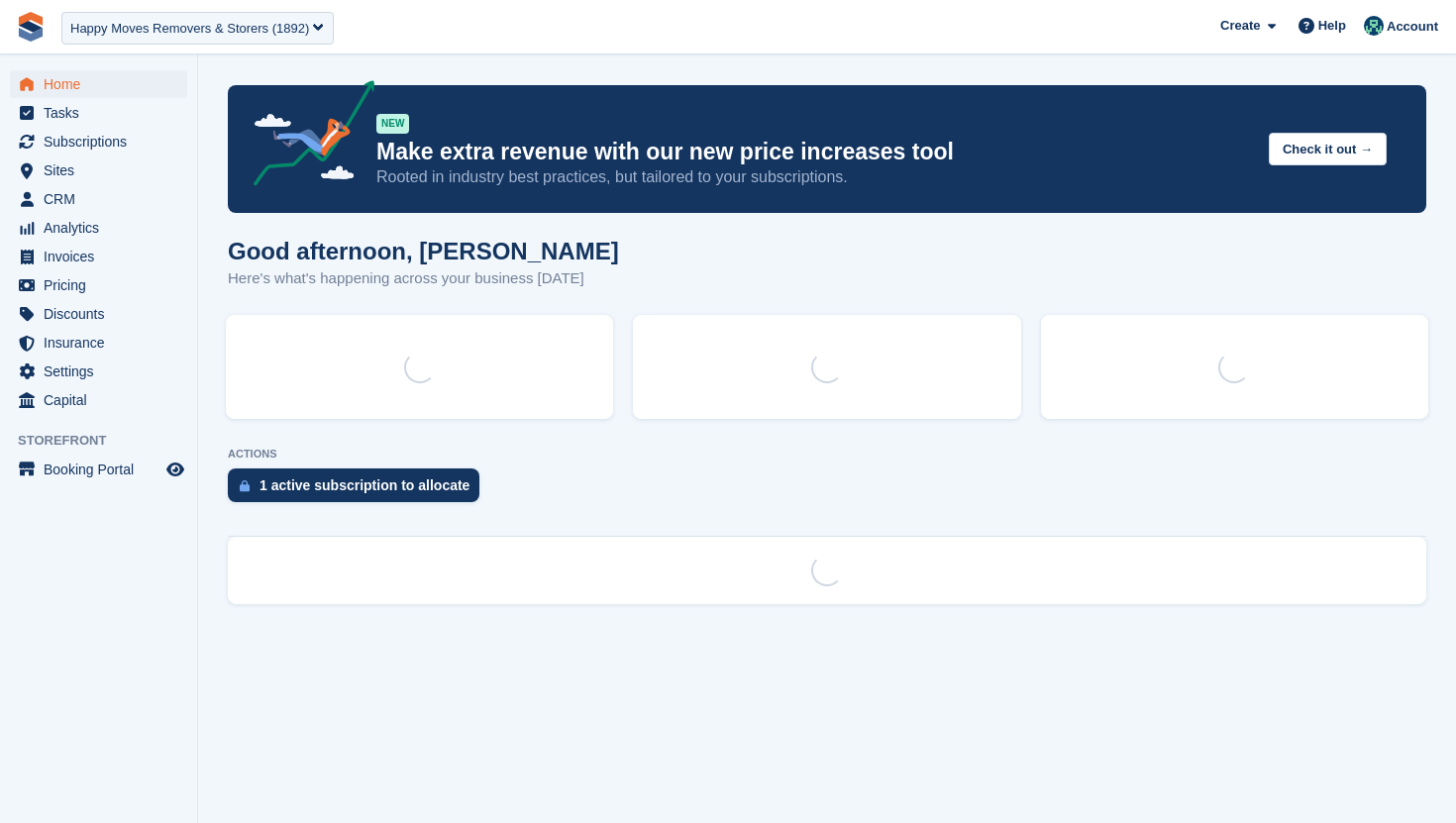 scroll, scrollTop: 0, scrollLeft: 0, axis: both 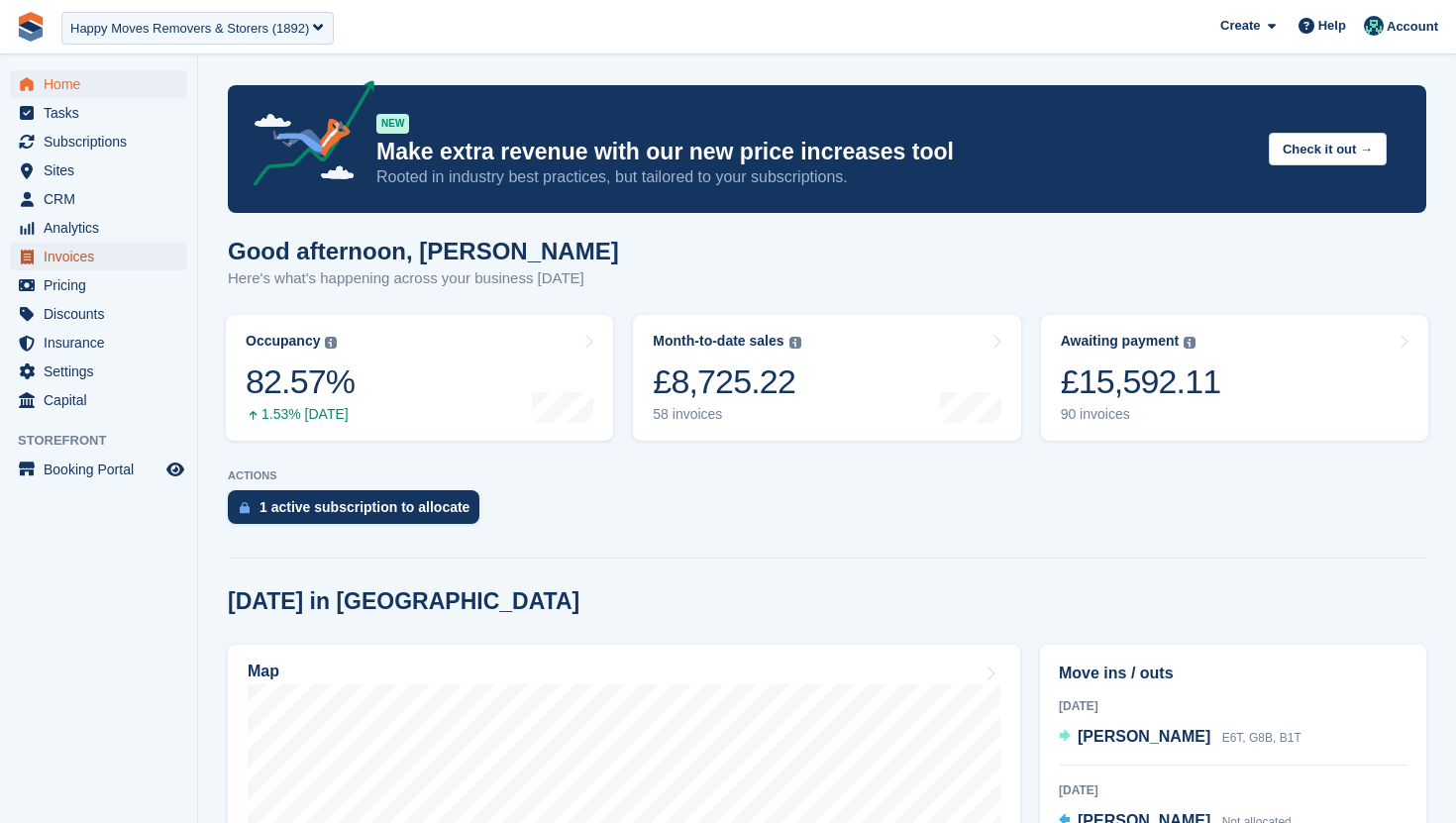 click on "Invoices" at bounding box center [103, 257] 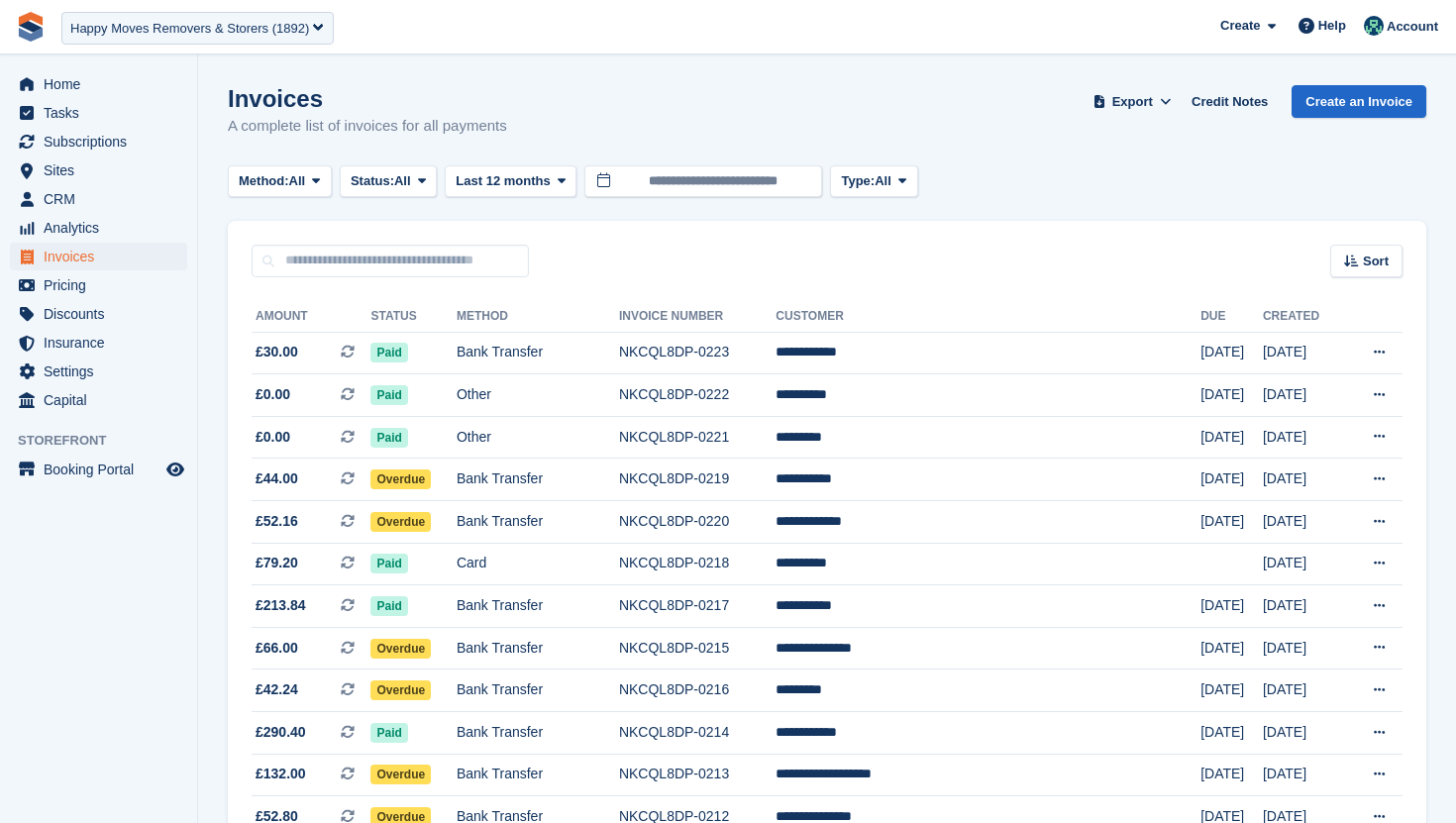 scroll, scrollTop: 0, scrollLeft: 0, axis: both 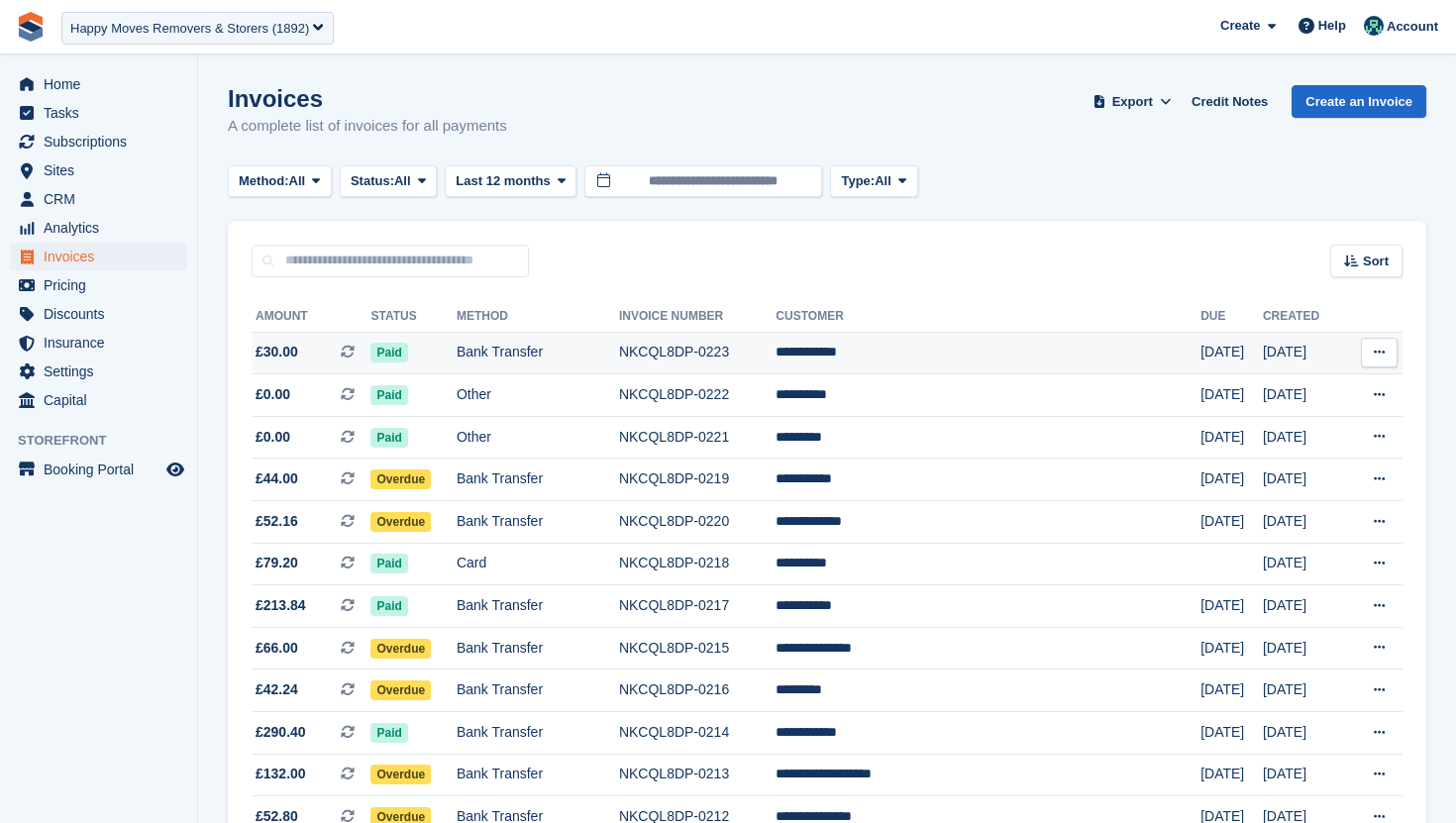 click on "Bank Transfer" at bounding box center [538, 353] 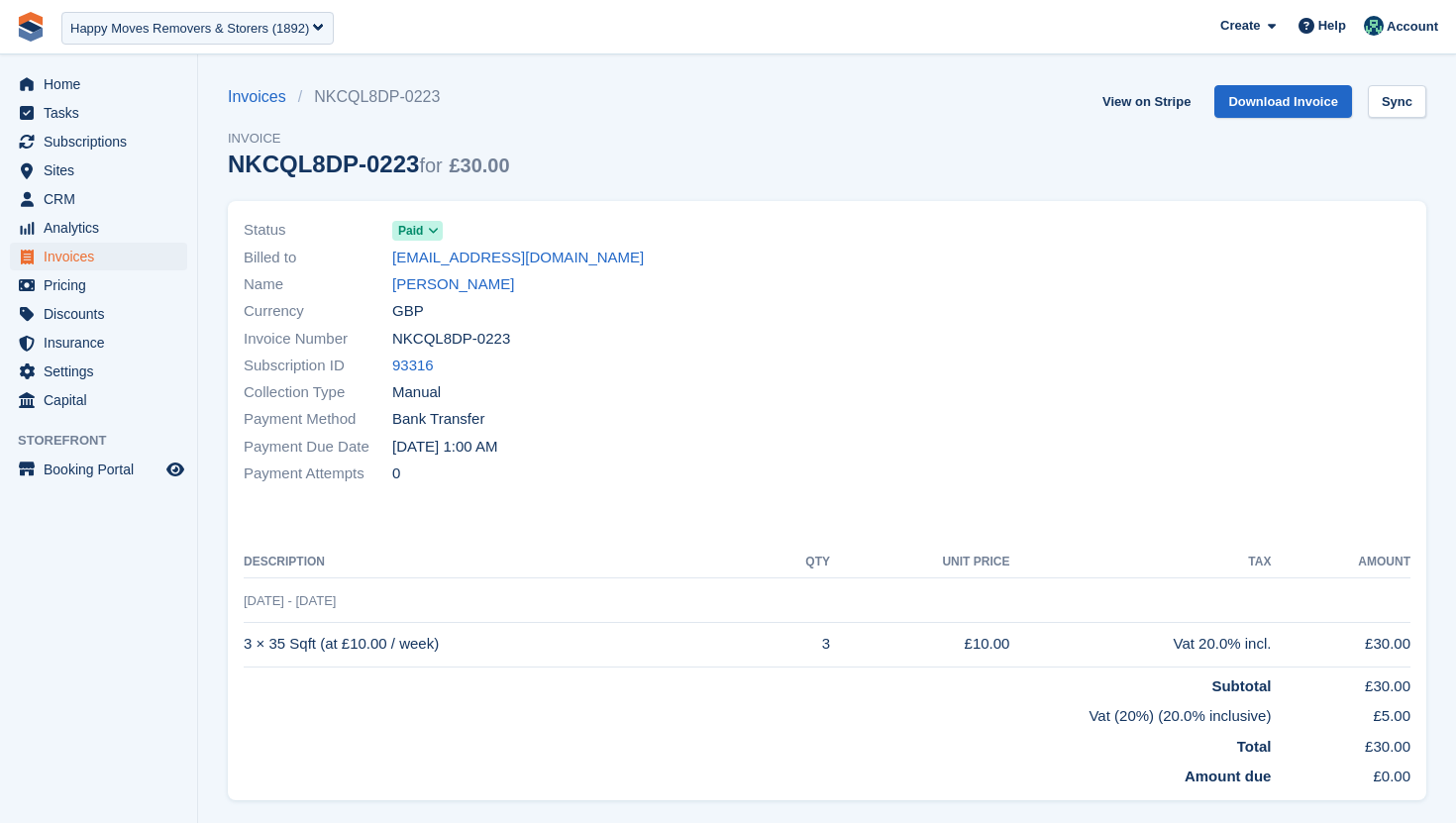 scroll, scrollTop: 0, scrollLeft: 0, axis: both 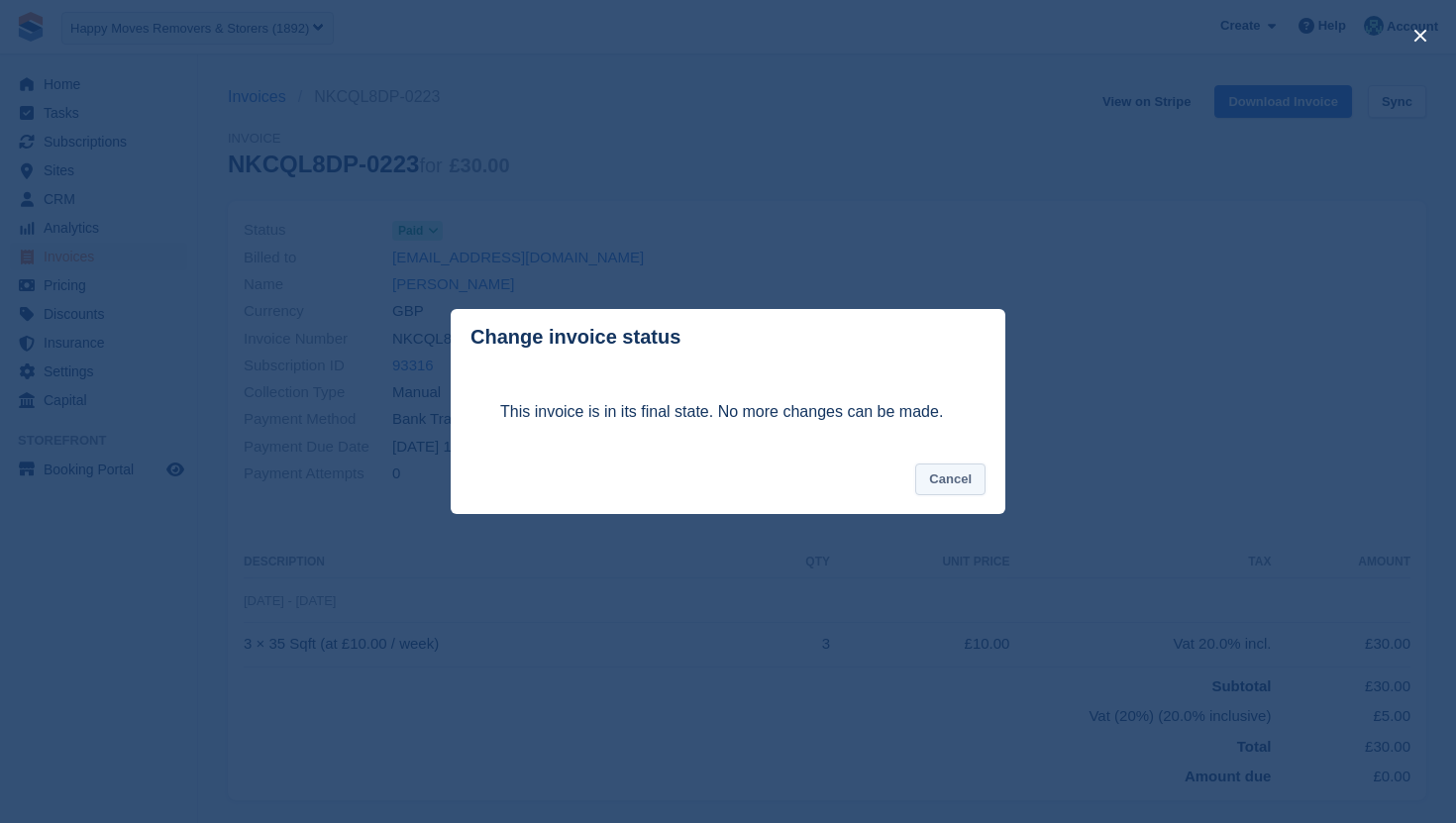 click on "Cancel" at bounding box center (950, 479) 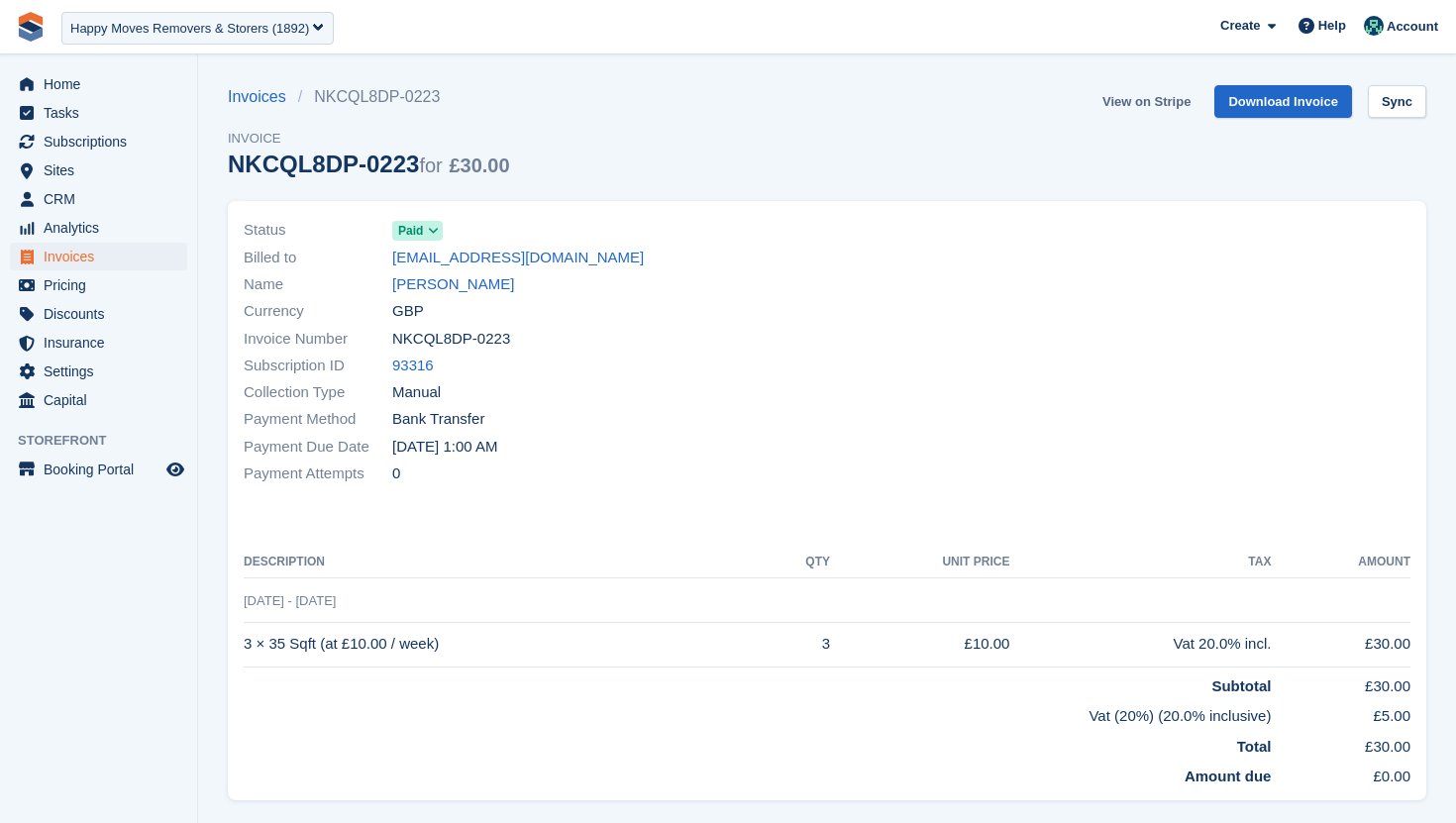 click on "View on Stripe" at bounding box center (1146, 101) 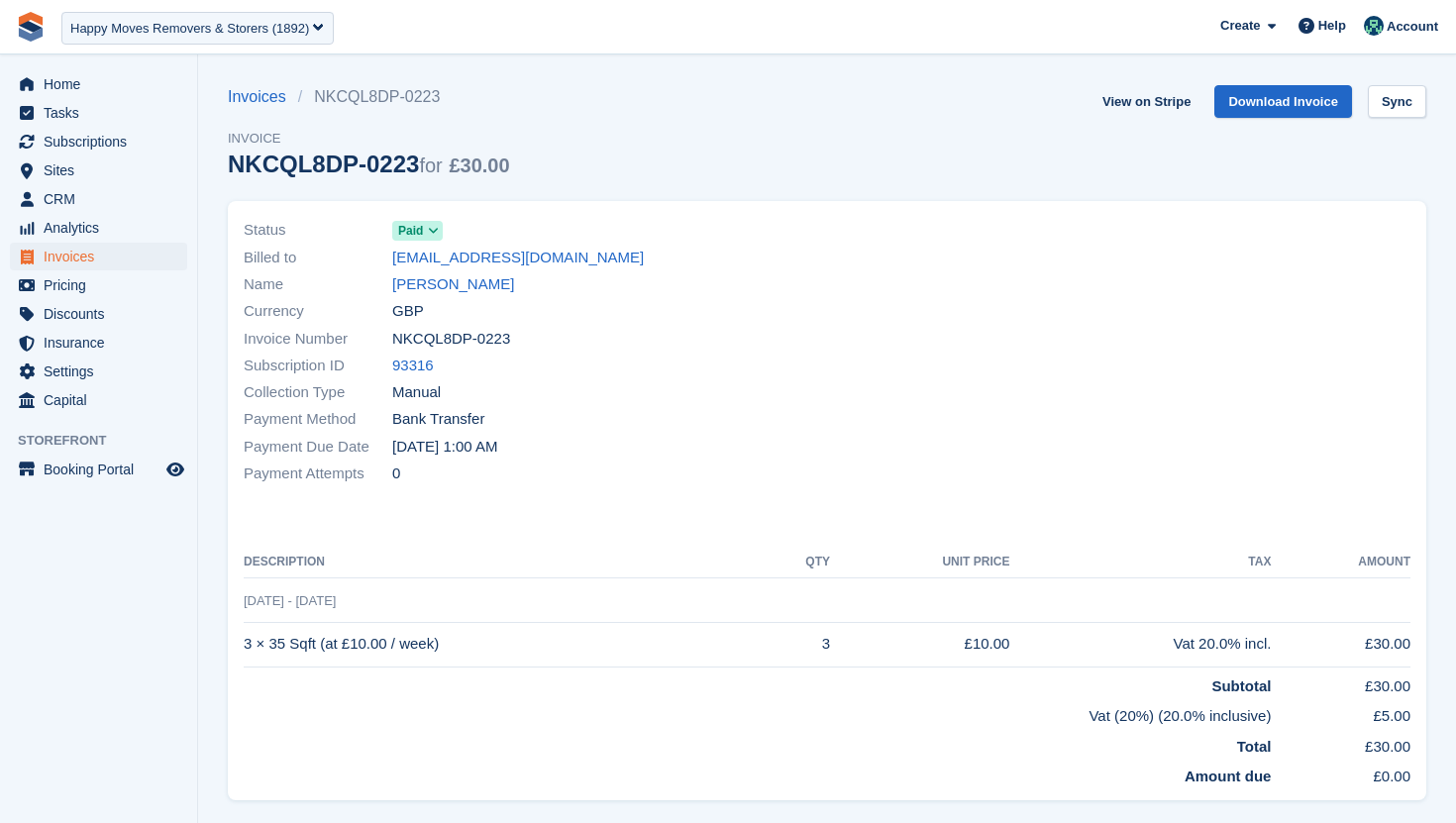 click at bounding box center [433, 231] 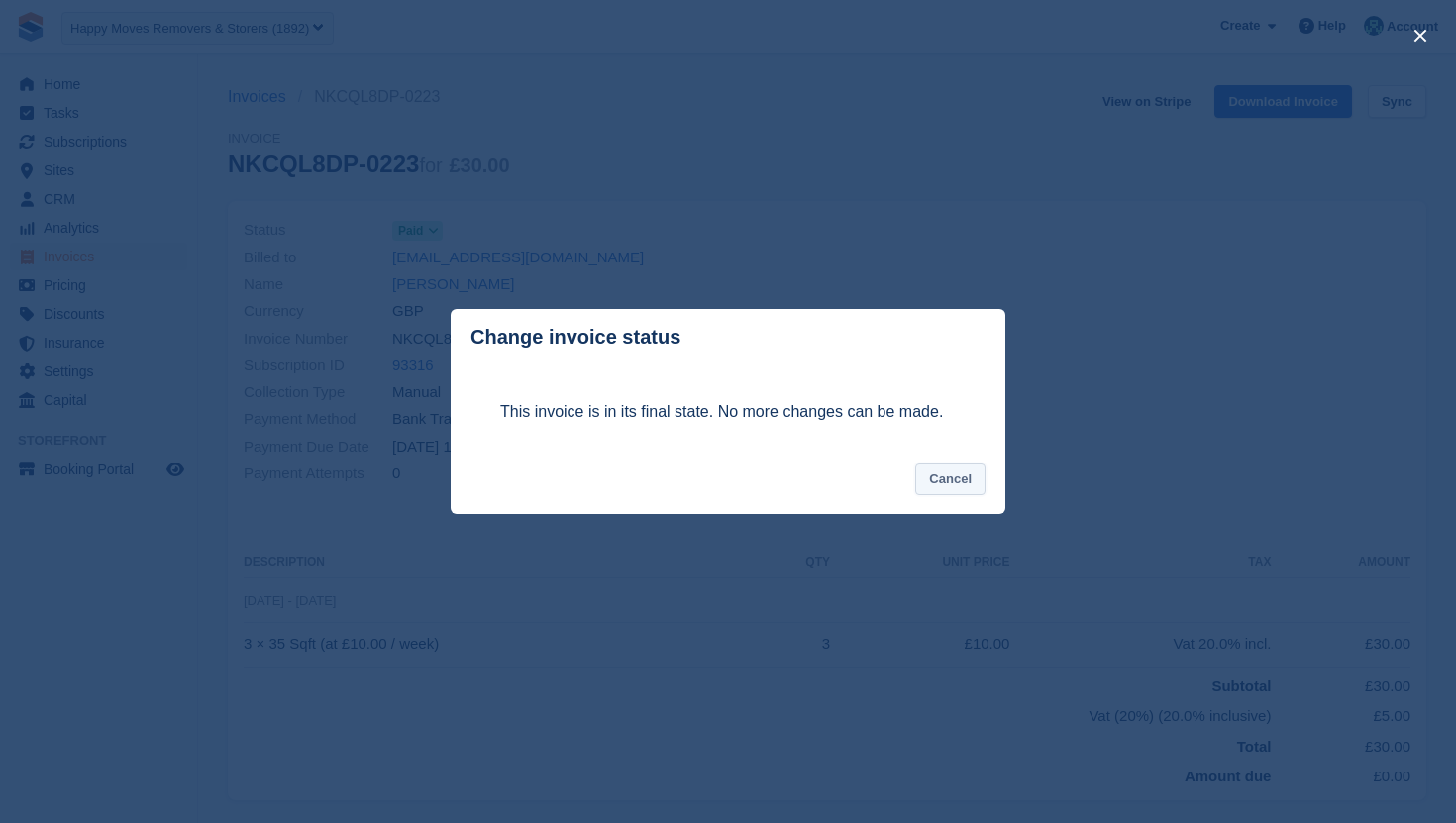 click on "Cancel" at bounding box center (950, 479) 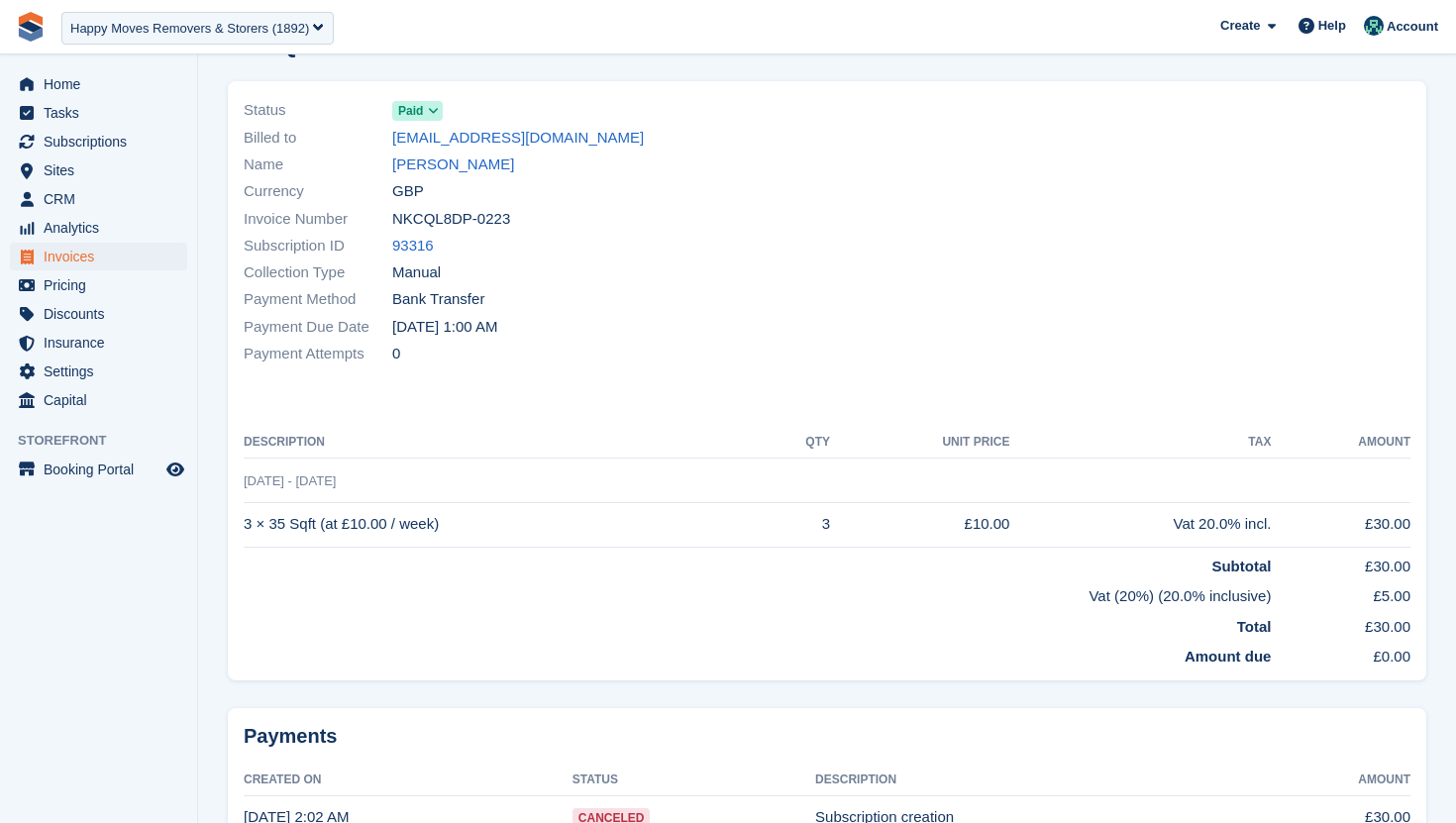 scroll, scrollTop: 0, scrollLeft: 0, axis: both 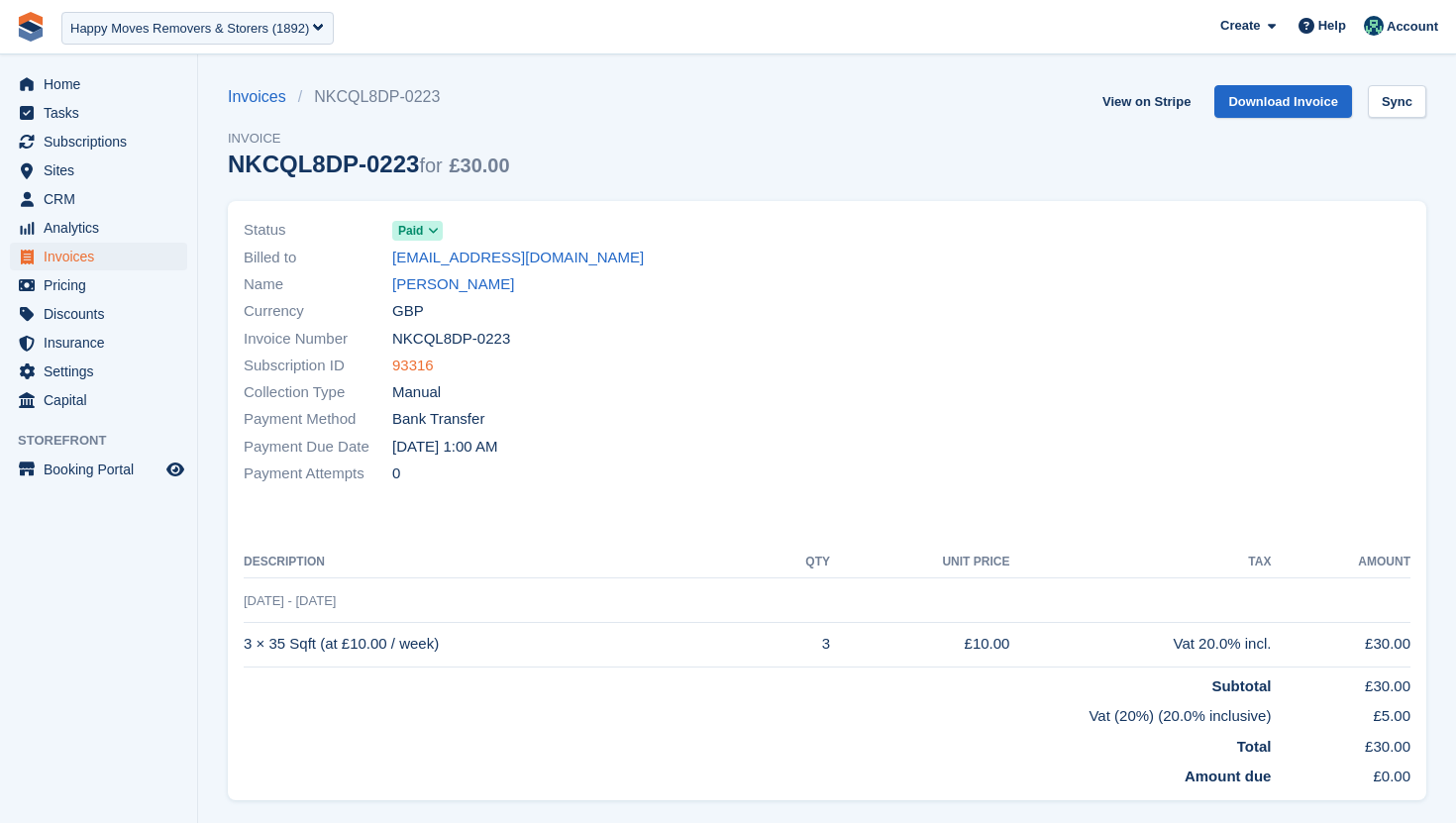 click on "93316" at bounding box center [413, 365] 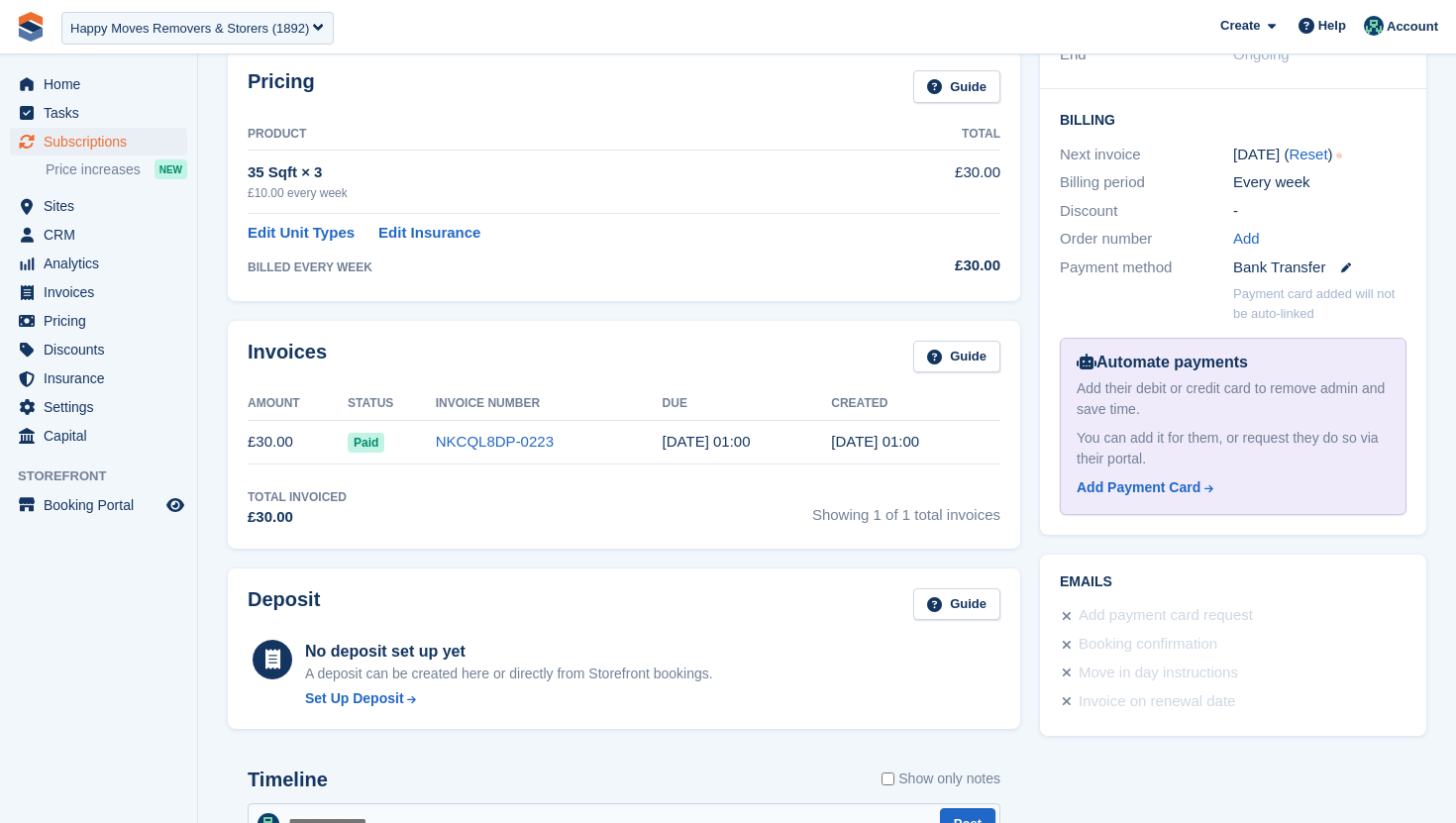 scroll, scrollTop: 442, scrollLeft: 0, axis: vertical 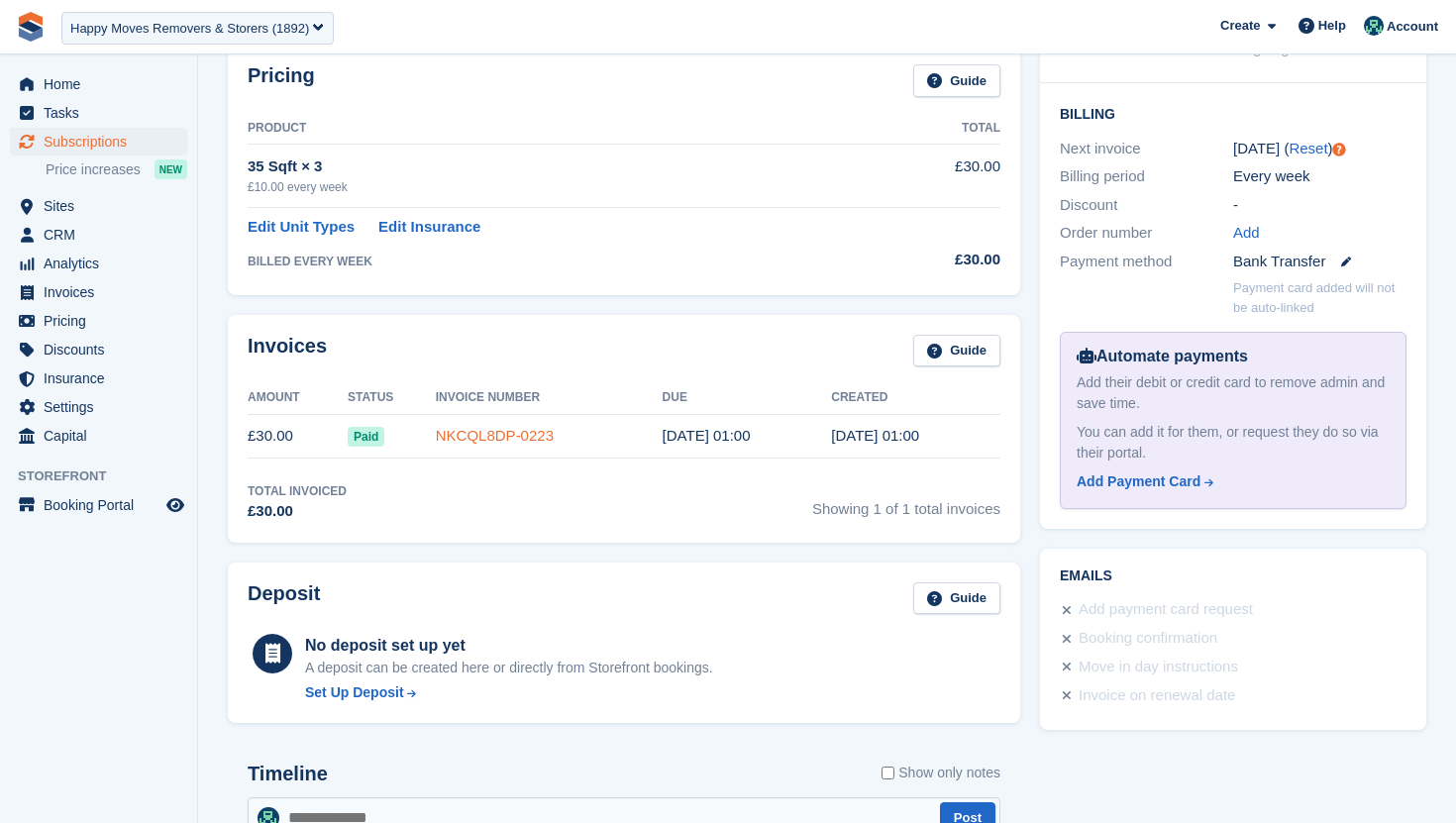 click on "NKCQL8DP-0223" at bounding box center [494, 435] 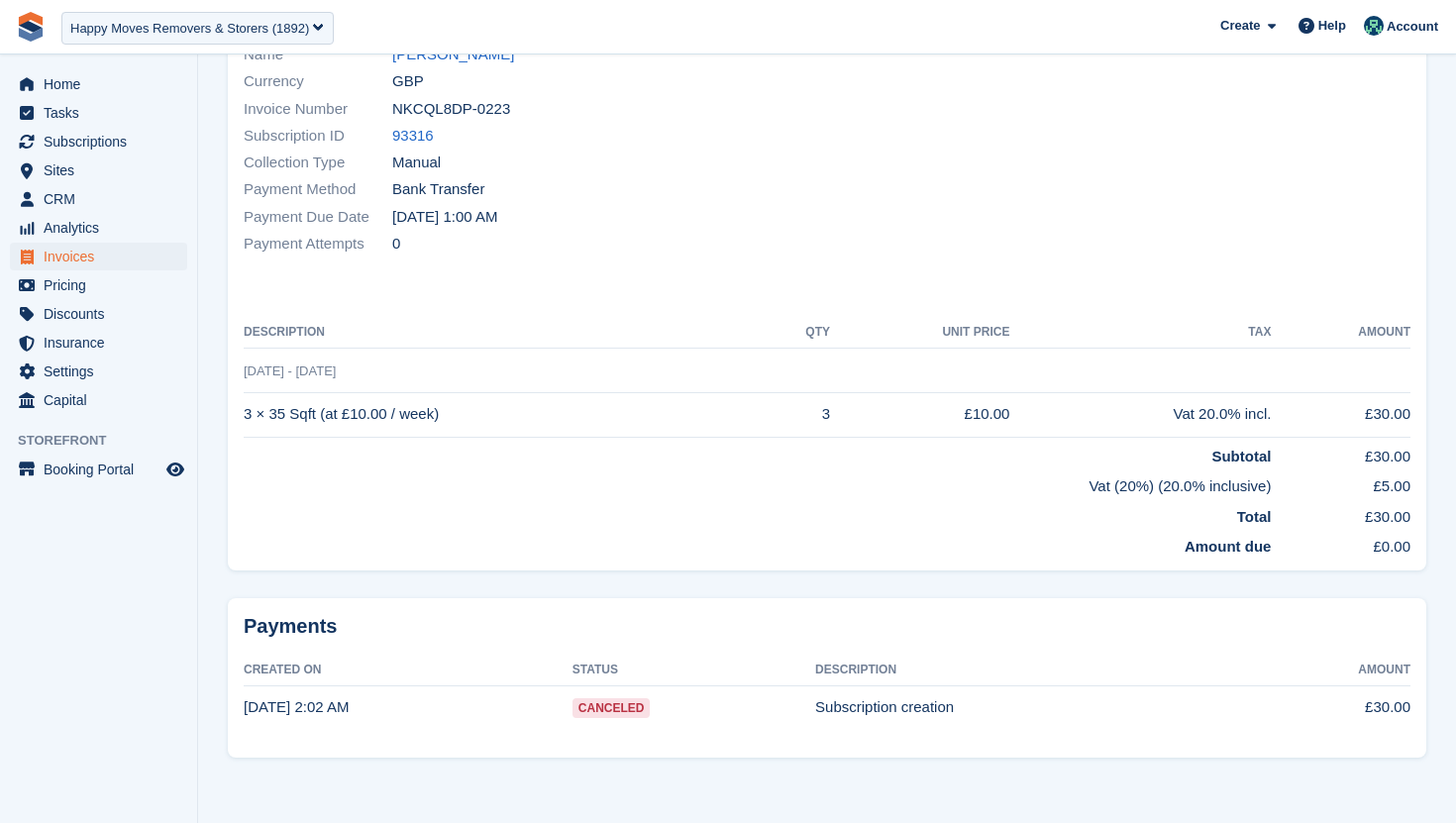 scroll, scrollTop: 0, scrollLeft: 0, axis: both 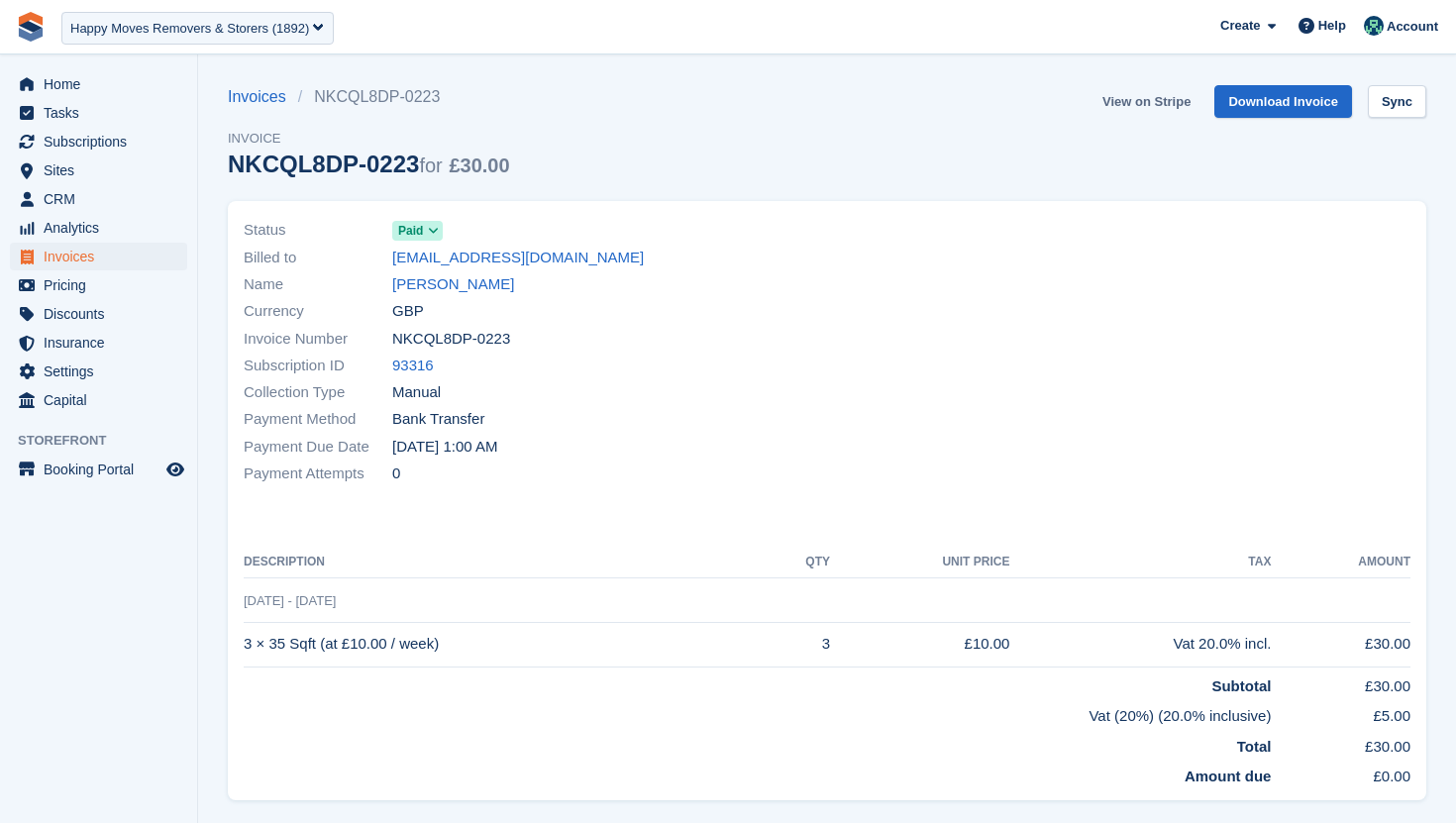click on "View on Stripe" at bounding box center [1146, 101] 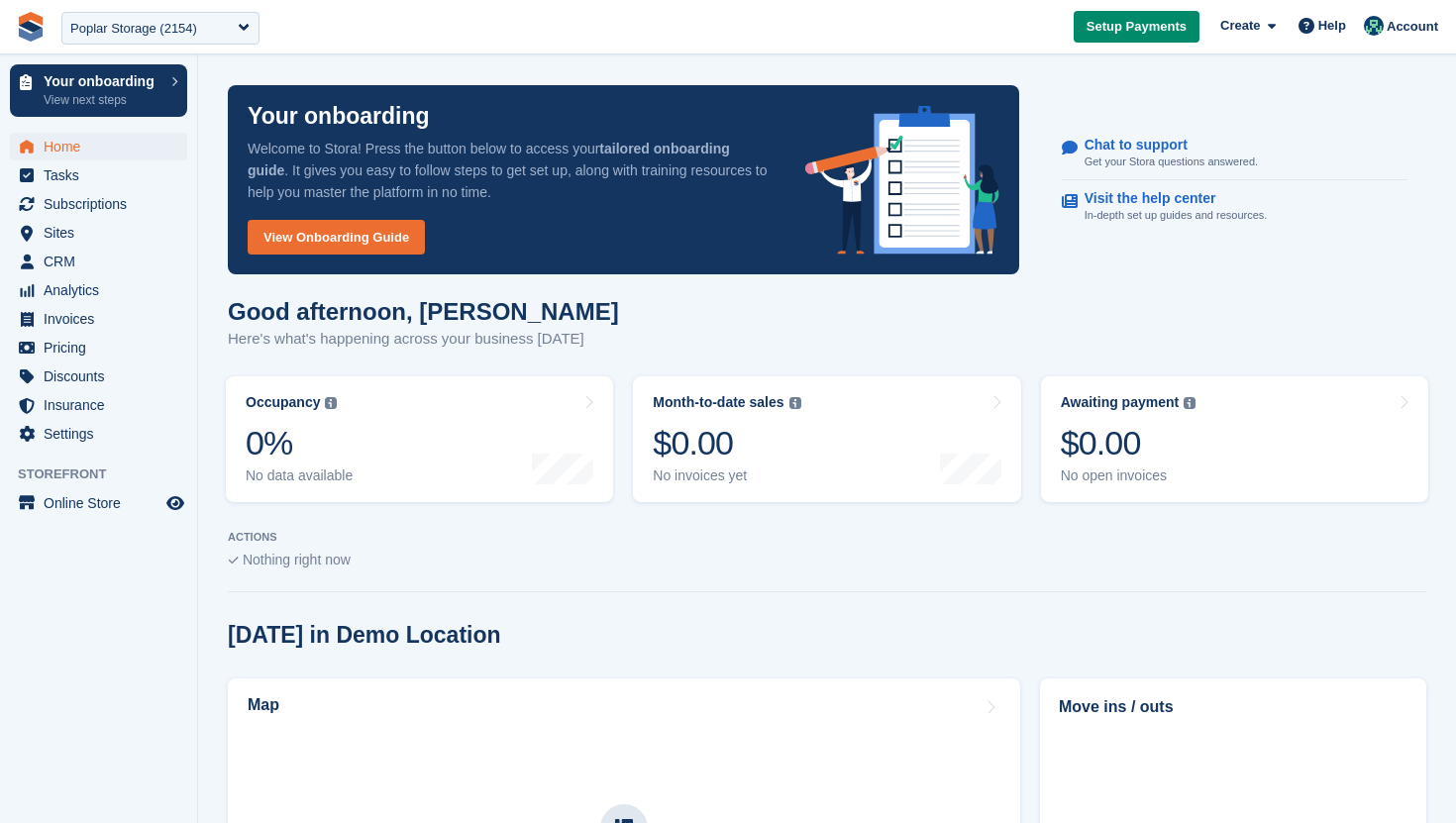 scroll, scrollTop: 0, scrollLeft: 0, axis: both 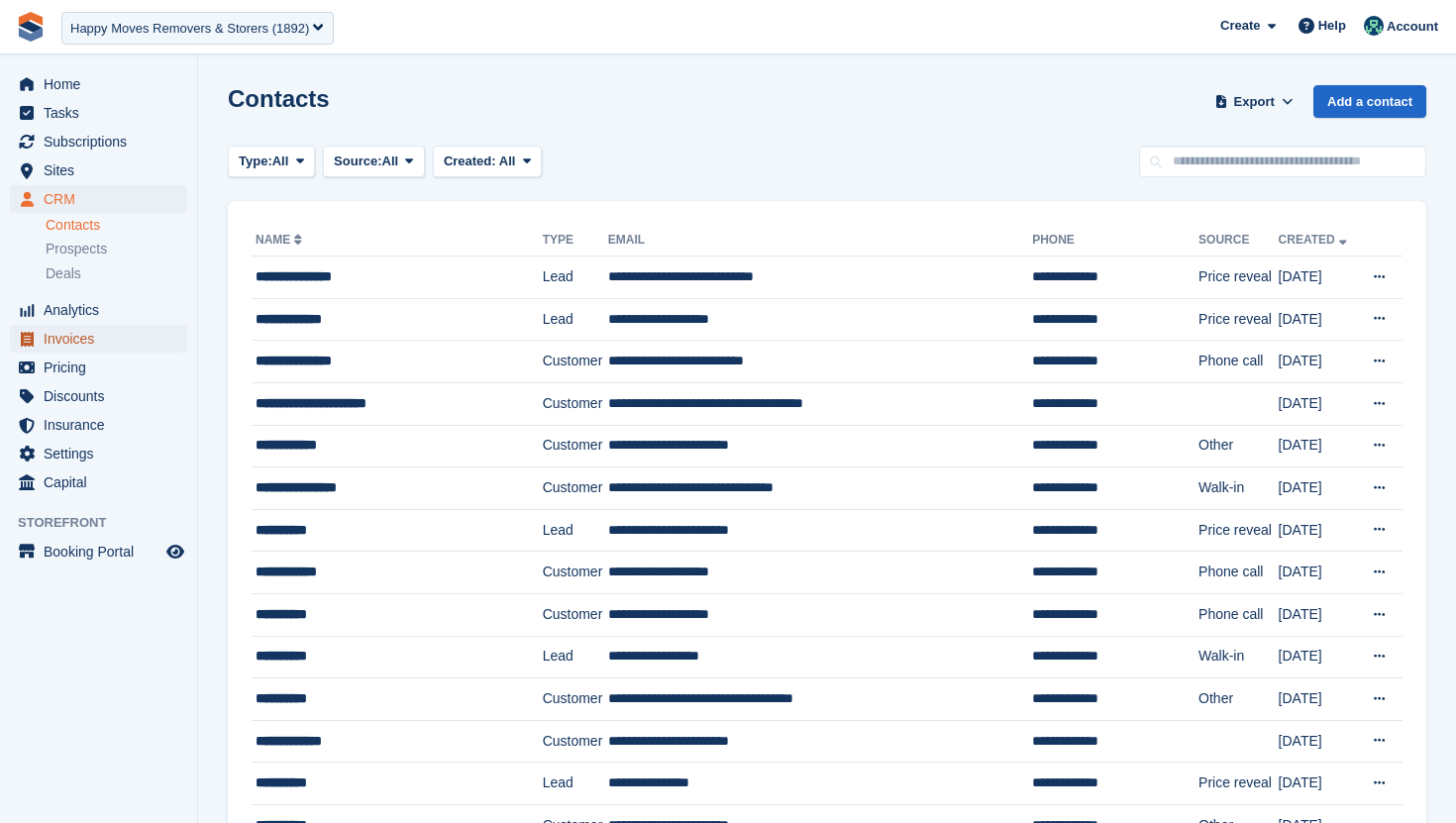 click on "Invoices" at bounding box center [103, 339] 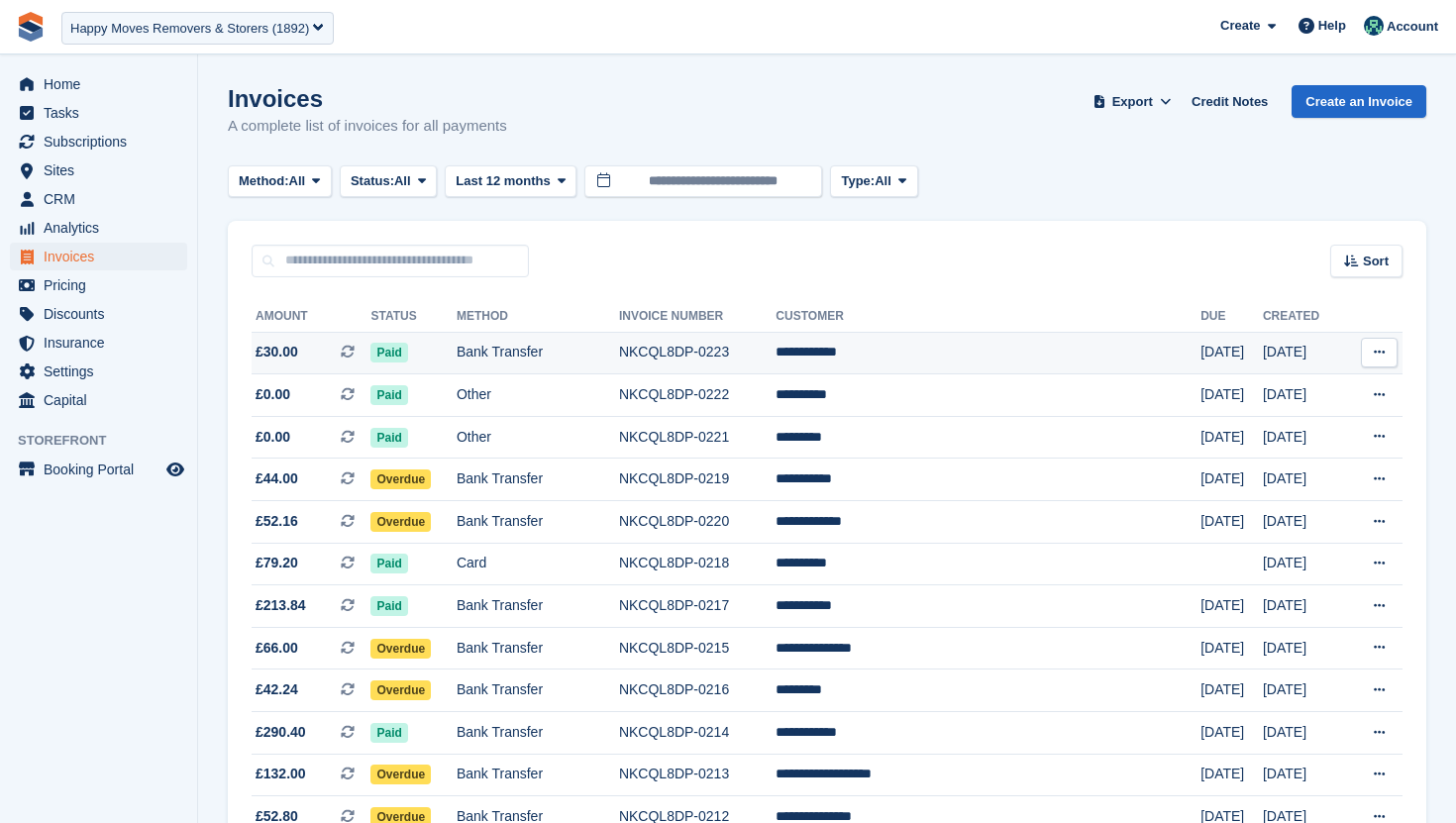click on "Paid" at bounding box center (388, 353) 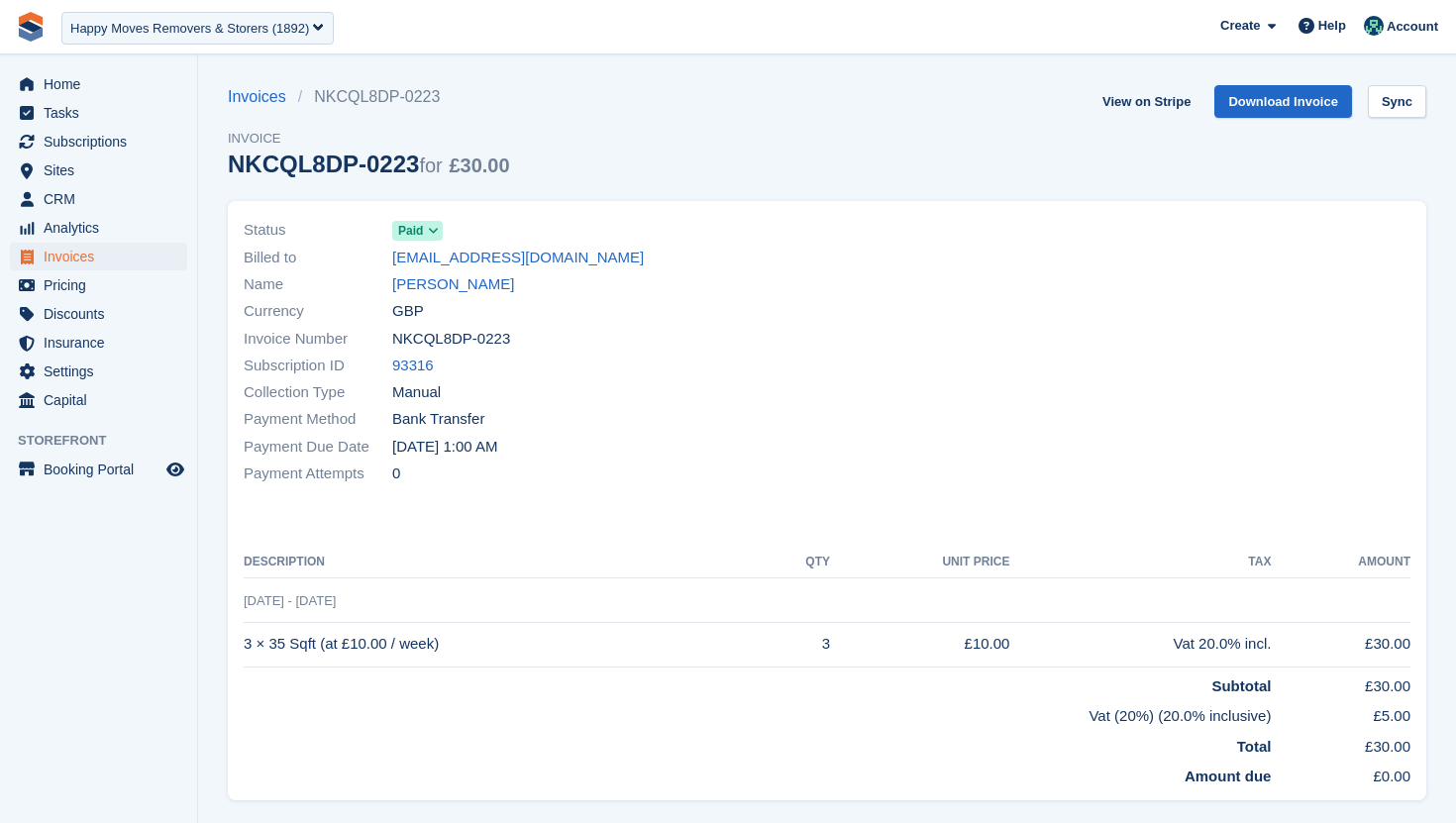 scroll, scrollTop: 0, scrollLeft: 0, axis: both 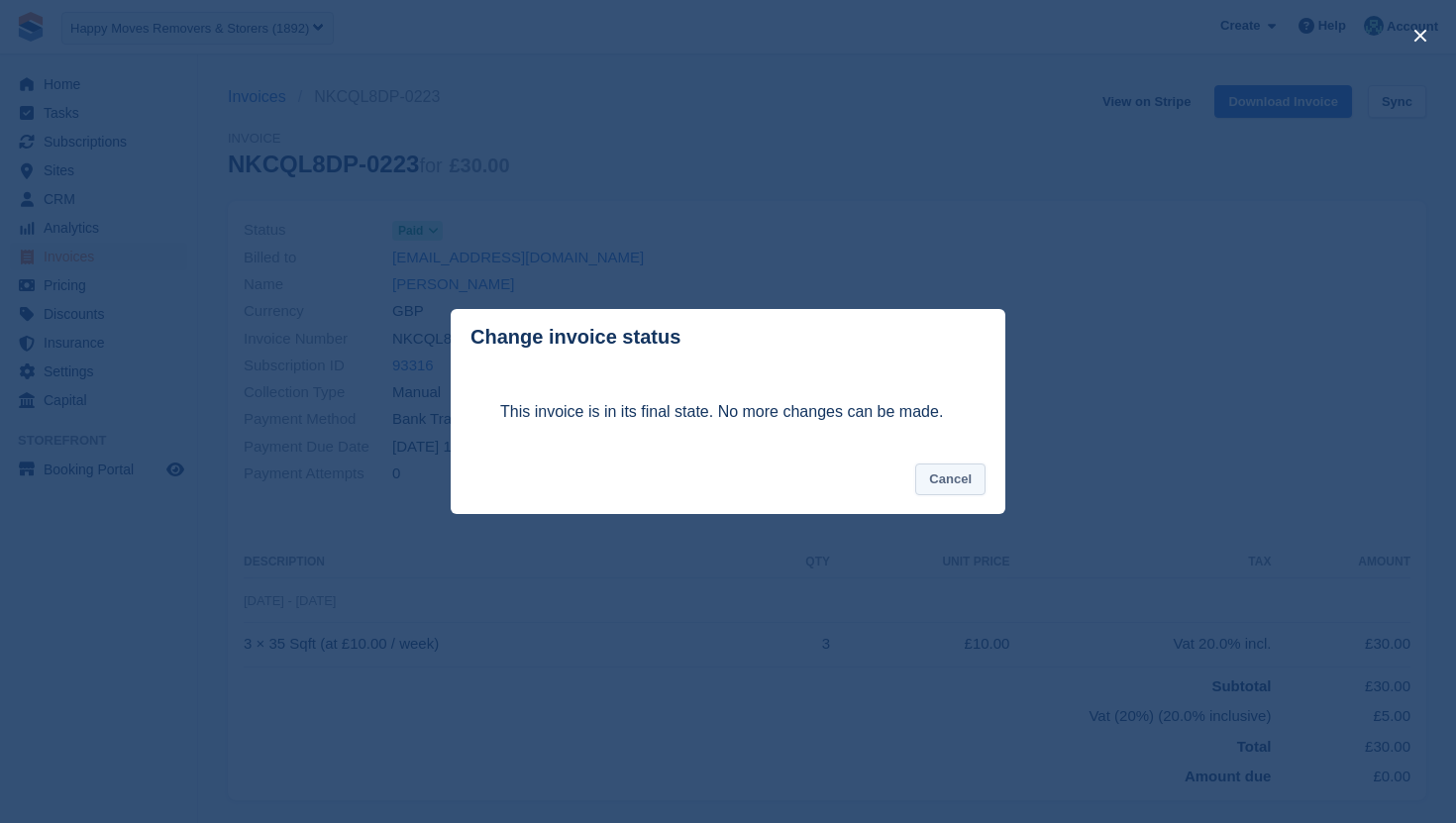 click on "Cancel" at bounding box center (950, 479) 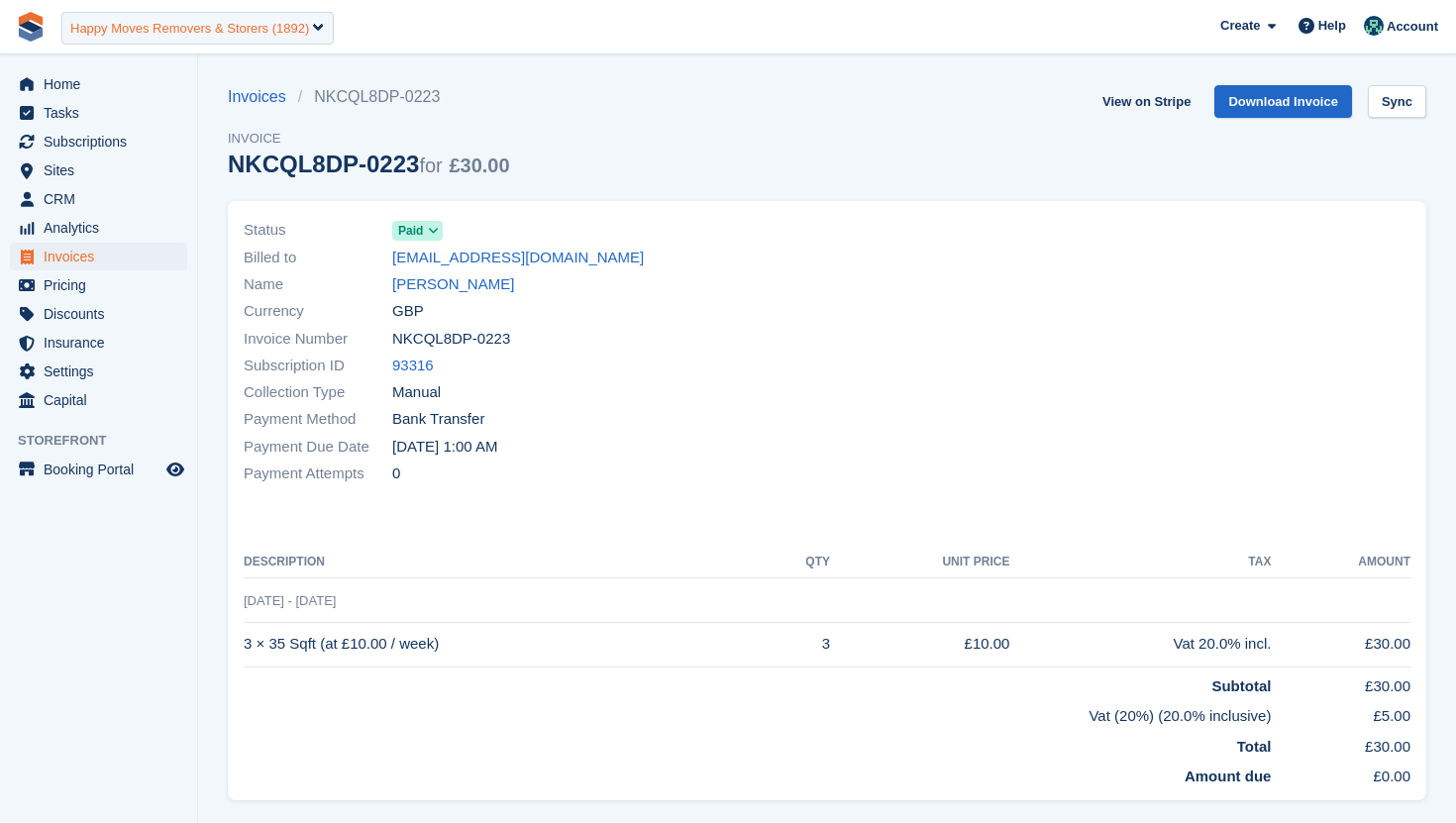 click on "Happy Moves Removers & Storers (1892)" at bounding box center [189, 29] 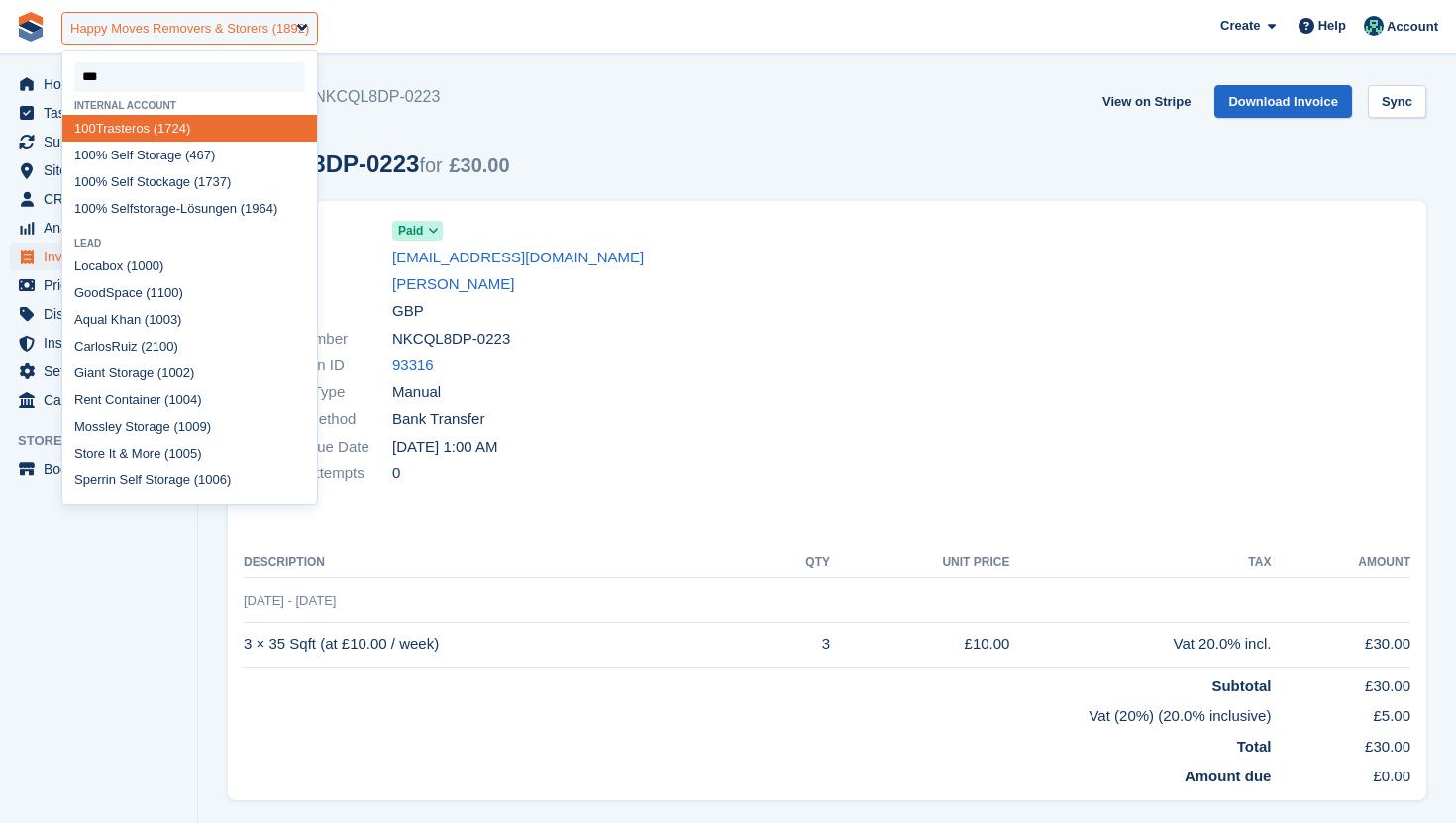 type on "****" 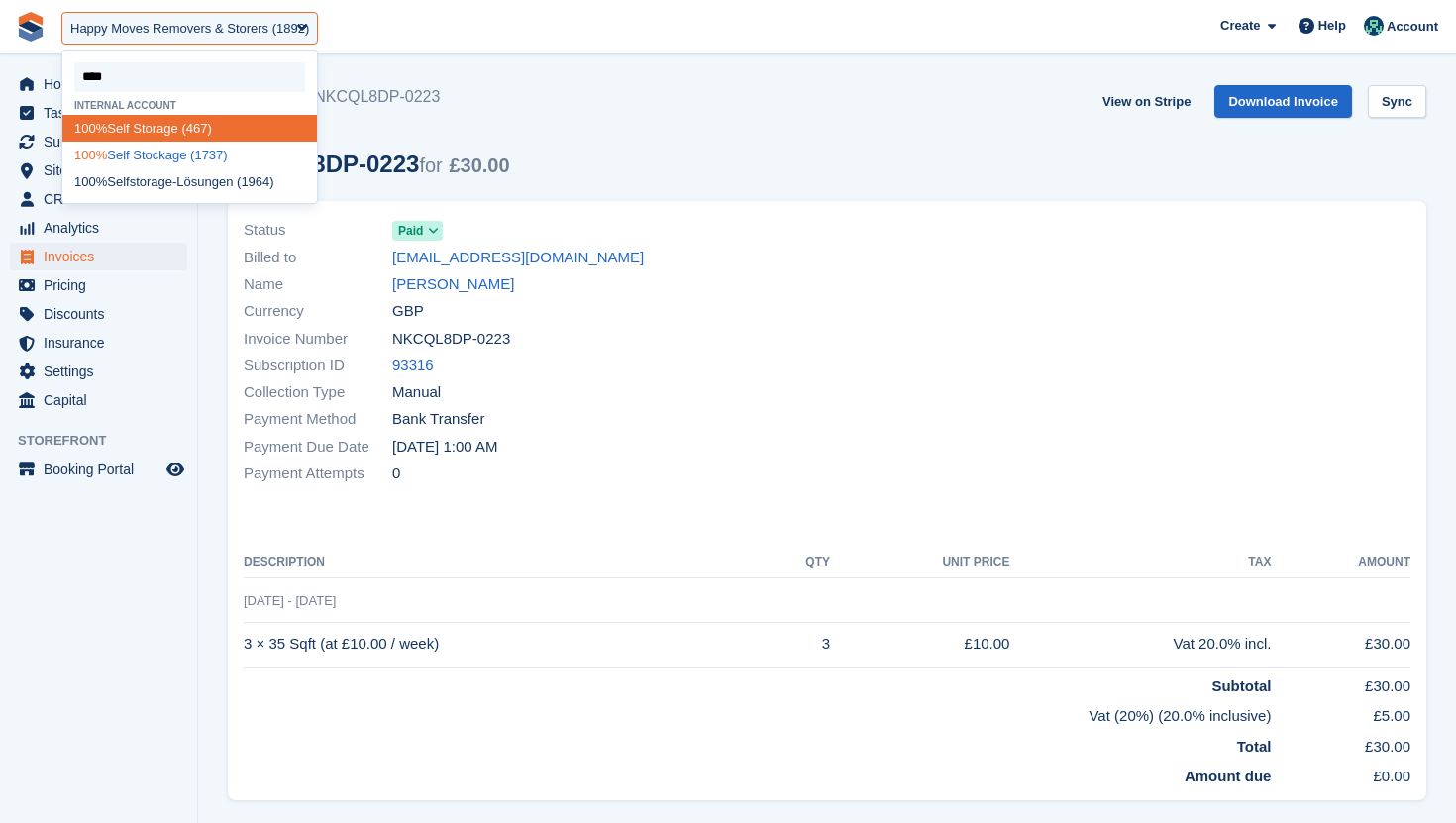 click on "100%  Self Stockage (1737)" at bounding box center (189, 154) 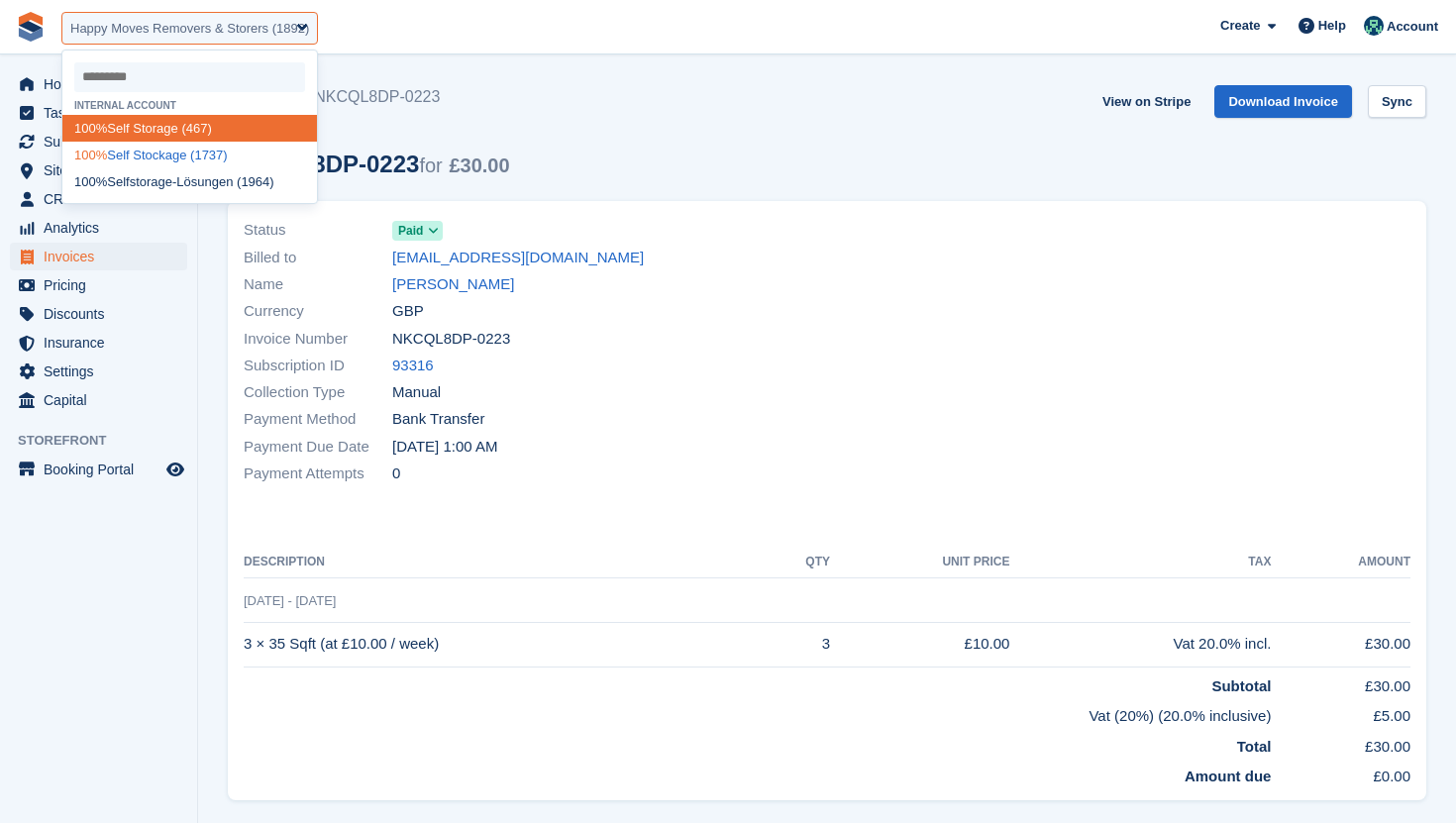 select on "****" 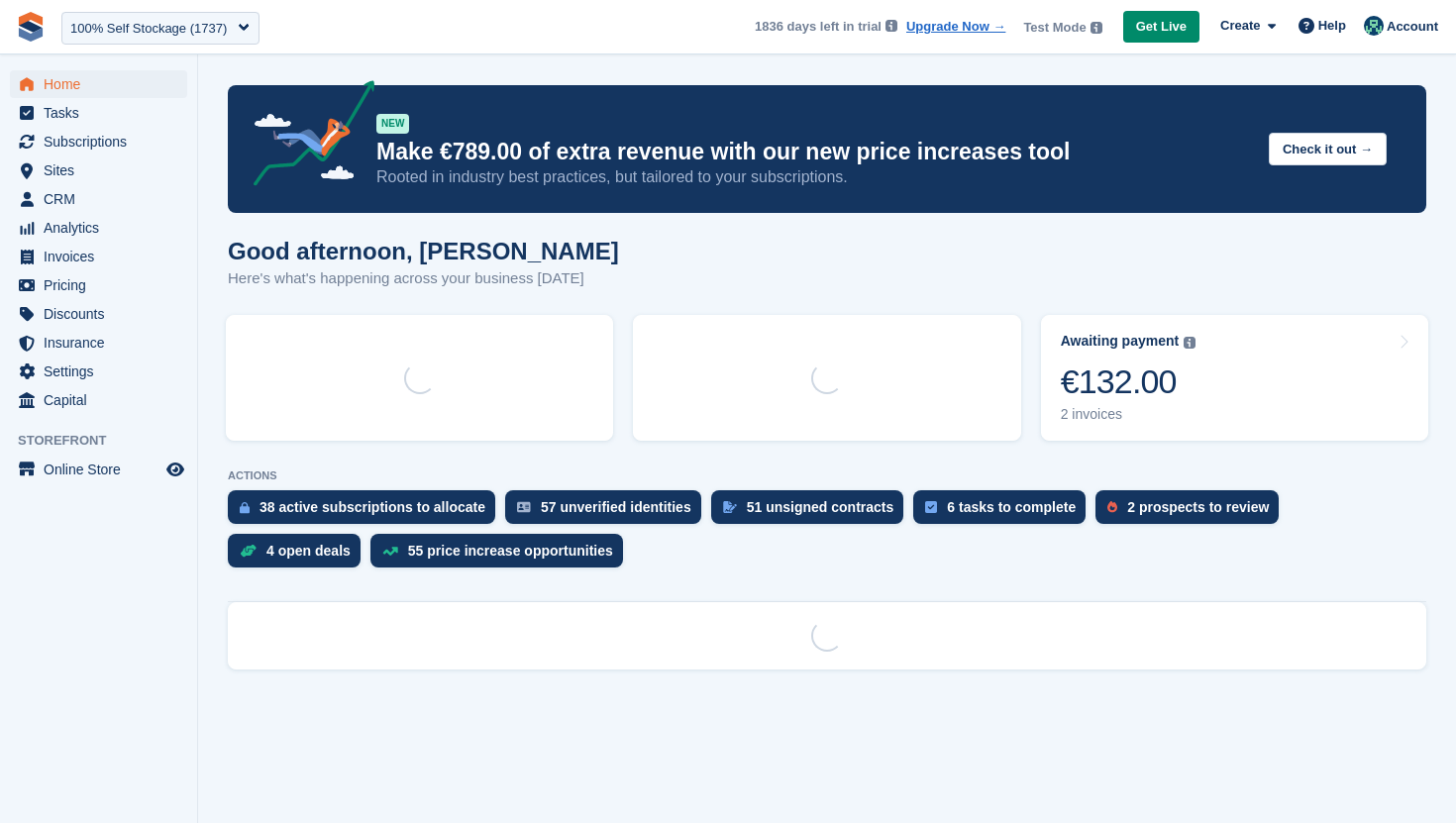 scroll, scrollTop: 0, scrollLeft: 0, axis: both 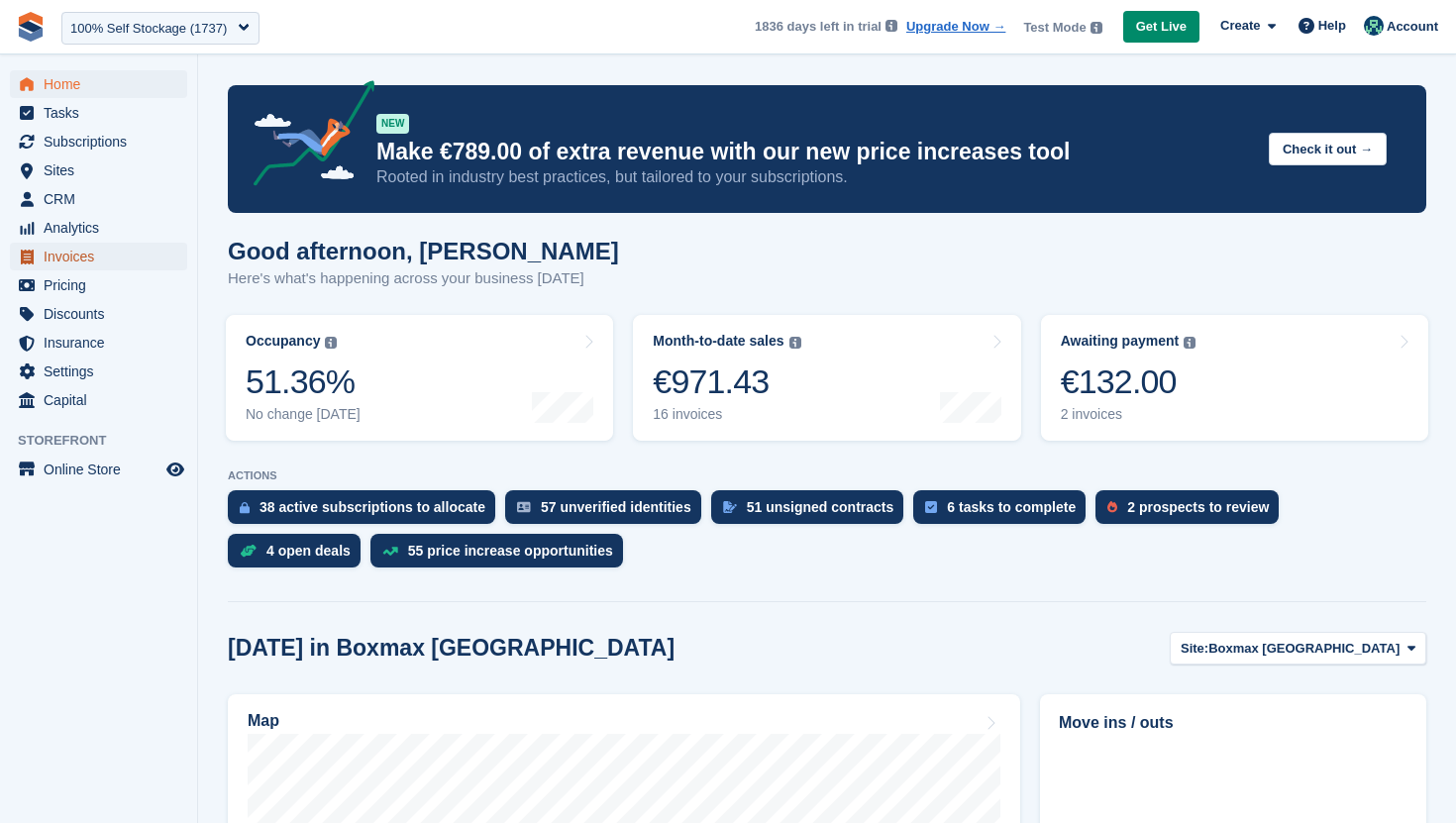 click on "Invoices" at bounding box center (103, 257) 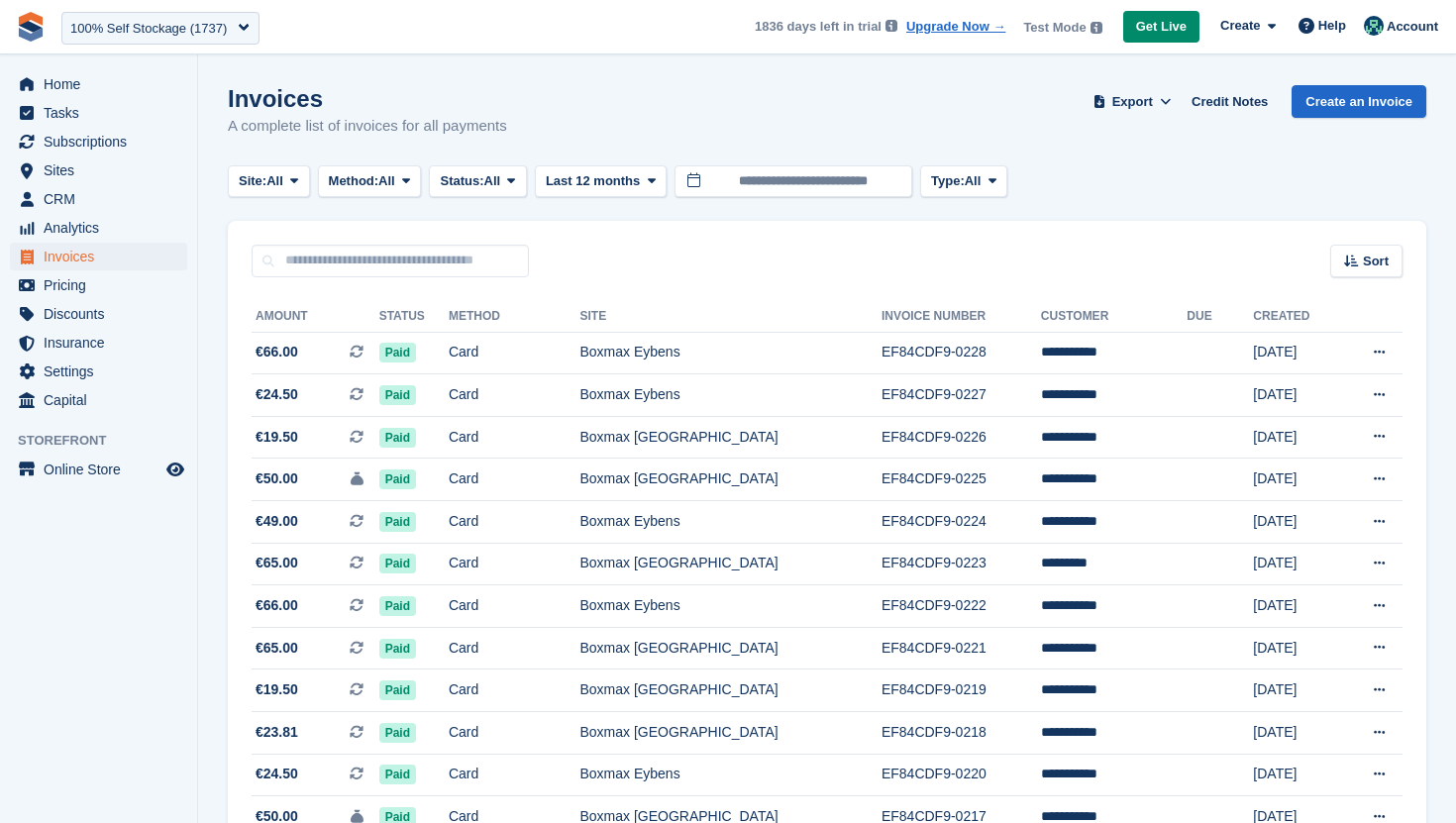 scroll, scrollTop: 0, scrollLeft: 0, axis: both 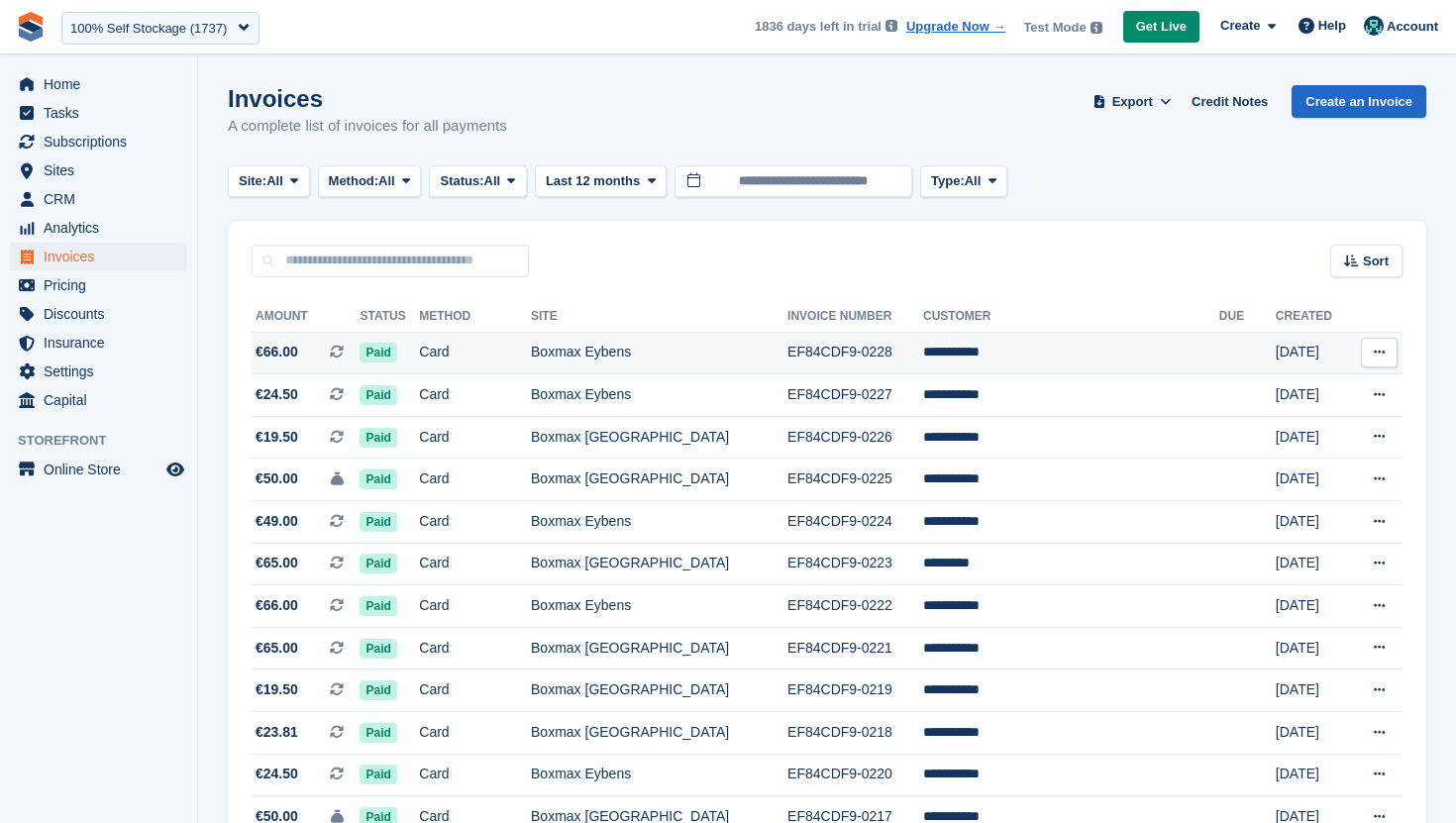 click on "Card" at bounding box center [474, 353] 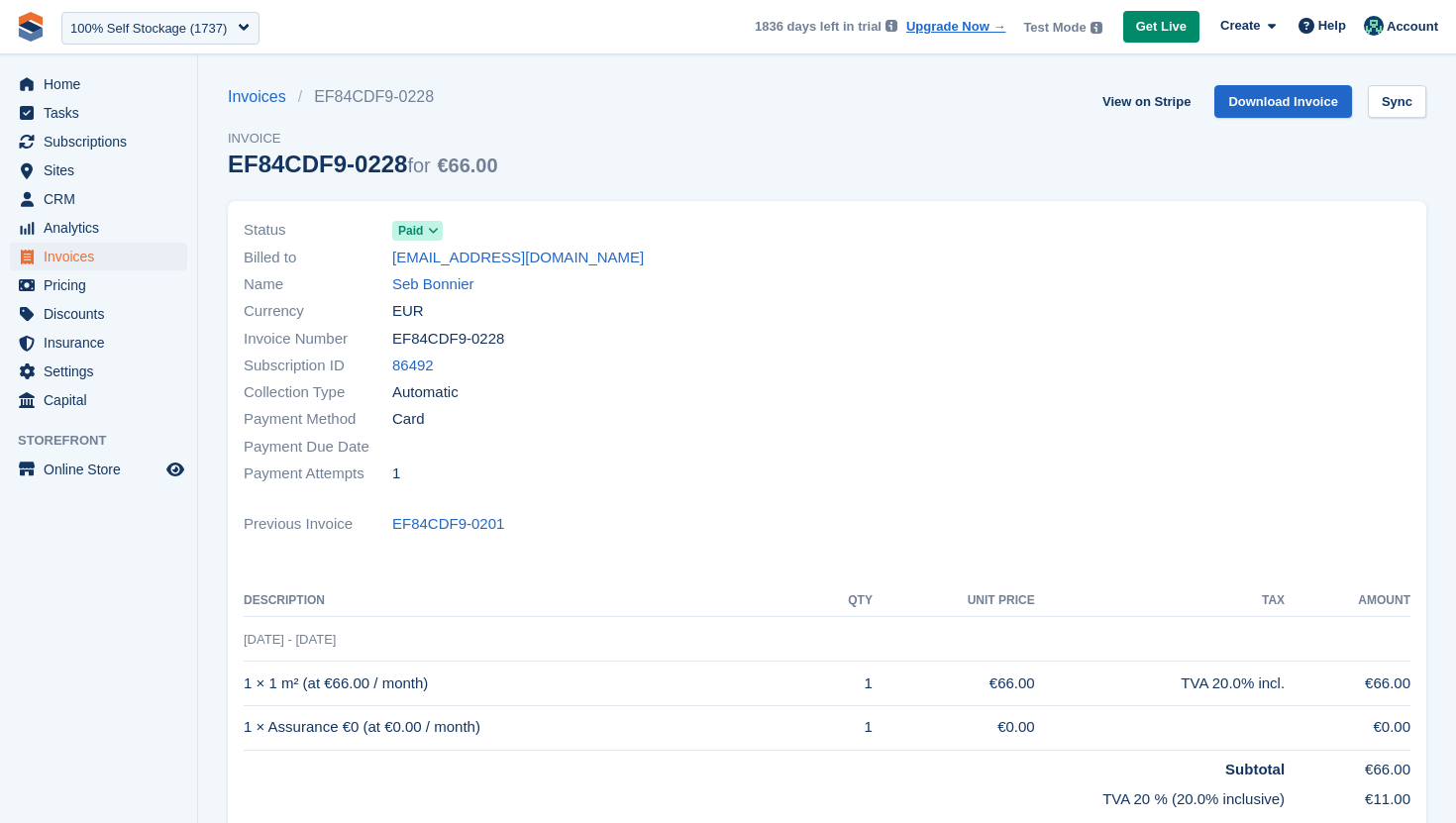 scroll, scrollTop: 0, scrollLeft: 0, axis: both 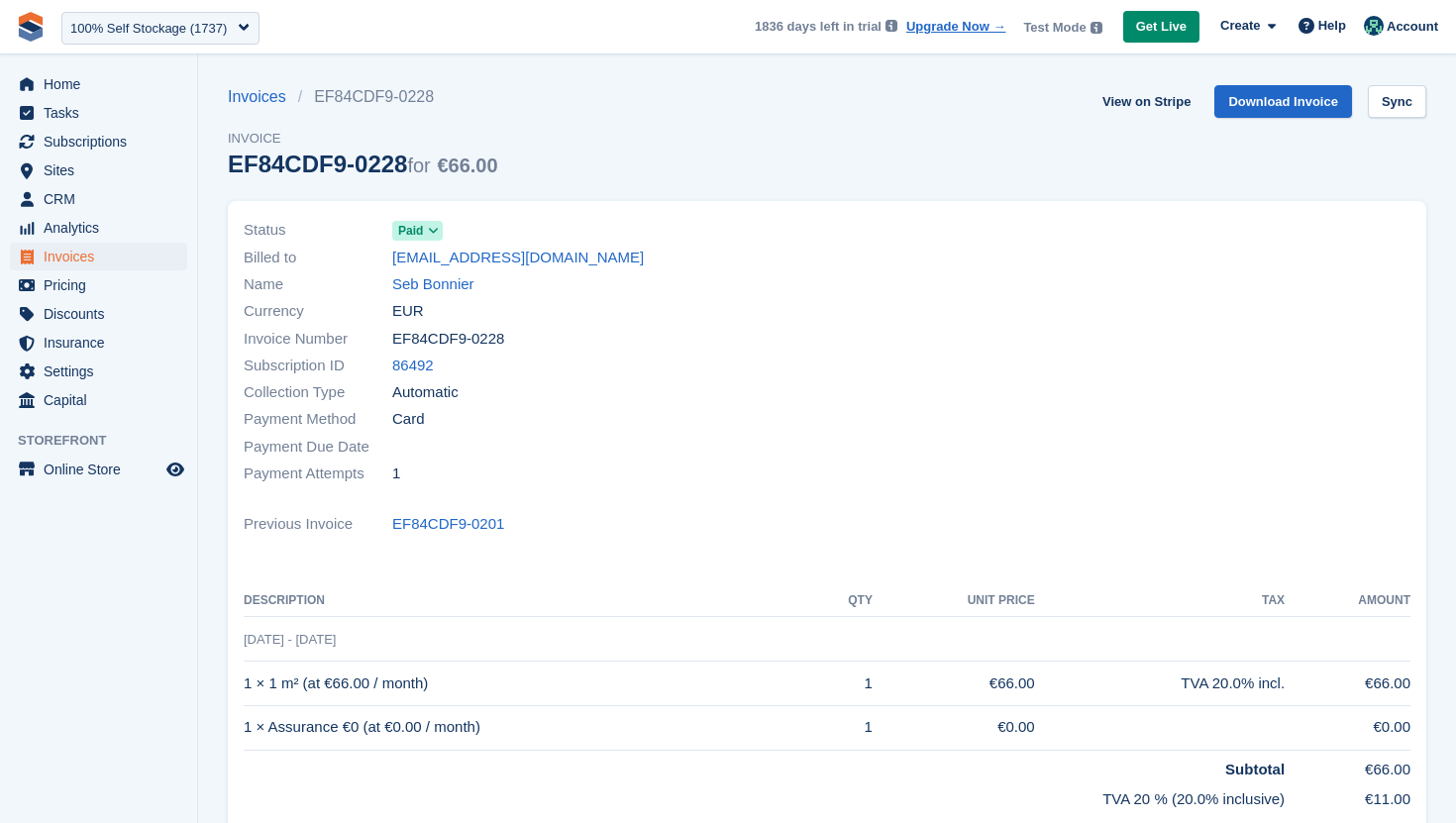 click at bounding box center [433, 231] 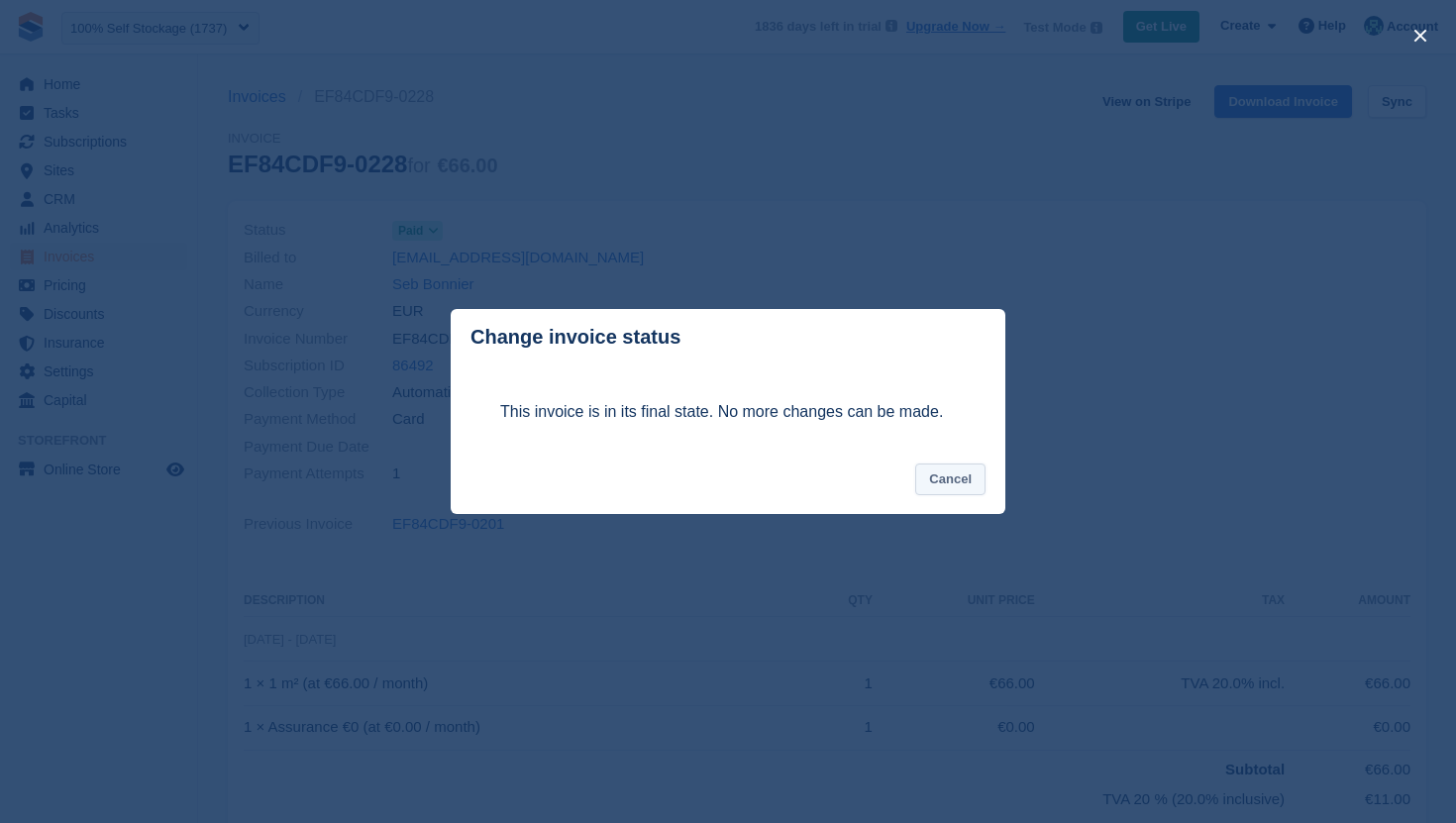 click on "Cancel" at bounding box center [950, 479] 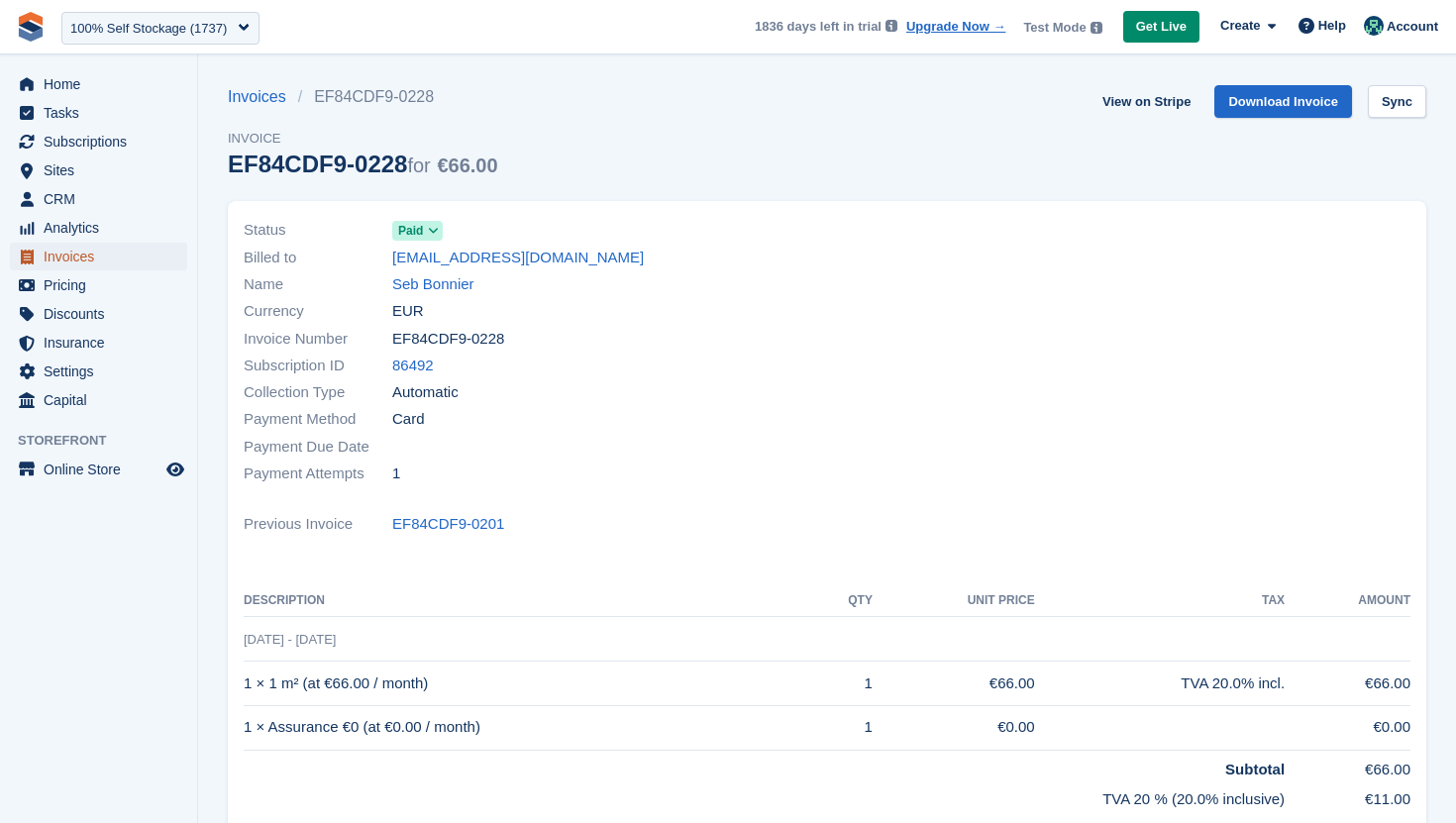 click on "Invoices" at bounding box center (103, 257) 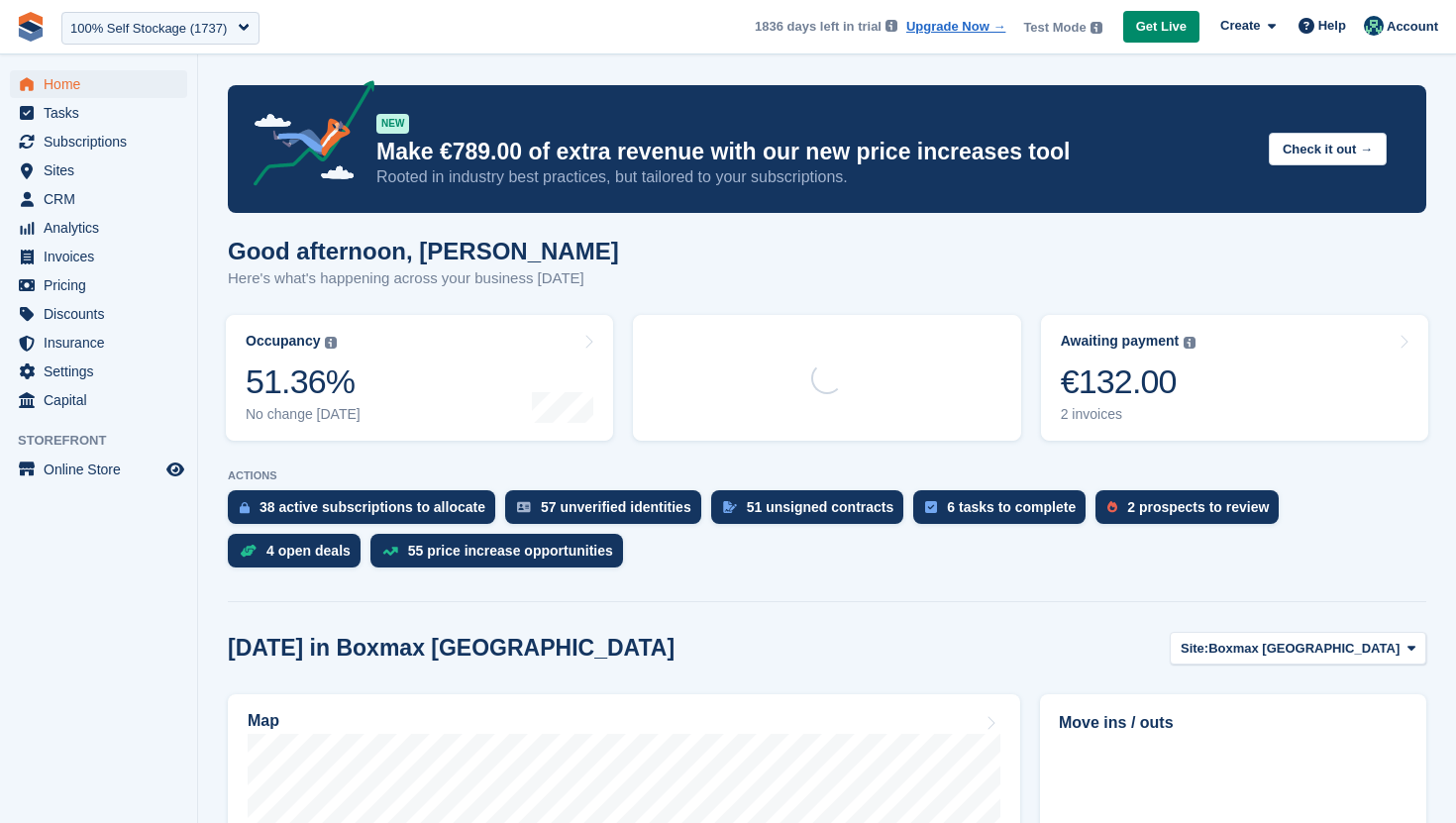scroll, scrollTop: 0, scrollLeft: 0, axis: both 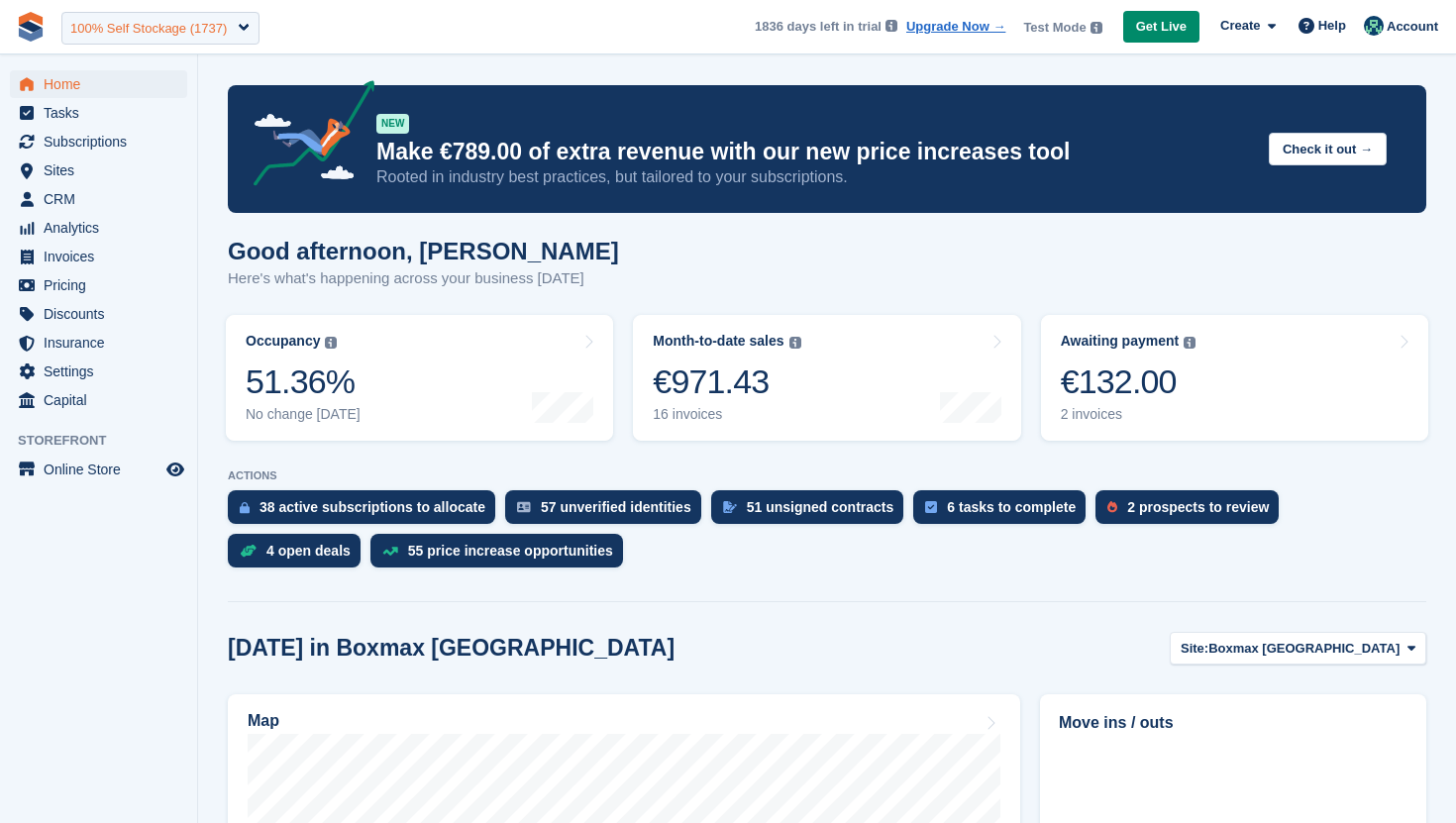 click on "100% Self Stockage (1737)" at bounding box center (160, 28) 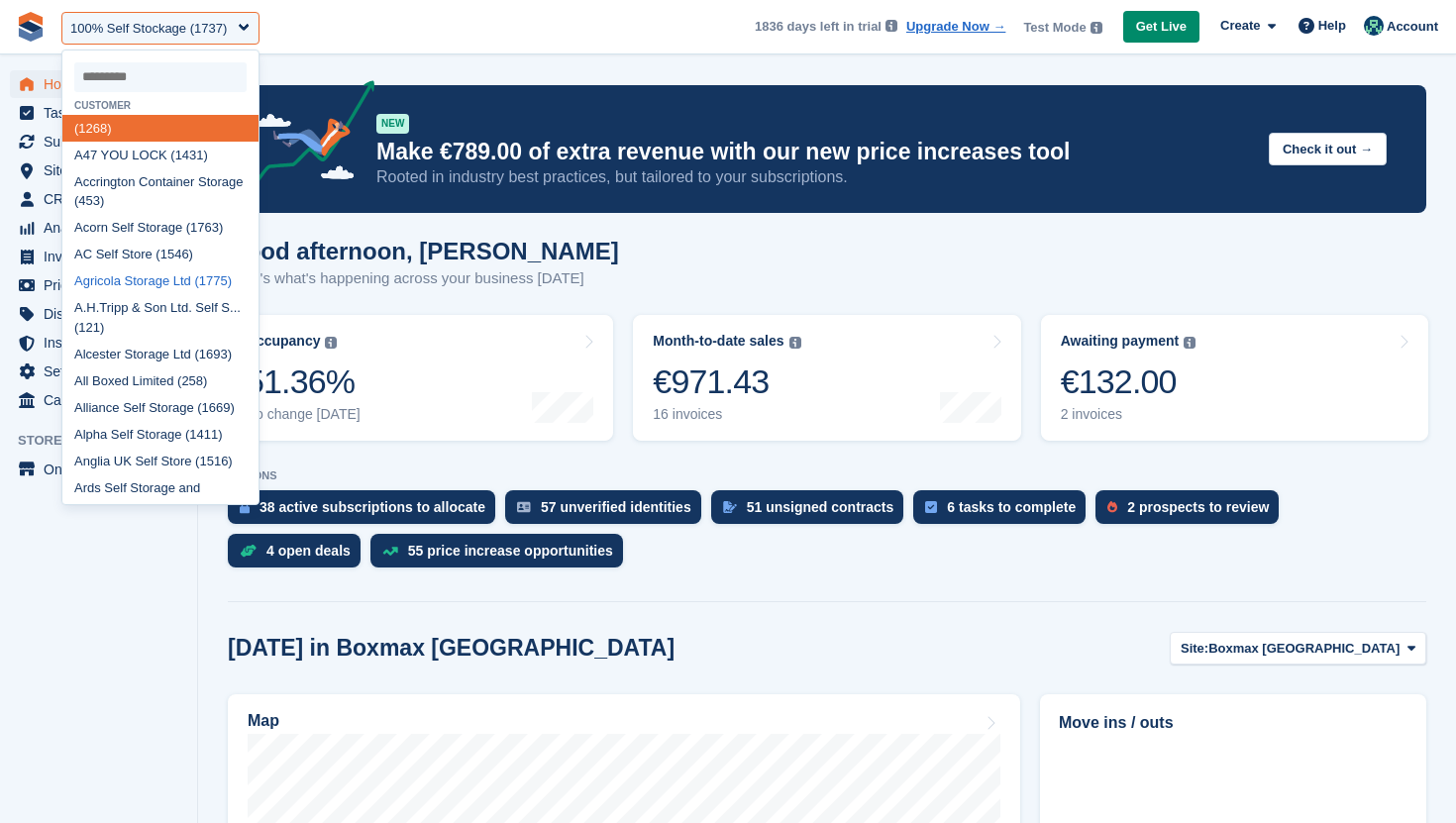 click on "Agricola Storage Ltd (1775)" at bounding box center [160, 281] 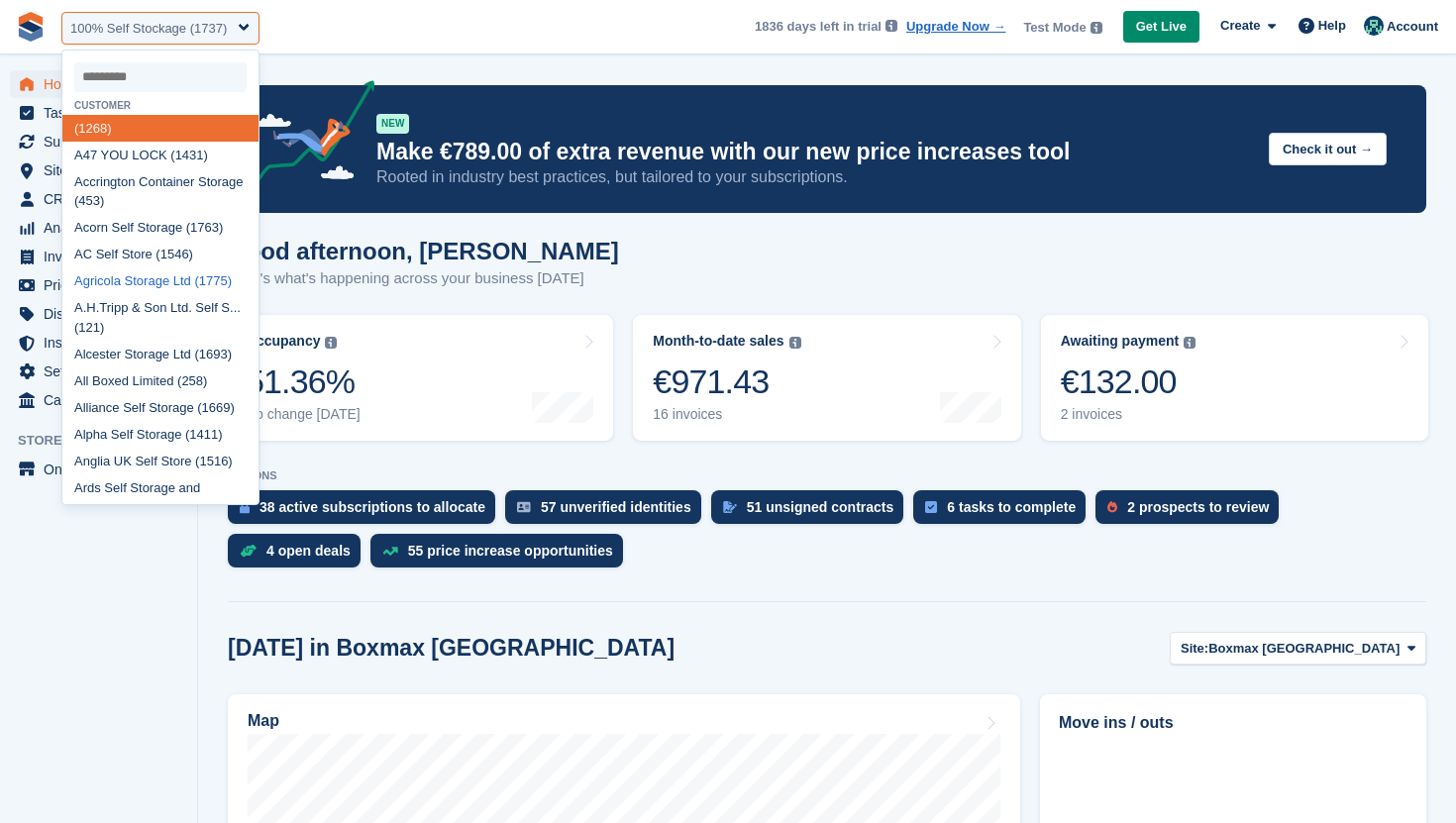select on "****" 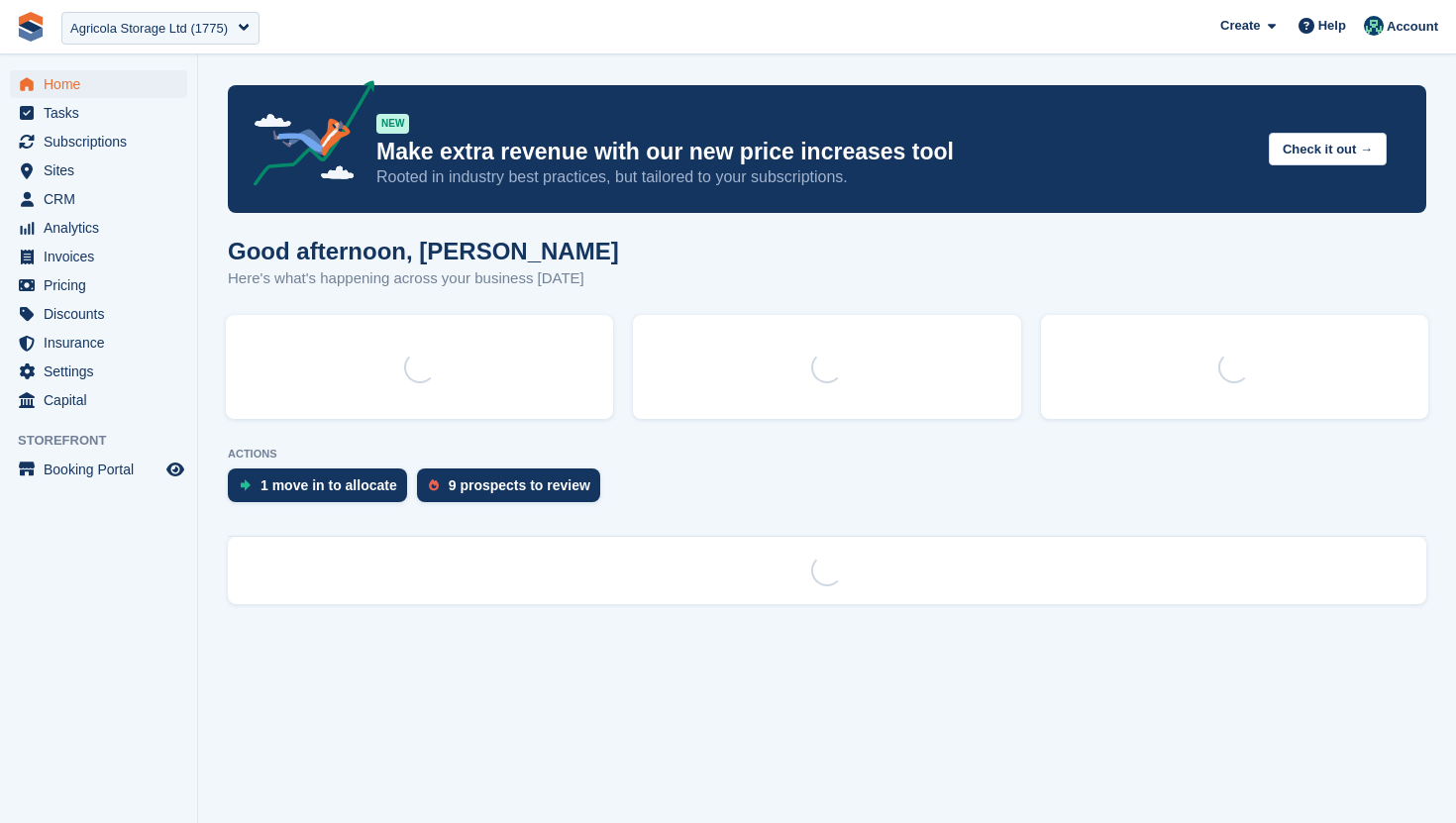 scroll, scrollTop: 0, scrollLeft: 0, axis: both 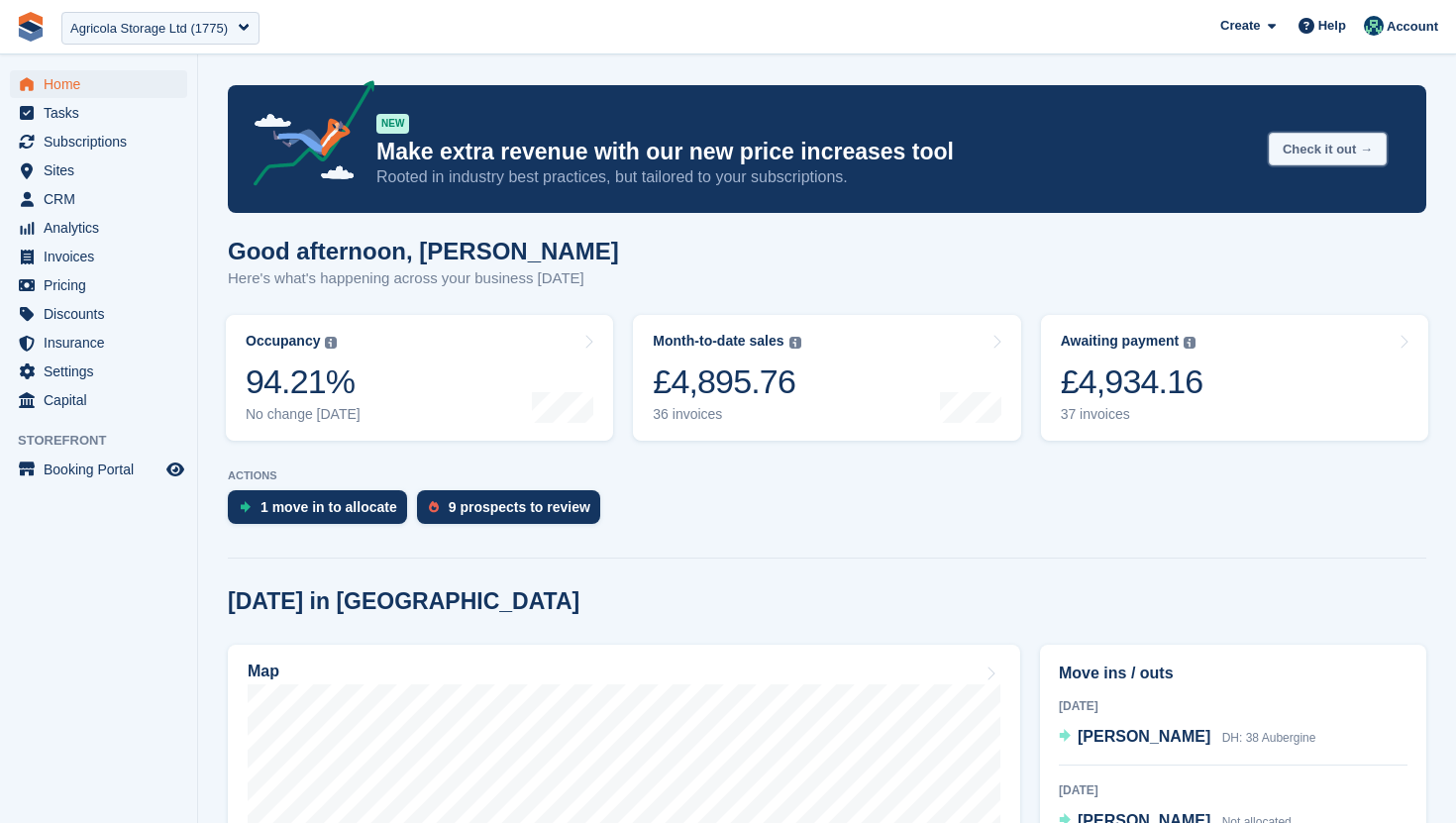 click on "Check it out →" at bounding box center [1327, 149] 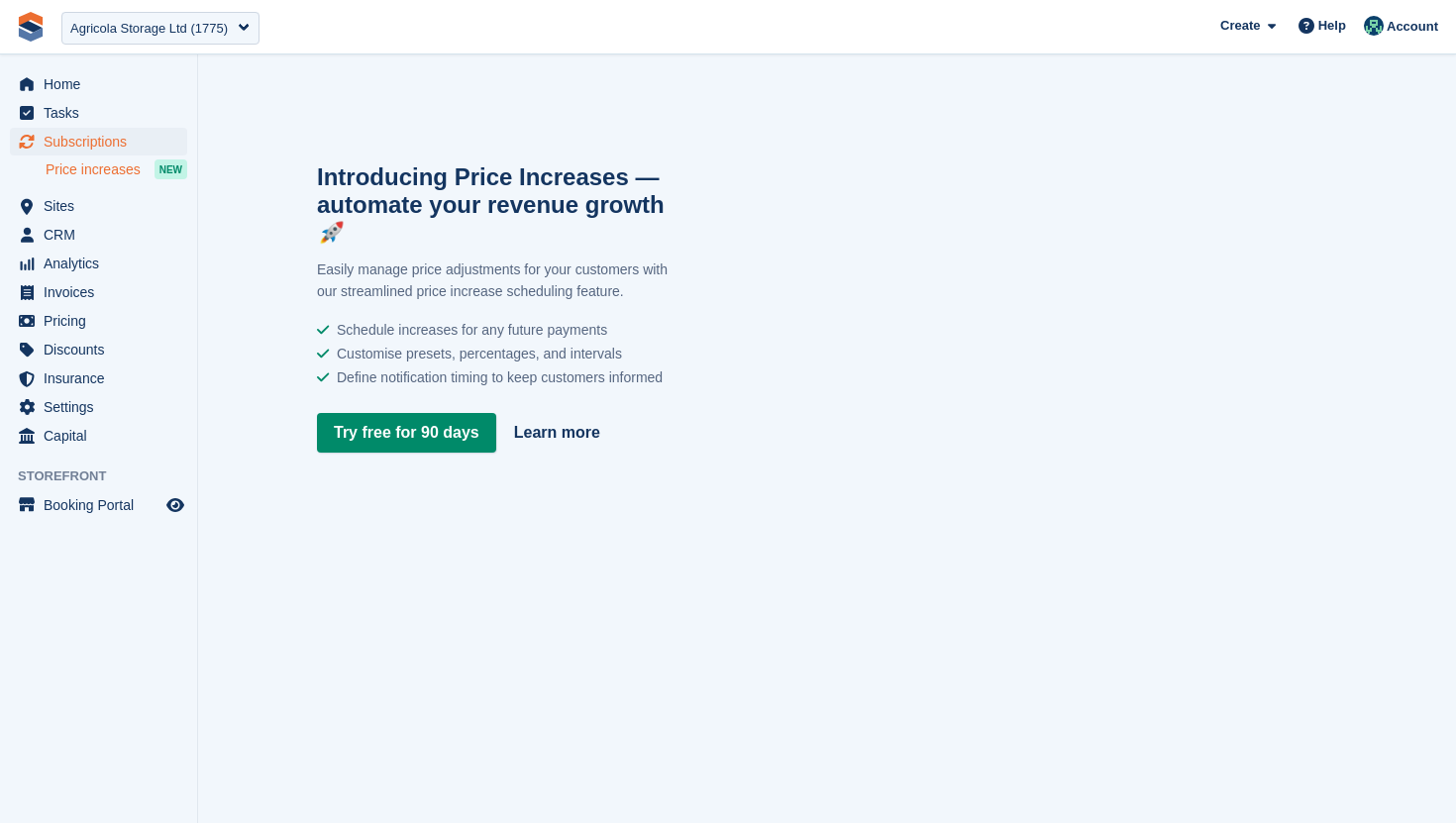 scroll, scrollTop: 0, scrollLeft: 0, axis: both 